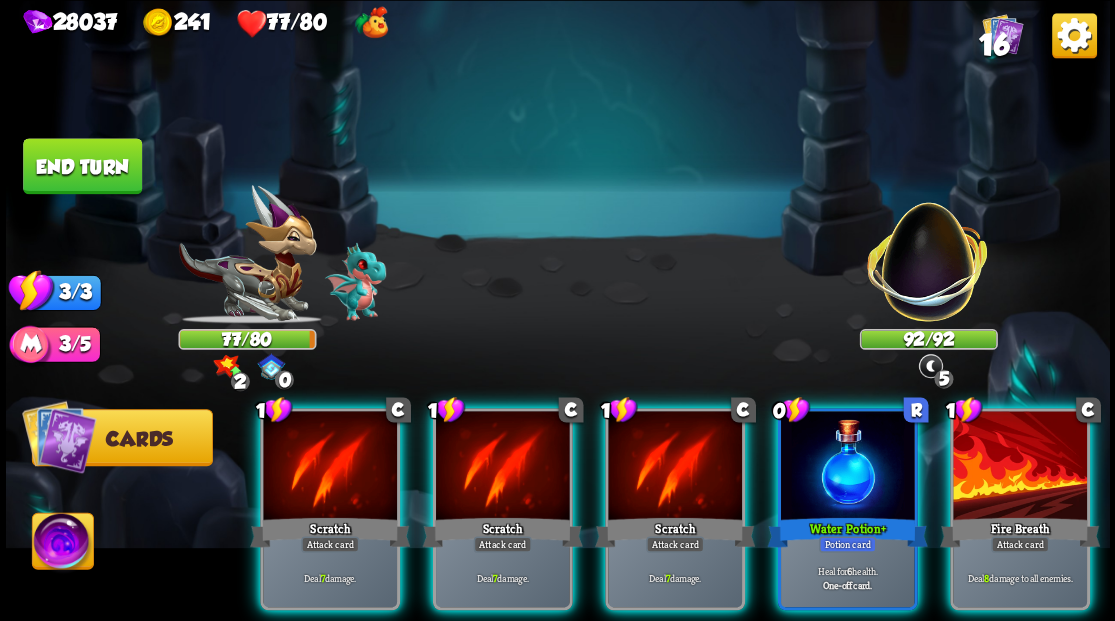 scroll, scrollTop: 0, scrollLeft: 0, axis: both 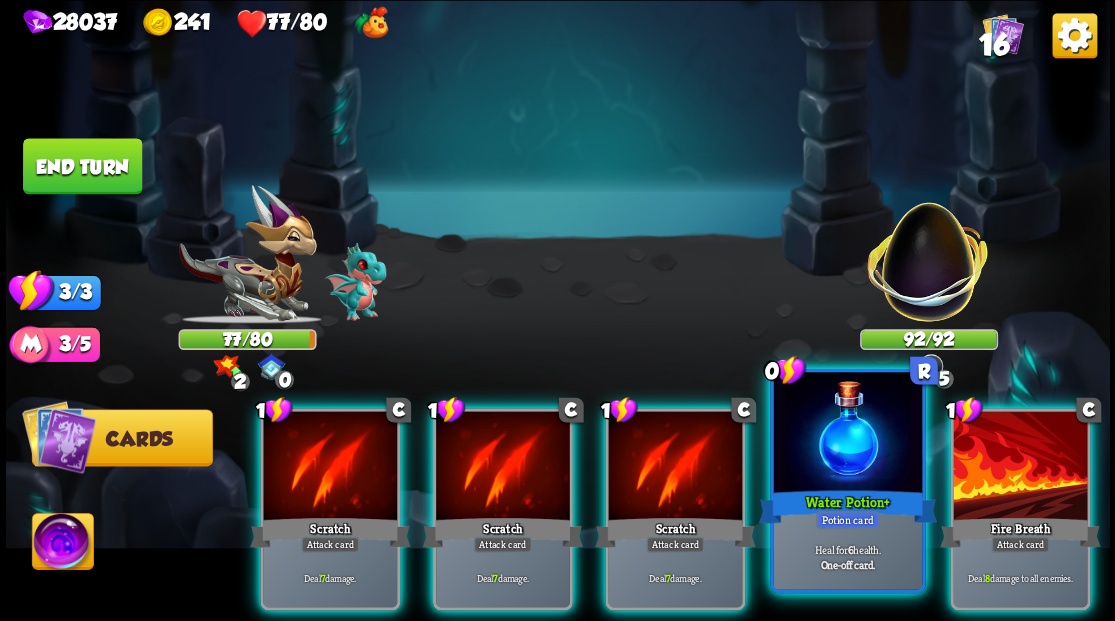click at bounding box center (847, 434) 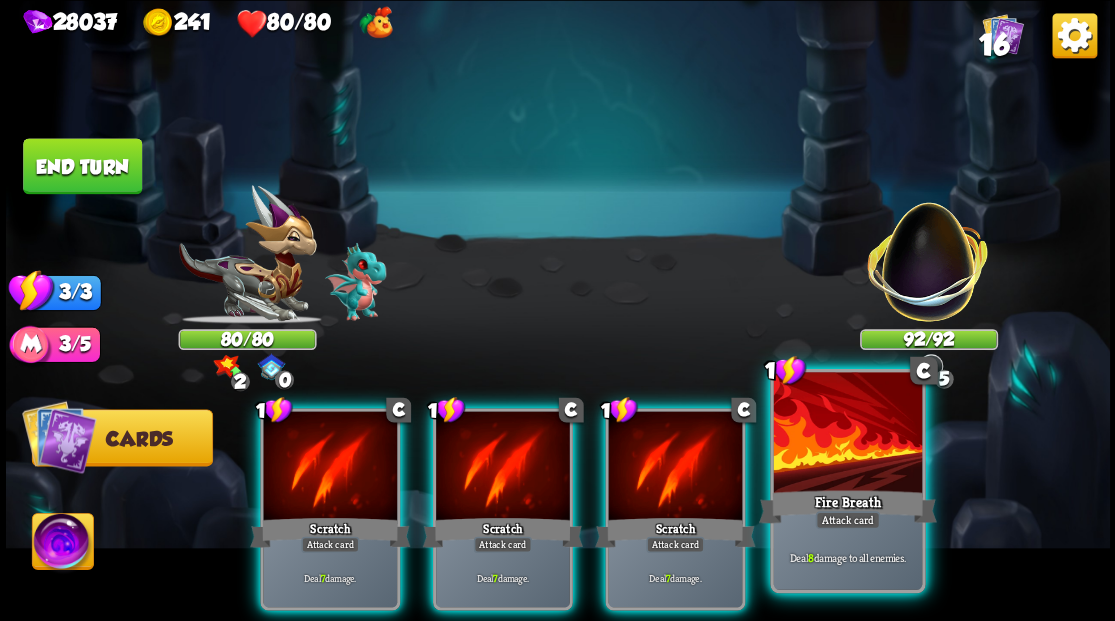 click at bounding box center (847, 434) 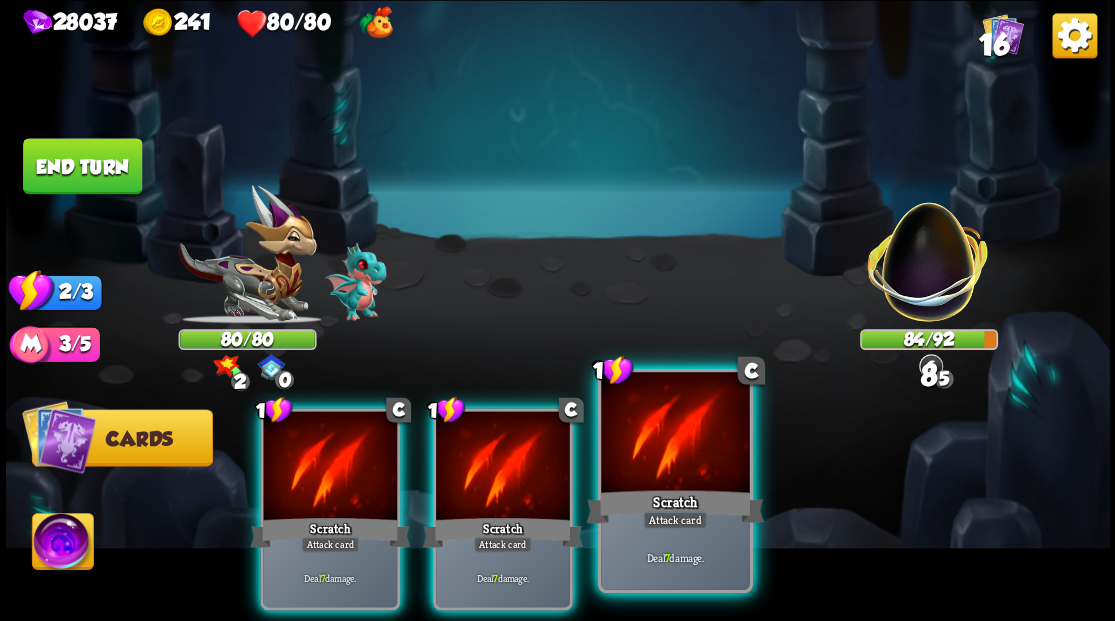 click on "1
C   Scratch     Attack card   Deal  7  damage." at bounding box center (674, 480) 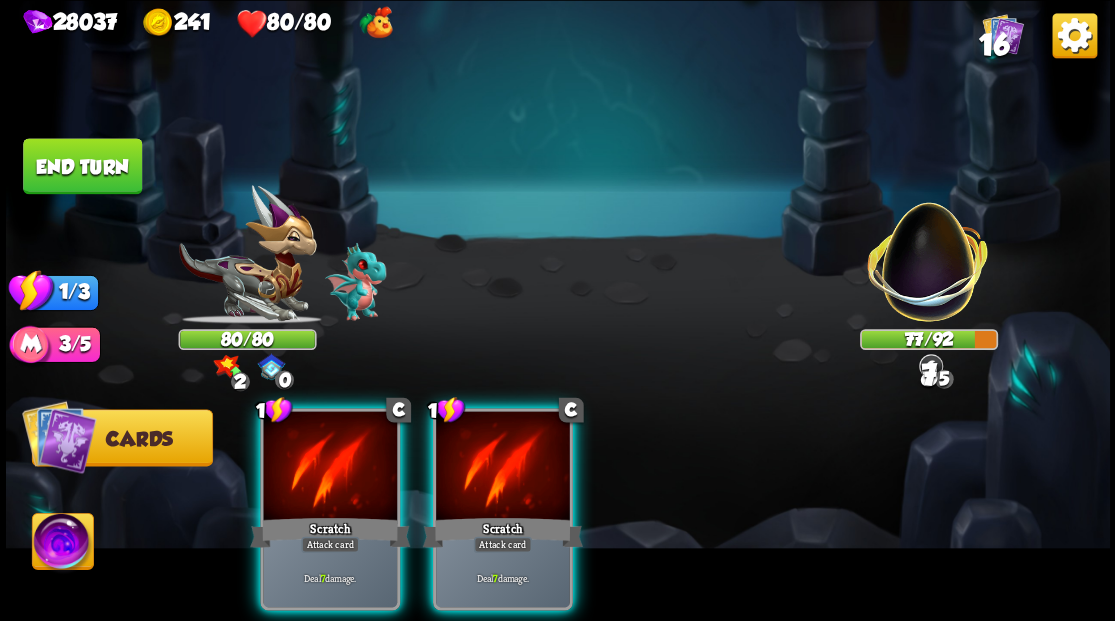 drag, startPoint x: 524, startPoint y: 478, endPoint x: 500, endPoint y: 476, distance: 24.083189 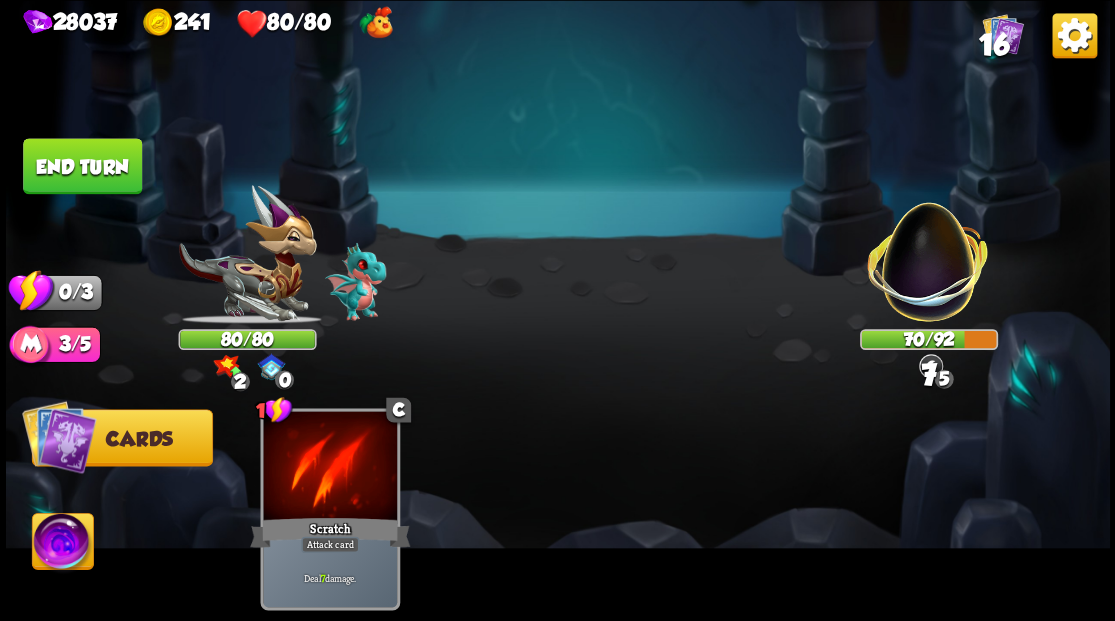click on "End turn" at bounding box center [82, 166] 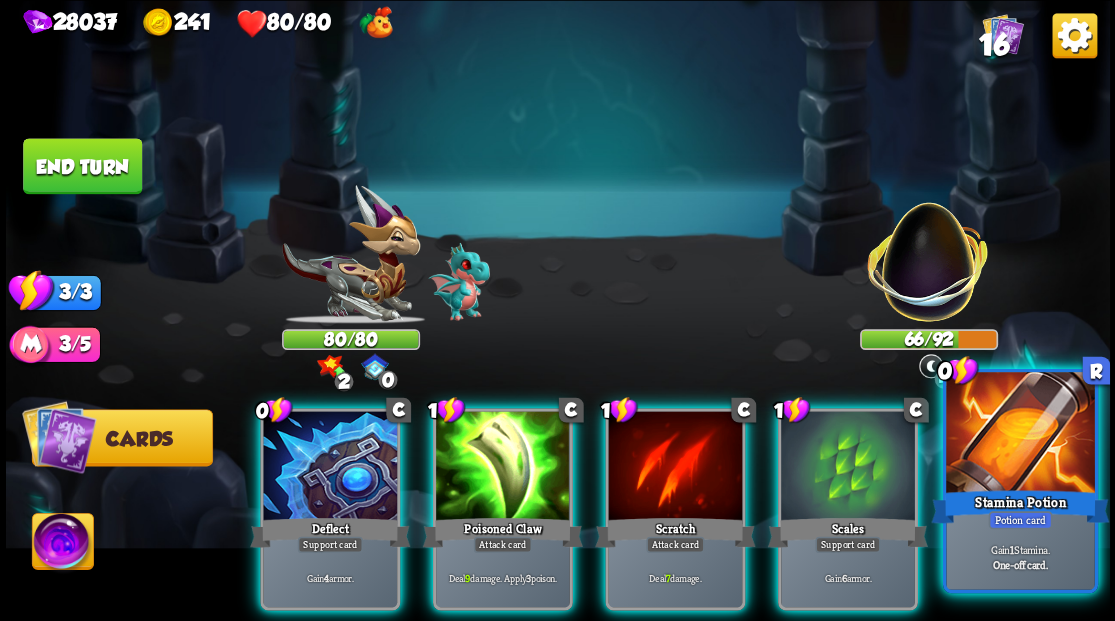click at bounding box center (1020, 434) 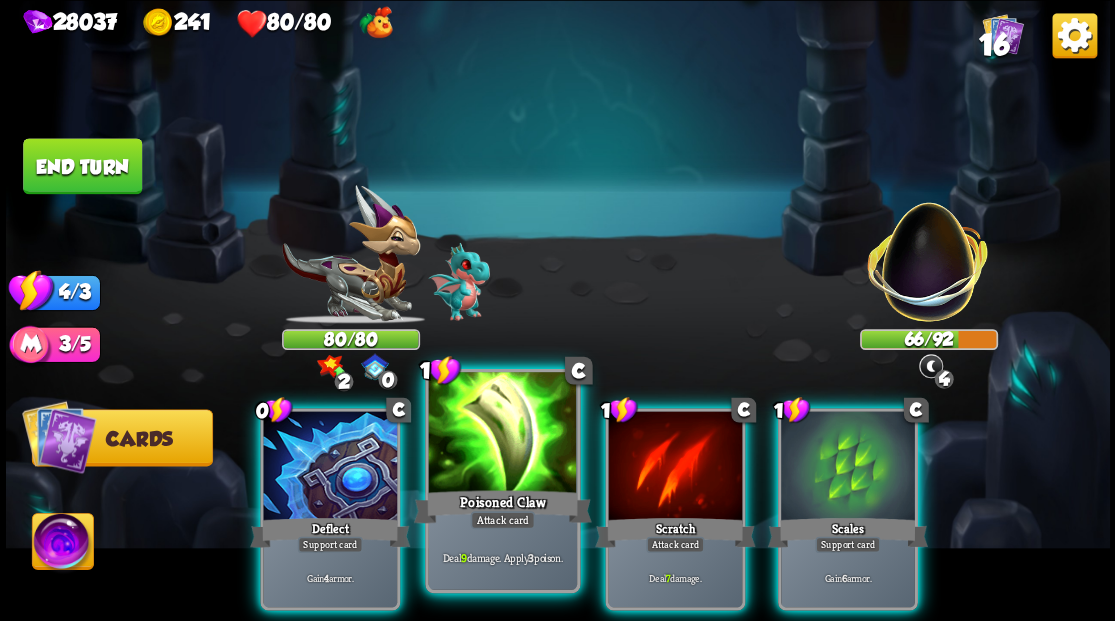 click at bounding box center [502, 434] 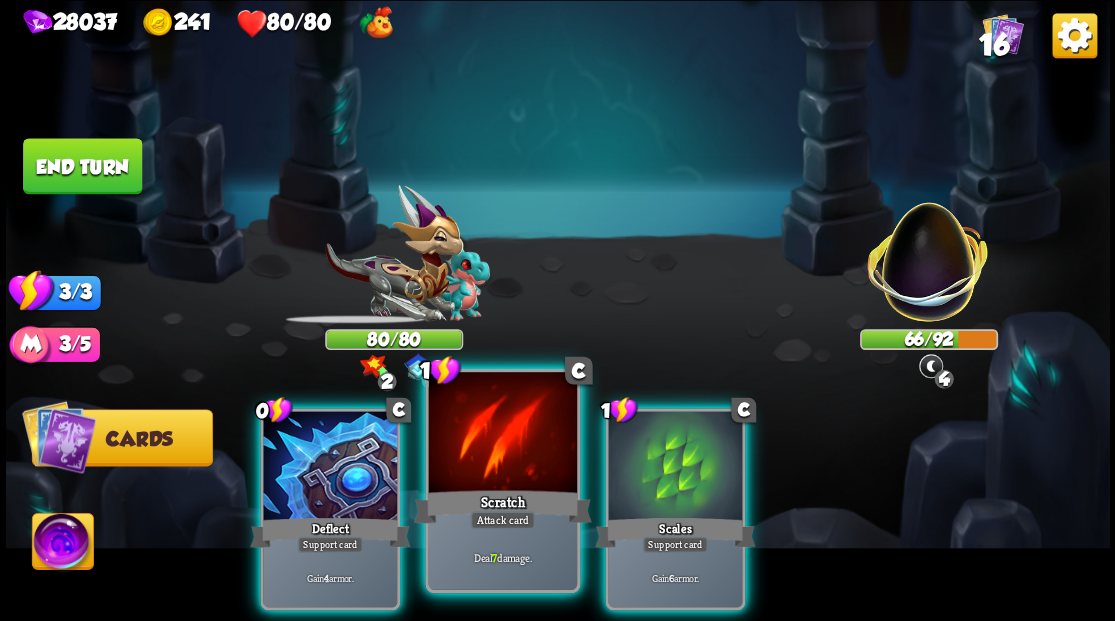 click at bounding box center (502, 434) 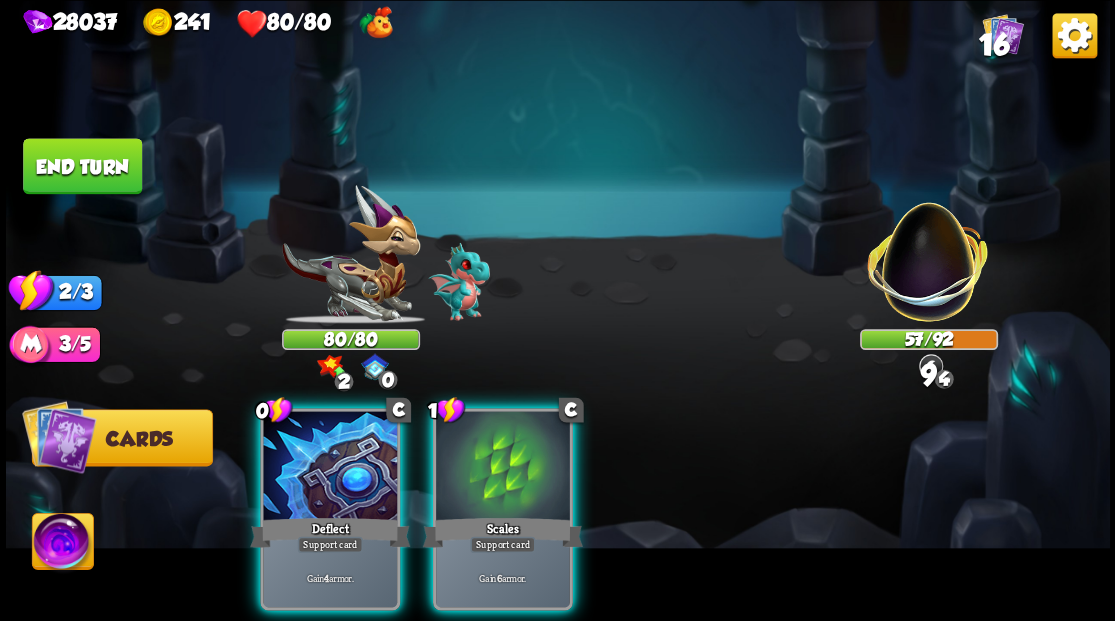 click at bounding box center (503, 467) 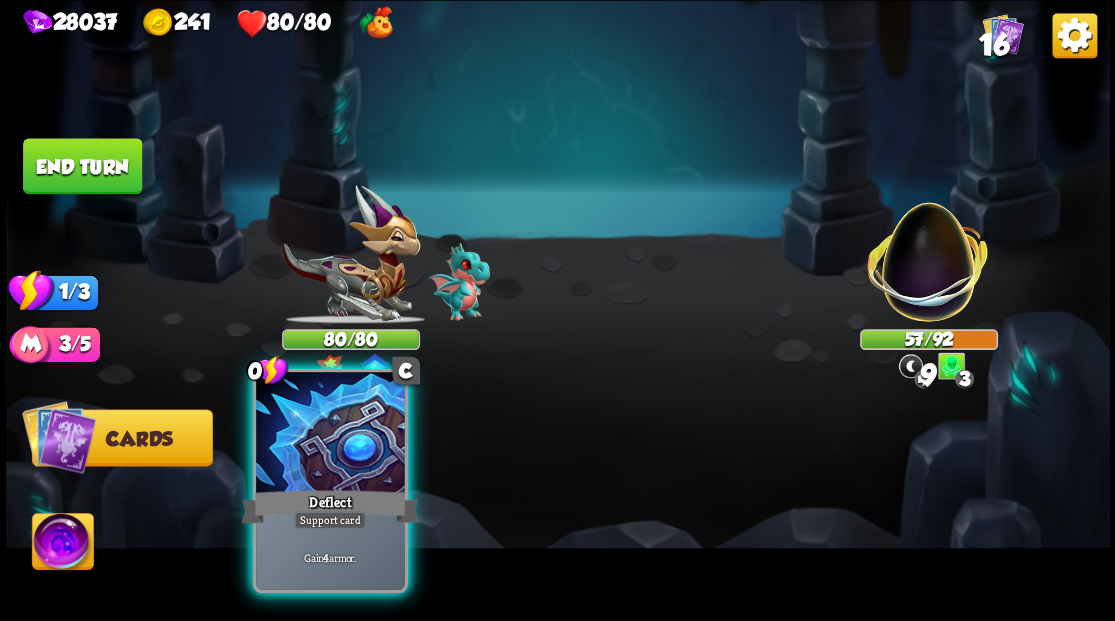 click at bounding box center (330, 434) 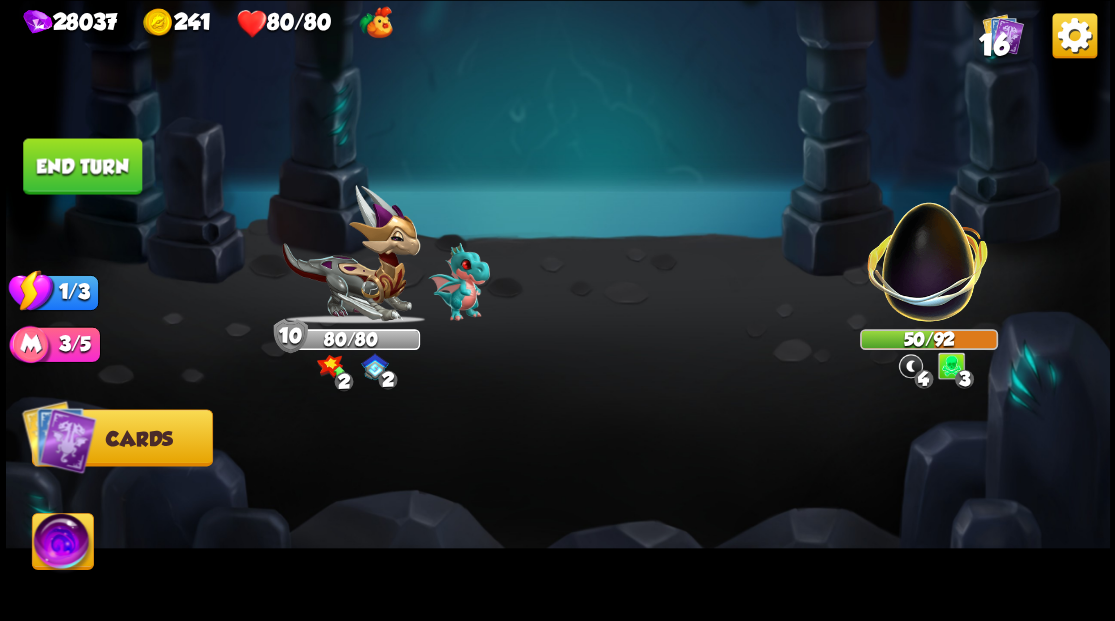 click on "End turn" at bounding box center (82, 166) 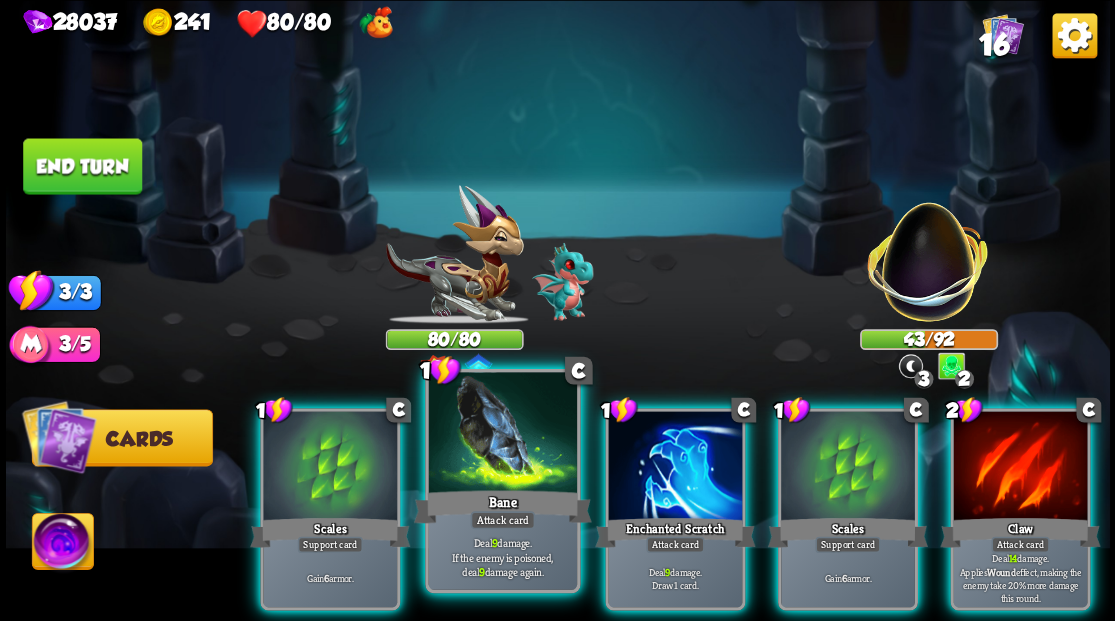 click at bounding box center (502, 434) 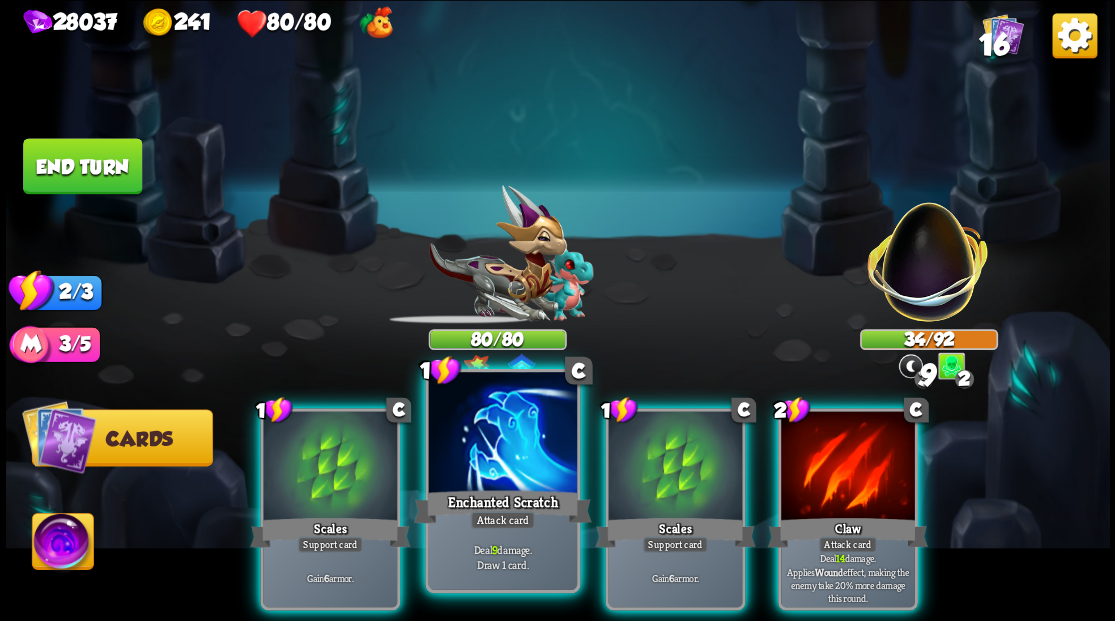click at bounding box center [502, 434] 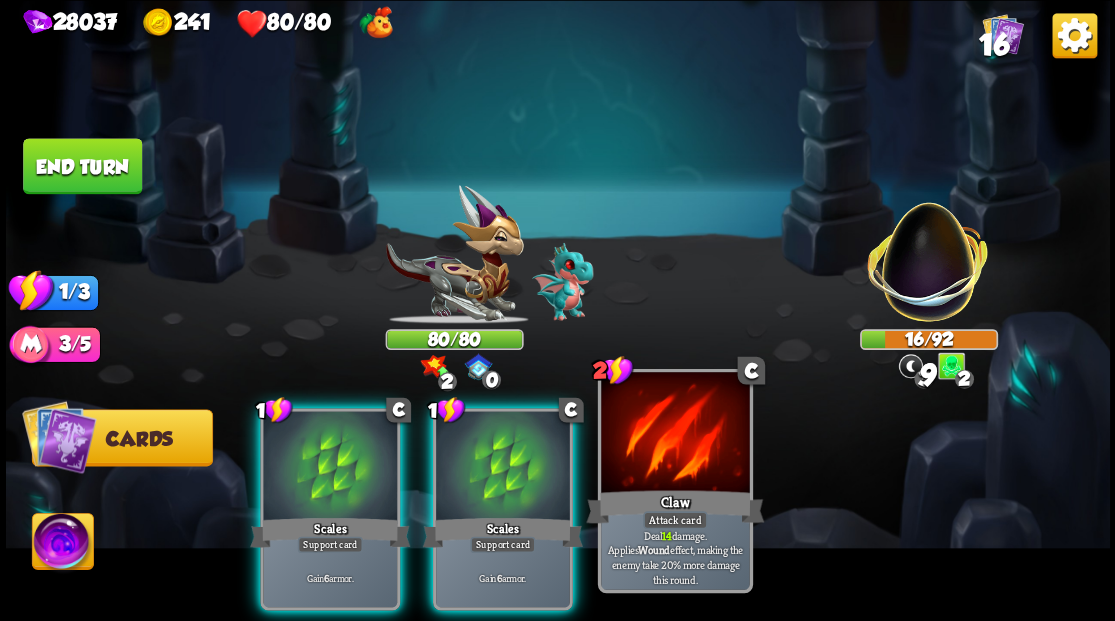 click at bounding box center (675, 434) 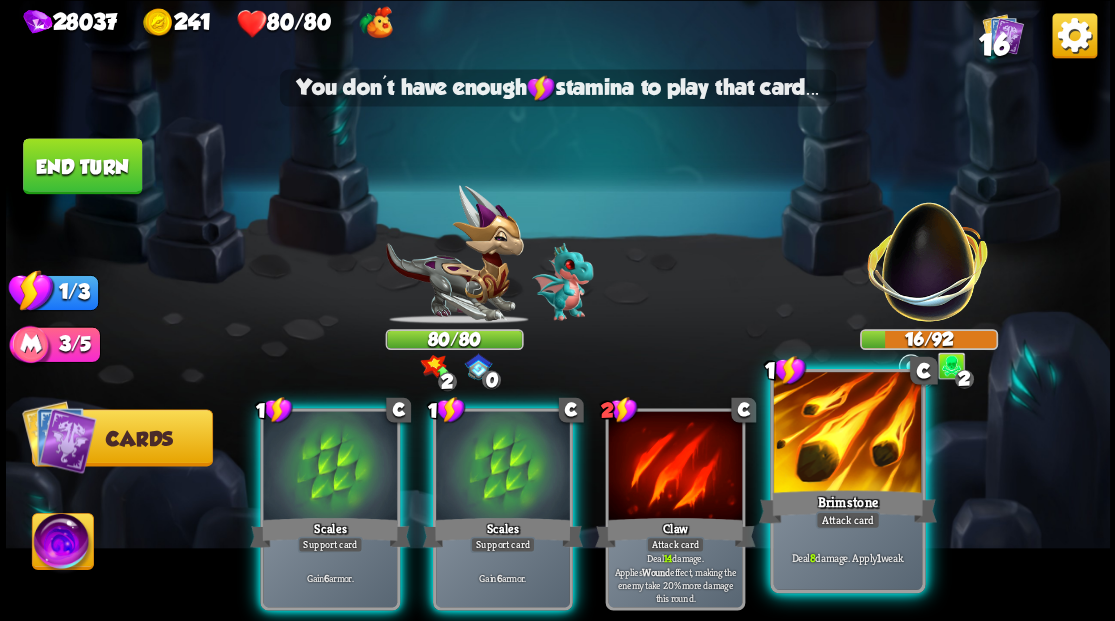 click at bounding box center [847, 434] 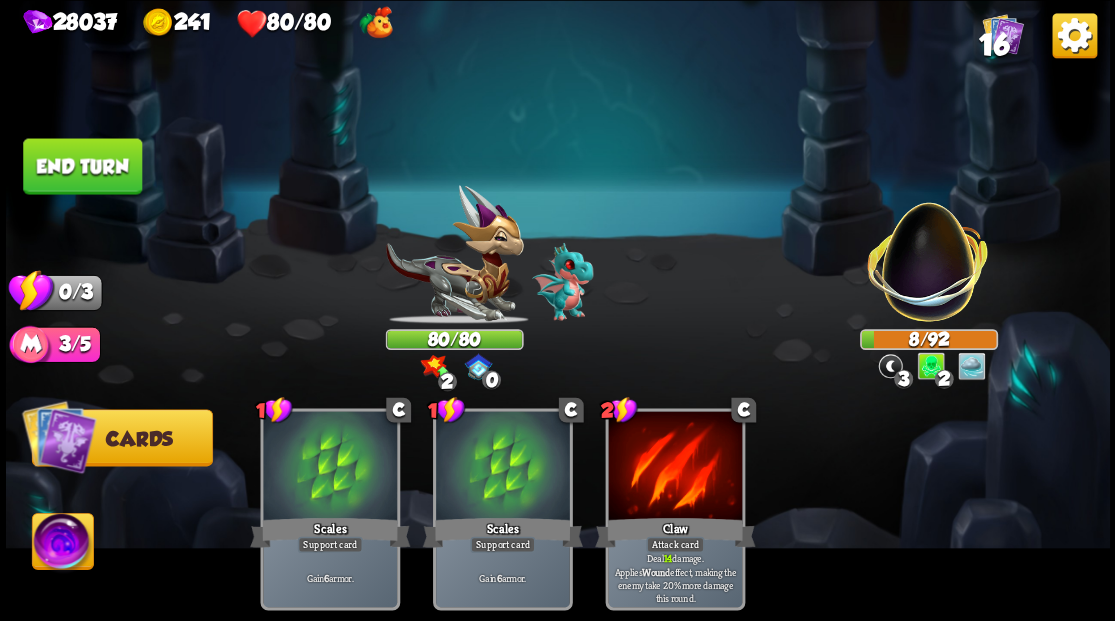 click on "End turn" at bounding box center [82, 166] 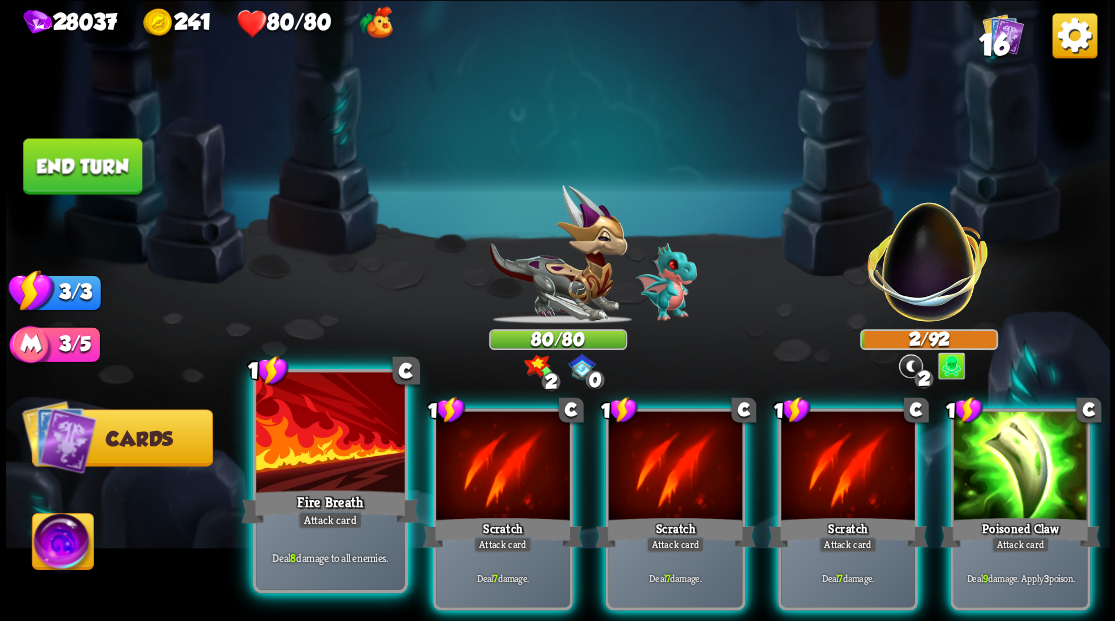 click at bounding box center [330, 434] 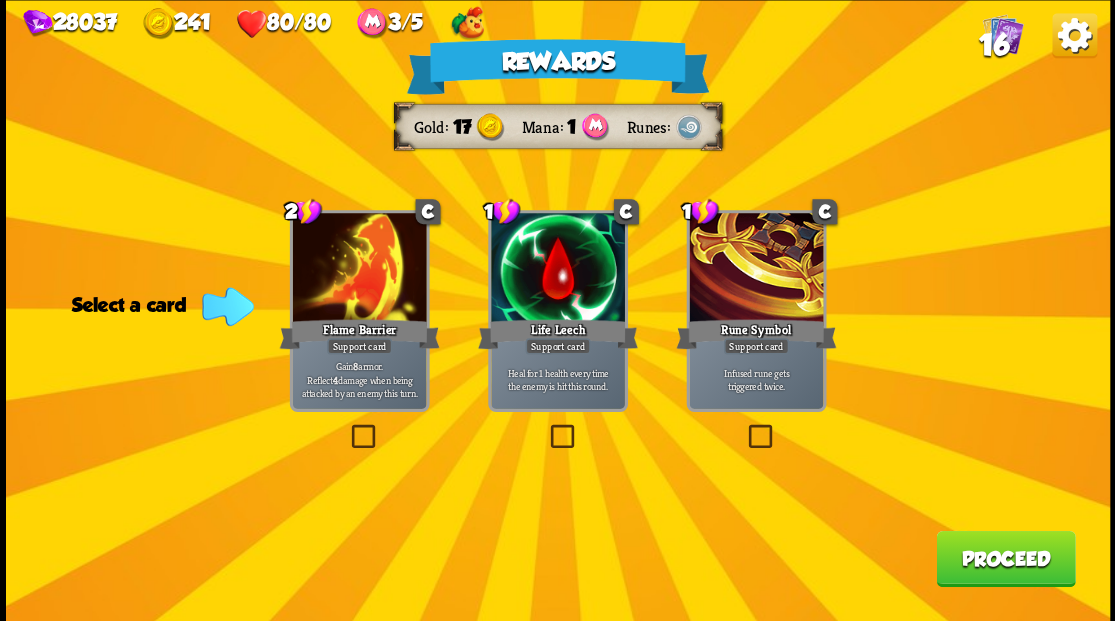 click on "Proceed" at bounding box center (1005, 558) 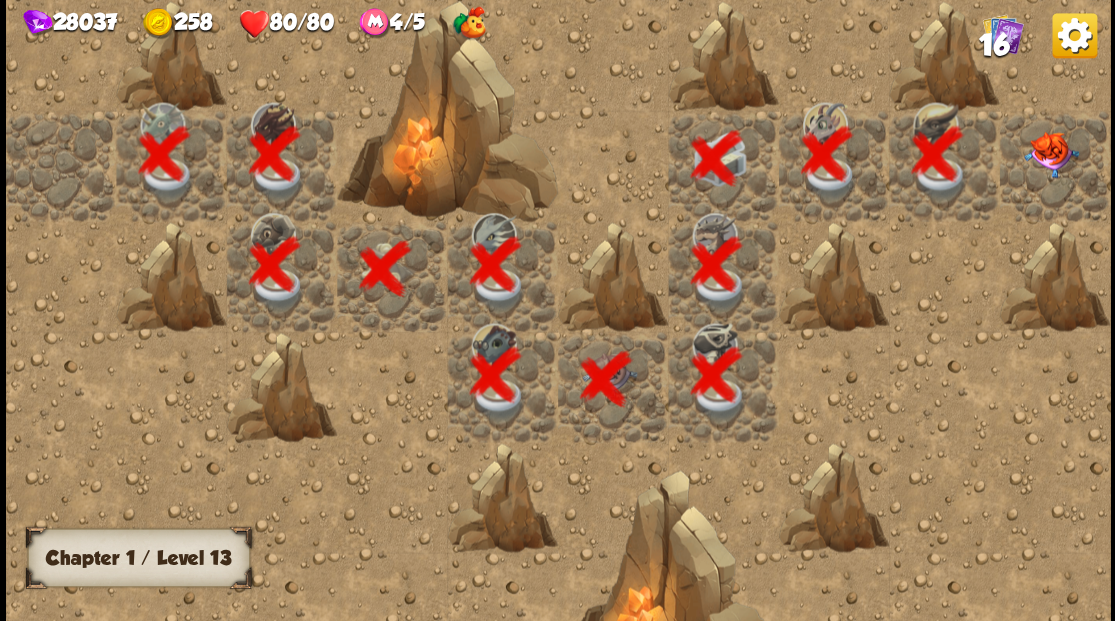 scroll, scrollTop: 0, scrollLeft: 384, axis: horizontal 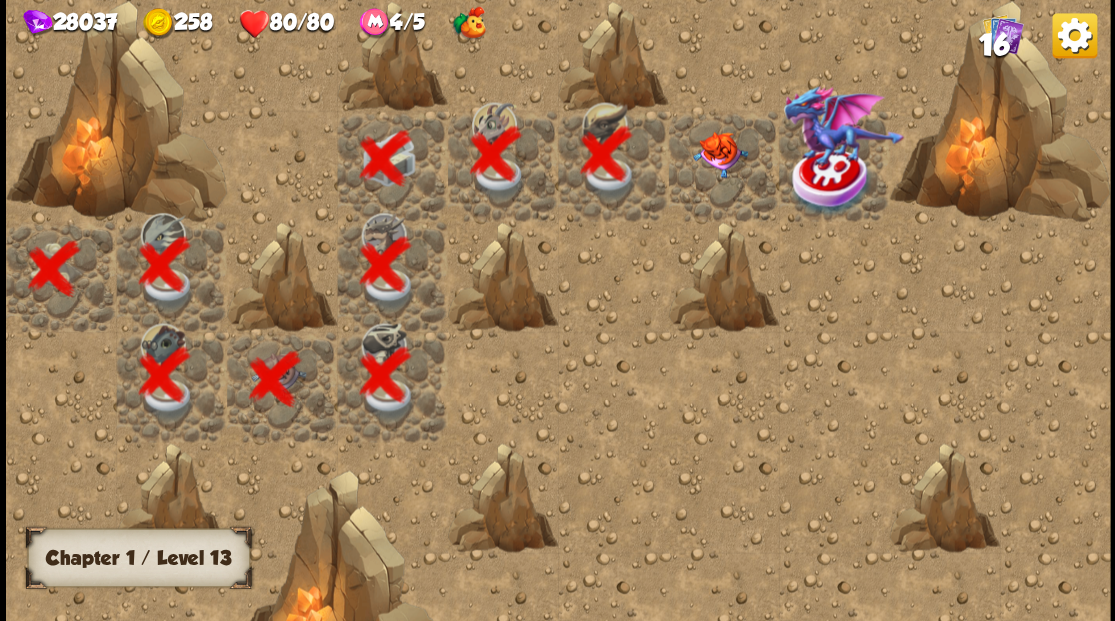 click at bounding box center [719, 154] 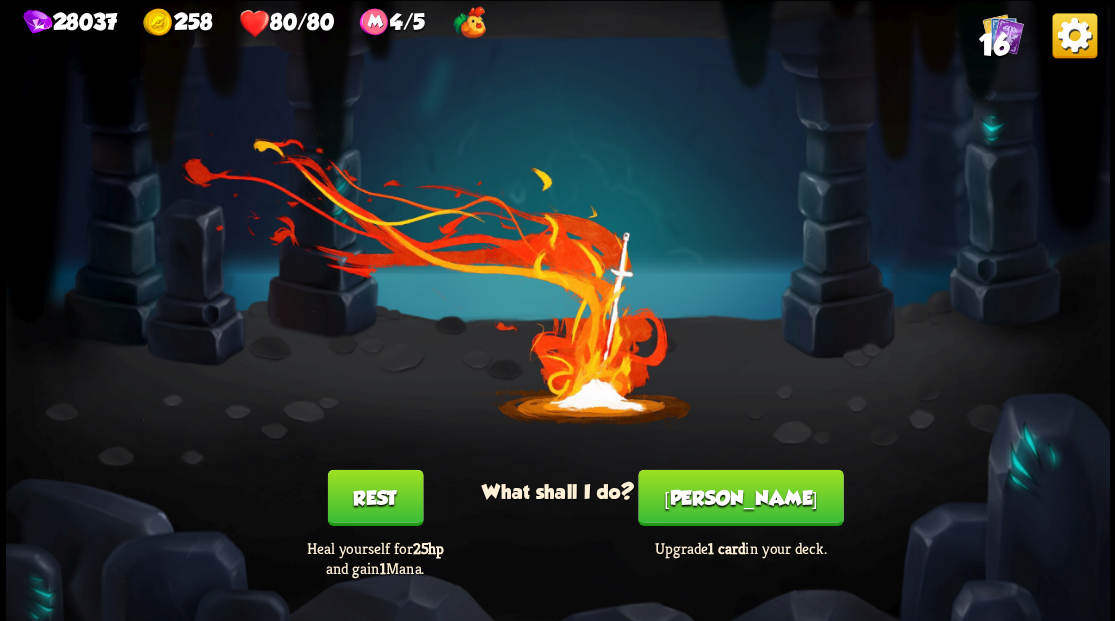 click on "Smith" at bounding box center [740, 497] 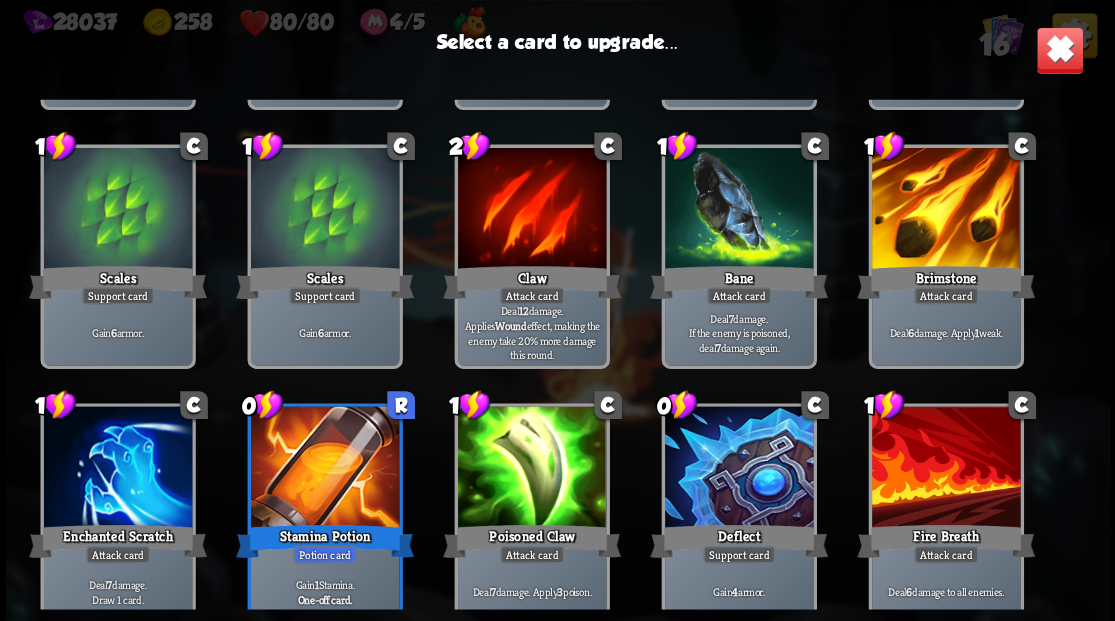 scroll, scrollTop: 329, scrollLeft: 0, axis: vertical 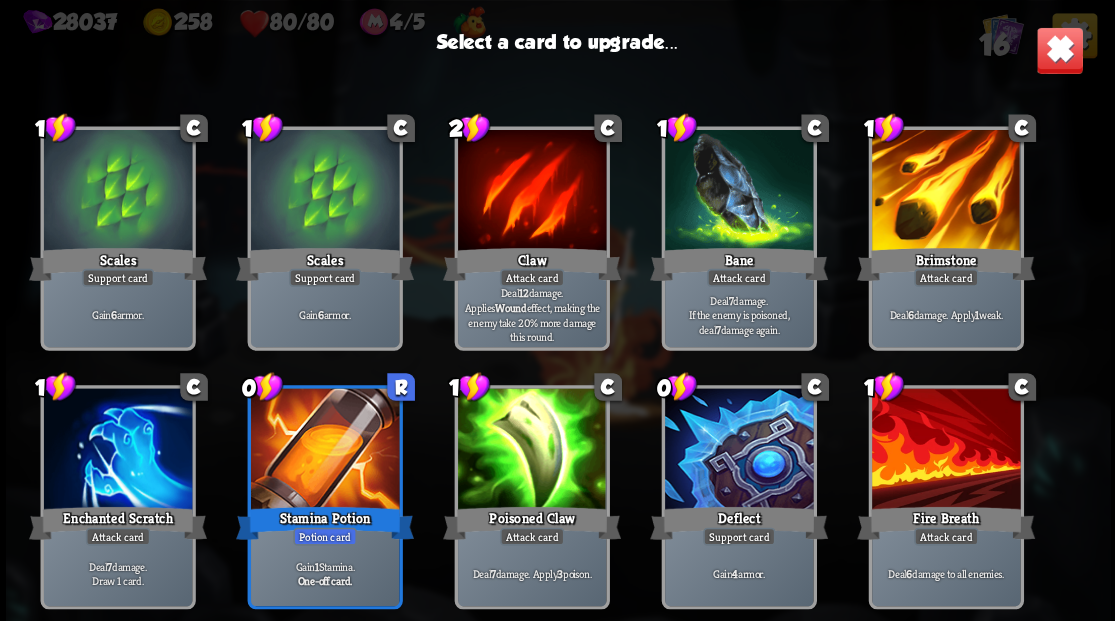 click at bounding box center [945, 450] 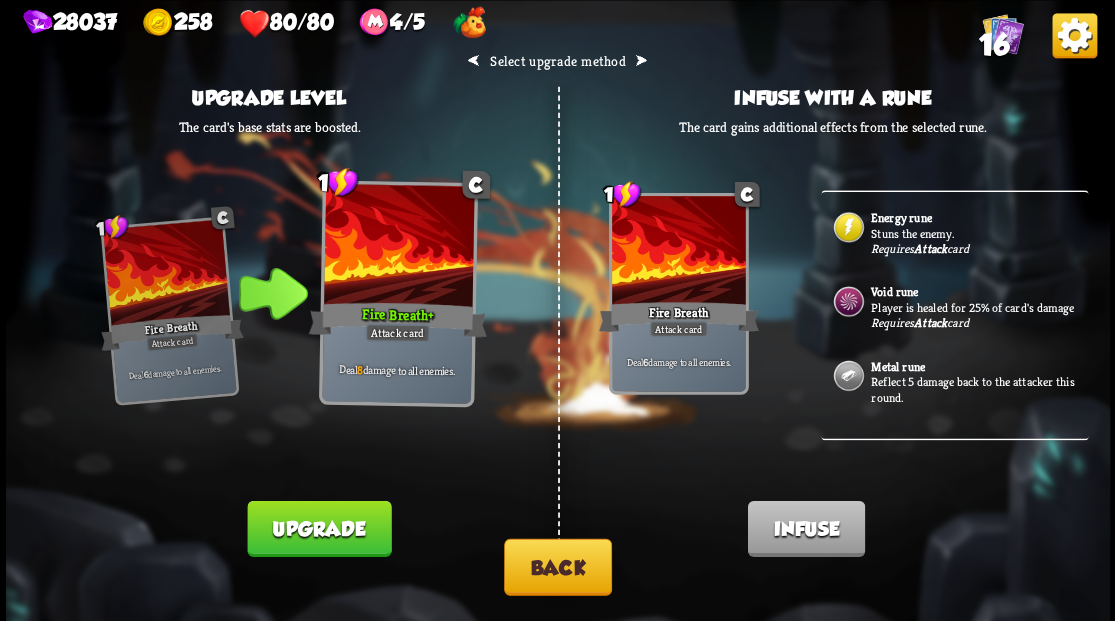 scroll, scrollTop: 0, scrollLeft: 0, axis: both 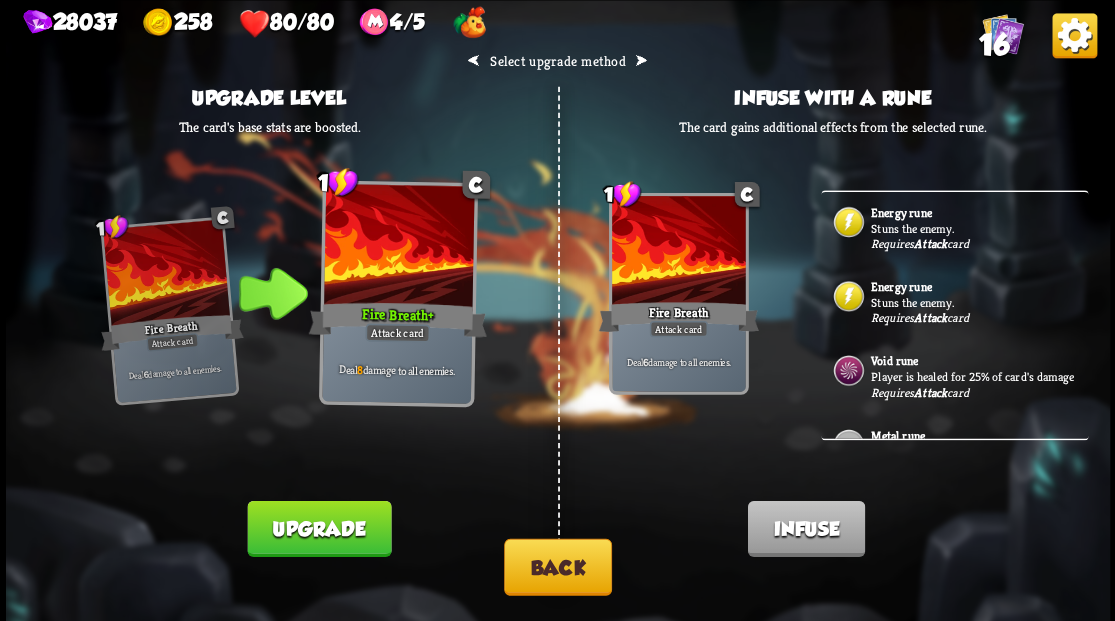 click on "Upgrade" at bounding box center (319, 528) 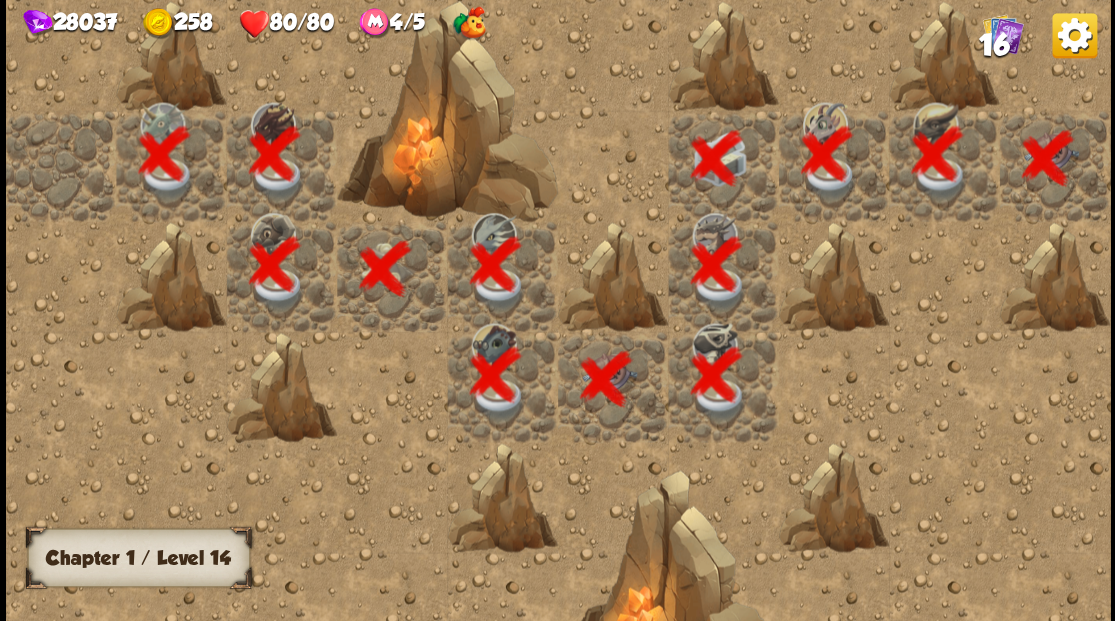 scroll, scrollTop: 0, scrollLeft: 384, axis: horizontal 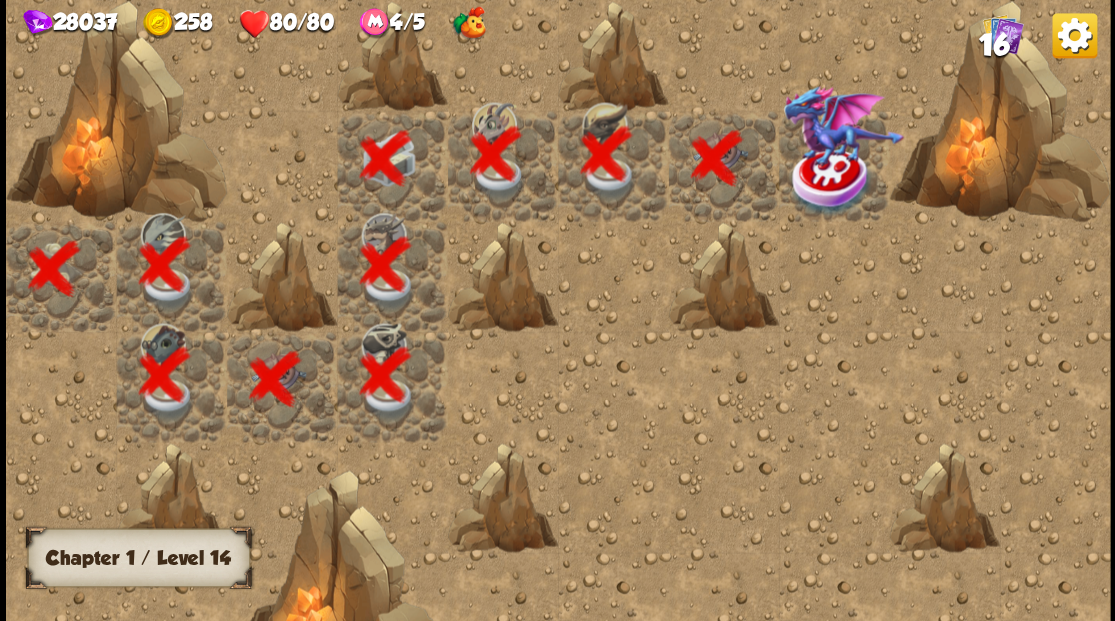 click at bounding box center (831, 181) 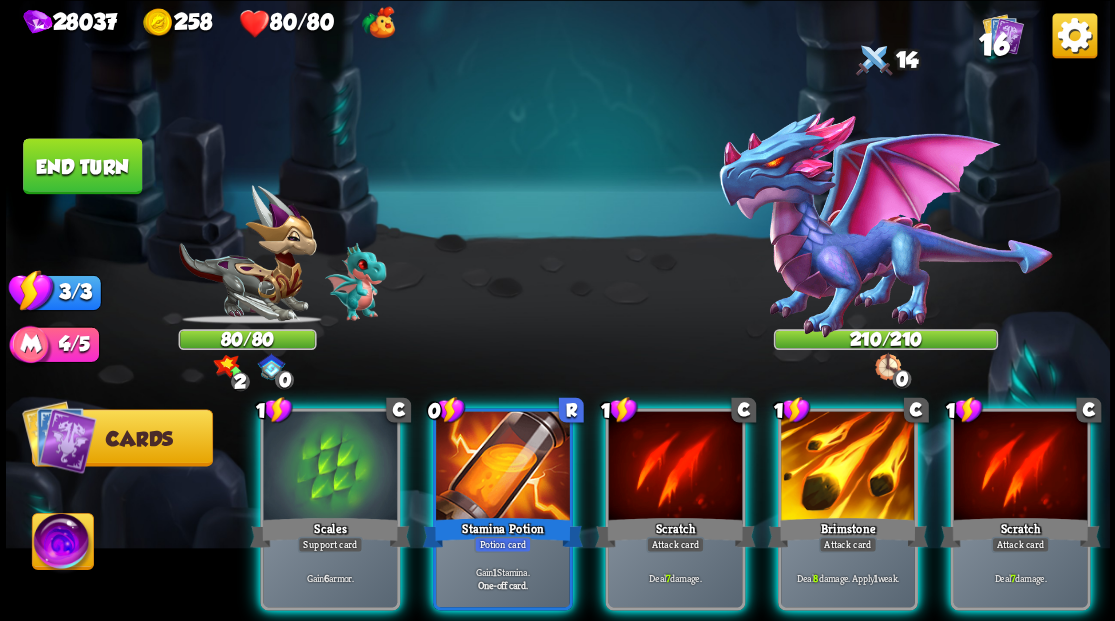 click at bounding box center [62, 544] 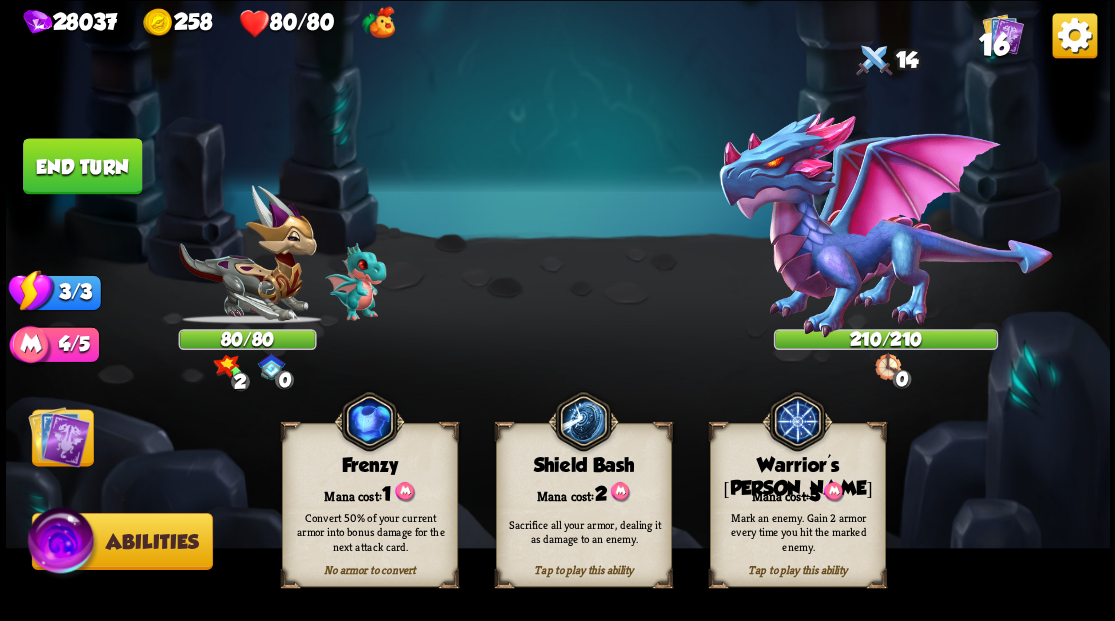 click on "Warrior's [PERSON_NAME]" at bounding box center (797, 477) 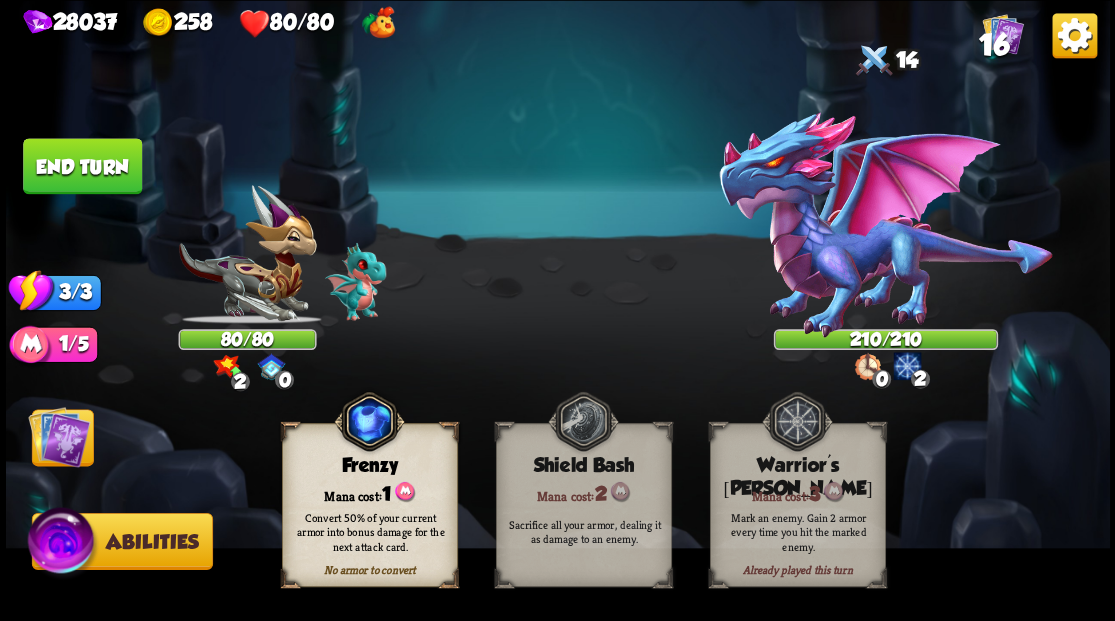 click at bounding box center (59, 436) 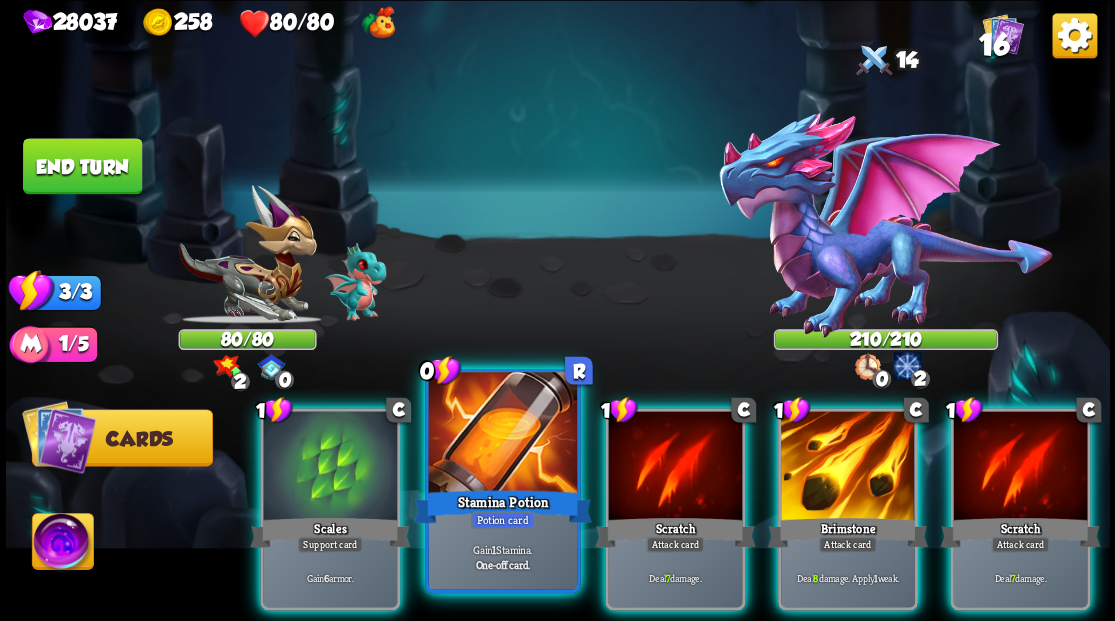 click at bounding box center [502, 434] 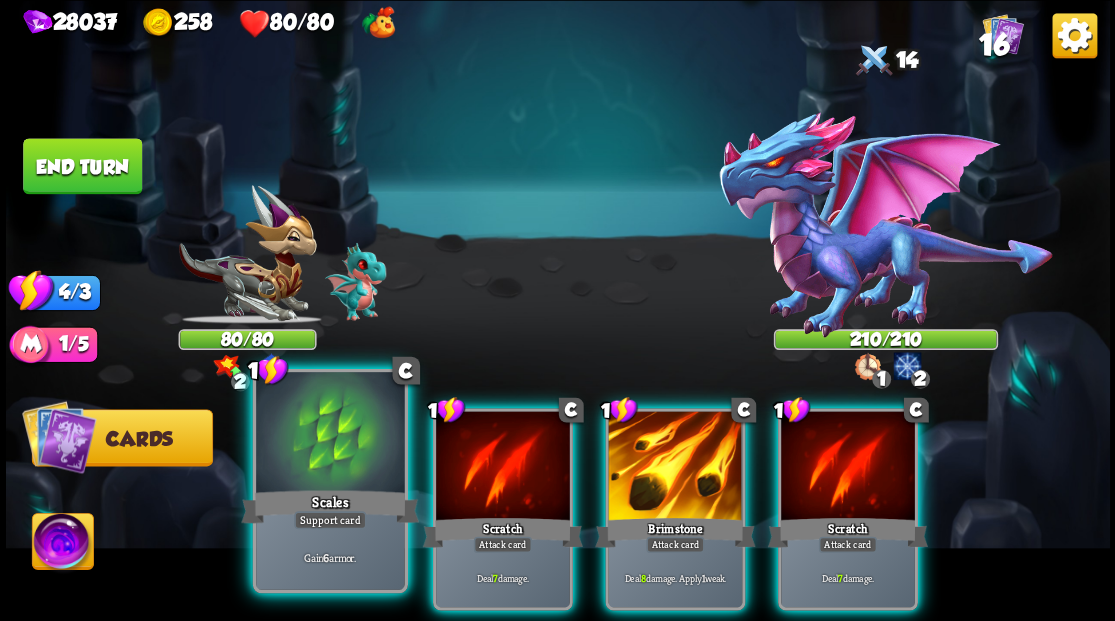 click at bounding box center [330, 434] 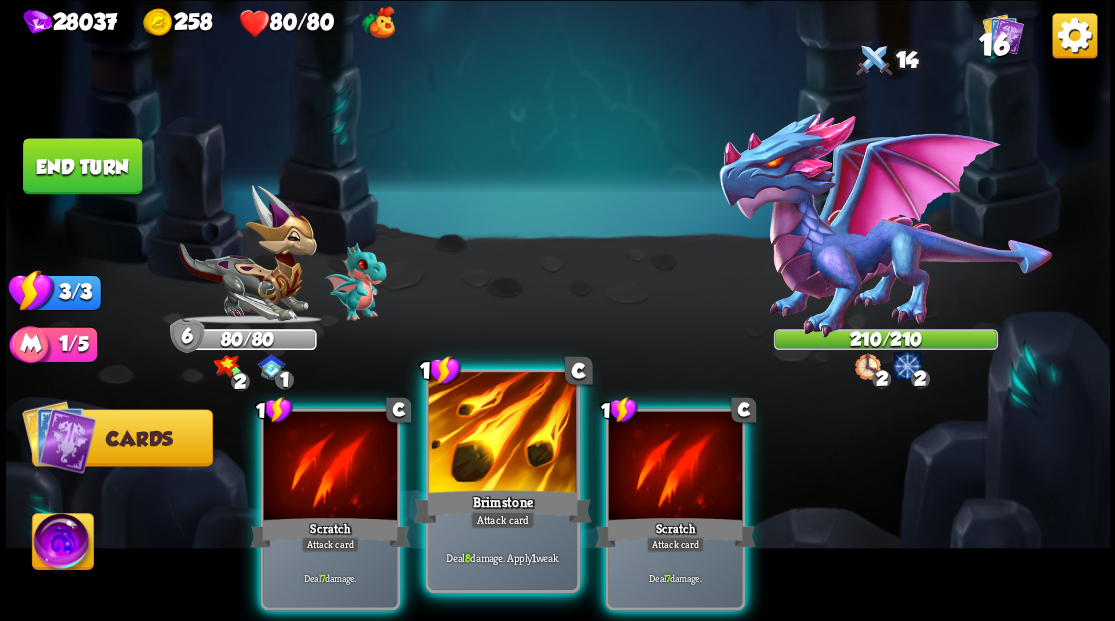 click at bounding box center (502, 434) 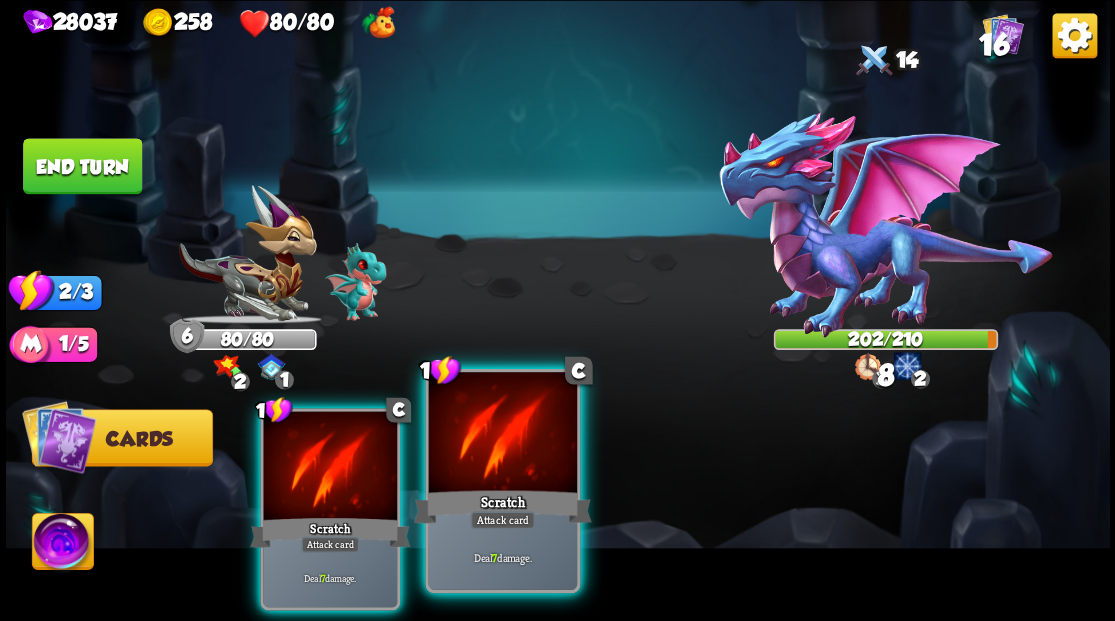 click at bounding box center (502, 434) 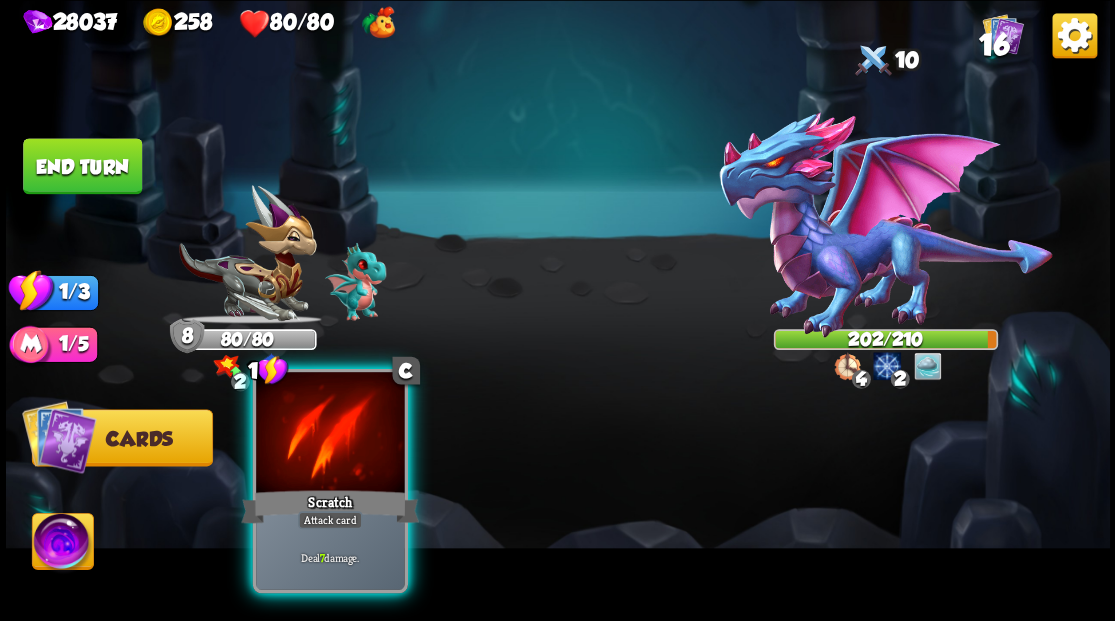 click at bounding box center [330, 434] 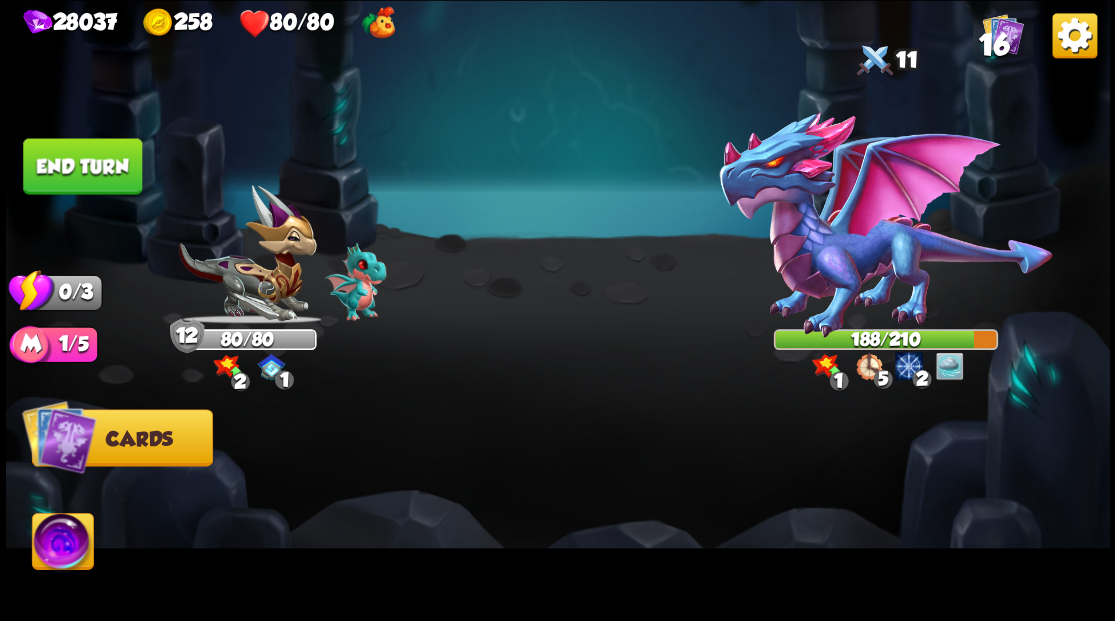 click on "End turn" at bounding box center [82, 166] 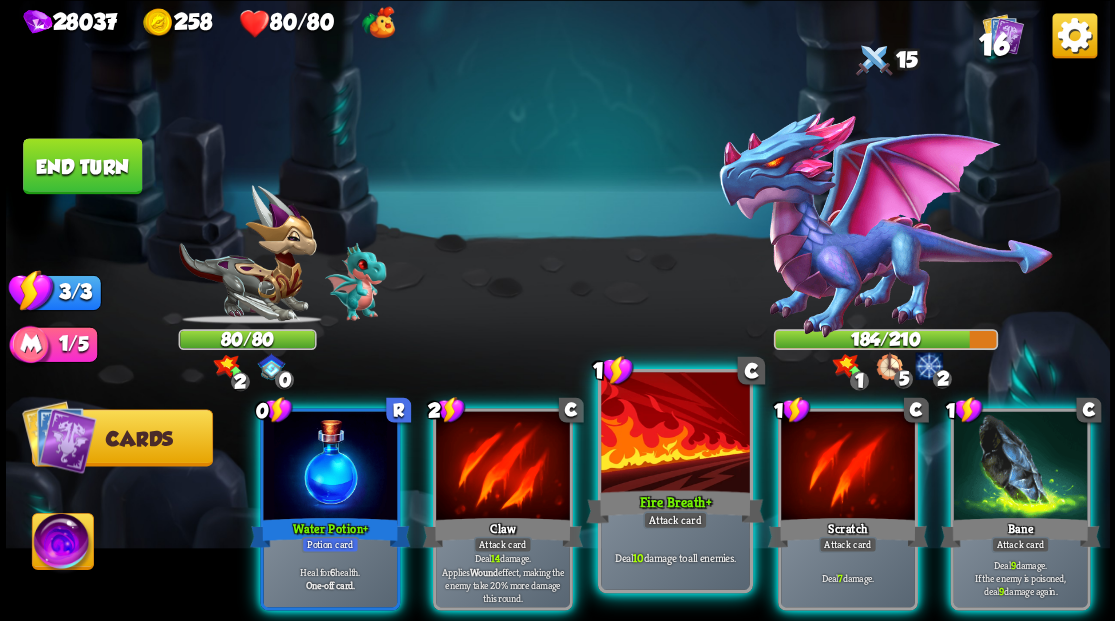 click at bounding box center [675, 434] 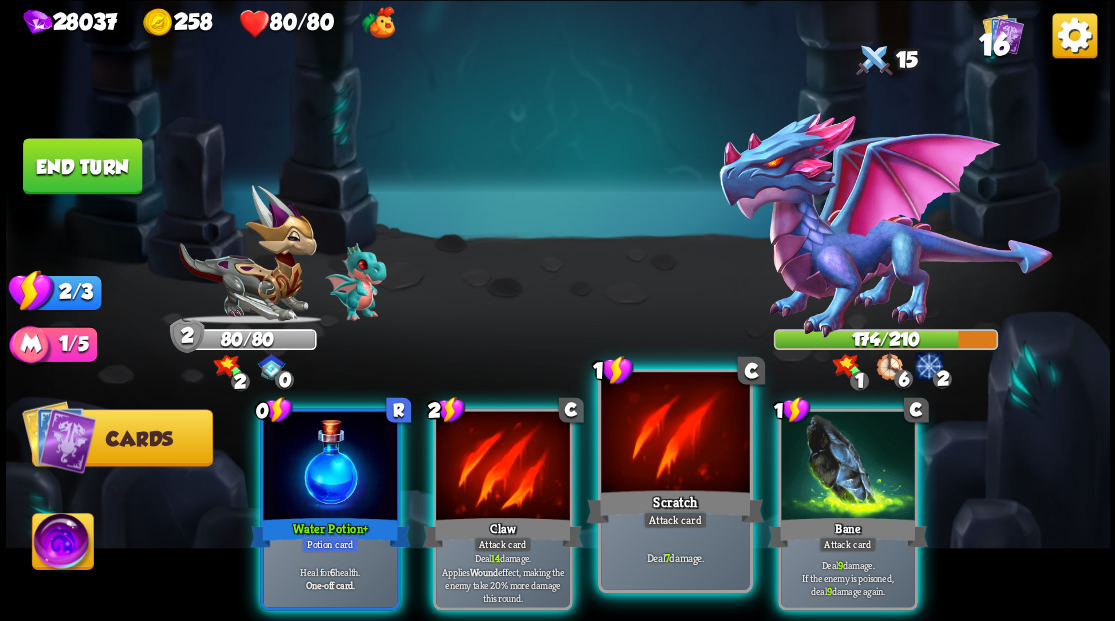 click at bounding box center [675, 434] 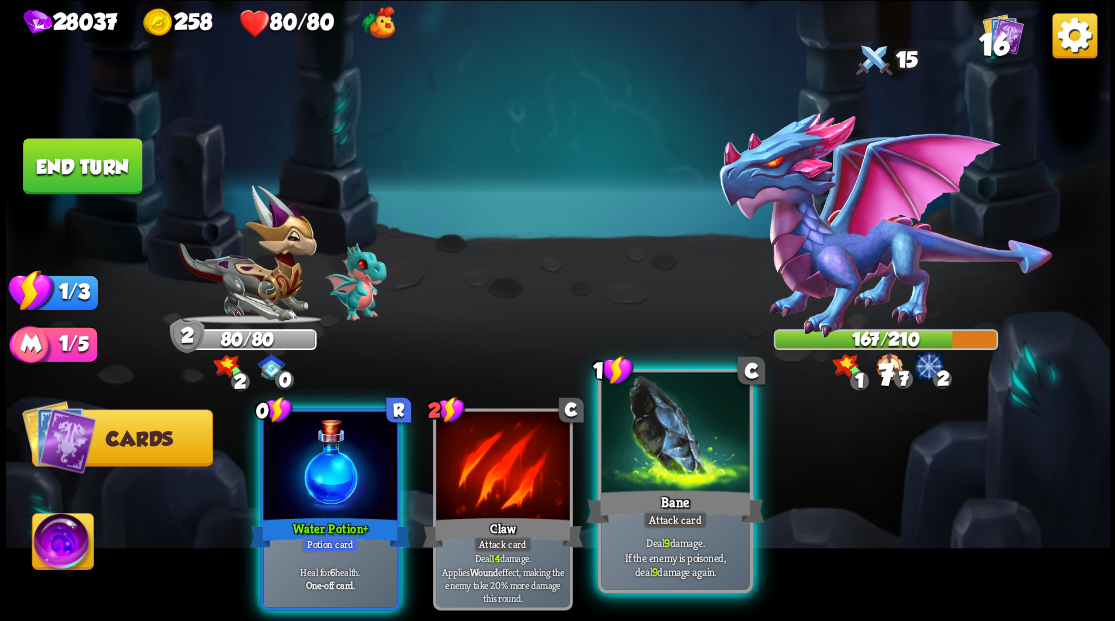 click at bounding box center (675, 434) 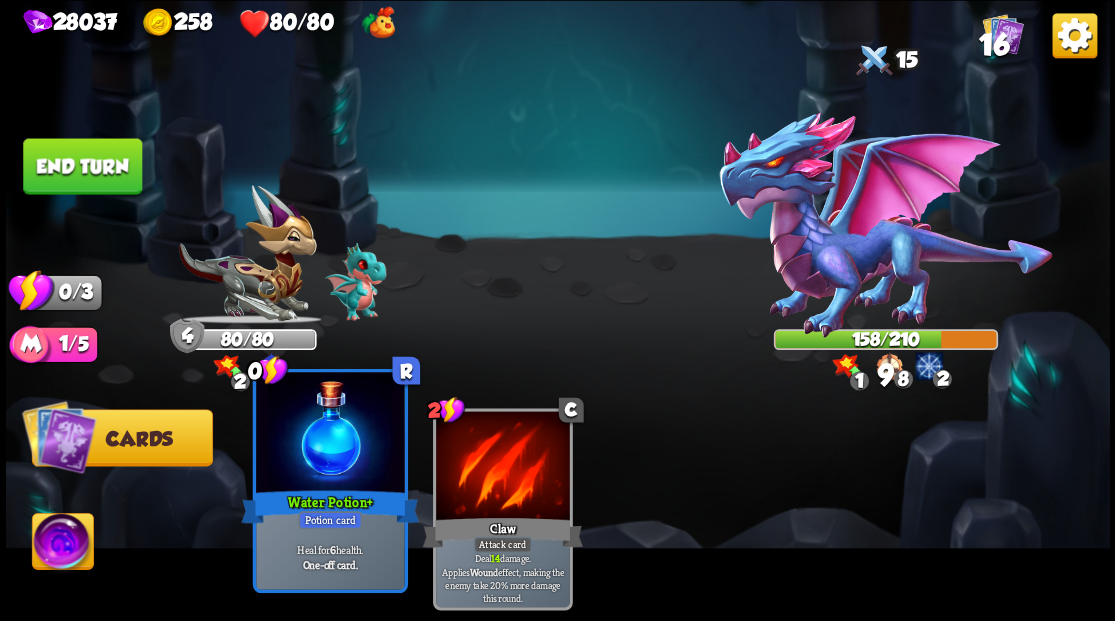 click at bounding box center [330, 434] 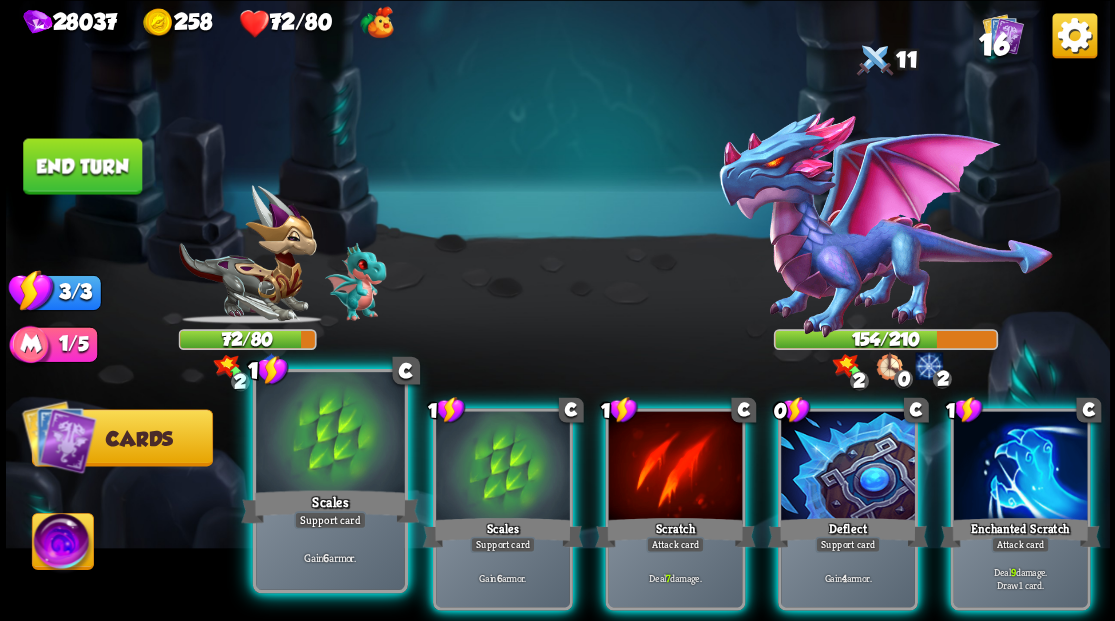 click at bounding box center [330, 434] 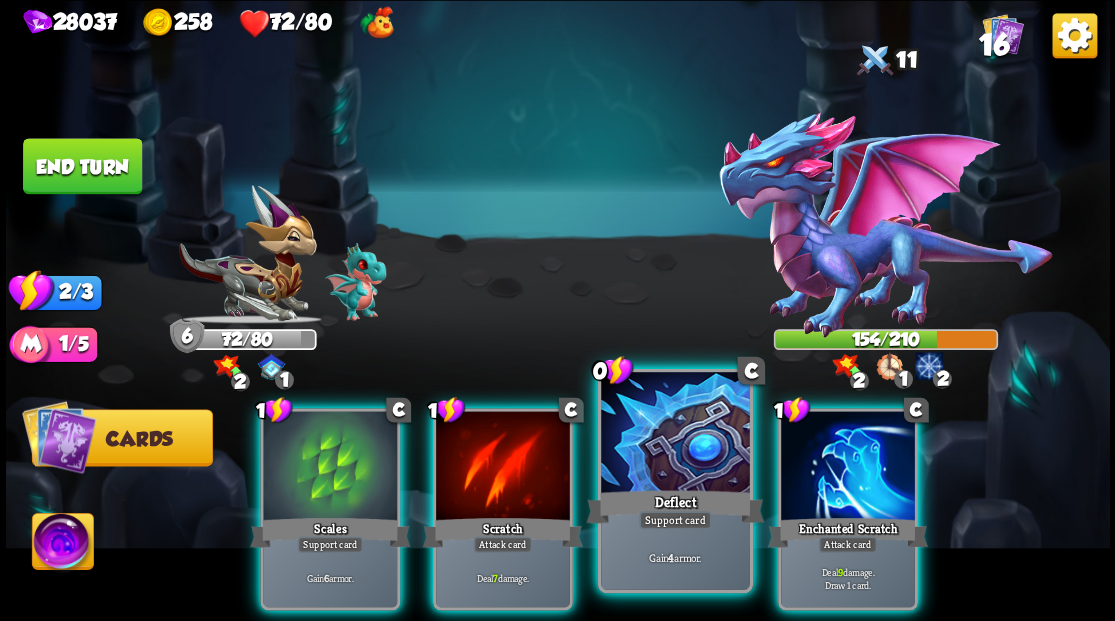 click at bounding box center (675, 434) 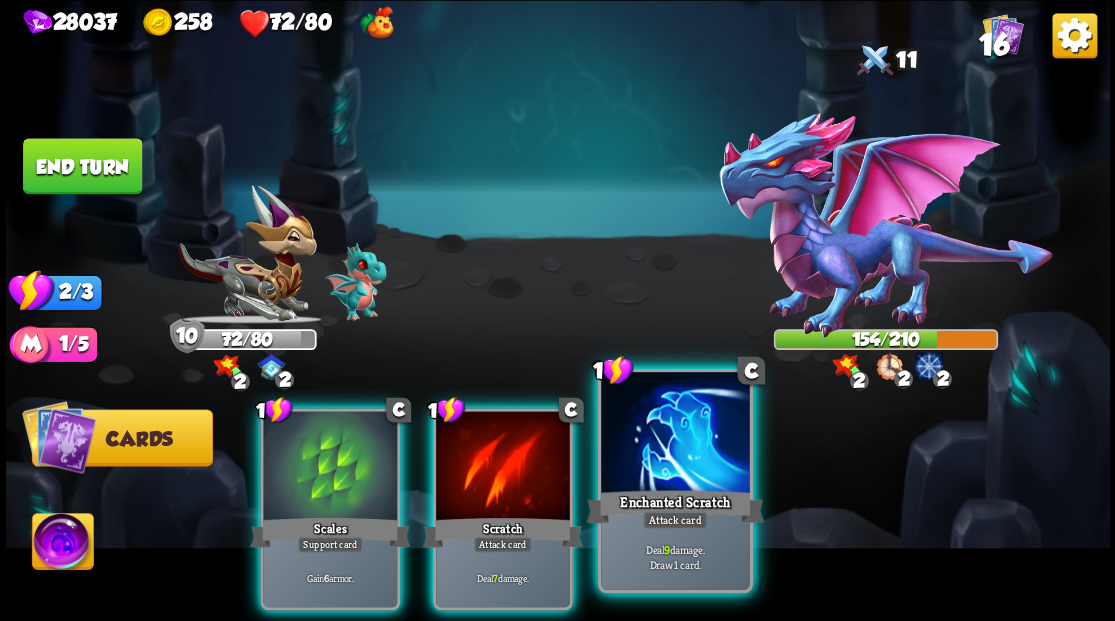 click at bounding box center [675, 434] 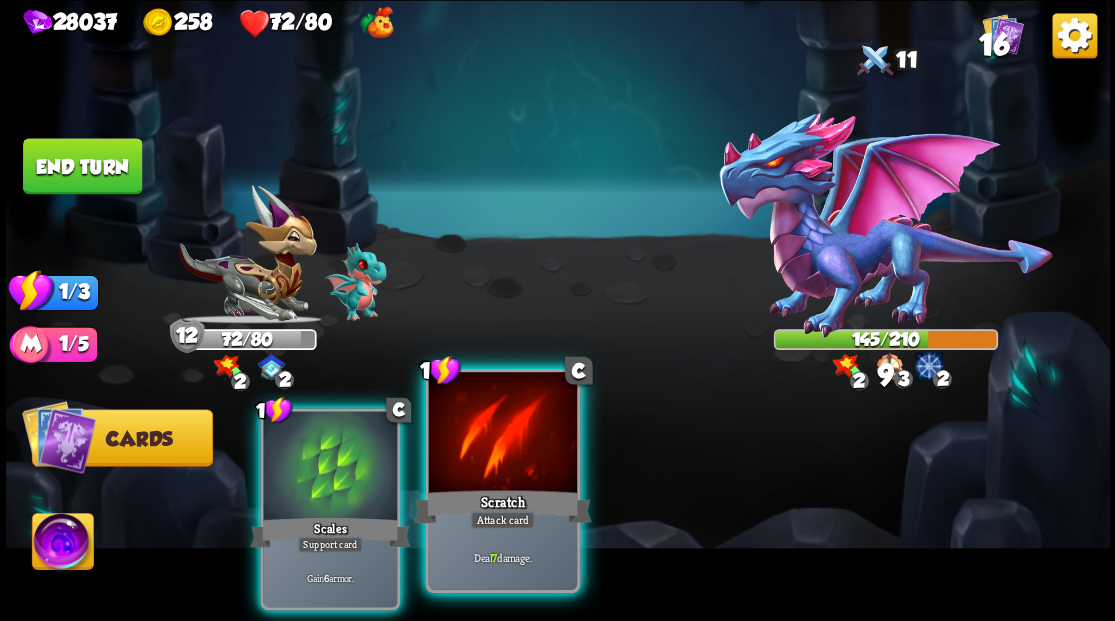 click at bounding box center [502, 434] 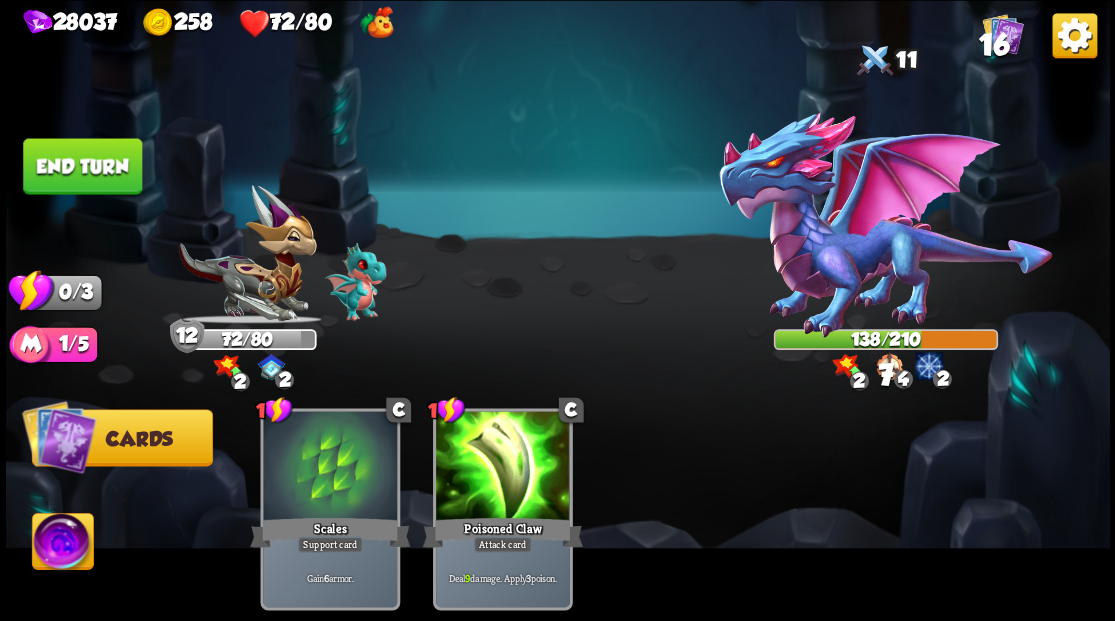 drag, startPoint x: 104, startPoint y: 172, endPoint x: 356, endPoint y: 194, distance: 252.9585 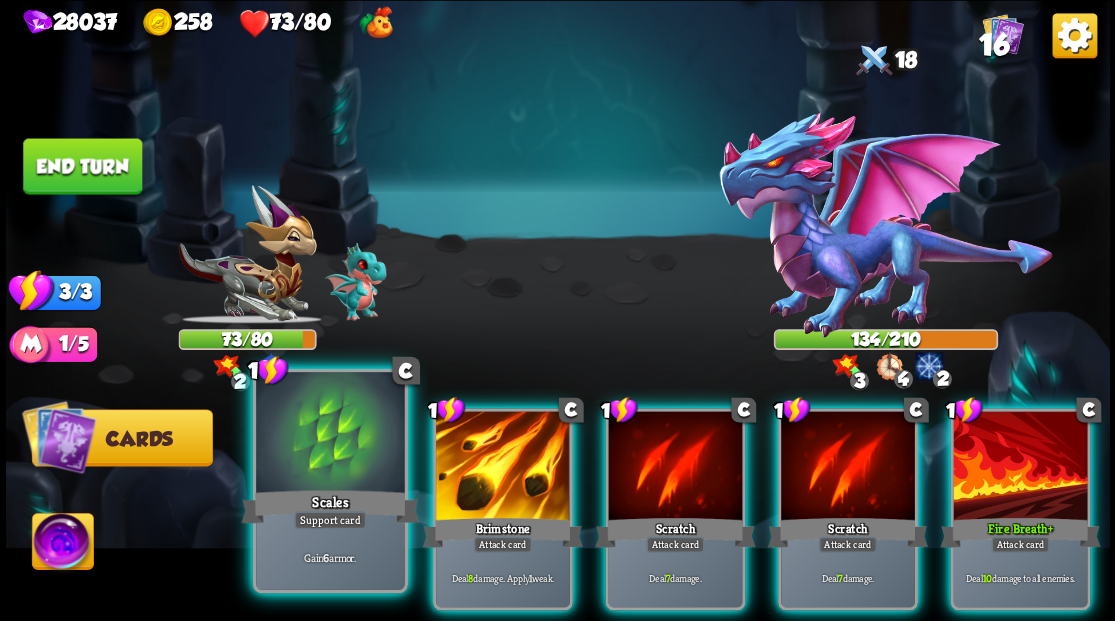 click at bounding box center (330, 434) 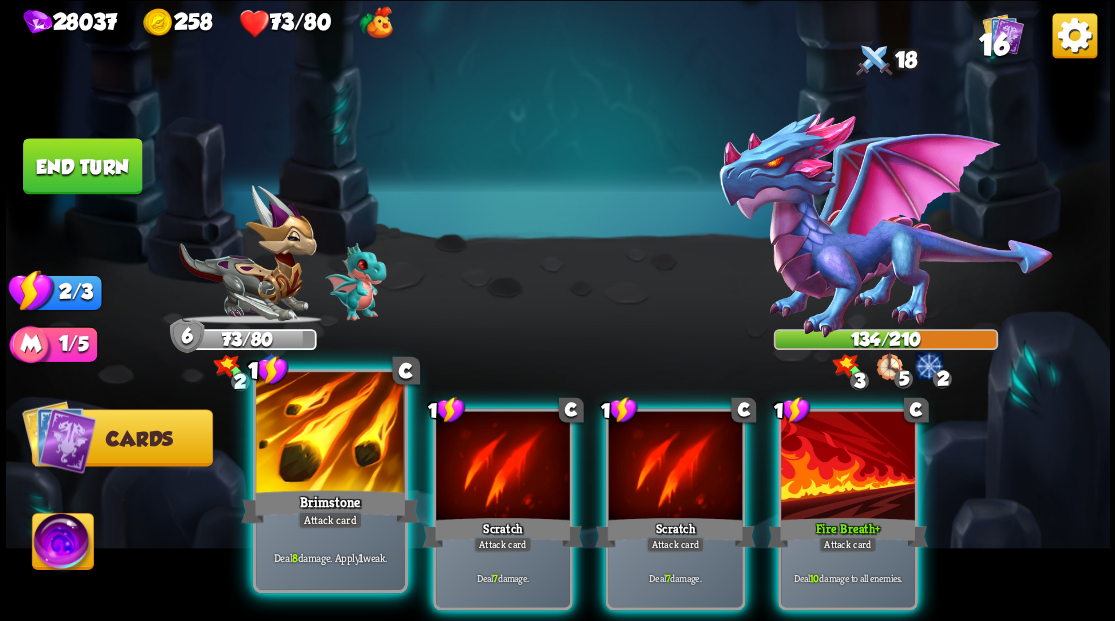 click at bounding box center (330, 434) 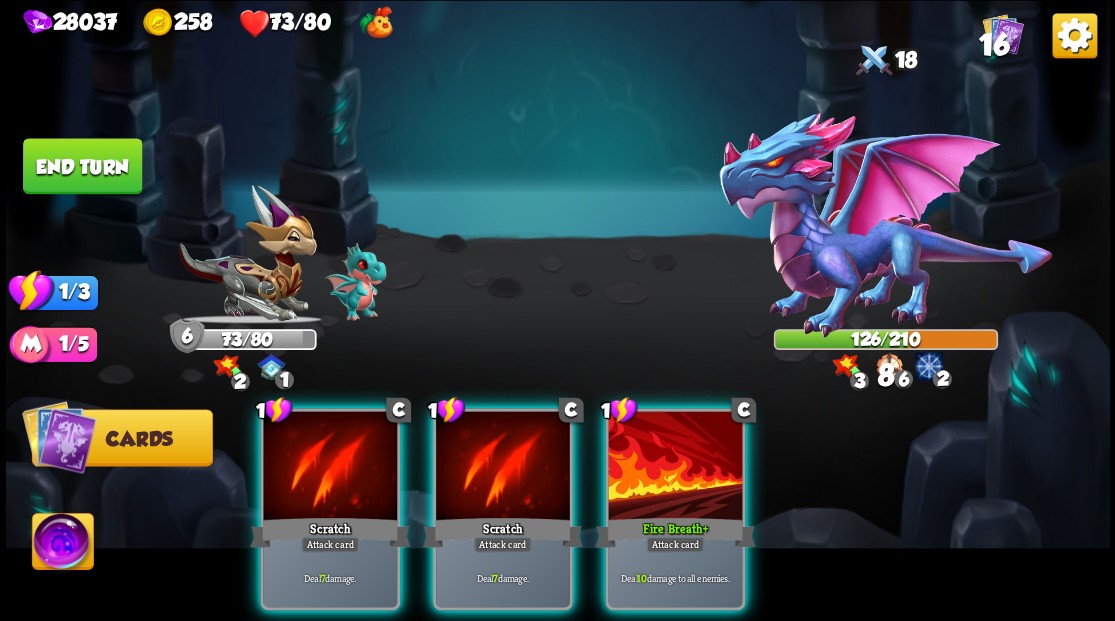 drag, startPoint x: 648, startPoint y: 462, endPoint x: 649, endPoint y: 452, distance: 10.049875 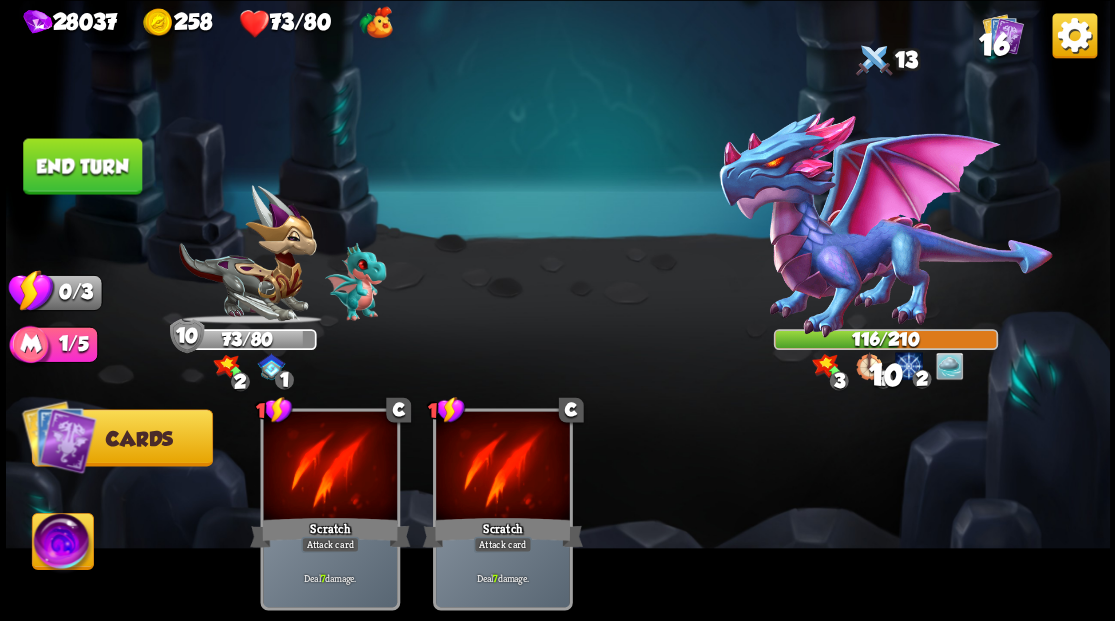 click on "End turn" at bounding box center [82, 166] 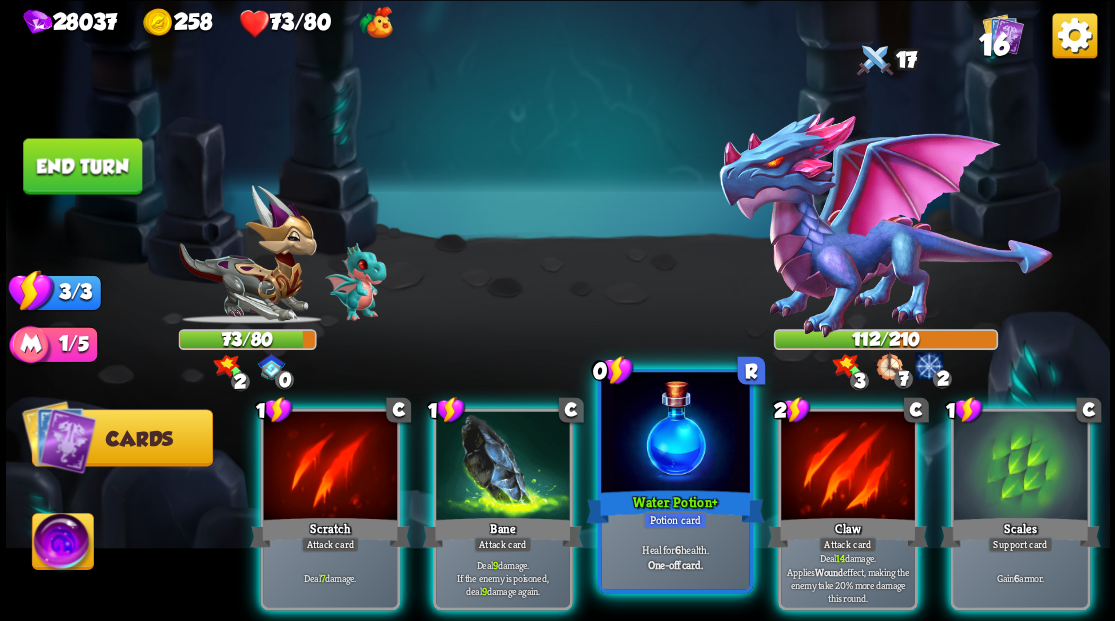 click at bounding box center [675, 434] 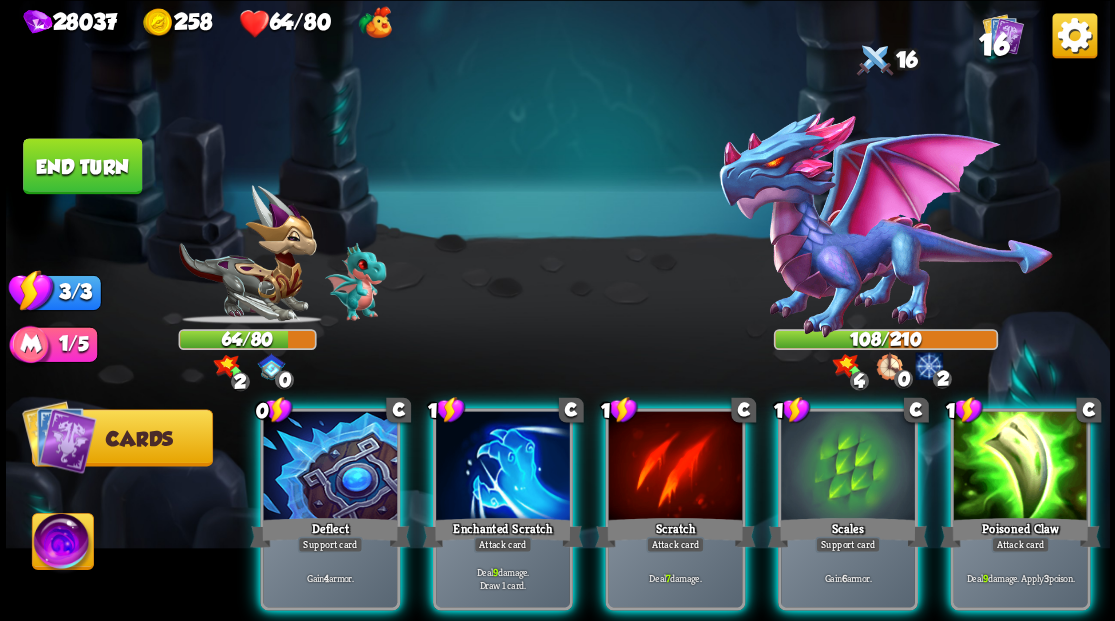 drag, startPoint x: 832, startPoint y: 444, endPoint x: 734, endPoint y: 372, distance: 121.60592 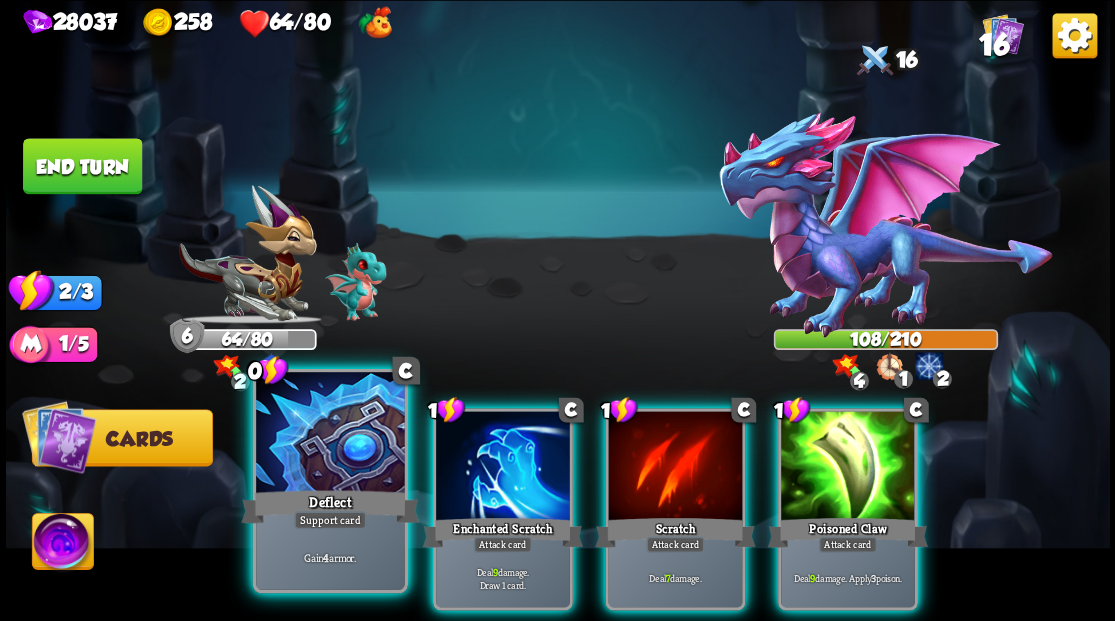 click at bounding box center [330, 434] 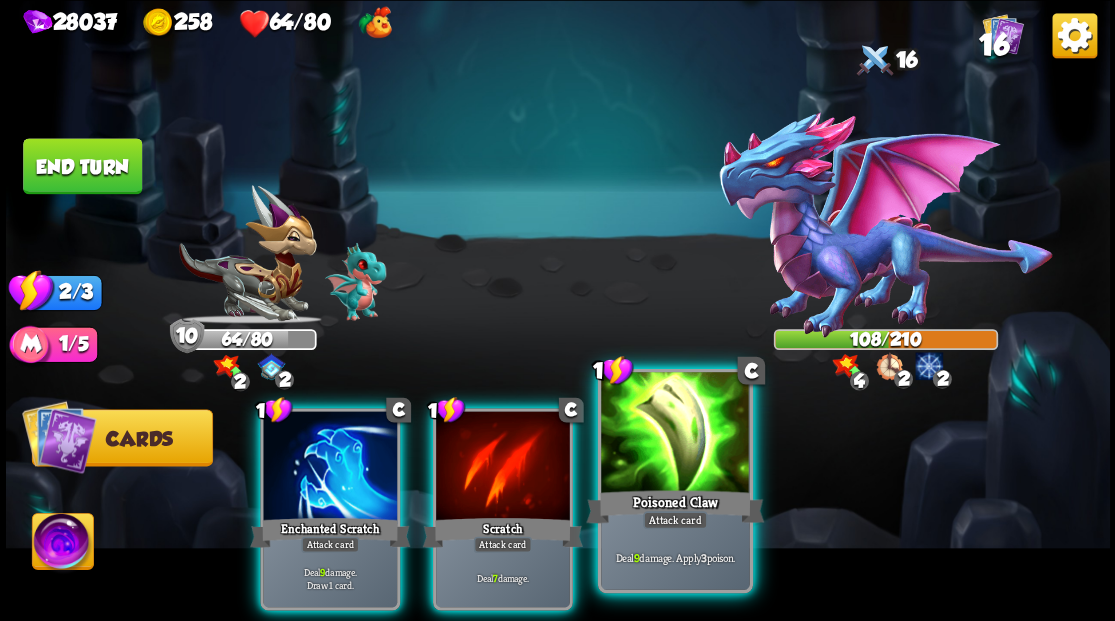 click at bounding box center [675, 434] 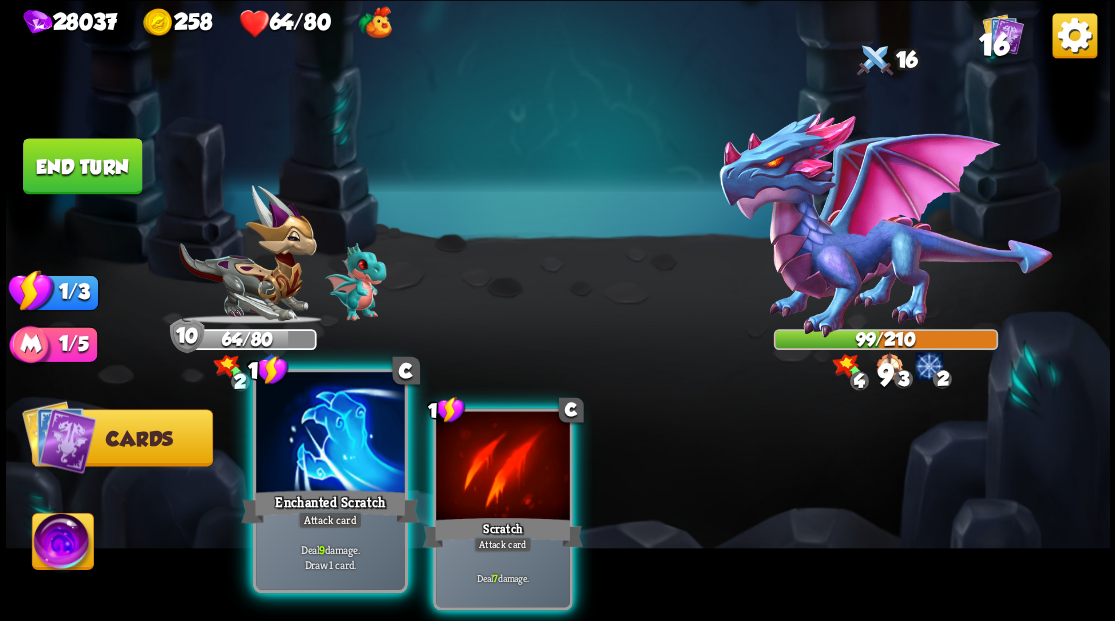 click at bounding box center (330, 434) 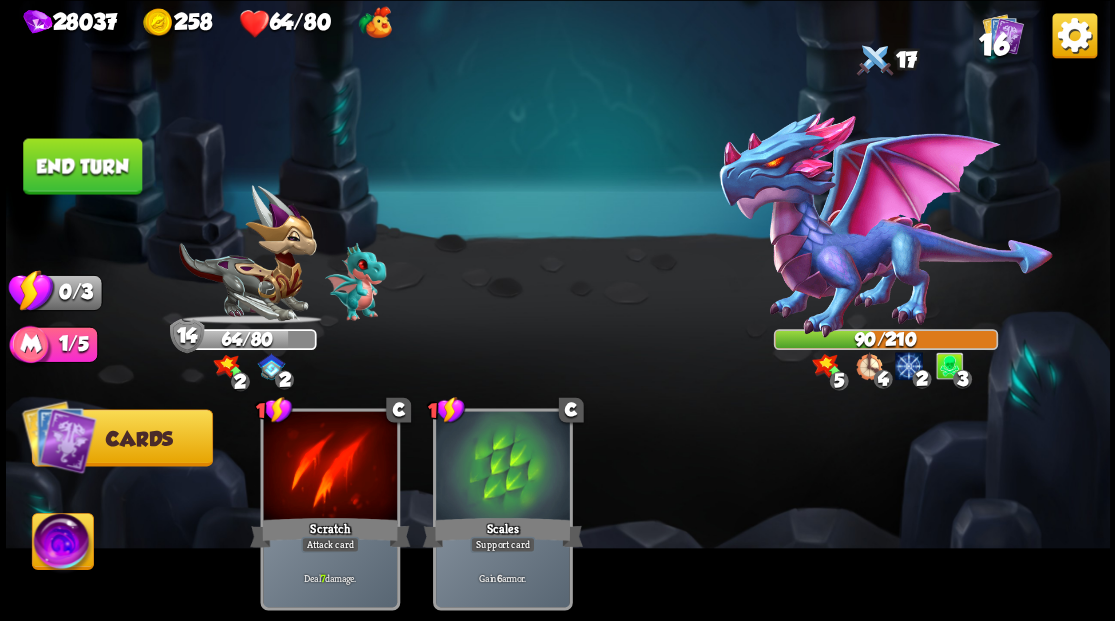 click on "End turn" at bounding box center (82, 166) 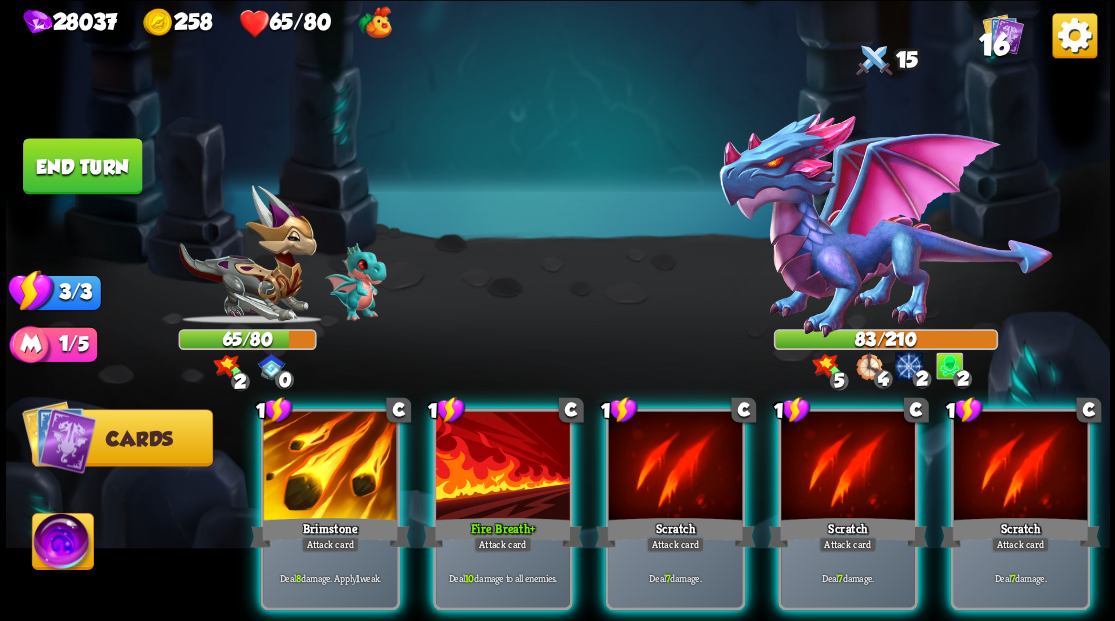 click on "28037
258
65/80
16" at bounding box center [558, 20] 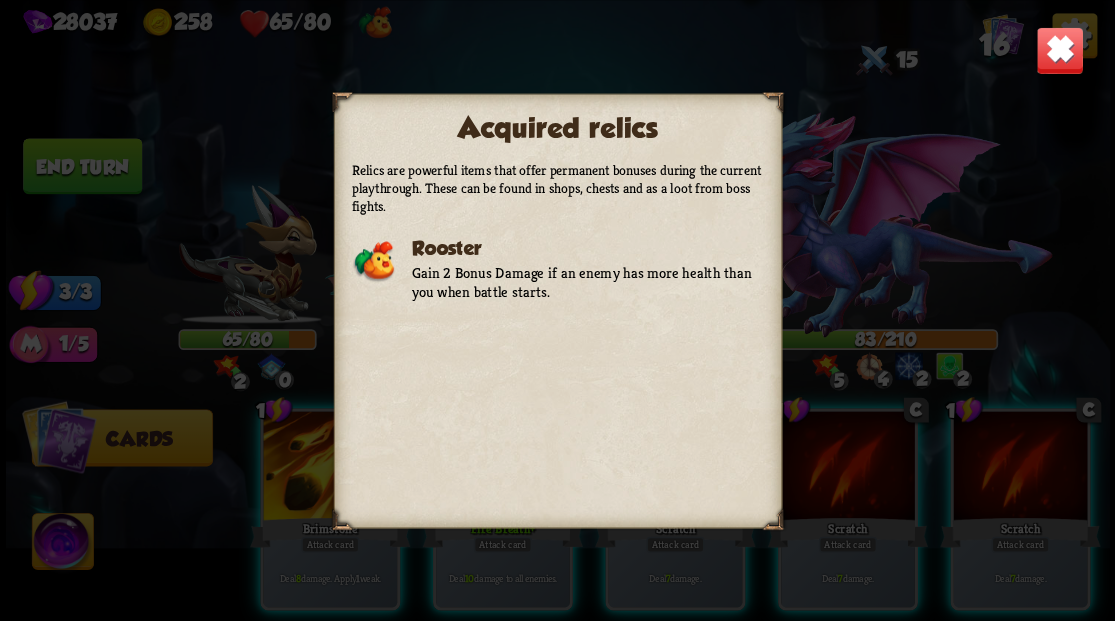 click at bounding box center [1059, 50] 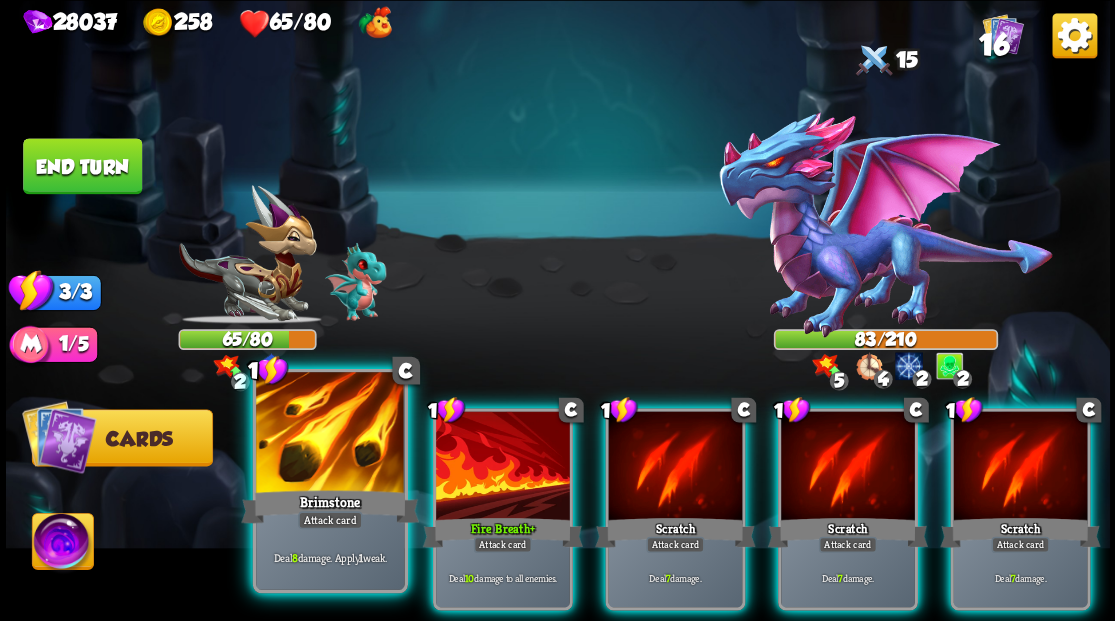 click at bounding box center [330, 434] 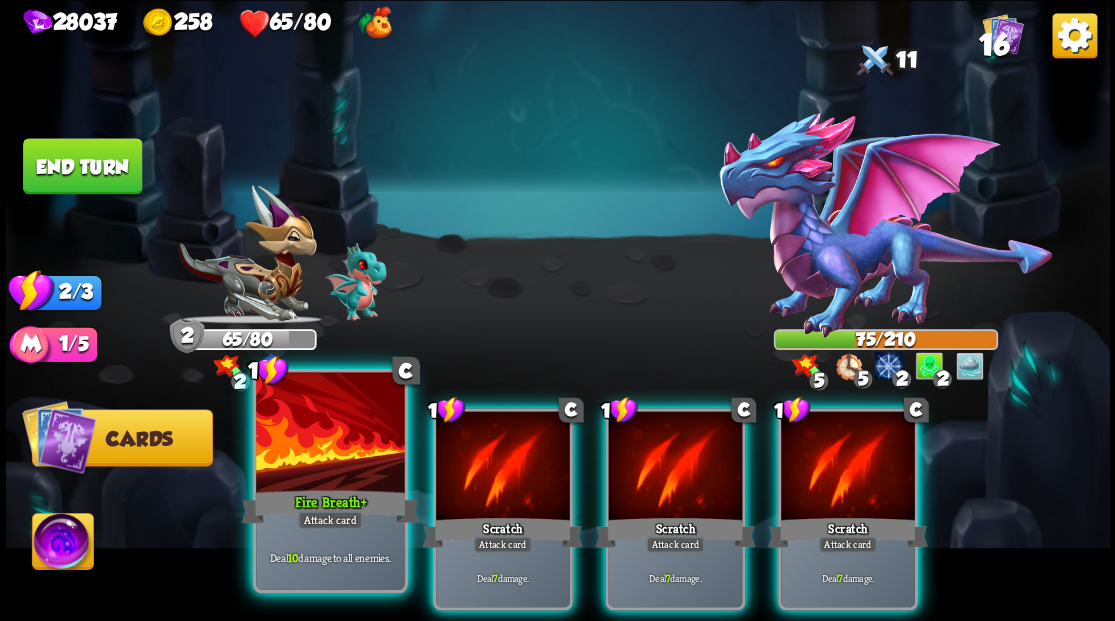 click at bounding box center [330, 434] 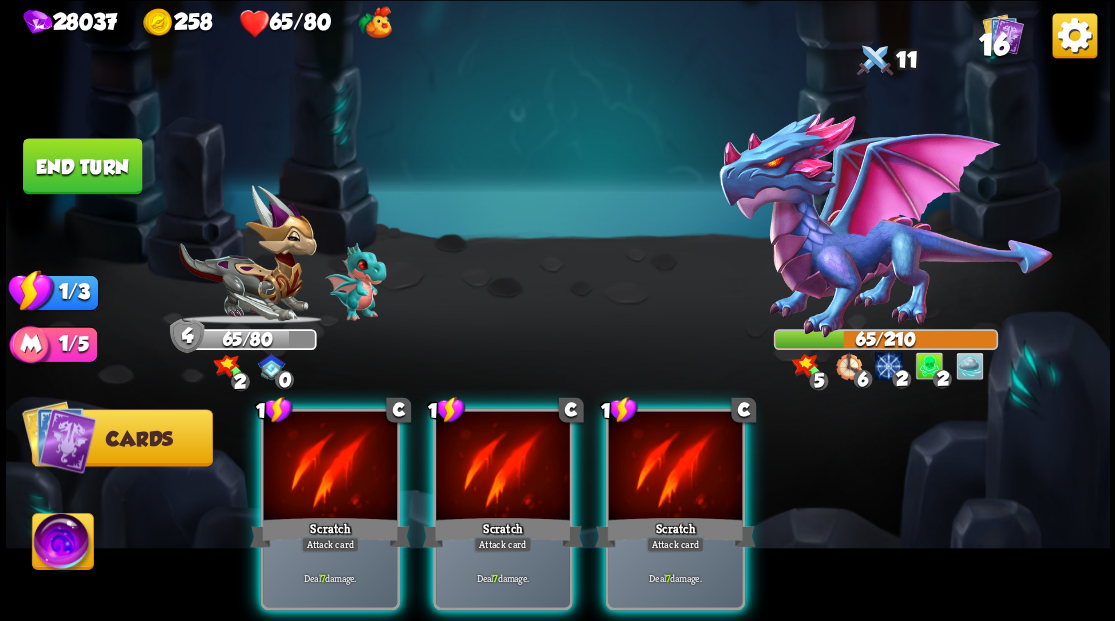 click at bounding box center (330, 467) 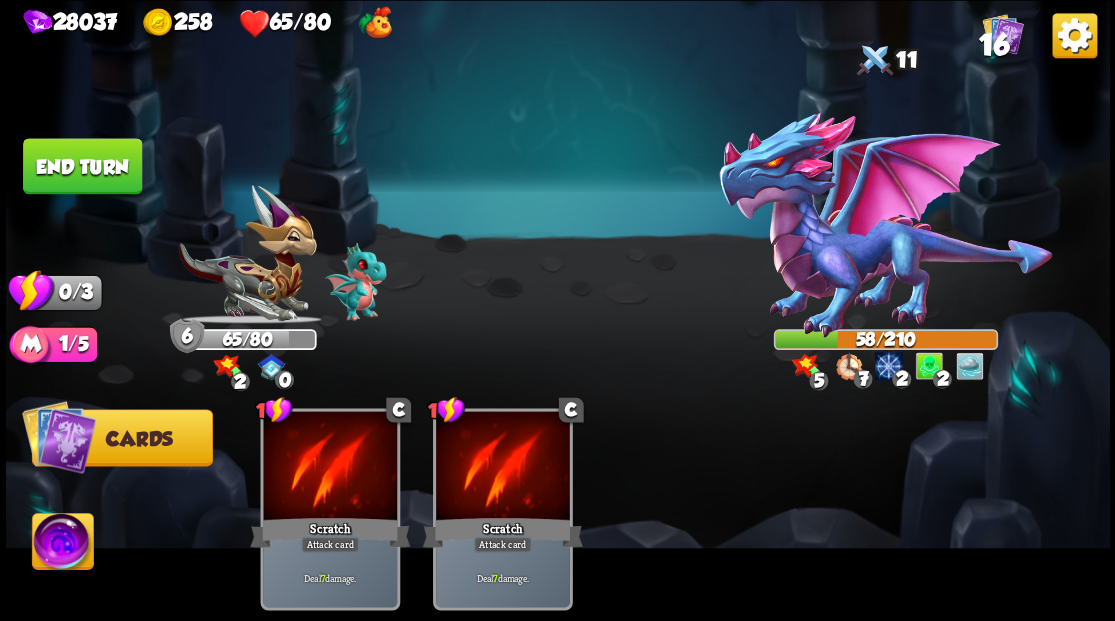 click on "End turn" at bounding box center (82, 166) 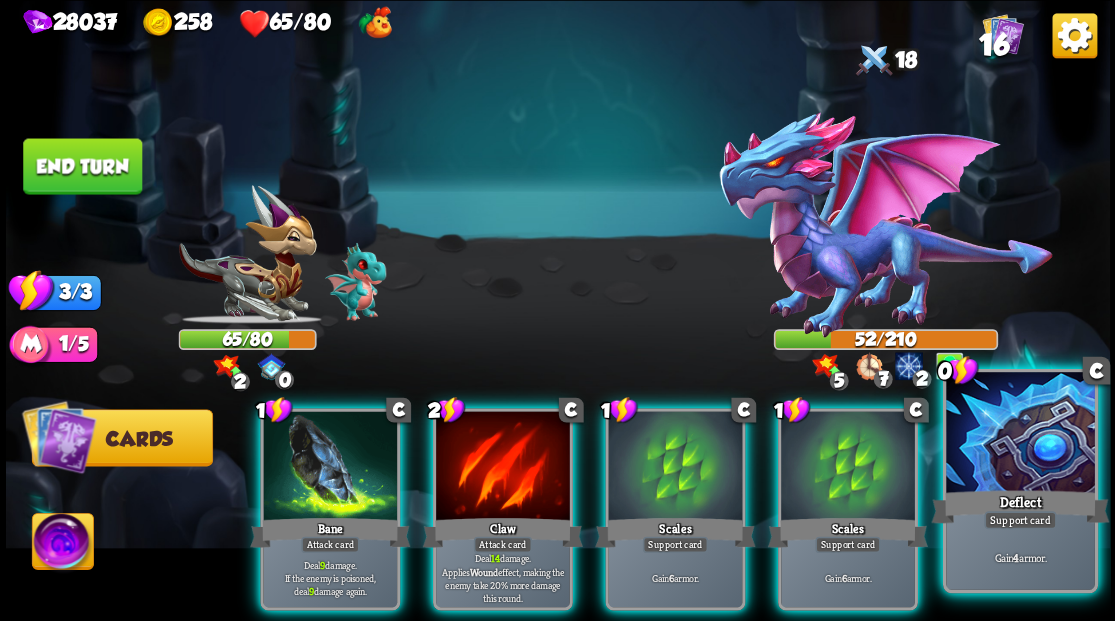 click at bounding box center (1020, 434) 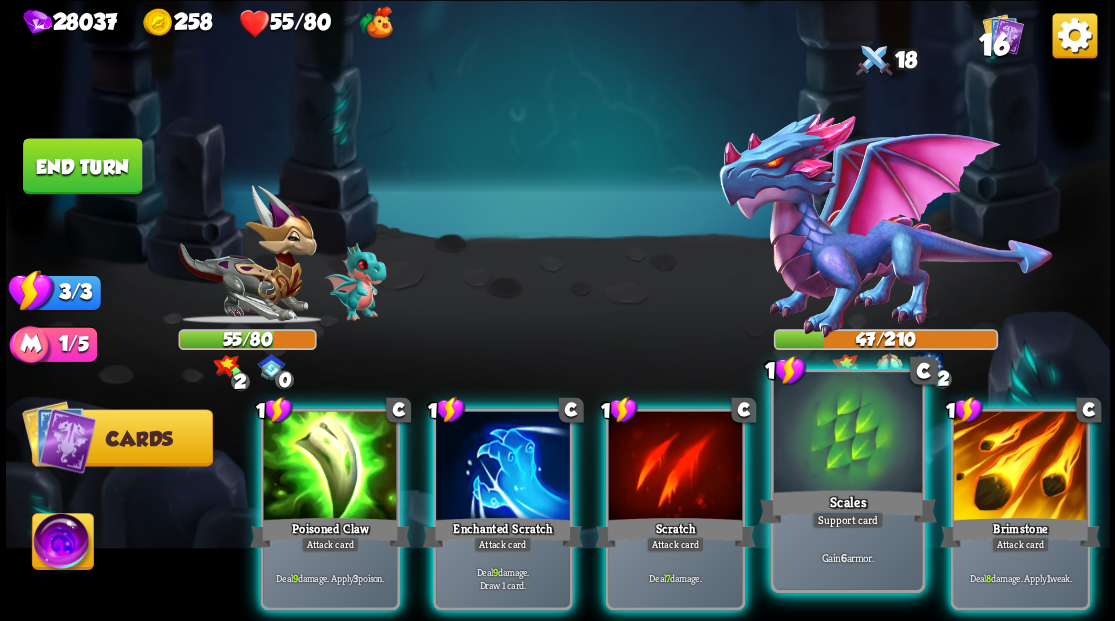 click at bounding box center [847, 434] 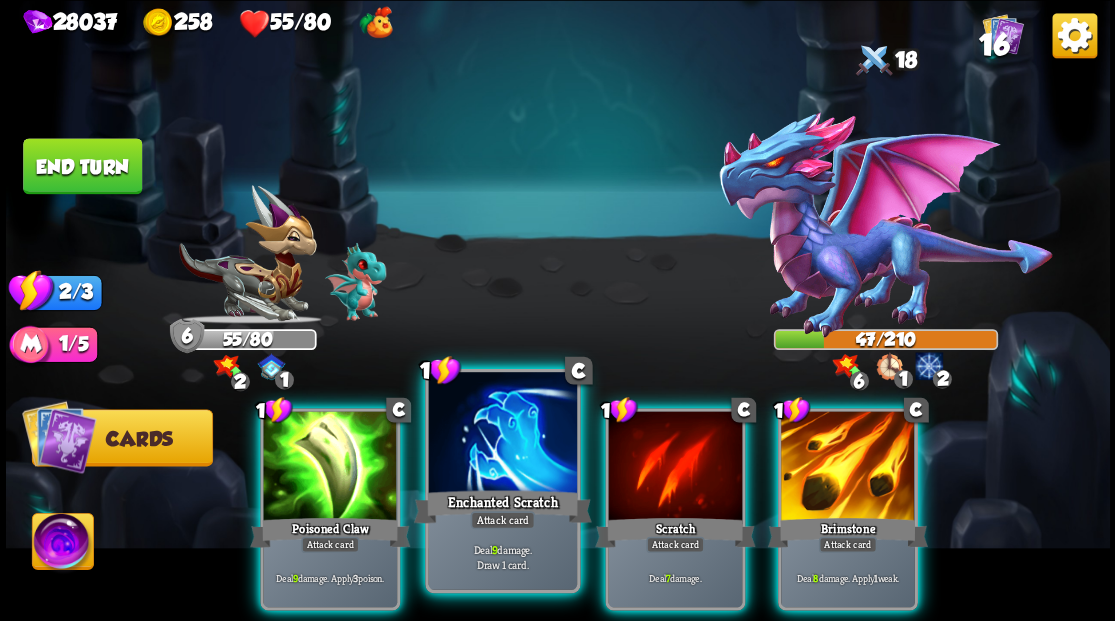 click at bounding box center (502, 434) 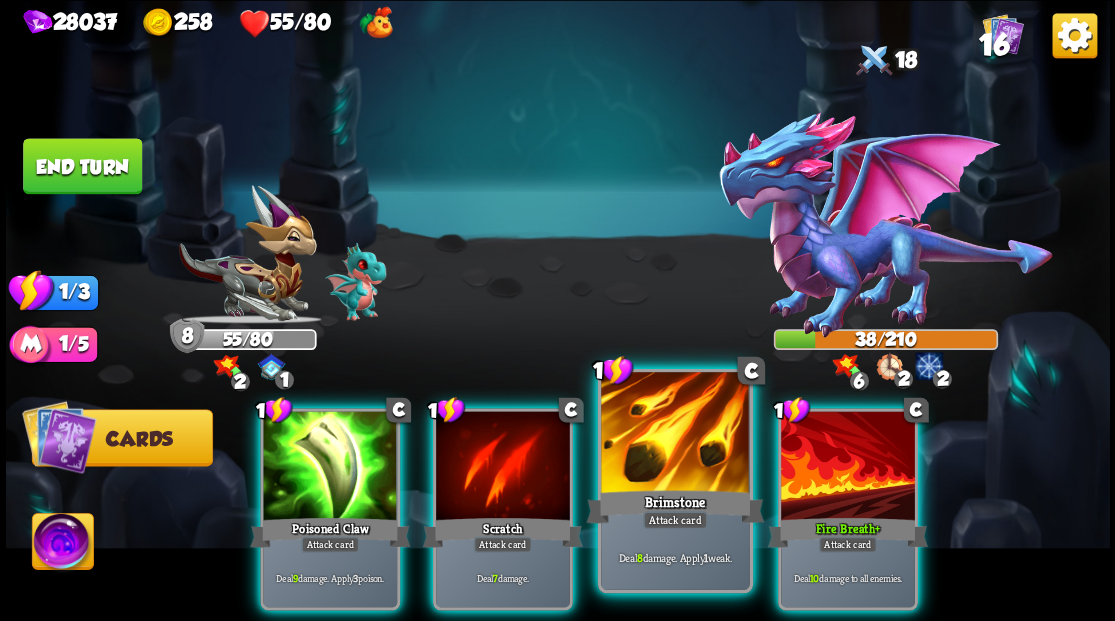 click at bounding box center [675, 434] 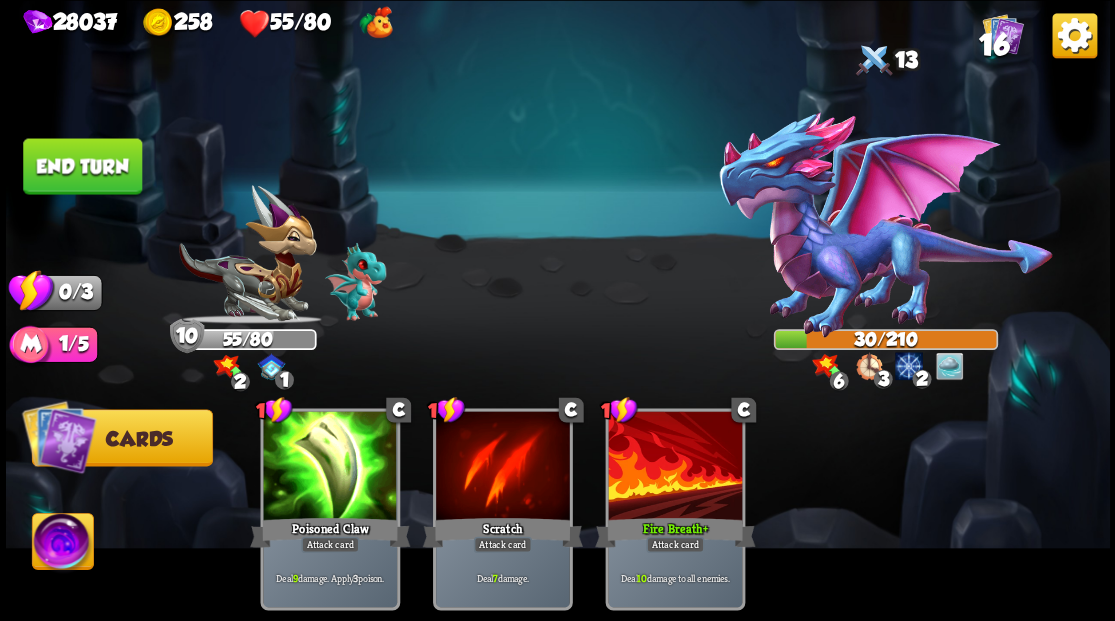 drag, startPoint x: 105, startPoint y: 172, endPoint x: 490, endPoint y: 203, distance: 386.24603 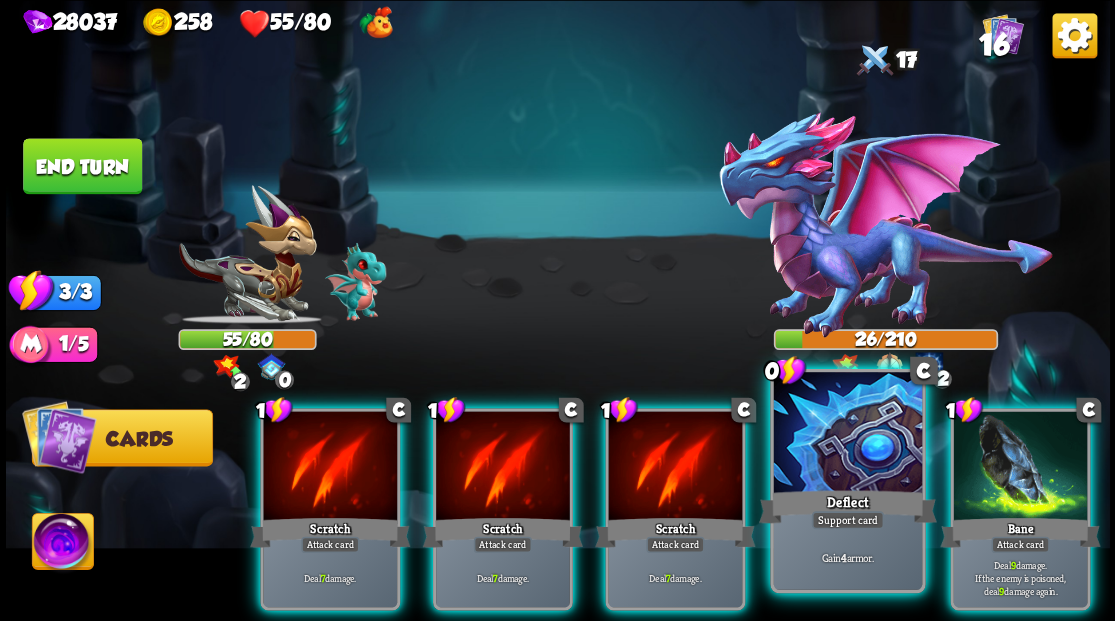 click at bounding box center [847, 434] 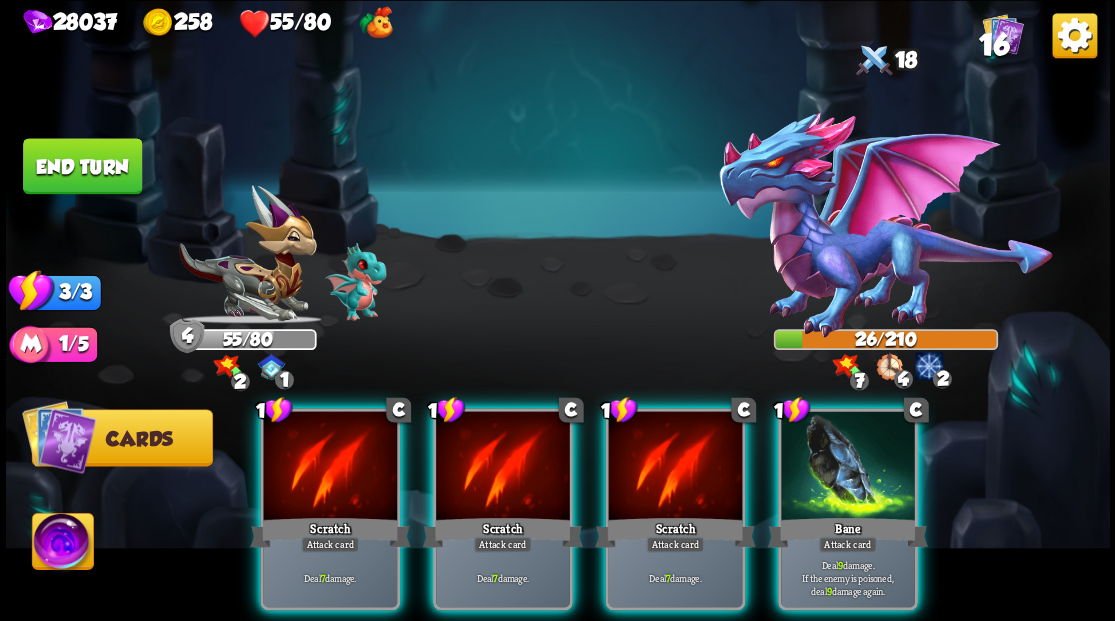 drag, startPoint x: 842, startPoint y: 452, endPoint x: 828, endPoint y: 423, distance: 32.202484 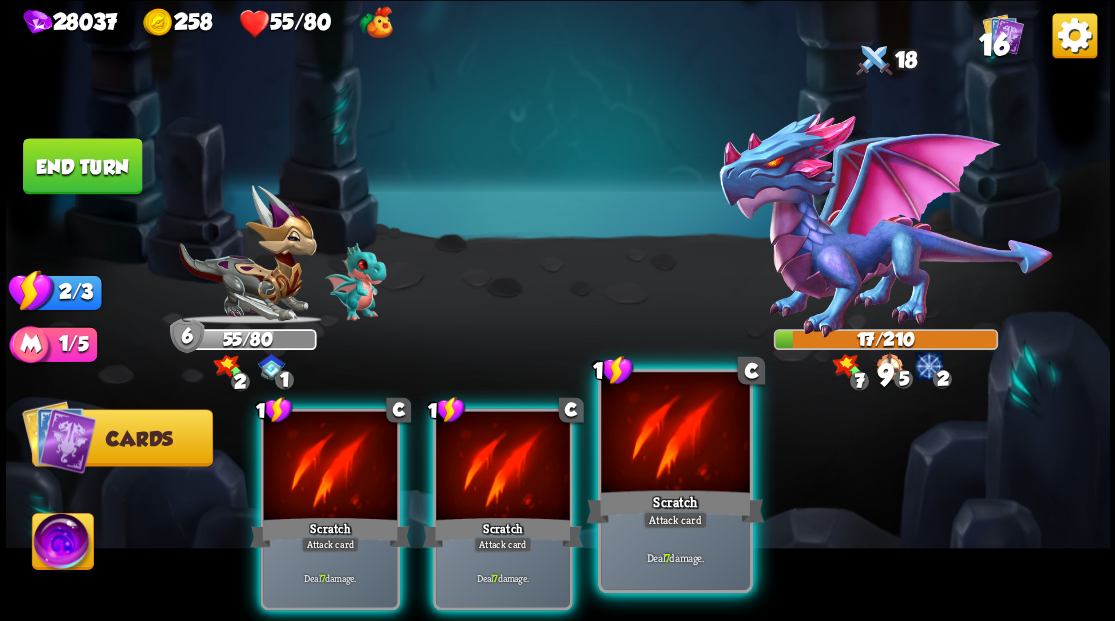 click at bounding box center [675, 434] 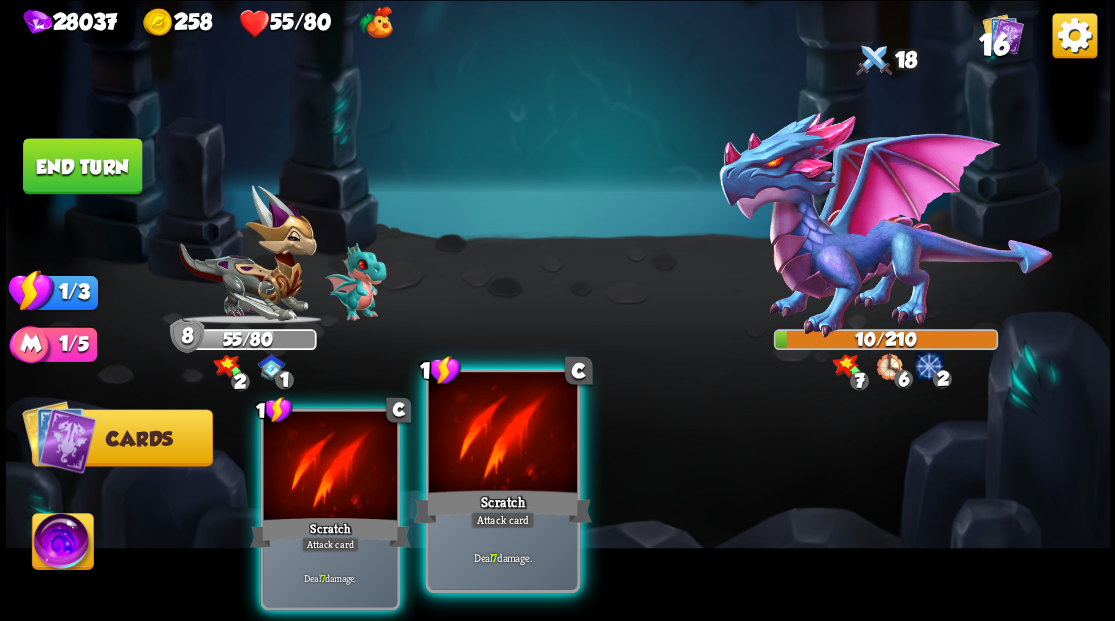 click at bounding box center (502, 434) 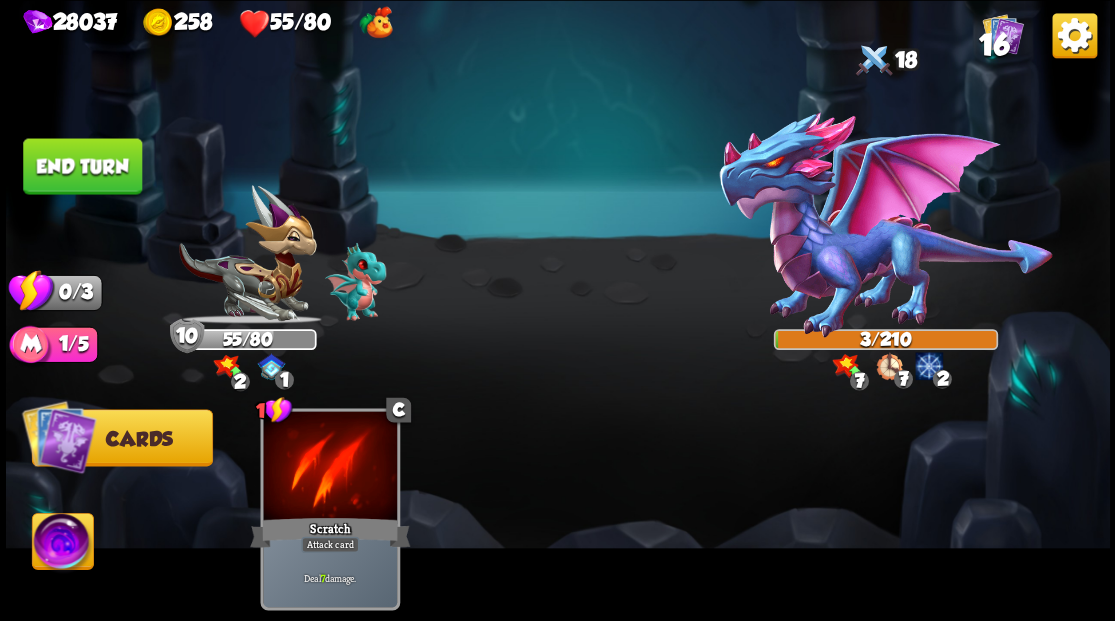 click on "End turn" at bounding box center (82, 166) 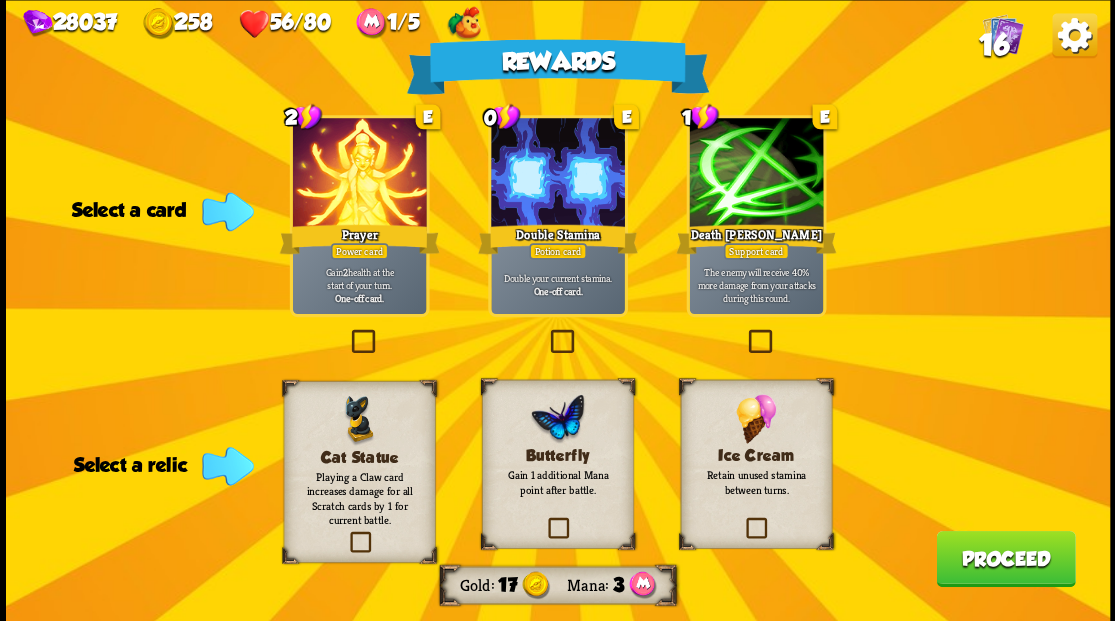 click at bounding box center [546, 332] 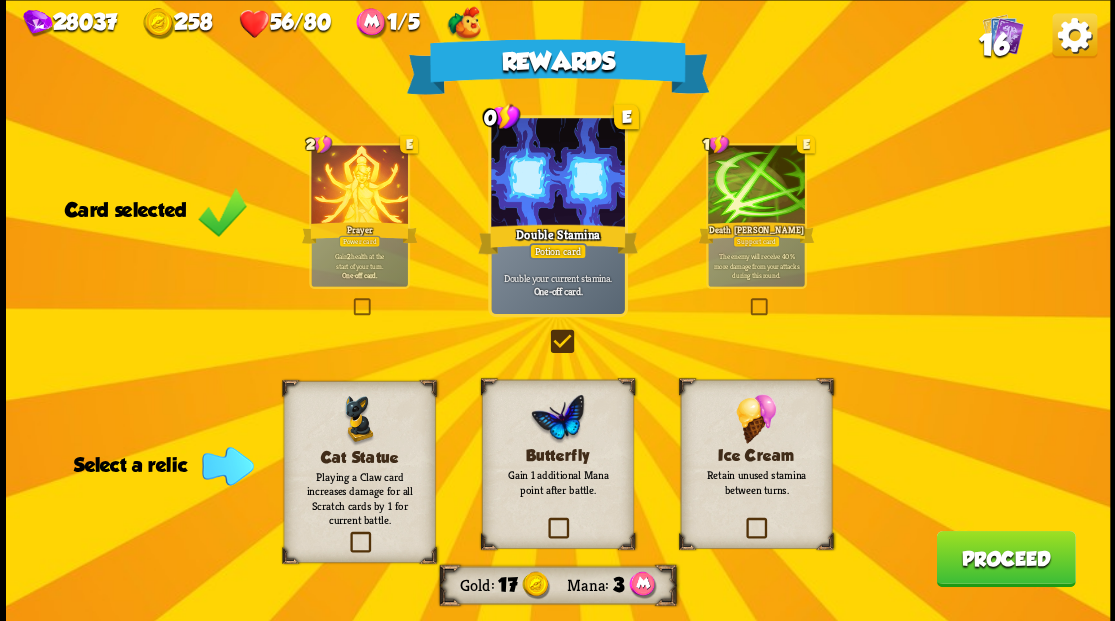 click at bounding box center (544, 520) 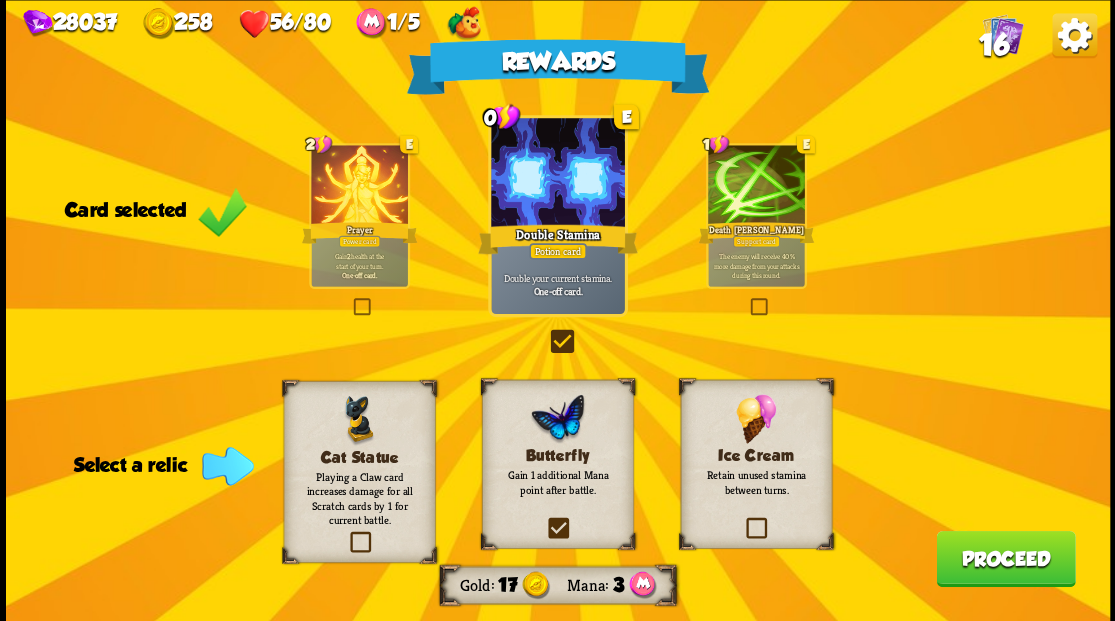 click at bounding box center [0, 0] 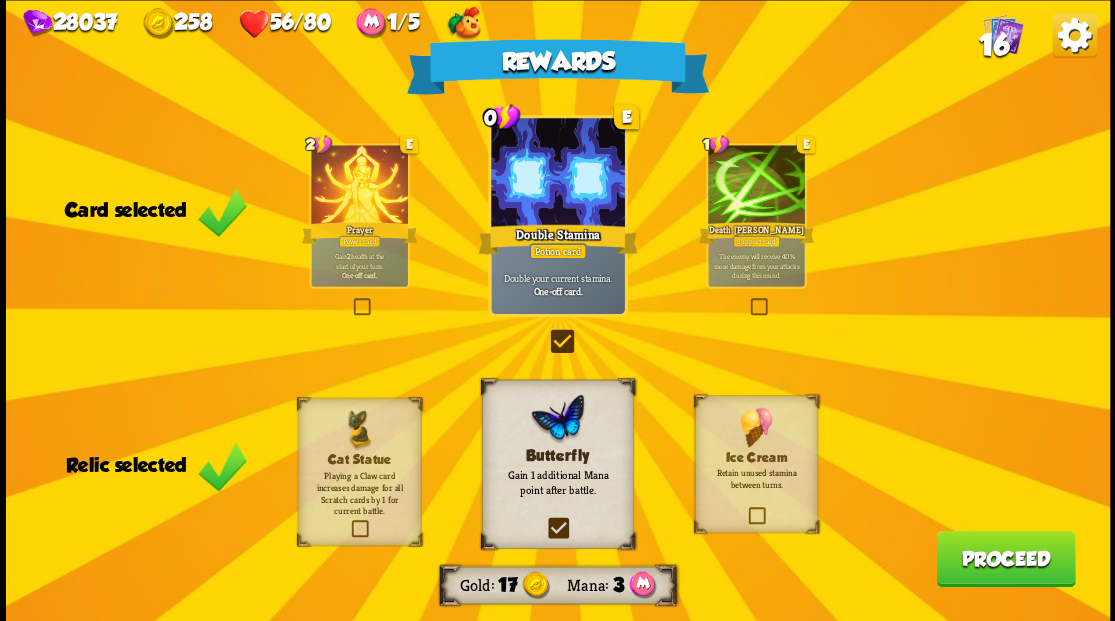 click on "Proceed" at bounding box center (1005, 558) 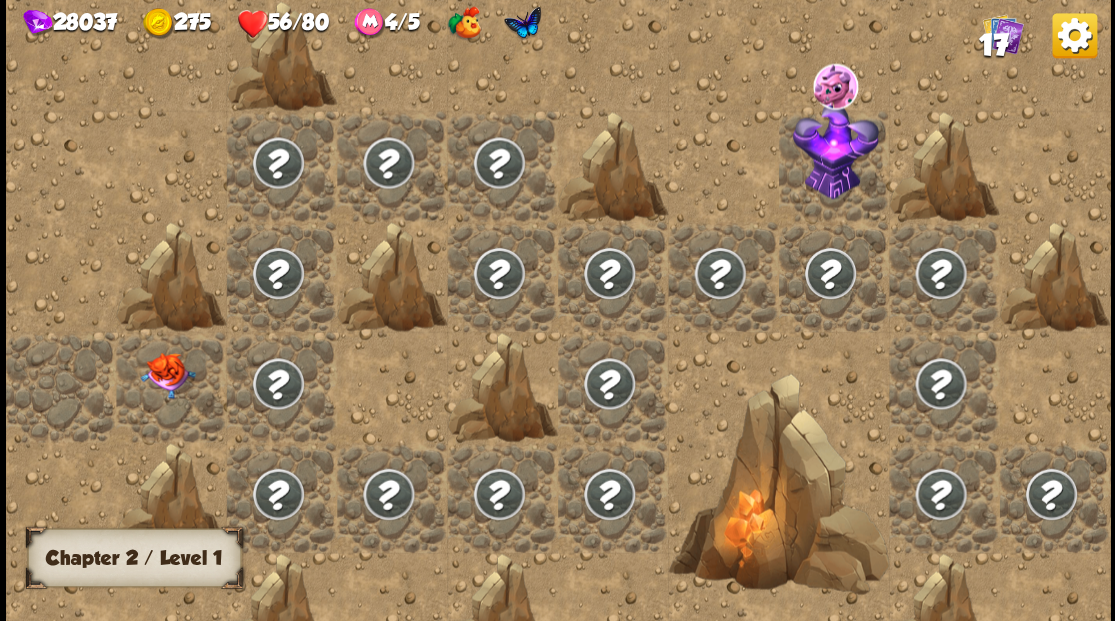 click at bounding box center (61, 386) 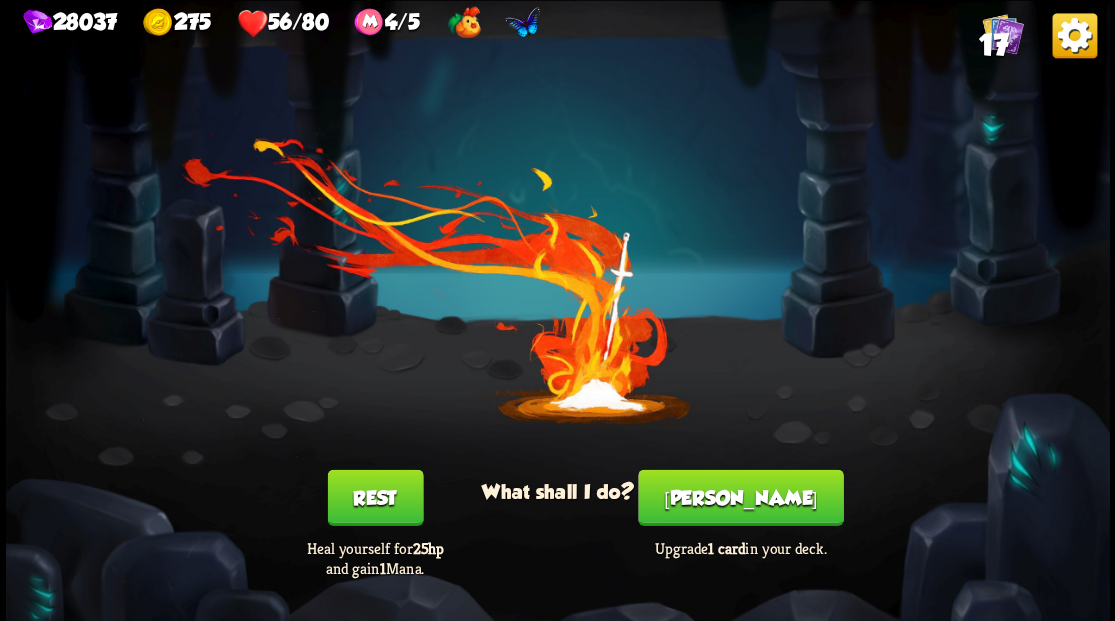 click on "[PERSON_NAME]" at bounding box center (740, 497) 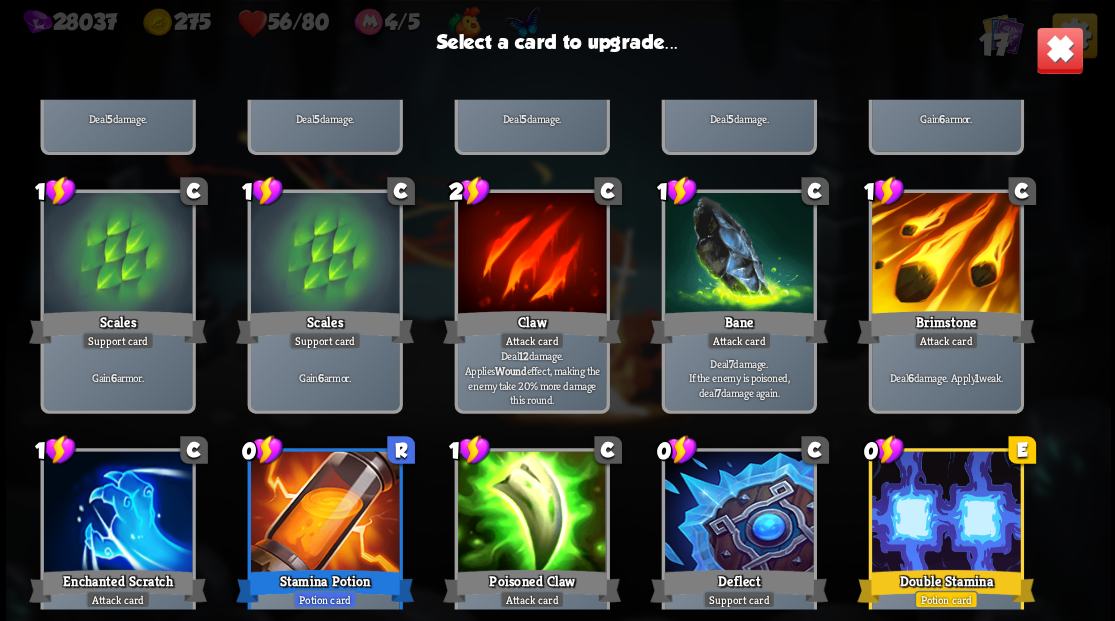 scroll, scrollTop: 329, scrollLeft: 0, axis: vertical 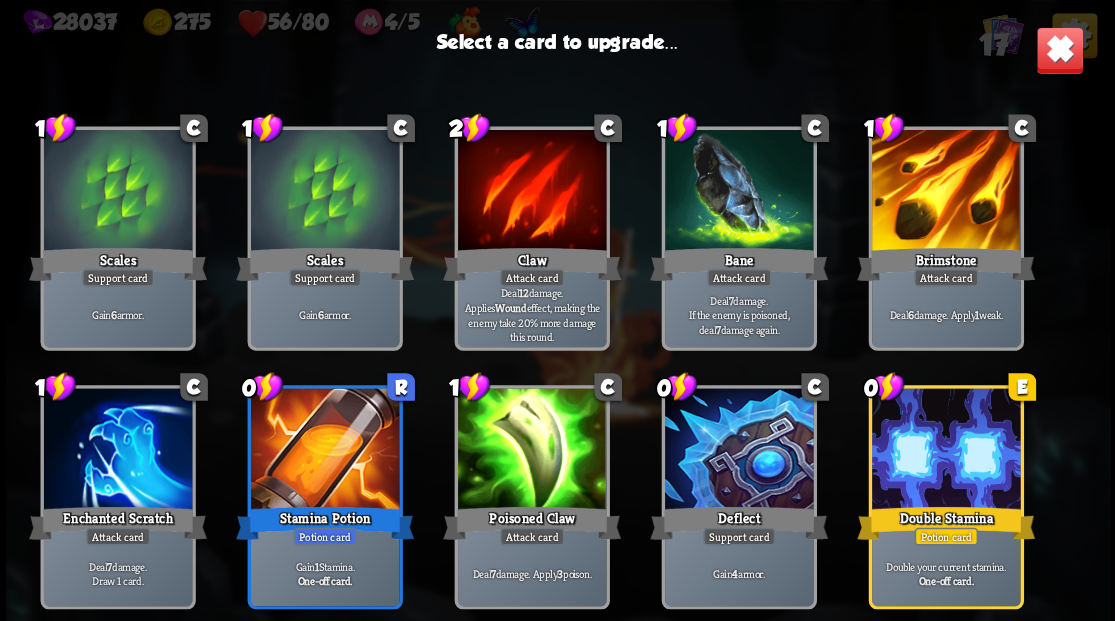 click at bounding box center [117, 450] 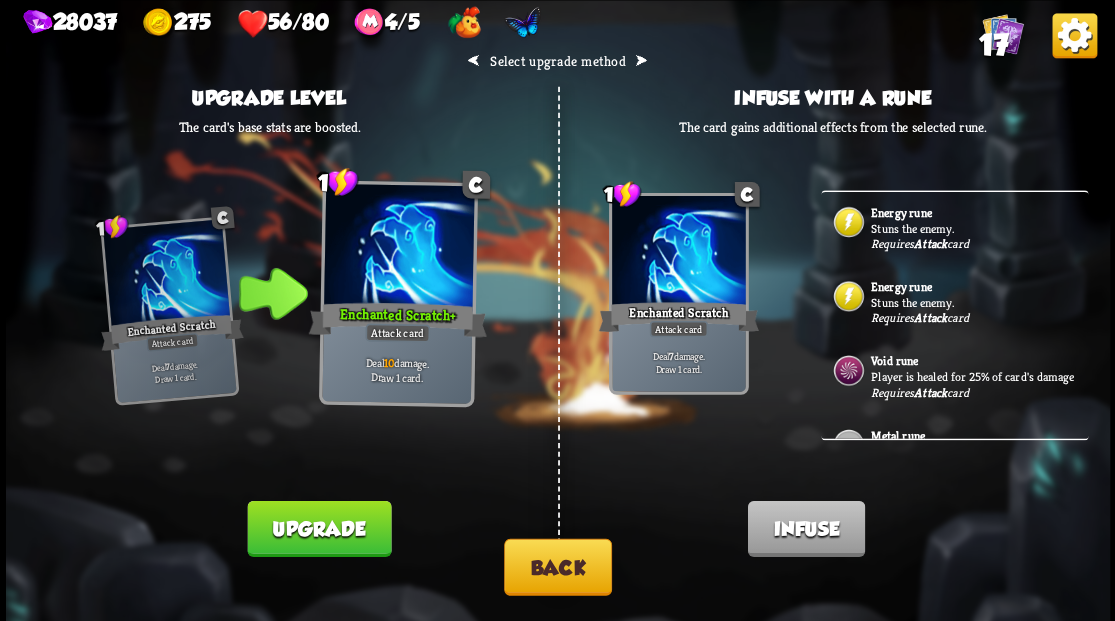 click on "Stuns the enemy." at bounding box center [977, 228] 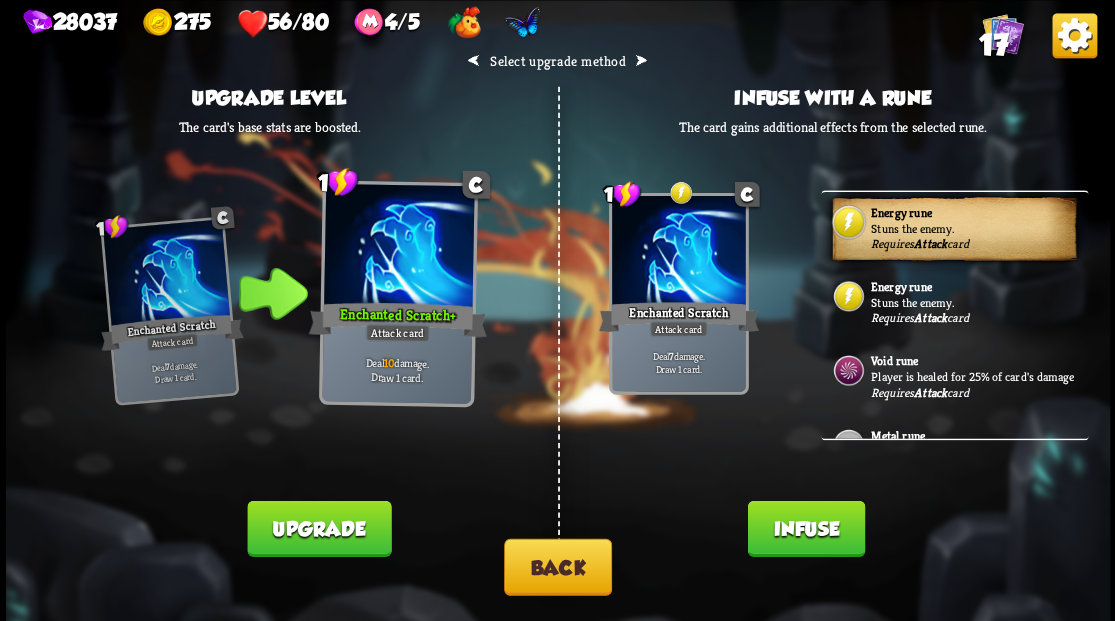 click on "Infuse" at bounding box center [805, 528] 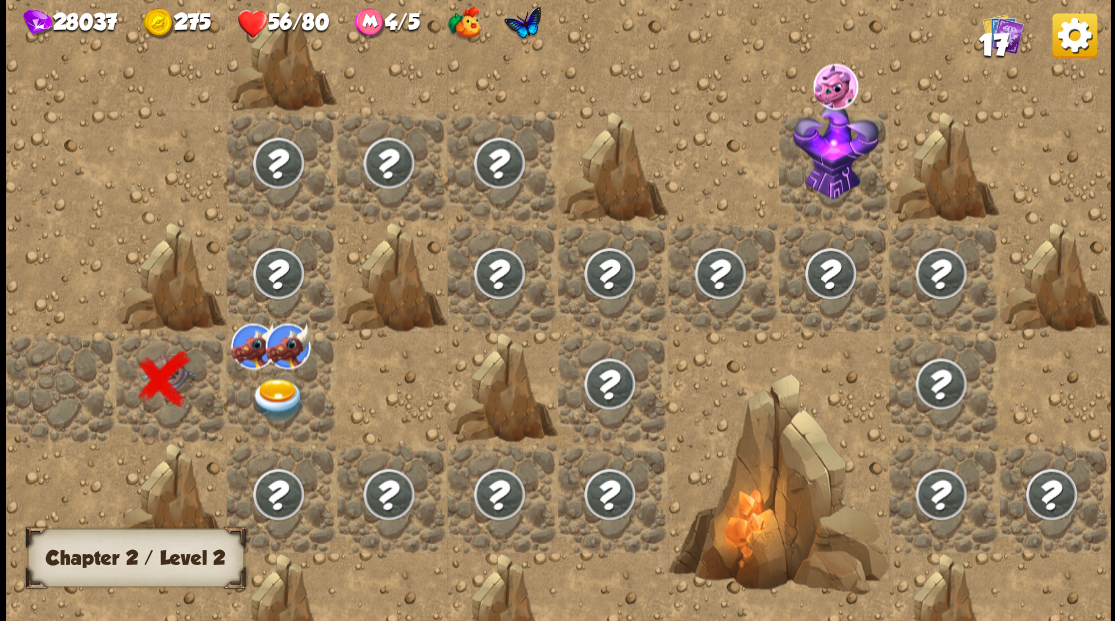 click at bounding box center (281, 386) 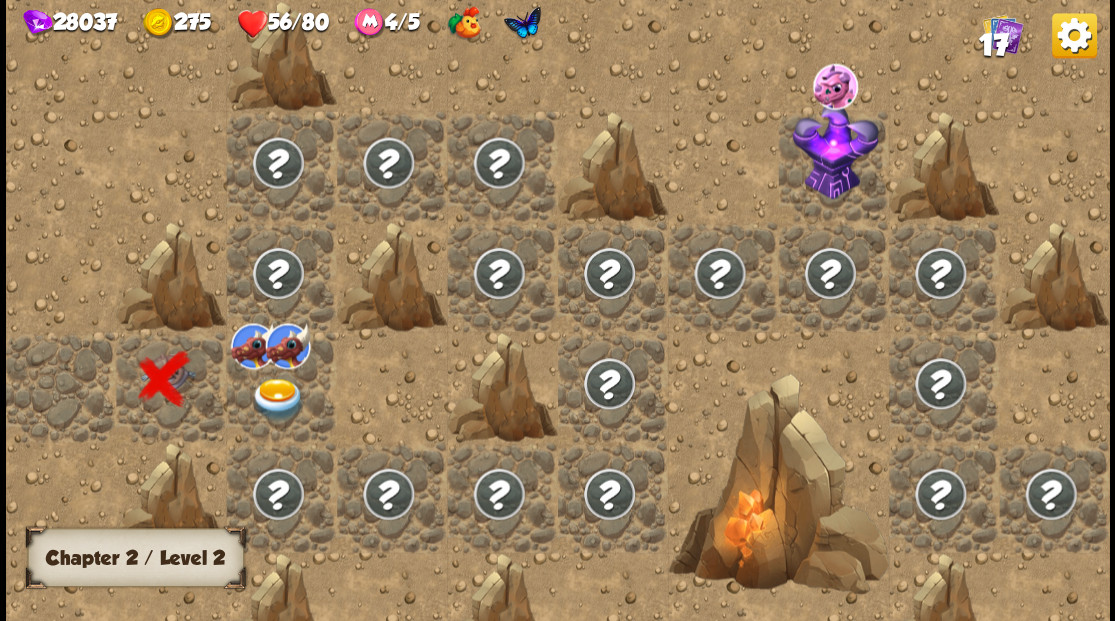 scroll, scrollTop: 0, scrollLeft: 0, axis: both 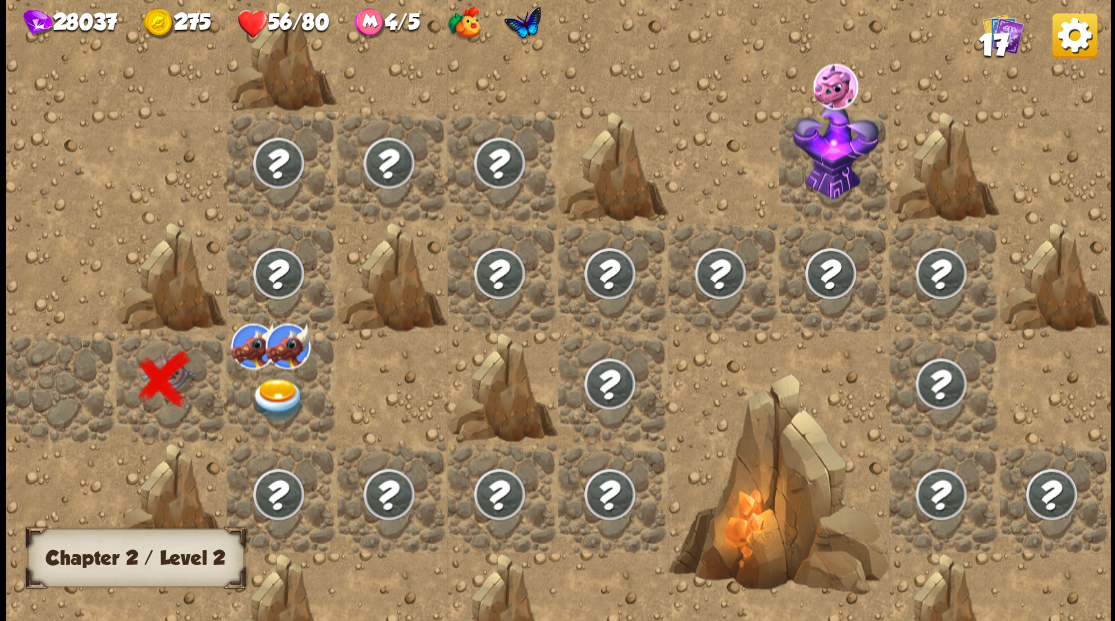 click at bounding box center (281, 386) 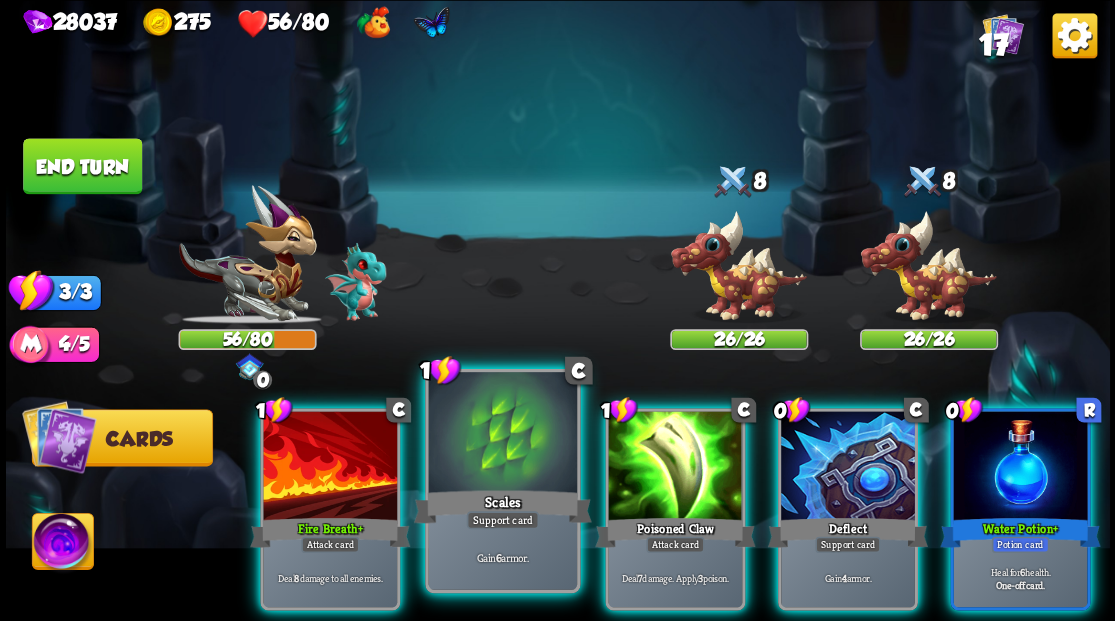 click at bounding box center [502, 434] 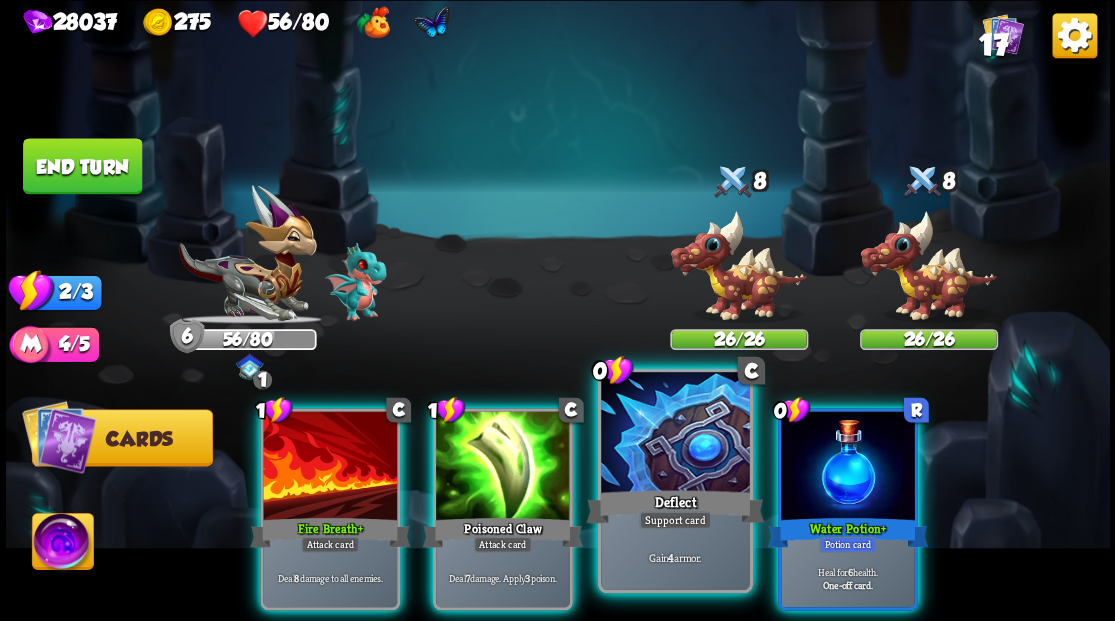 click at bounding box center [675, 434] 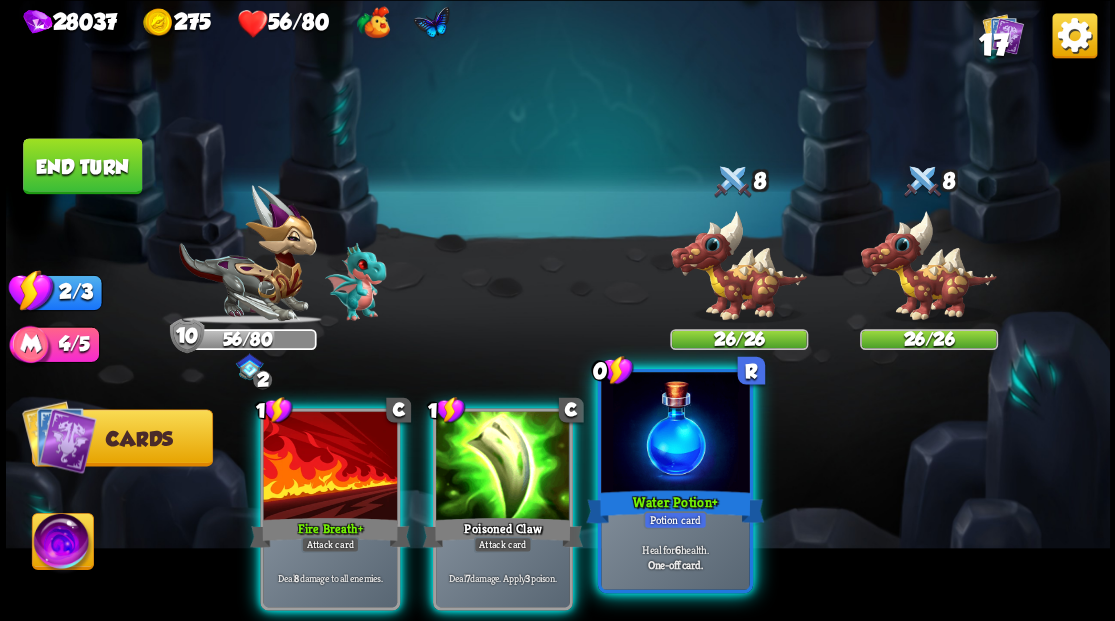 click at bounding box center [675, 434] 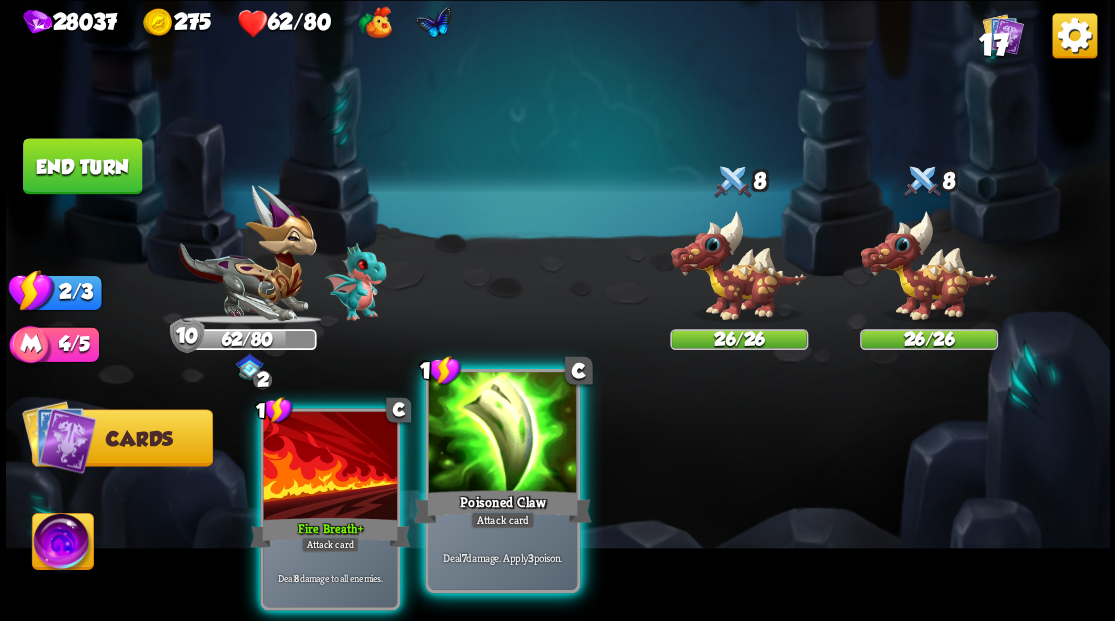 click on "Poisoned Claw" at bounding box center (502, 506) 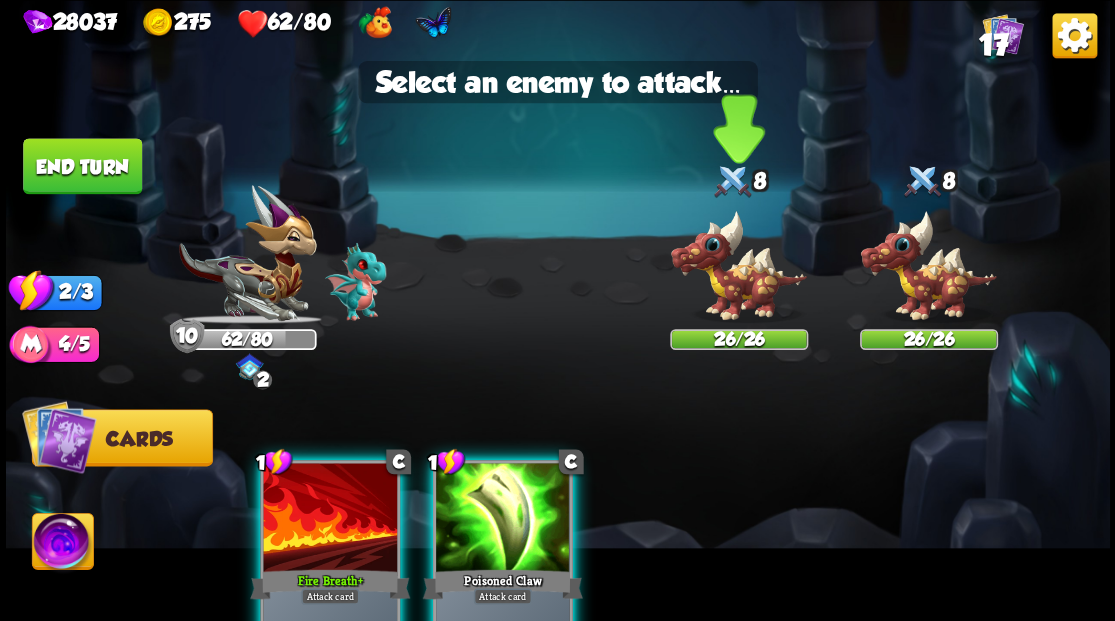 click at bounding box center [739, 266] 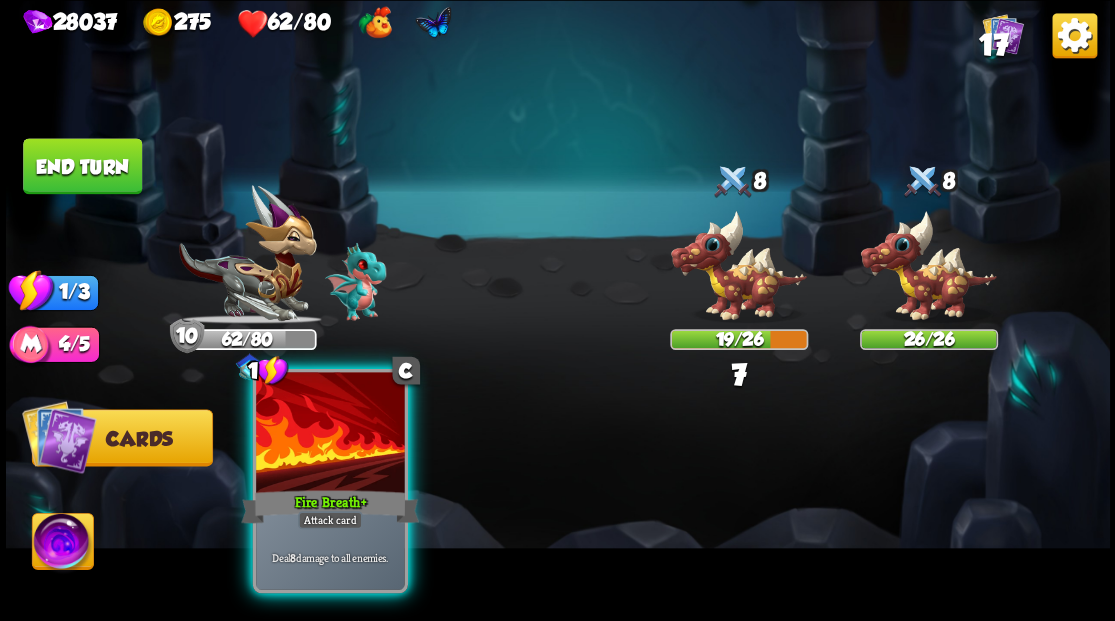 click at bounding box center [330, 434] 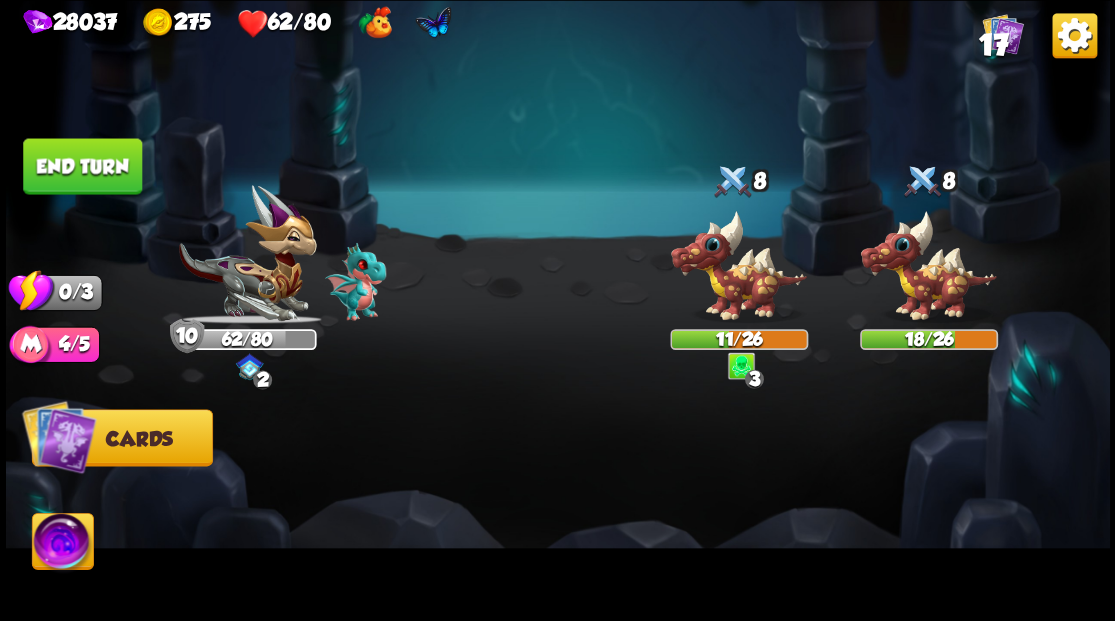 click on "End turn" at bounding box center (82, 166) 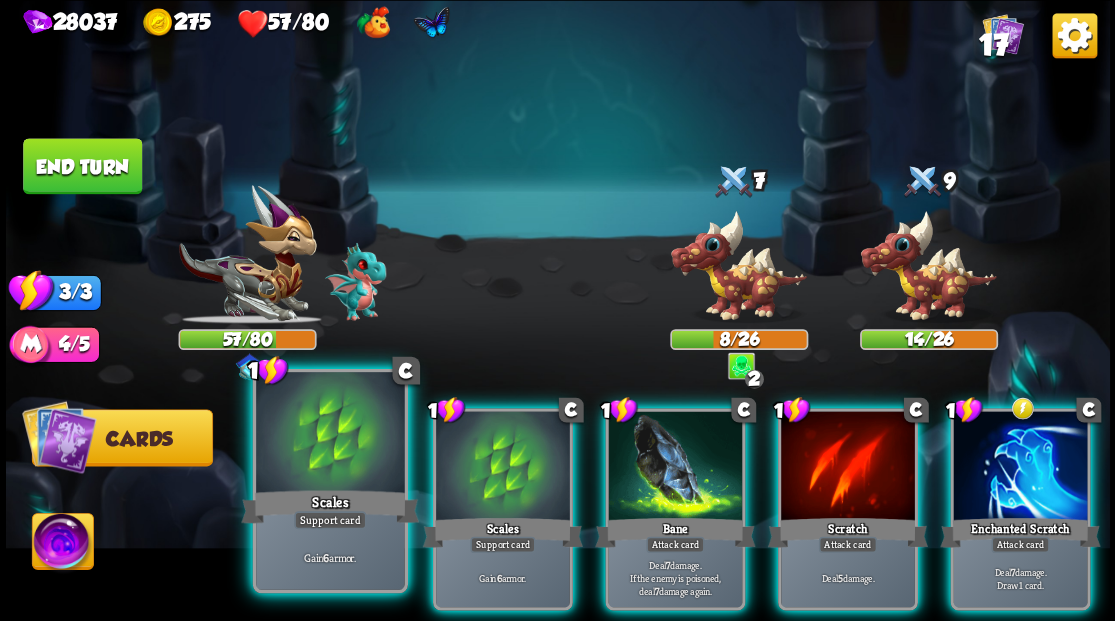 click at bounding box center [330, 434] 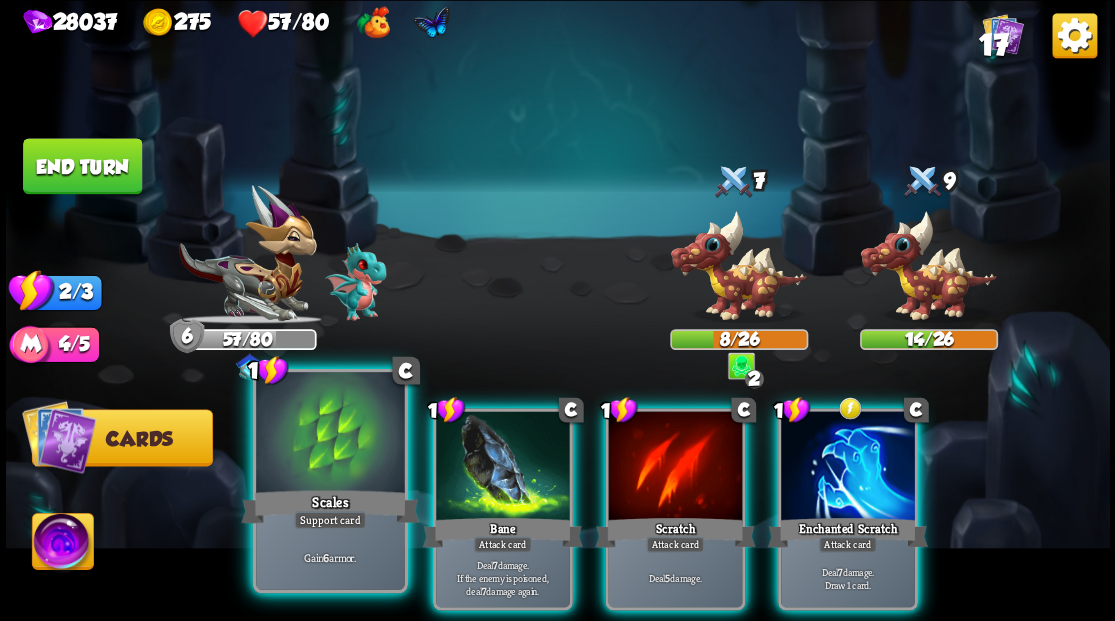 click at bounding box center [330, 434] 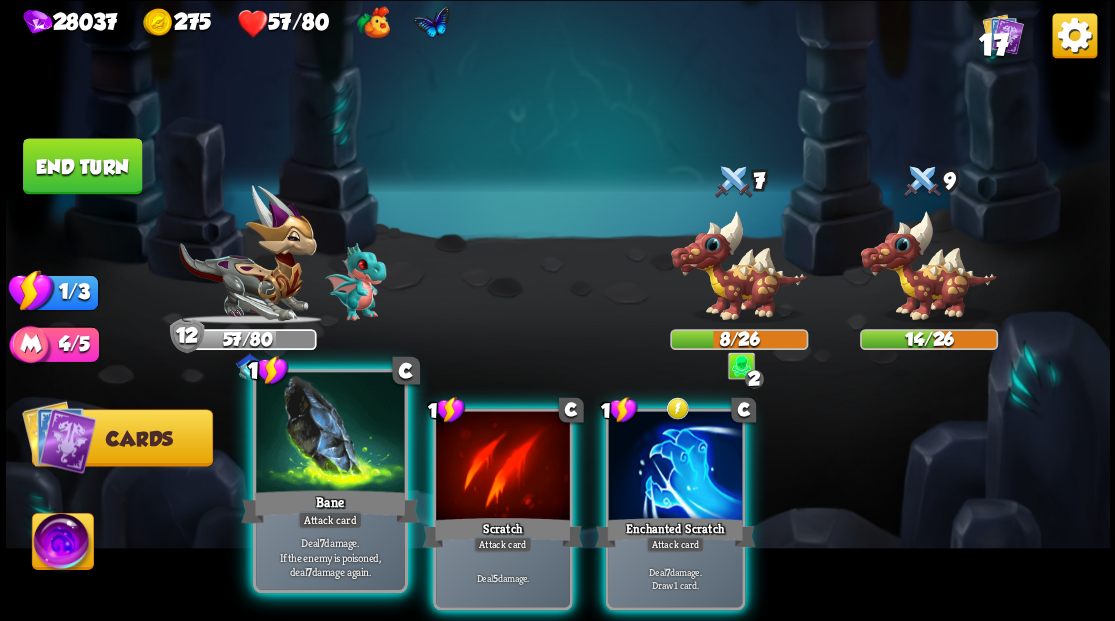 click at bounding box center (330, 434) 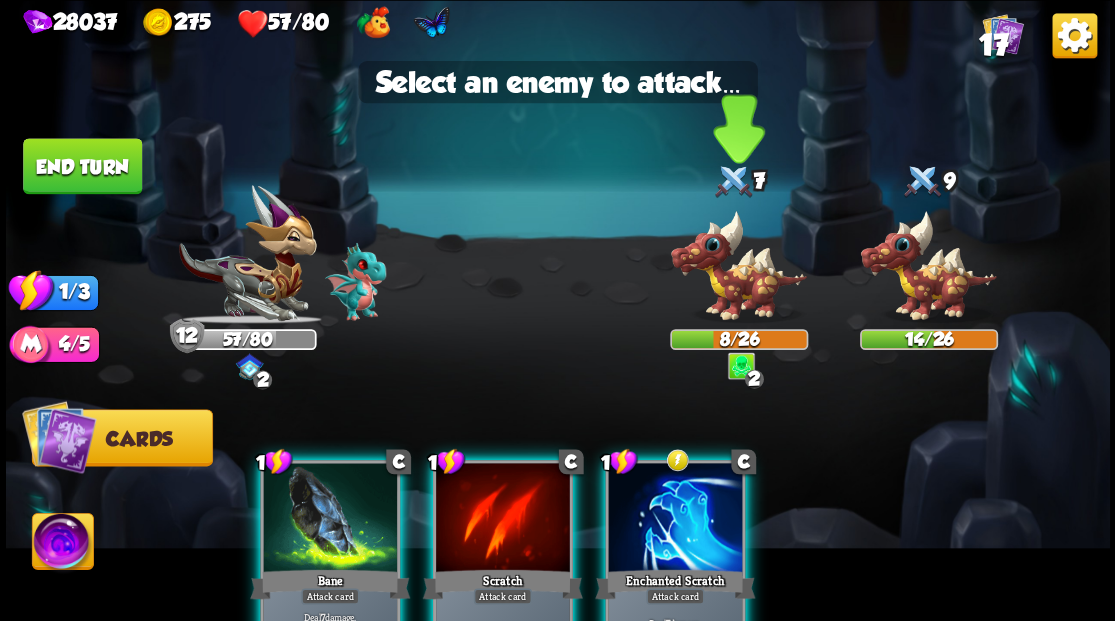 click at bounding box center (739, 266) 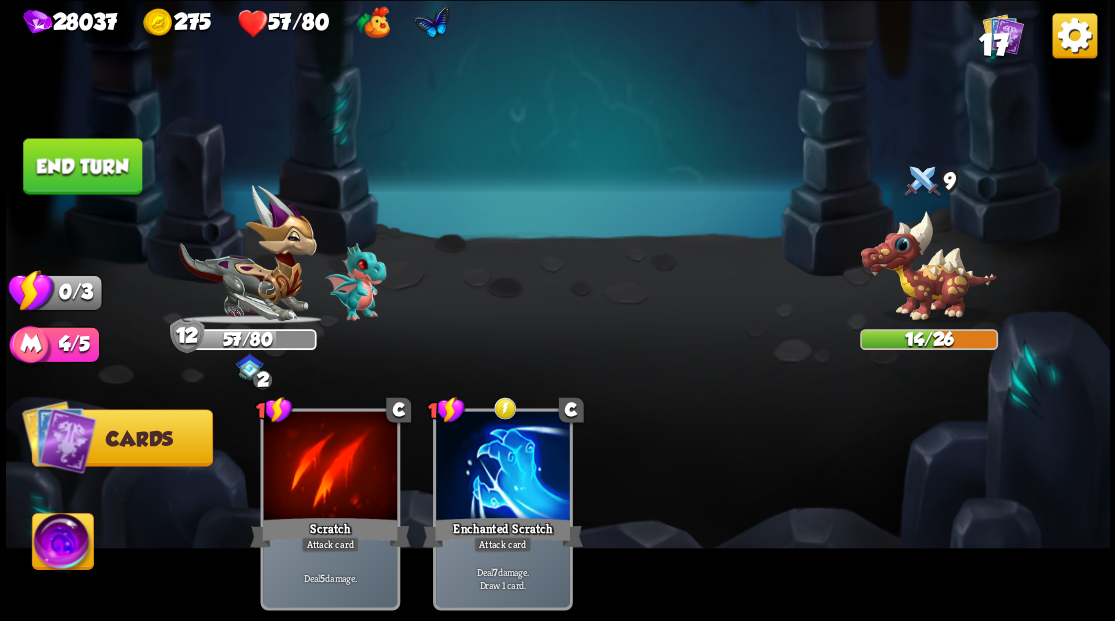 click on "End turn" at bounding box center (82, 166) 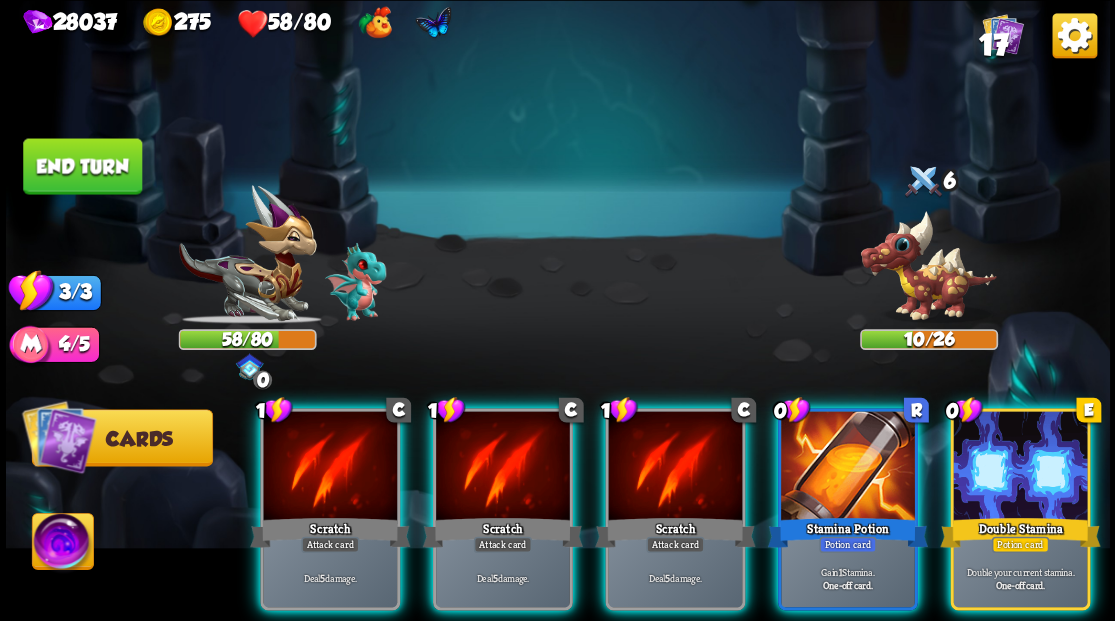 click at bounding box center [1020, 467] 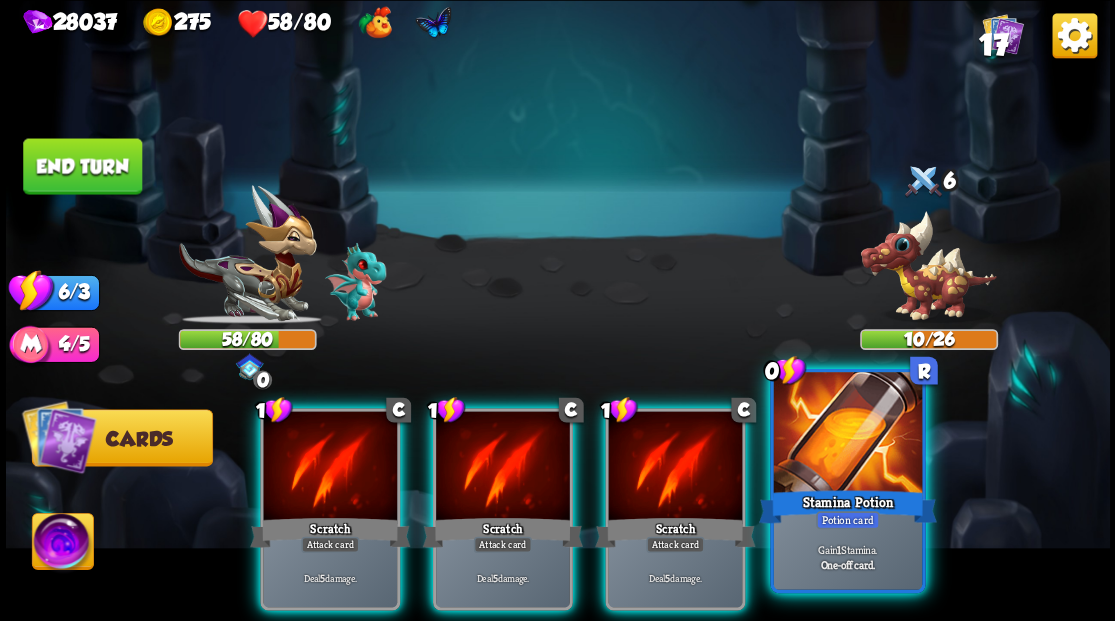 click at bounding box center (847, 434) 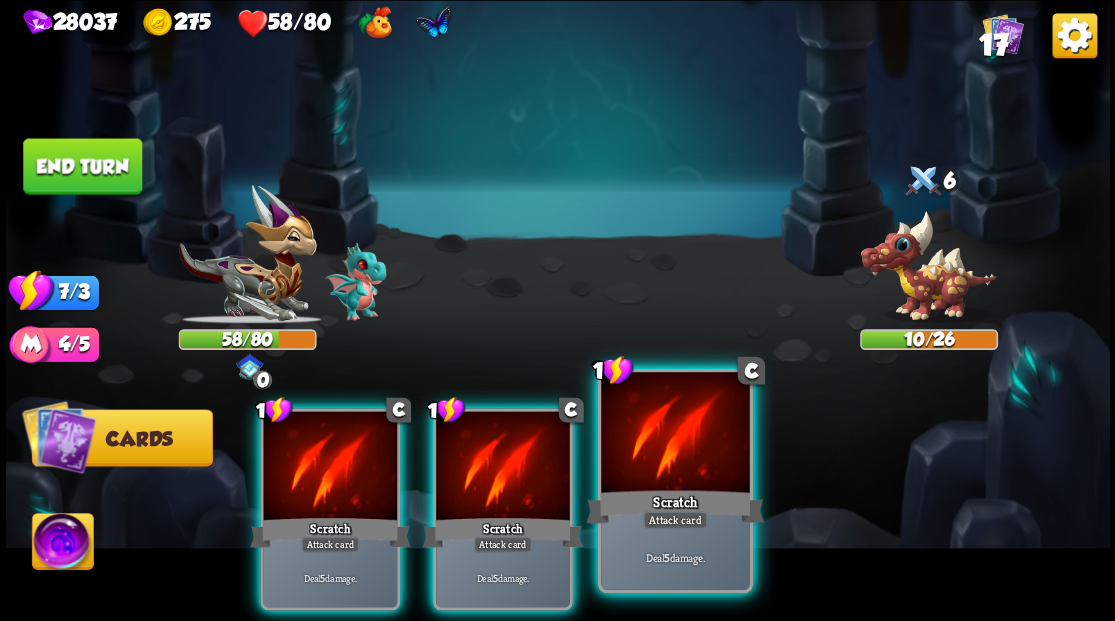 click at bounding box center [675, 434] 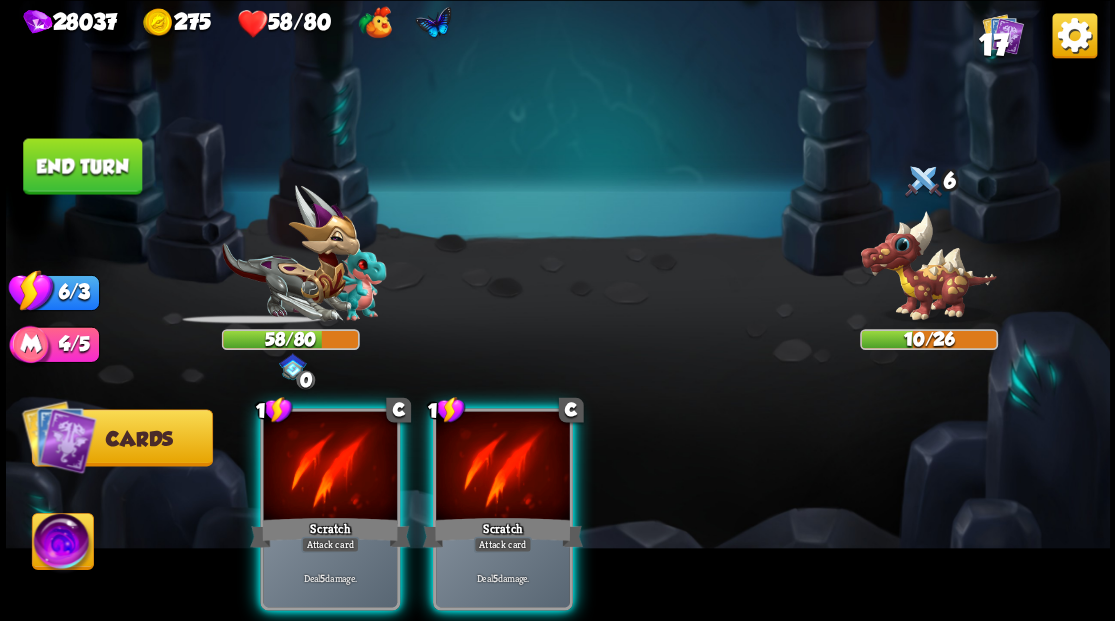 drag, startPoint x: 502, startPoint y: 443, endPoint x: 444, endPoint y: 443, distance: 58 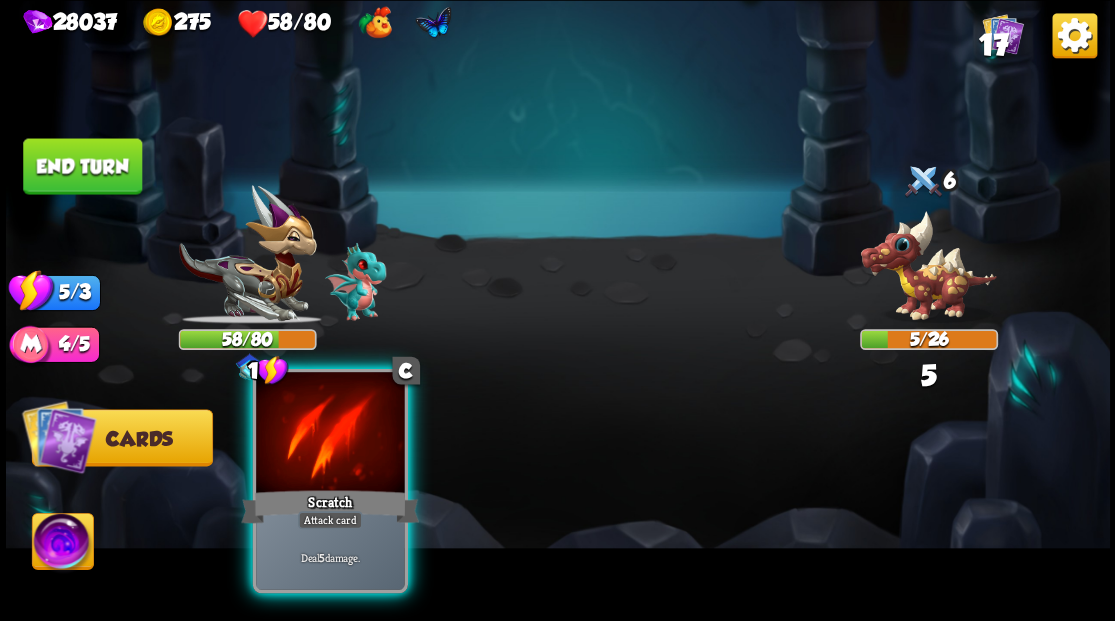 click at bounding box center (330, 434) 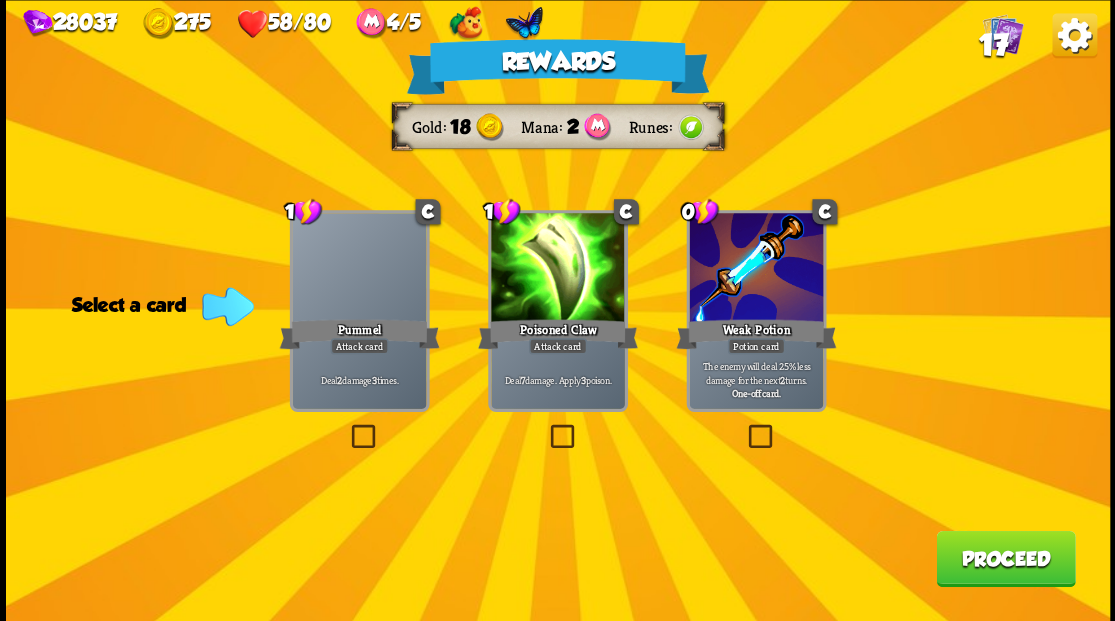 click on "17" at bounding box center (992, 45) 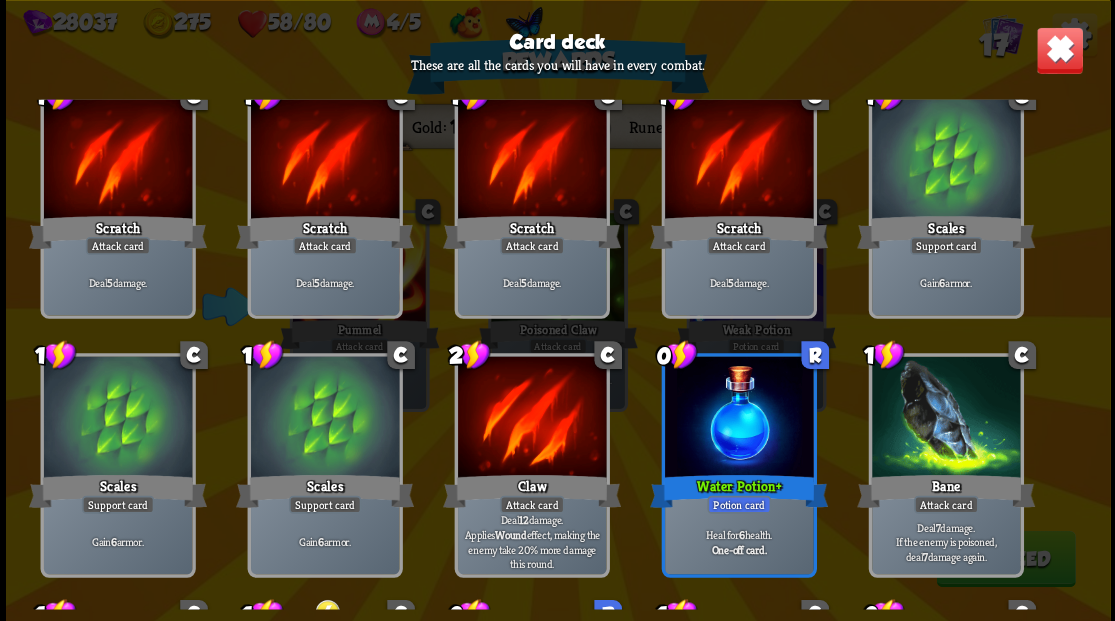 scroll, scrollTop: 0, scrollLeft: 0, axis: both 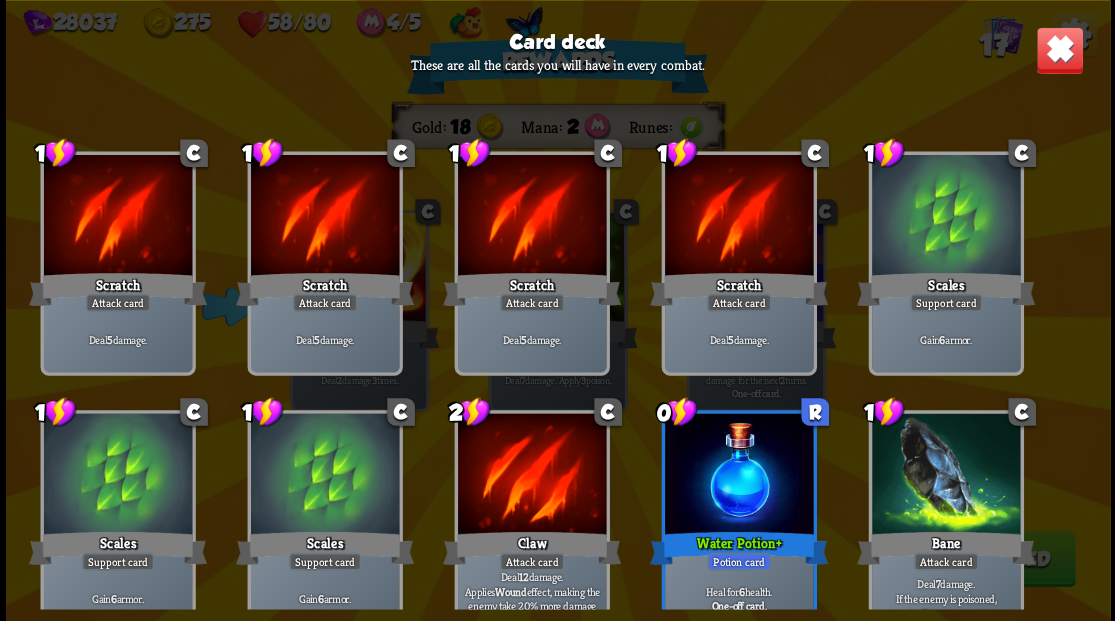 drag, startPoint x: 1058, startPoint y: 50, endPoint x: 1046, endPoint y: 58, distance: 14.422205 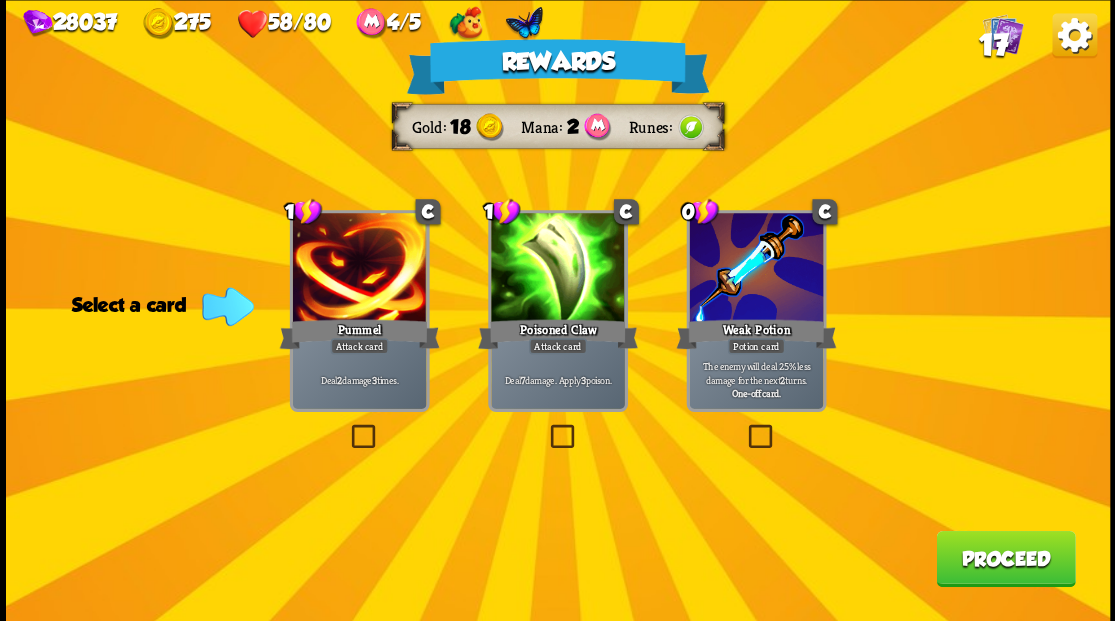 click at bounding box center (744, 427) 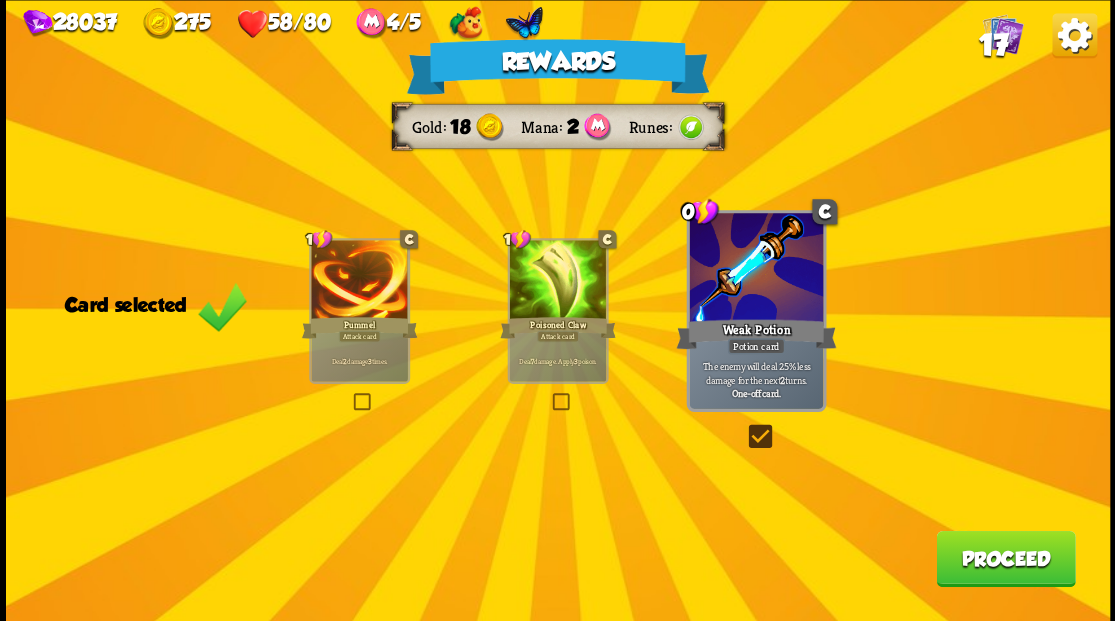 click on "Proceed" at bounding box center (1005, 558) 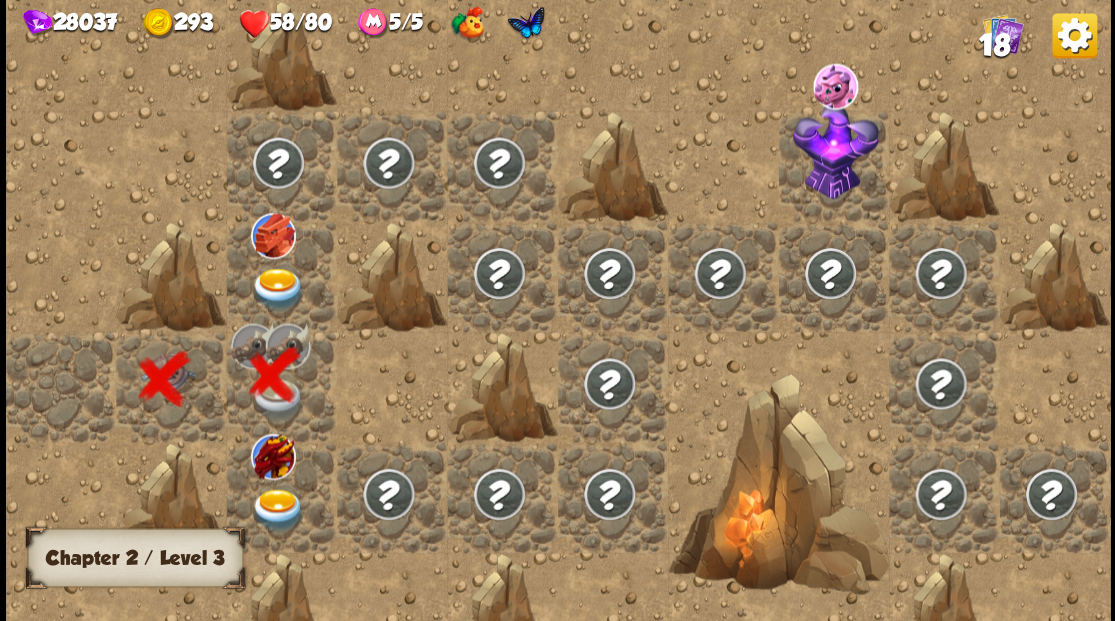 click at bounding box center (277, 509) 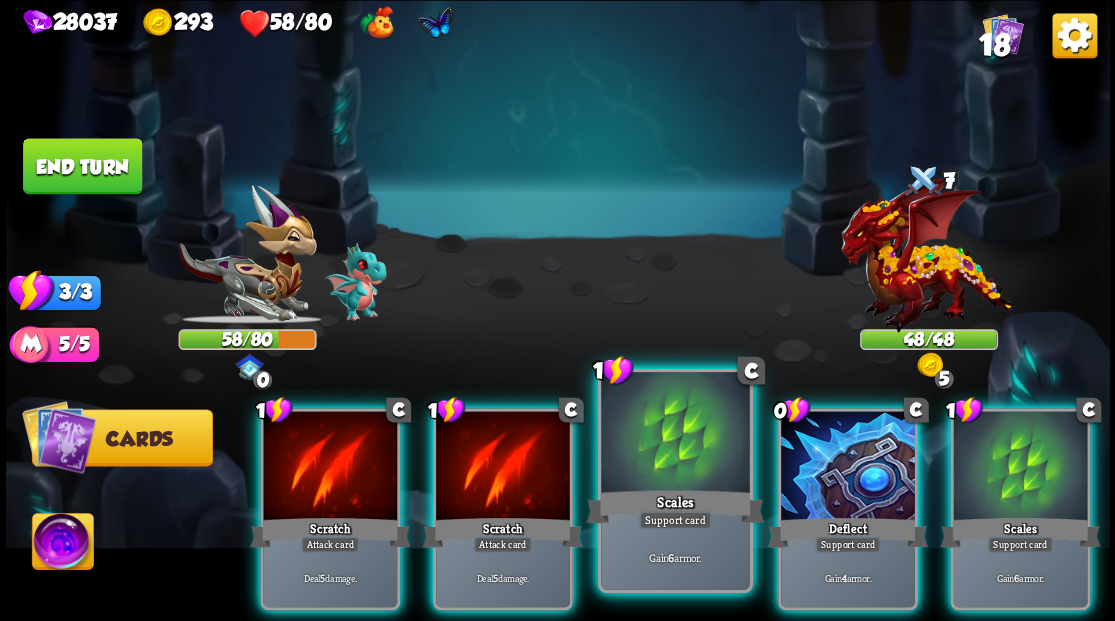 click at bounding box center (675, 434) 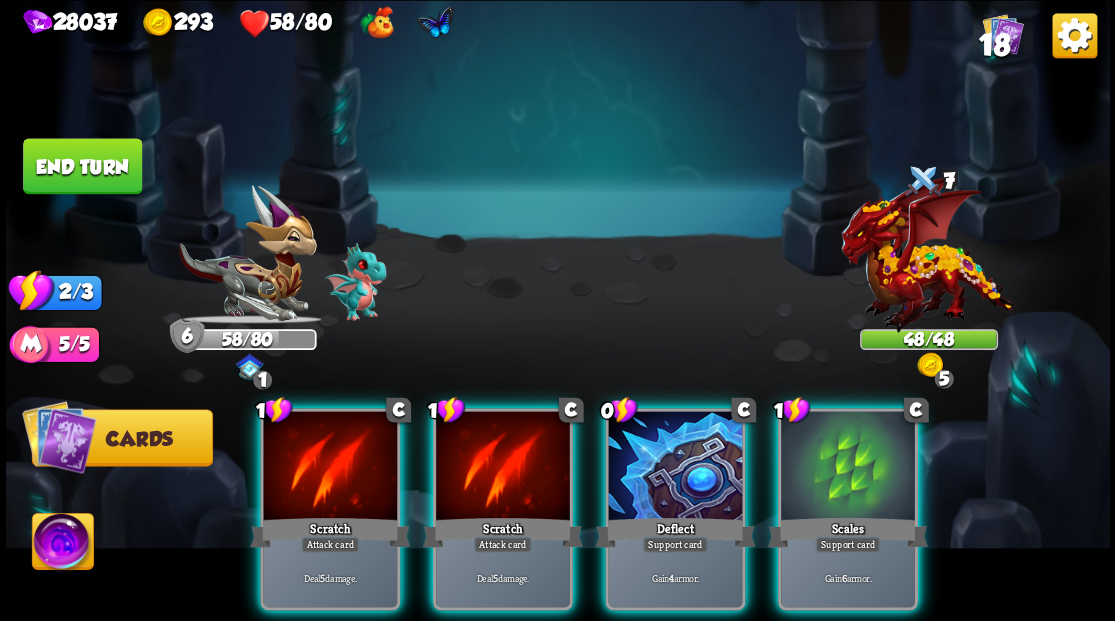 click at bounding box center (675, 467) 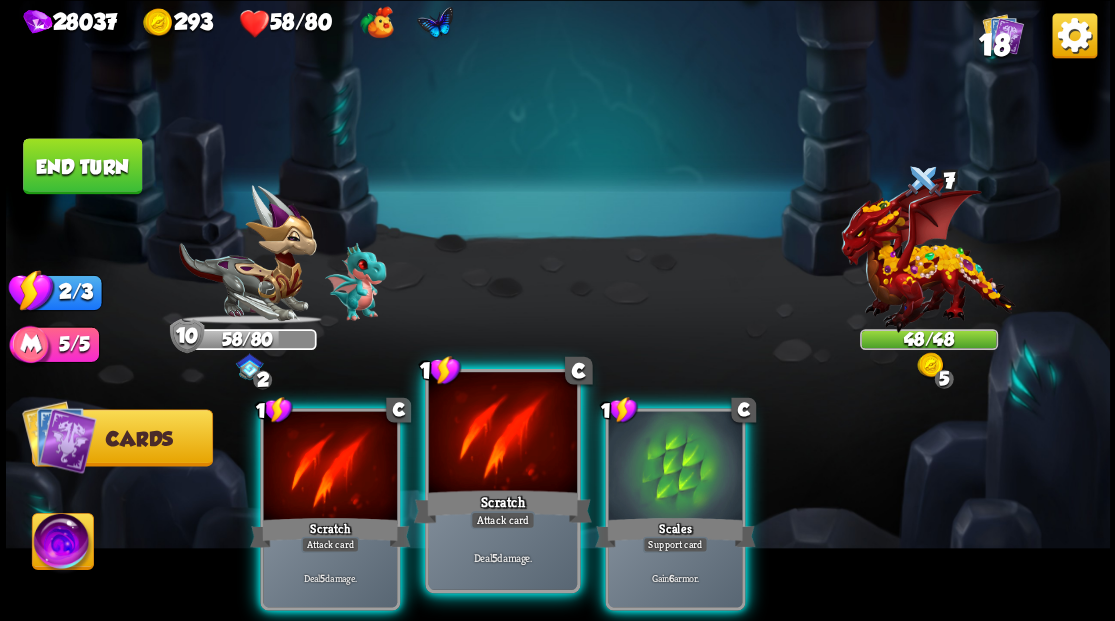 click at bounding box center (502, 434) 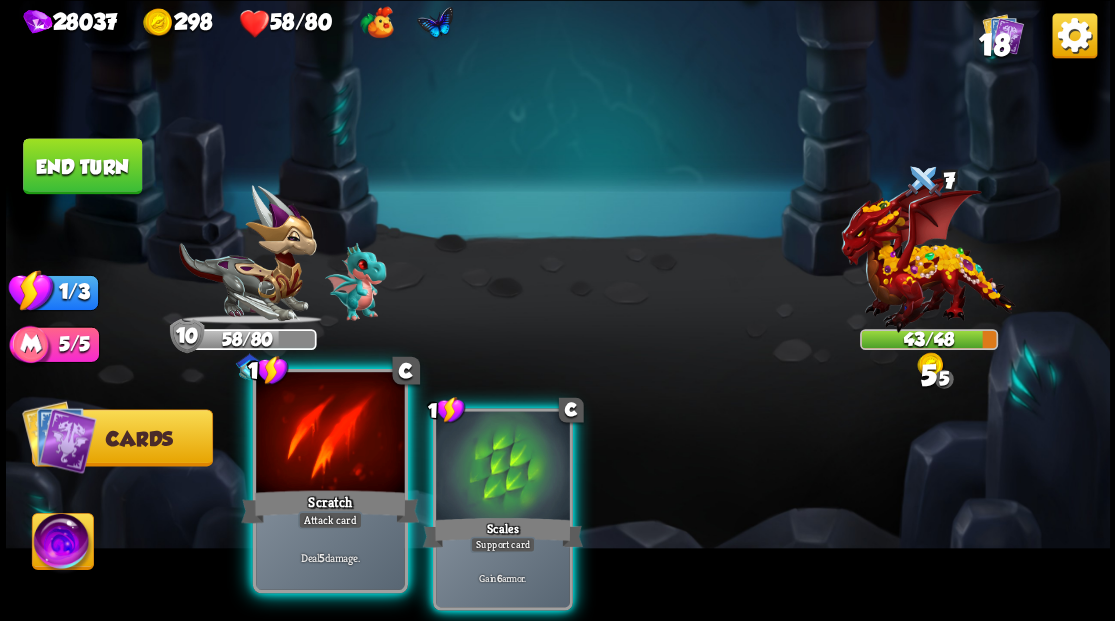 click at bounding box center (330, 434) 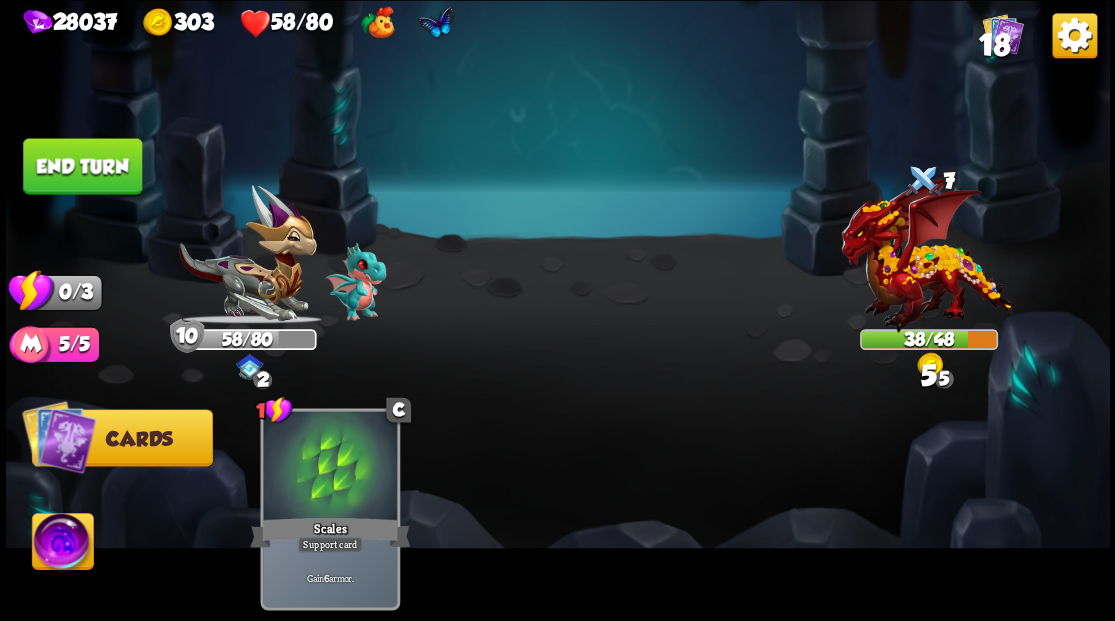 click on "End turn" at bounding box center [82, 166] 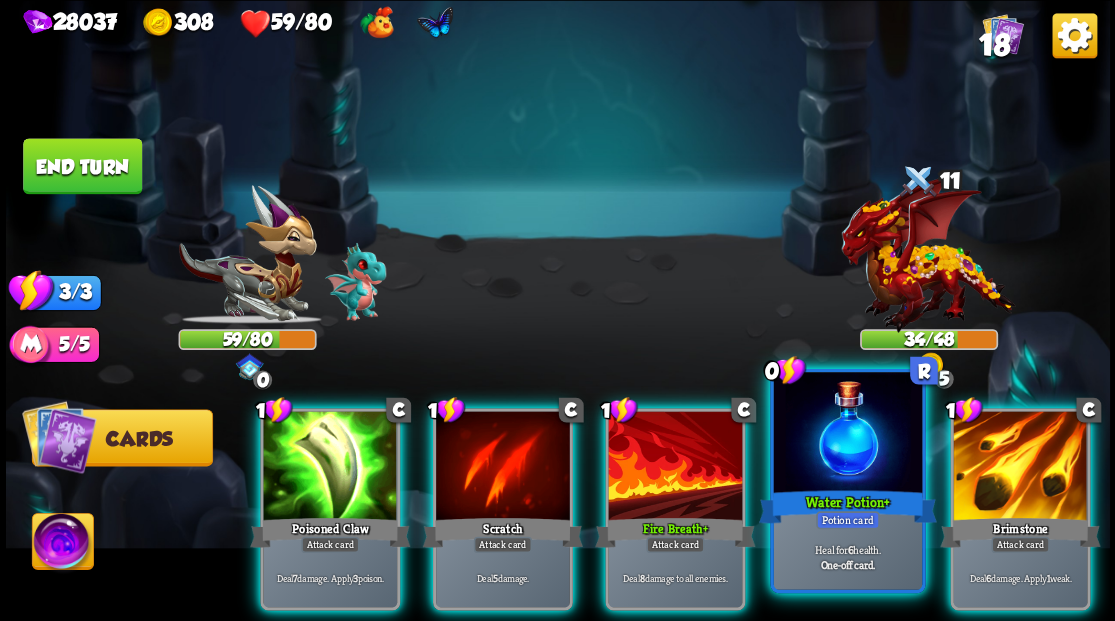 click at bounding box center (847, 434) 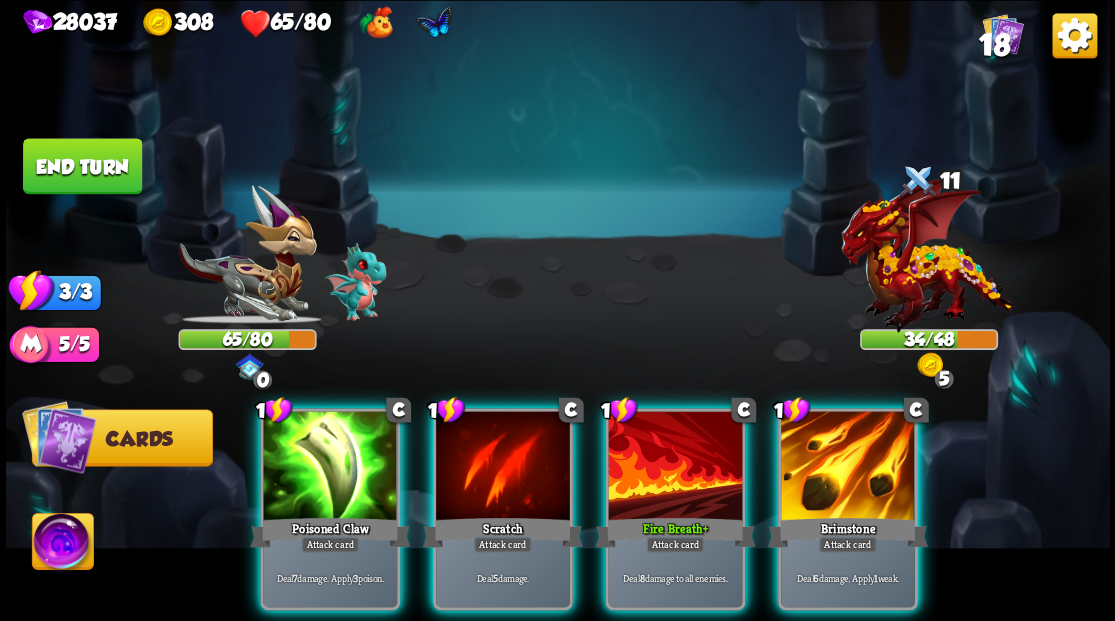 drag, startPoint x: 839, startPoint y: 468, endPoint x: 836, endPoint y: 454, distance: 14.3178215 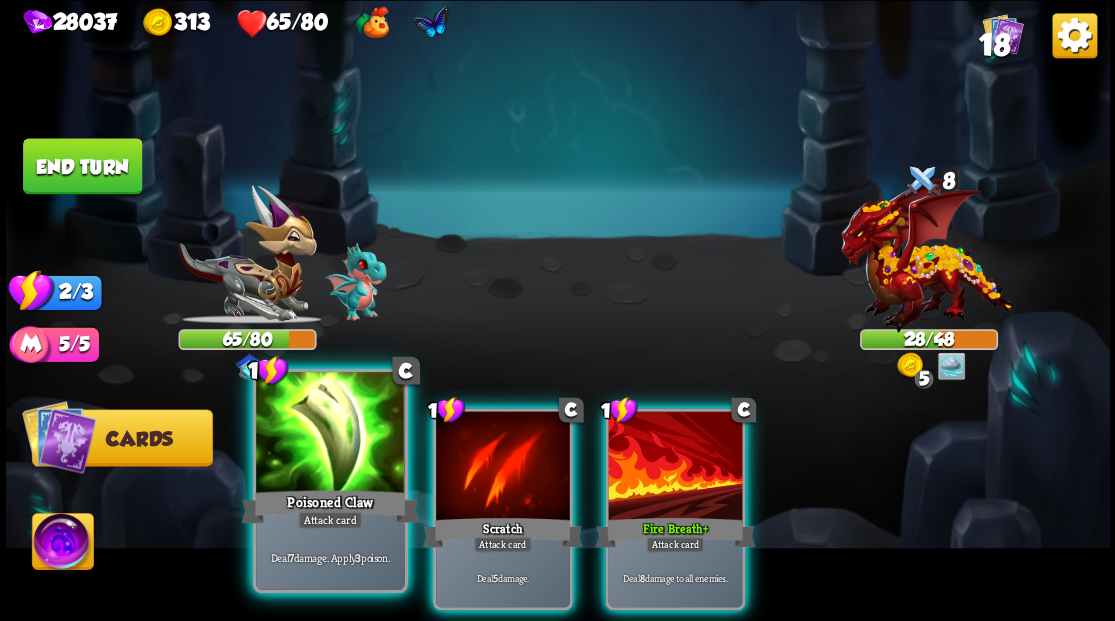 click at bounding box center [330, 434] 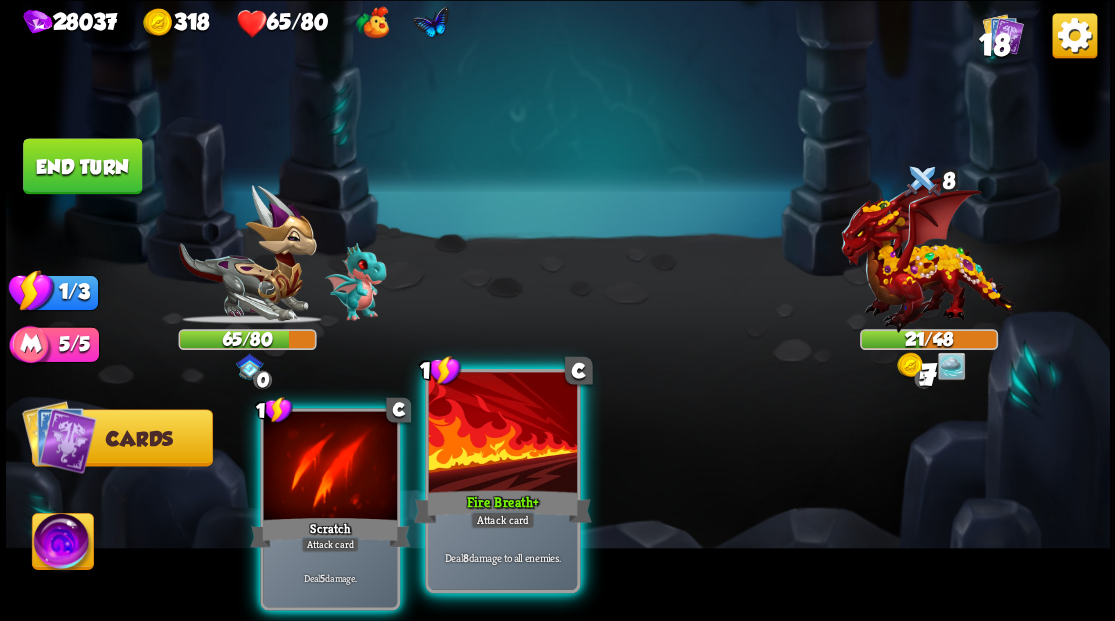 click at bounding box center [502, 434] 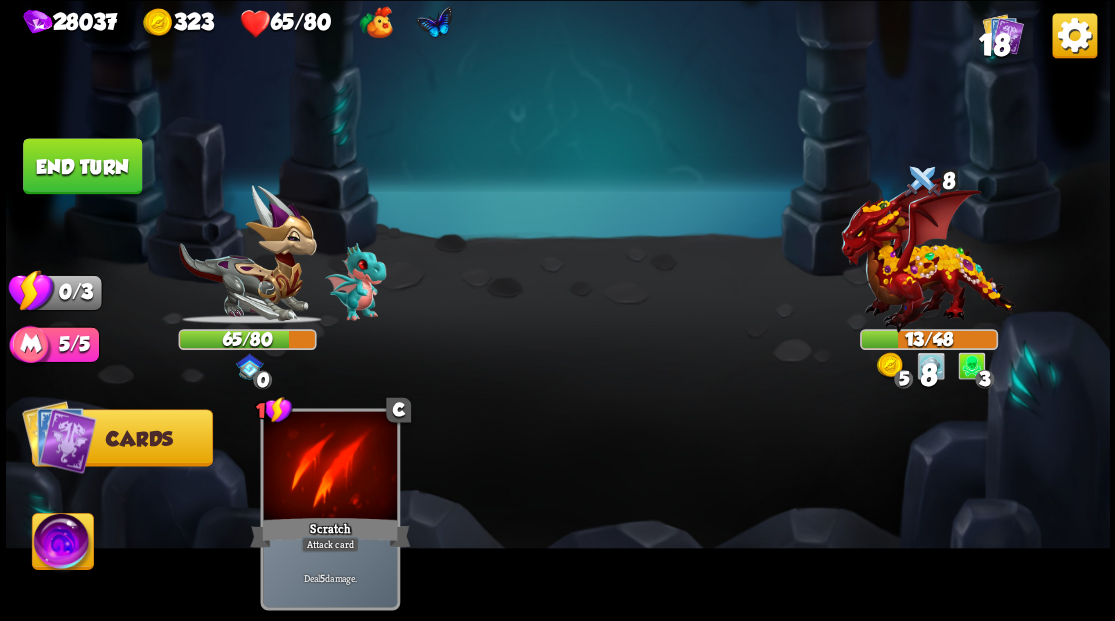 click on "End turn" at bounding box center (82, 166) 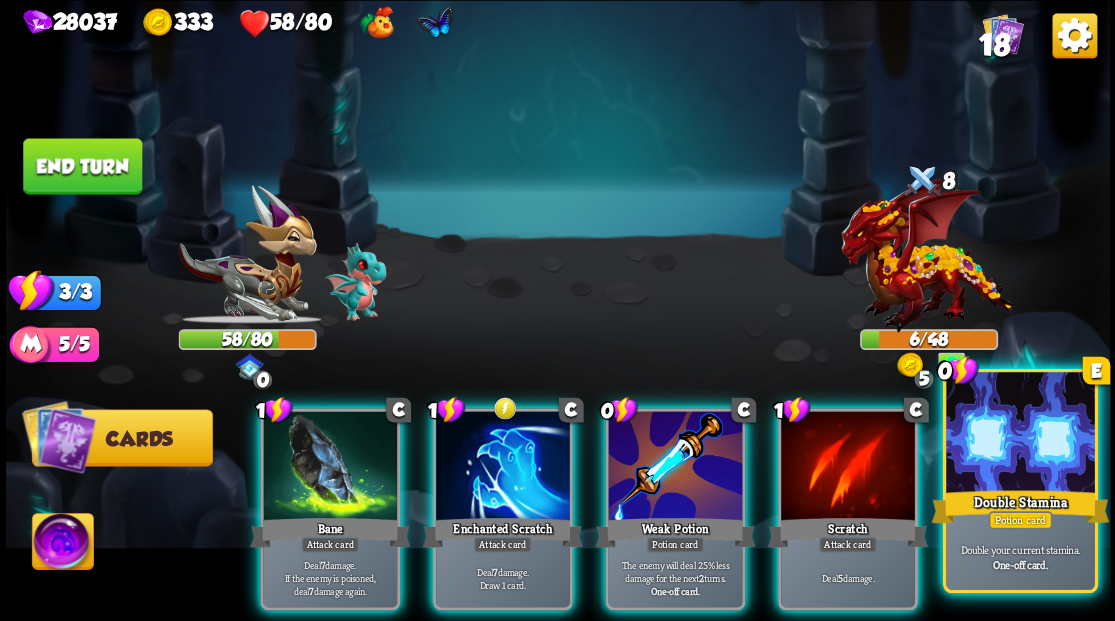 click at bounding box center [1020, 434] 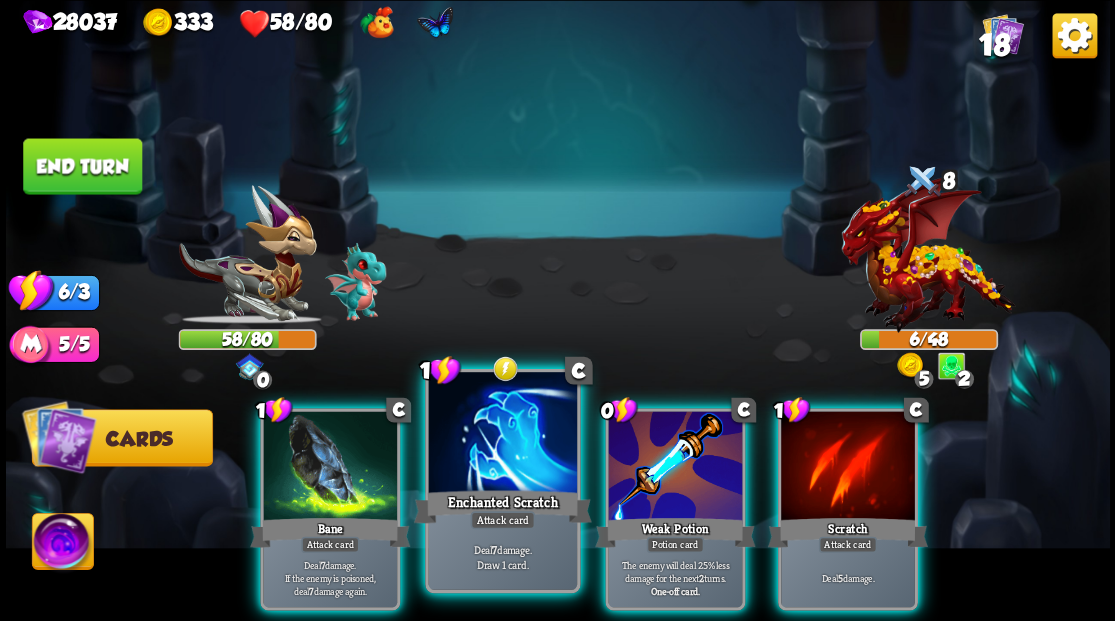 click at bounding box center [502, 434] 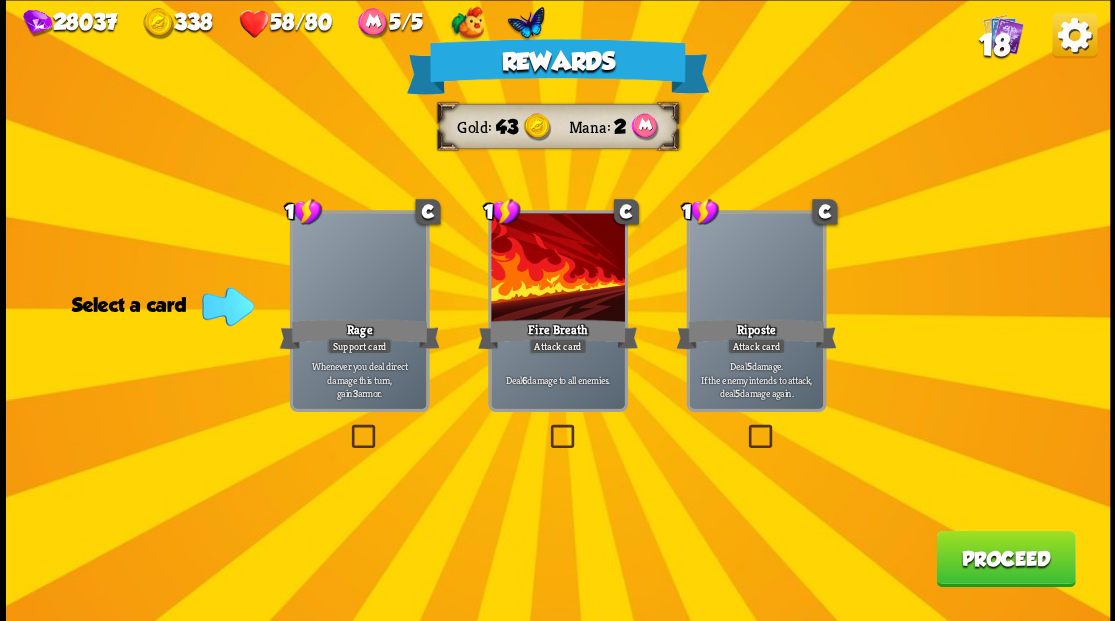 click at bounding box center [546, 427] 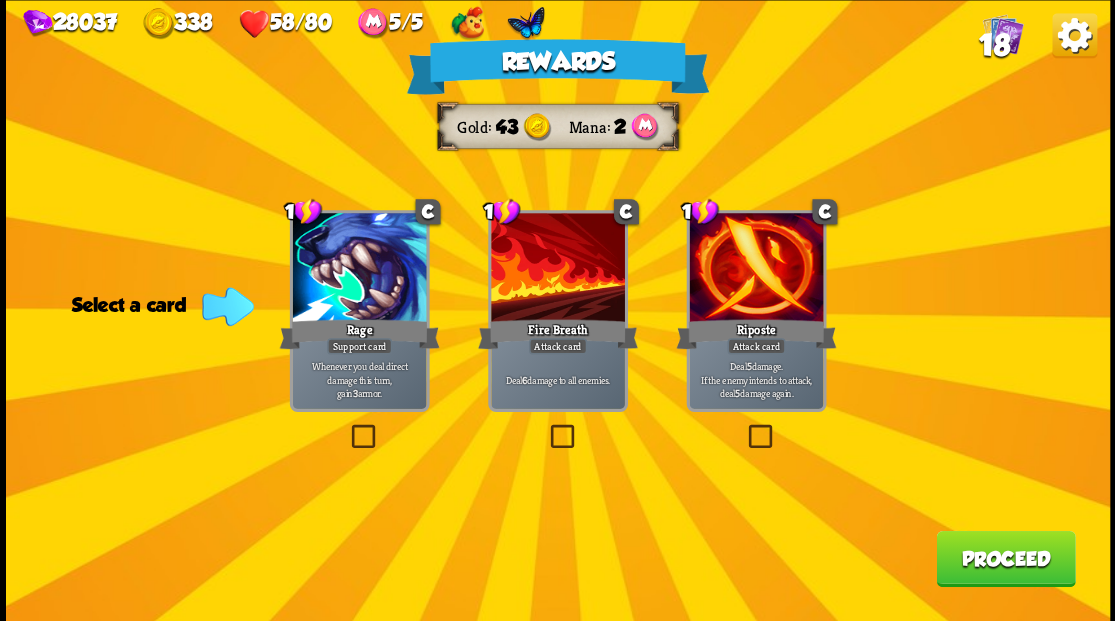 click at bounding box center (0, 0) 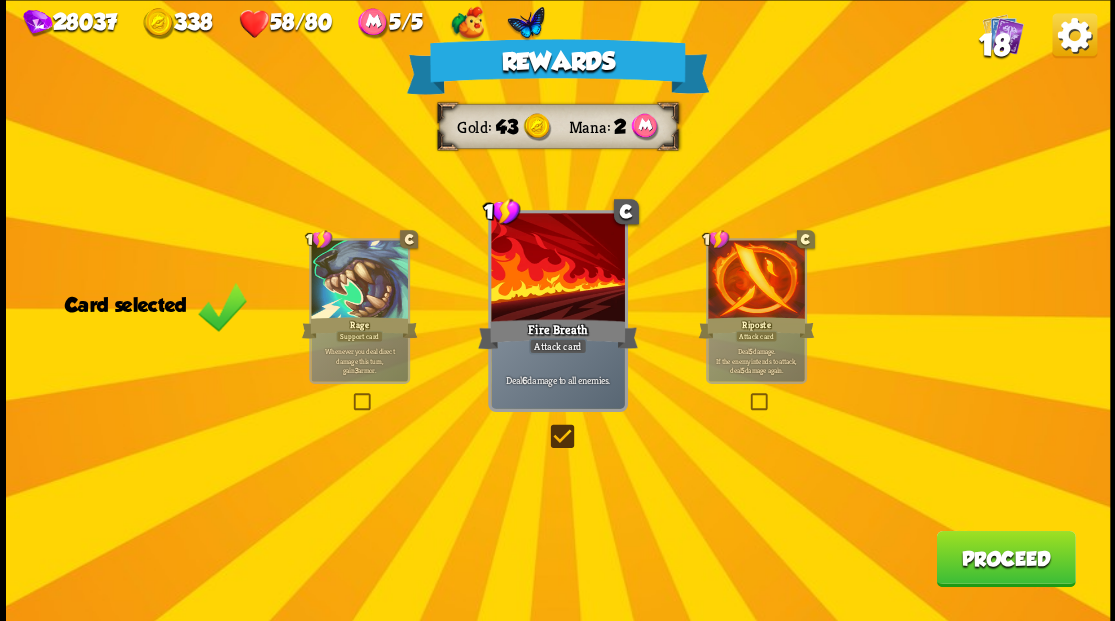 click on "Proceed" at bounding box center (1005, 558) 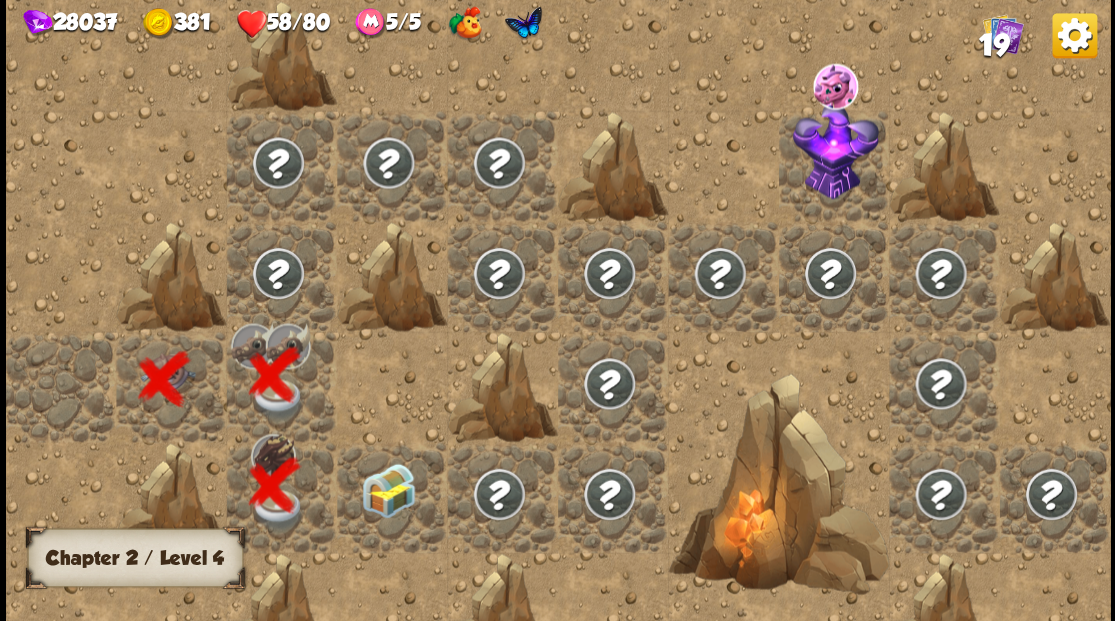 click at bounding box center [392, 497] 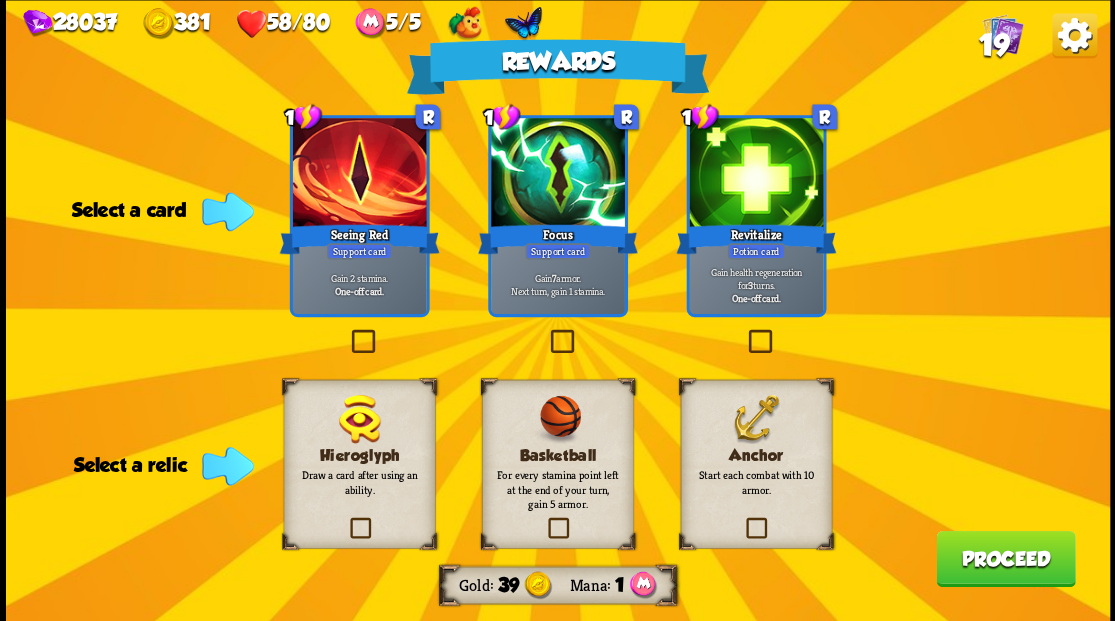 click at bounding box center [743, 520] 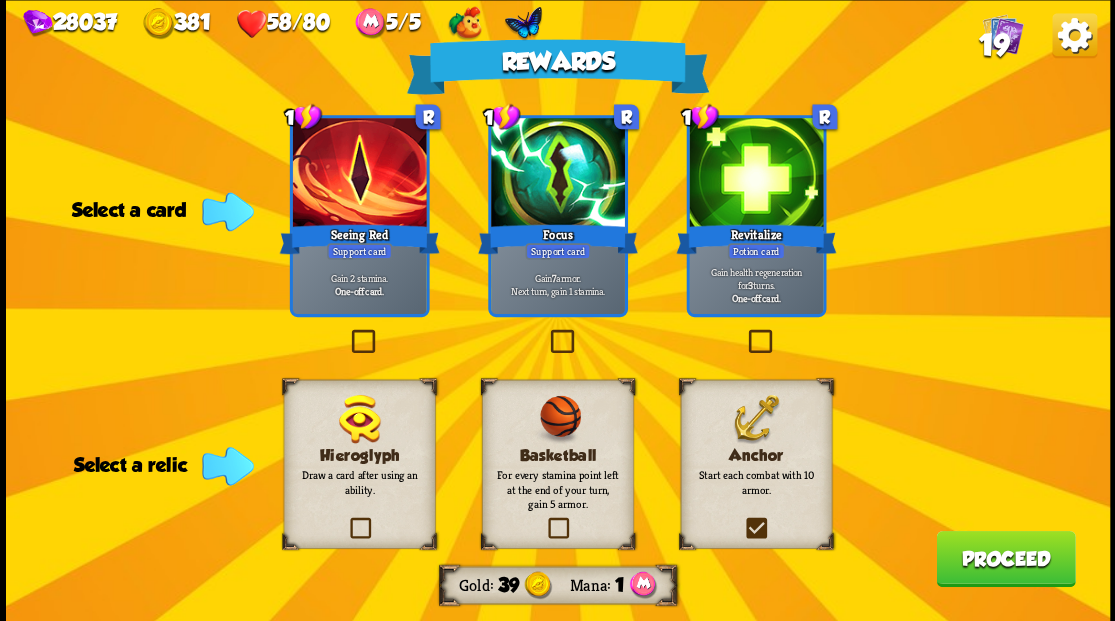 click at bounding box center [0, 0] 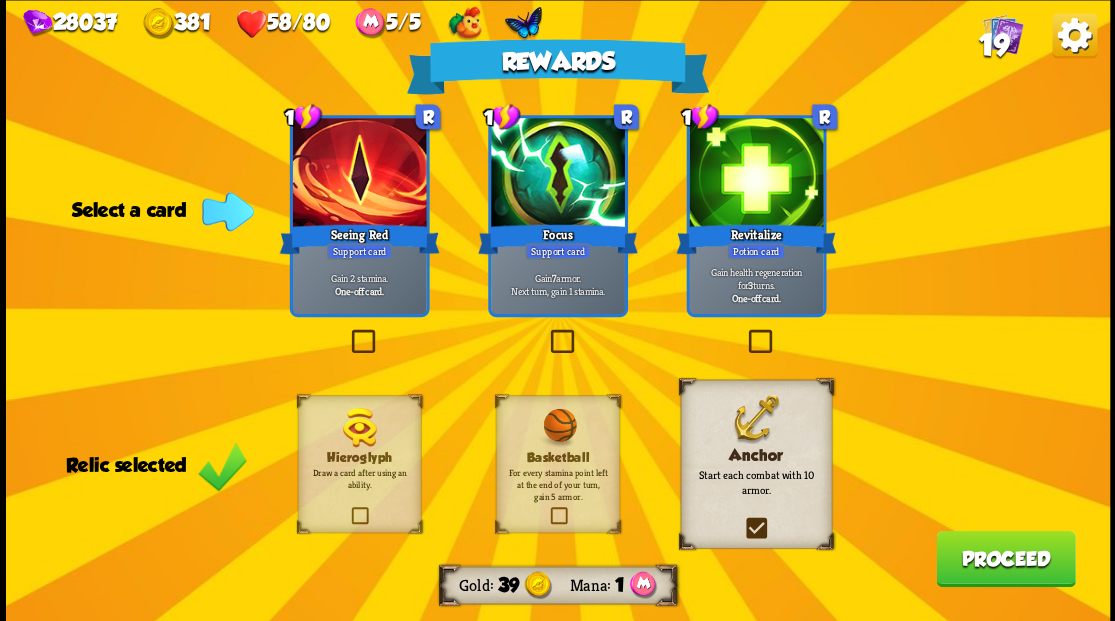click on "Proceed" at bounding box center (1005, 558) 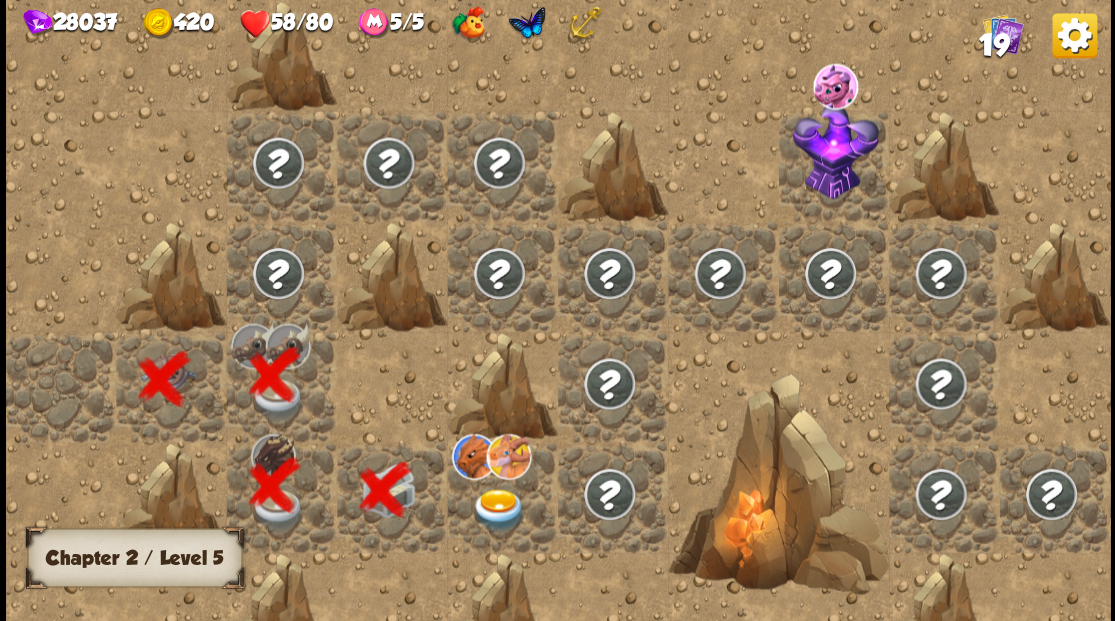 click at bounding box center [498, 509] 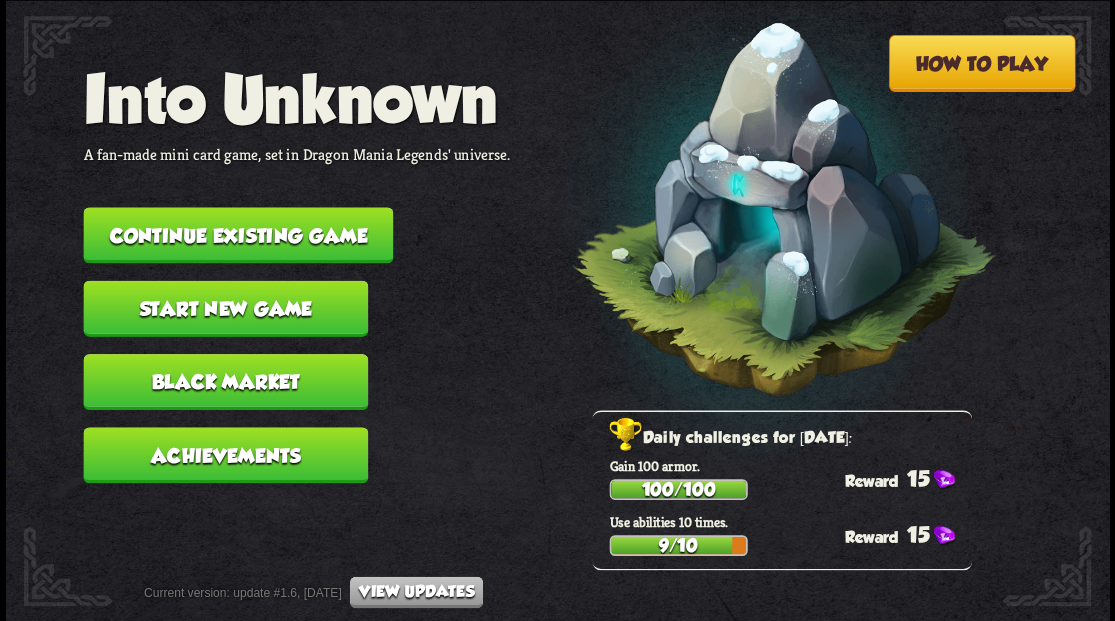 scroll, scrollTop: 0, scrollLeft: 0, axis: both 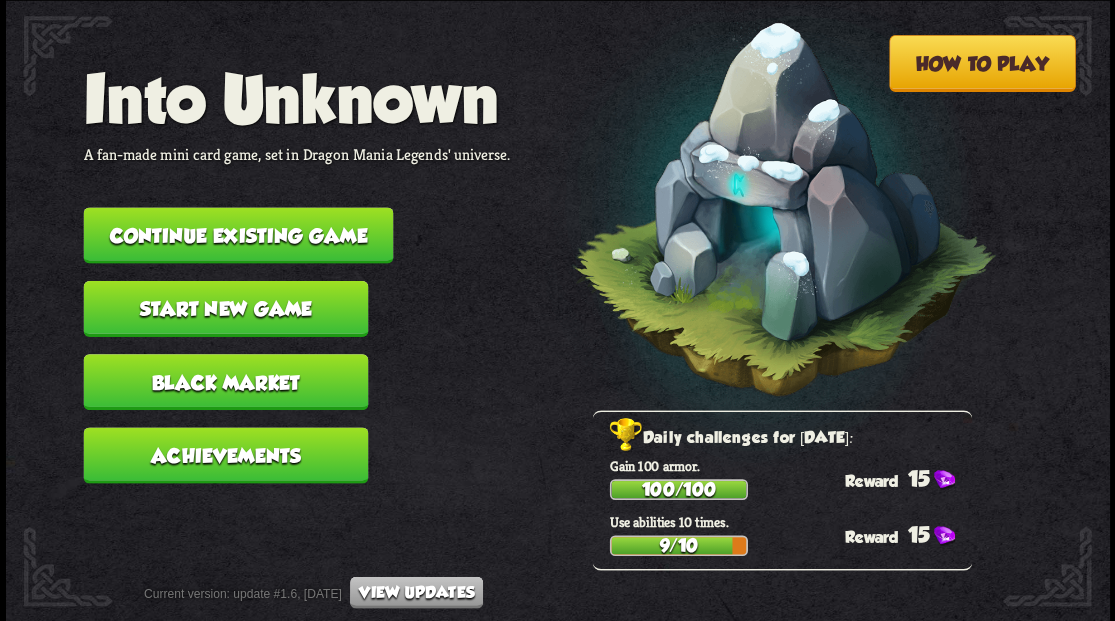 click on "Continue existing game" at bounding box center [238, 235] 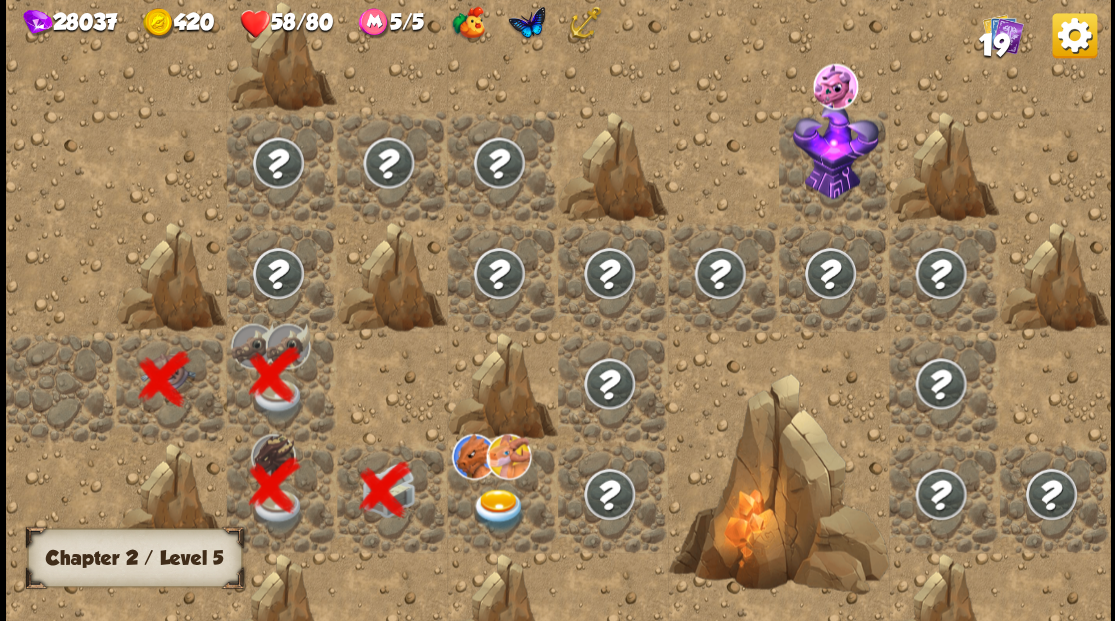 click at bounding box center (498, 509) 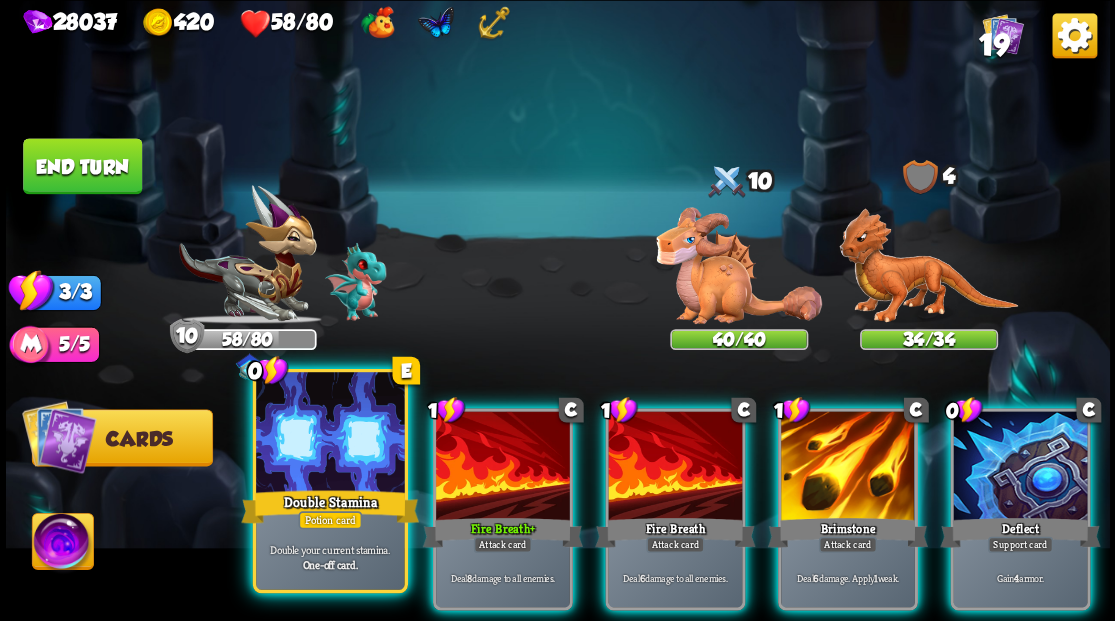click at bounding box center [330, 434] 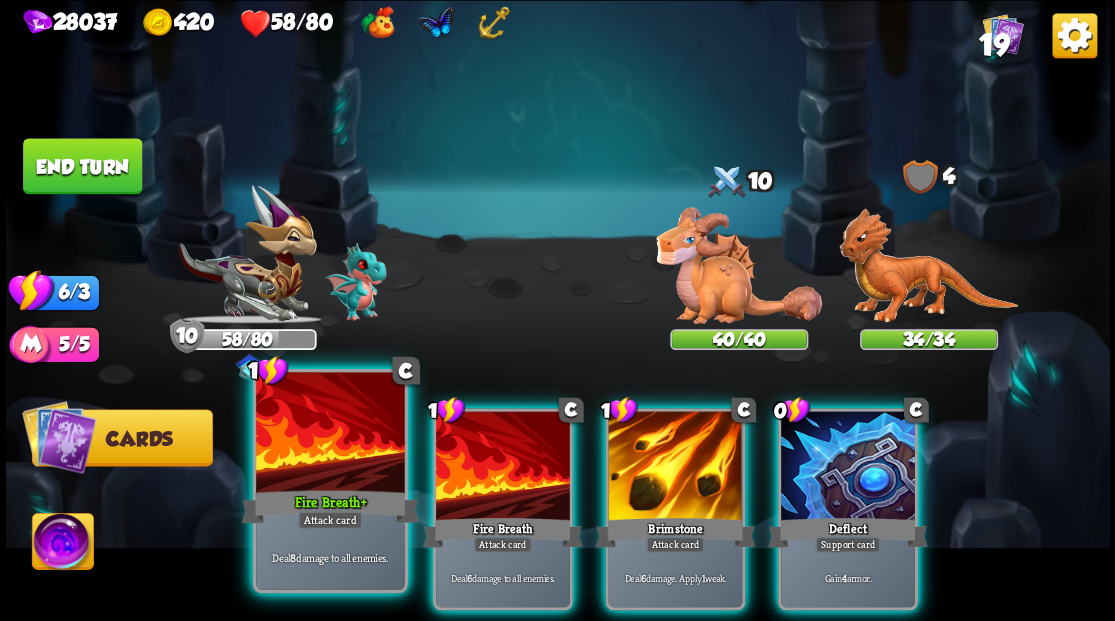 click at bounding box center (330, 434) 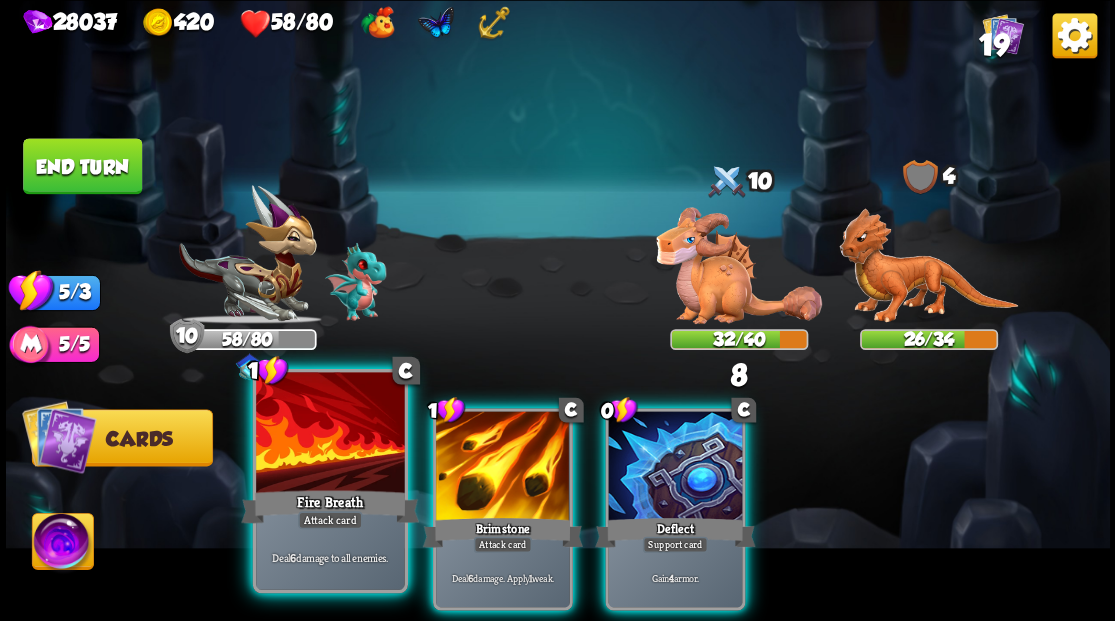 click at bounding box center (330, 434) 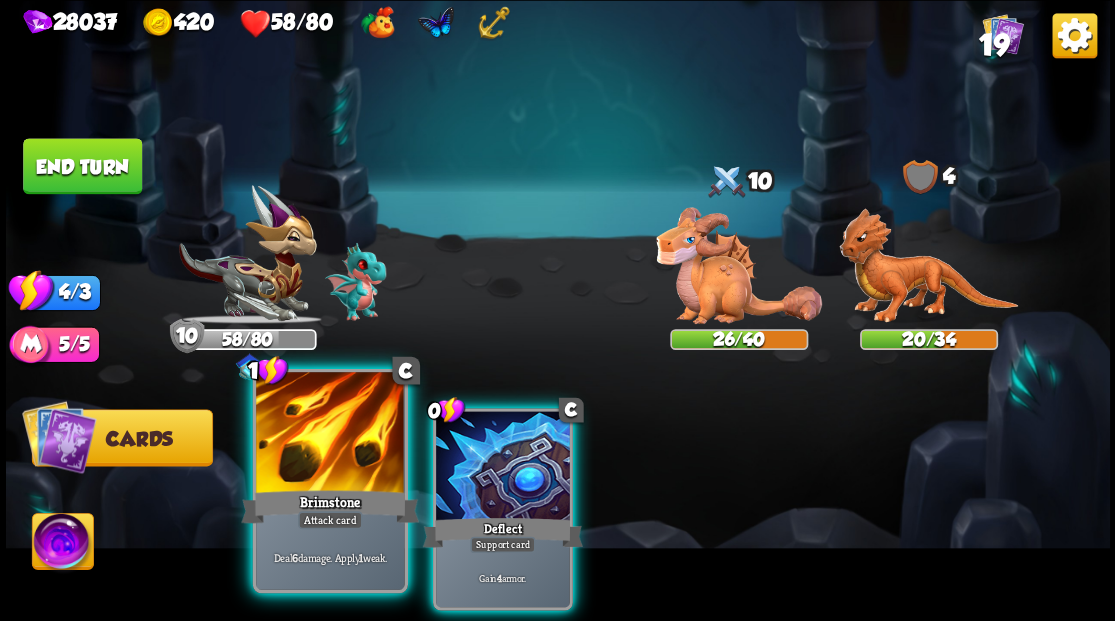 click at bounding box center (330, 434) 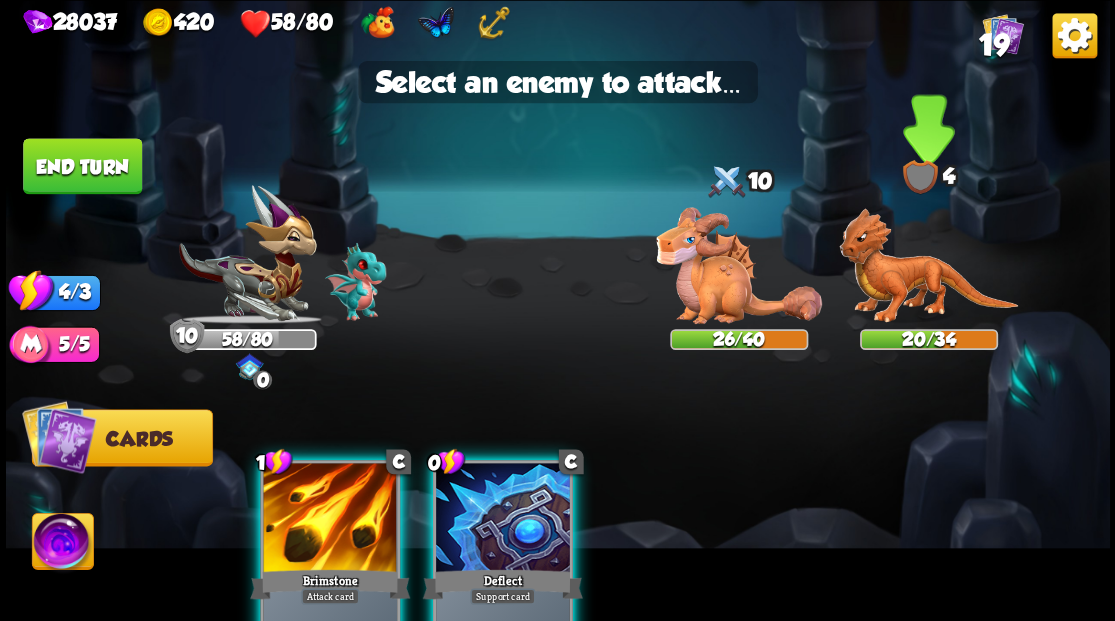 click at bounding box center (928, 266) 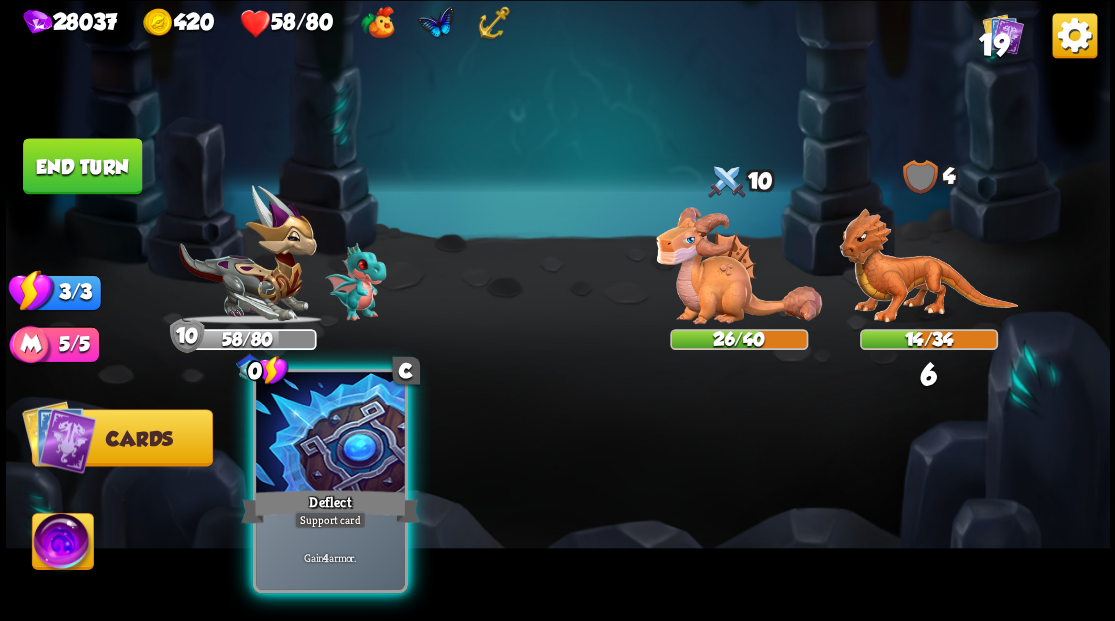 click on "Deflect" at bounding box center (330, 506) 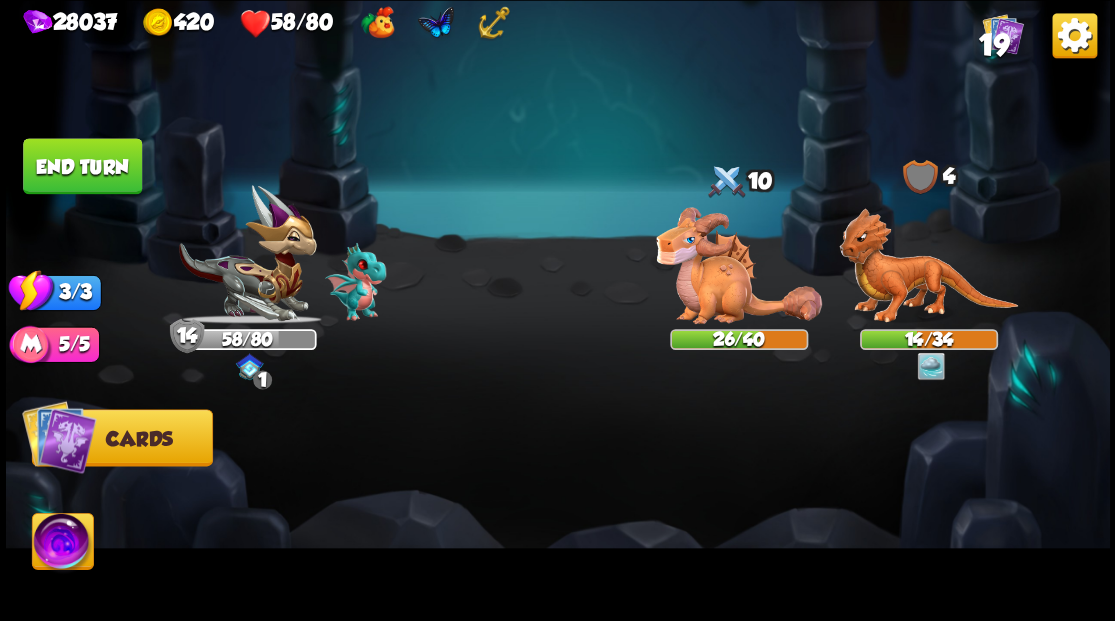 click on "End turn" at bounding box center (82, 166) 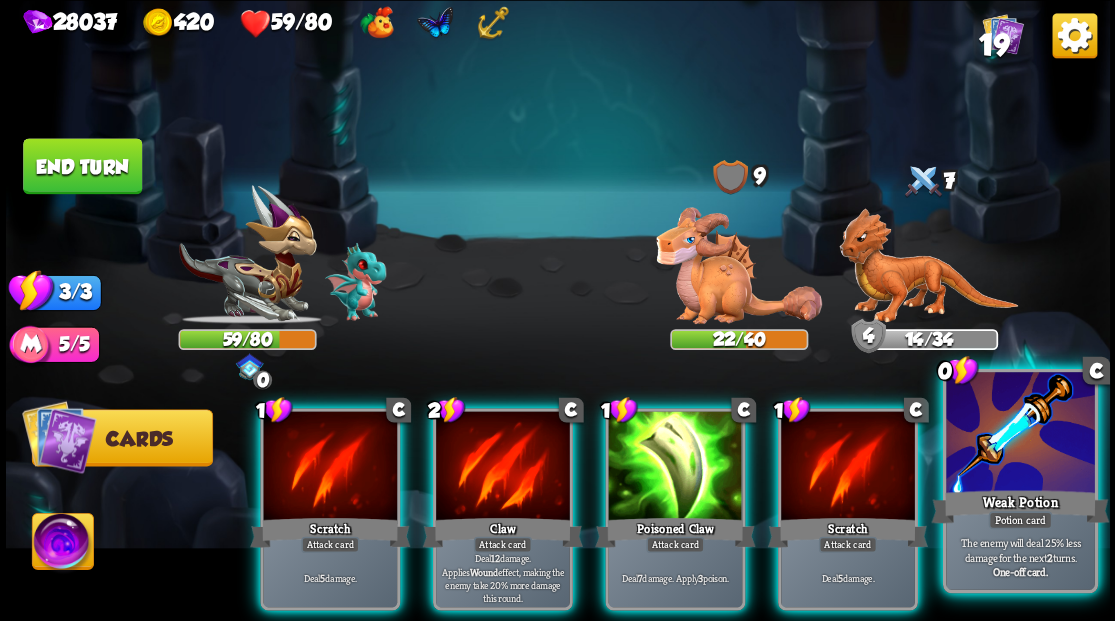click on "Weak Potion" at bounding box center [1020, 506] 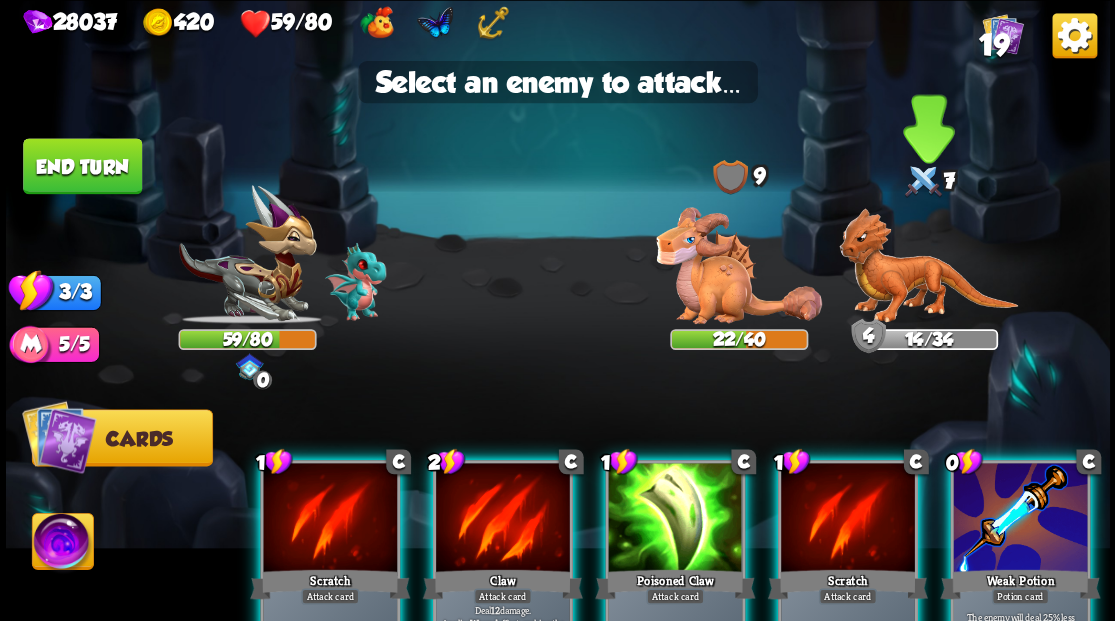 click at bounding box center [928, 266] 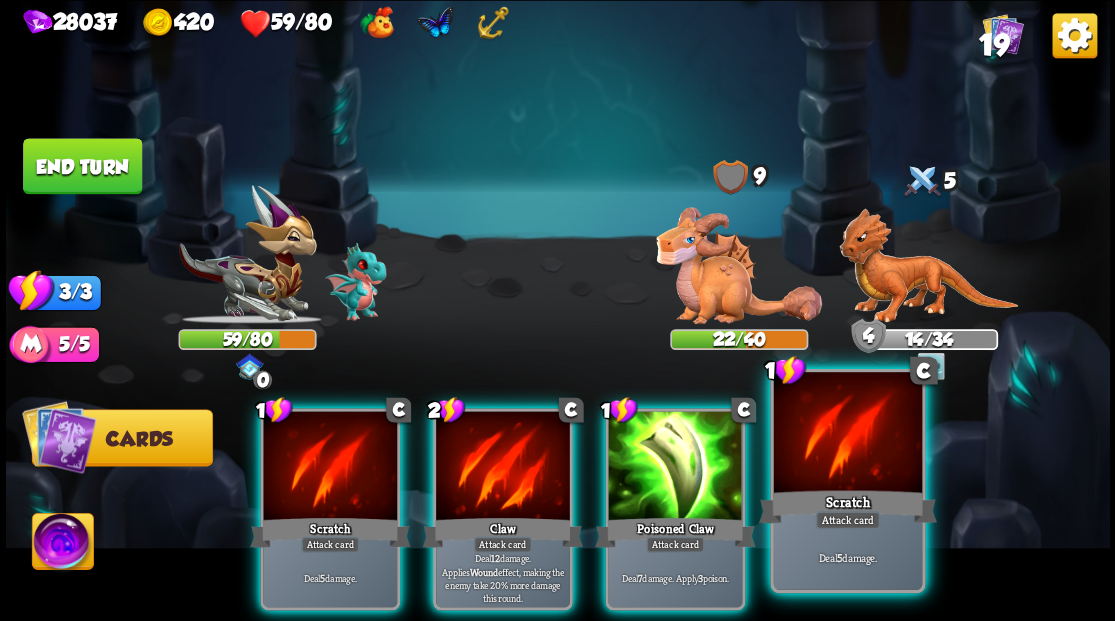 click at bounding box center (847, 434) 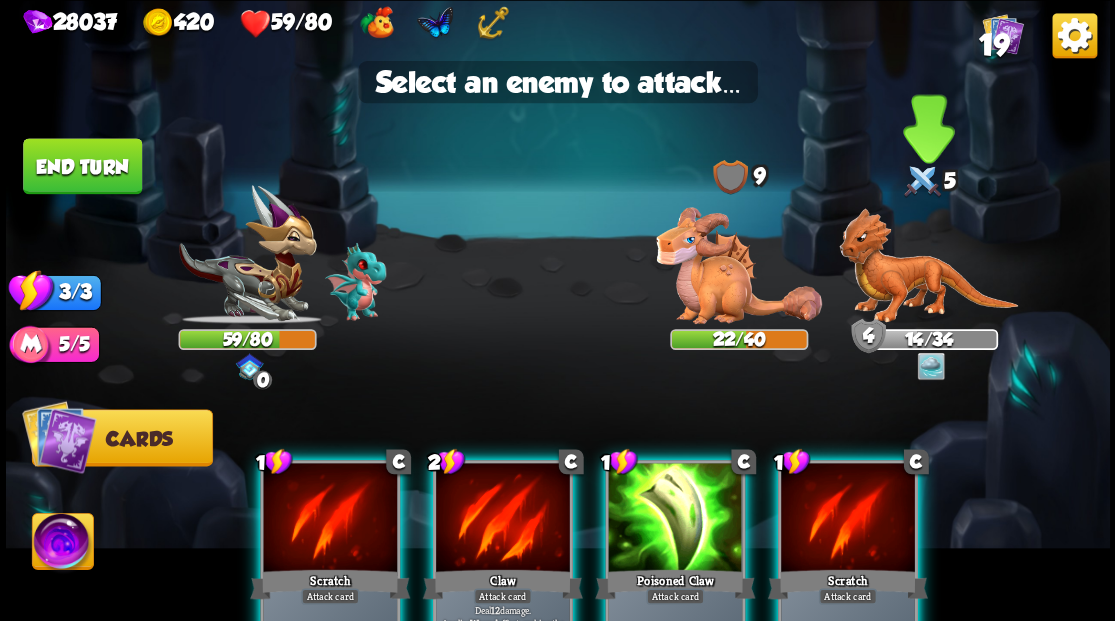 click at bounding box center (928, 266) 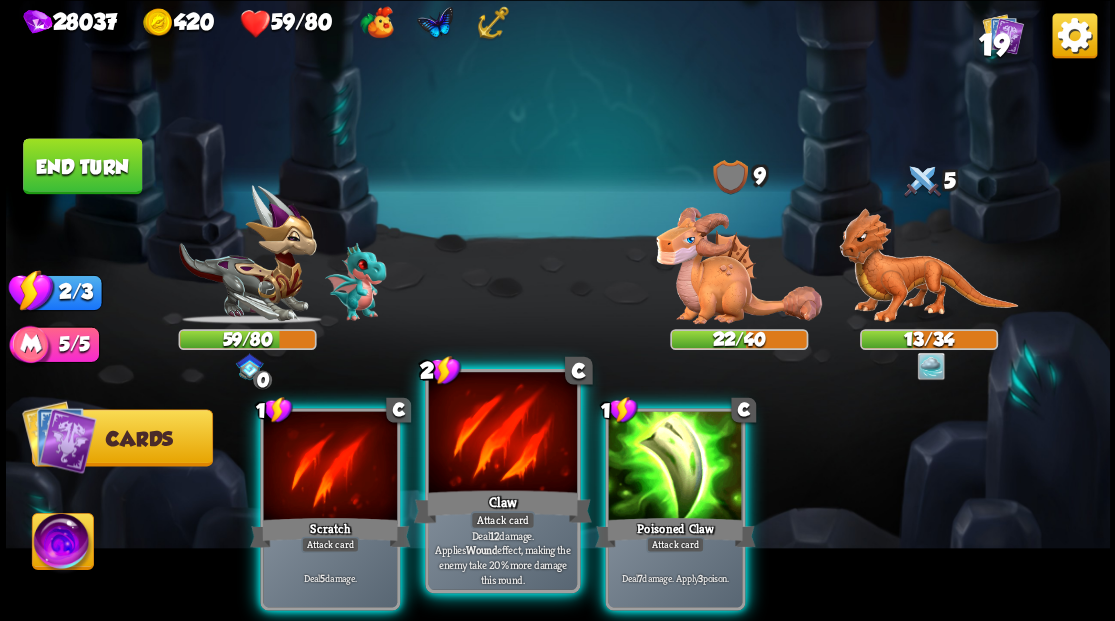 click at bounding box center [502, 434] 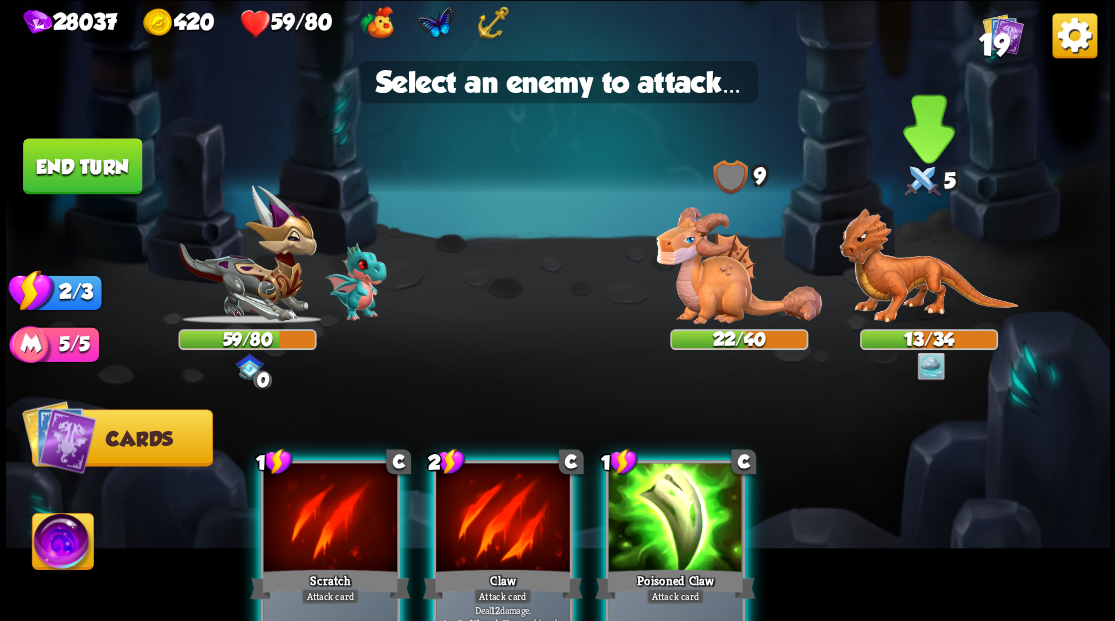 click at bounding box center [928, 266] 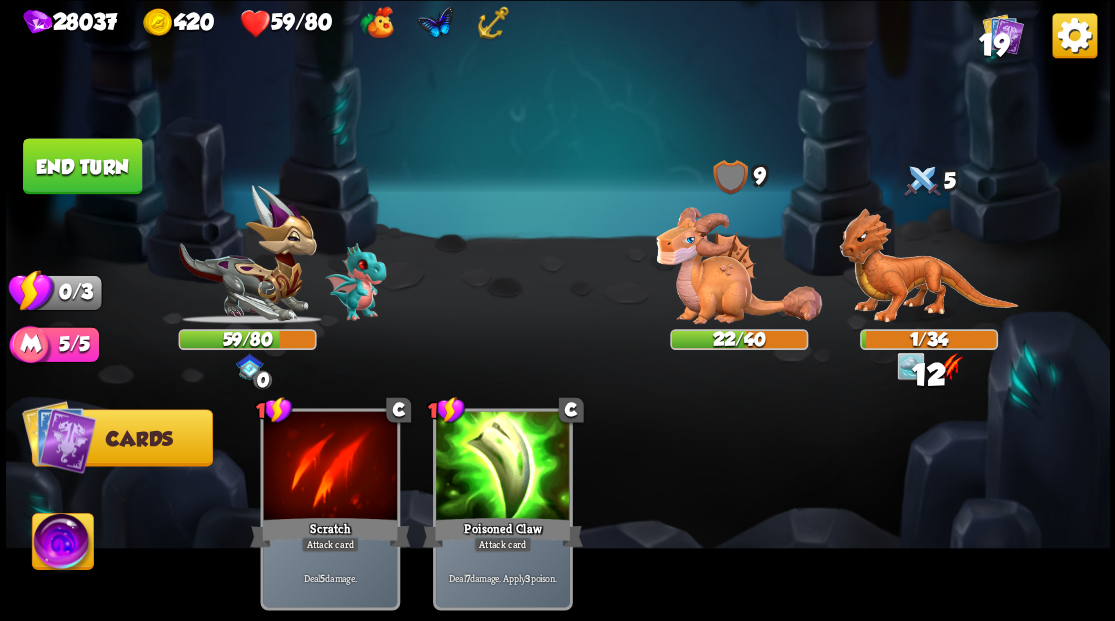 click on "End turn" at bounding box center [82, 166] 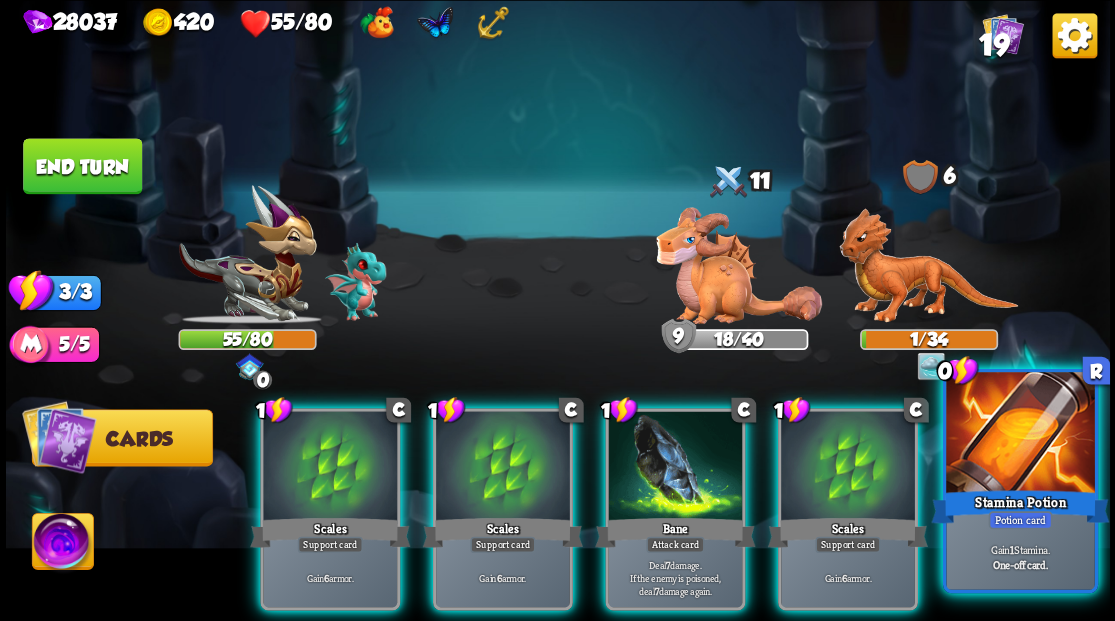click at bounding box center [1020, 434] 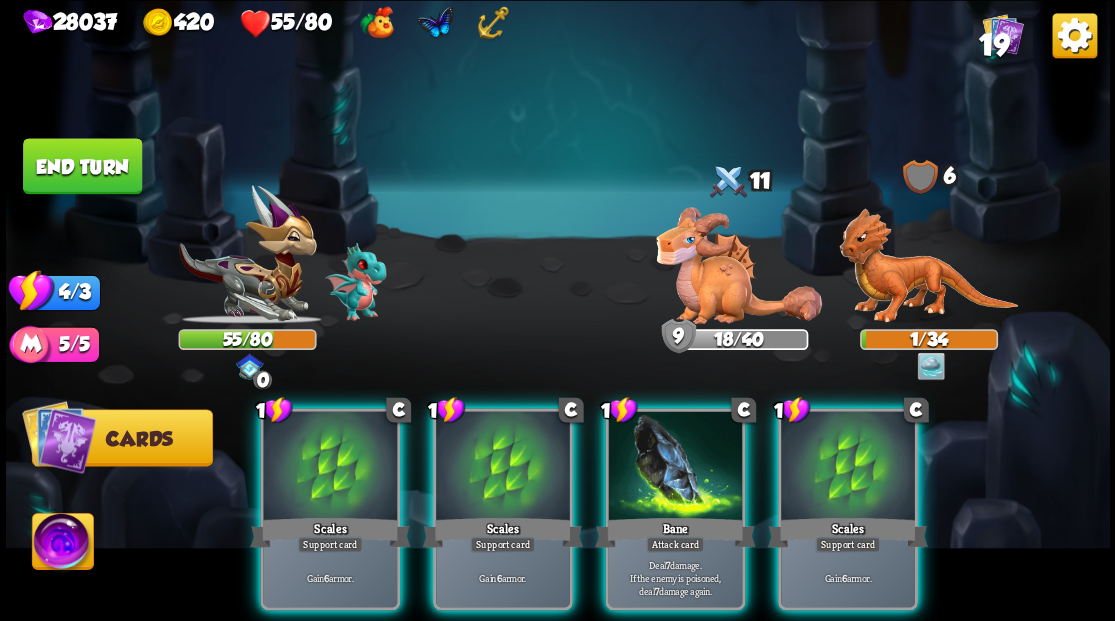 drag, startPoint x: 664, startPoint y: 449, endPoint x: 832, endPoint y: 366, distance: 187.38463 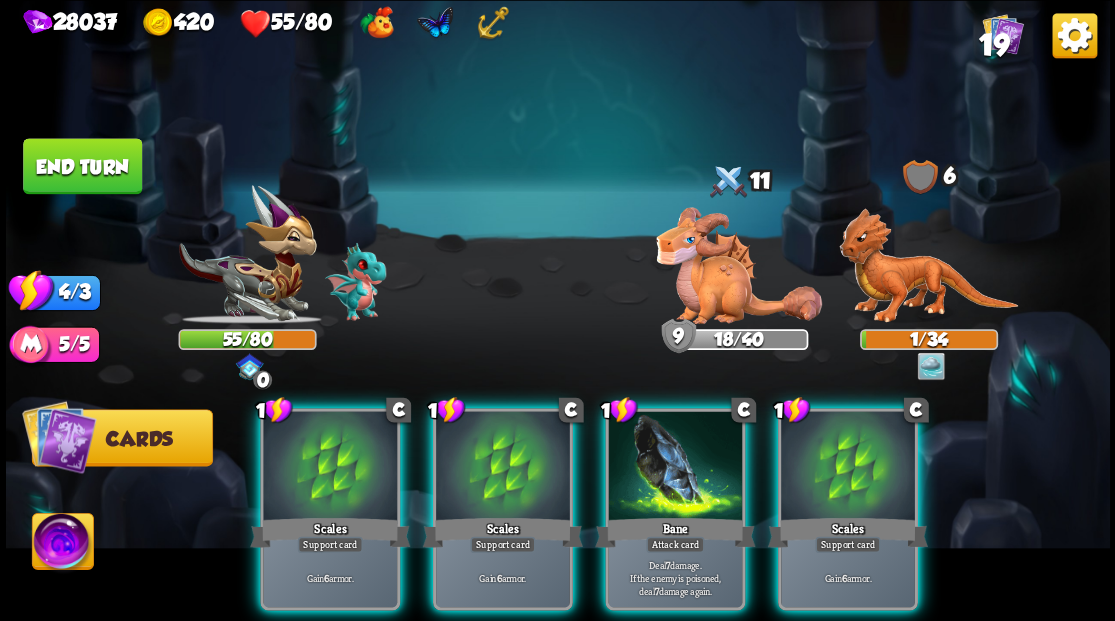 click at bounding box center (675, 467) 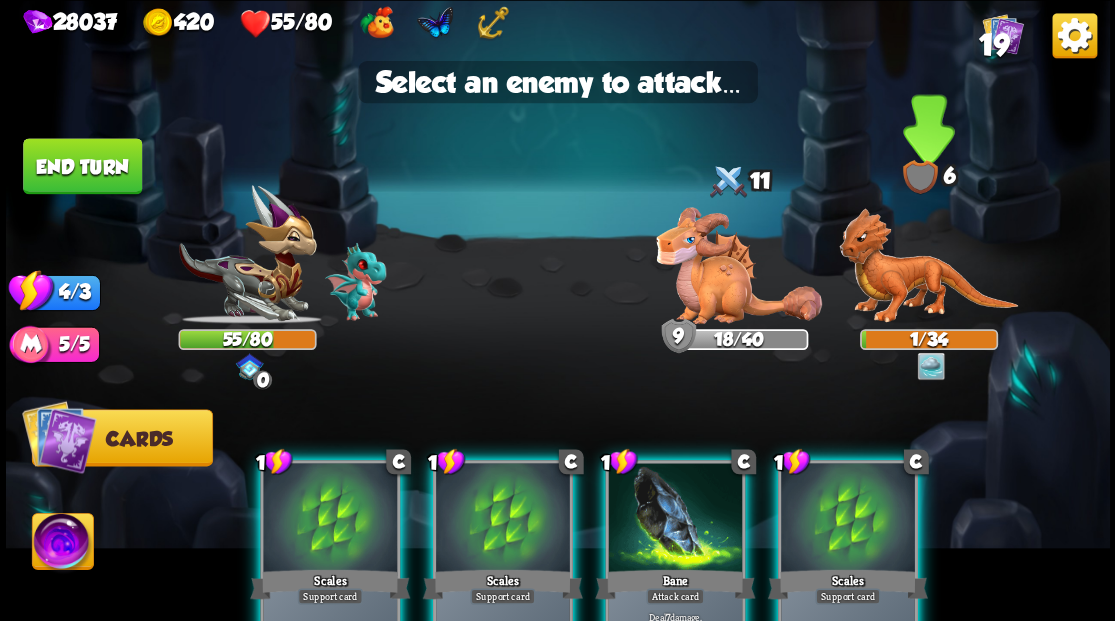 click at bounding box center [928, 266] 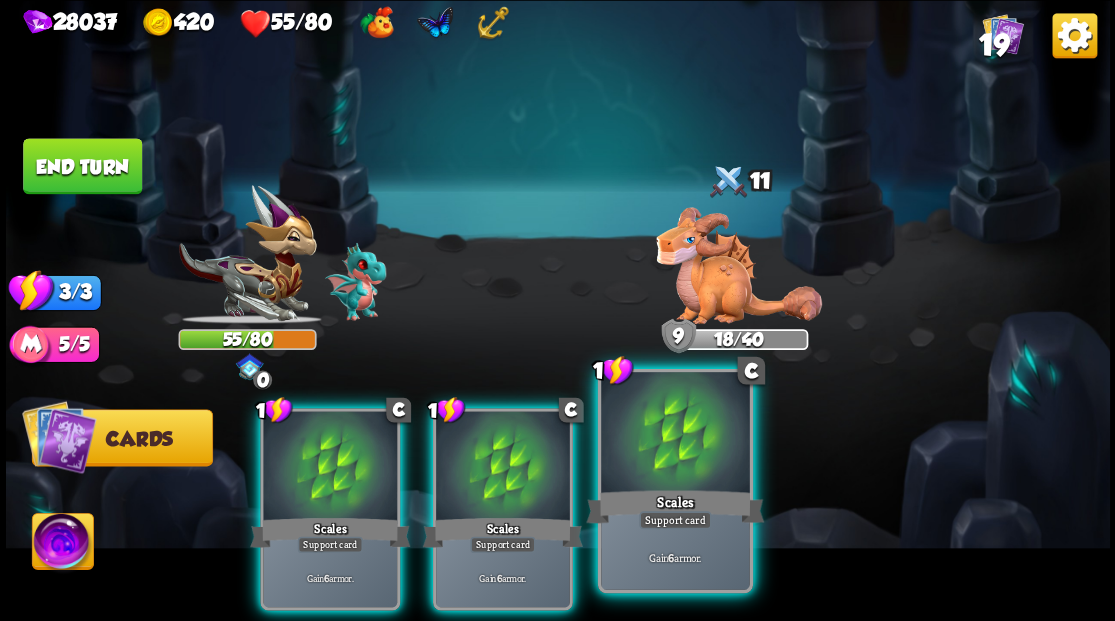 click at bounding box center [675, 434] 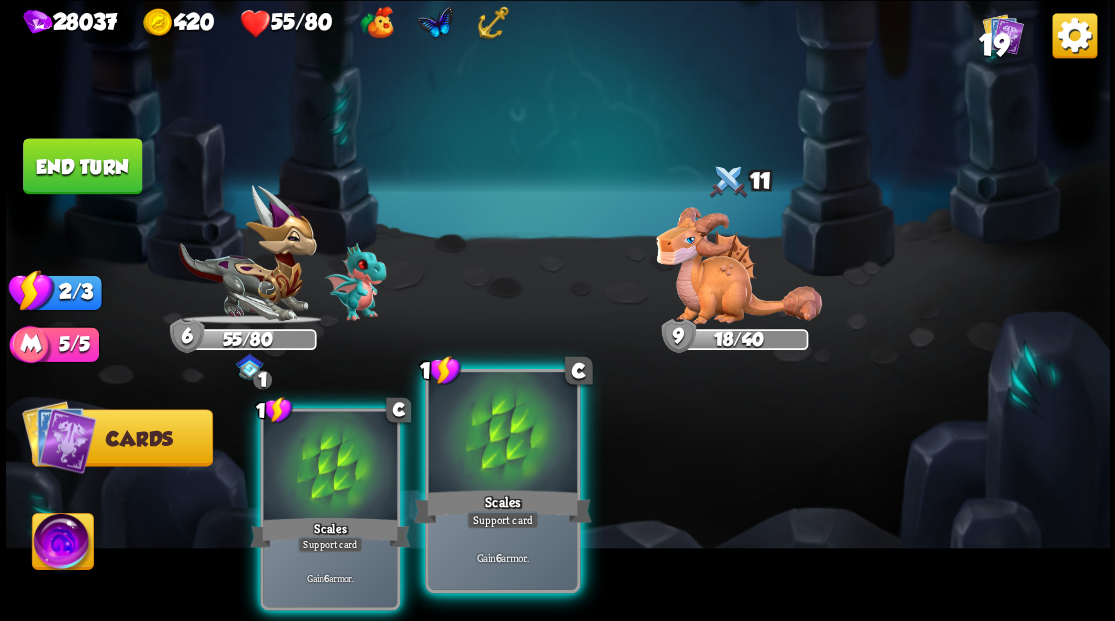 click at bounding box center [502, 434] 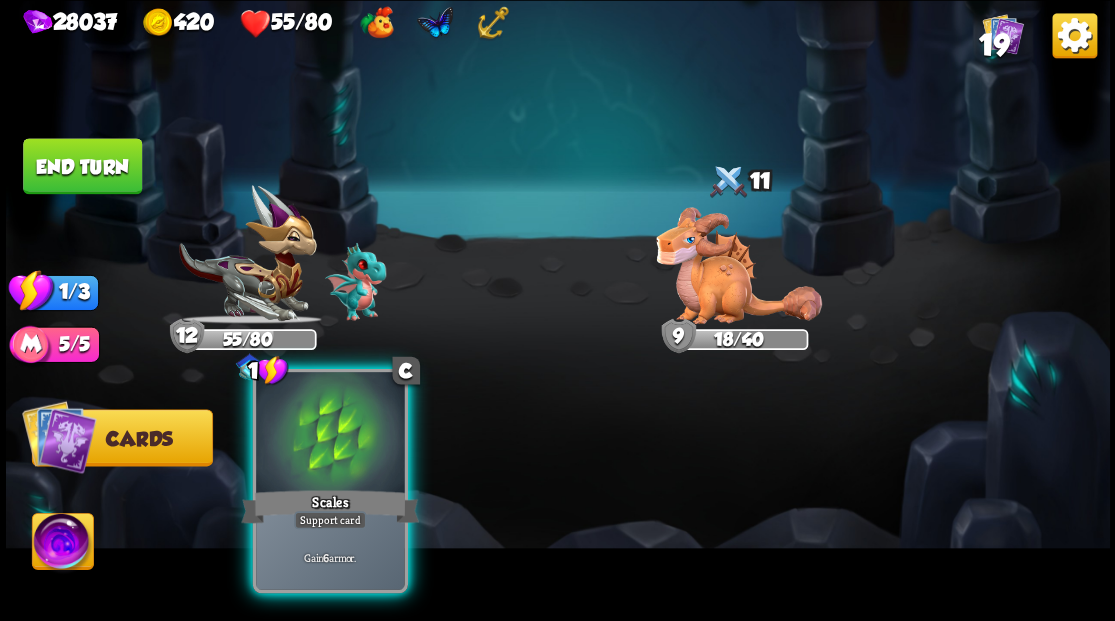 click at bounding box center (330, 434) 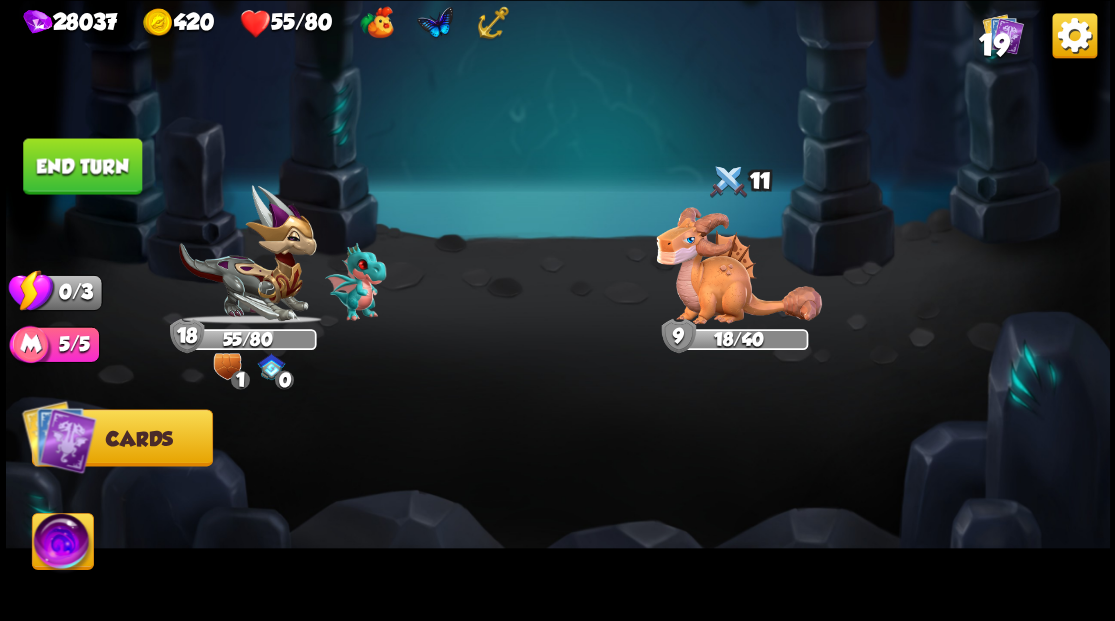 click on "End turn" at bounding box center (82, 166) 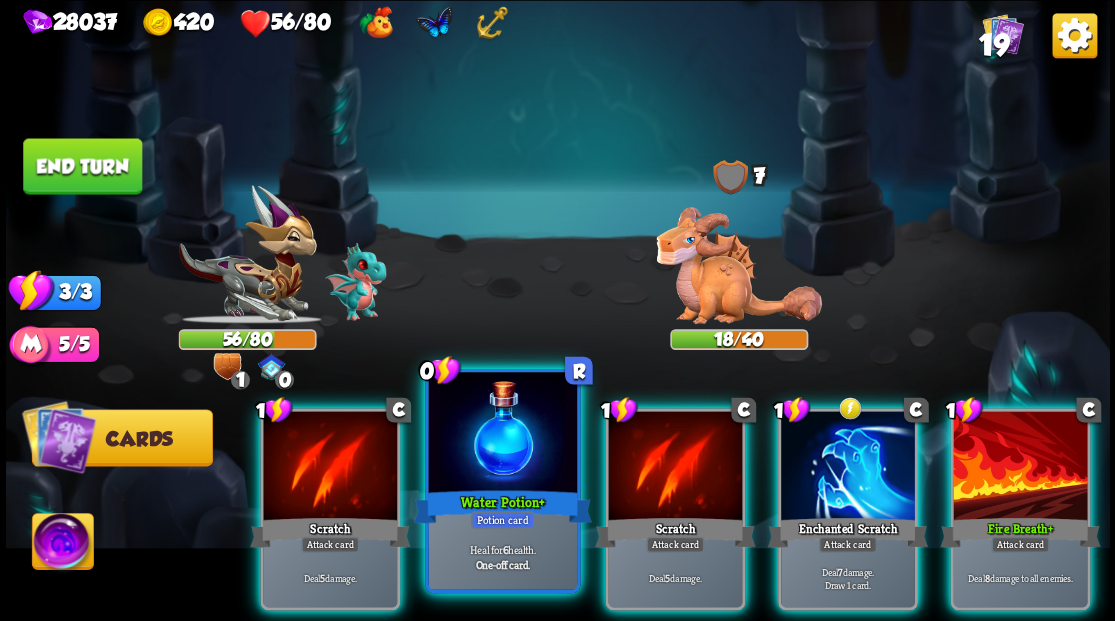click at bounding box center [502, 434] 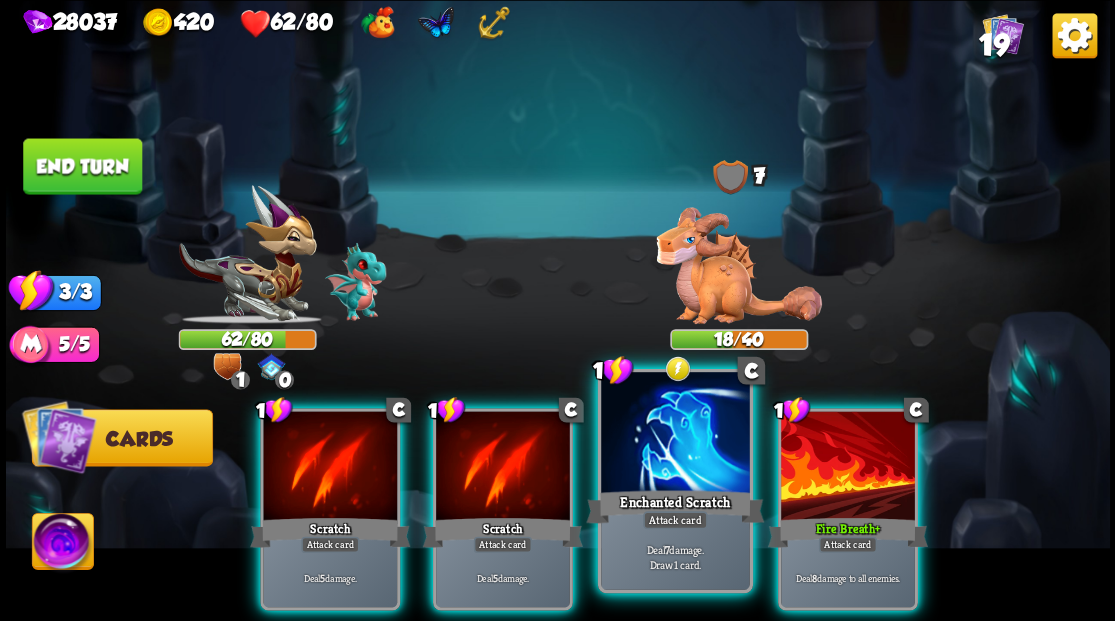 click at bounding box center (675, 434) 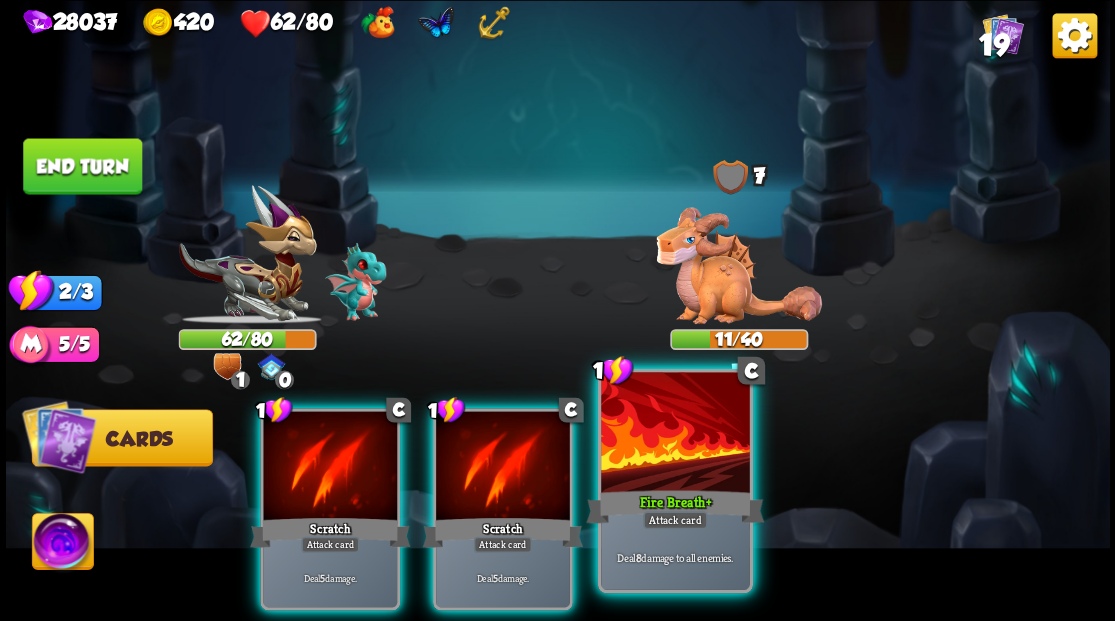 click at bounding box center (675, 434) 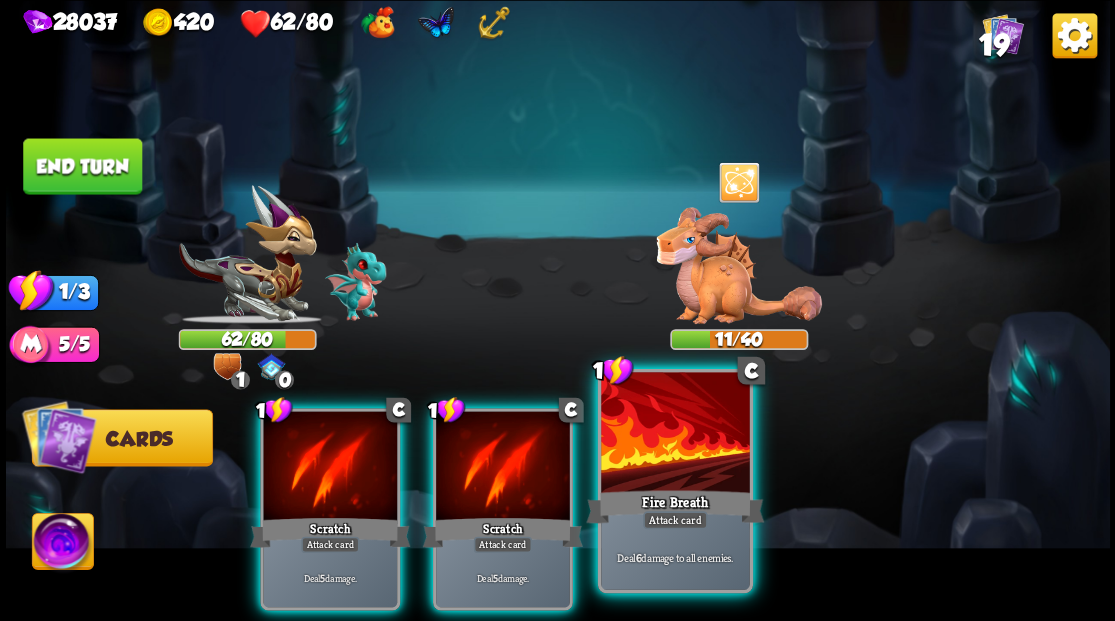 click at bounding box center (675, 434) 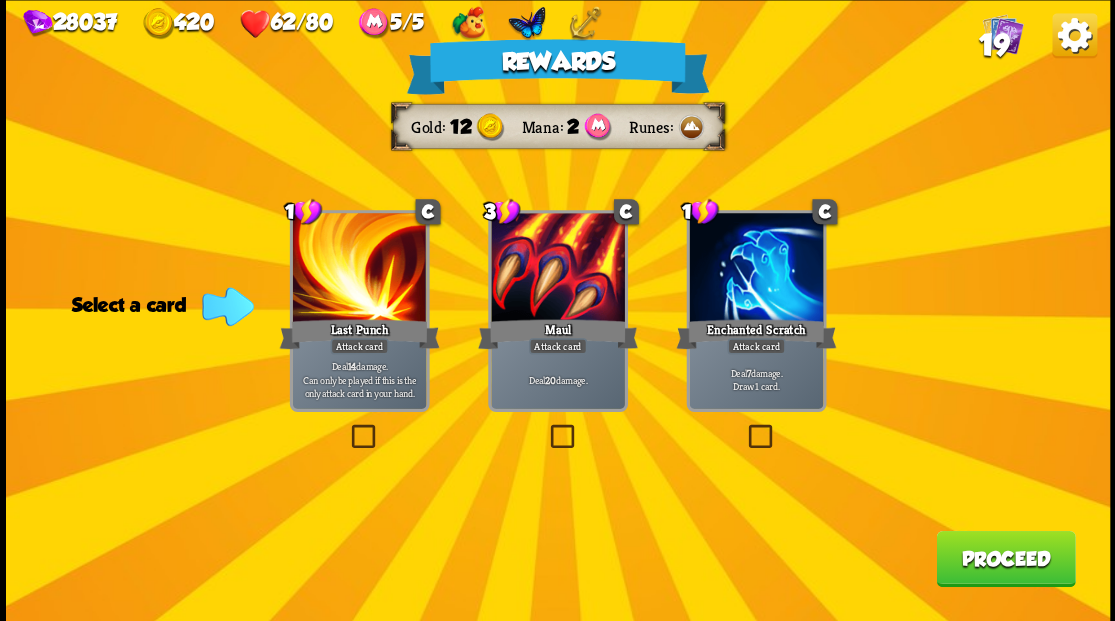 click on "Proceed" at bounding box center (1005, 558) 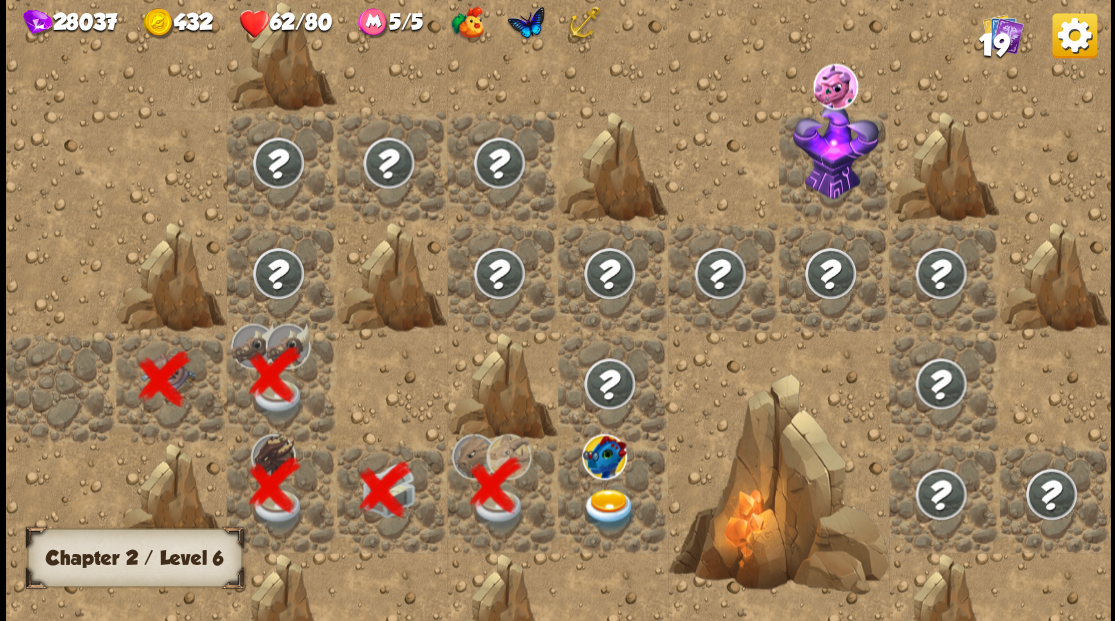click at bounding box center (609, 509) 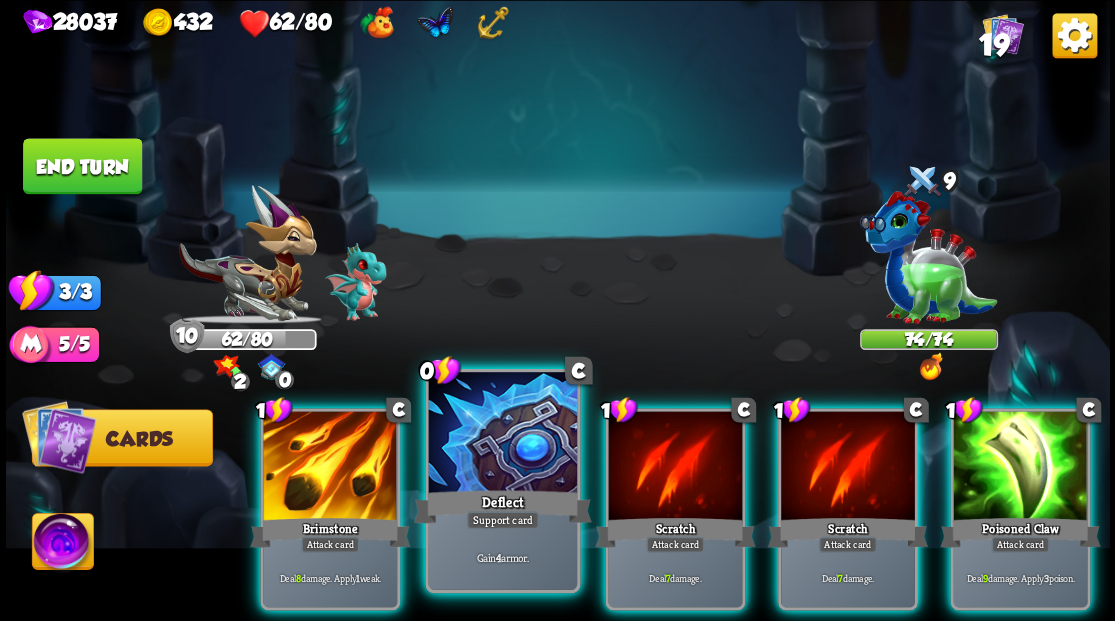 click at bounding box center [502, 434] 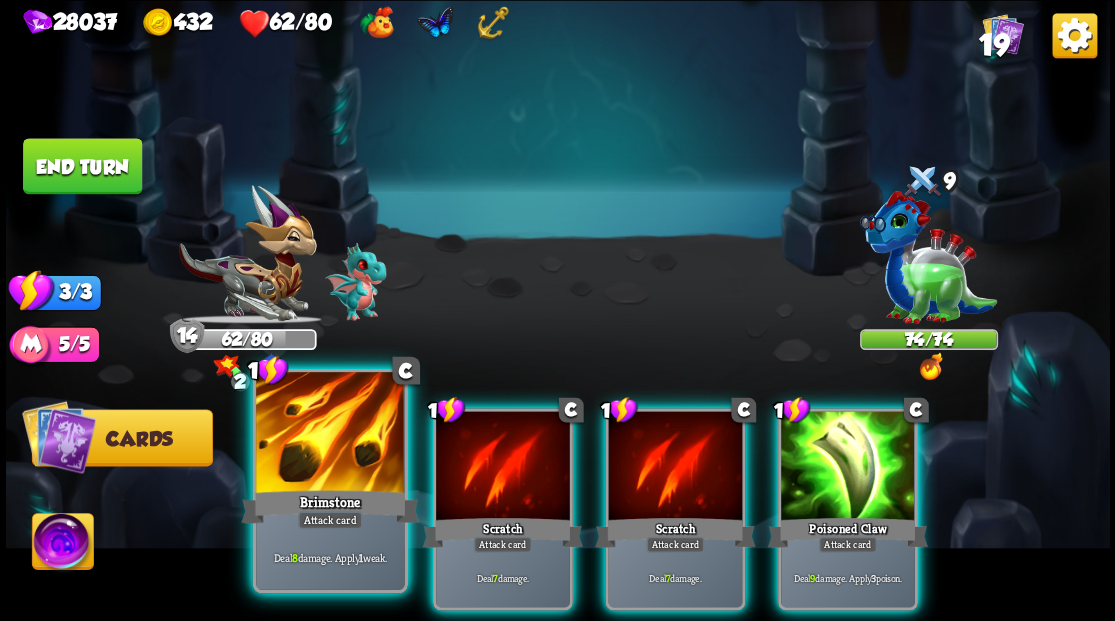click at bounding box center [330, 434] 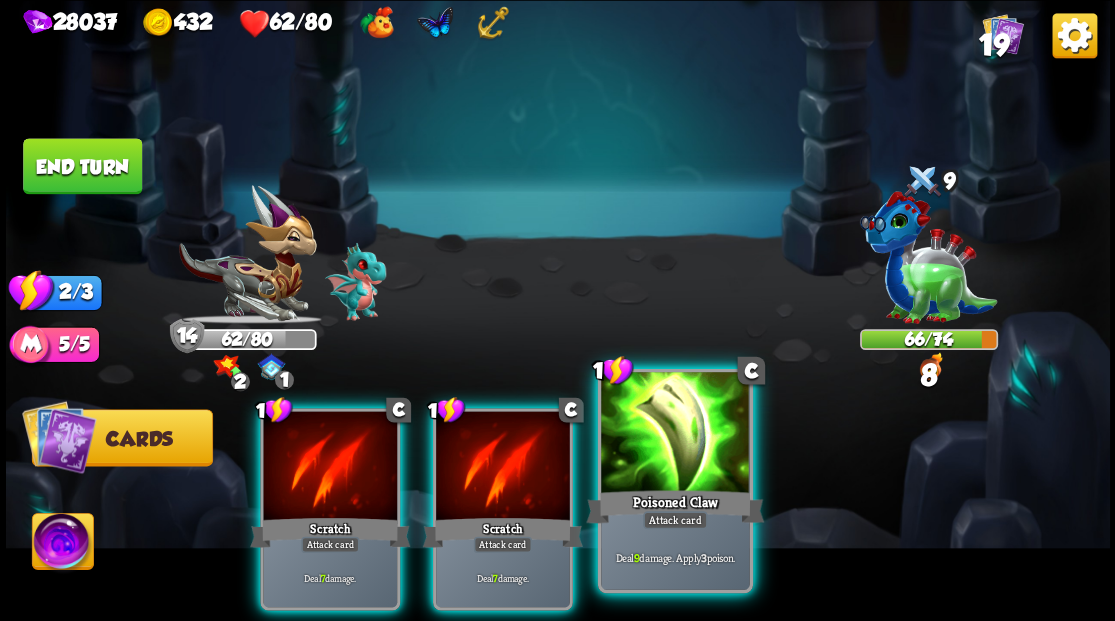 click at bounding box center [675, 434] 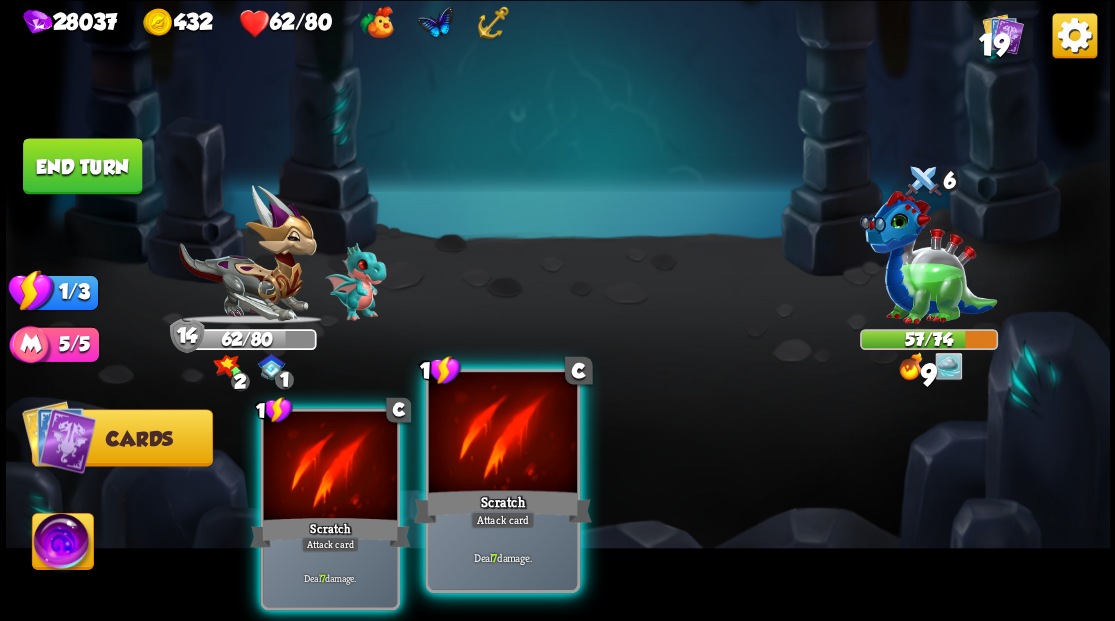 click at bounding box center [502, 434] 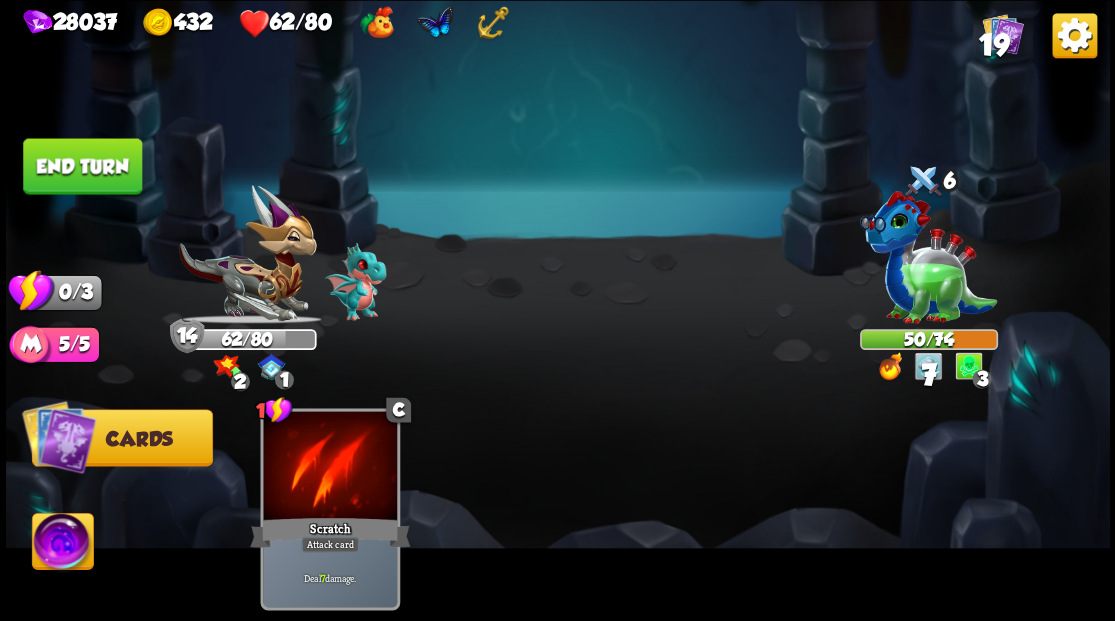 click on "End turn" at bounding box center (82, 166) 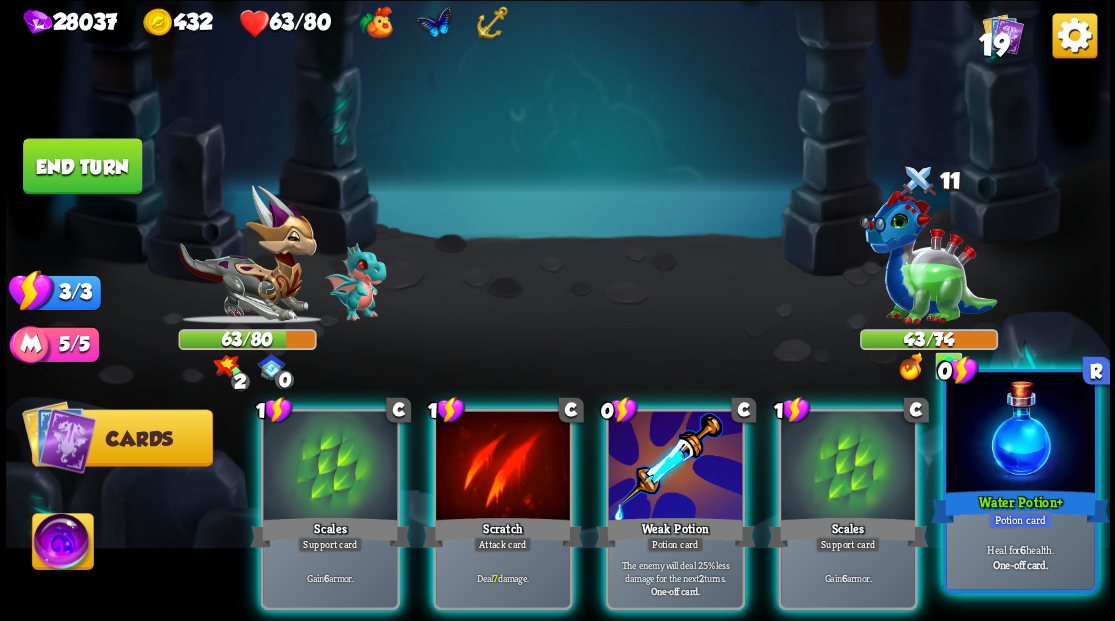 click at bounding box center (1020, 434) 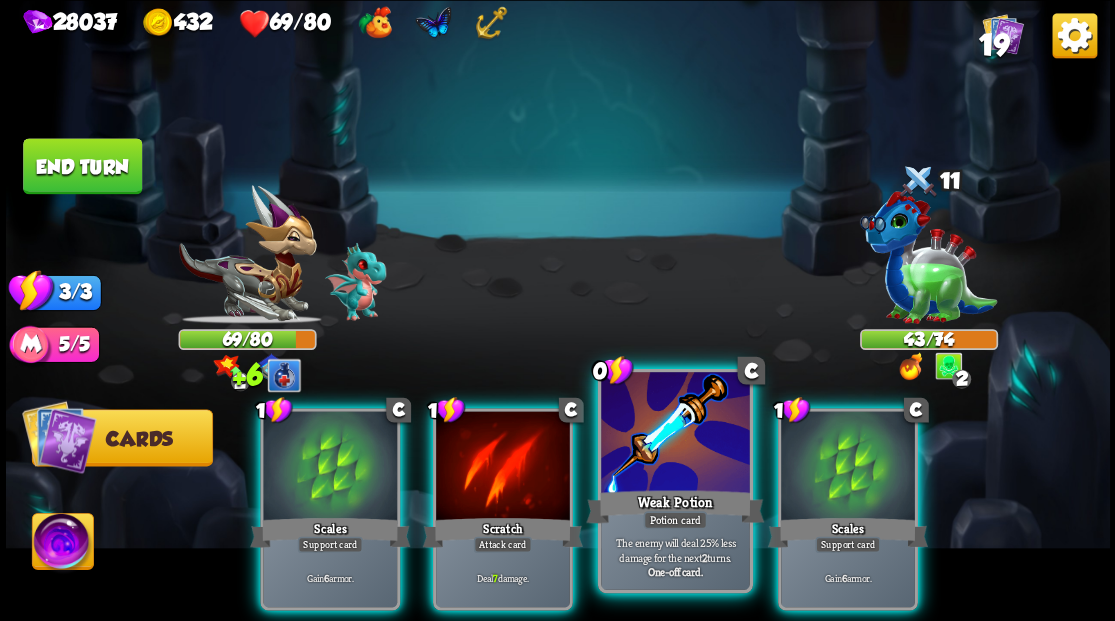 click at bounding box center [675, 434] 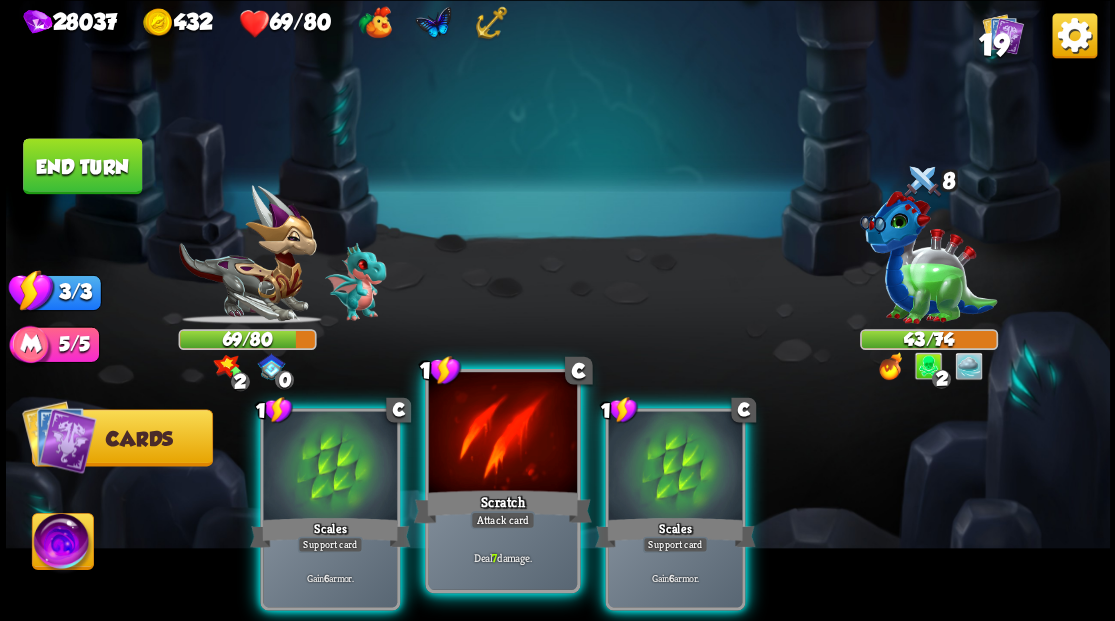 click at bounding box center (502, 434) 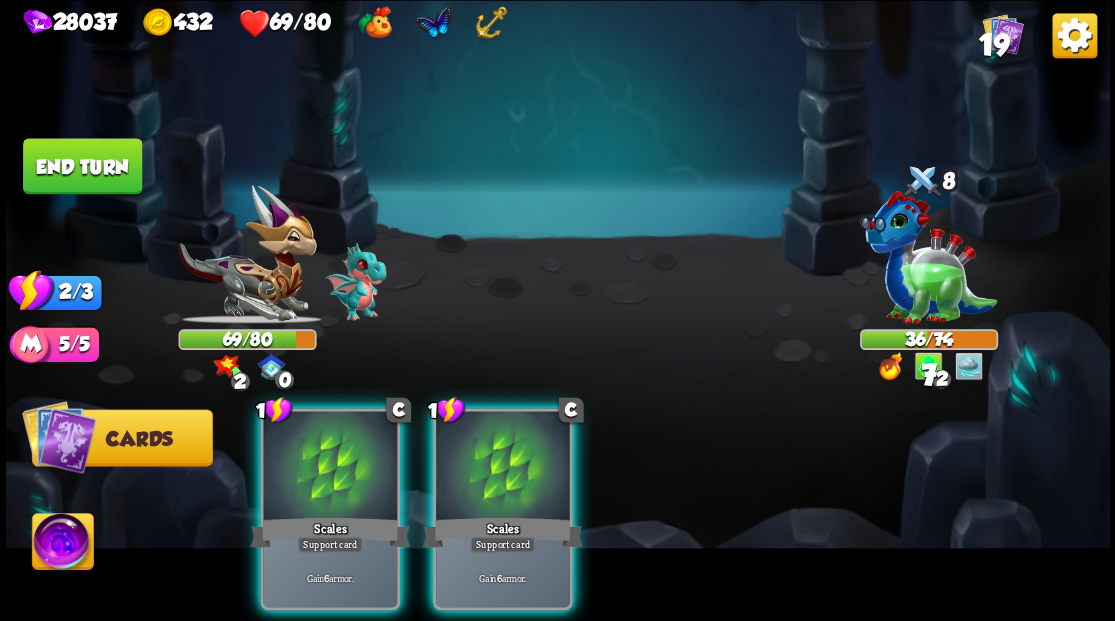 click at bounding box center [503, 467] 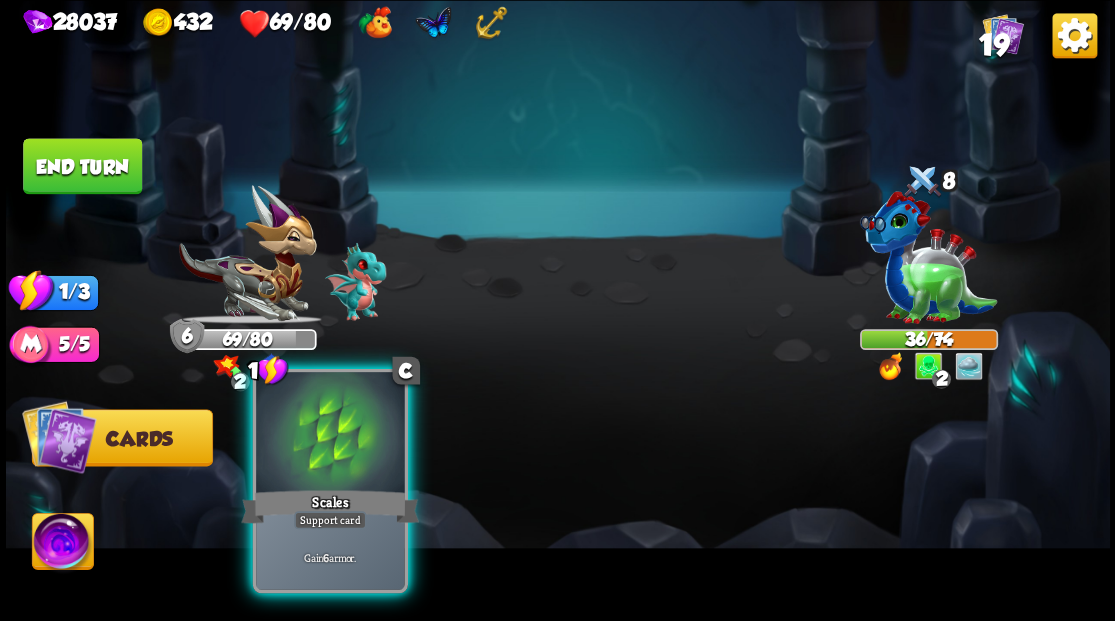 click at bounding box center (330, 434) 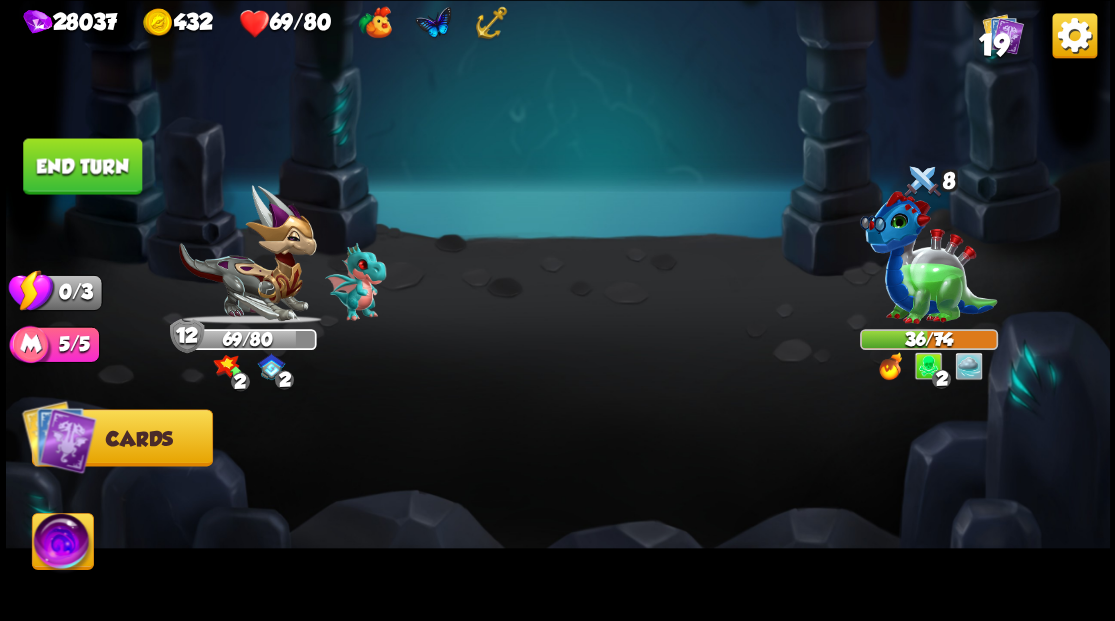 click on "End turn" at bounding box center [82, 166] 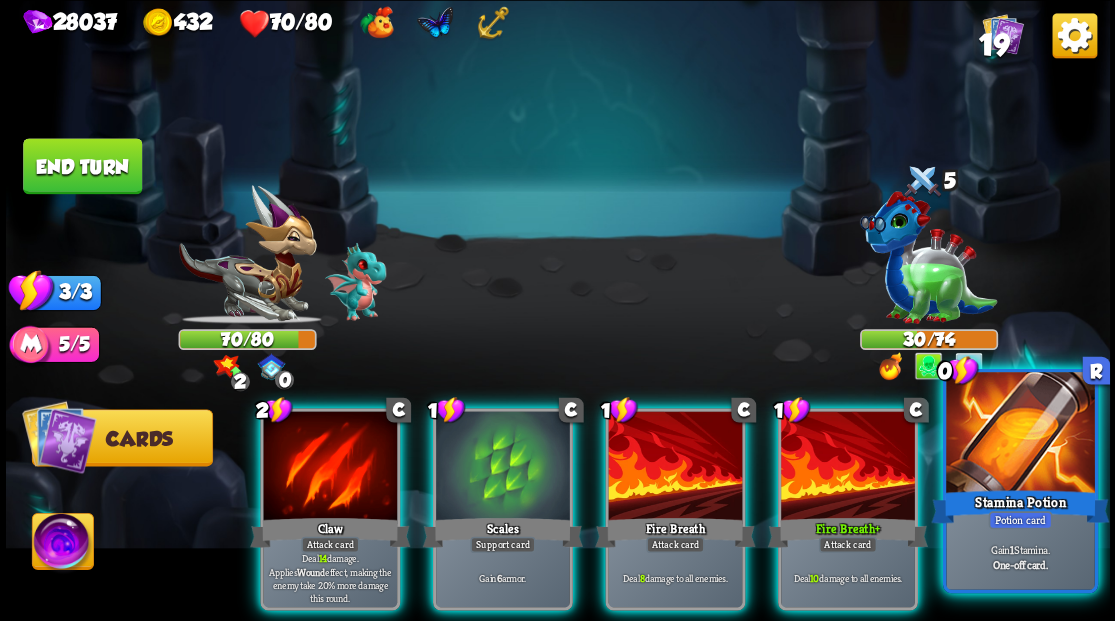 click at bounding box center (1020, 434) 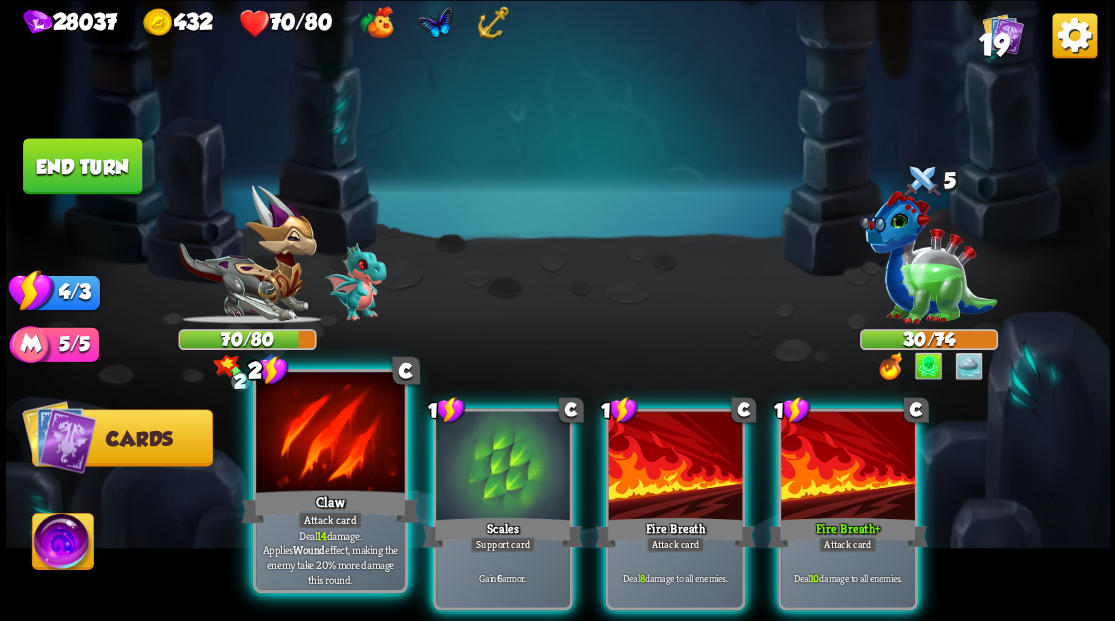 click at bounding box center [330, 434] 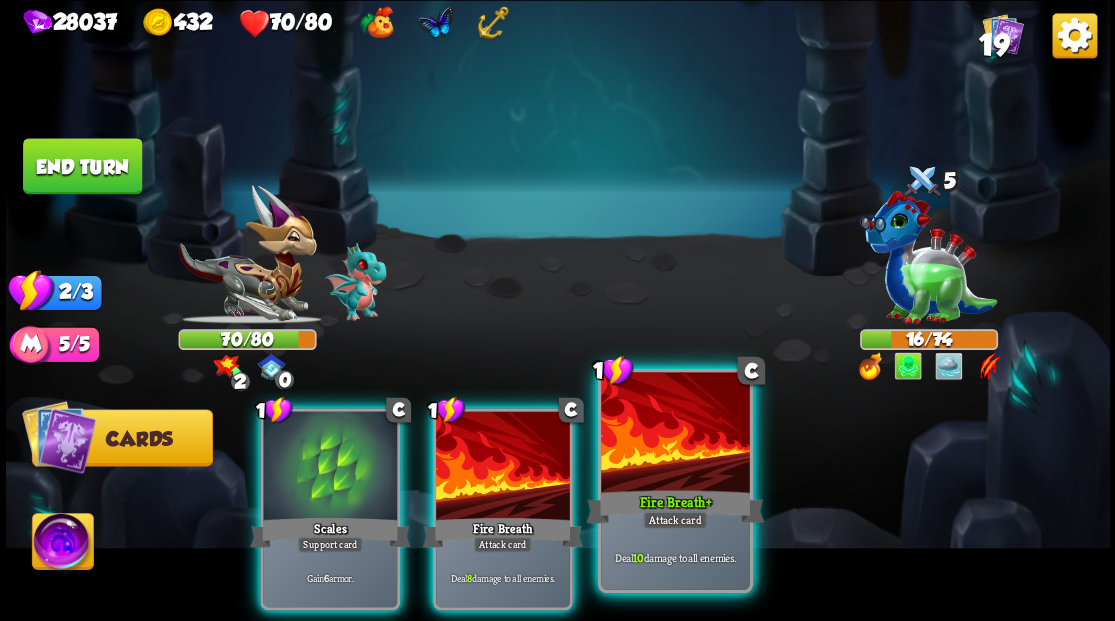 click at bounding box center (675, 434) 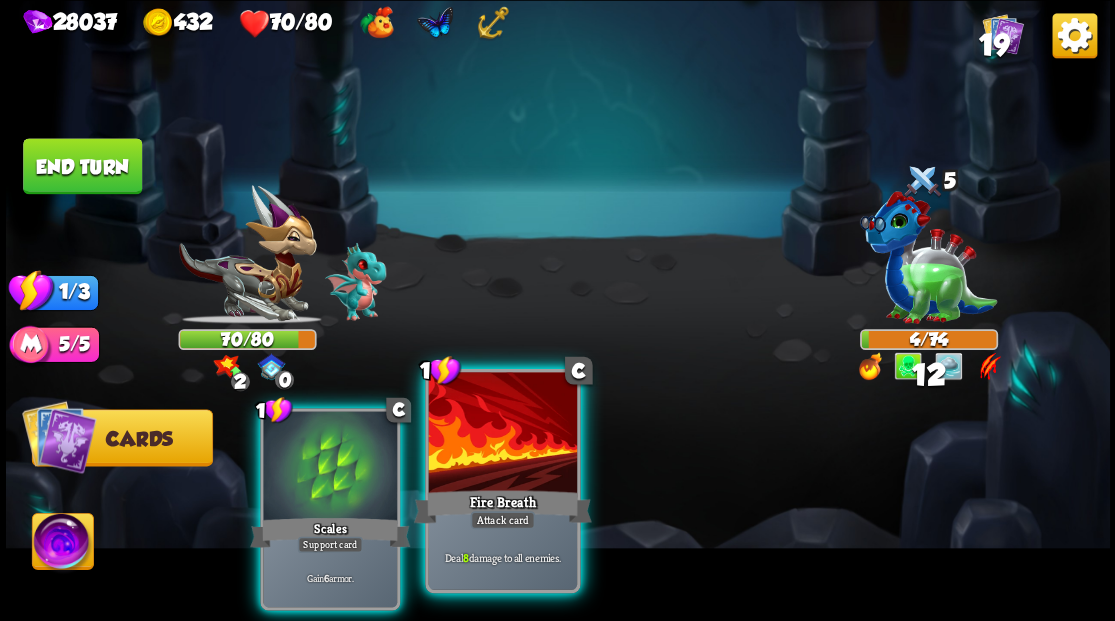 click at bounding box center [502, 434] 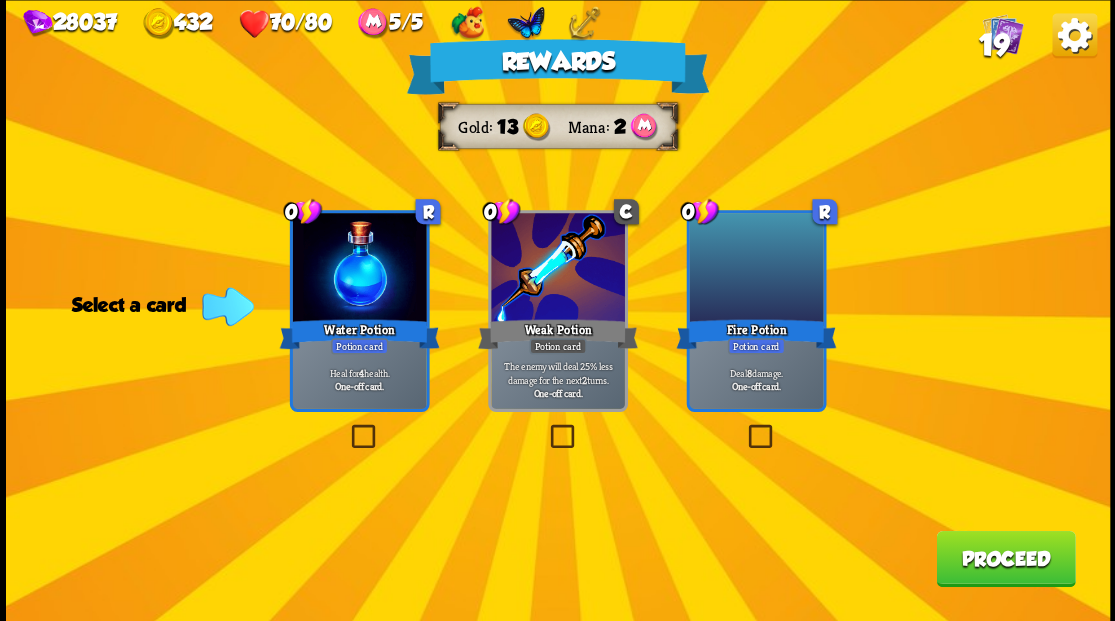 click on "19" at bounding box center [993, 45] 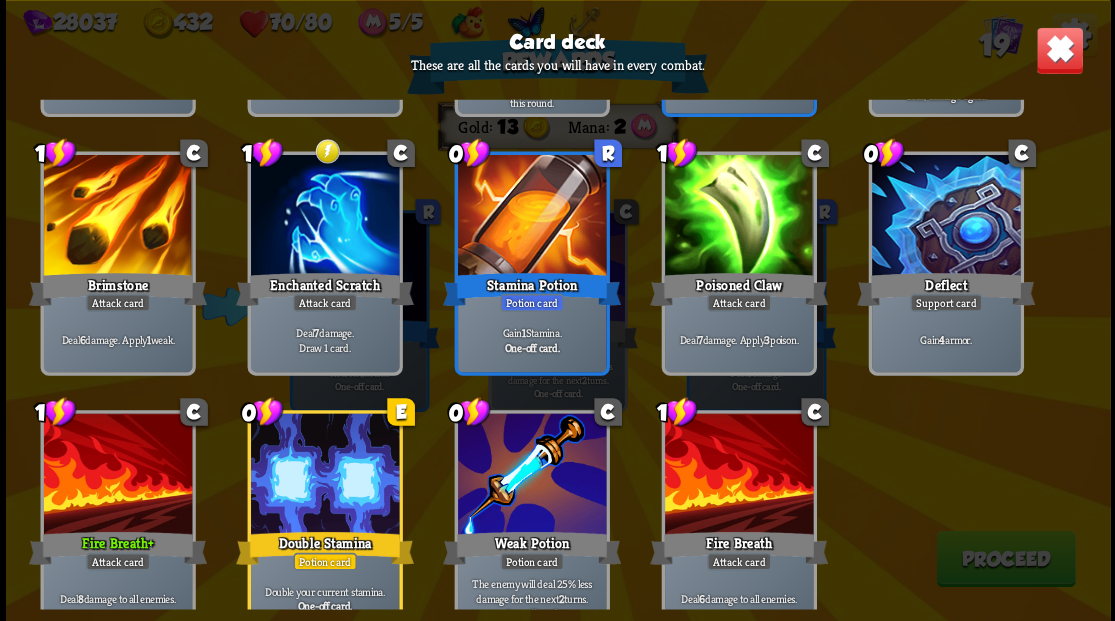 scroll, scrollTop: 629, scrollLeft: 0, axis: vertical 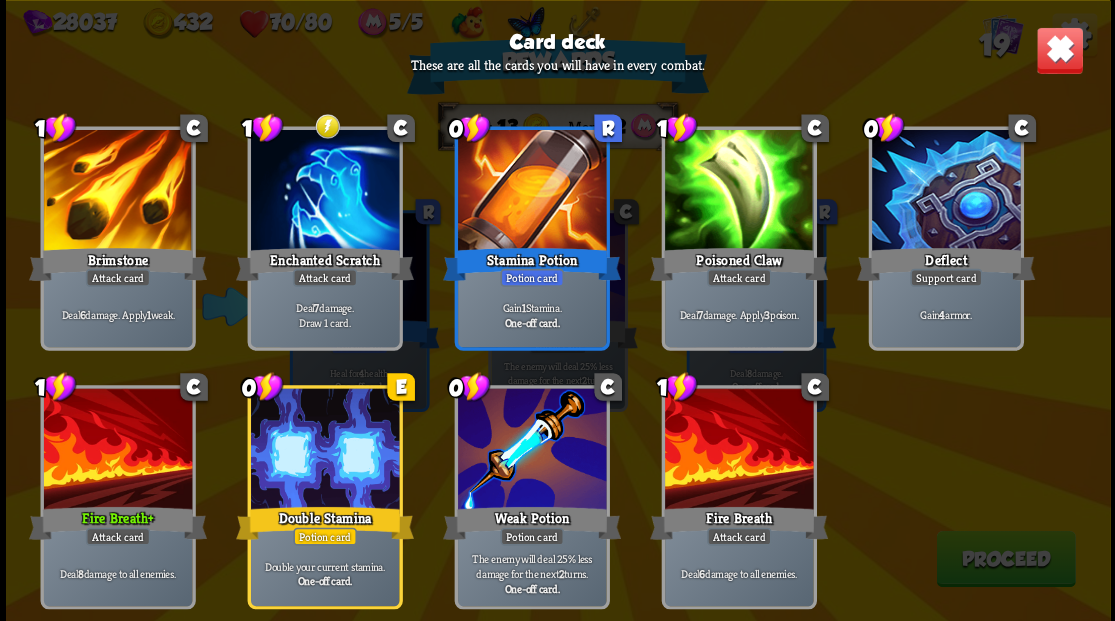 click at bounding box center (1059, 50) 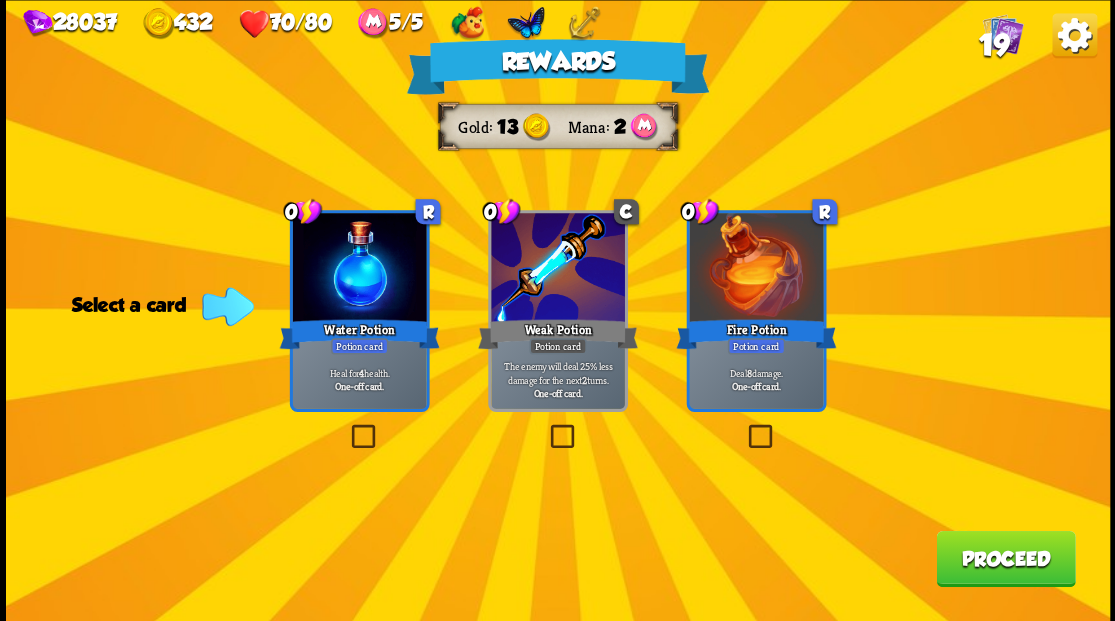click at bounding box center (744, 427) 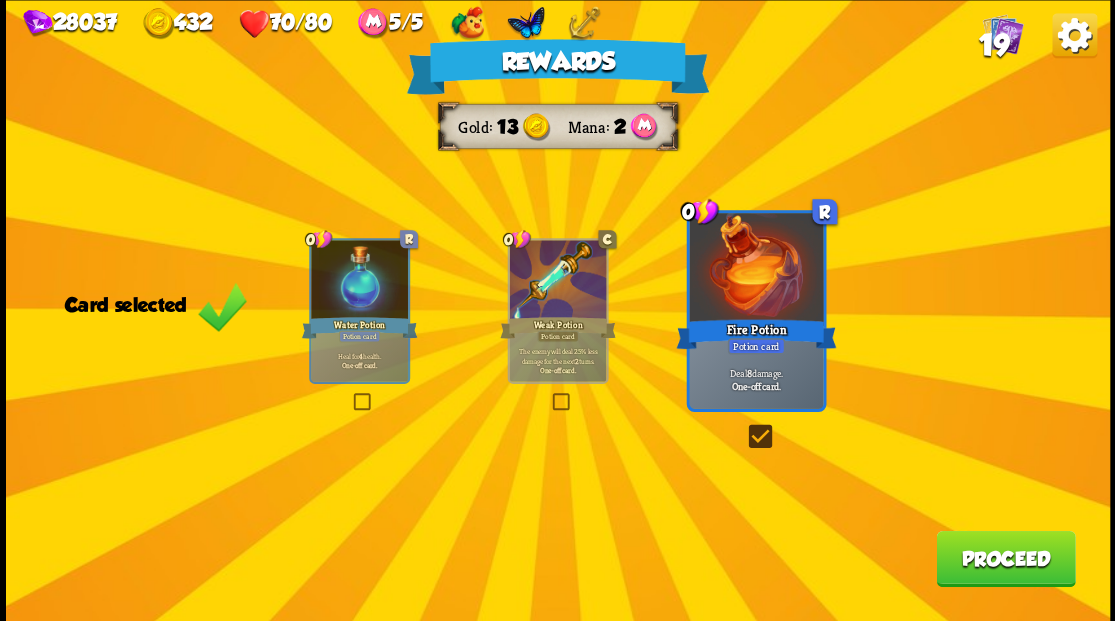 click on "Proceed" at bounding box center (1005, 558) 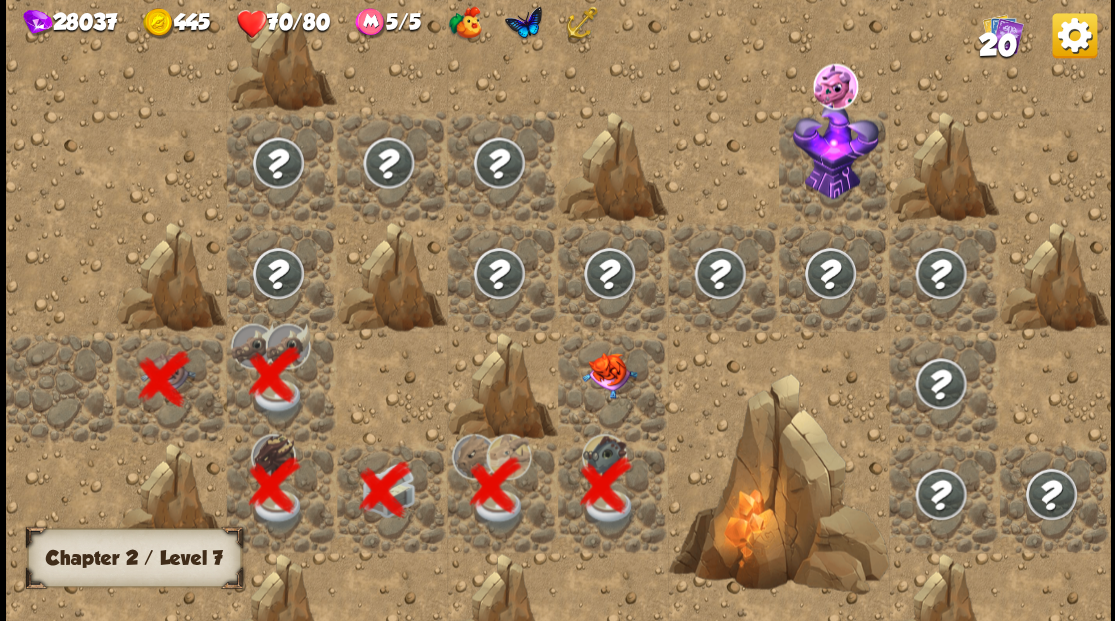 click at bounding box center (613, 386) 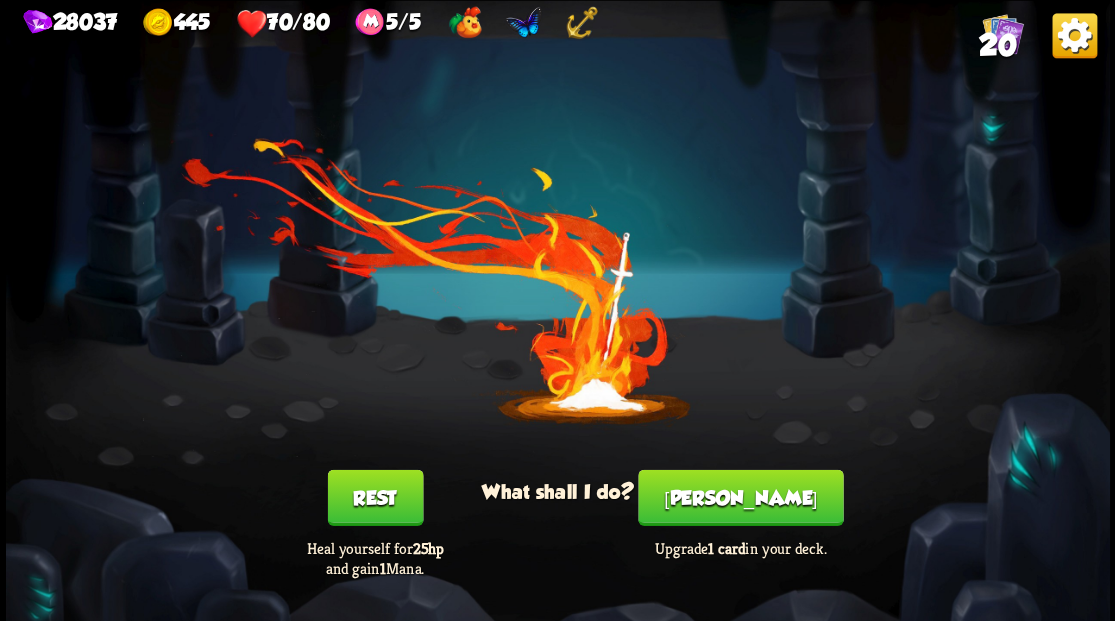 click on "Smith" at bounding box center [740, 497] 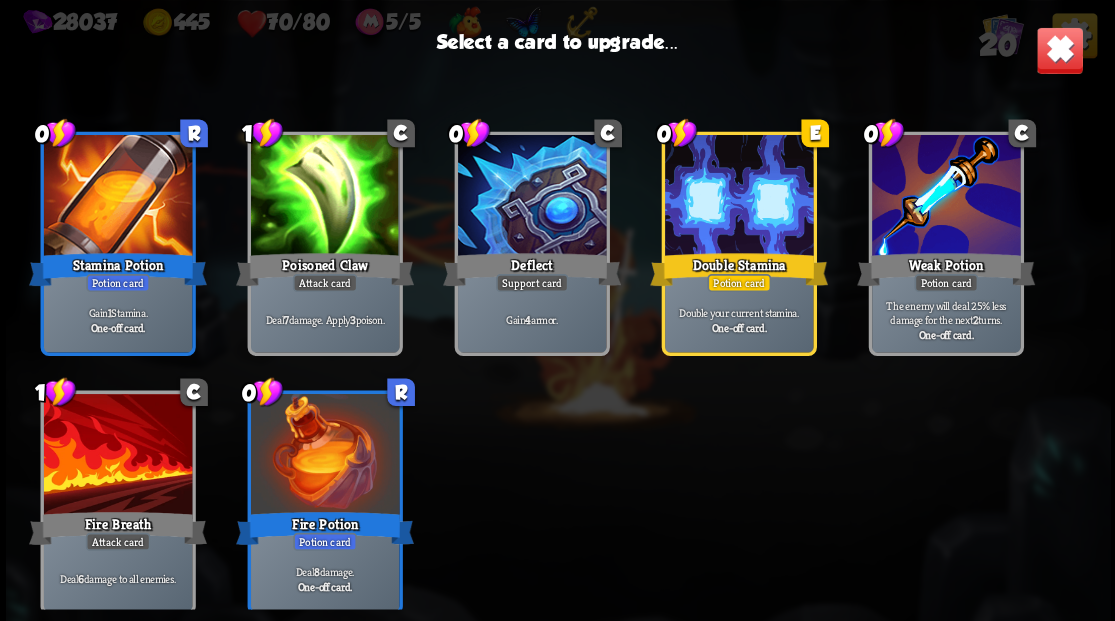 scroll, scrollTop: 629, scrollLeft: 0, axis: vertical 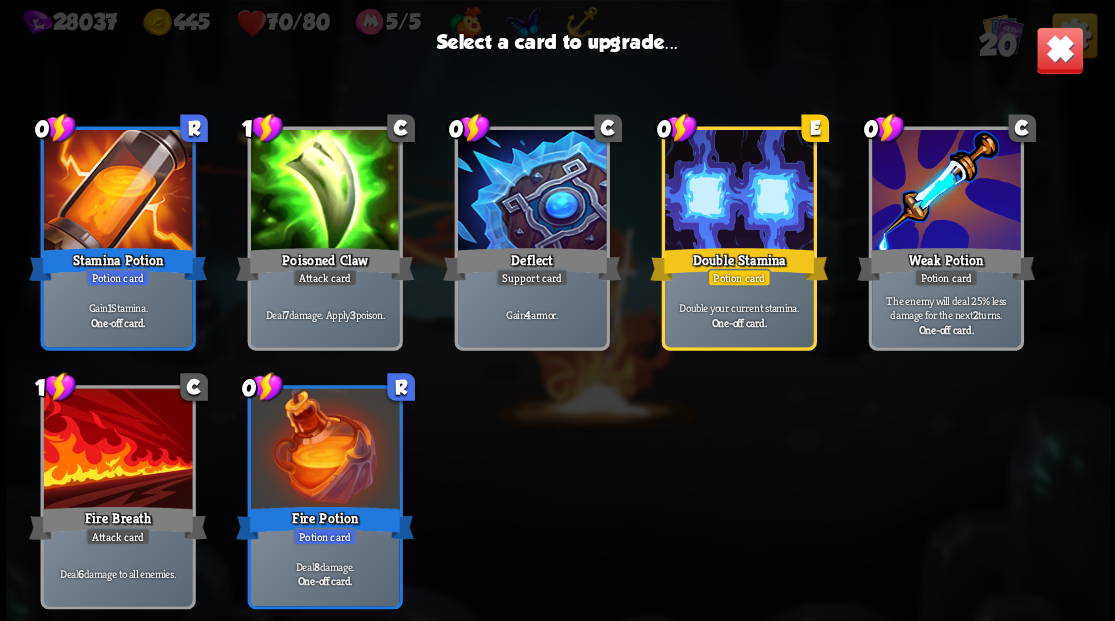 click at bounding box center (531, 192) 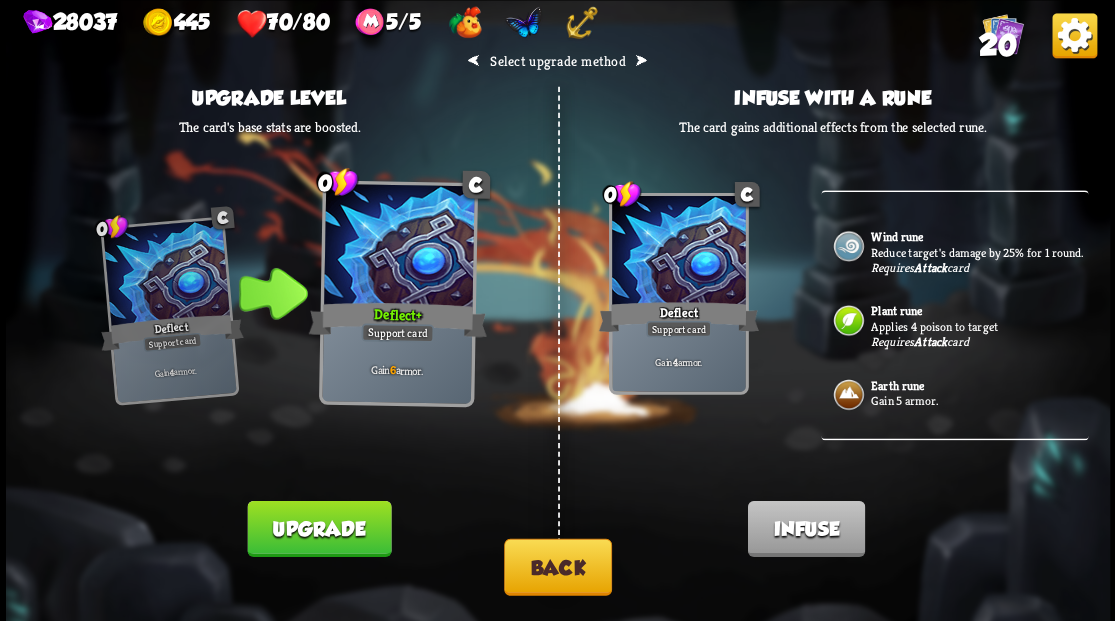 scroll, scrollTop: 274, scrollLeft: 0, axis: vertical 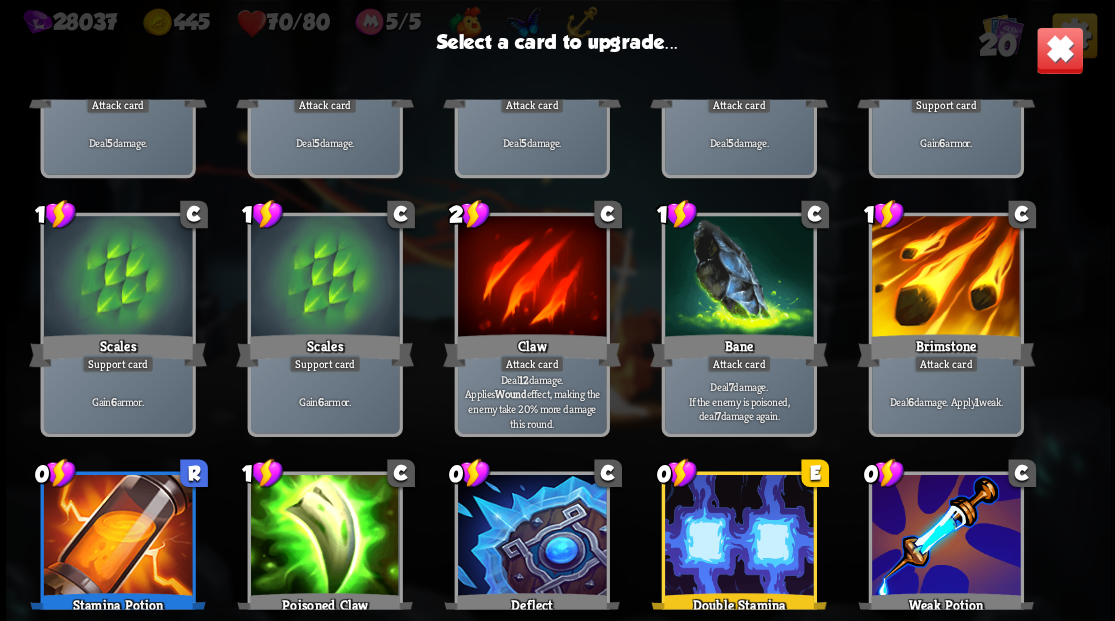 click at bounding box center [531, 278] 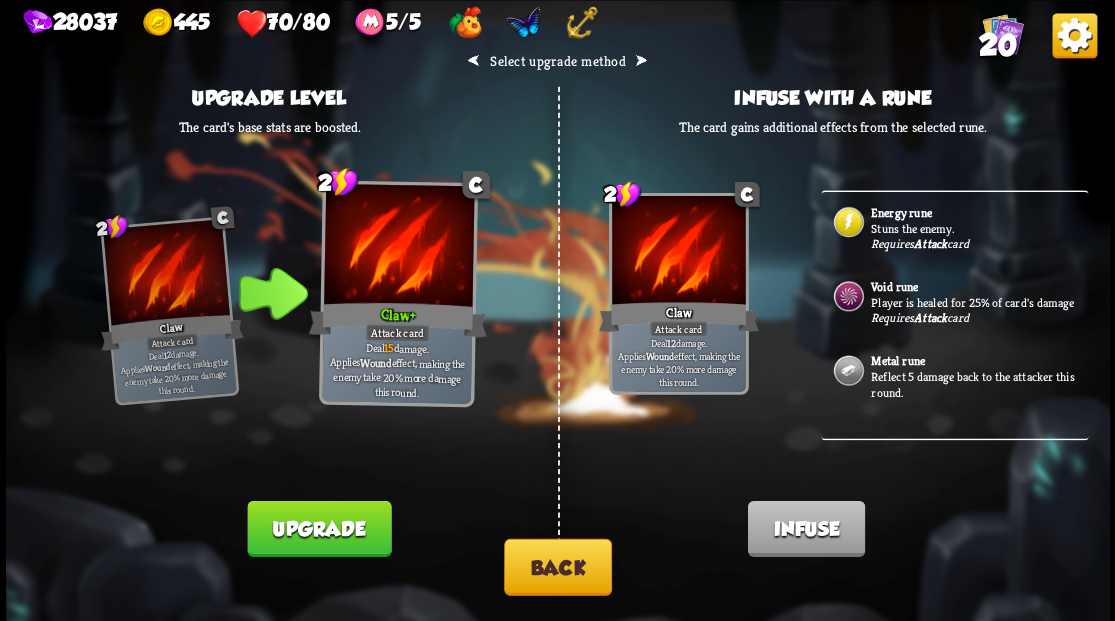 click on "Player is healed for 25% of card's damage" at bounding box center (977, 302) 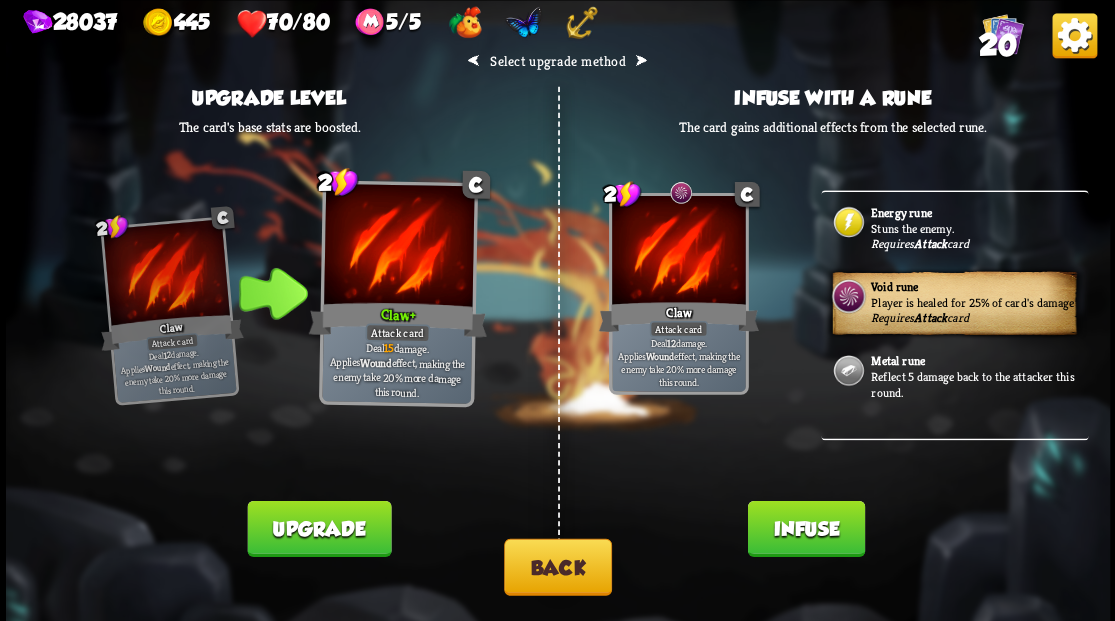 click on "Infuse" at bounding box center (805, 528) 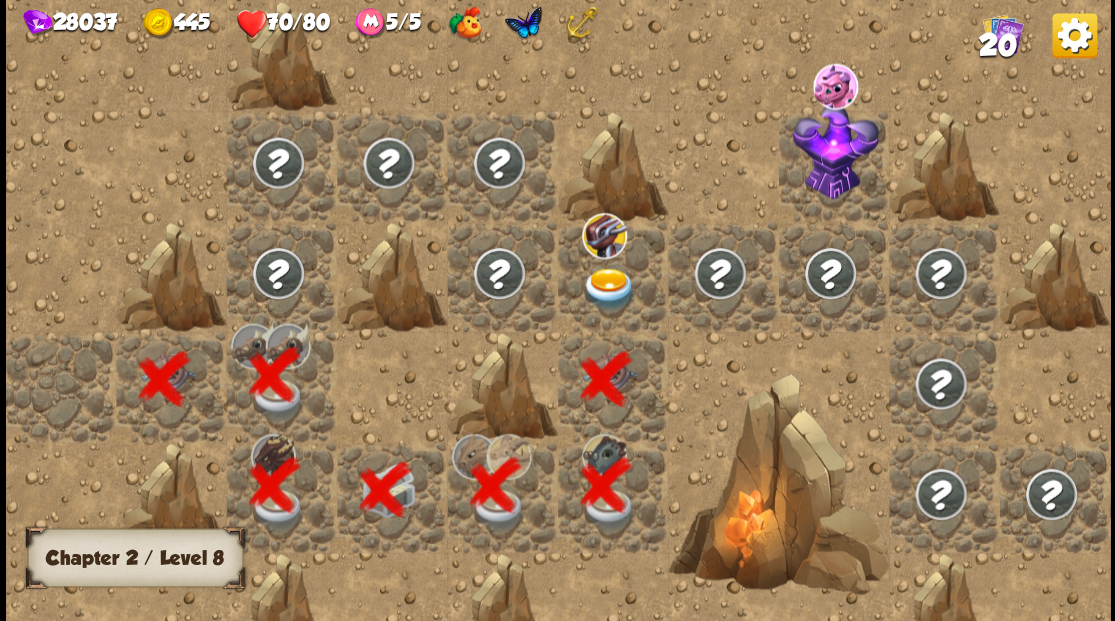 click at bounding box center (609, 288) 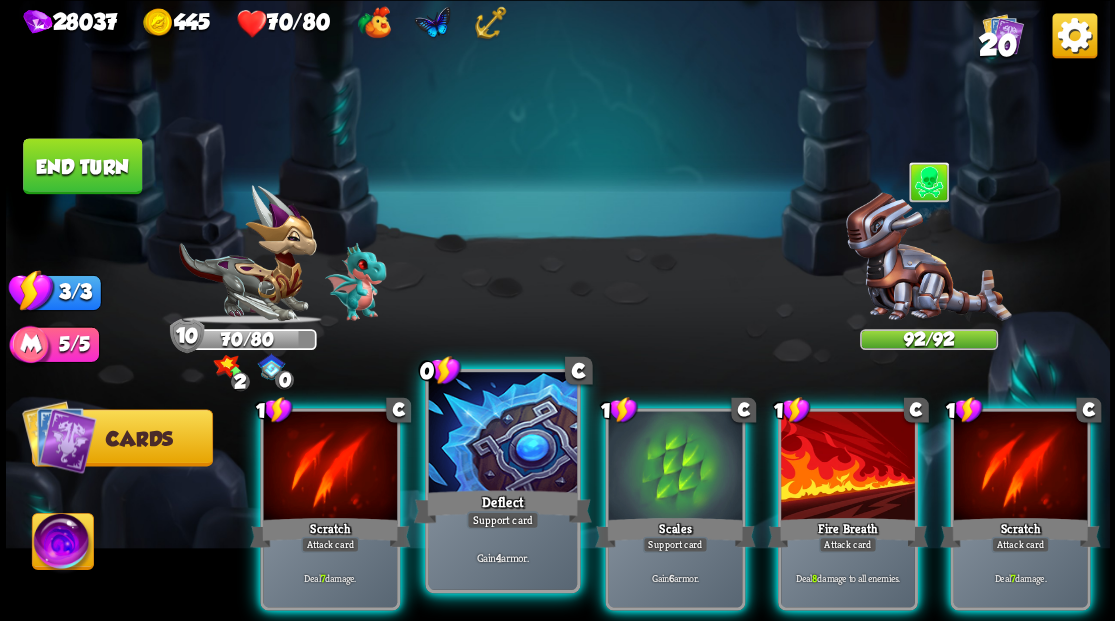 click at bounding box center (502, 434) 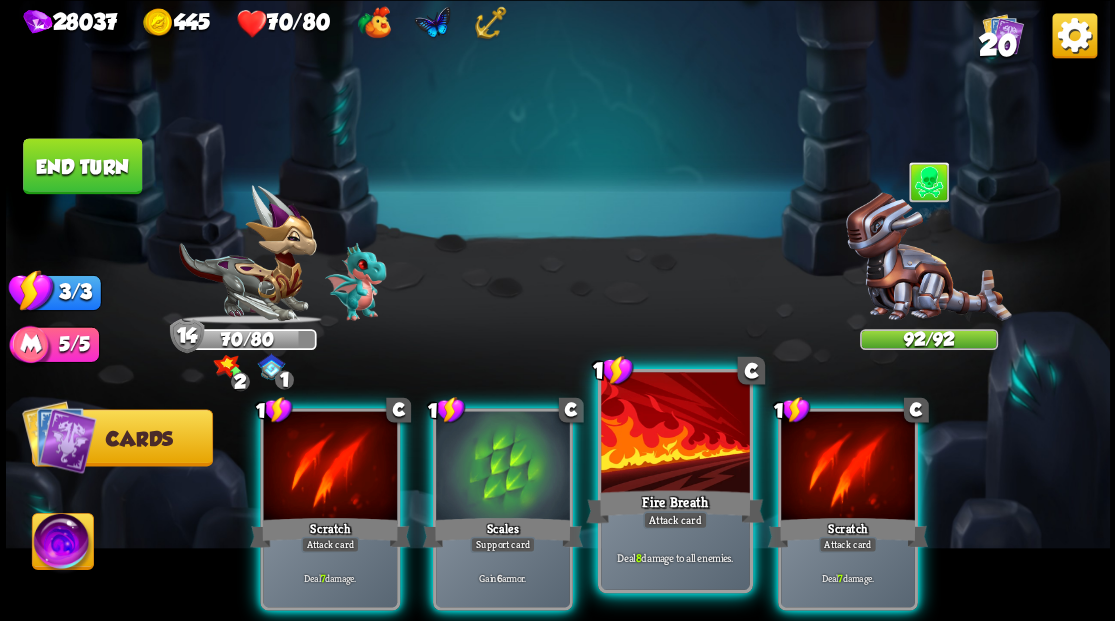 click at bounding box center (675, 434) 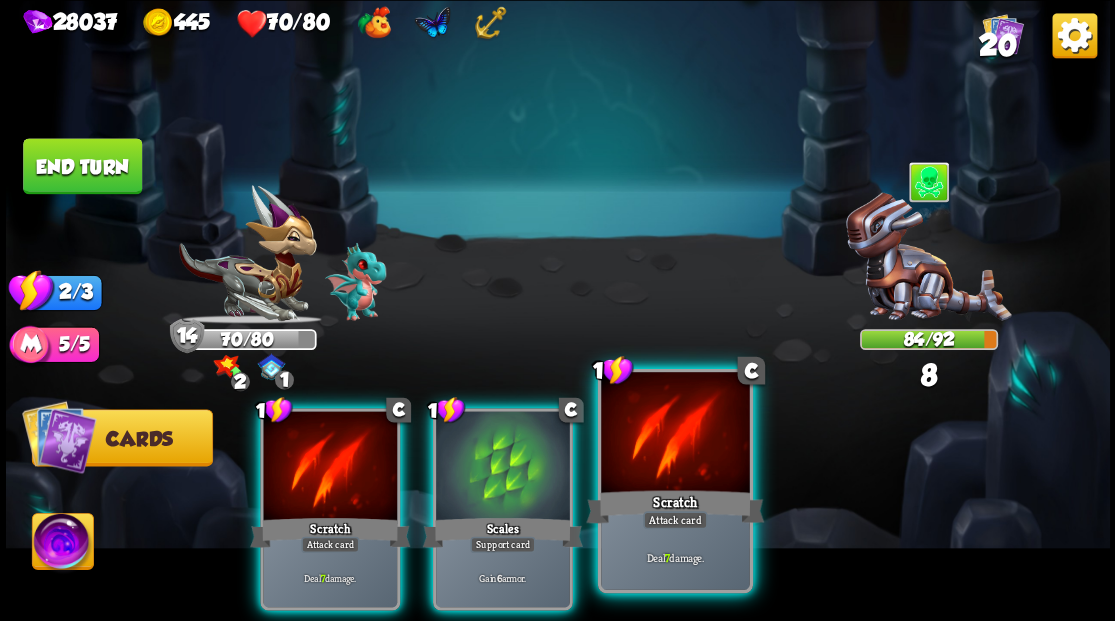 click at bounding box center (675, 434) 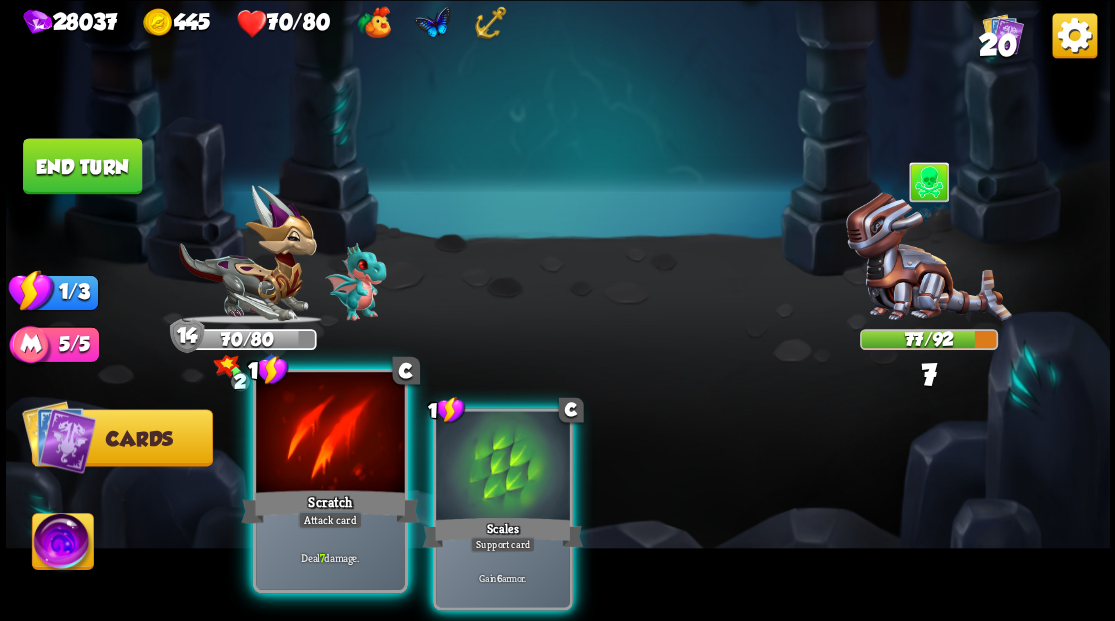 click at bounding box center (330, 434) 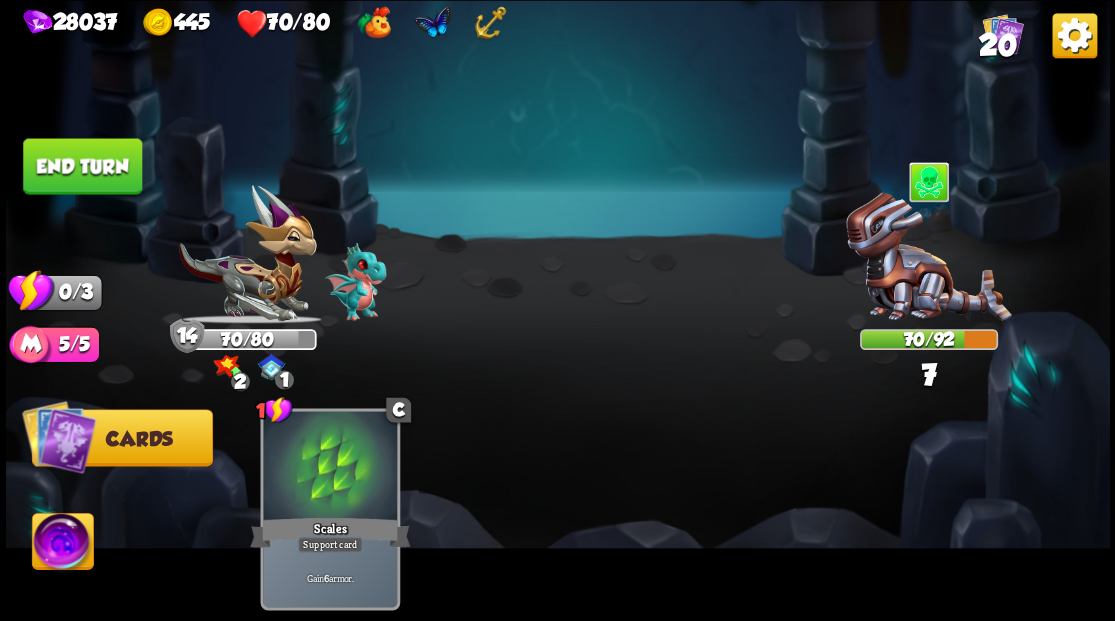 click on "End turn" at bounding box center [82, 166] 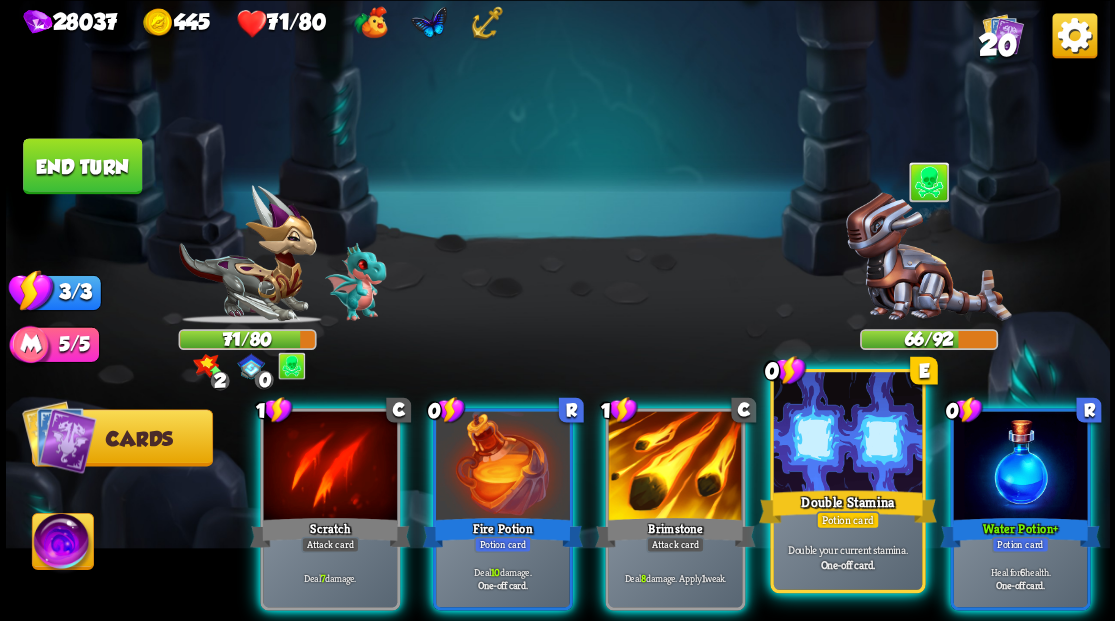 click at bounding box center [847, 434] 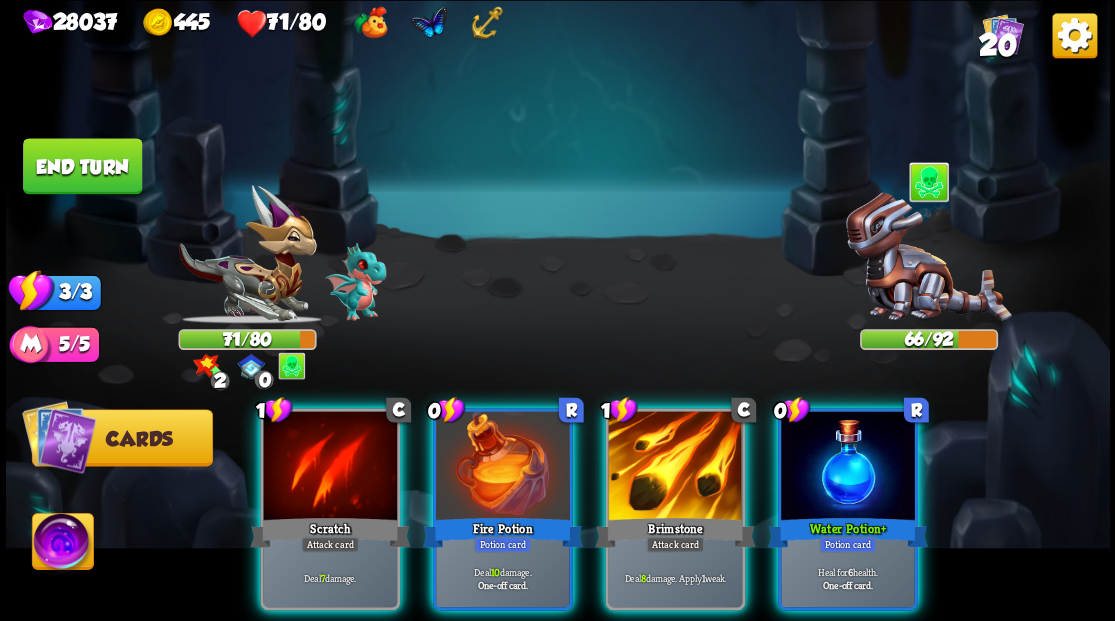 click at bounding box center [848, 467] 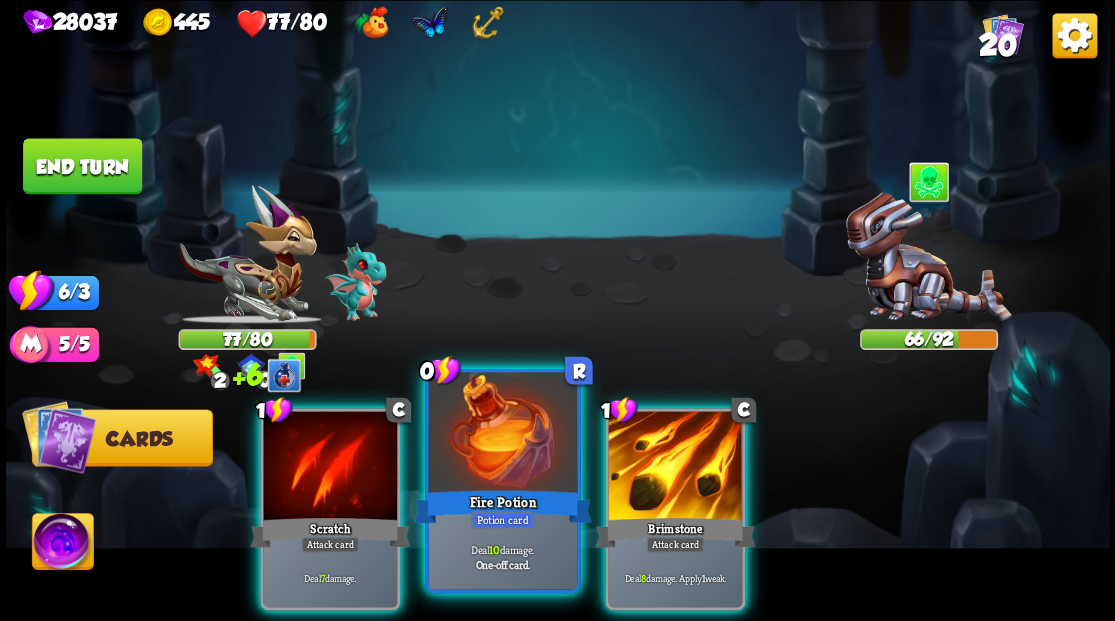click at bounding box center (502, 434) 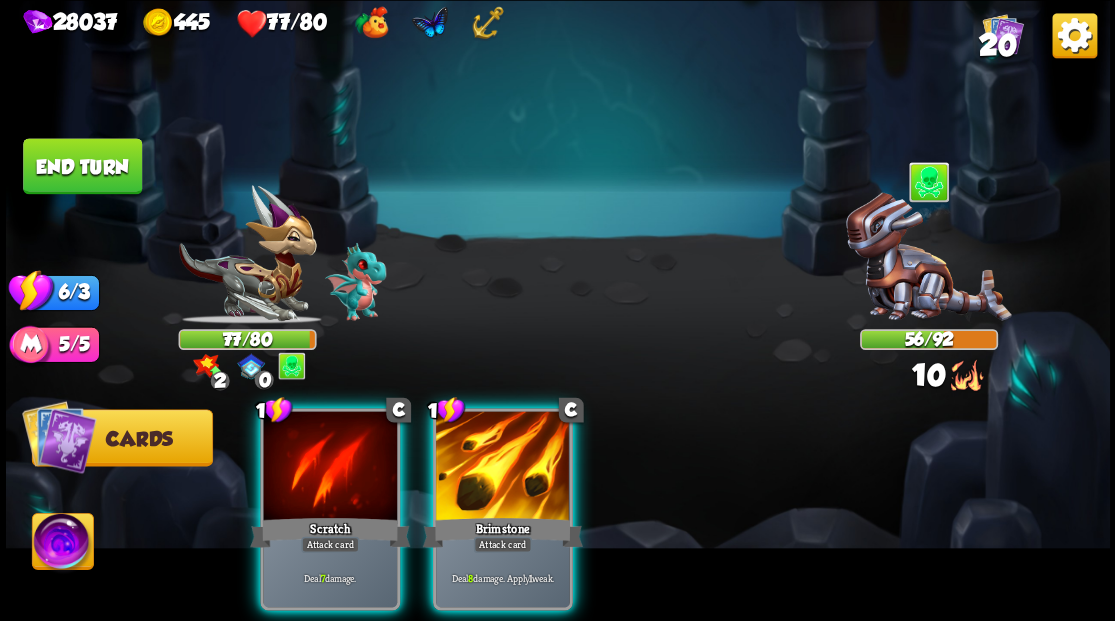 click at bounding box center (503, 467) 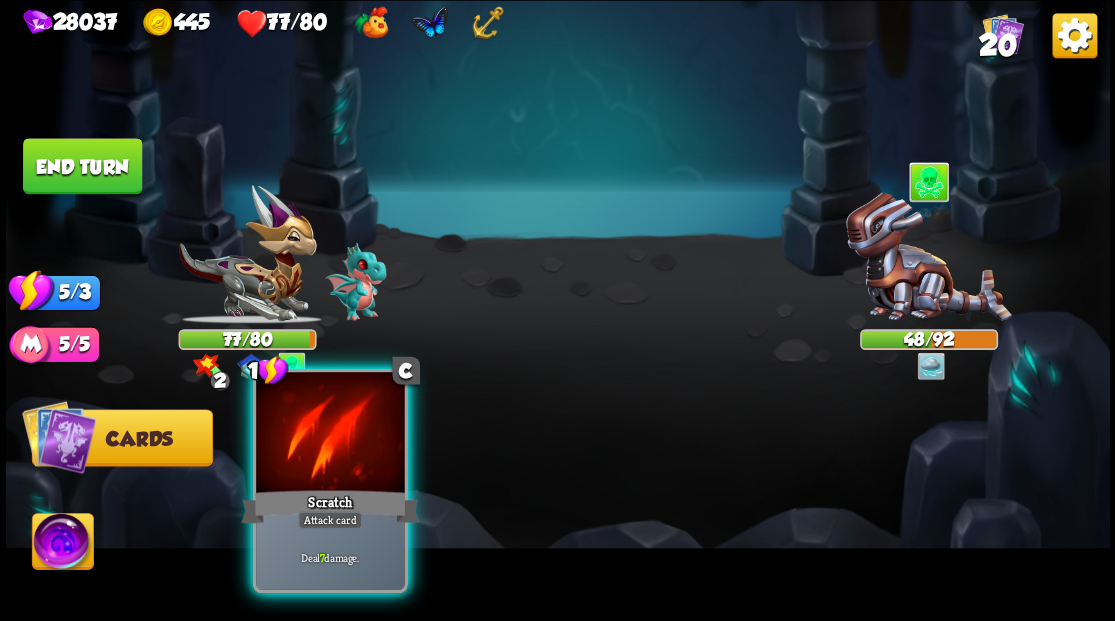 click at bounding box center (330, 434) 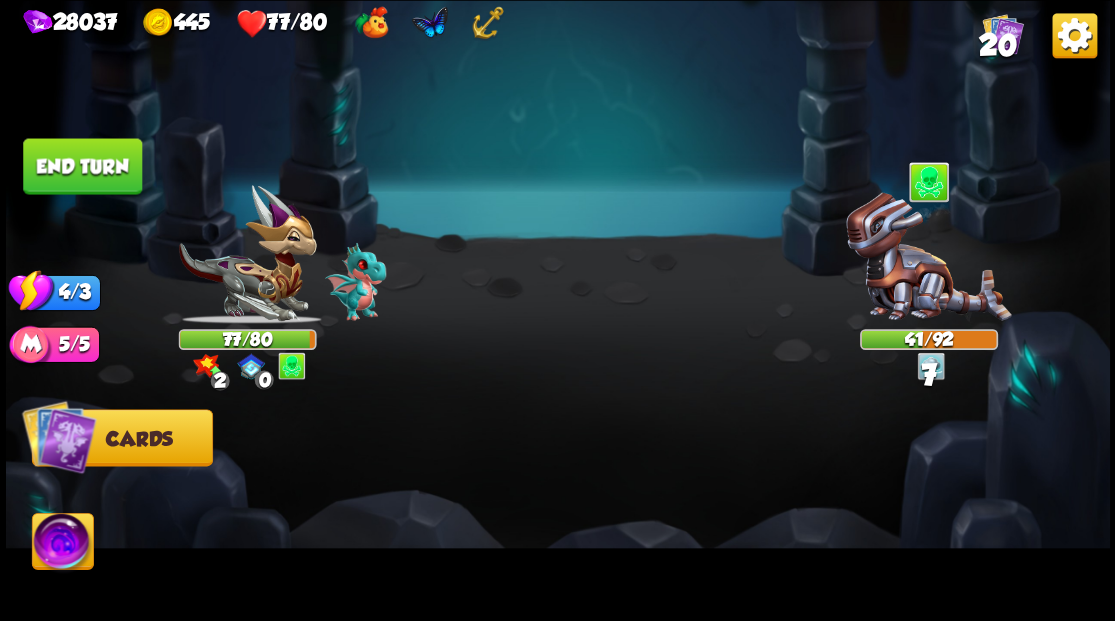 click on "End turn" at bounding box center (82, 166) 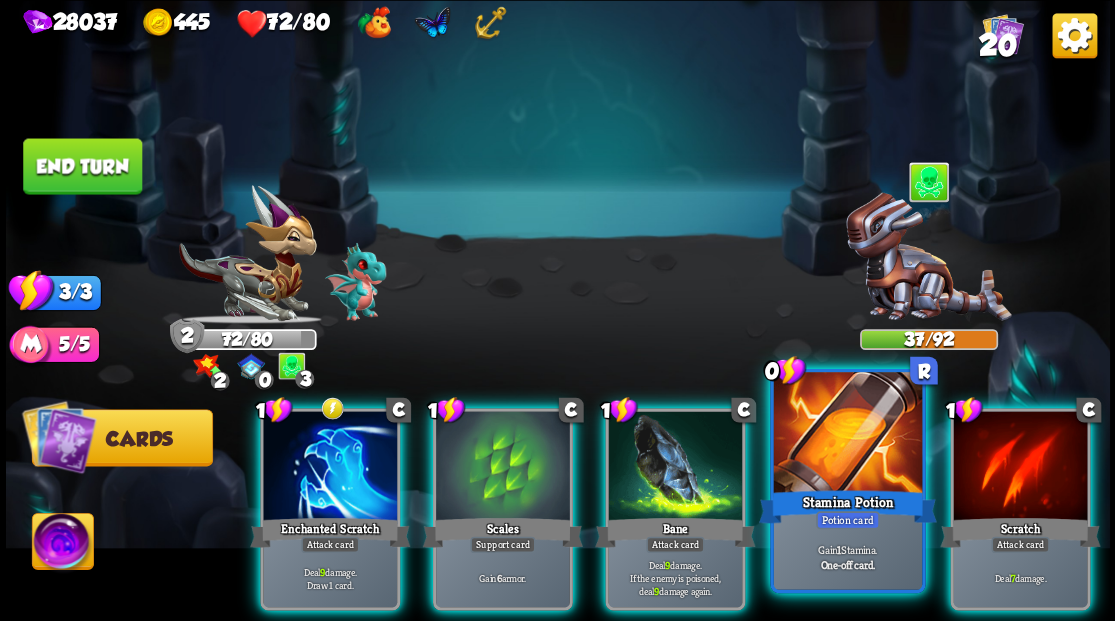 click at bounding box center (847, 434) 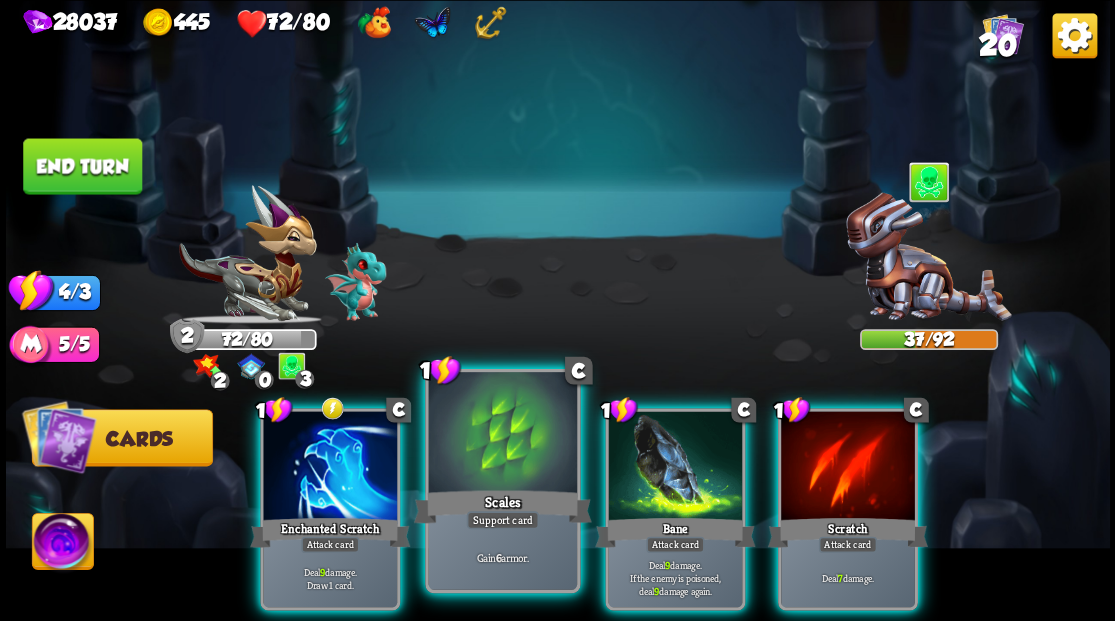 click at bounding box center [502, 434] 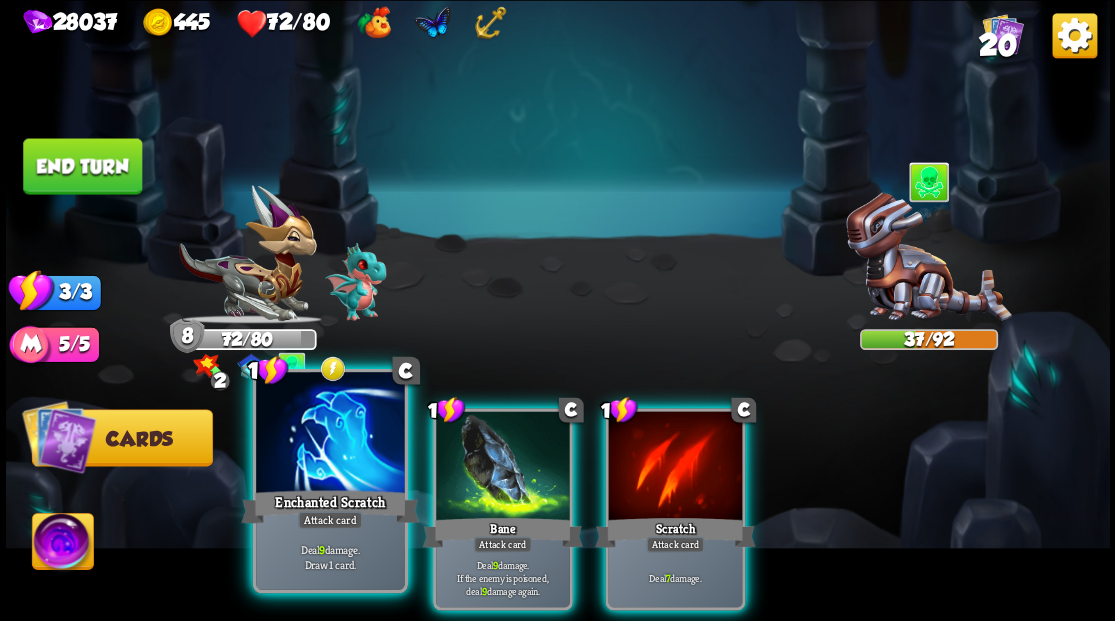 click at bounding box center [330, 434] 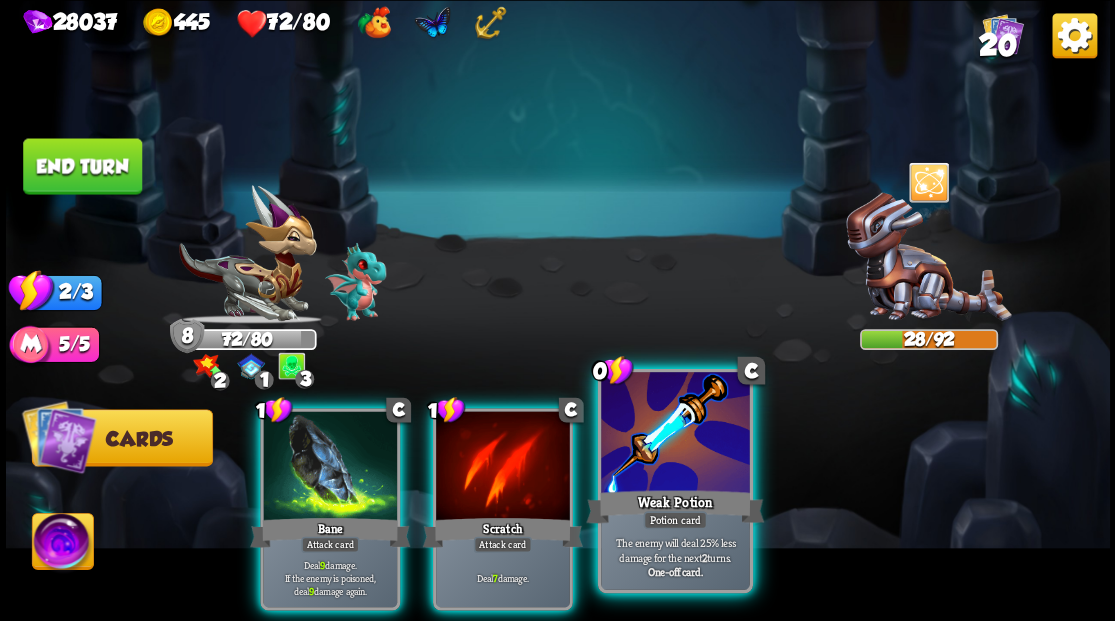 click at bounding box center [675, 434] 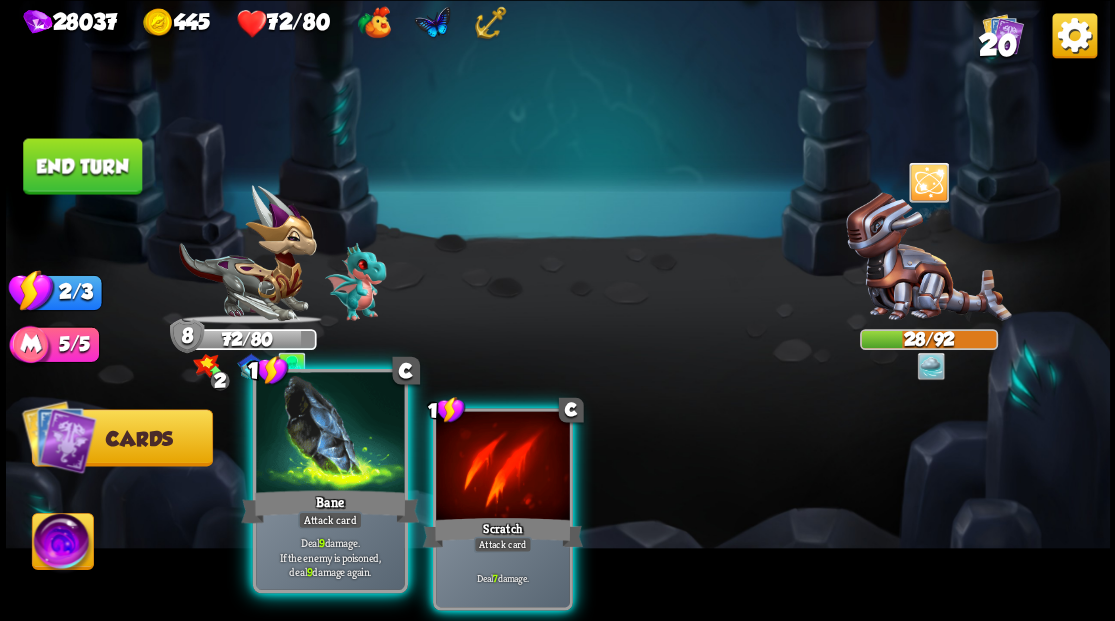 click at bounding box center (330, 434) 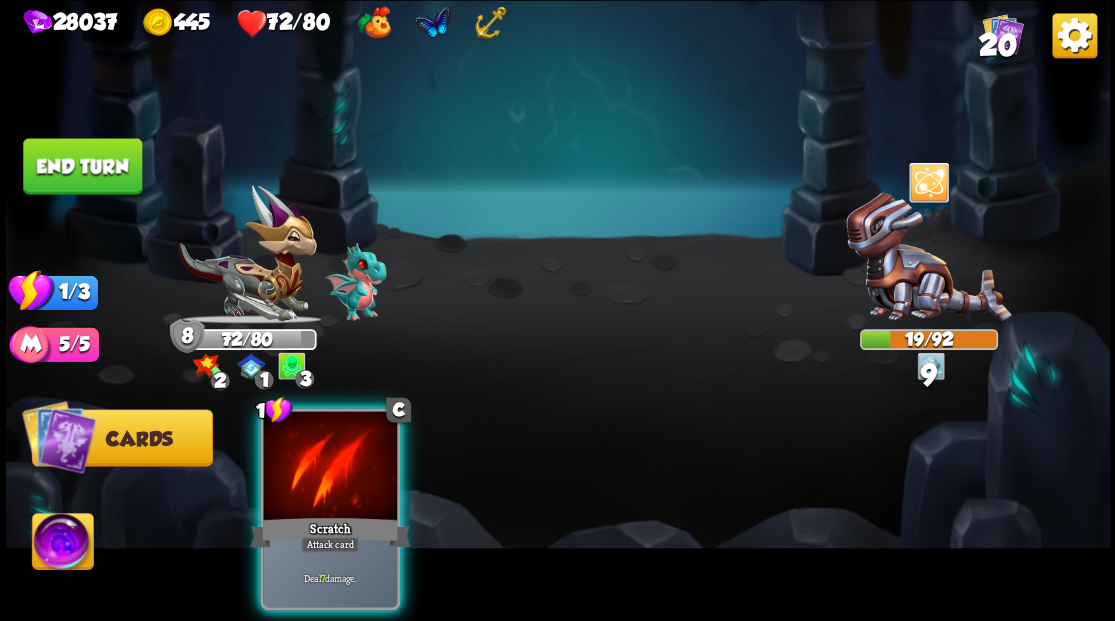 click at bounding box center (330, 467) 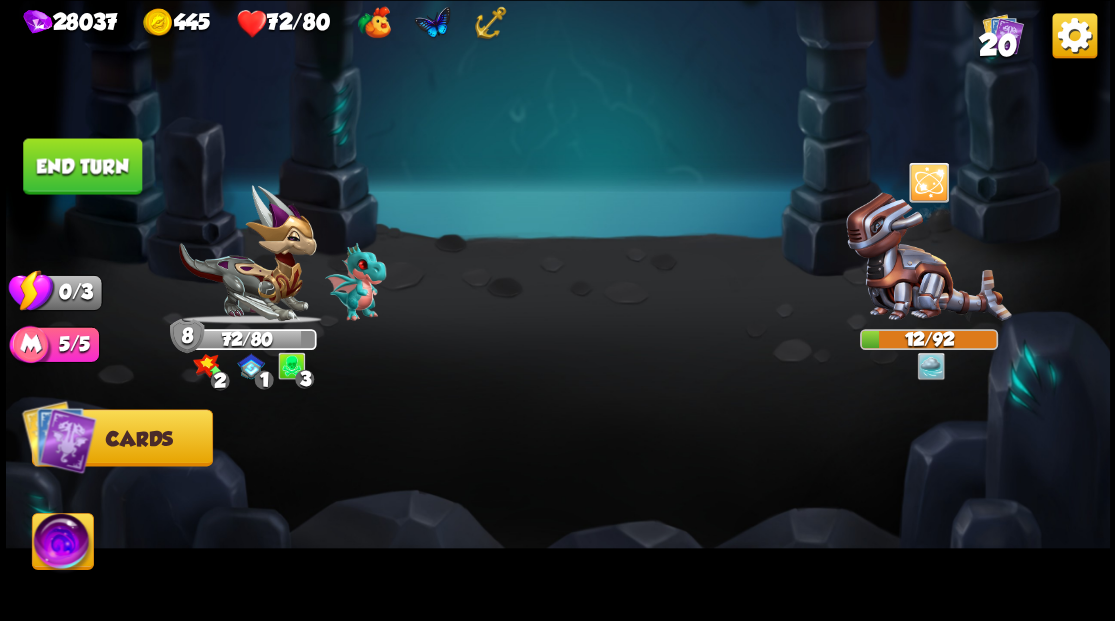 click on "End turn" at bounding box center [82, 166] 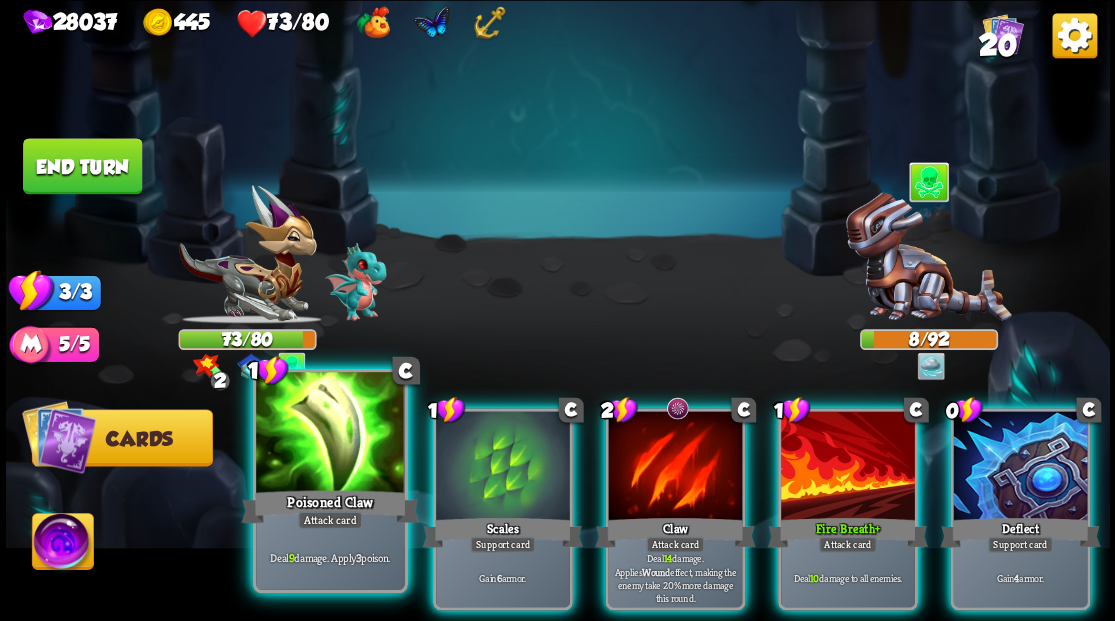 click at bounding box center (330, 434) 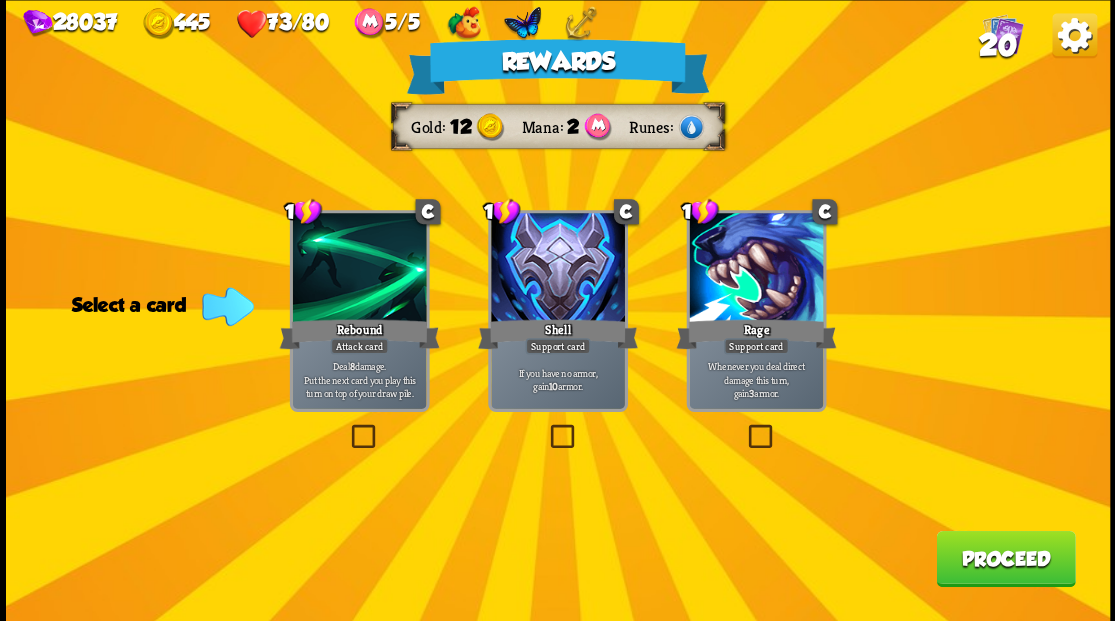 click on "Proceed" at bounding box center (1005, 558) 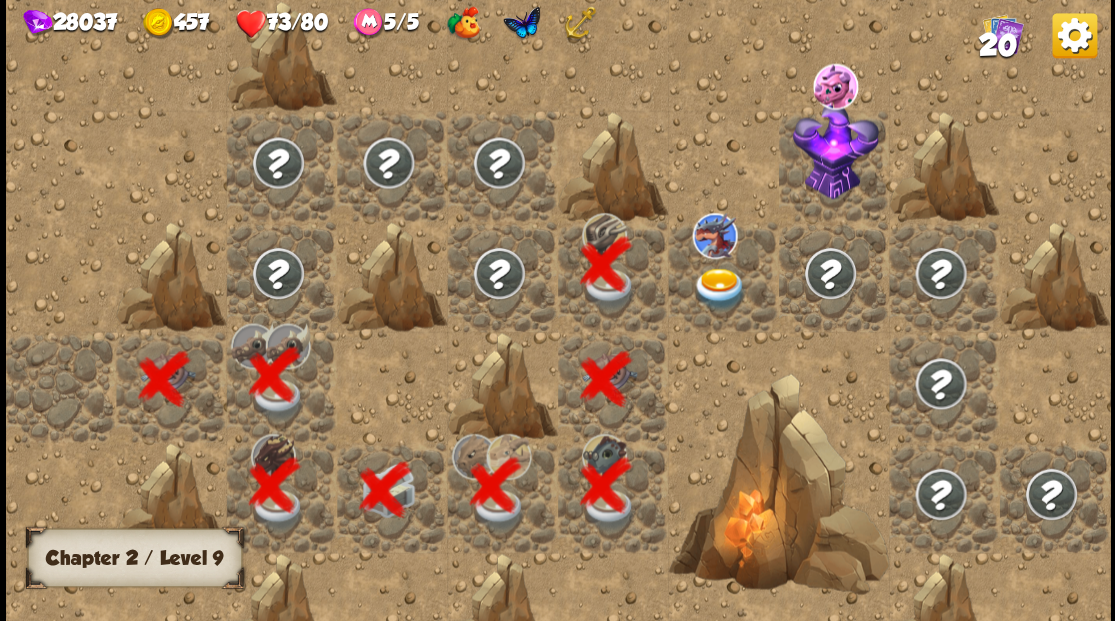 click at bounding box center [723, 276] 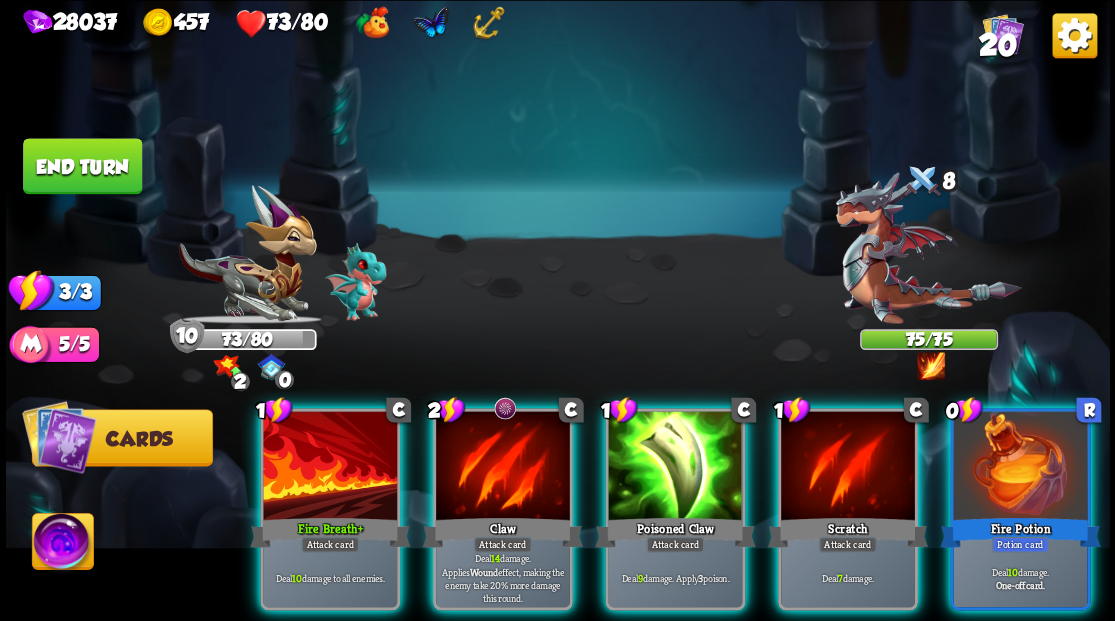 click at bounding box center (928, 263) 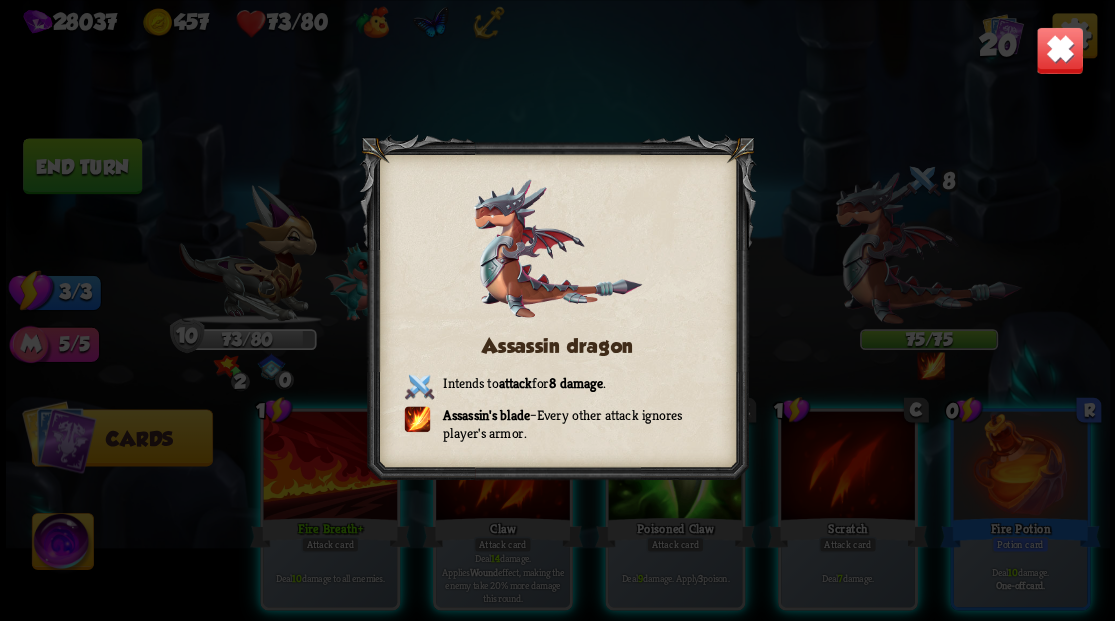 click on "Assassin dragon
Intends to  attack  for  8 damage .
Assassin's blade
–
Every other attack ignores player's armor." at bounding box center [558, 310] 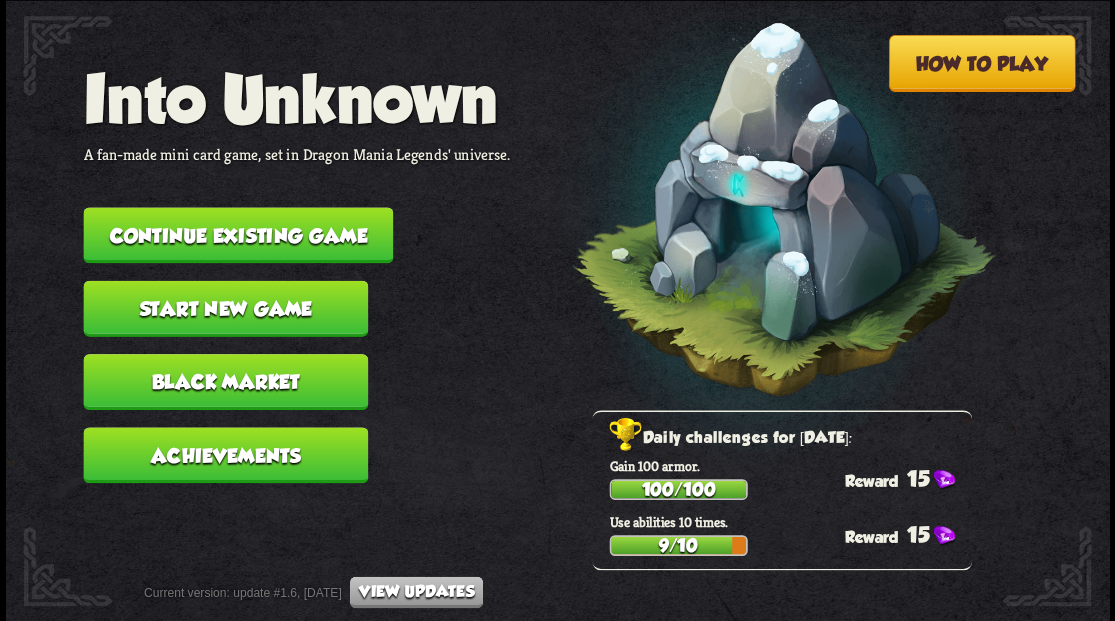 scroll, scrollTop: 0, scrollLeft: 0, axis: both 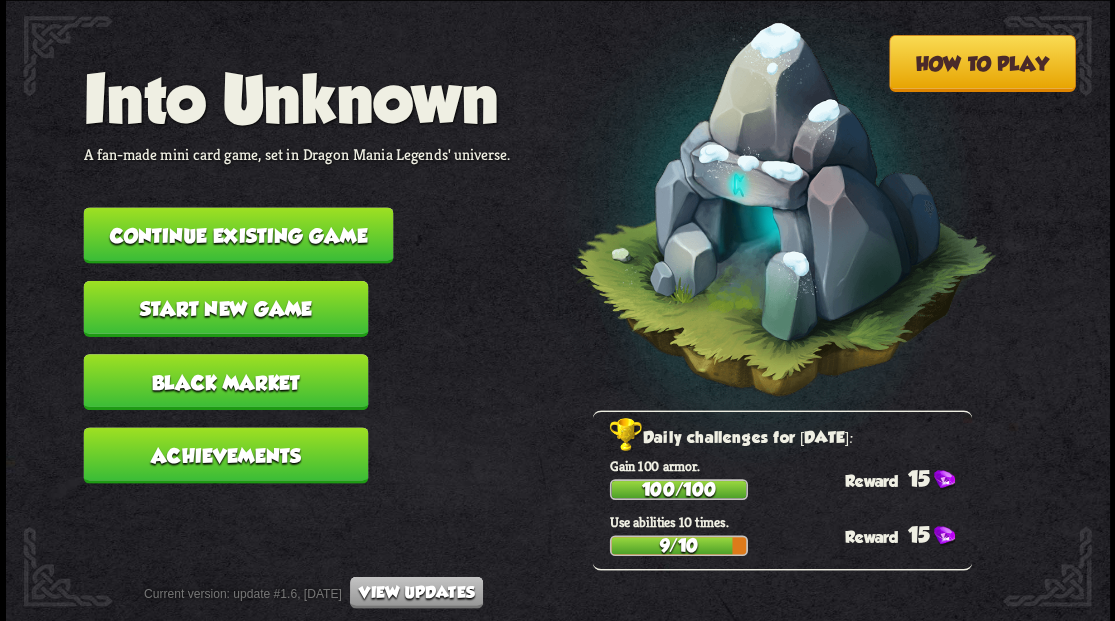 click on "Continue existing game" at bounding box center [238, 235] 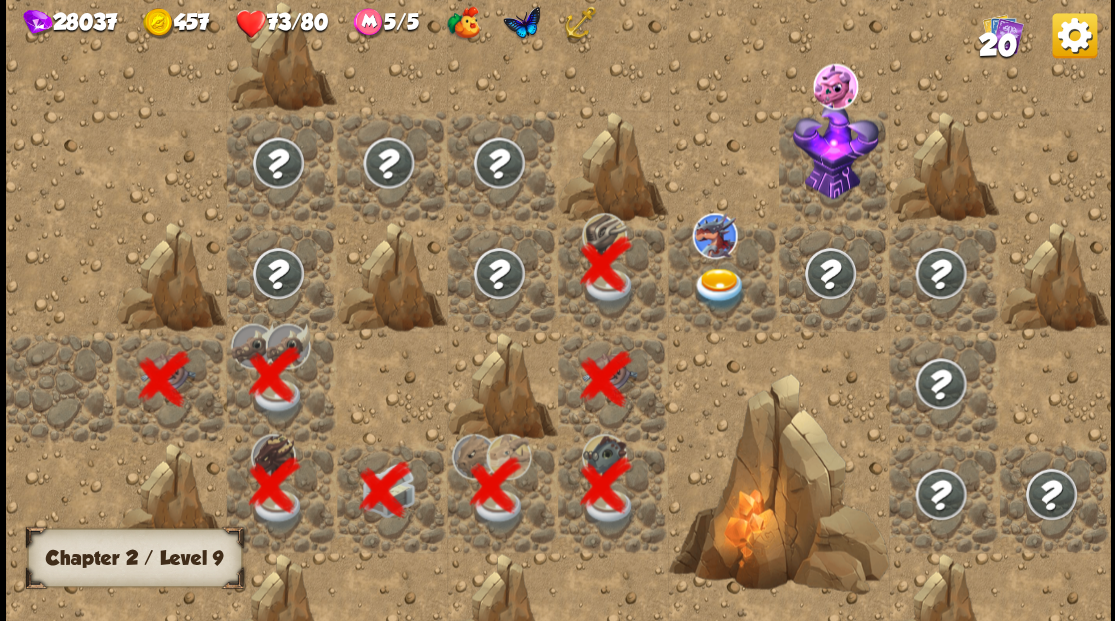 click at bounding box center (719, 288) 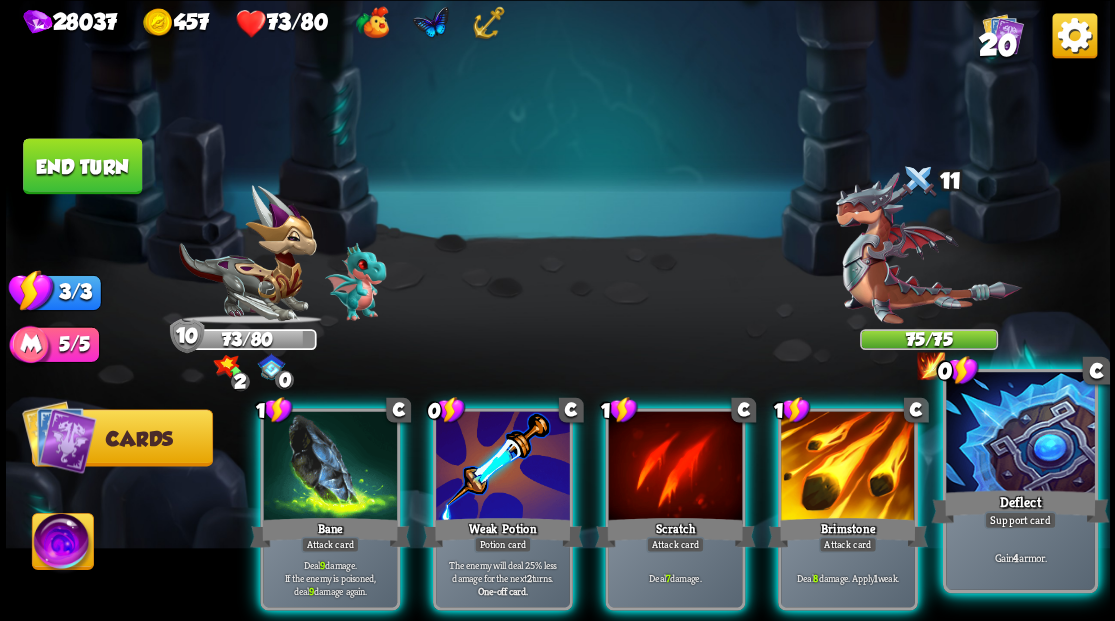 click at bounding box center [1020, 434] 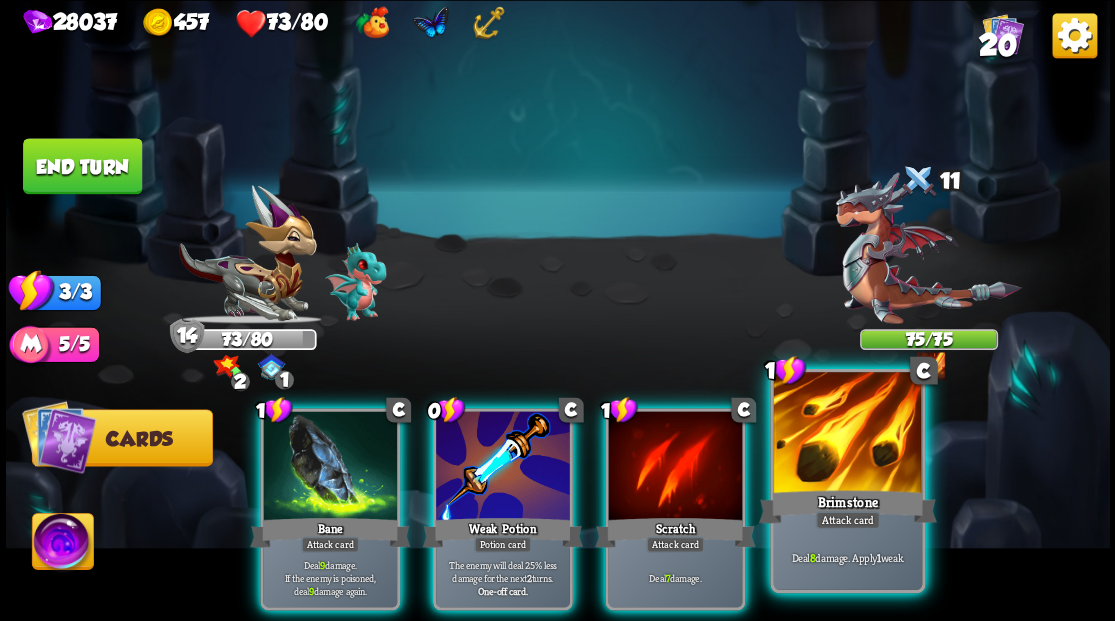 click at bounding box center [847, 434] 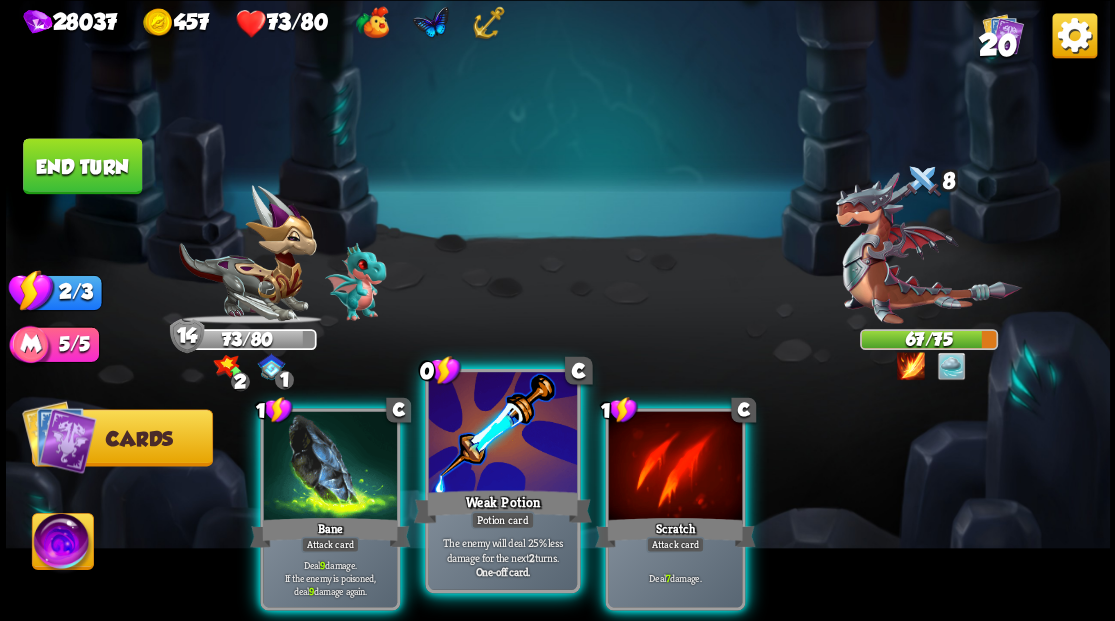 click at bounding box center (502, 434) 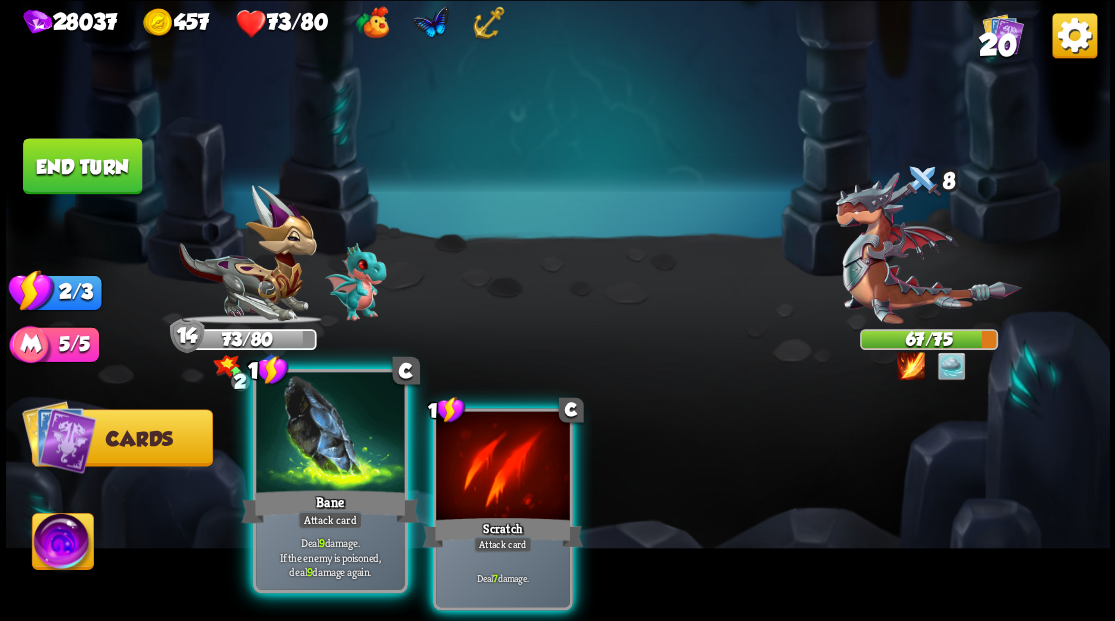 click at bounding box center [330, 434] 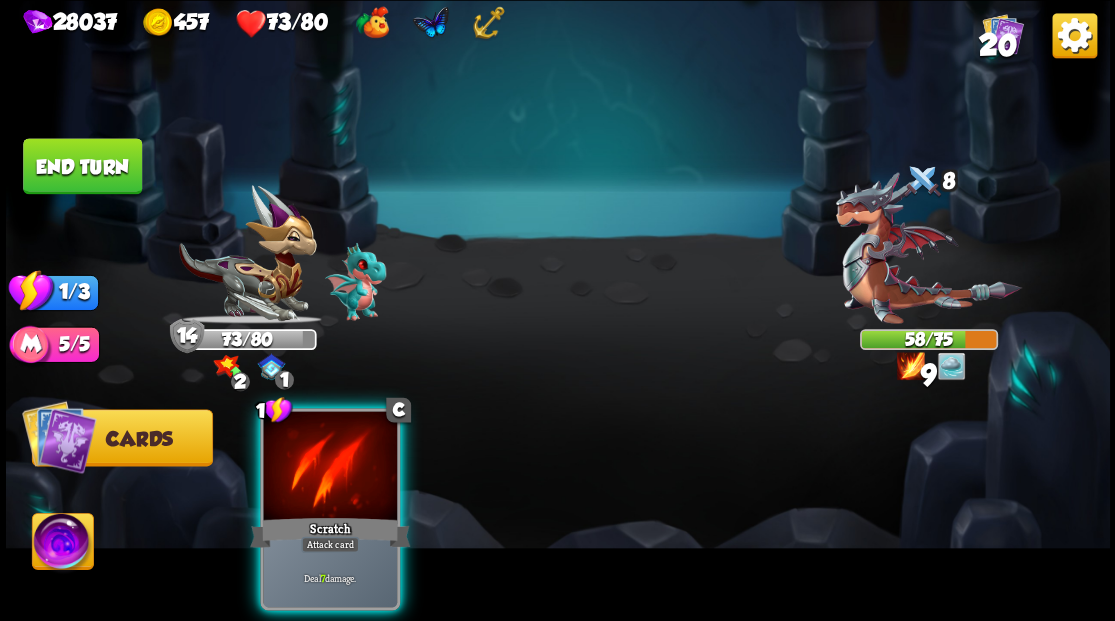 click at bounding box center [330, 467] 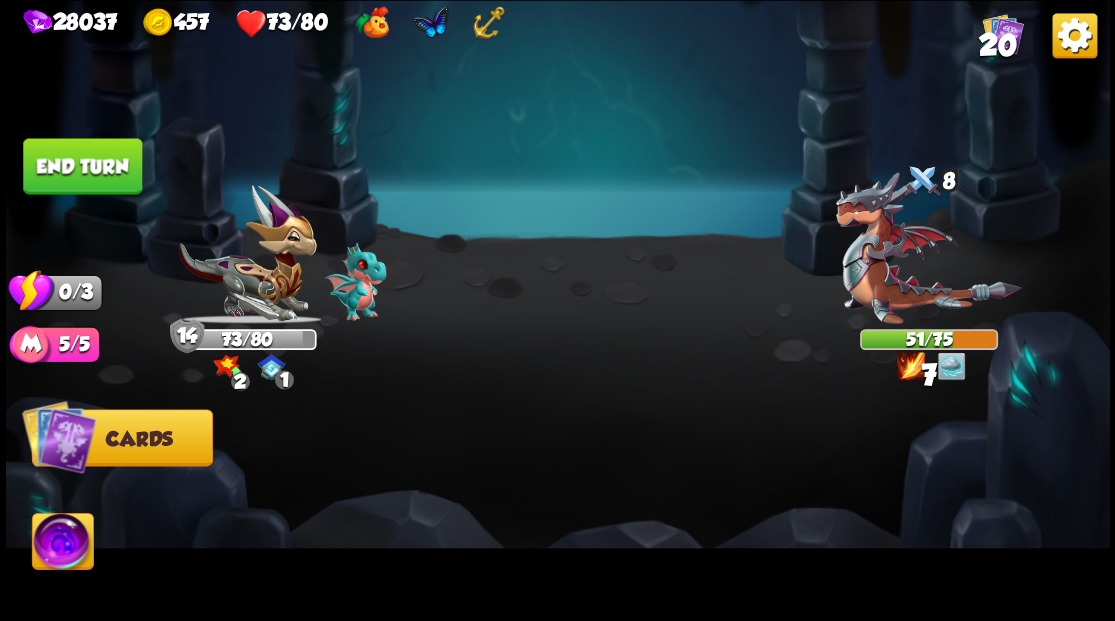 click on "End turn" at bounding box center [82, 166] 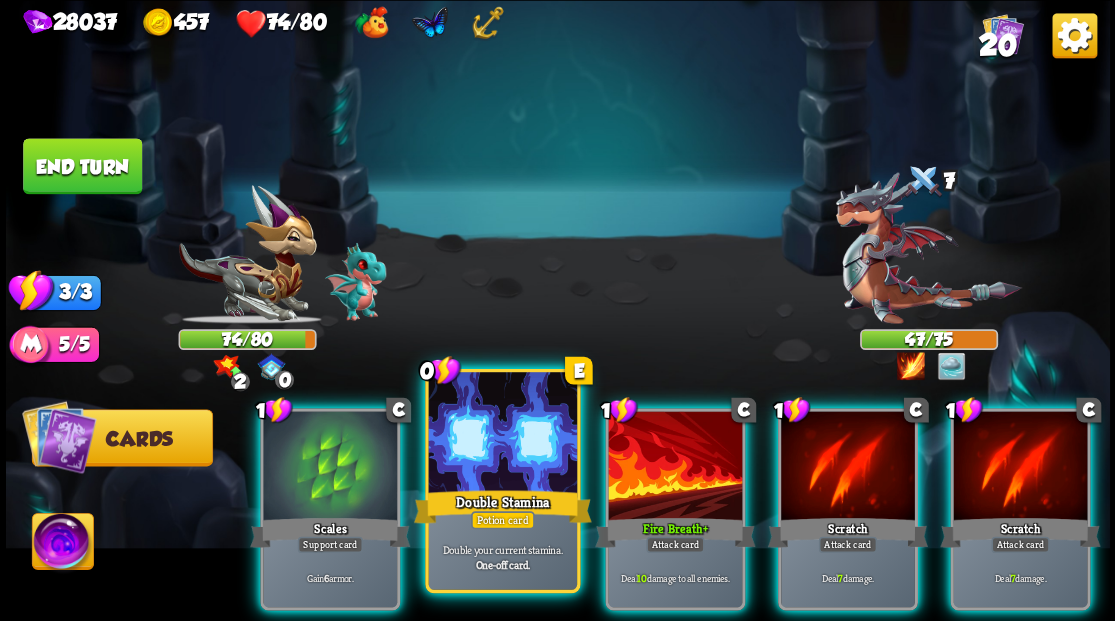 click at bounding box center (502, 434) 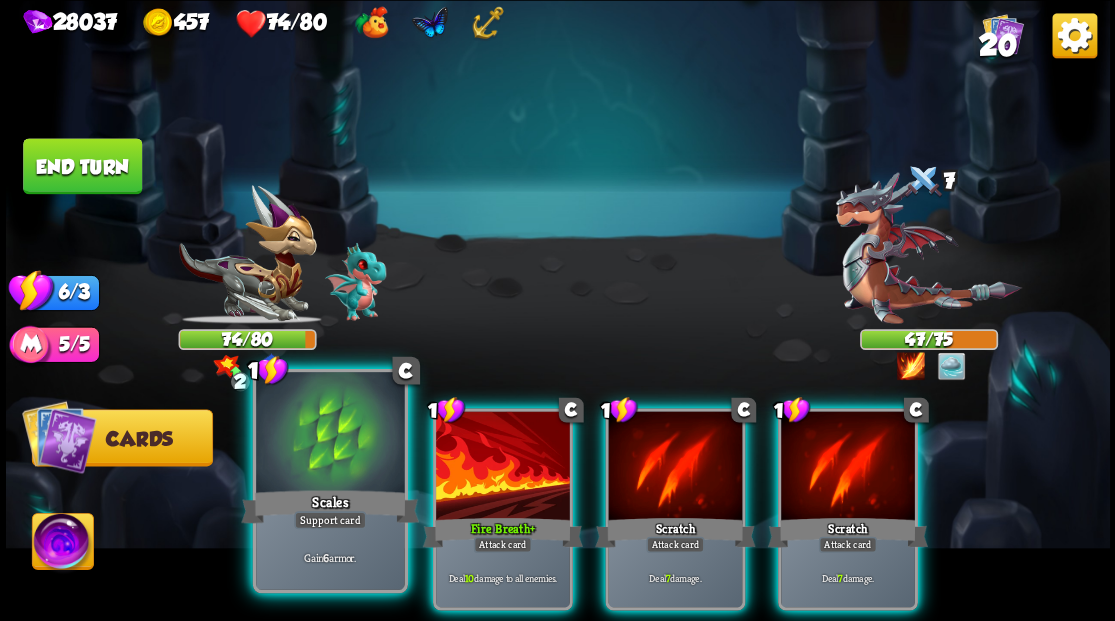 click at bounding box center [330, 434] 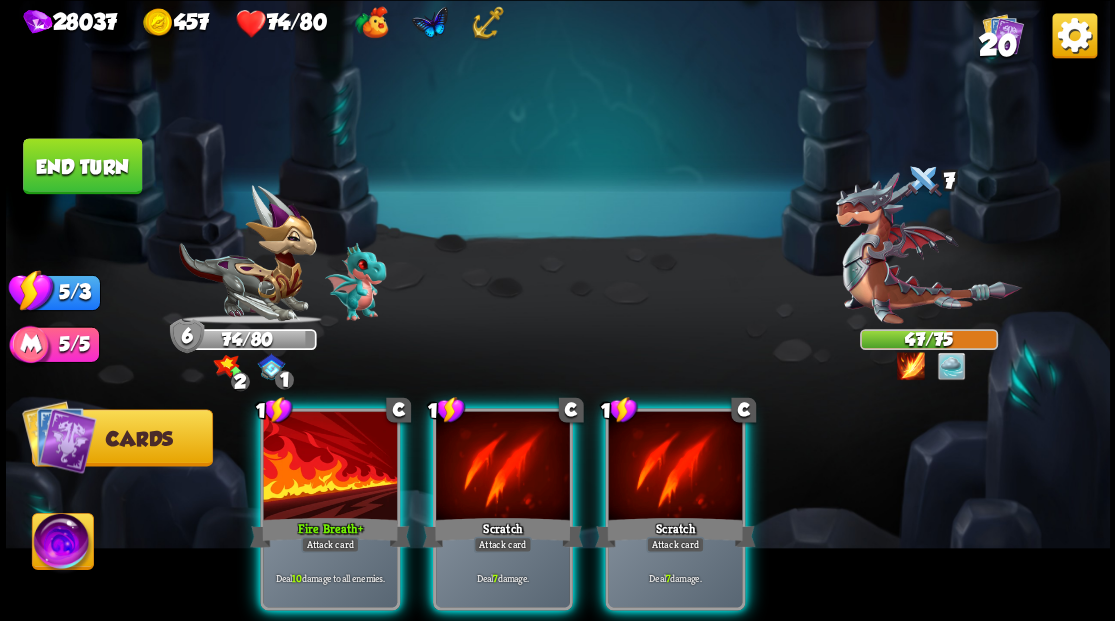 click at bounding box center (330, 467) 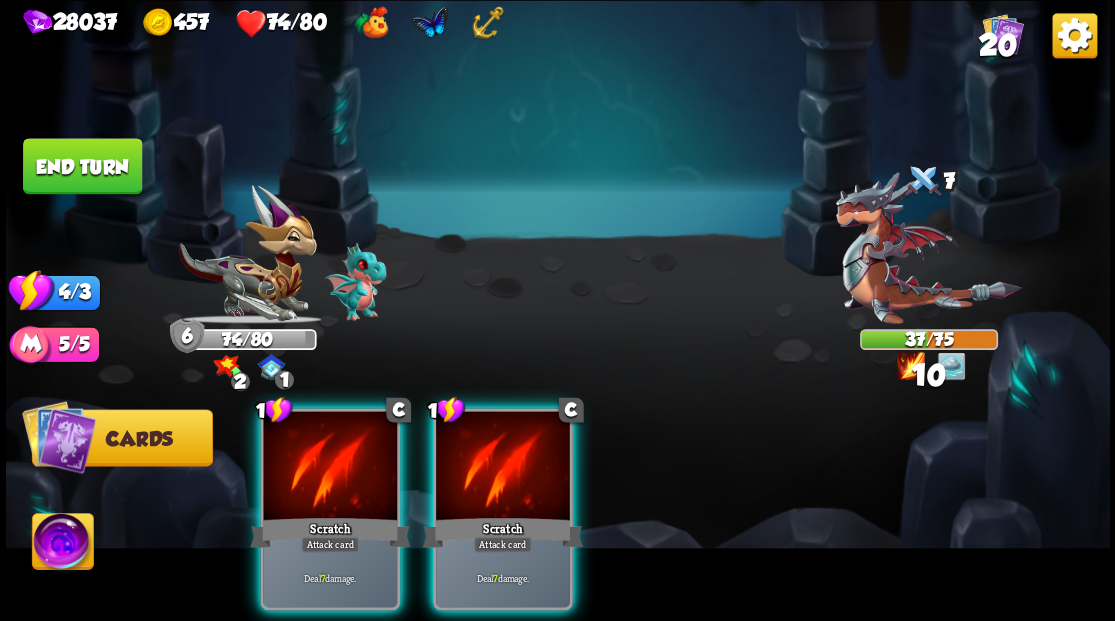 click at bounding box center (330, 467) 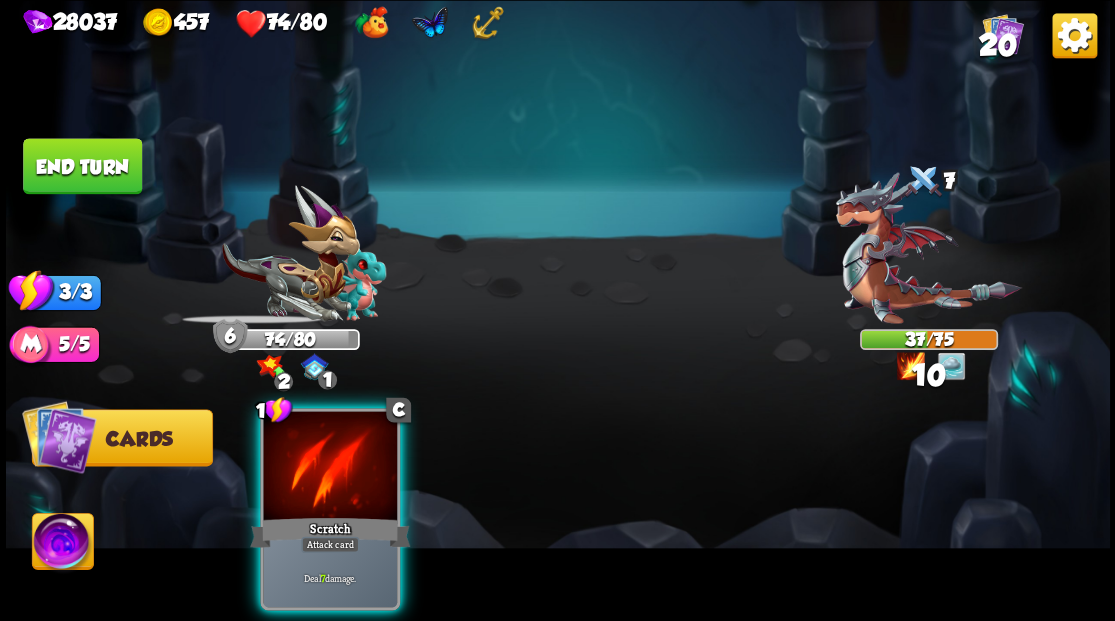 click at bounding box center (330, 467) 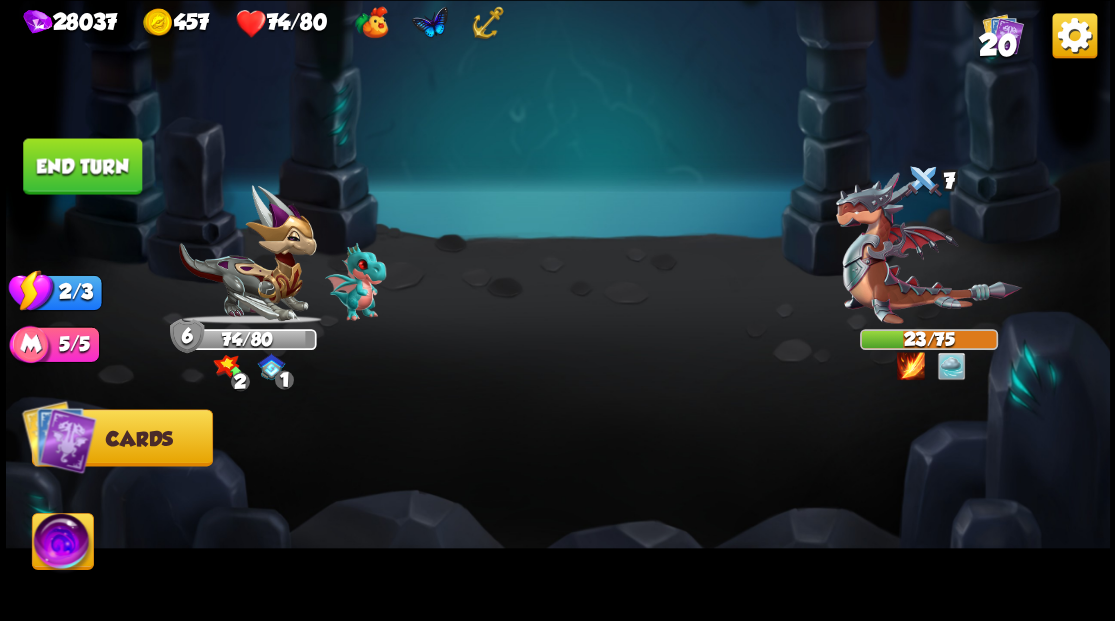 click on "End turn" at bounding box center (82, 166) 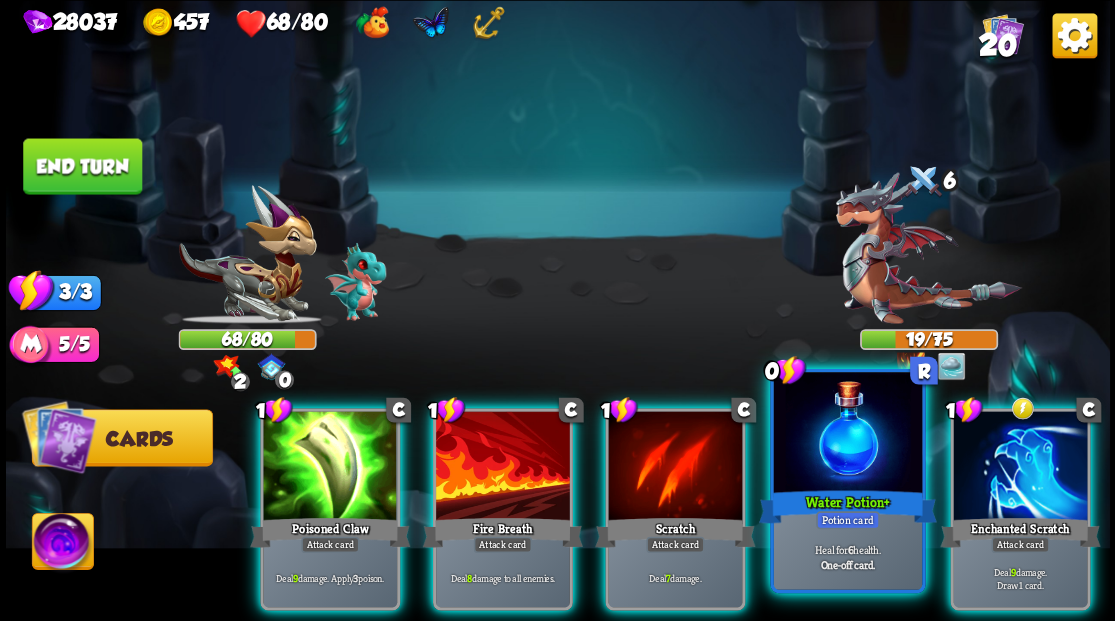 click at bounding box center [847, 434] 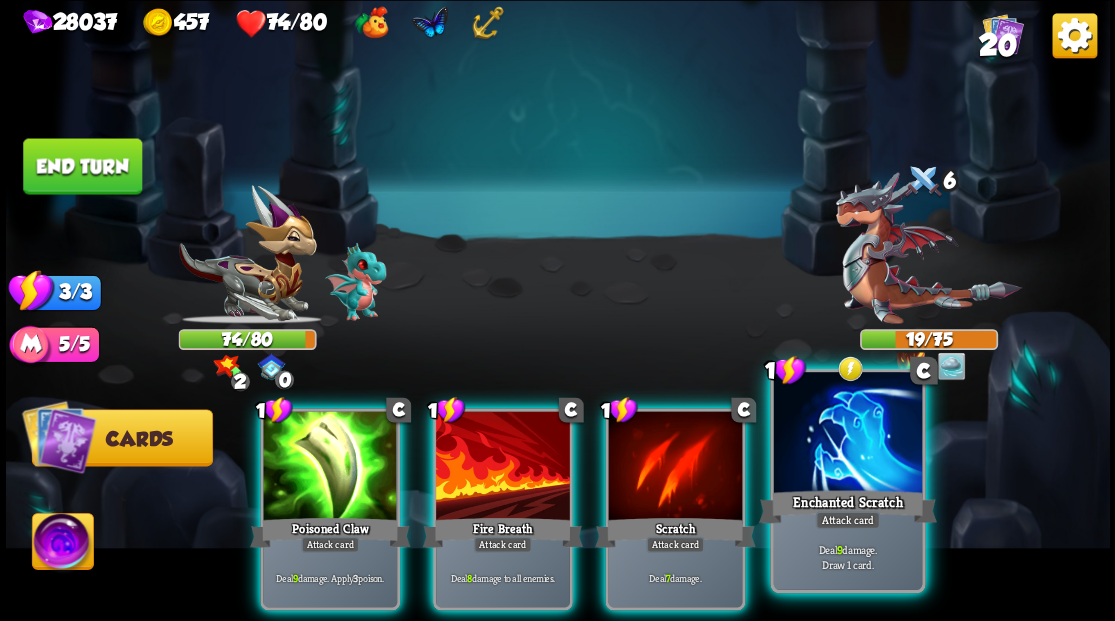 click at bounding box center [847, 434] 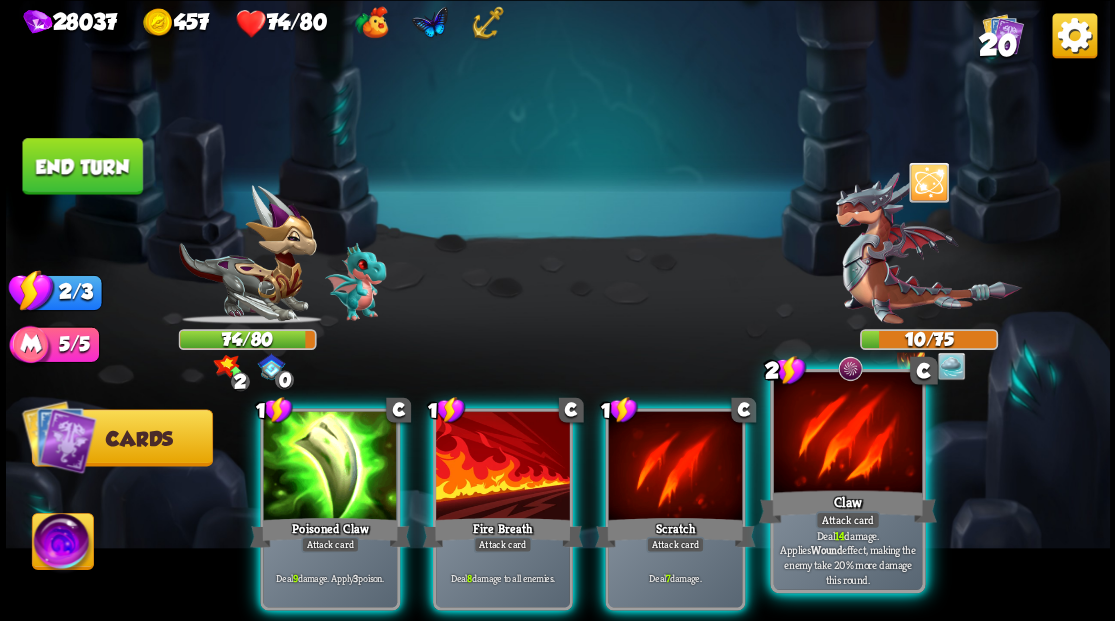 click at bounding box center [847, 434] 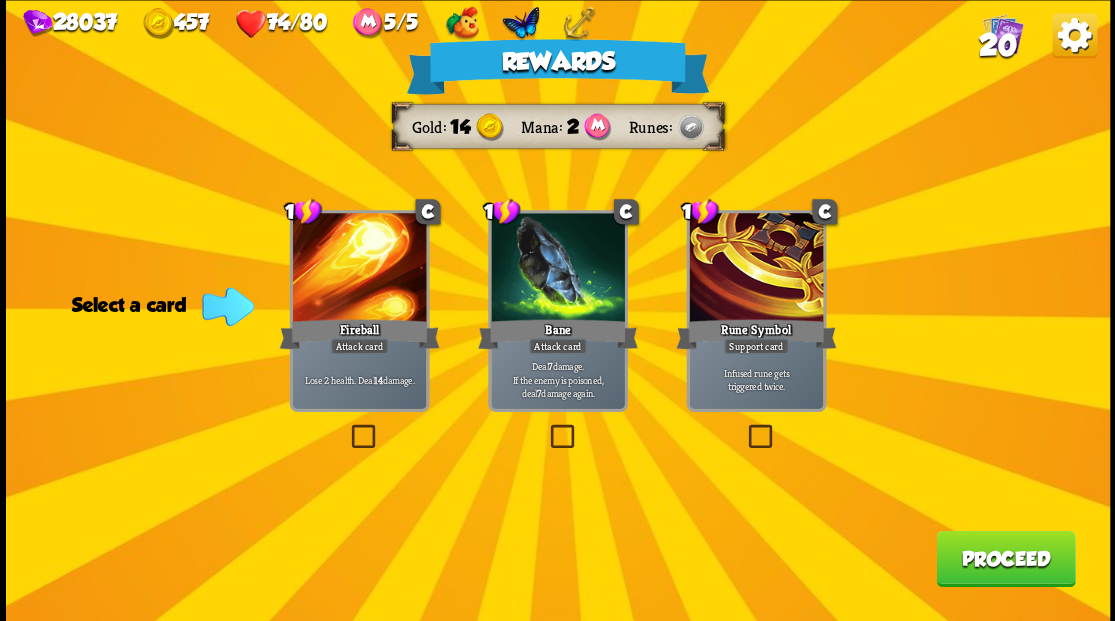 click on "Proceed" at bounding box center [1005, 558] 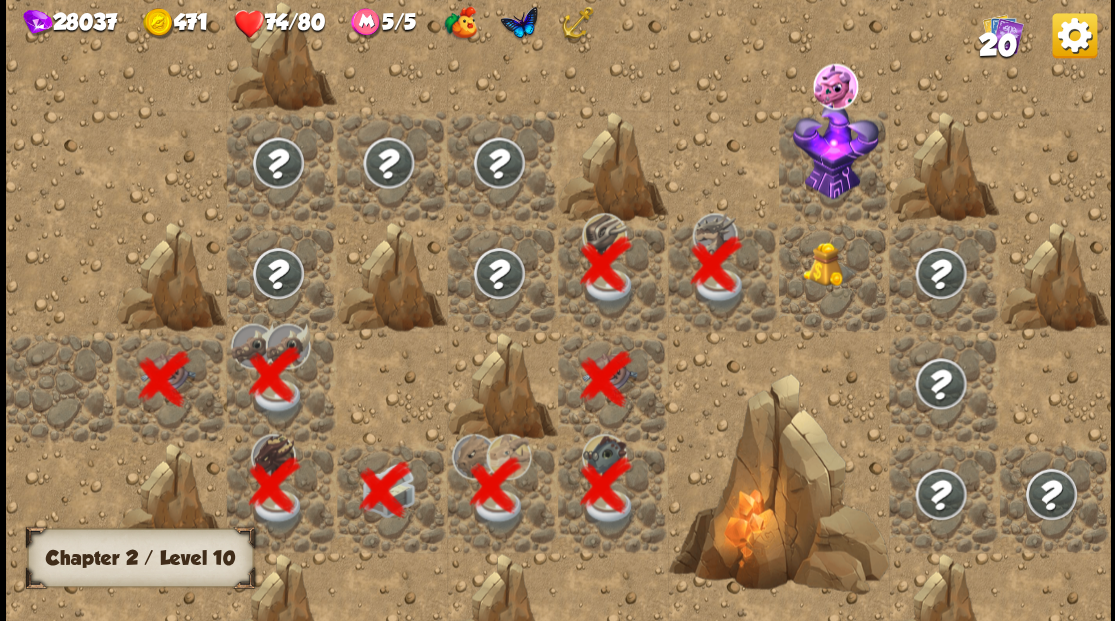 click at bounding box center [833, 276] 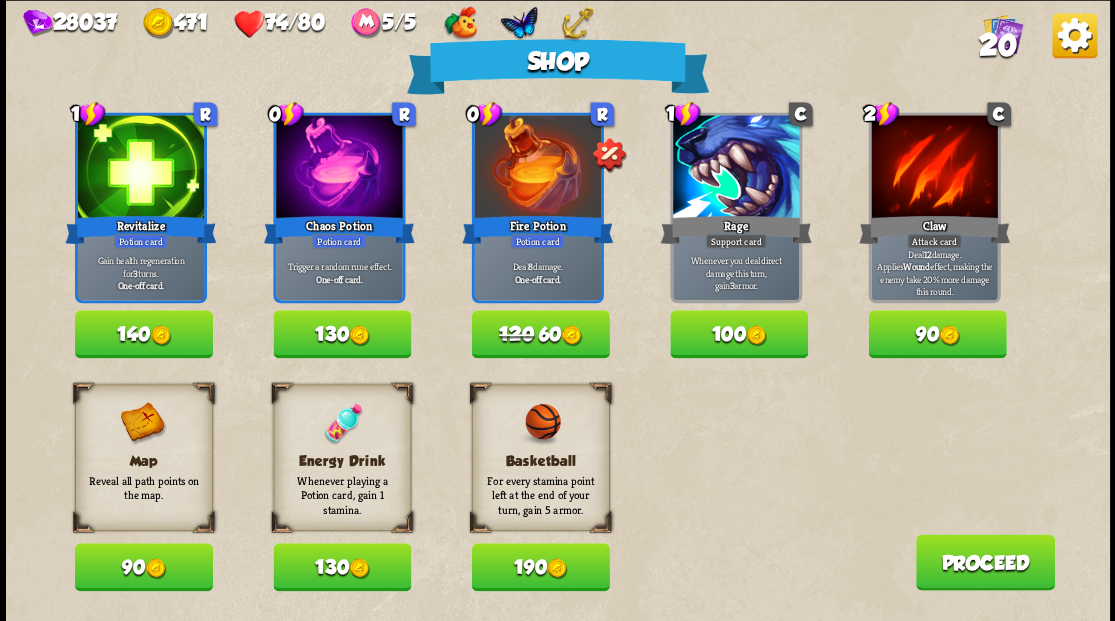 click on "130" at bounding box center [342, 567] 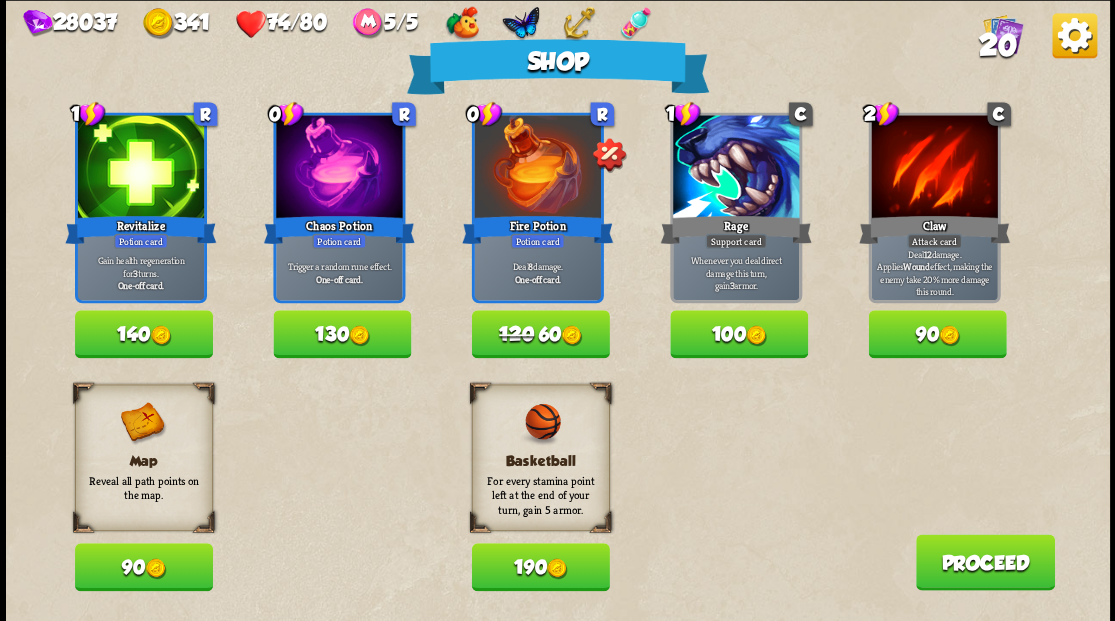 click on "Proceed" at bounding box center (984, 562) 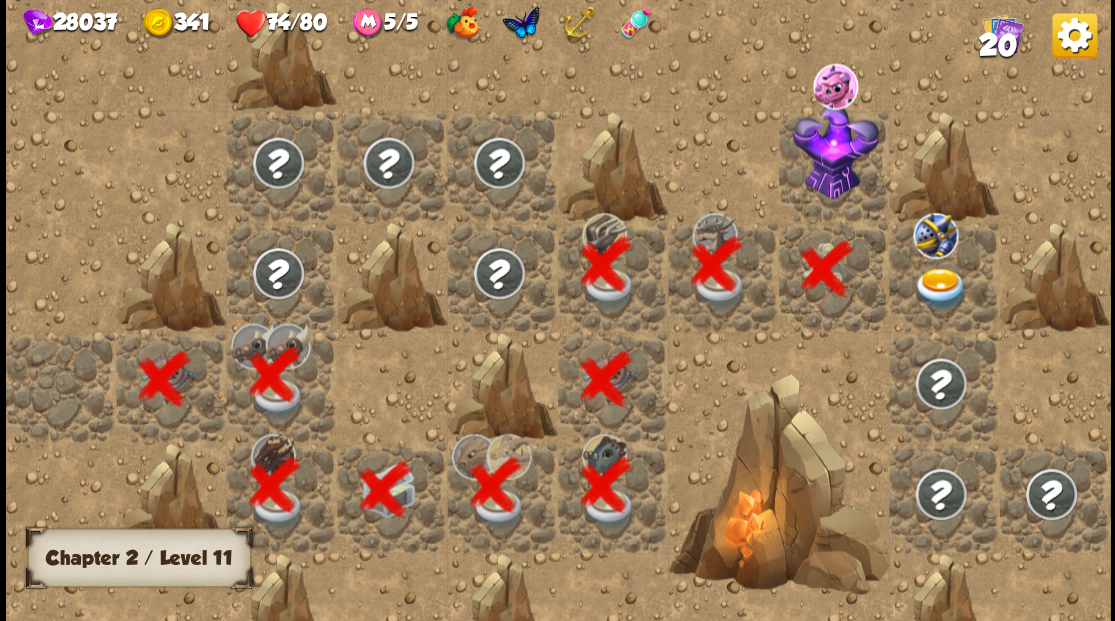 scroll, scrollTop: 0, scrollLeft: 384, axis: horizontal 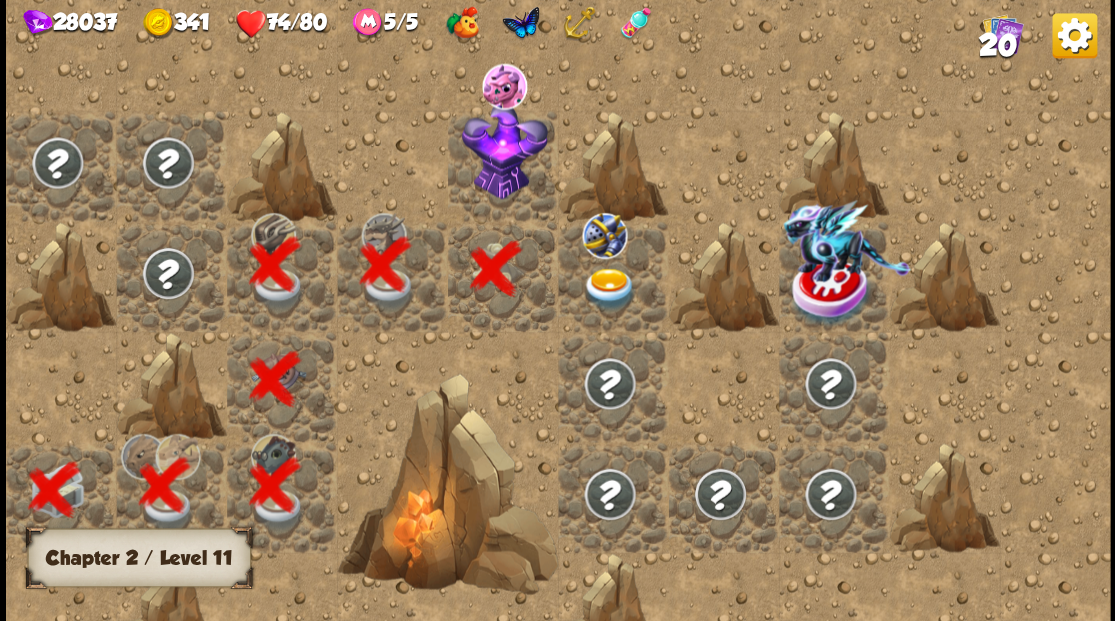 click at bounding box center [504, 150] 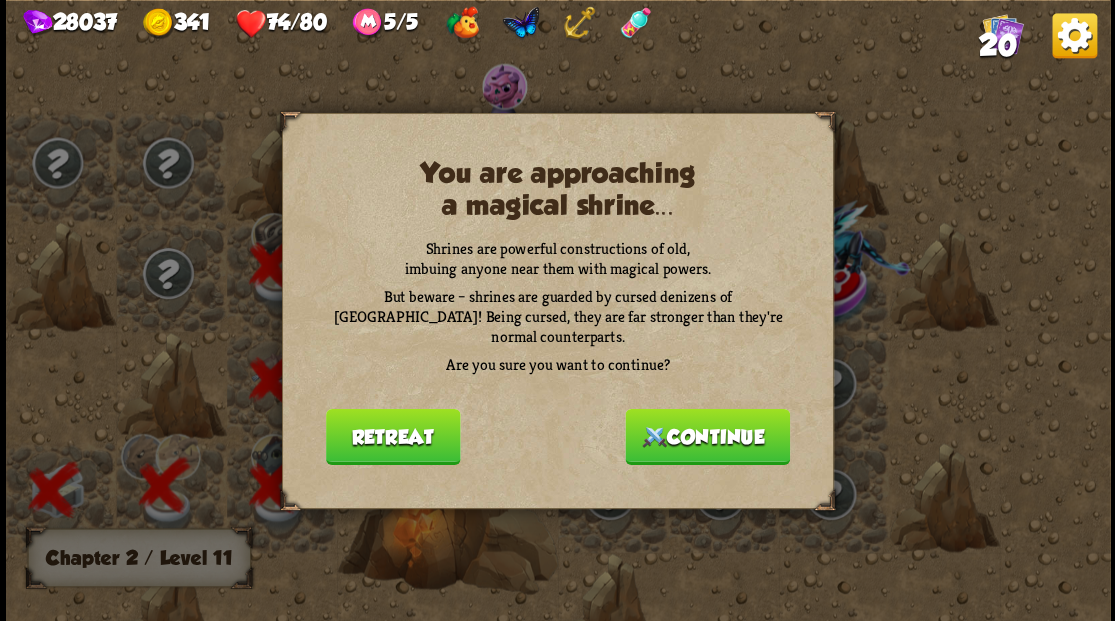 click on "Continue" at bounding box center (707, 436) 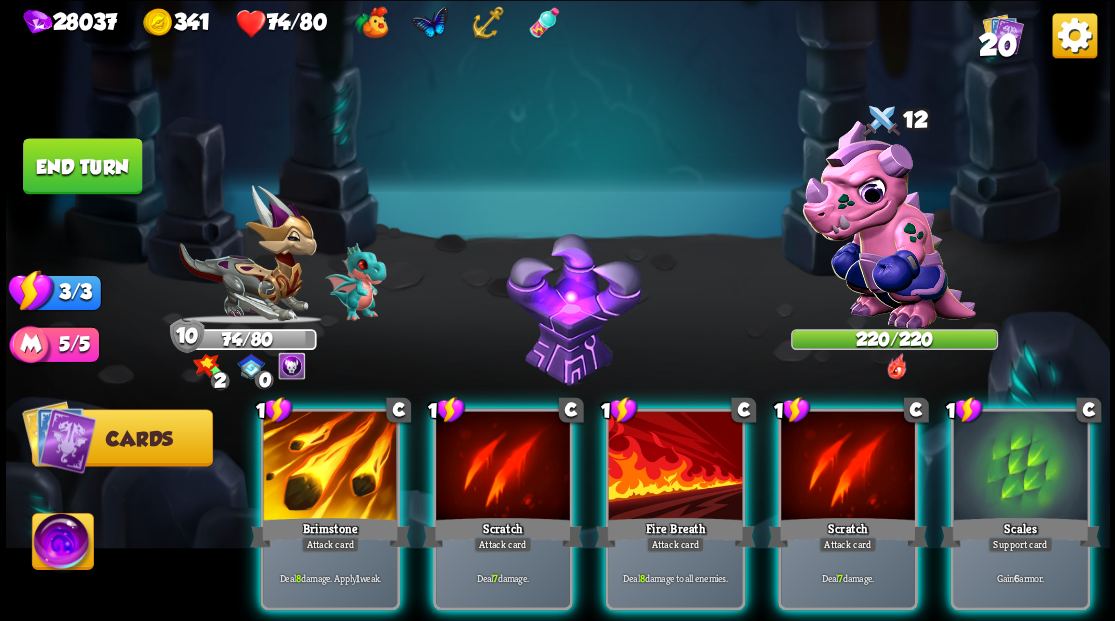 click at bounding box center (893, 232) 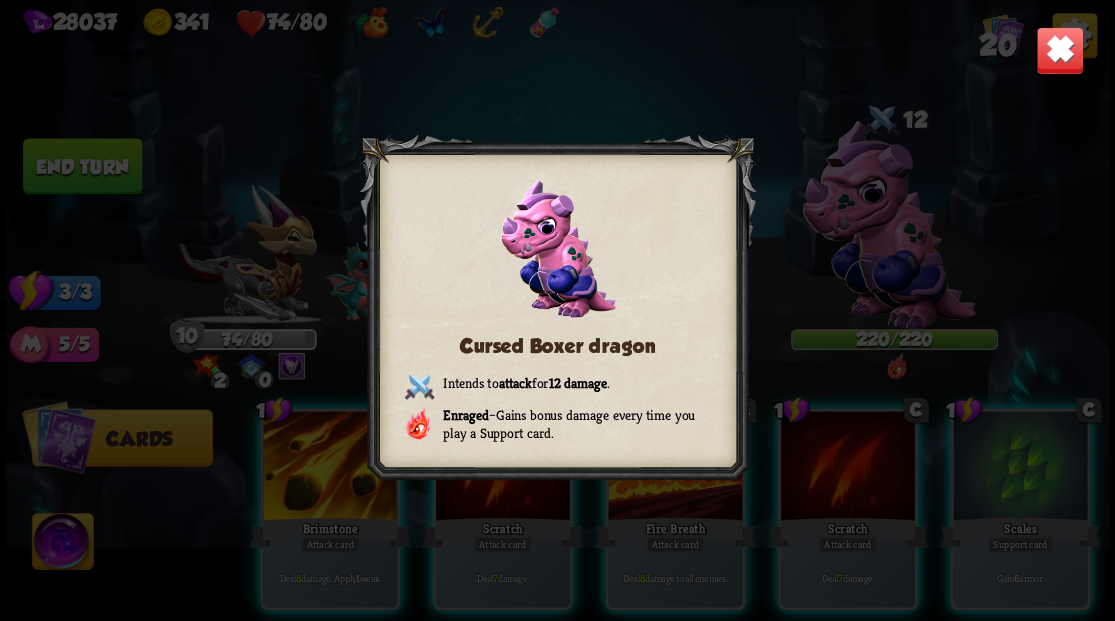 click on "Cursed Boxer dragon
Intends to  attack  for  12 damage .
Enraged
–
Gains bonus damage every time you play a Support card." at bounding box center (558, 310) 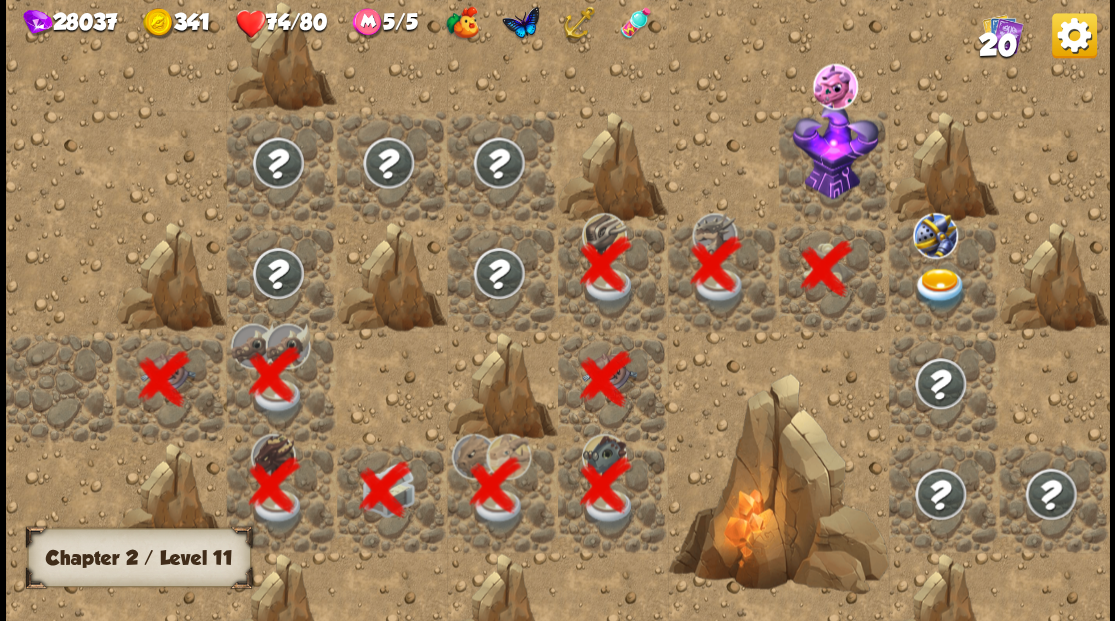 scroll, scrollTop: 0, scrollLeft: 0, axis: both 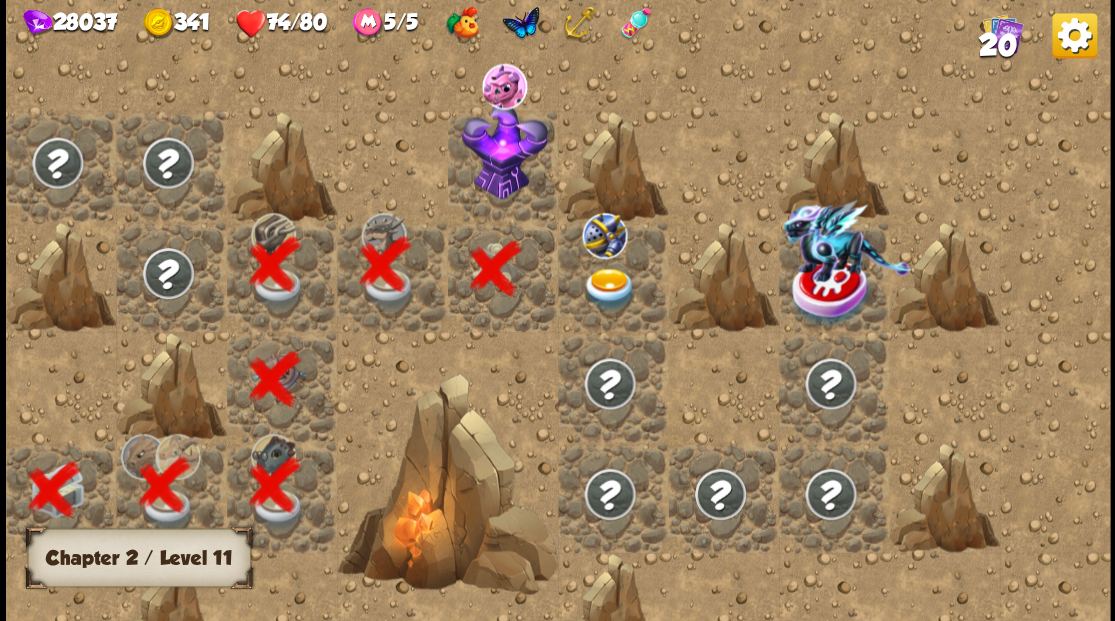 click at bounding box center [504, 150] 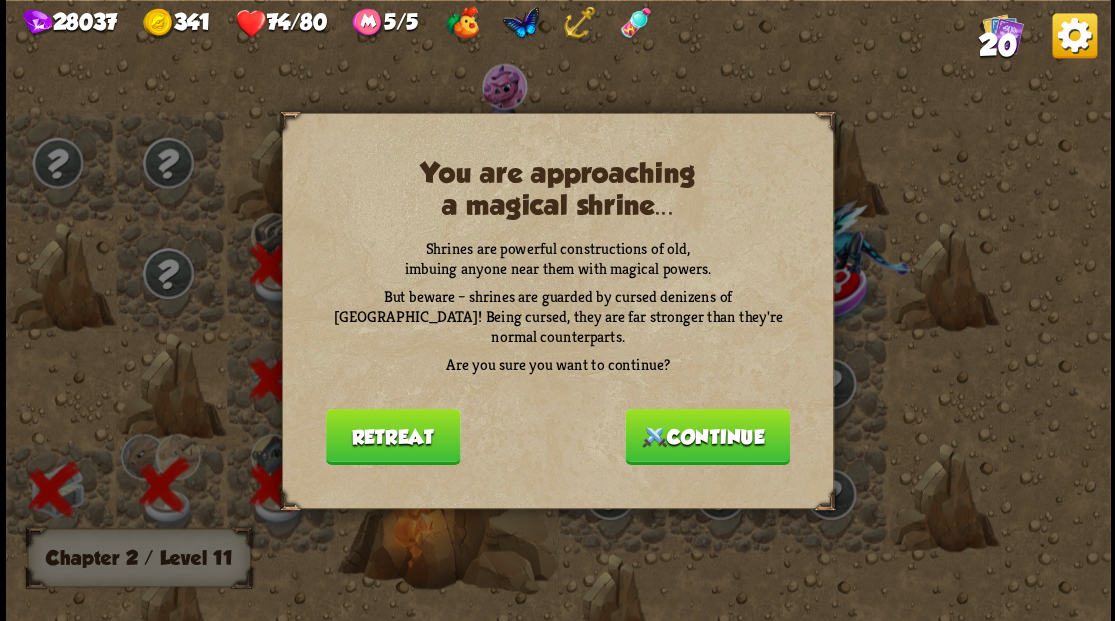 click on "Continue" at bounding box center (707, 436) 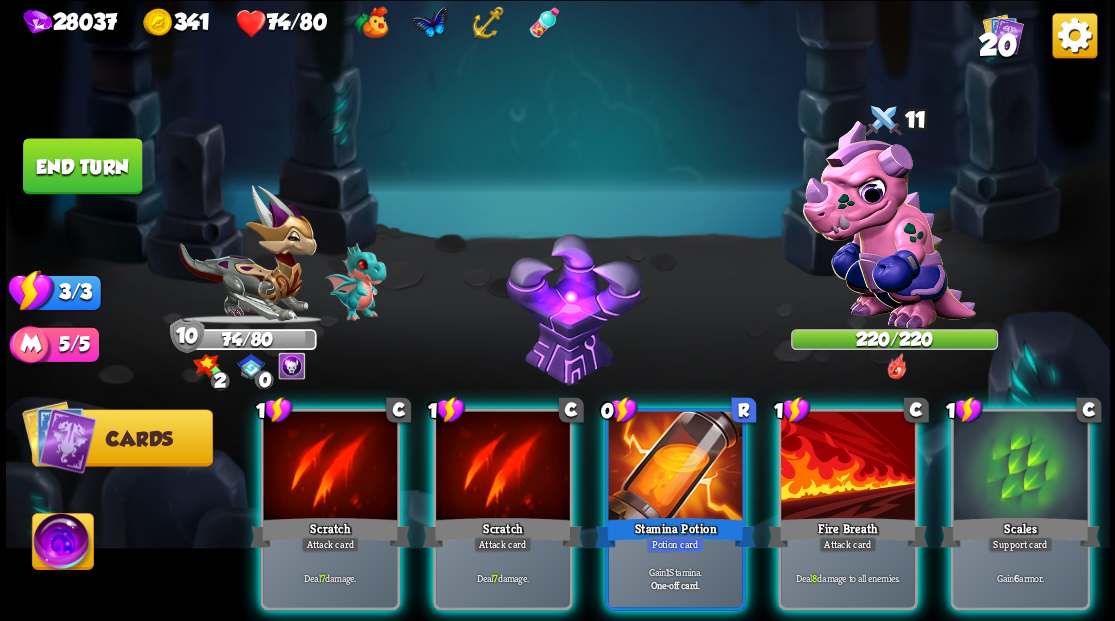 click at bounding box center [889, 224] 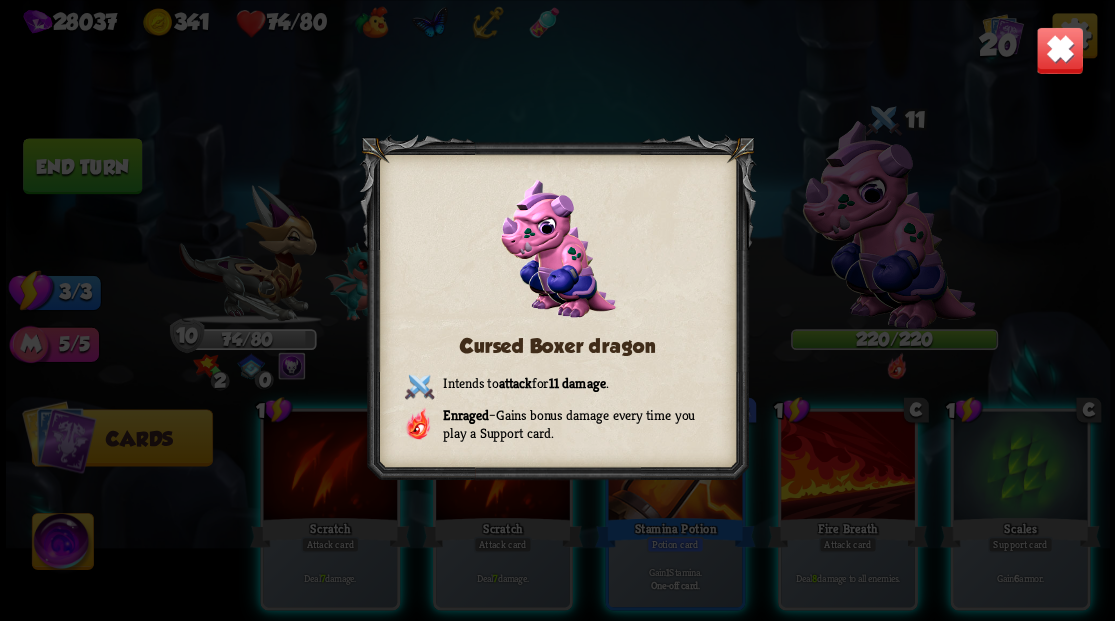 click at bounding box center (1059, 50) 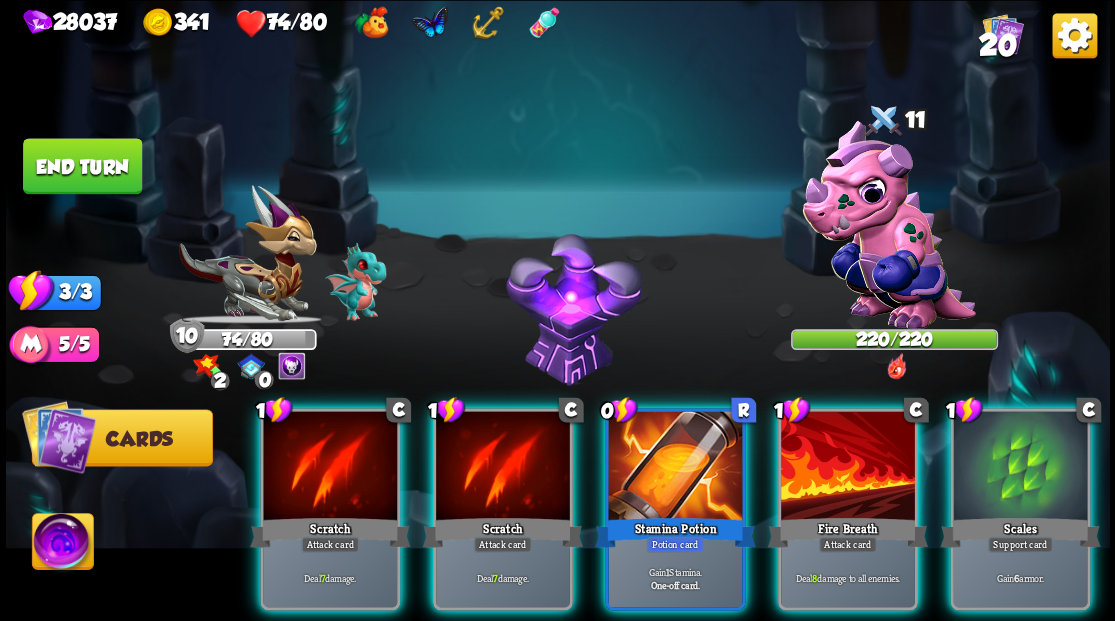 click at bounding box center [62, 544] 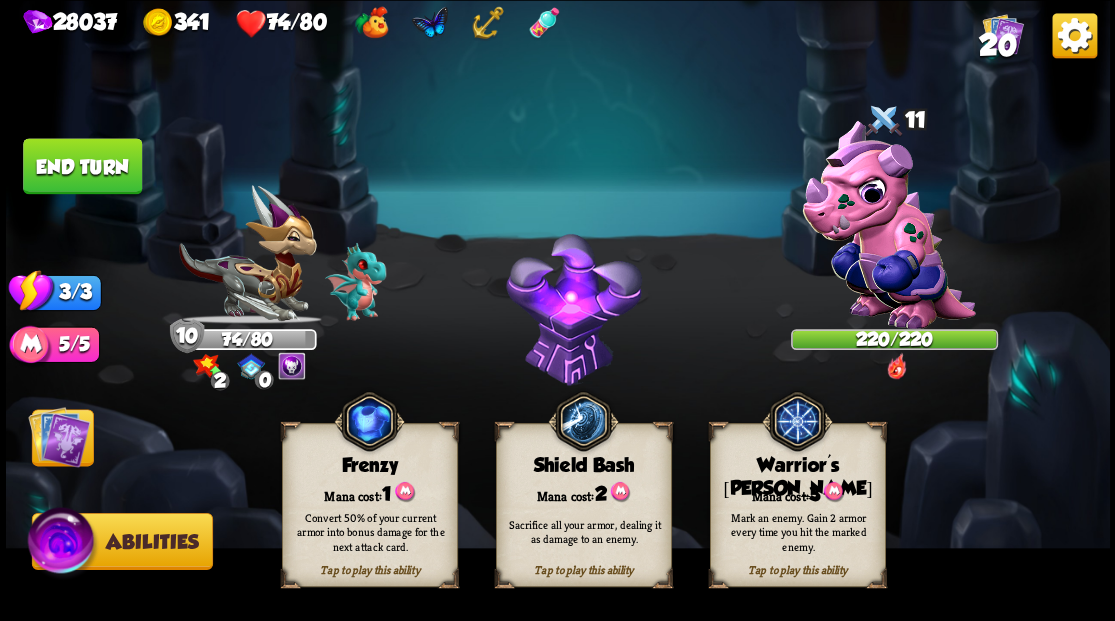 drag, startPoint x: 777, startPoint y: 476, endPoint x: 819, endPoint y: 389, distance: 96.60745 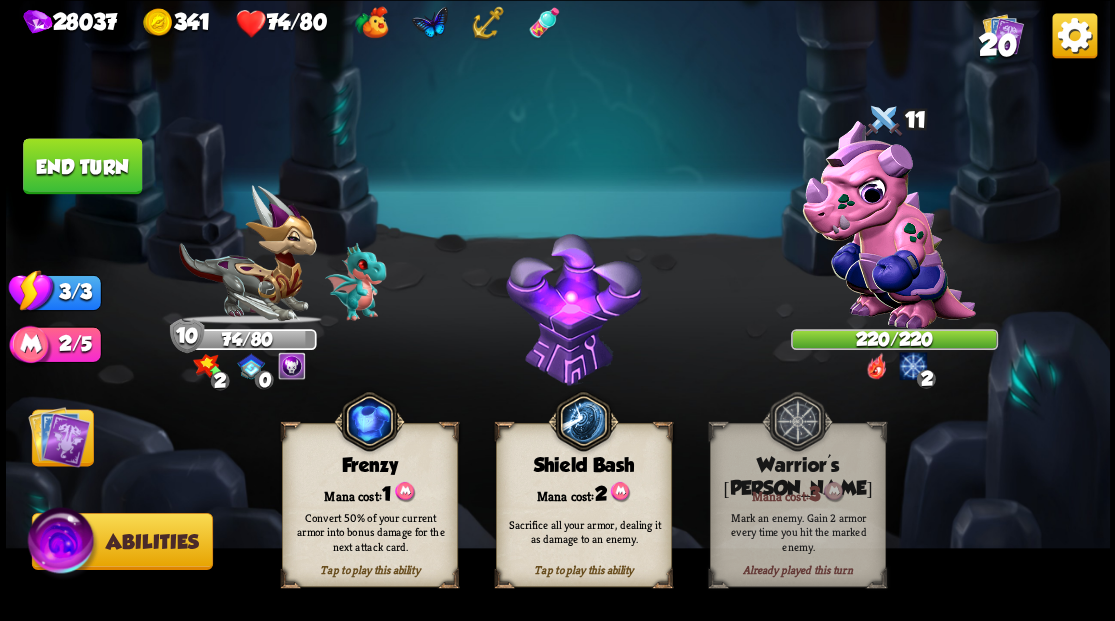 click at bounding box center (889, 224) 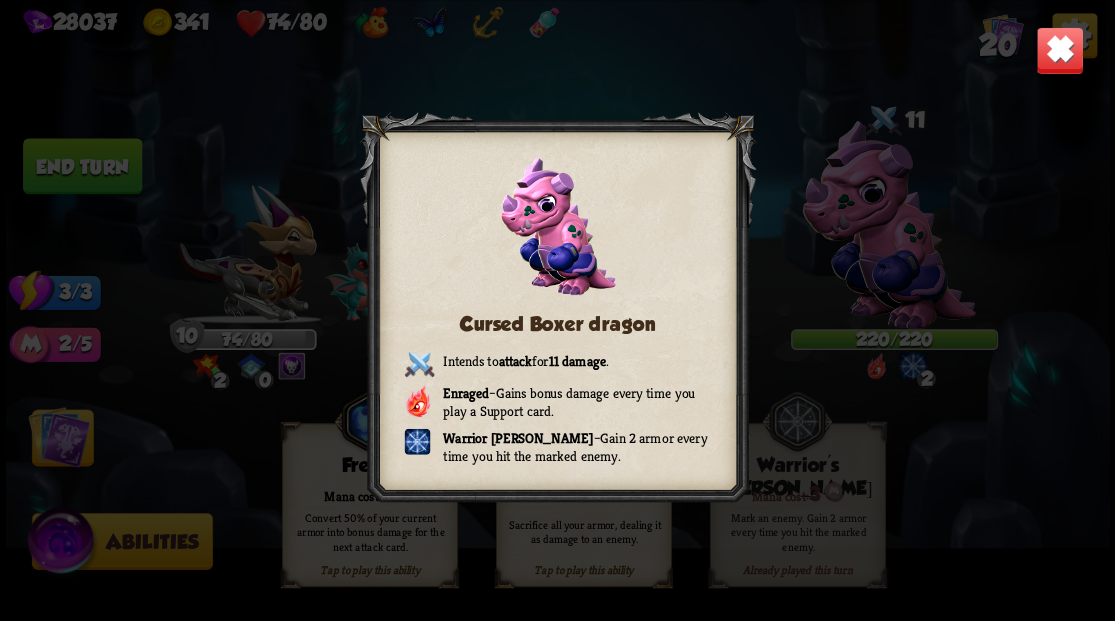 drag, startPoint x: 1070, startPoint y: 45, endPoint x: 1060, endPoint y: 47, distance: 10.198039 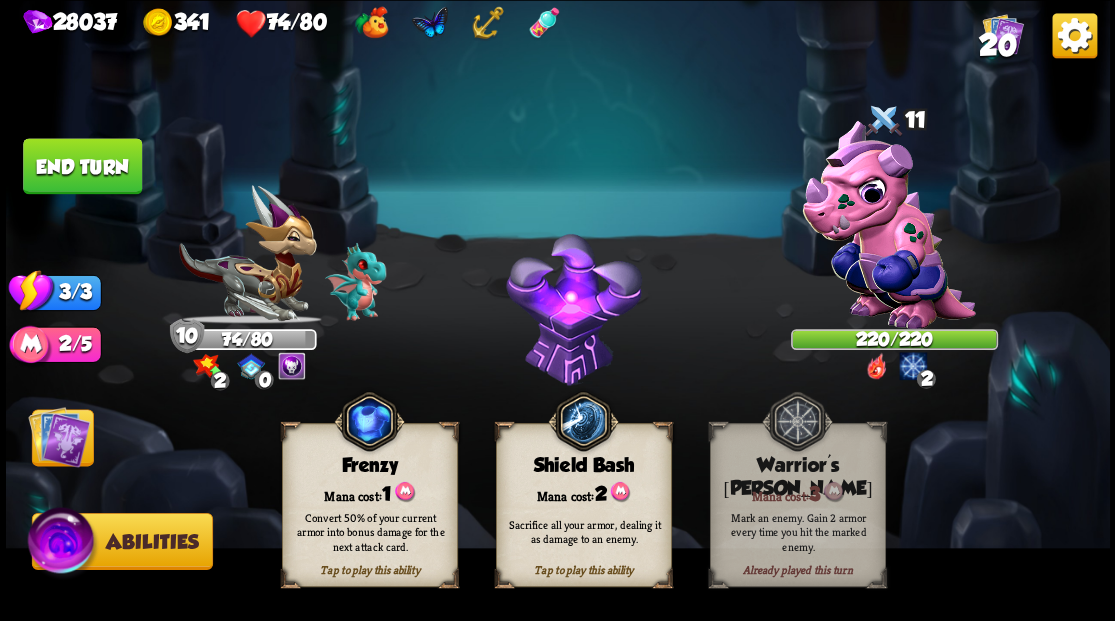 click at bounding box center [59, 436] 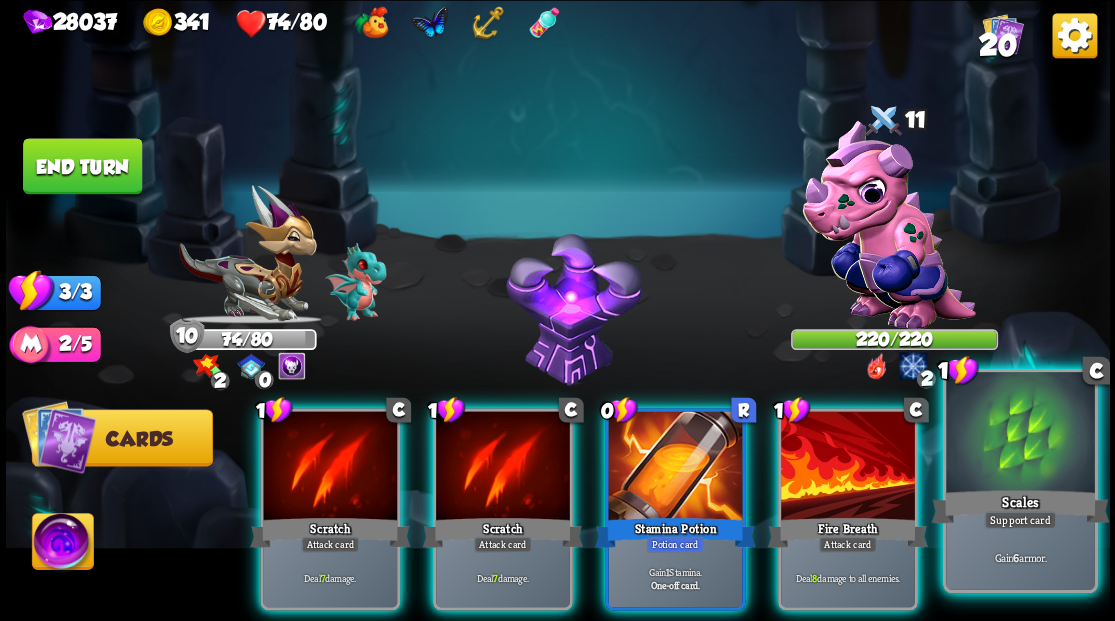 click at bounding box center (1020, 434) 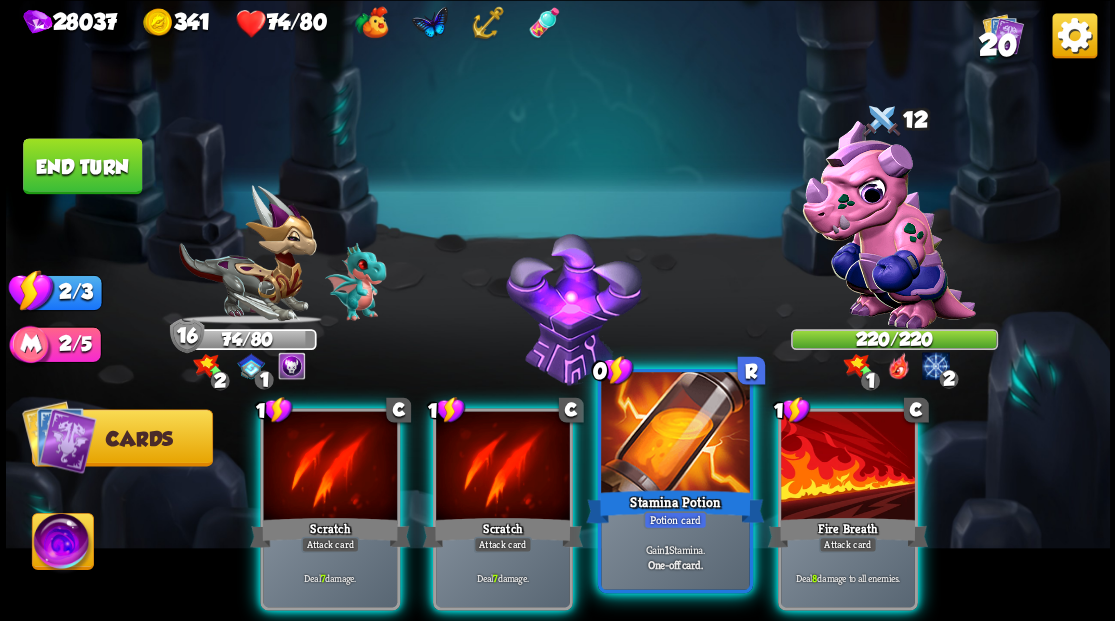 click at bounding box center [675, 434] 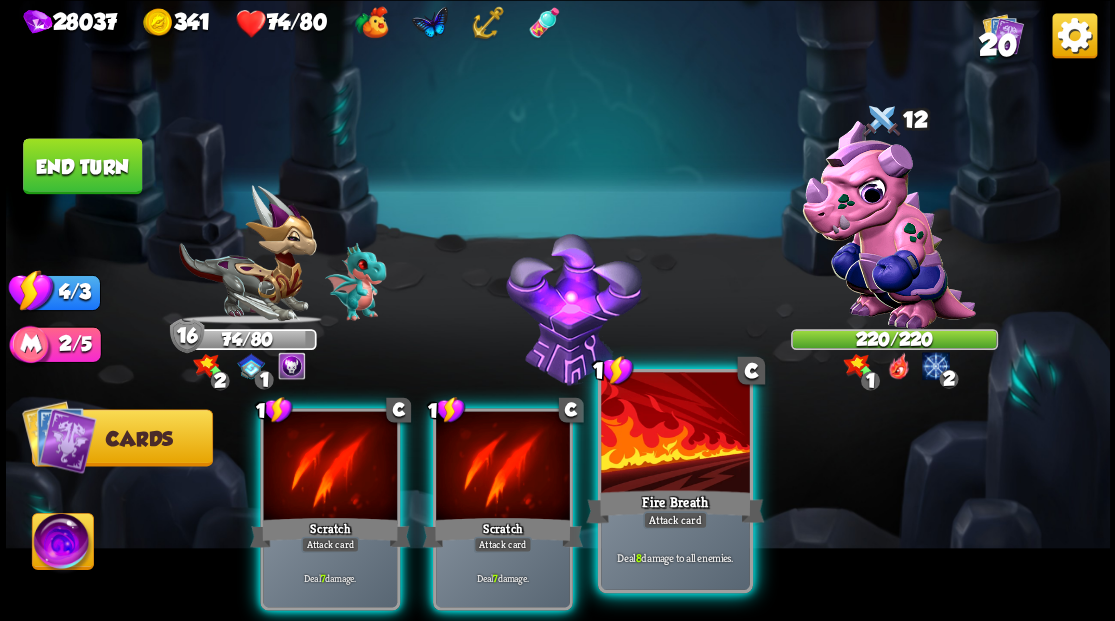 click at bounding box center (675, 434) 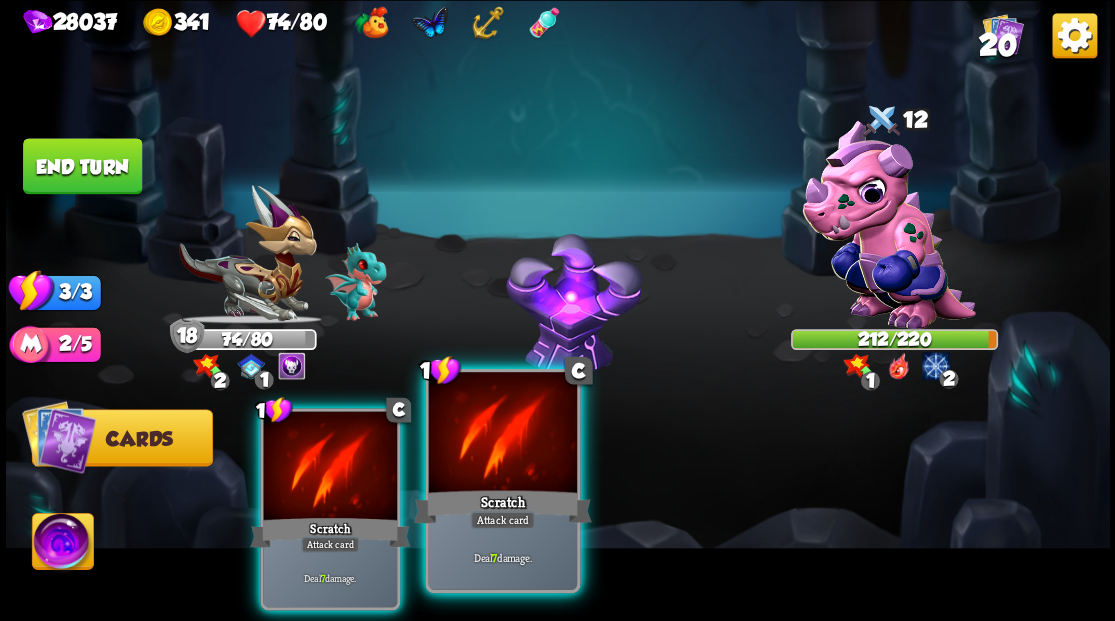click at bounding box center [502, 434] 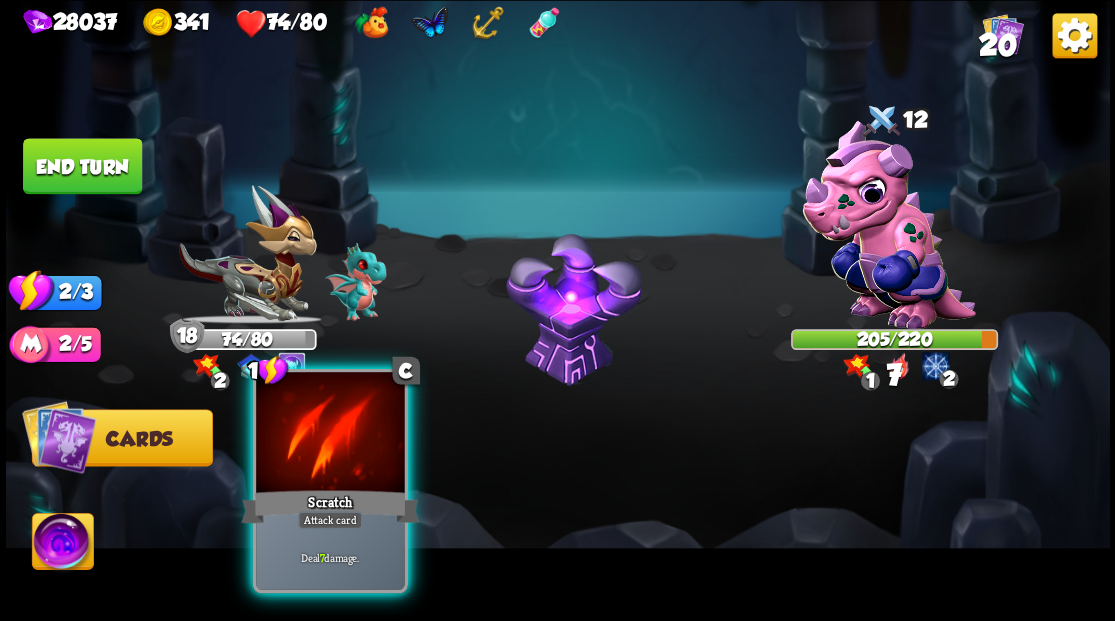 click at bounding box center (330, 434) 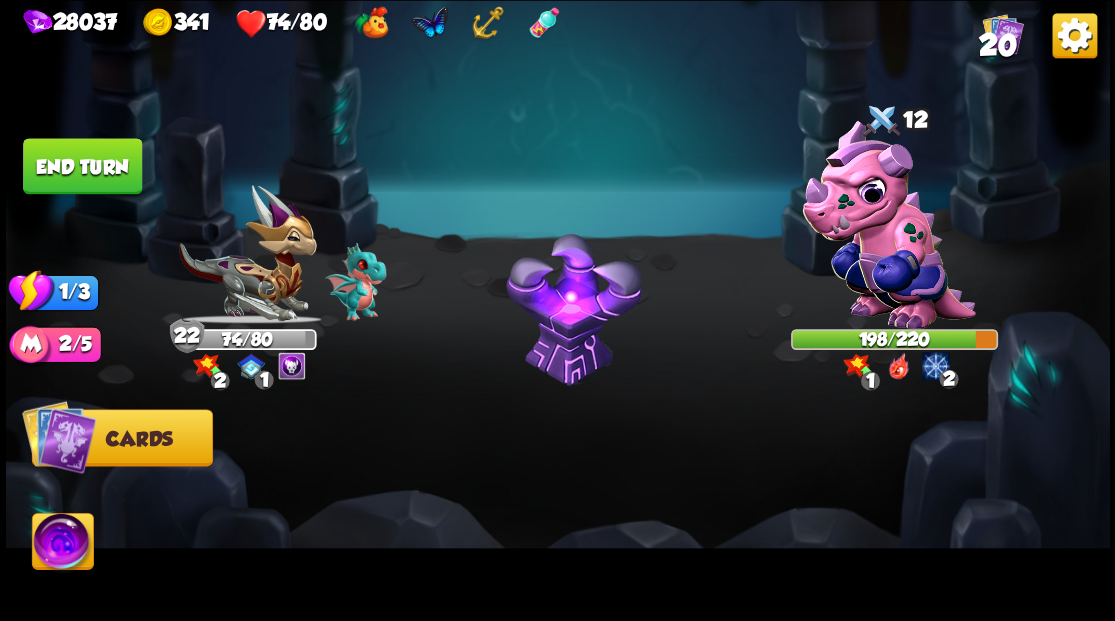 click on "End turn" at bounding box center [82, 166] 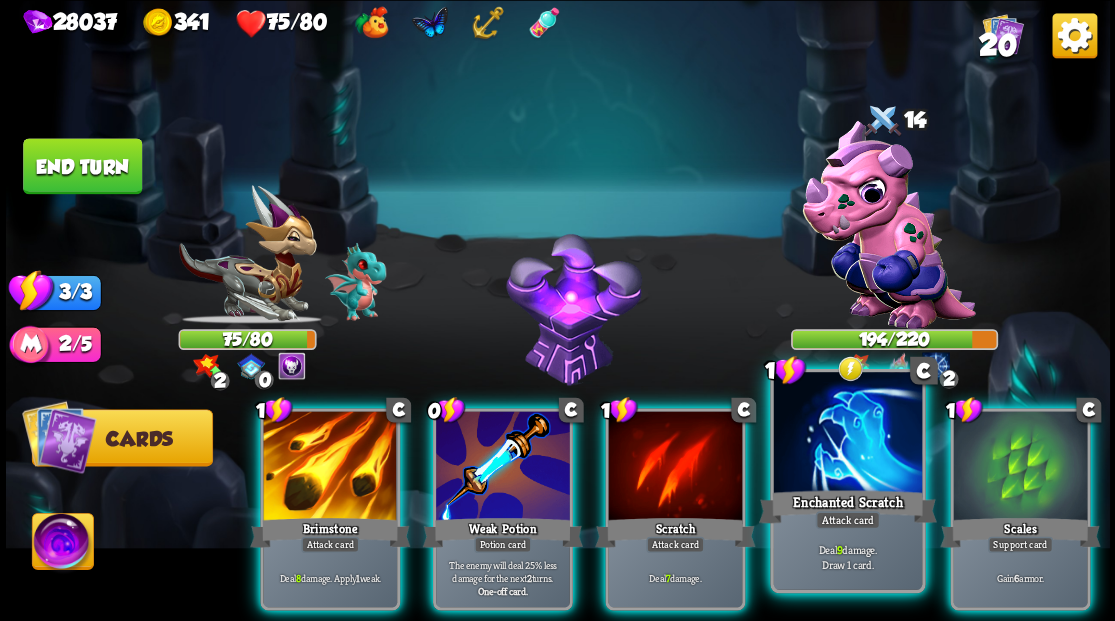 click at bounding box center (847, 434) 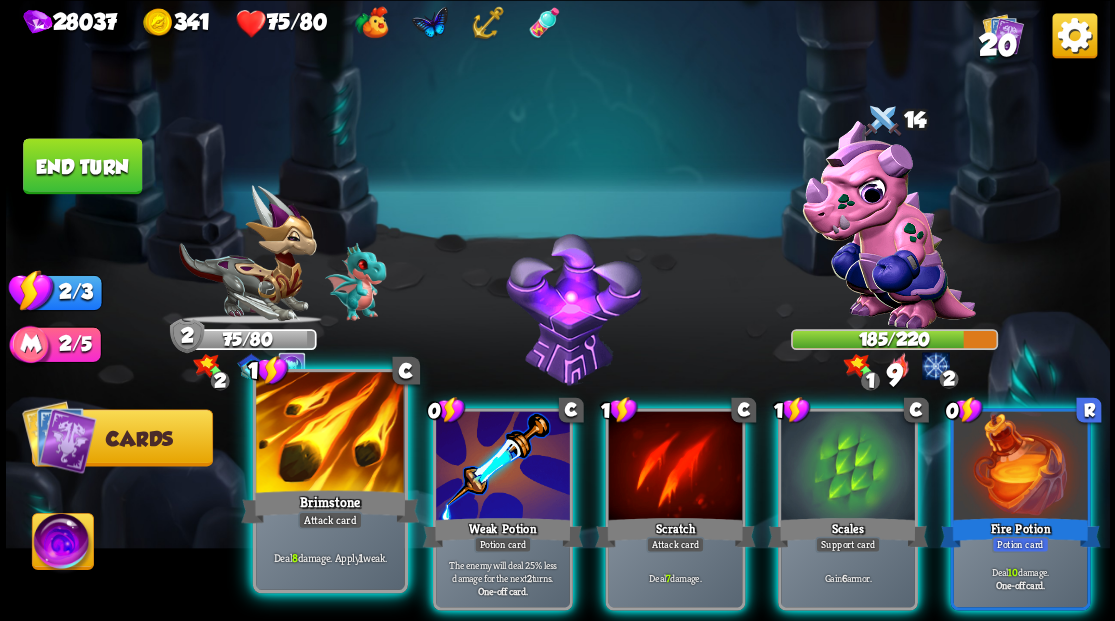 click at bounding box center (330, 434) 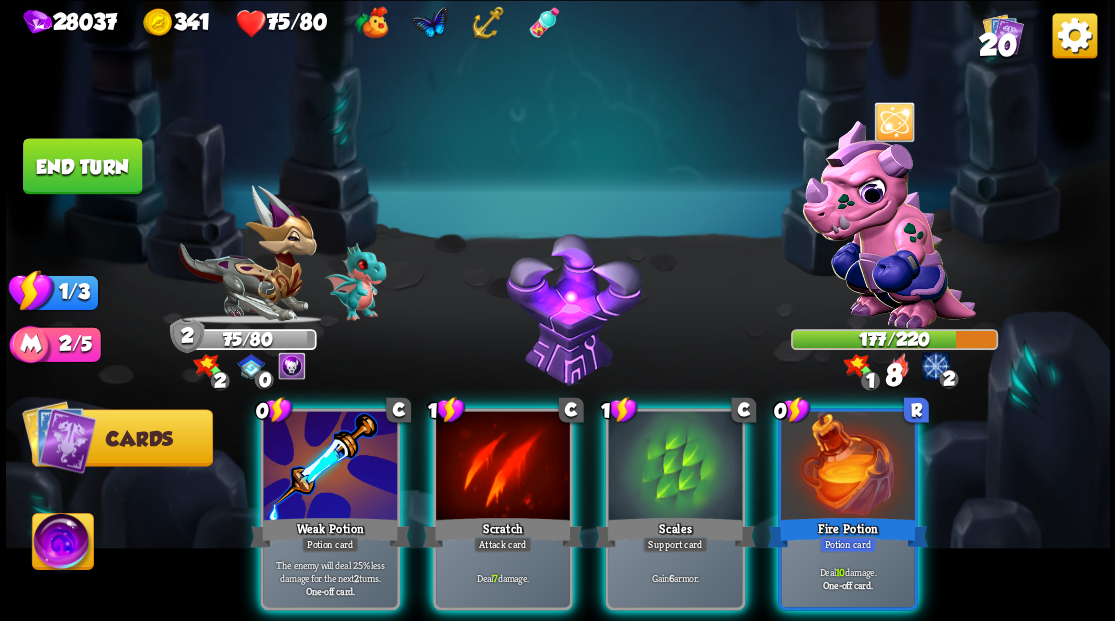 click at bounding box center (848, 467) 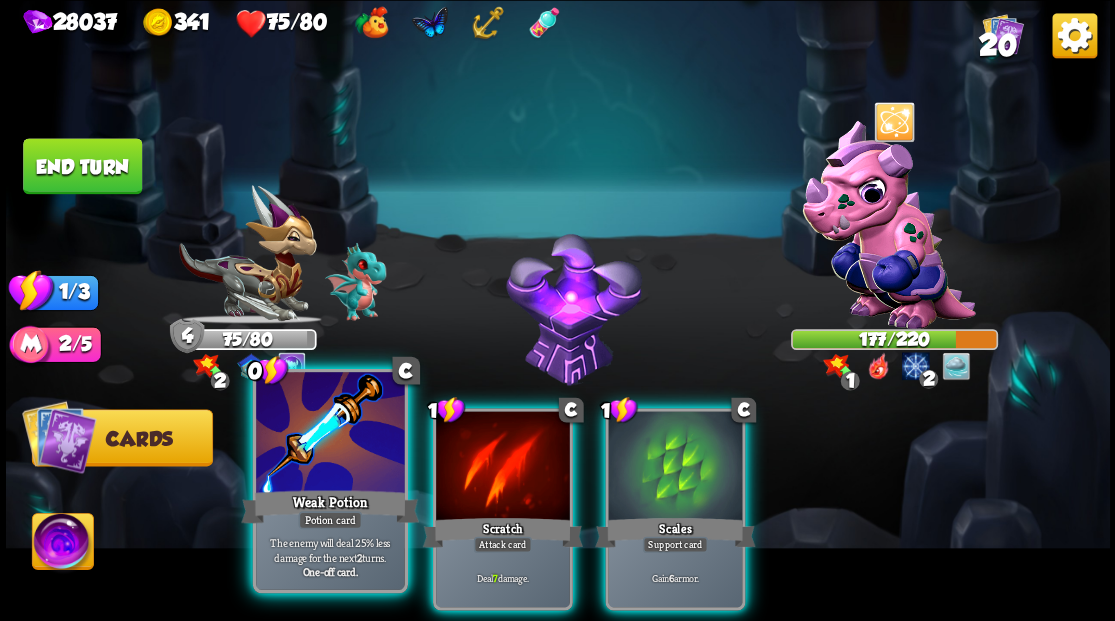 click at bounding box center (330, 434) 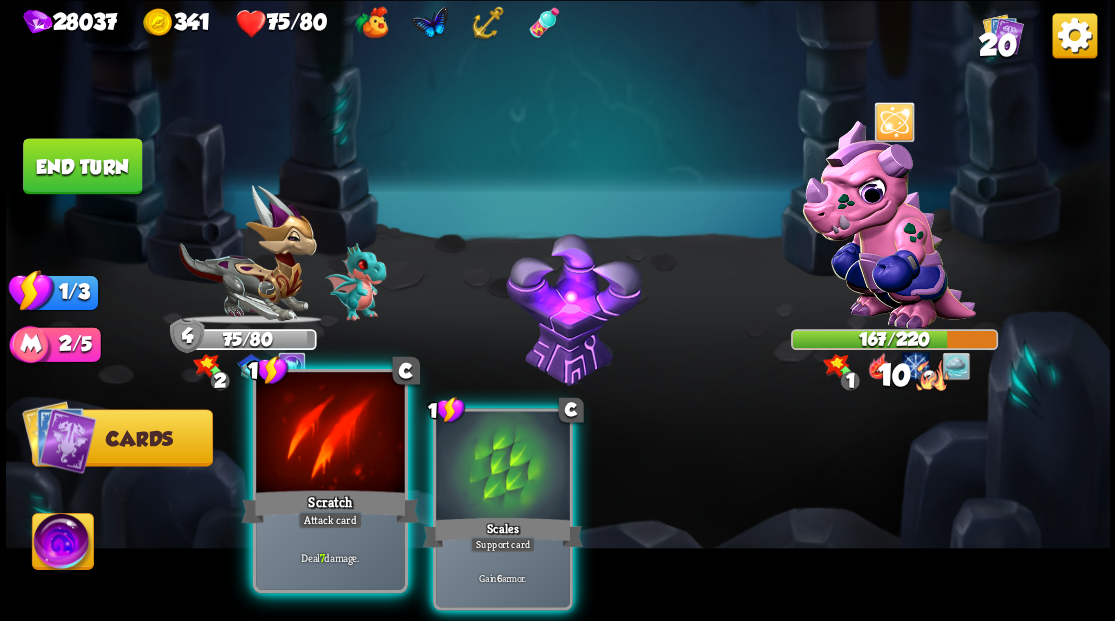 click at bounding box center [330, 434] 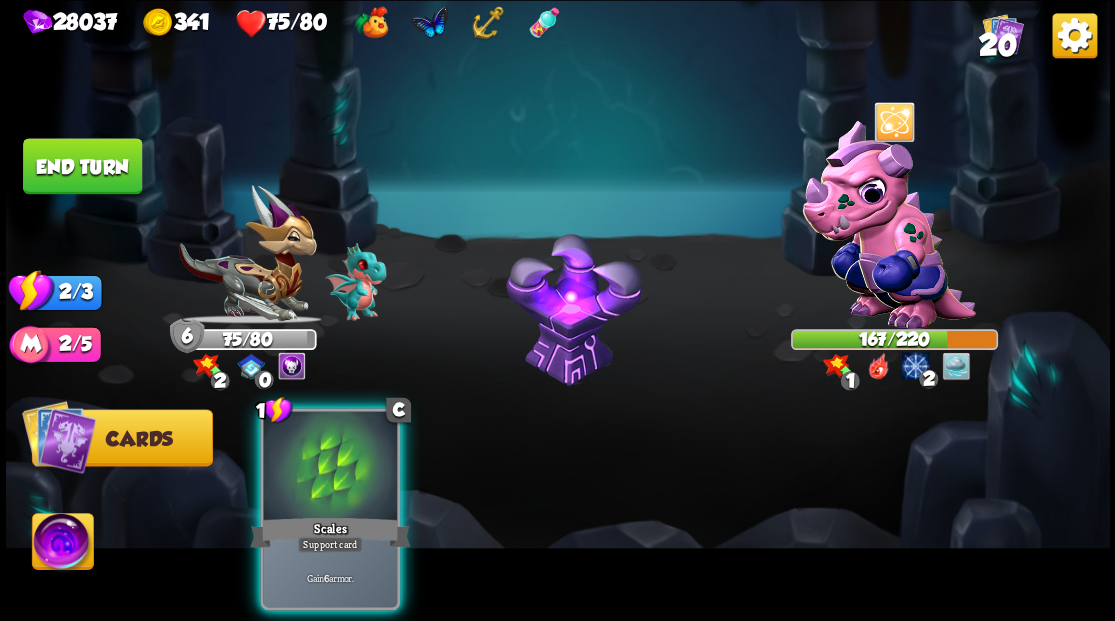 click on "End turn" at bounding box center (82, 166) 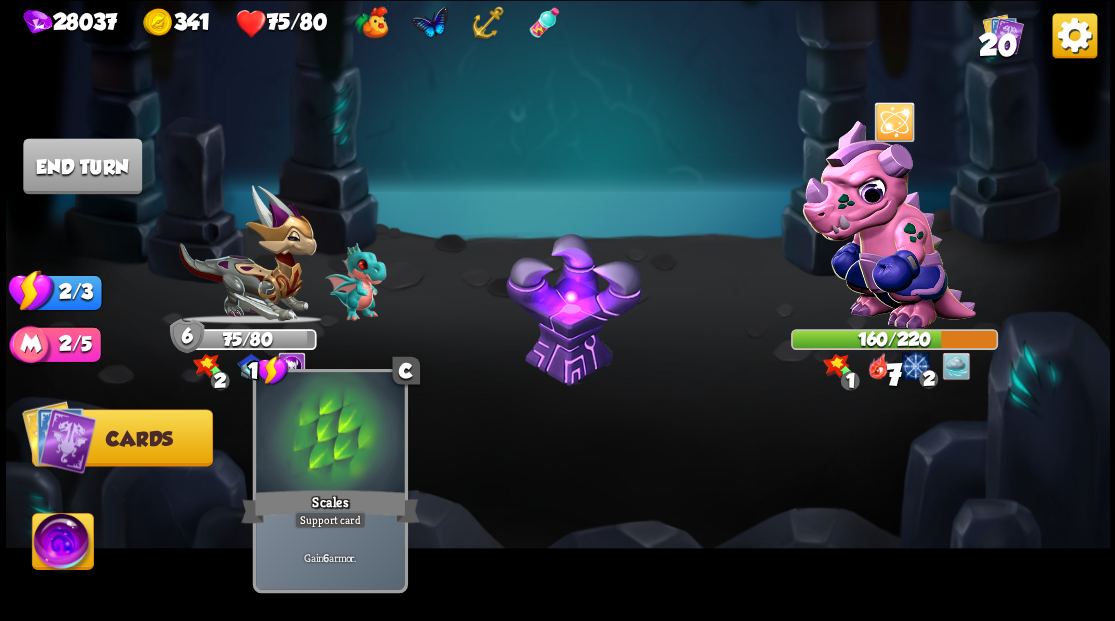 click at bounding box center (330, 434) 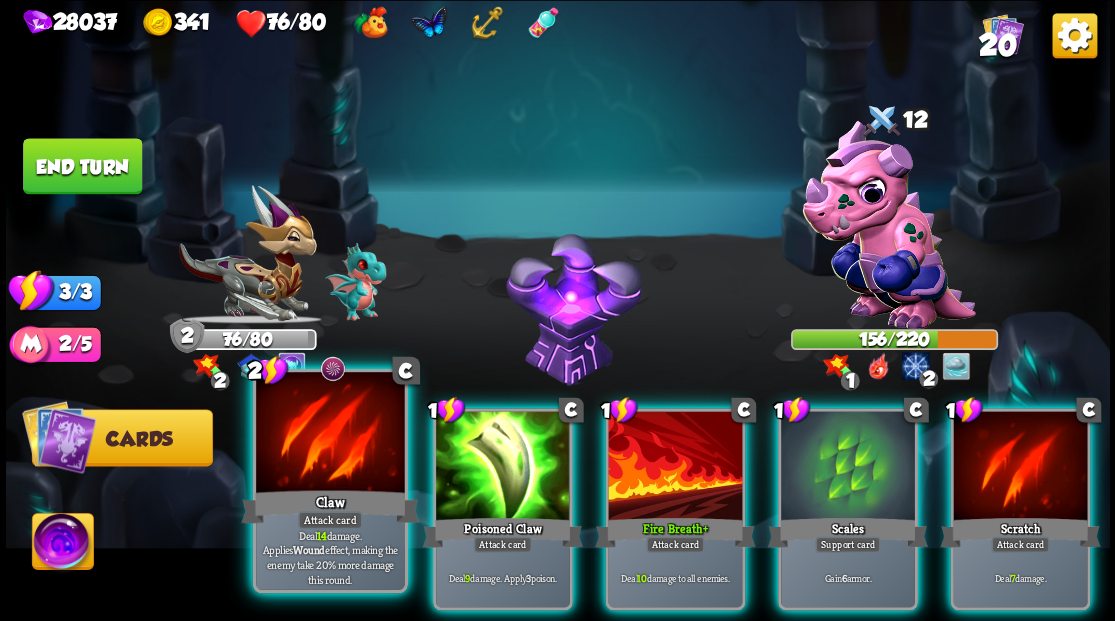 click at bounding box center (330, 434) 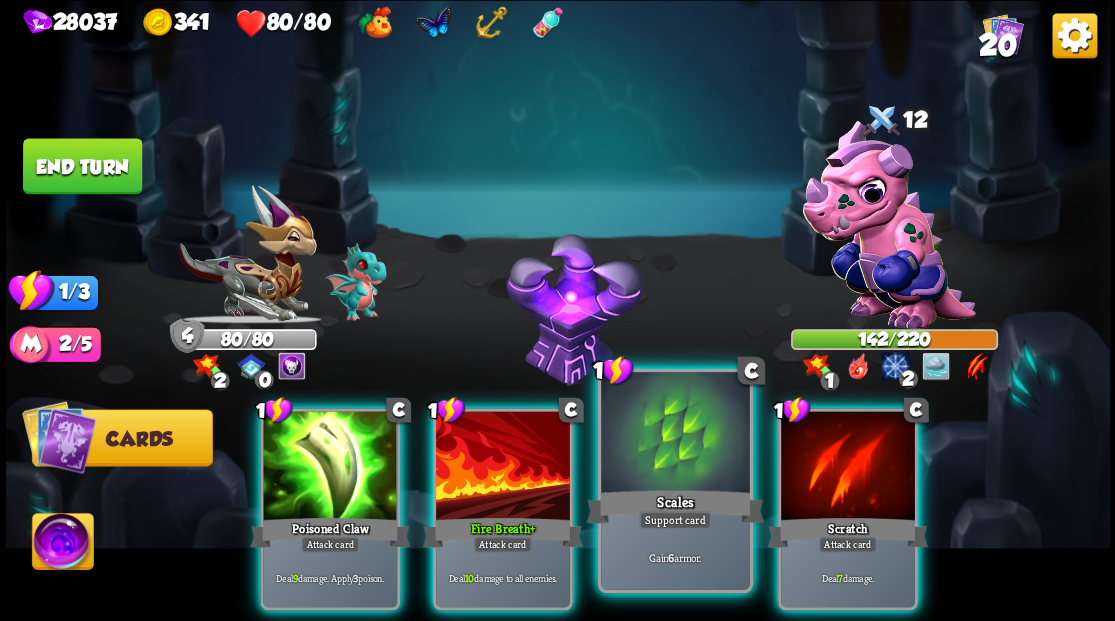 click at bounding box center [675, 434] 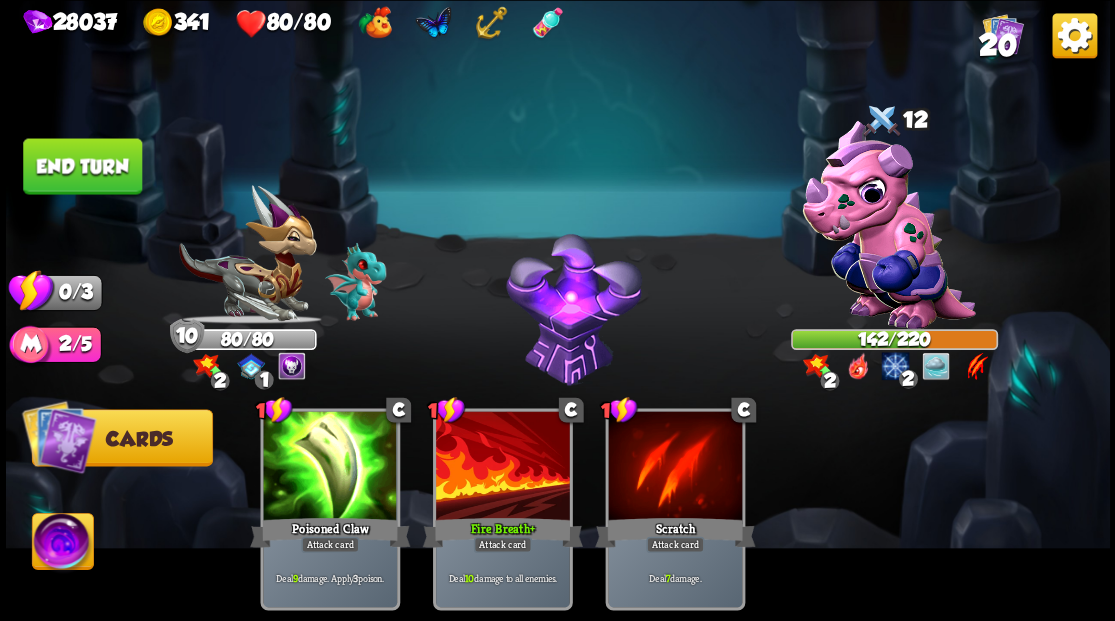 click on "End turn" at bounding box center [82, 166] 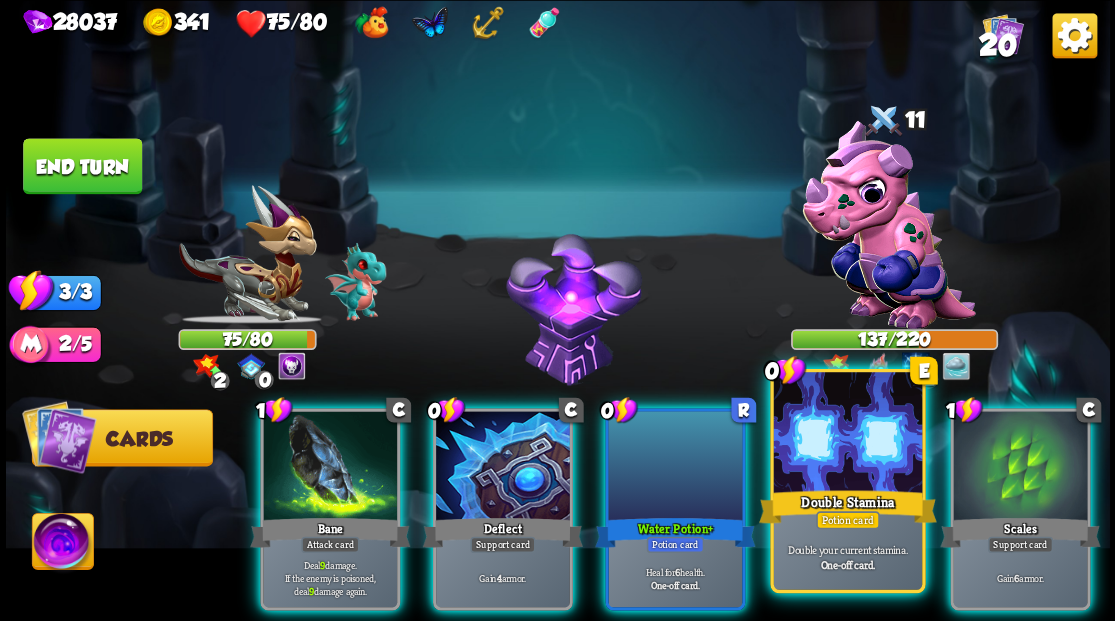 click at bounding box center (847, 434) 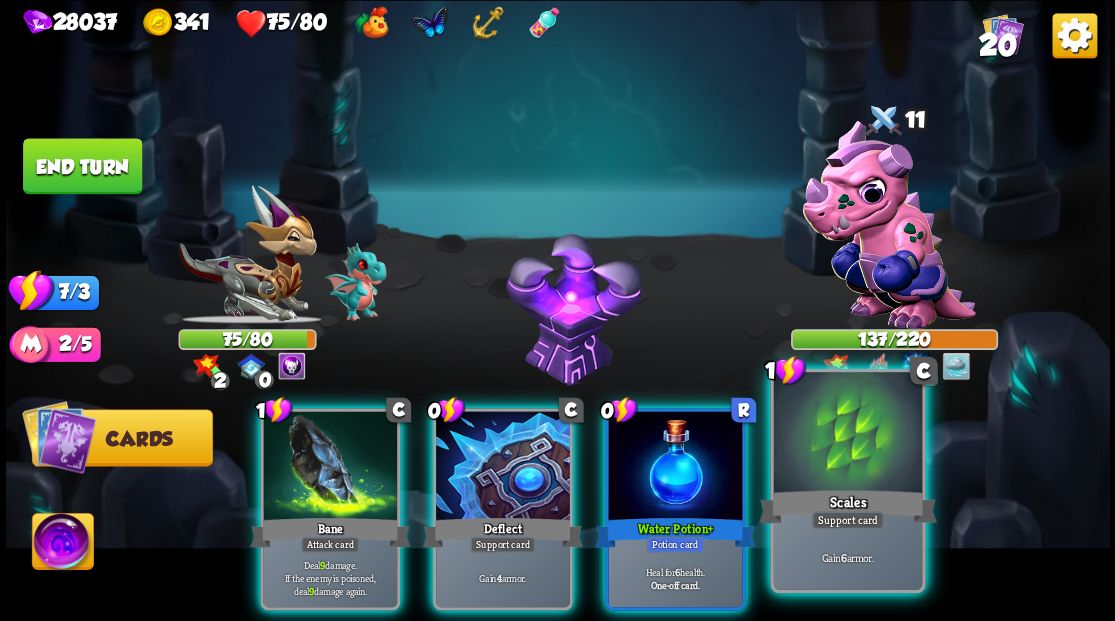 click at bounding box center (847, 434) 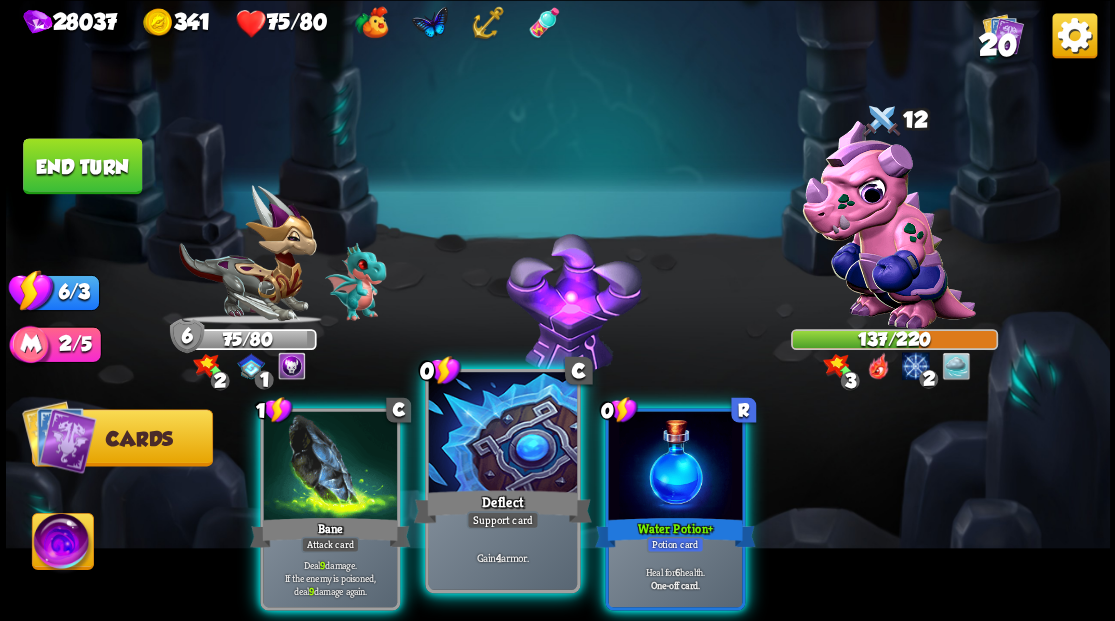 click at bounding box center [502, 434] 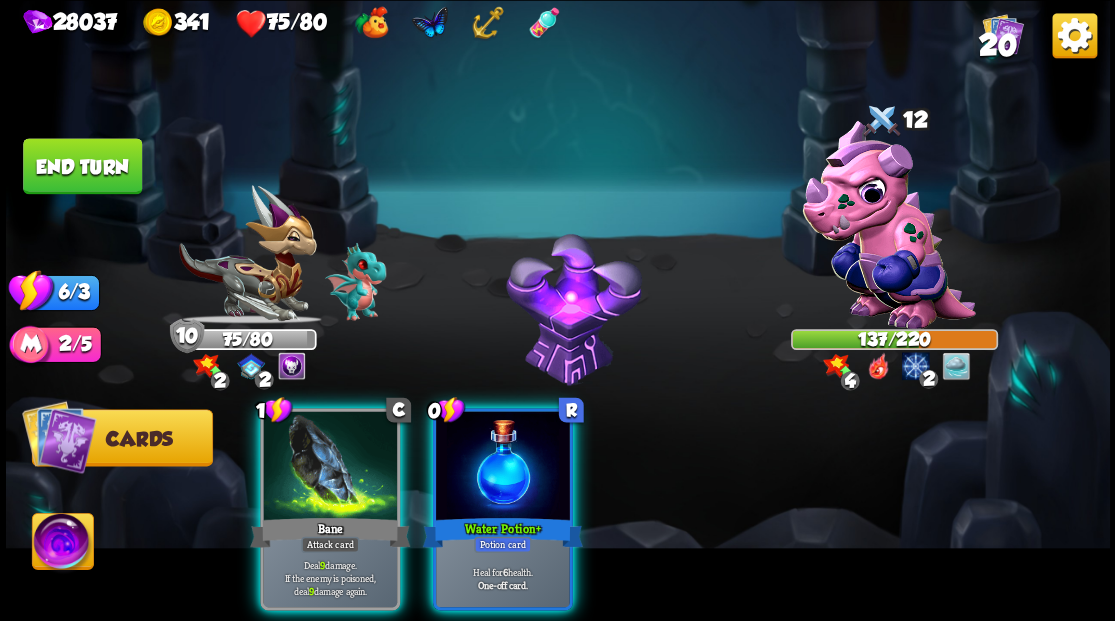 click at bounding box center (503, 467) 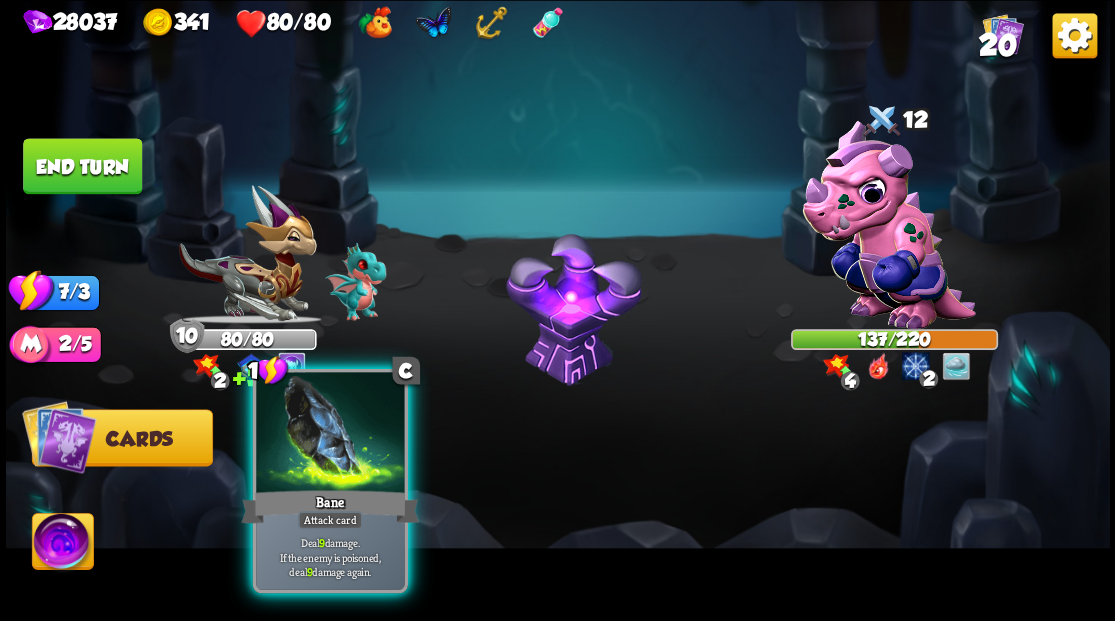 click at bounding box center (330, 434) 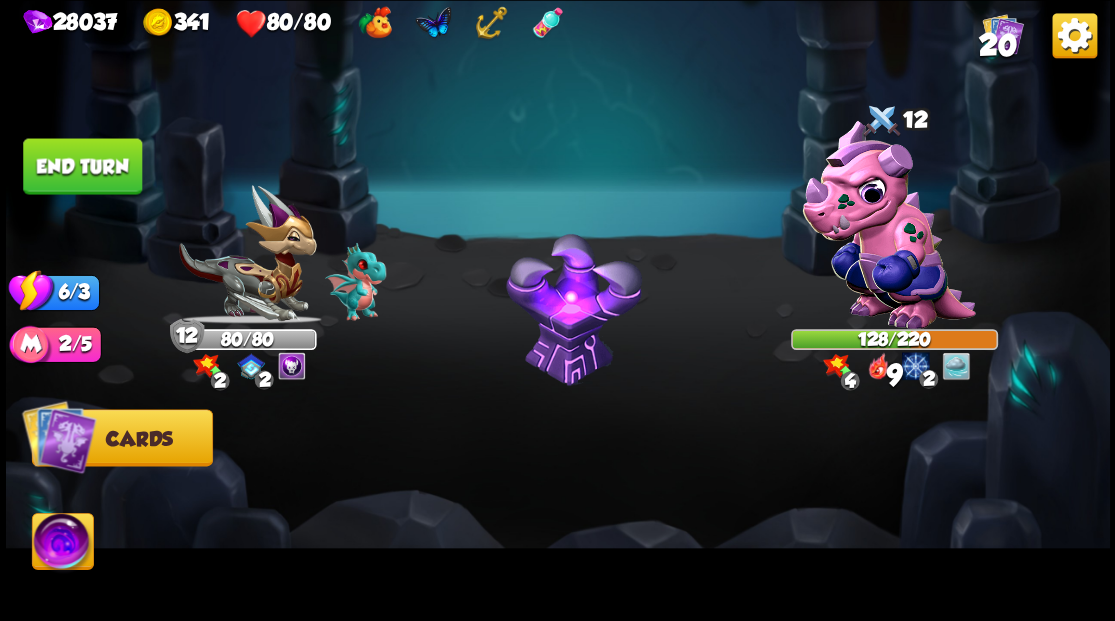 click on "End turn" at bounding box center [82, 166] 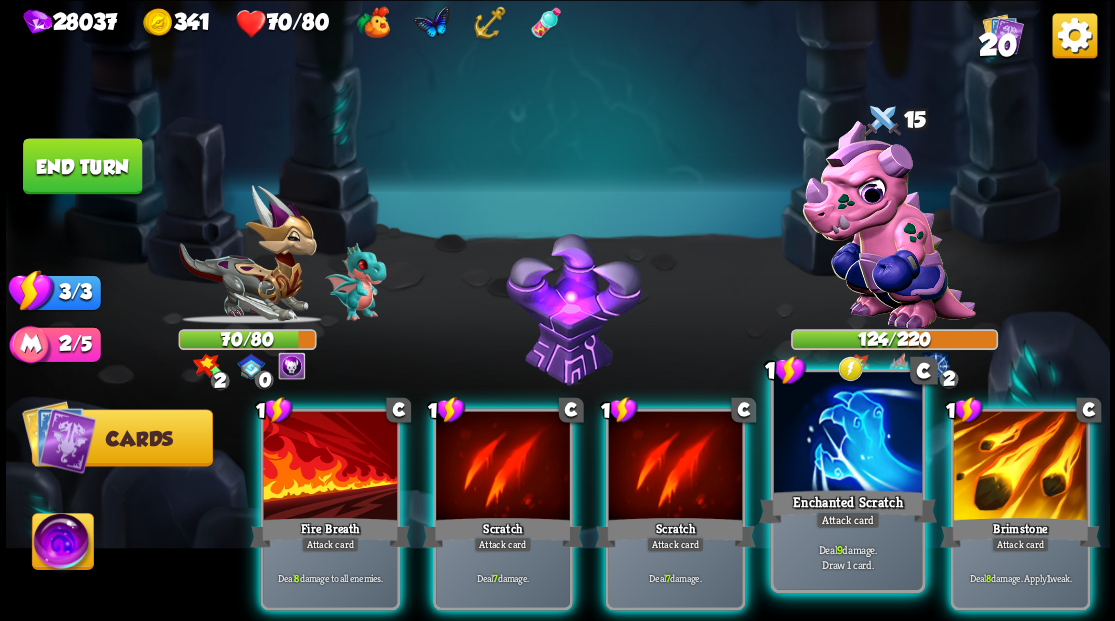 click at bounding box center (847, 434) 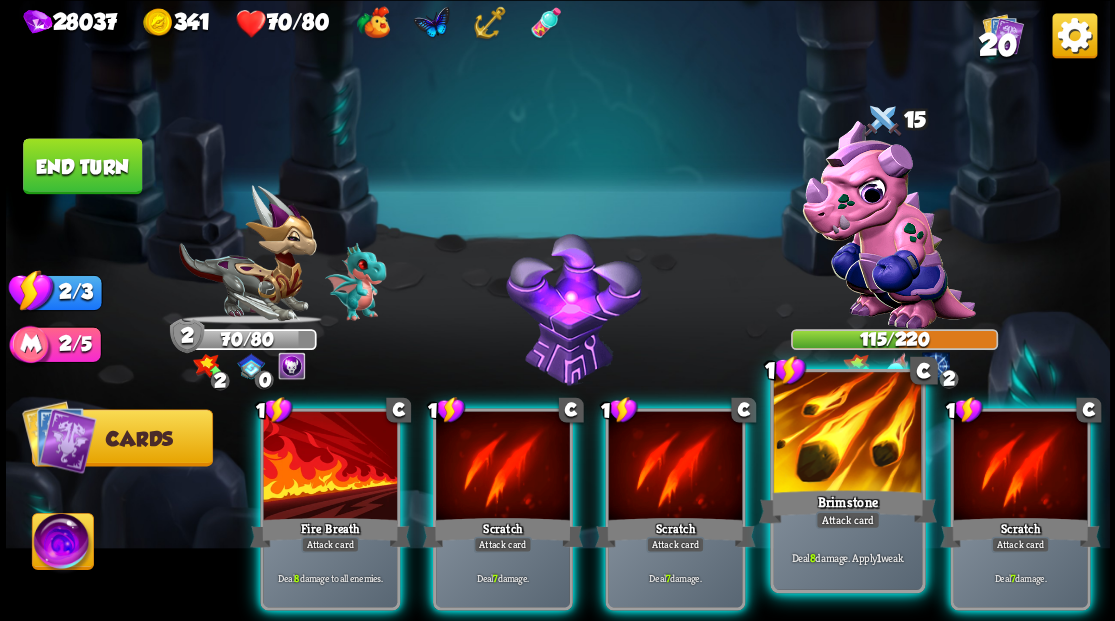 click at bounding box center [847, 434] 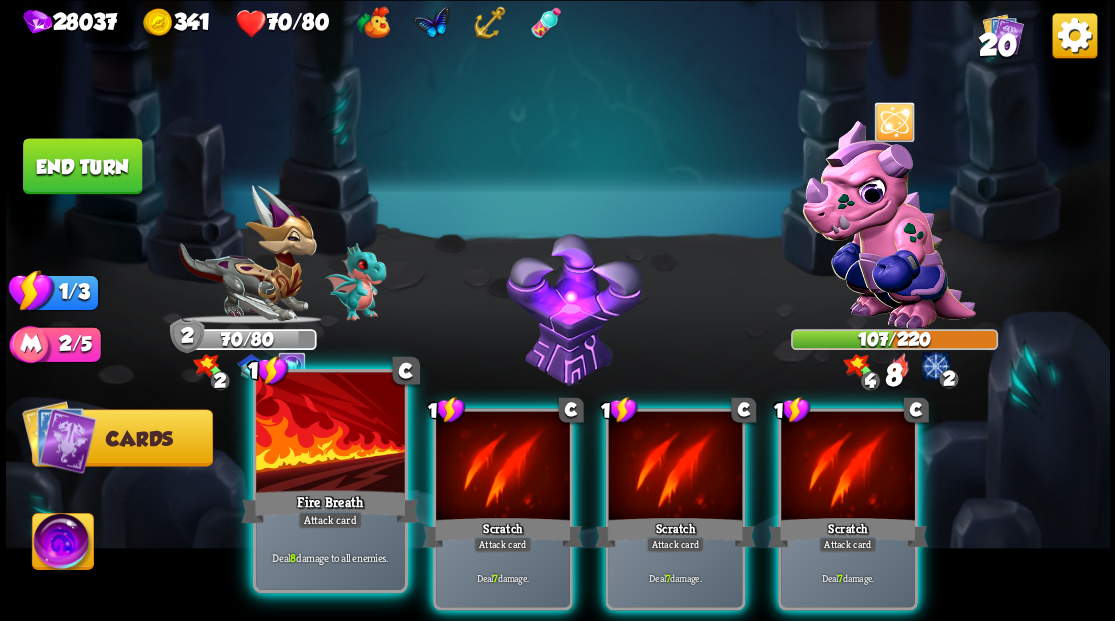 click on "Fire Breath" at bounding box center [330, 506] 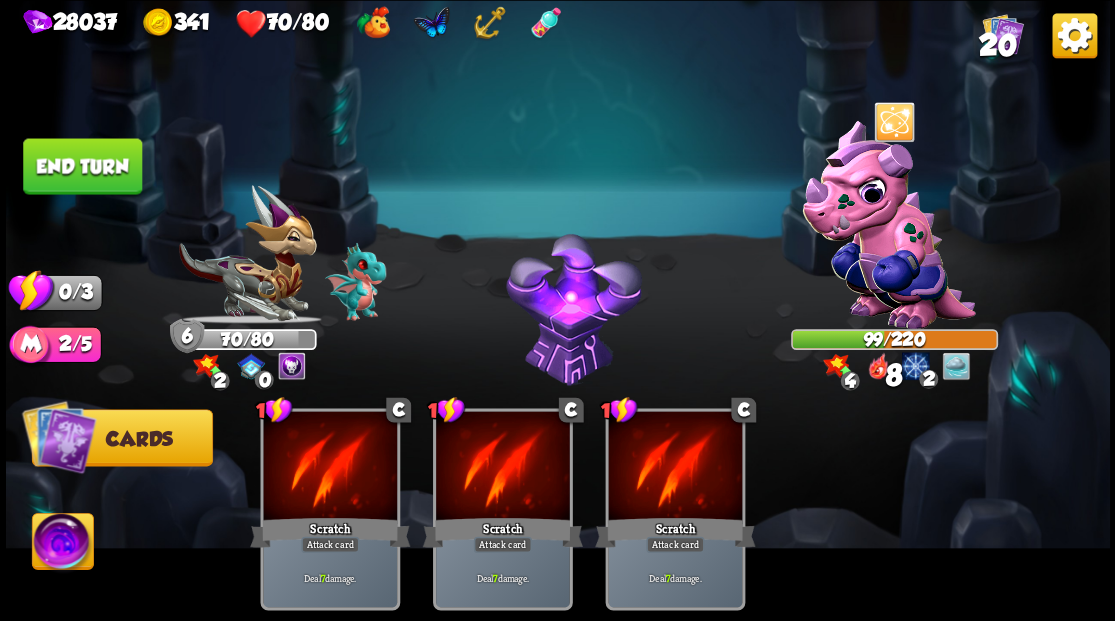 click on "End turn" at bounding box center [82, 166] 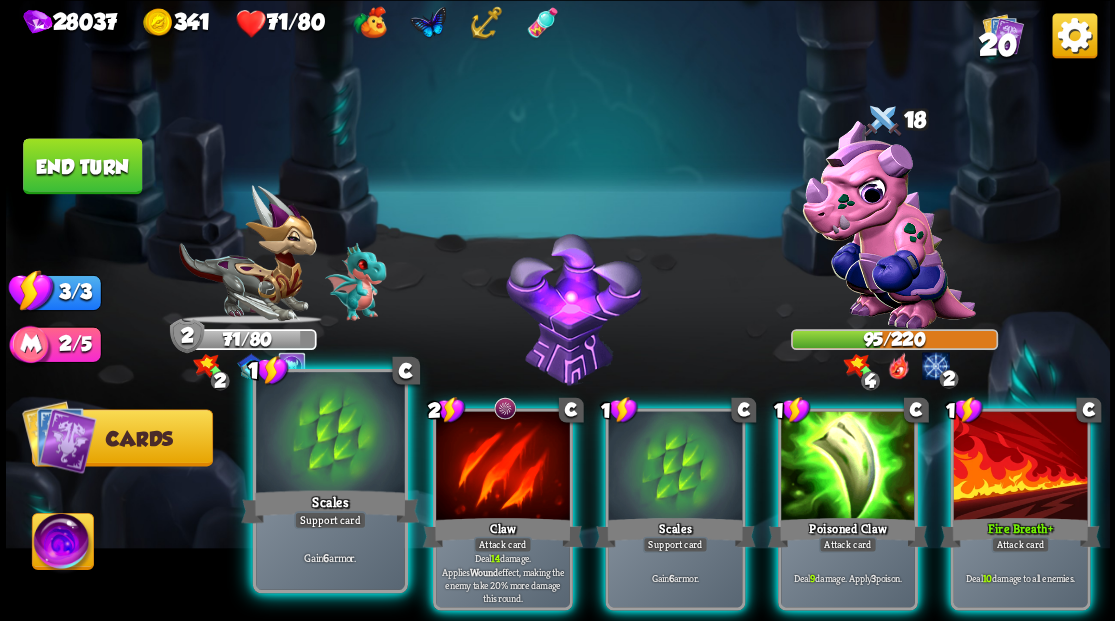click at bounding box center (330, 434) 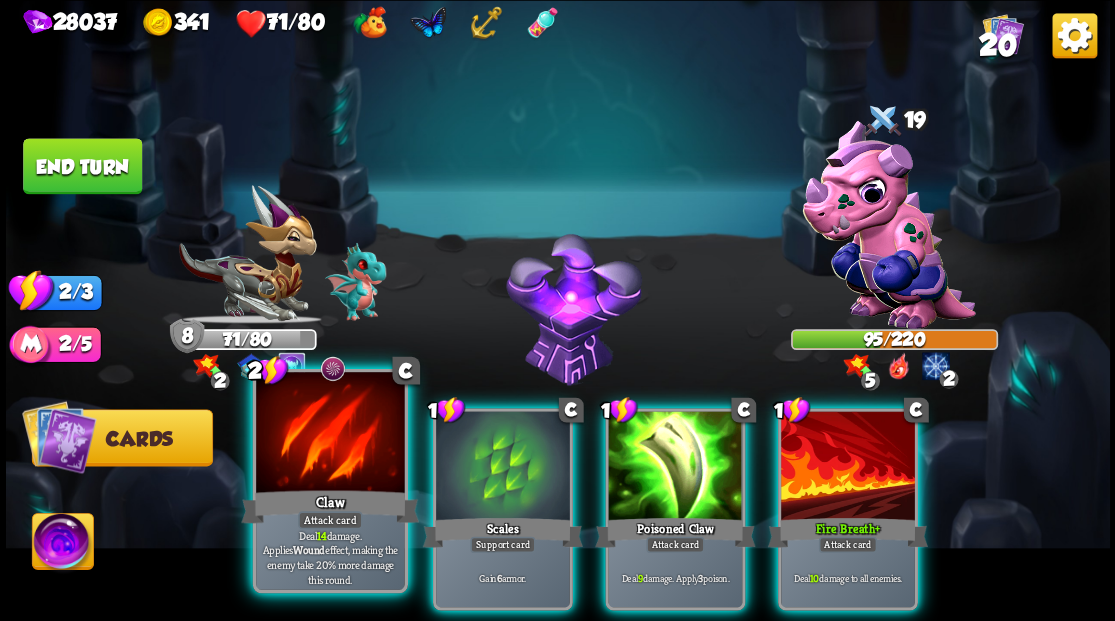 click at bounding box center (330, 434) 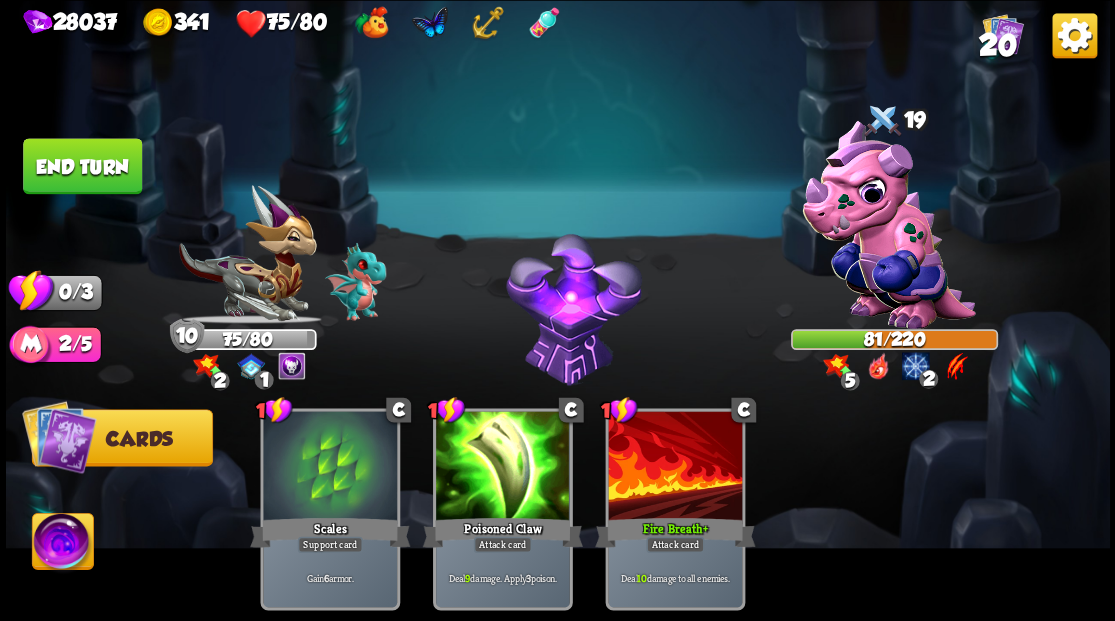 drag, startPoint x: 101, startPoint y: 170, endPoint x: 349, endPoint y: 166, distance: 248.03226 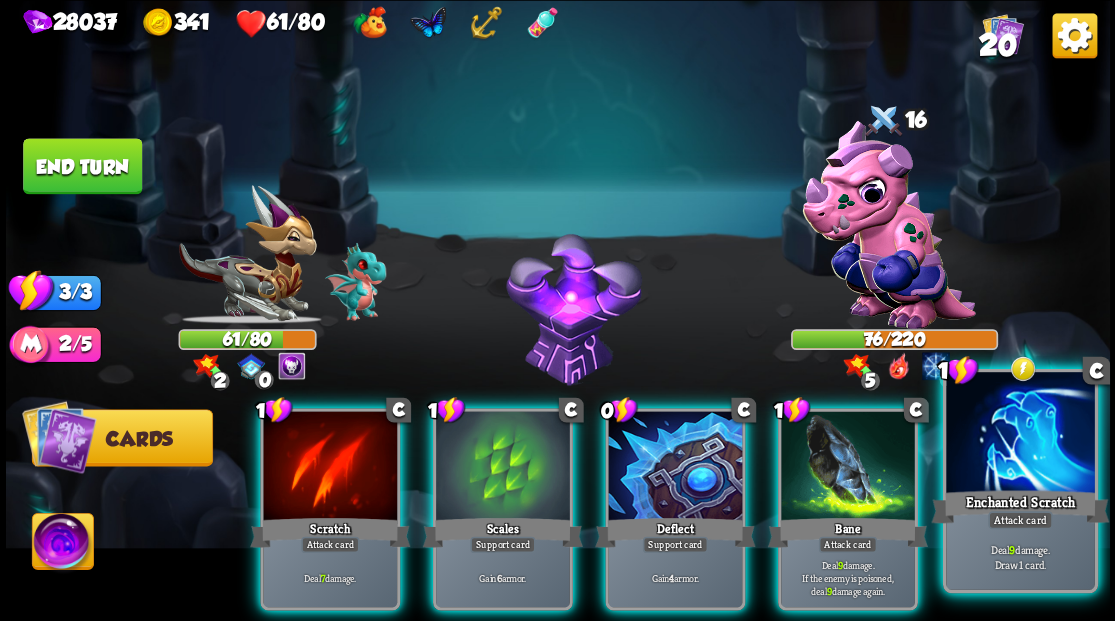 click at bounding box center (1020, 434) 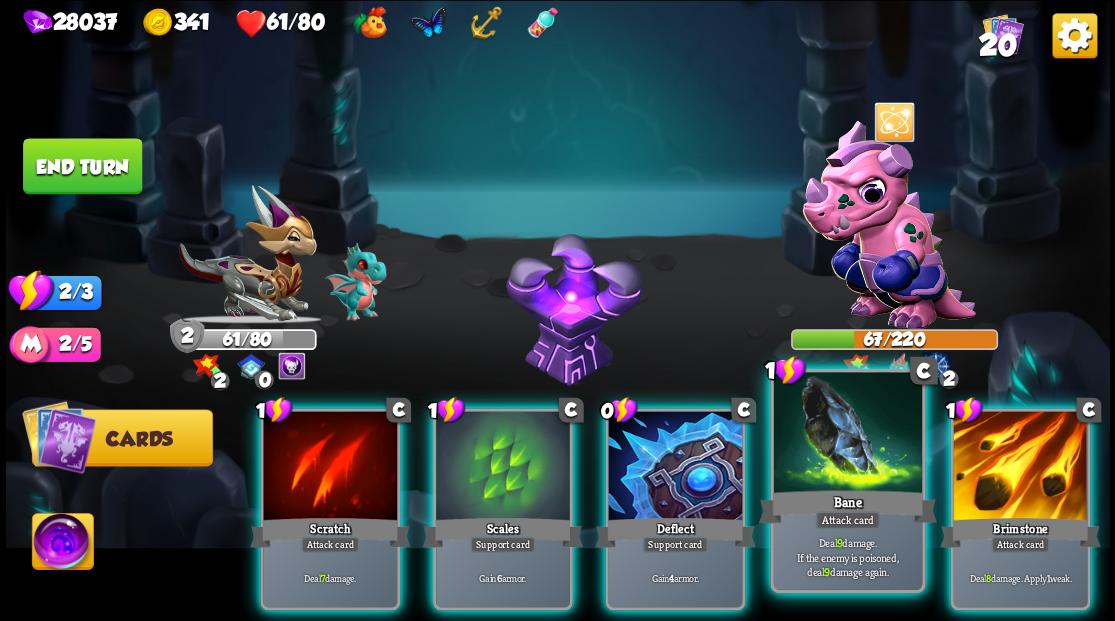 click on "Bane" at bounding box center [847, 506] 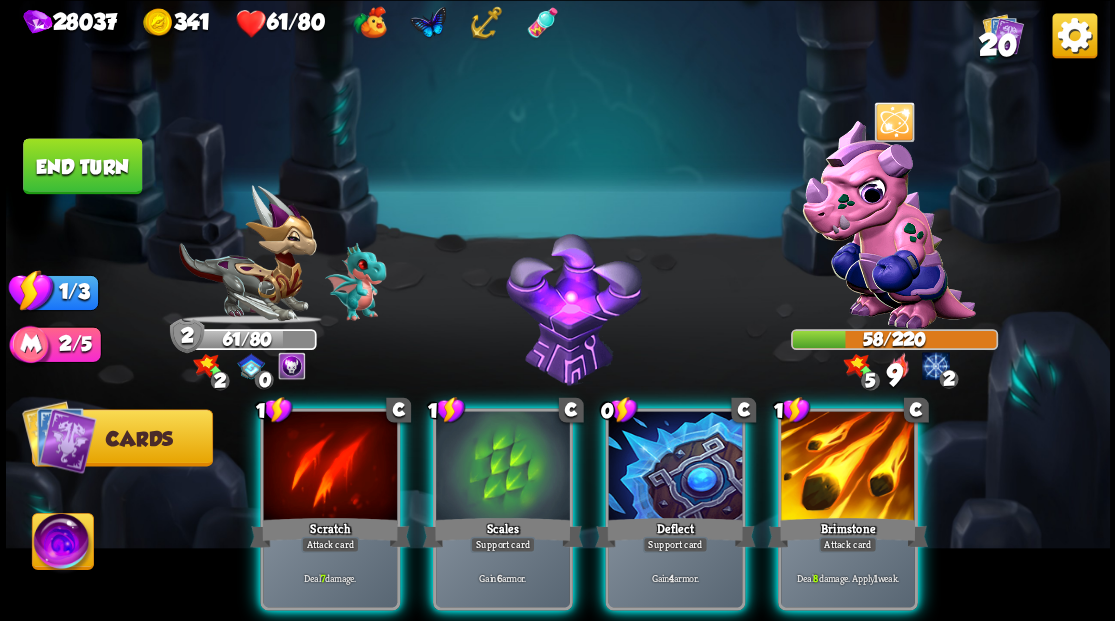 click at bounding box center [848, 467] 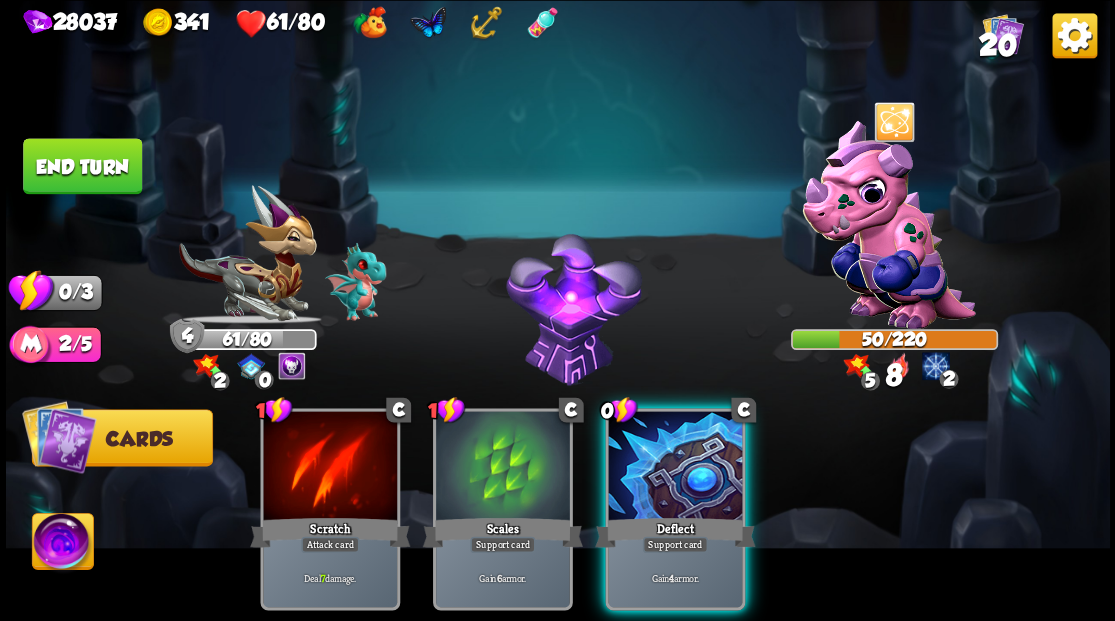 click at bounding box center [675, 467] 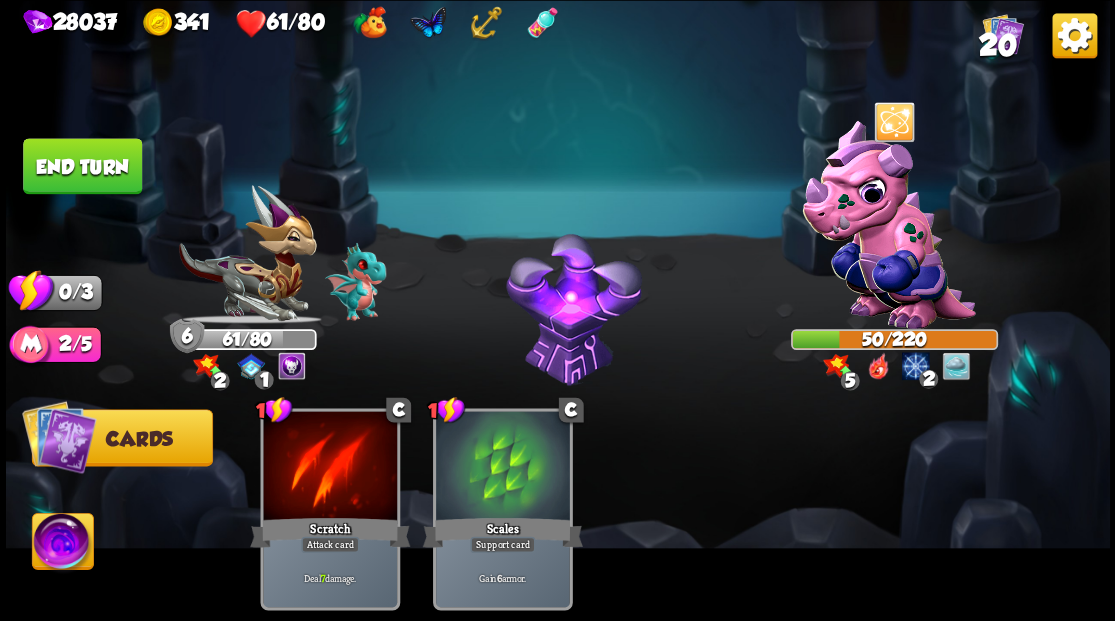 click on "End turn" at bounding box center [82, 166] 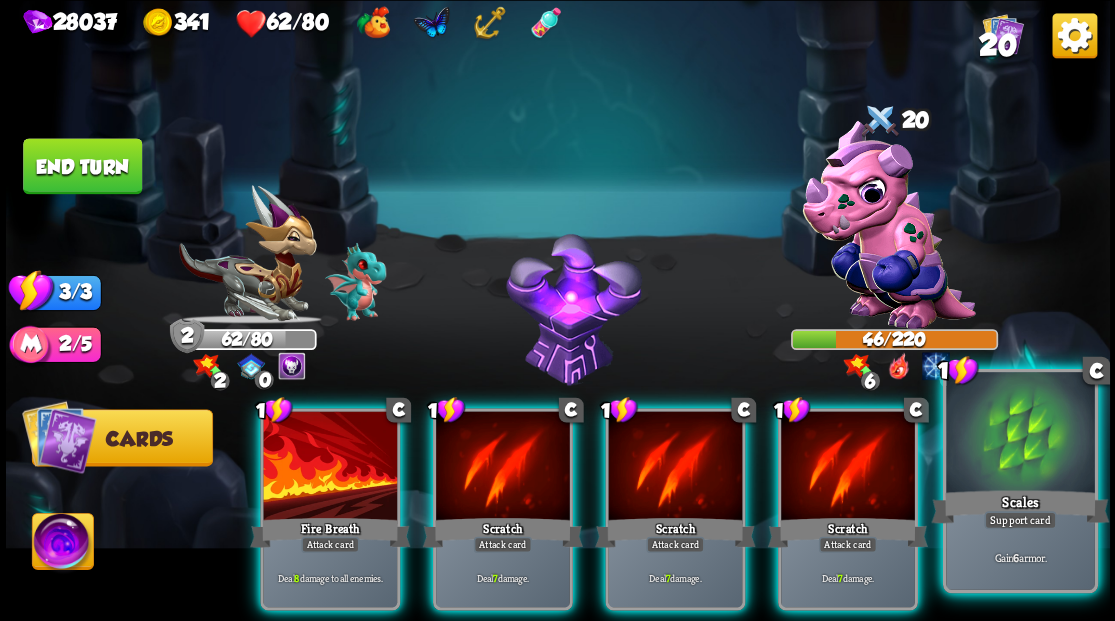 click at bounding box center (1020, 434) 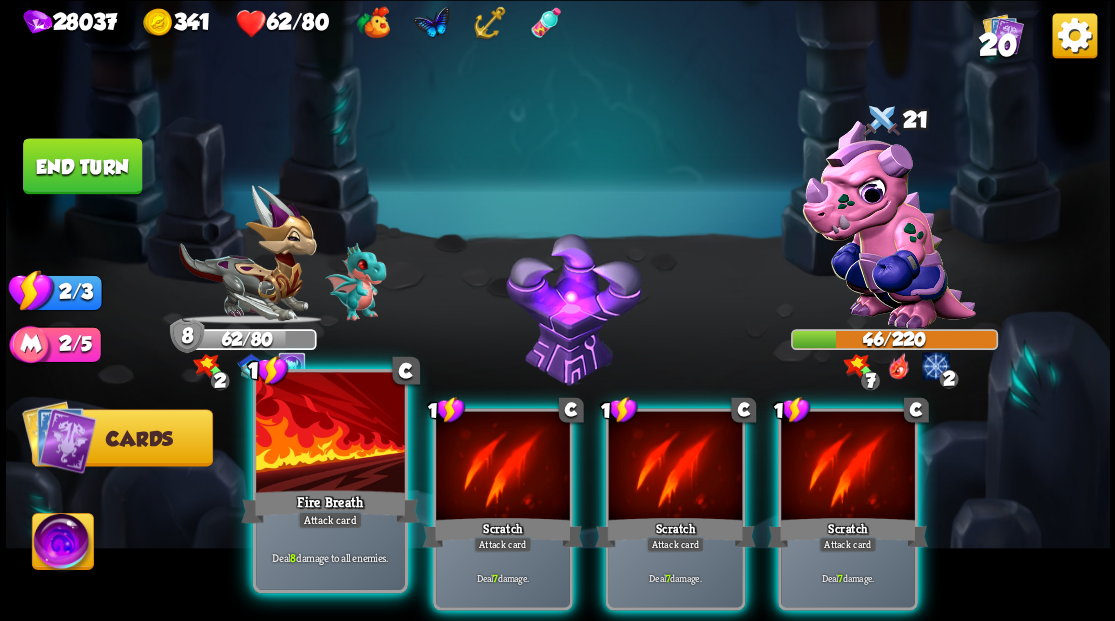 click at bounding box center (330, 434) 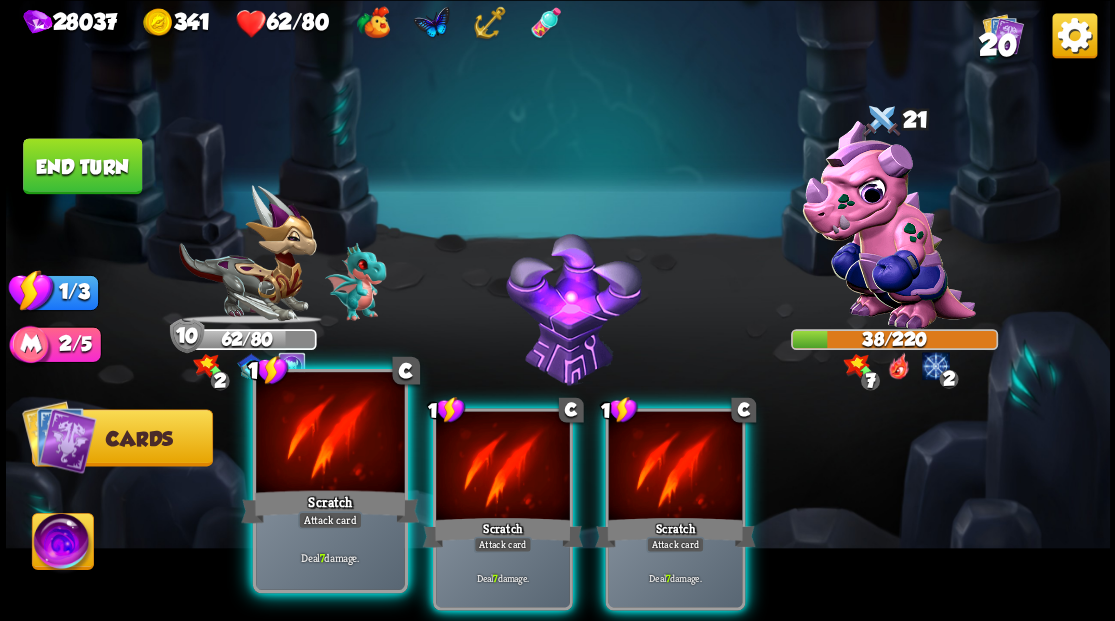 click at bounding box center (330, 434) 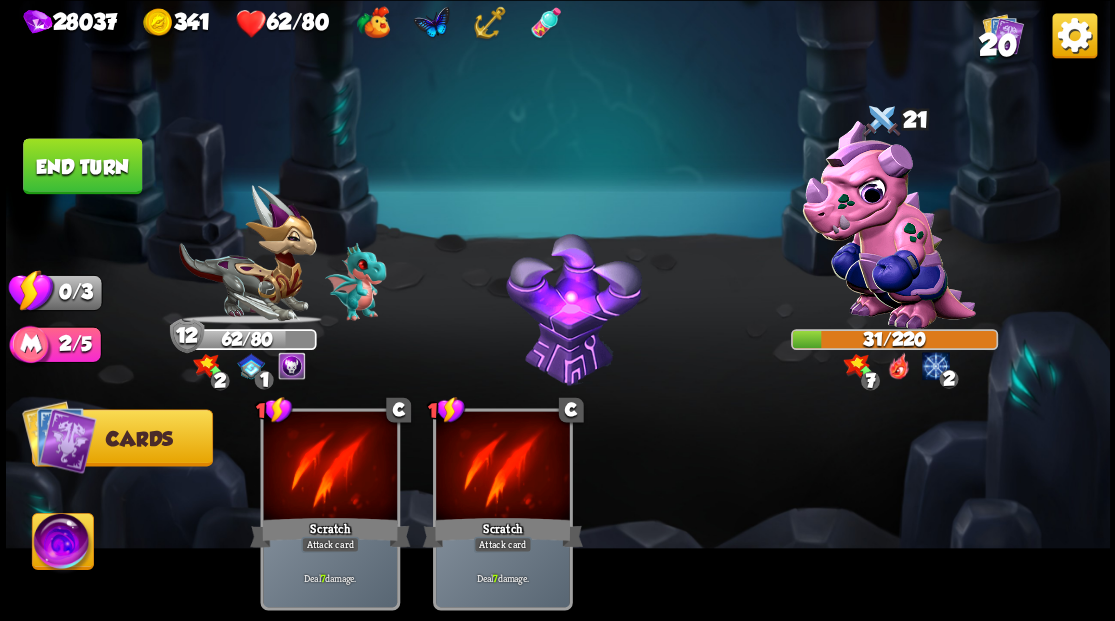 click on "End turn" at bounding box center [82, 166] 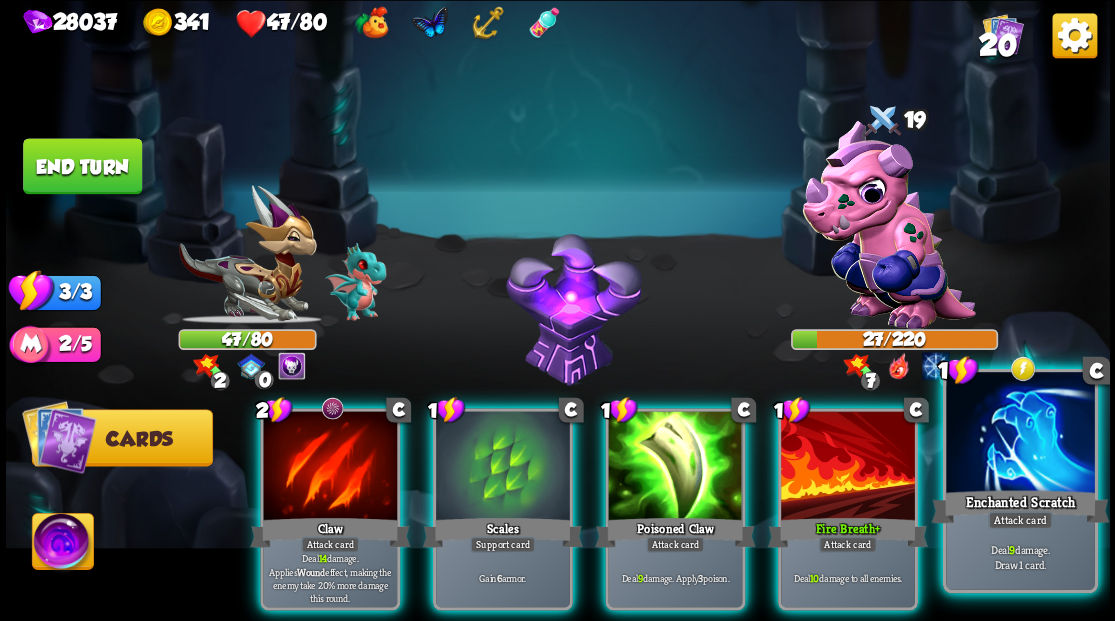 click at bounding box center (1020, 434) 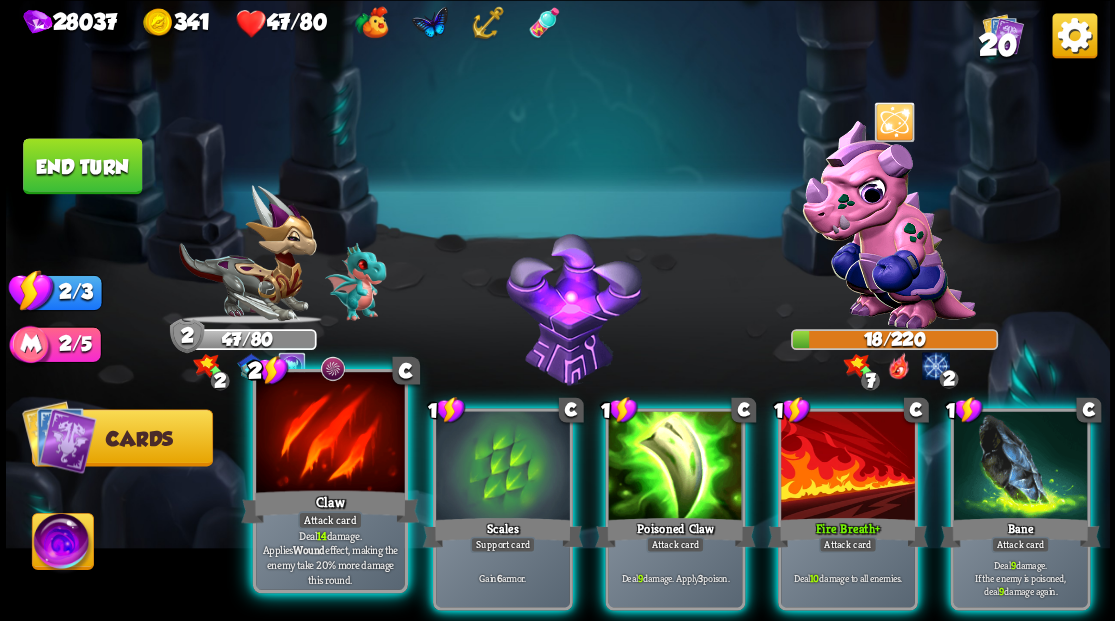 click on "Claw" at bounding box center (330, 506) 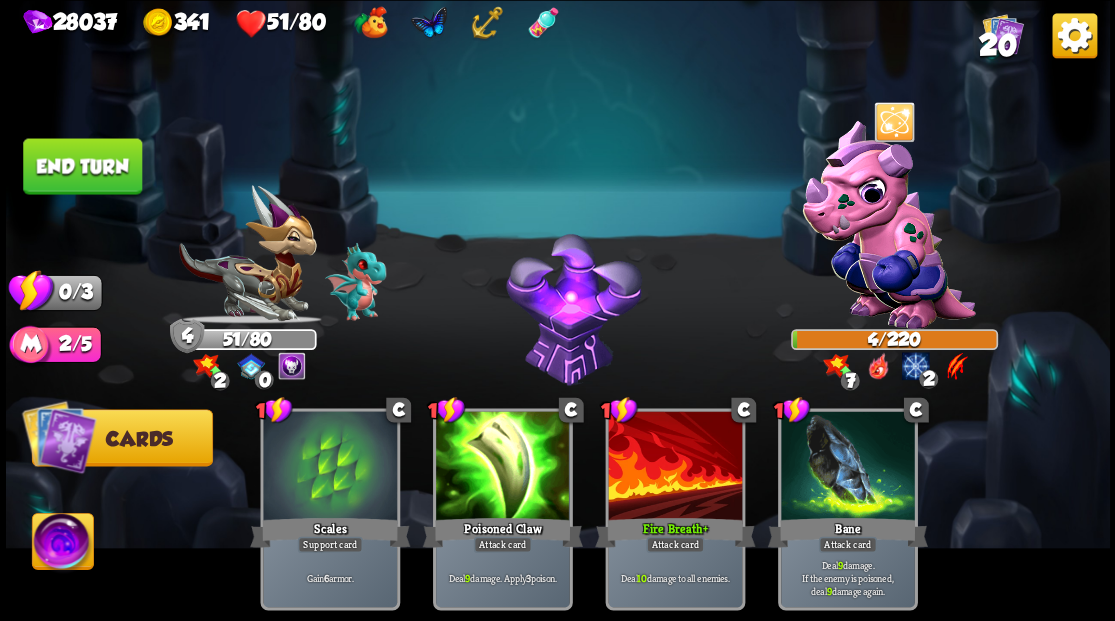 click on "End turn" at bounding box center (82, 166) 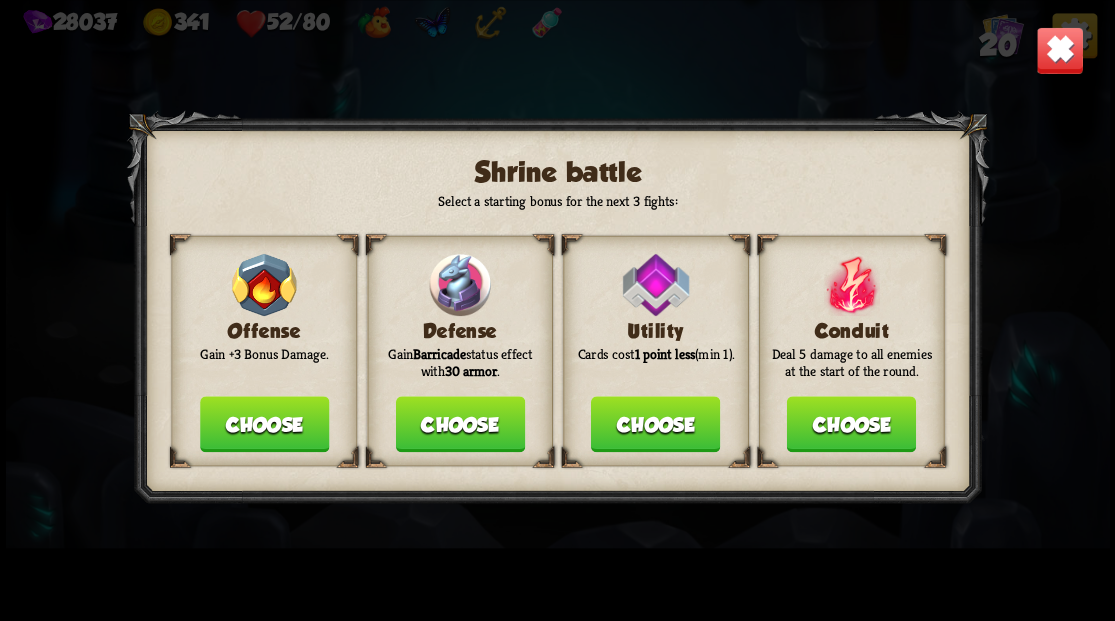 click on "Choose" at bounding box center (459, 424) 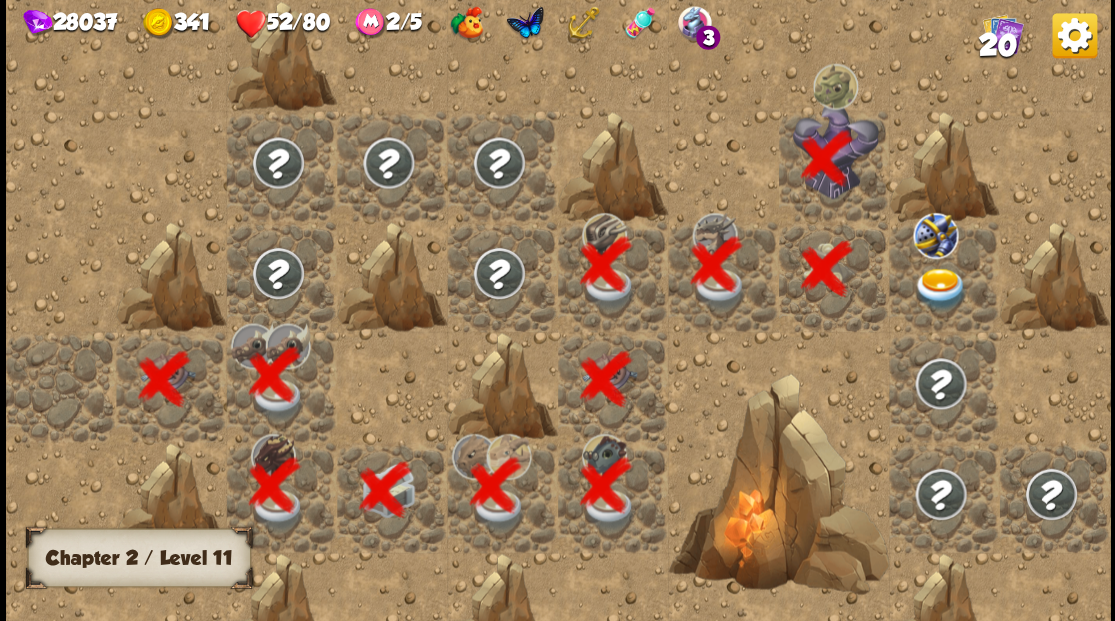 scroll, scrollTop: 0, scrollLeft: 384, axis: horizontal 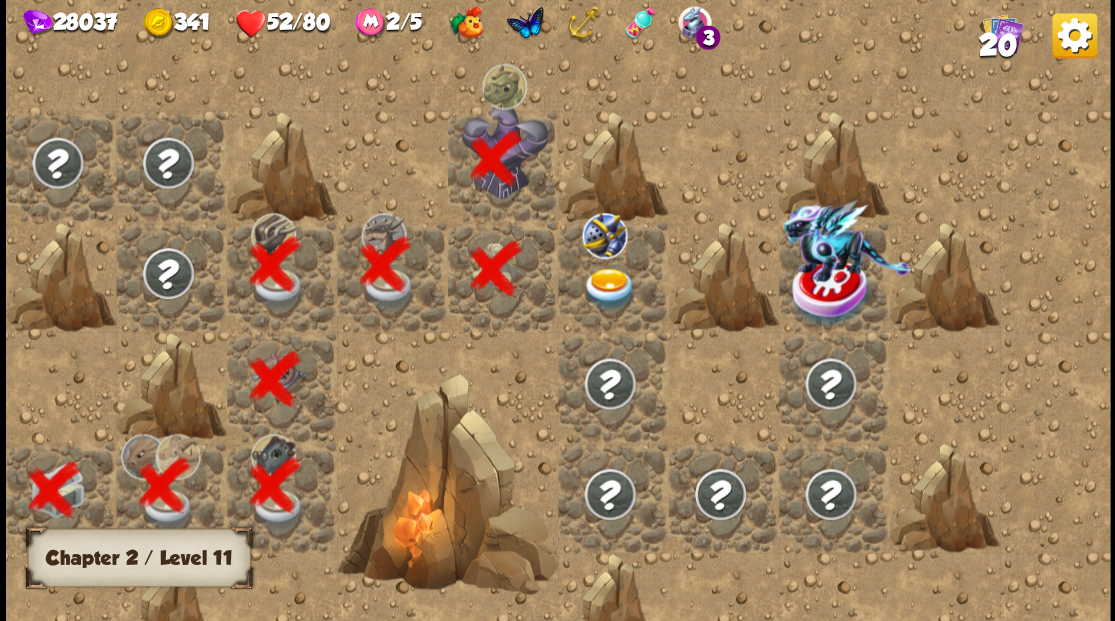 click at bounding box center [609, 288] 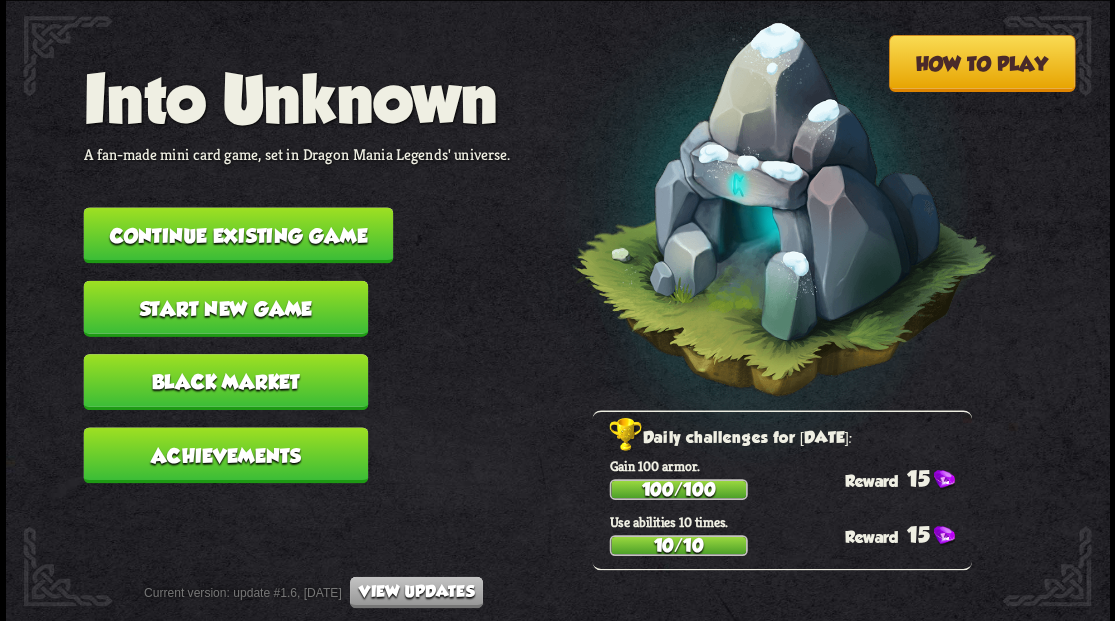 scroll, scrollTop: 0, scrollLeft: 0, axis: both 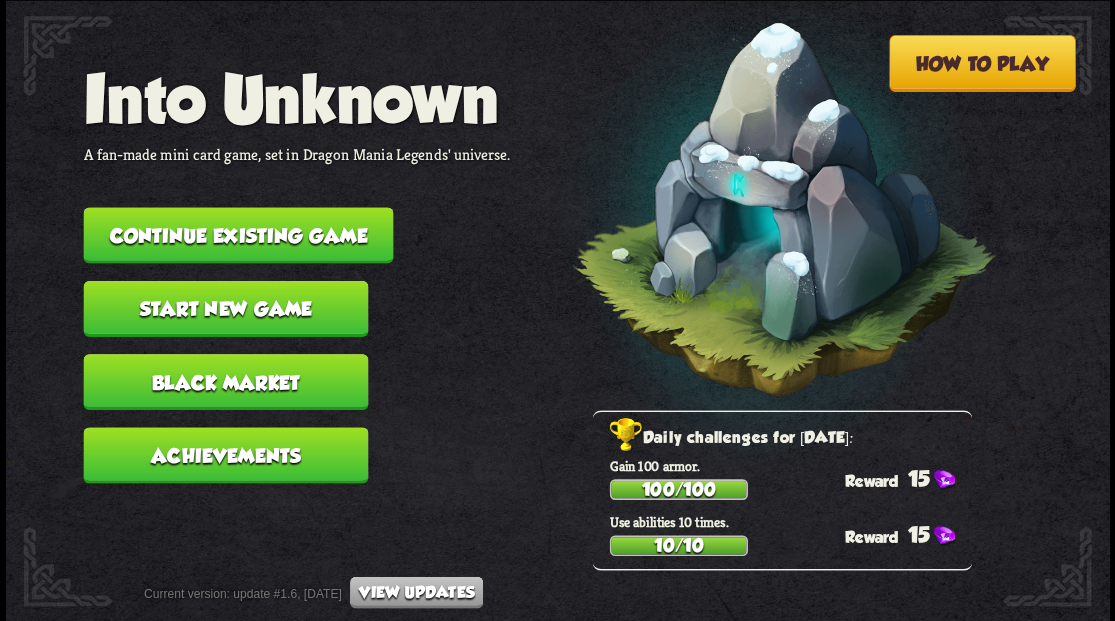 click on "Continue existing game" at bounding box center (238, 235) 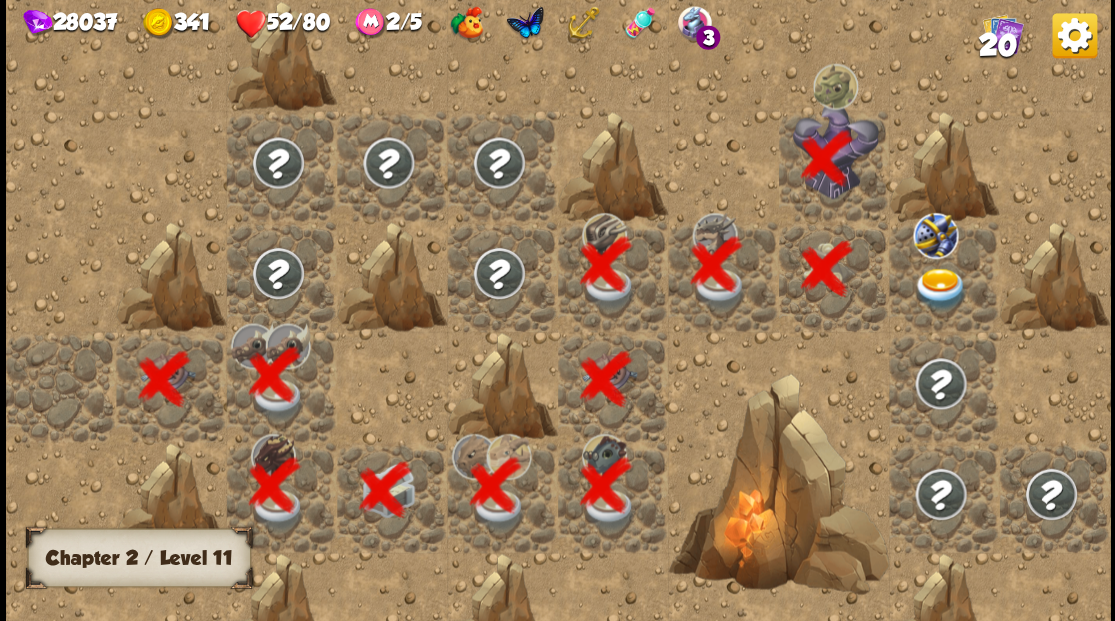 scroll, scrollTop: 0, scrollLeft: 384, axis: horizontal 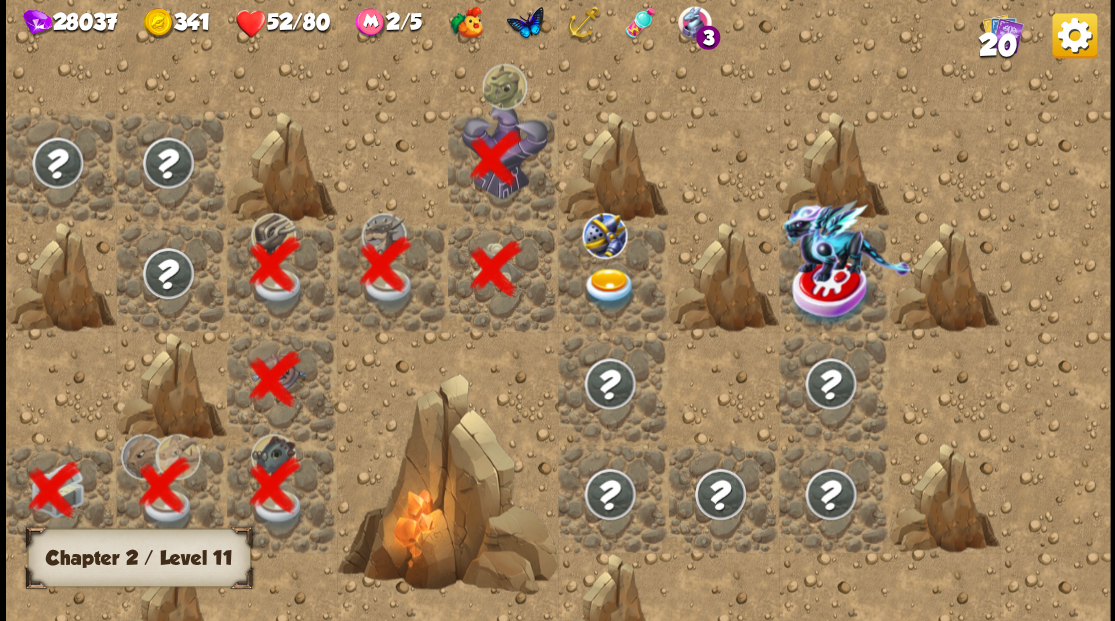 click at bounding box center [609, 288] 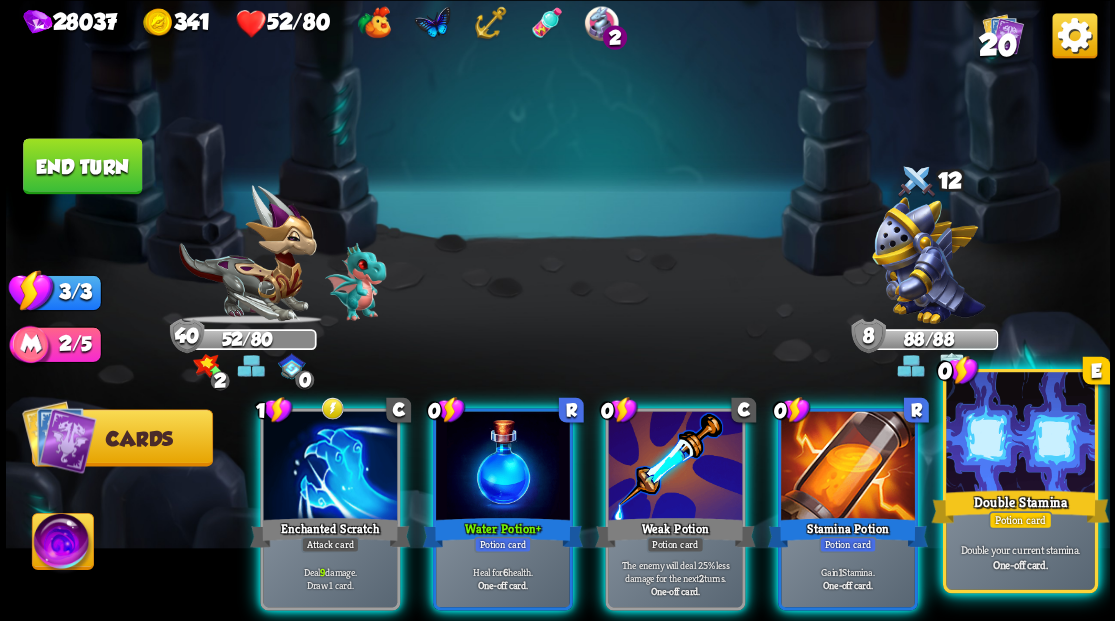 click at bounding box center [1020, 434] 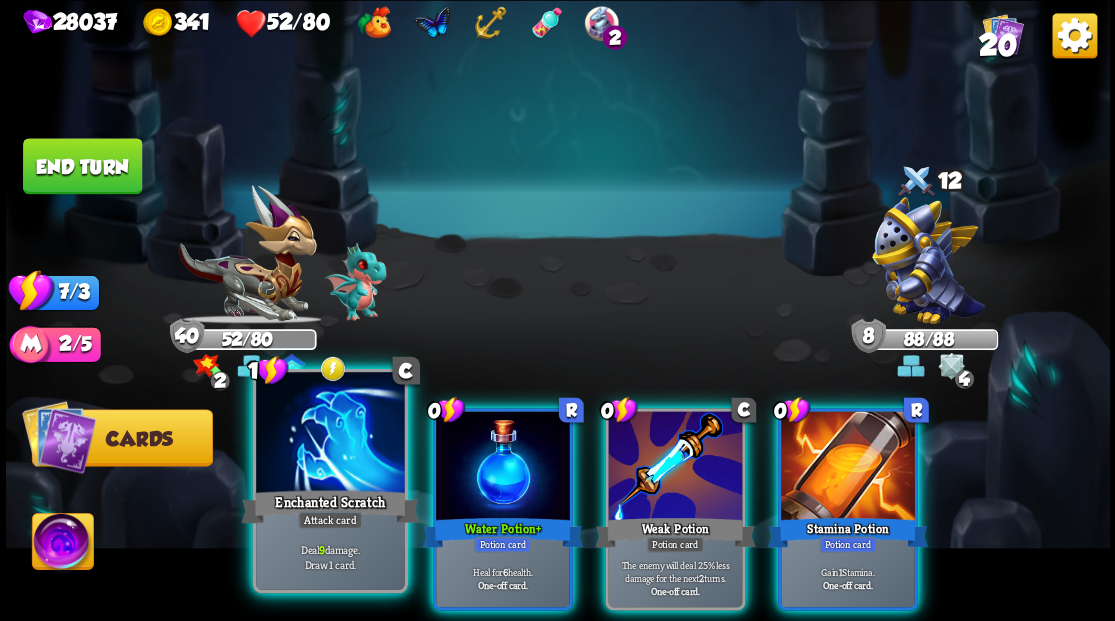 click at bounding box center [330, 434] 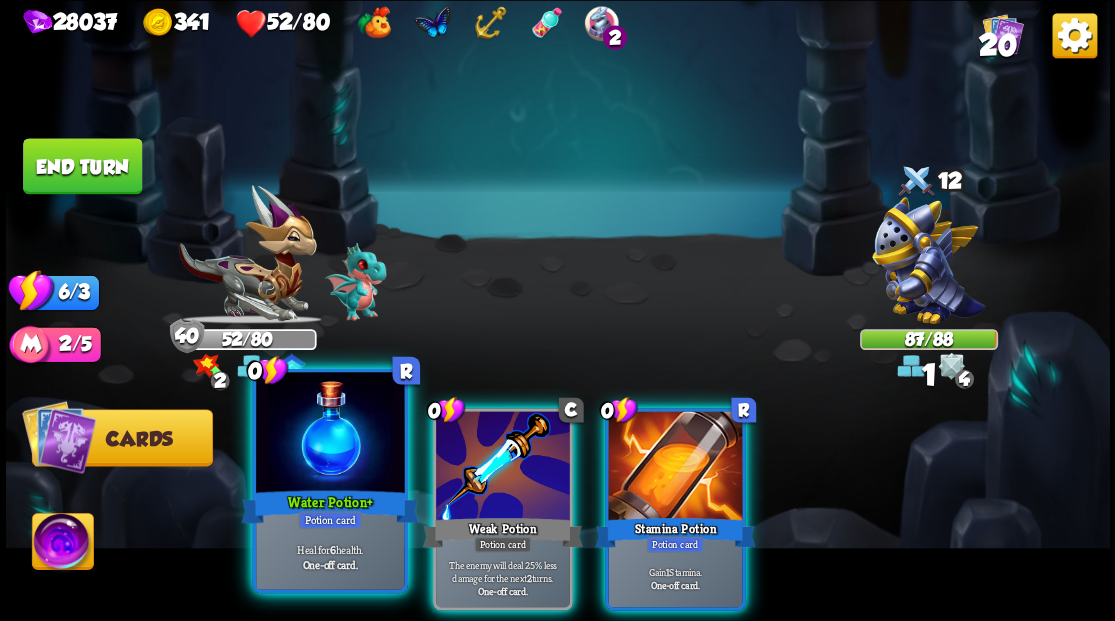 click at bounding box center [330, 434] 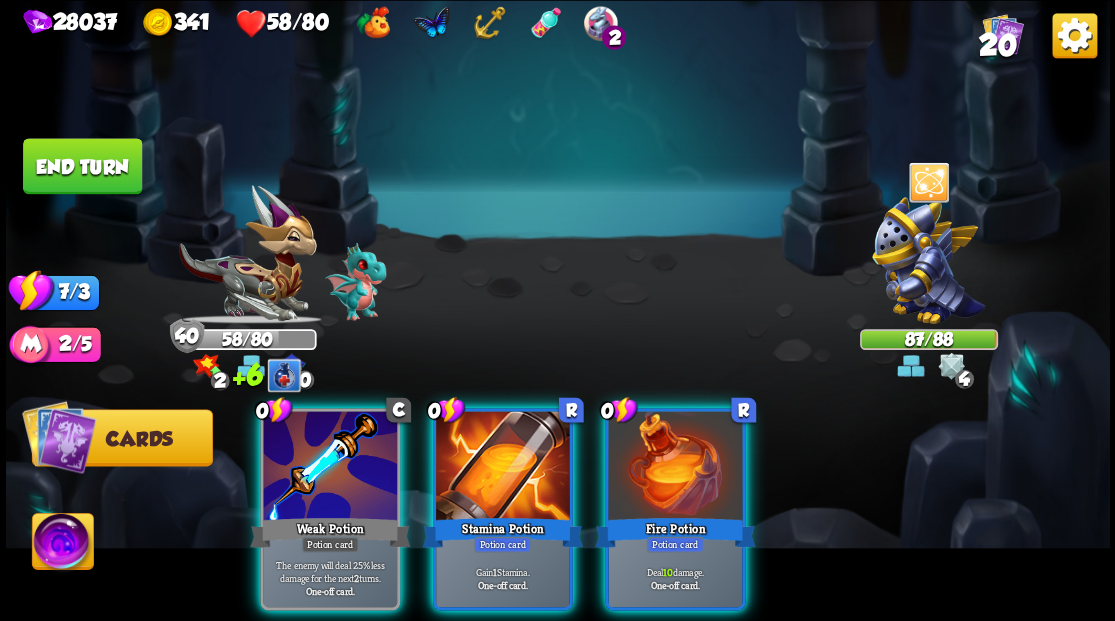 click at bounding box center [330, 467] 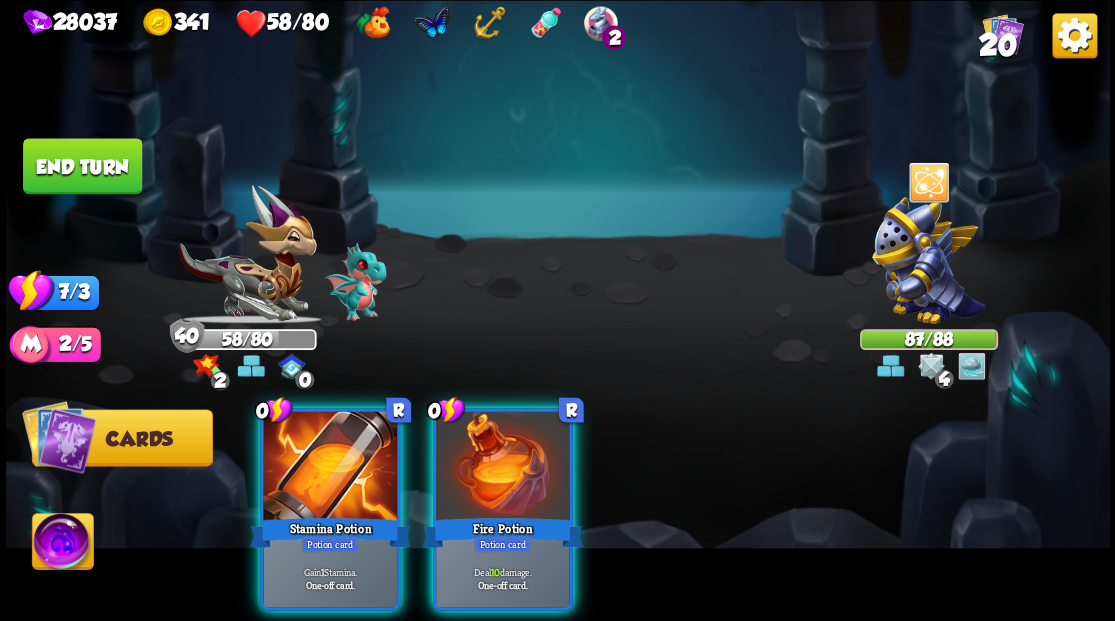 click at bounding box center (330, 467) 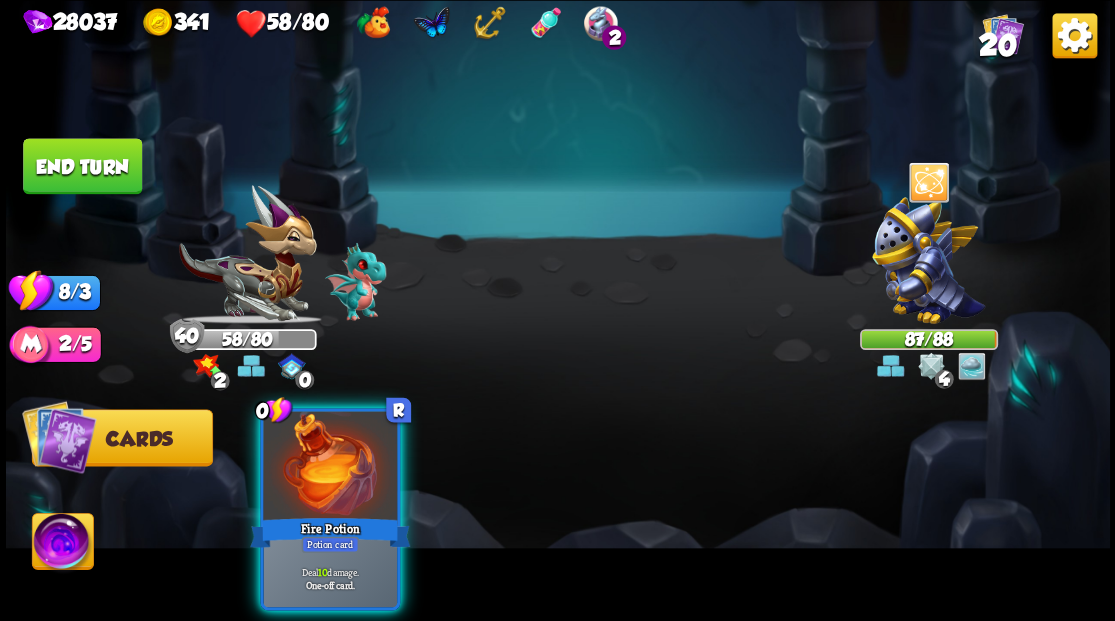 click at bounding box center (330, 467) 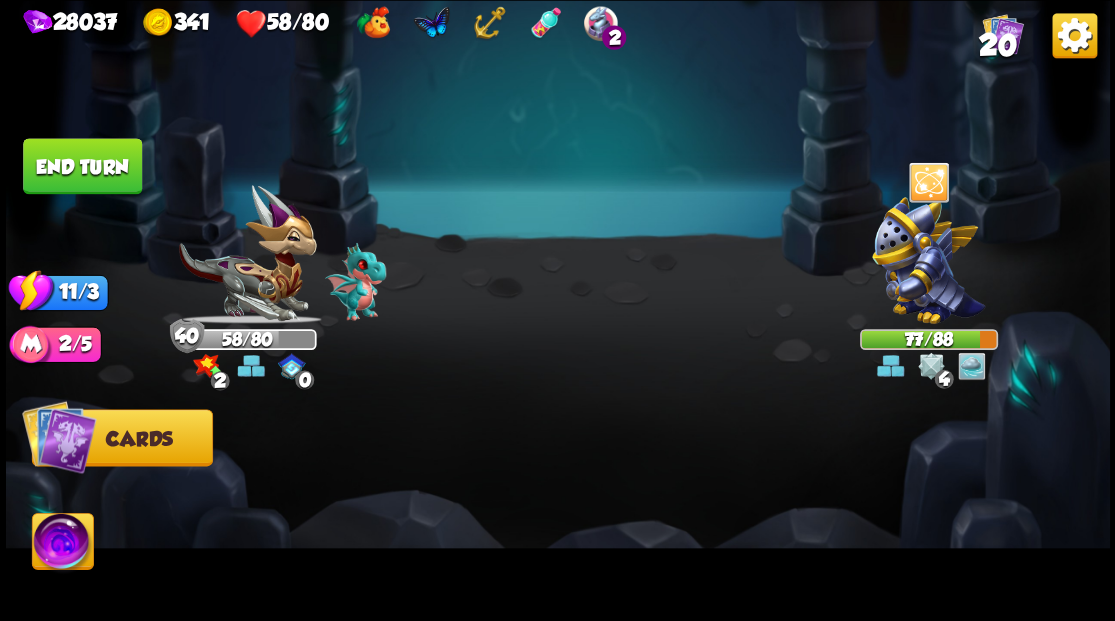 click on "End turn" at bounding box center (82, 166) 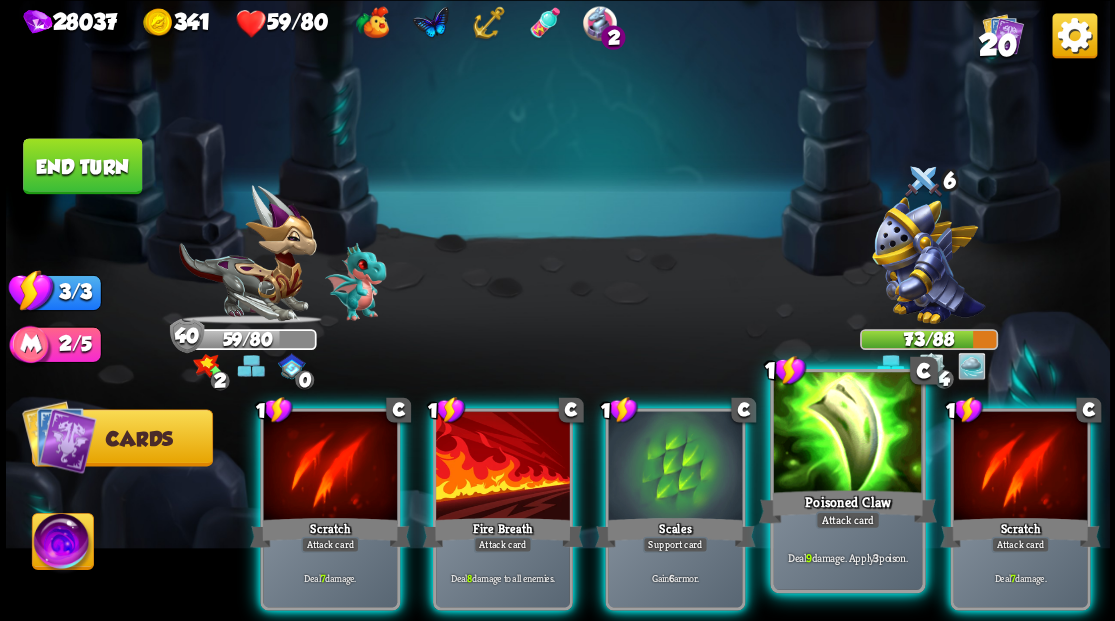 click at bounding box center (847, 434) 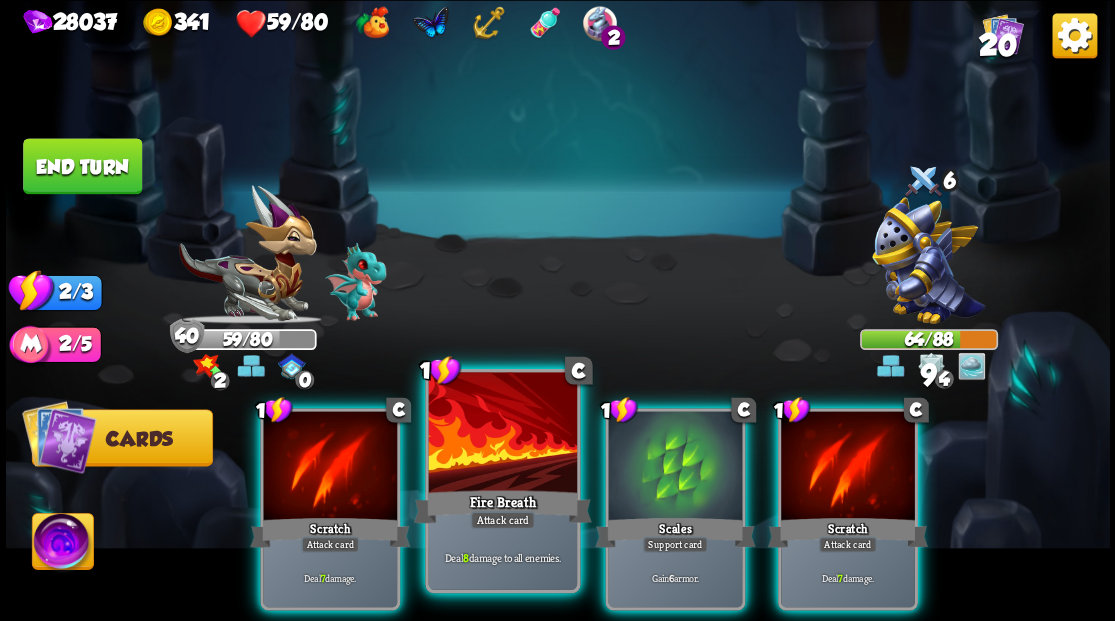 click at bounding box center [502, 434] 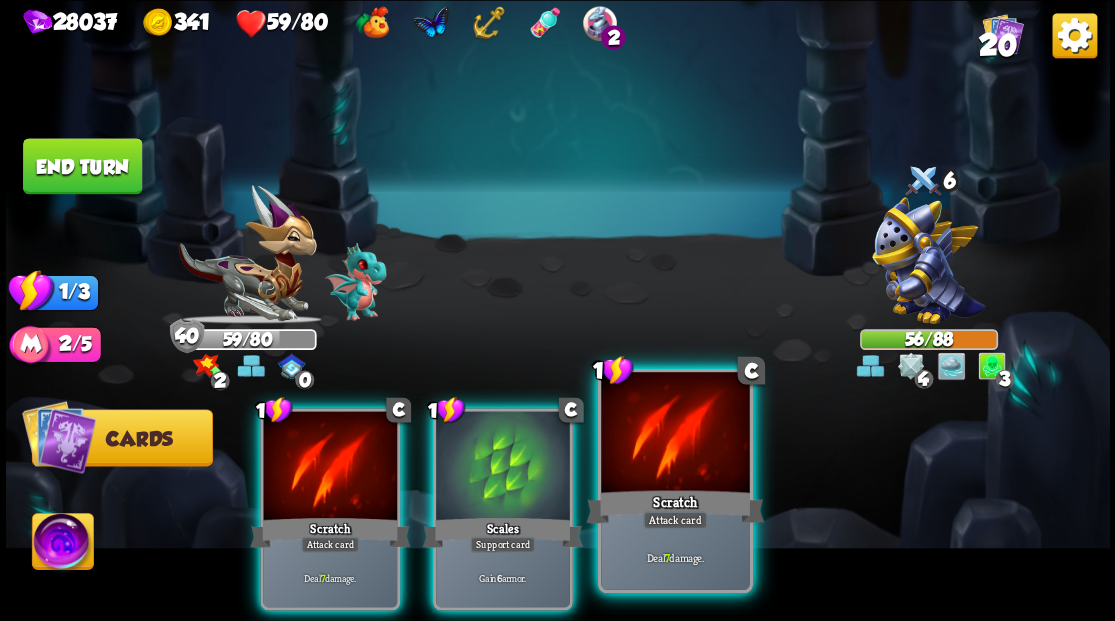 click at bounding box center (675, 434) 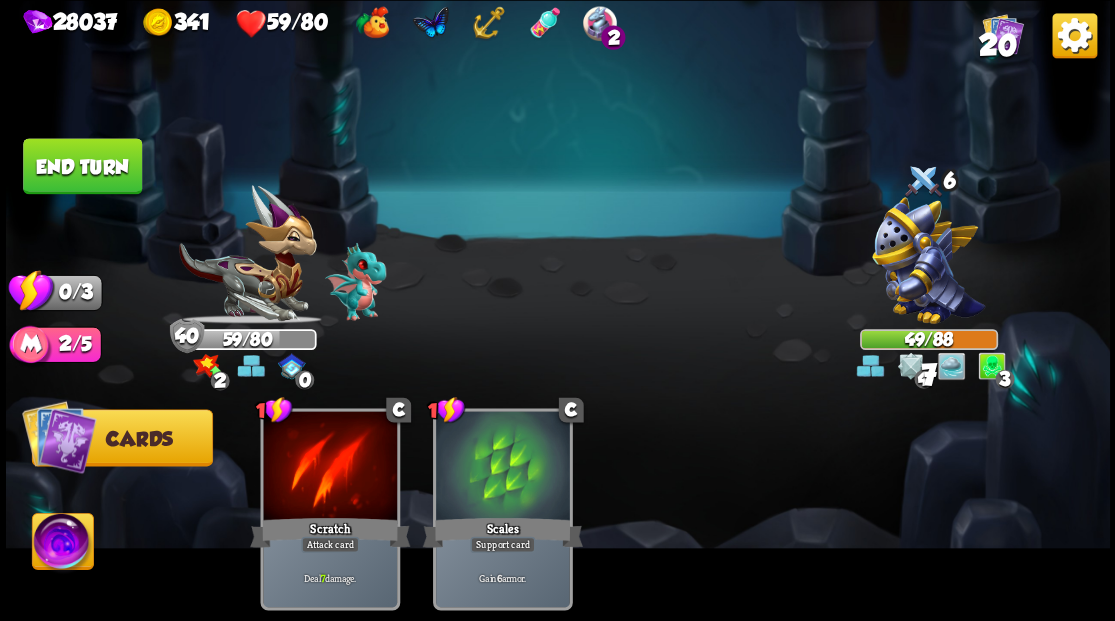 drag, startPoint x: 106, startPoint y: 165, endPoint x: 182, endPoint y: 165, distance: 76 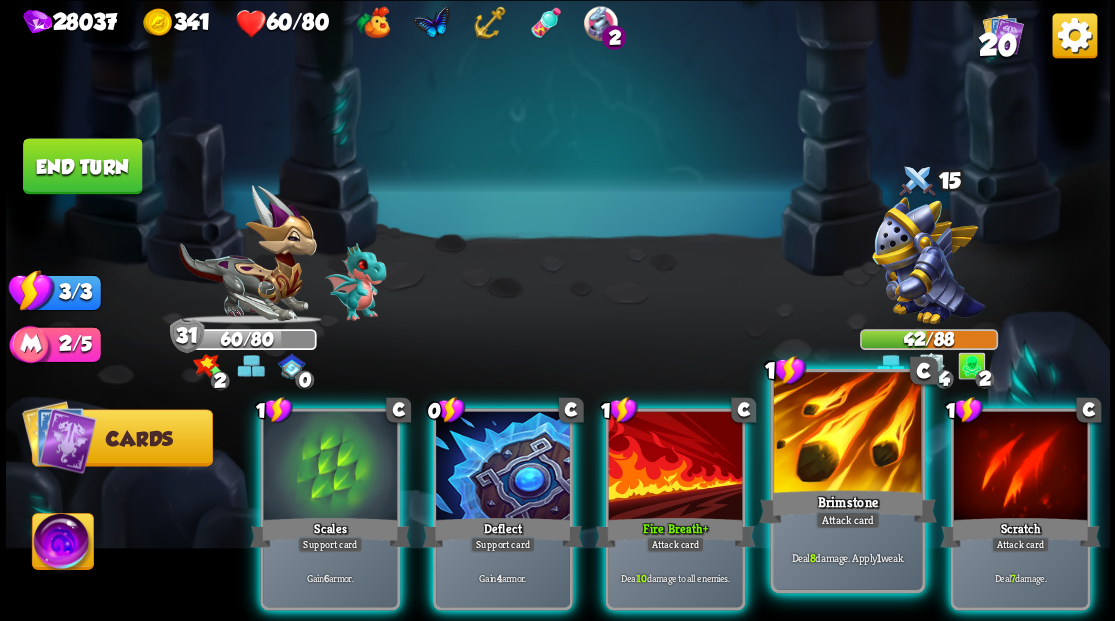 click at bounding box center [847, 434] 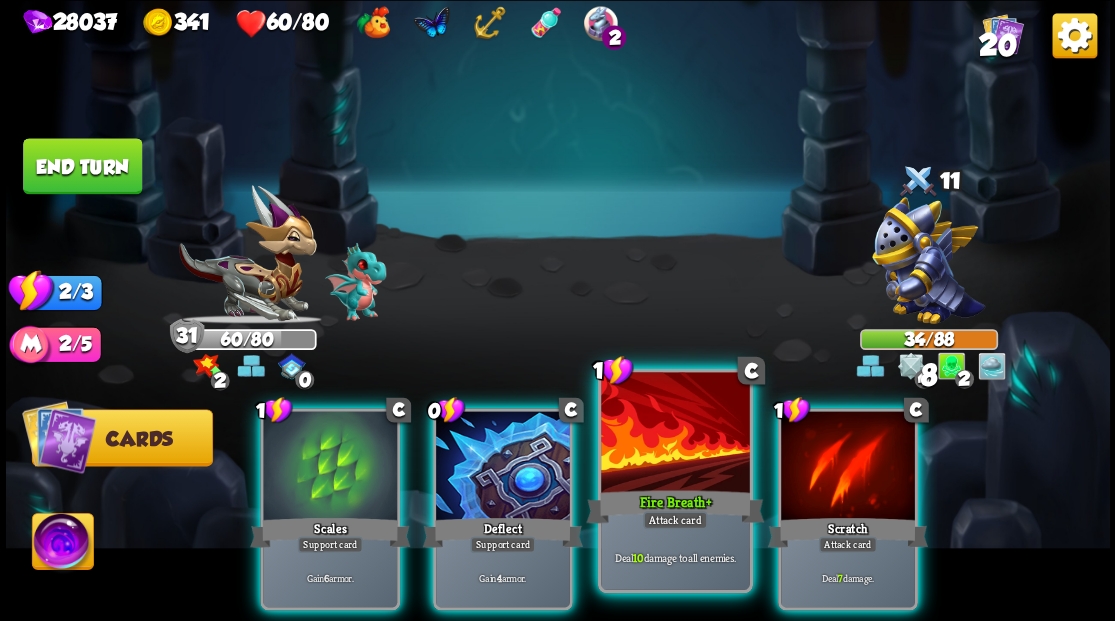 click at bounding box center (675, 434) 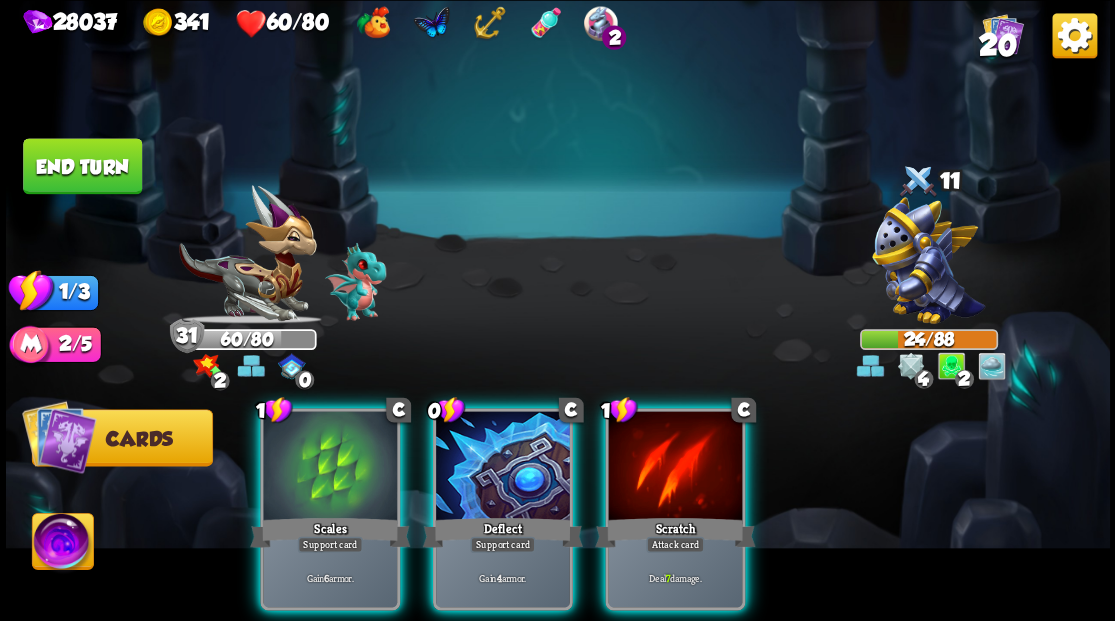 click on "20" at bounding box center (997, 45) 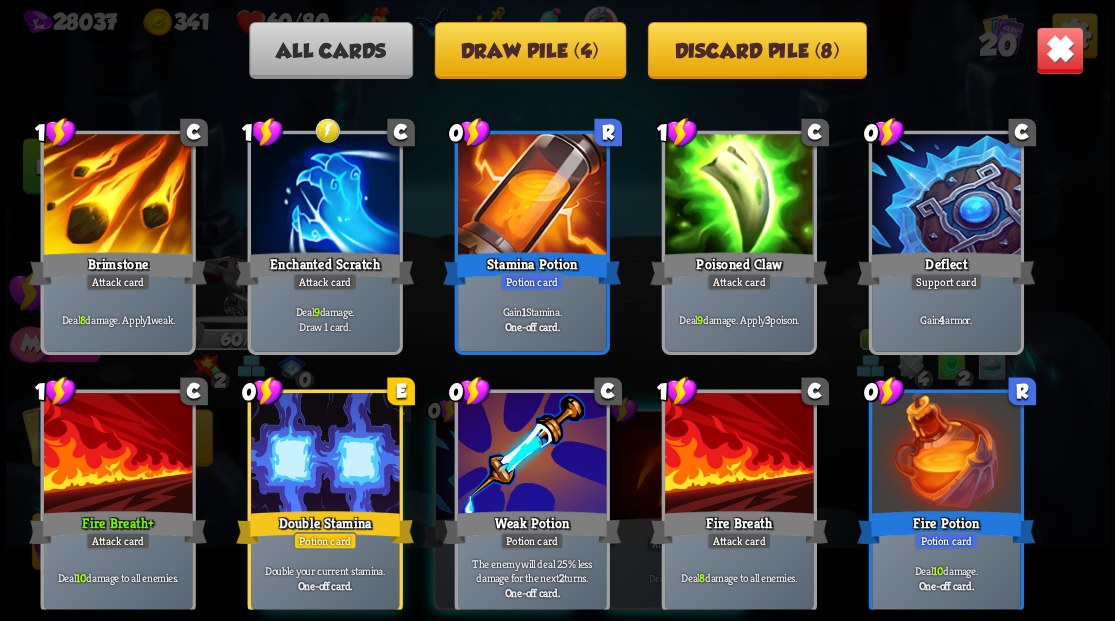 scroll, scrollTop: 629, scrollLeft: 0, axis: vertical 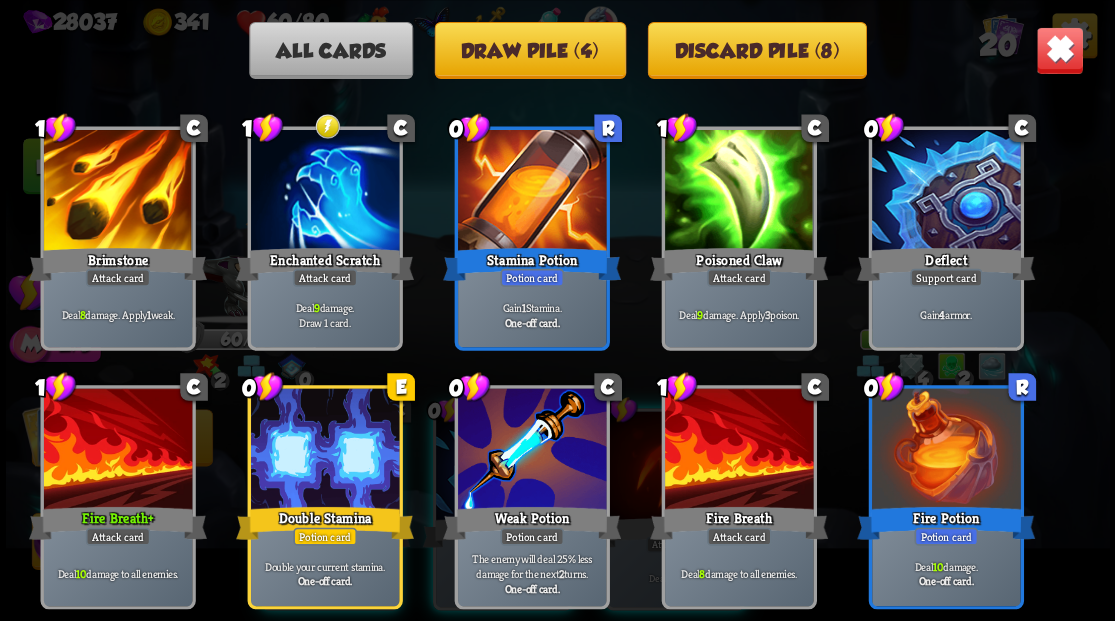 click at bounding box center (1059, 50) 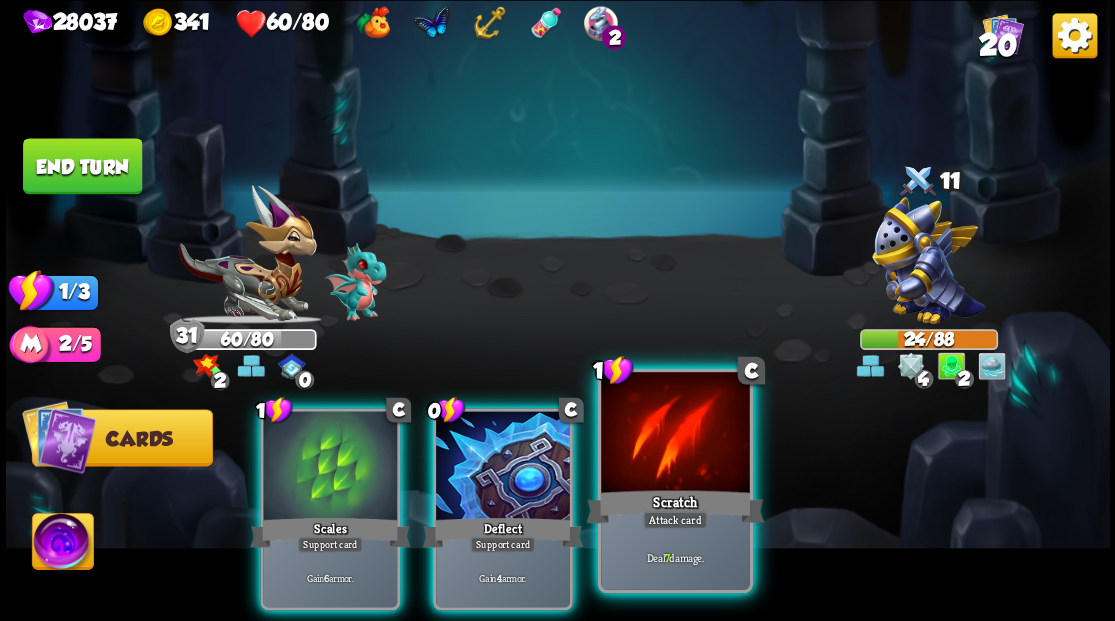 click on "Scratch" at bounding box center (675, 506) 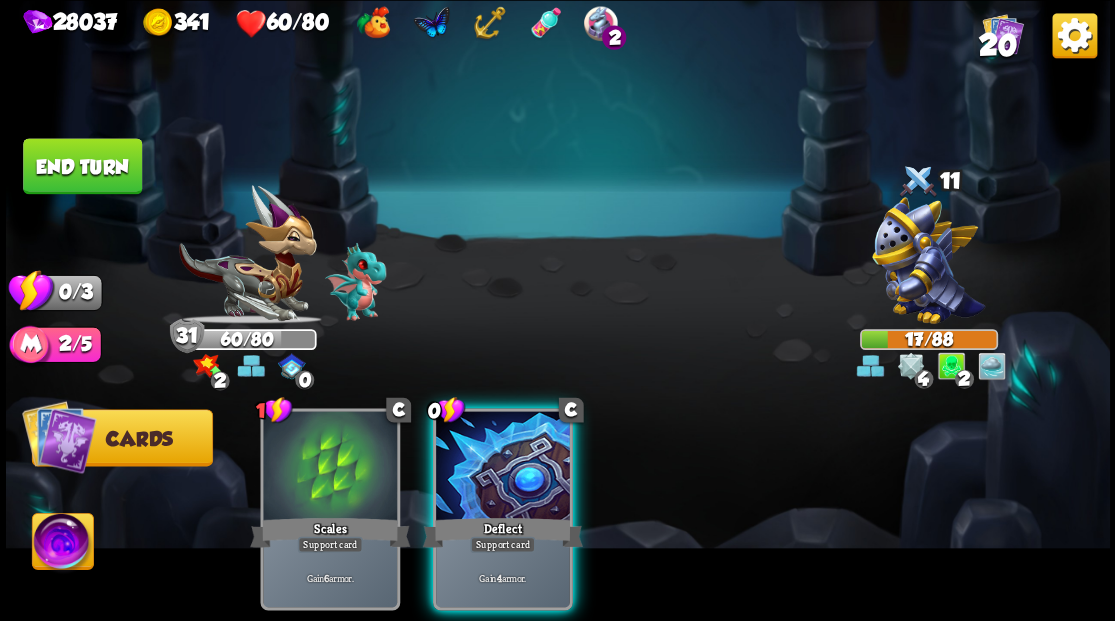 click on "End turn" at bounding box center (82, 166) 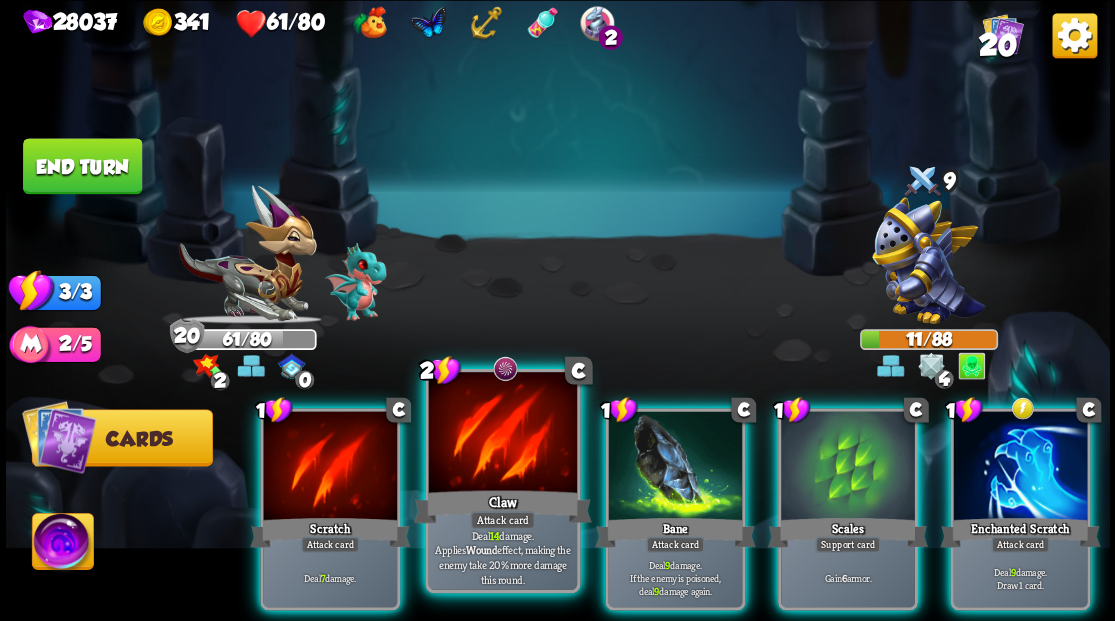 click at bounding box center [502, 434] 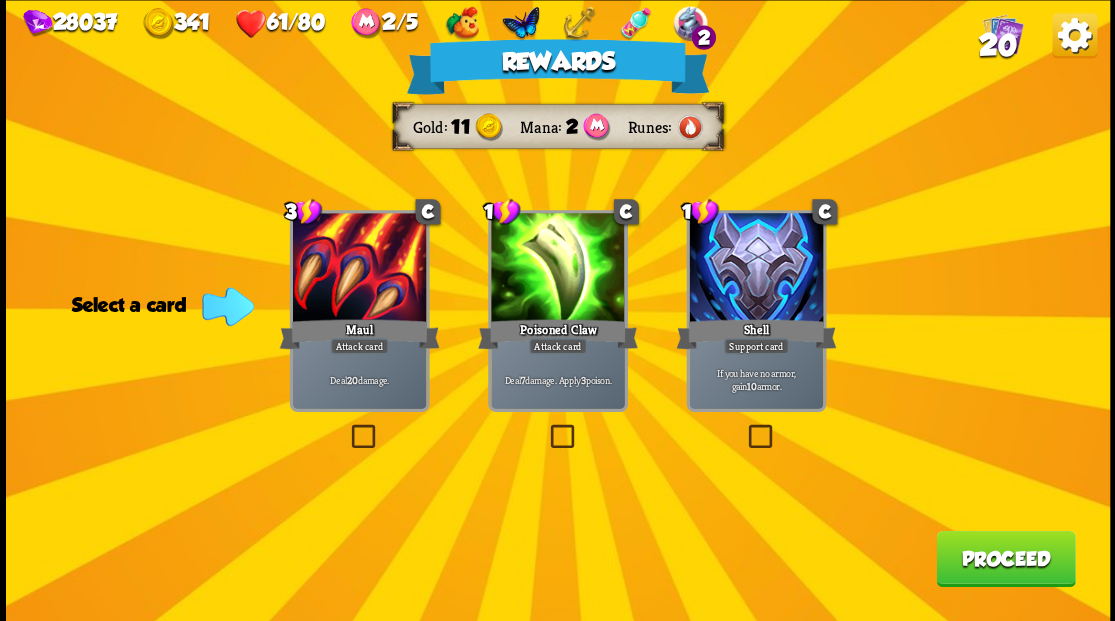 click on "Proceed" at bounding box center (1005, 558) 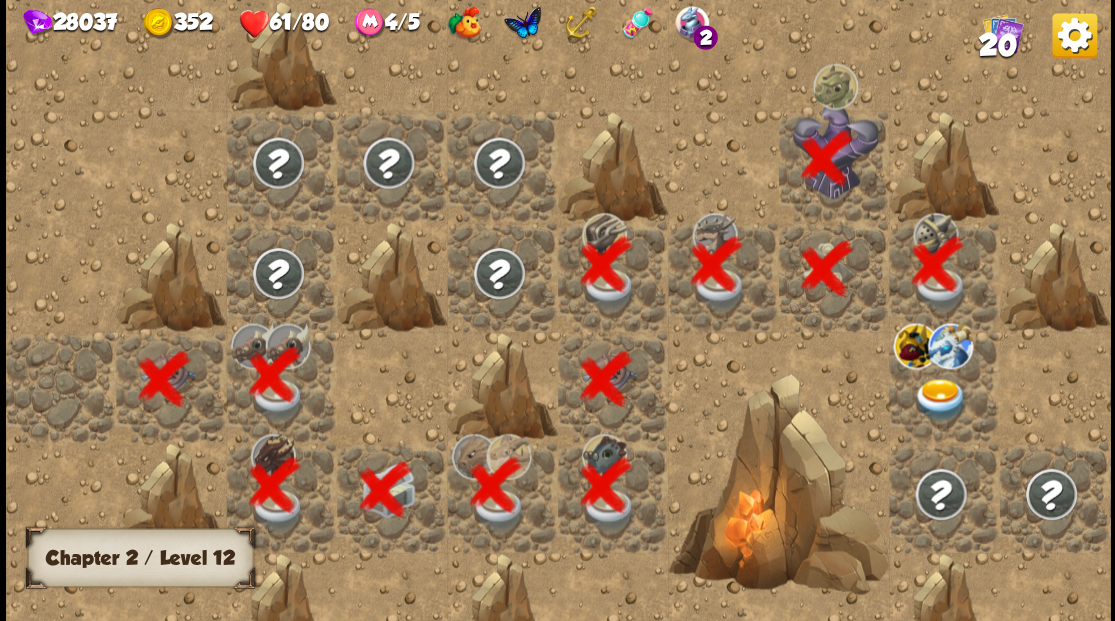 scroll, scrollTop: 0, scrollLeft: 384, axis: horizontal 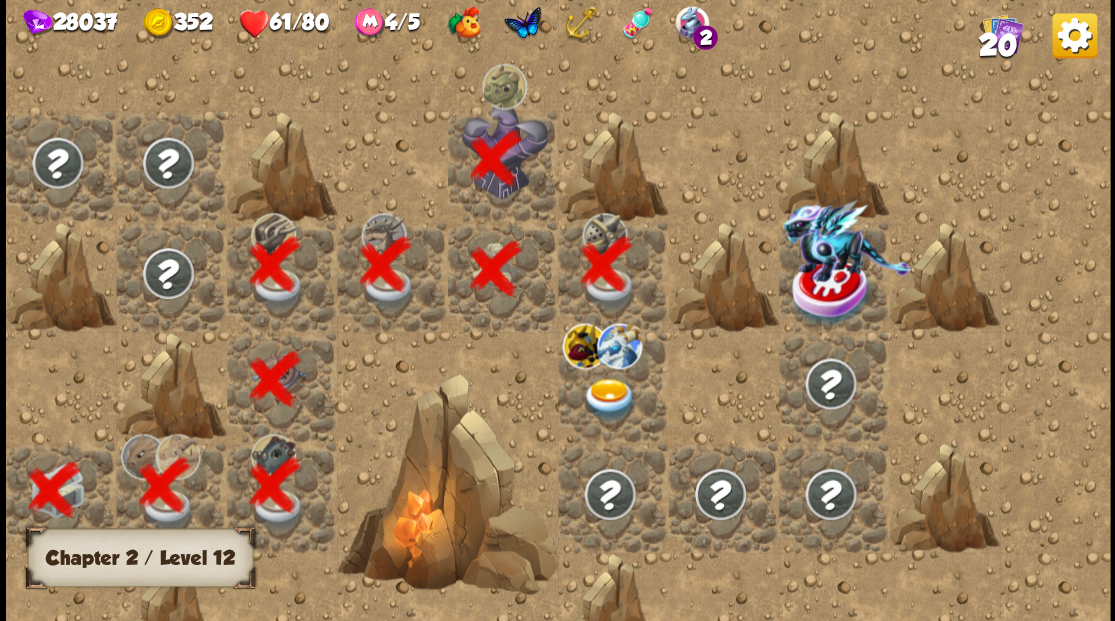 click at bounding box center (609, 399) 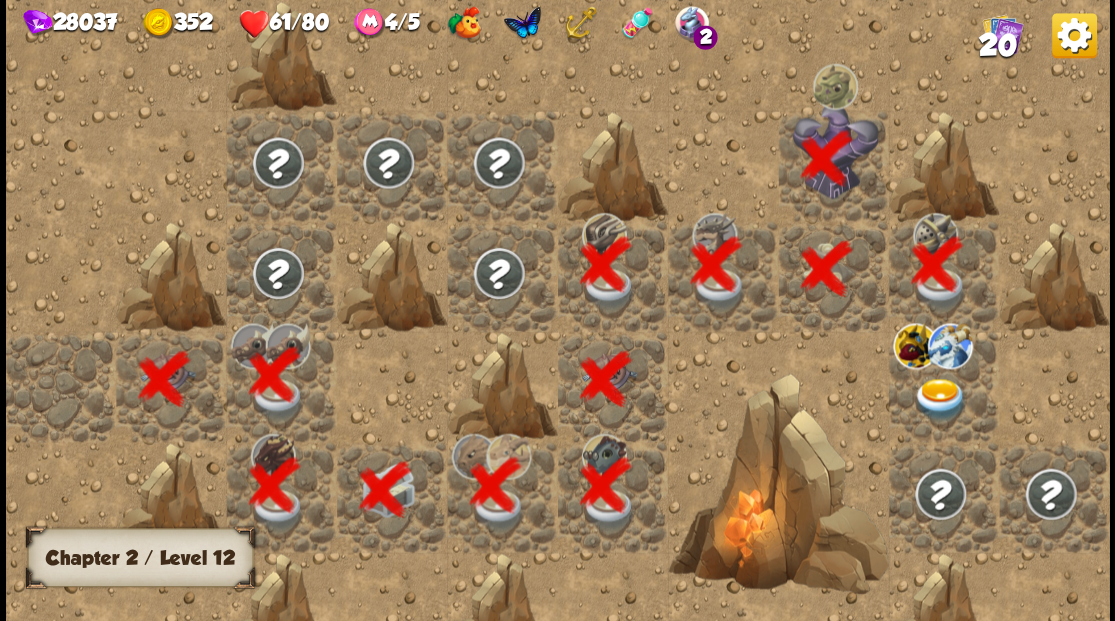 scroll, scrollTop: 0, scrollLeft: 0, axis: both 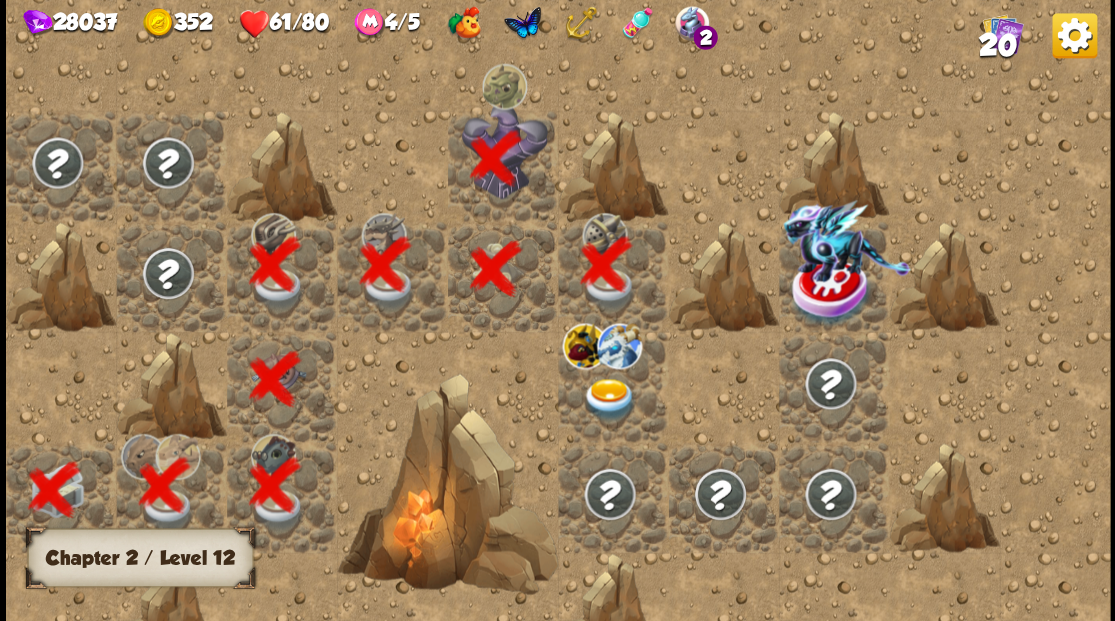 click at bounding box center (609, 399) 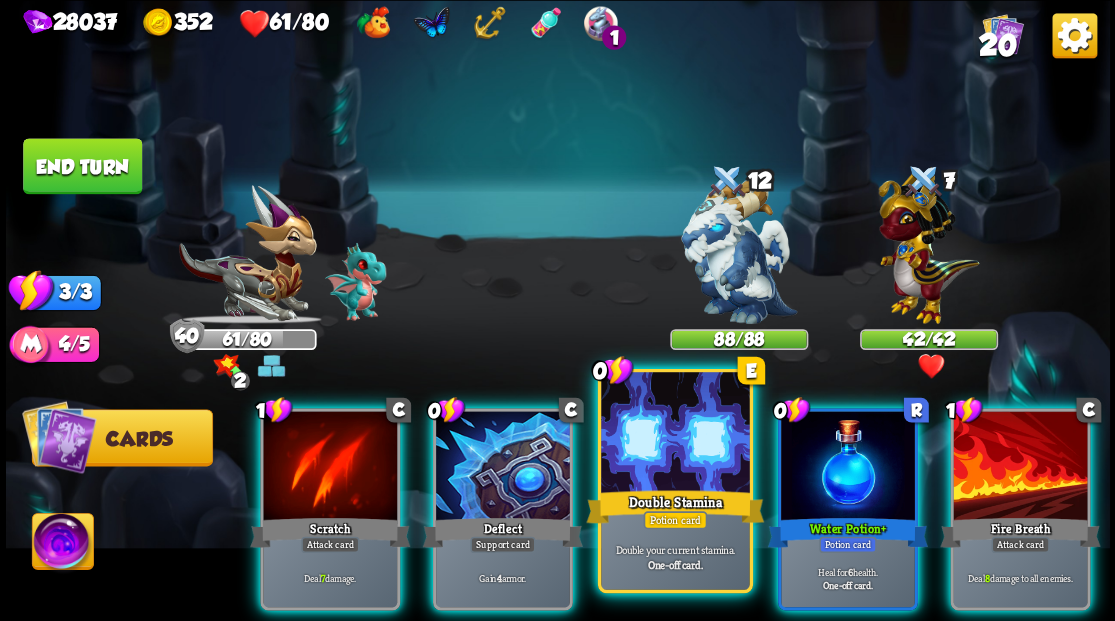 click at bounding box center [675, 434] 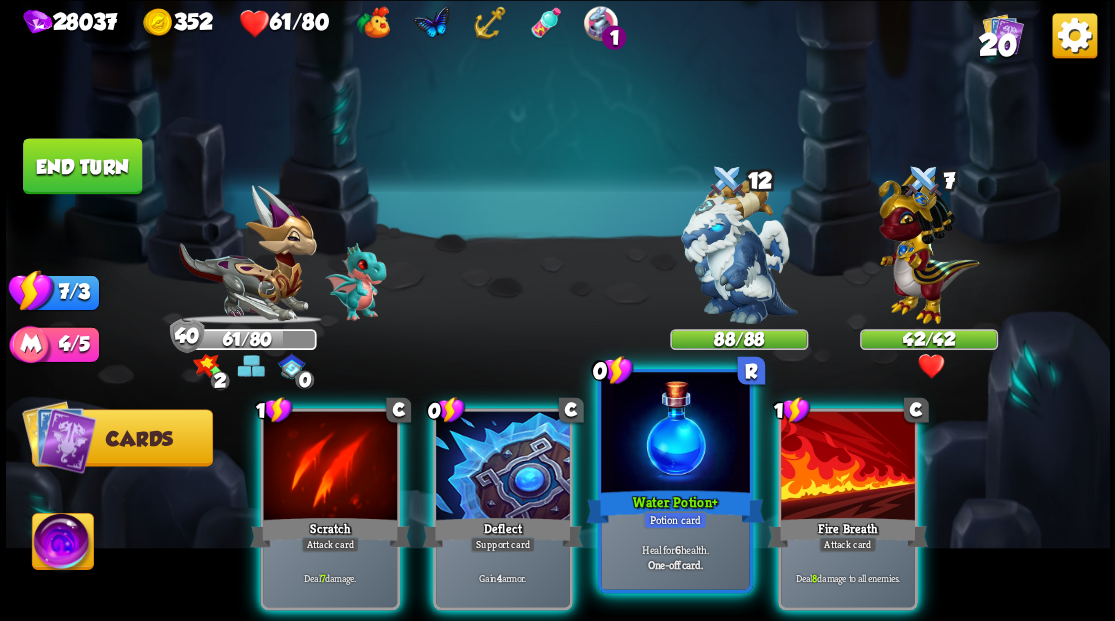 click at bounding box center (675, 434) 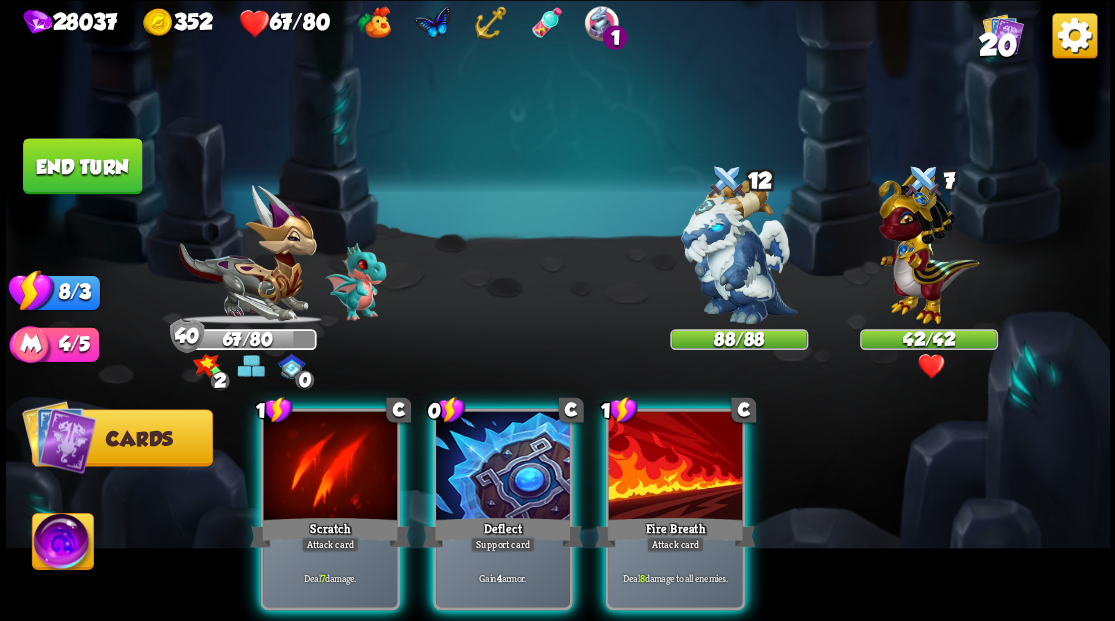 click at bounding box center (62, 544) 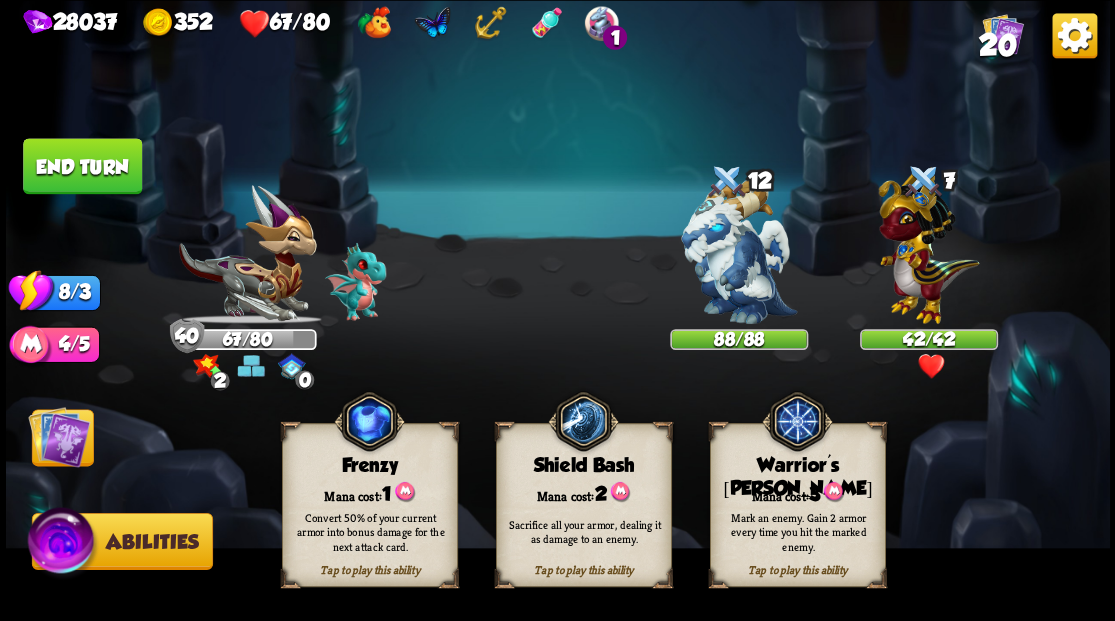 click on "Mark an enemy. Gain 2 armor every time you hit the marked enemy." at bounding box center (798, 531) 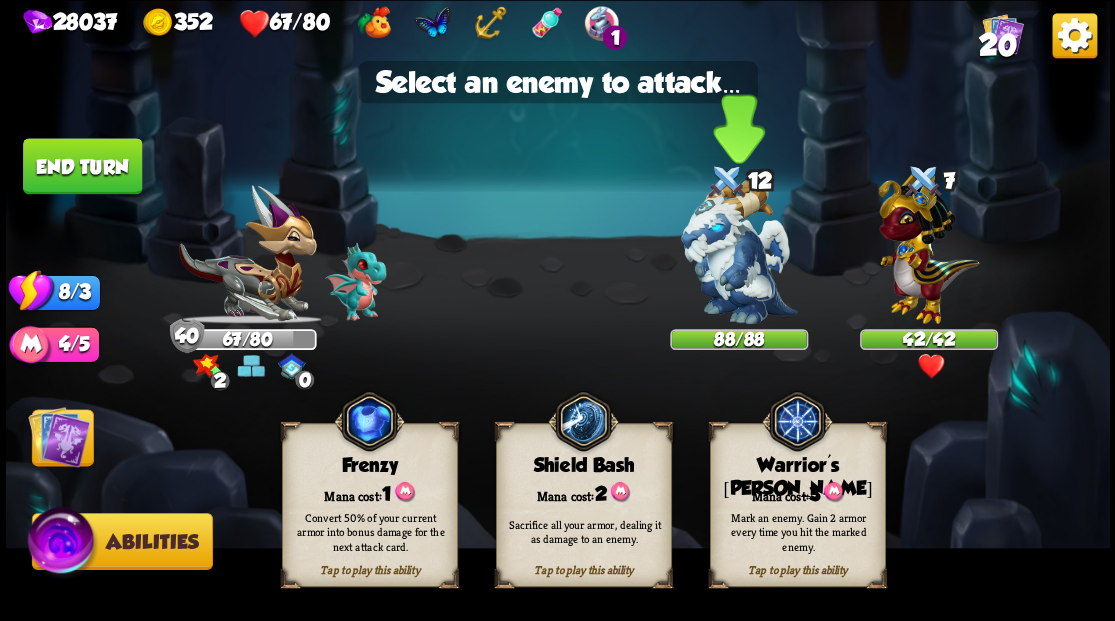 click at bounding box center [739, 251] 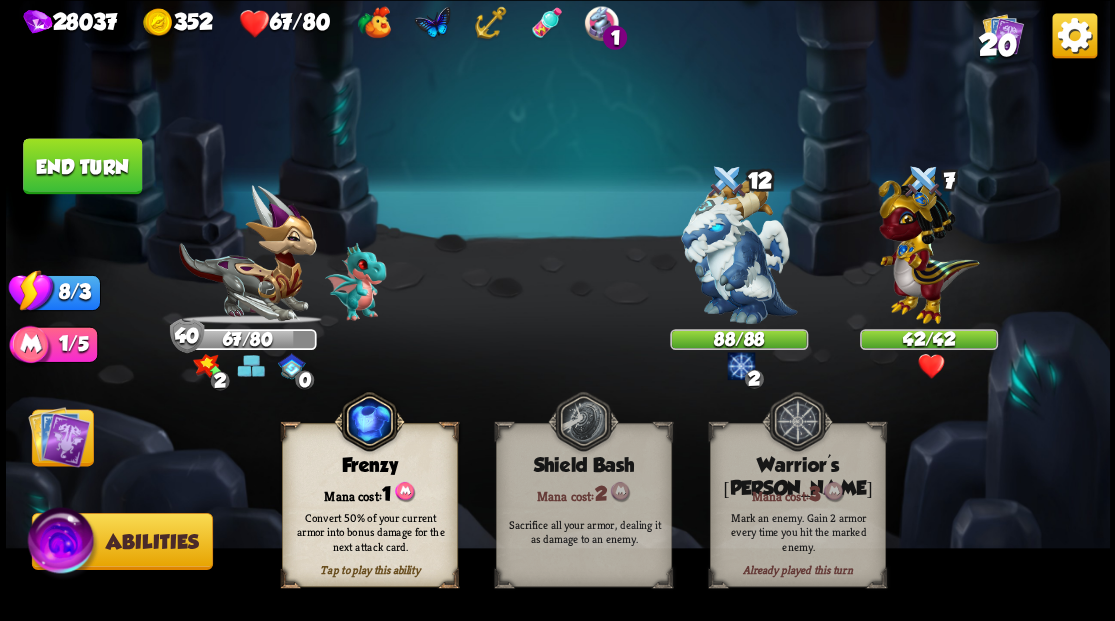 click at bounding box center [59, 436] 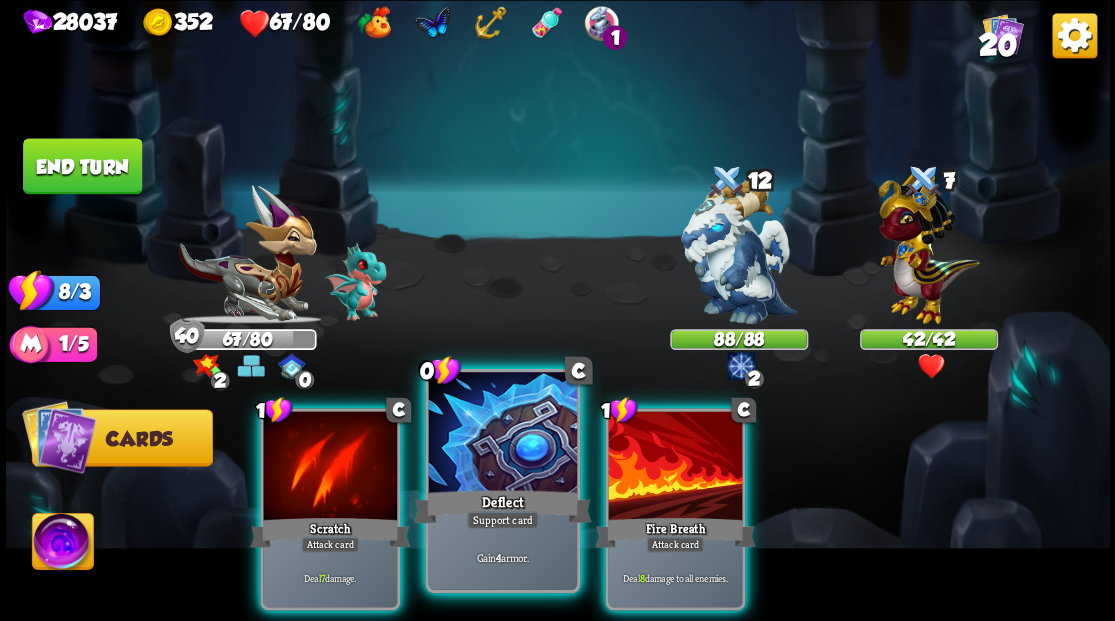 click at bounding box center (502, 434) 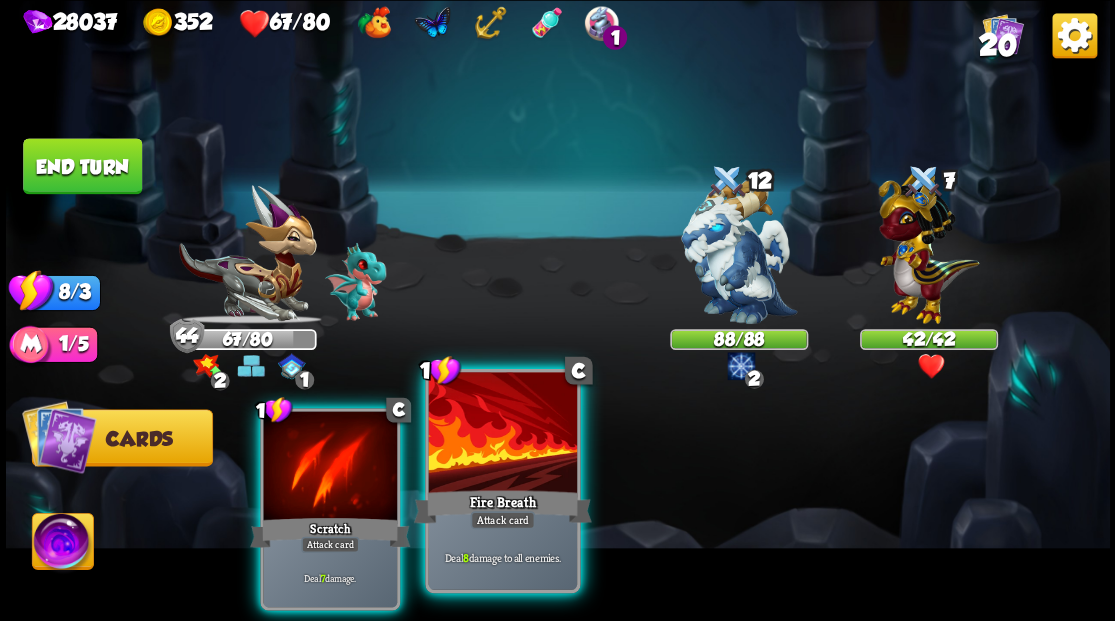 click at bounding box center [502, 434] 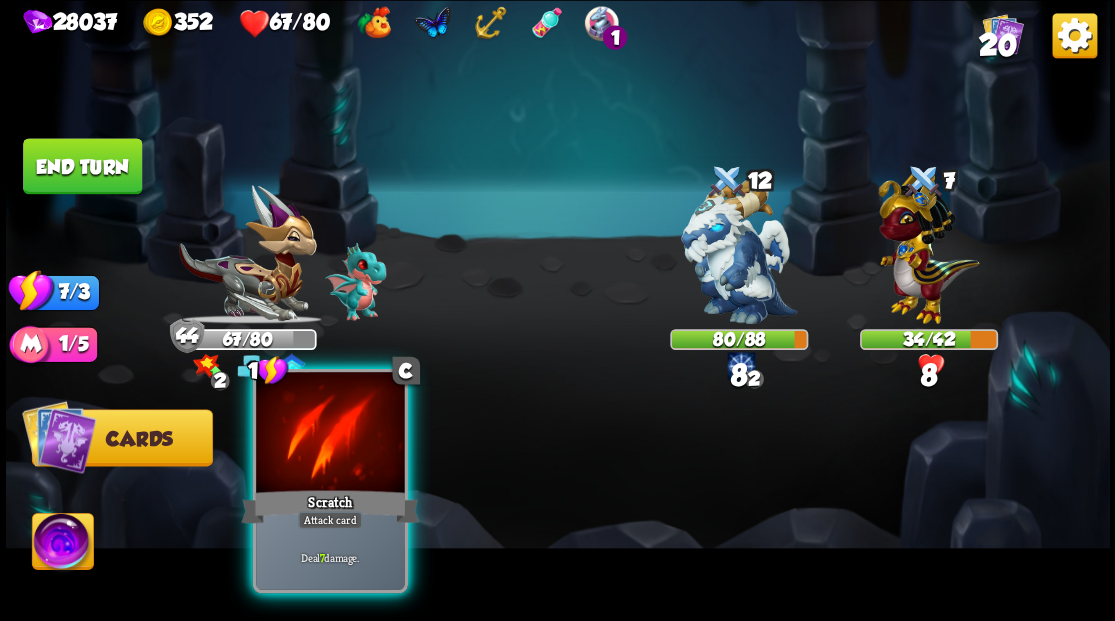 drag, startPoint x: 306, startPoint y: 448, endPoint x: 348, endPoint y: 442, distance: 42.426407 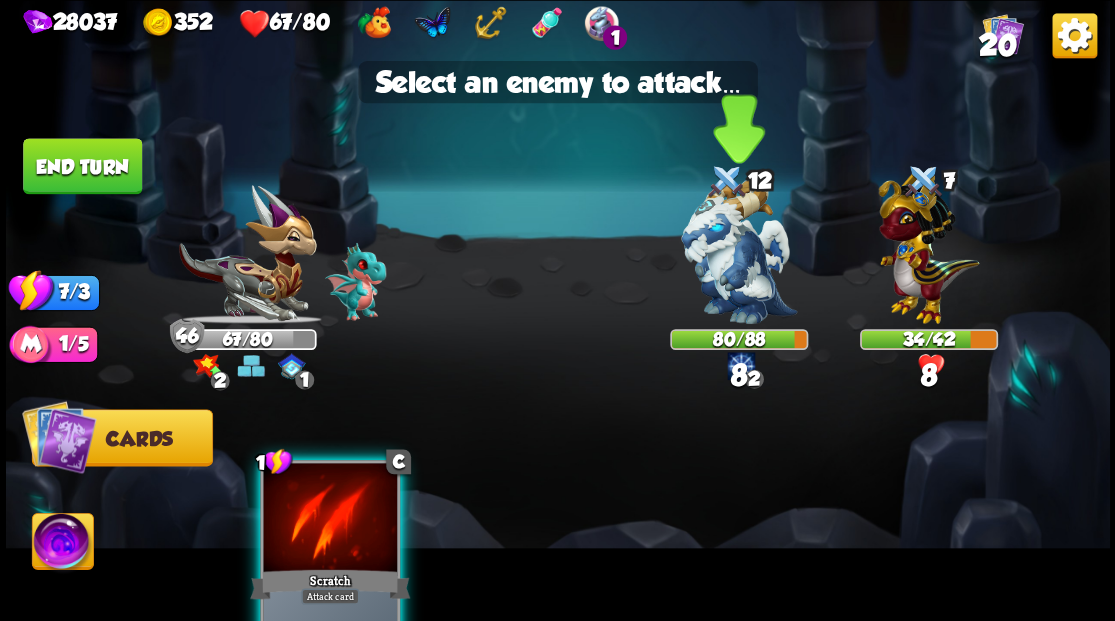 click at bounding box center (739, 251) 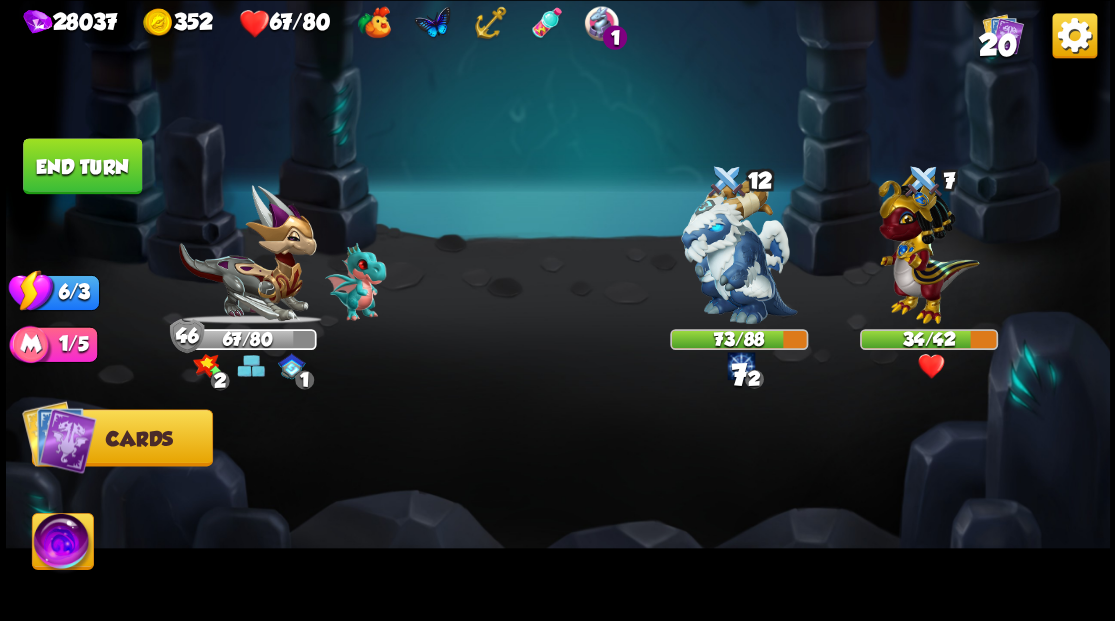 click on "End turn" at bounding box center [82, 166] 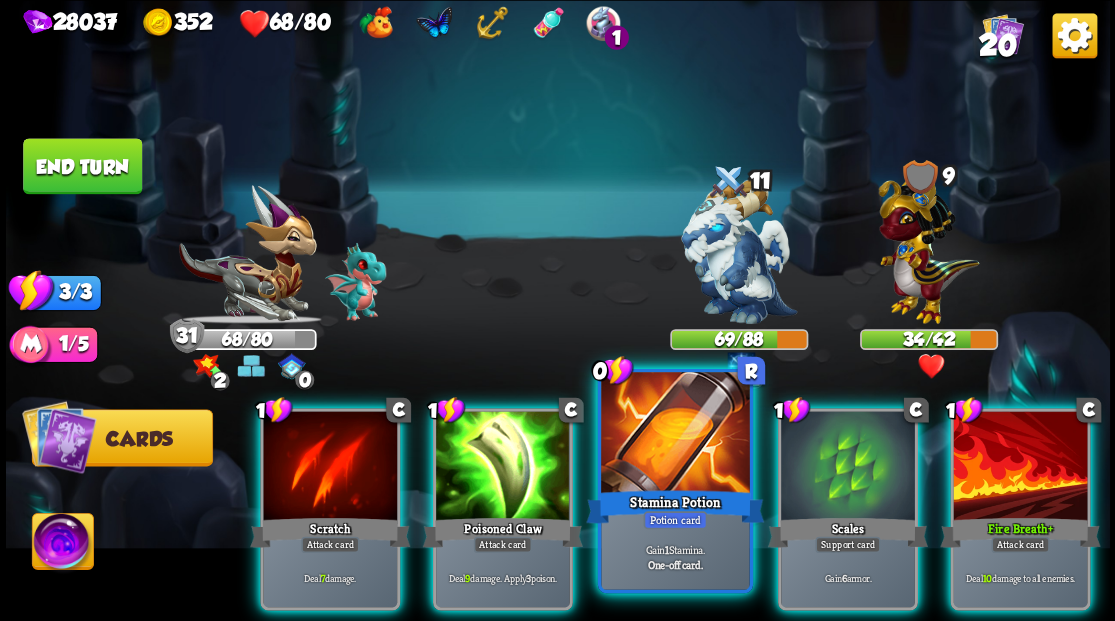 click at bounding box center [675, 434] 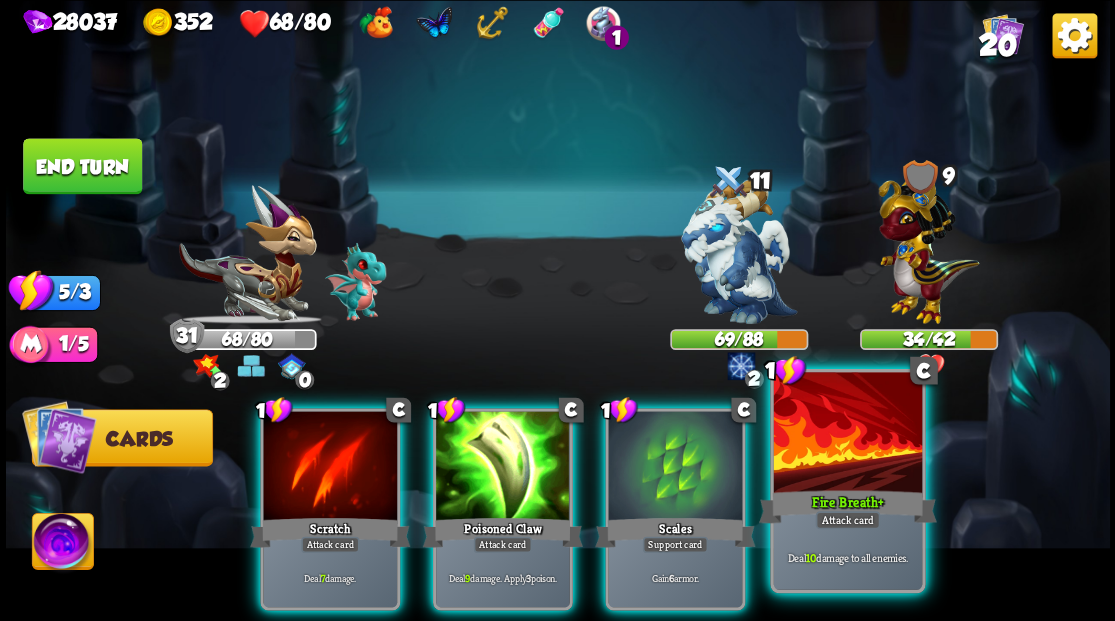 click at bounding box center [847, 434] 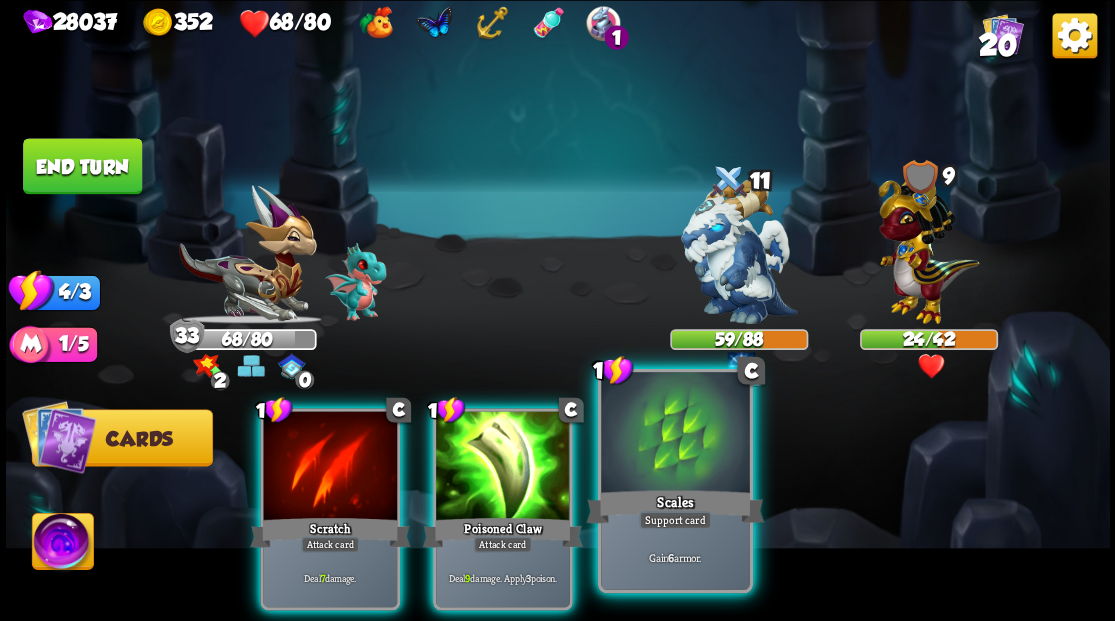 click at bounding box center [675, 434] 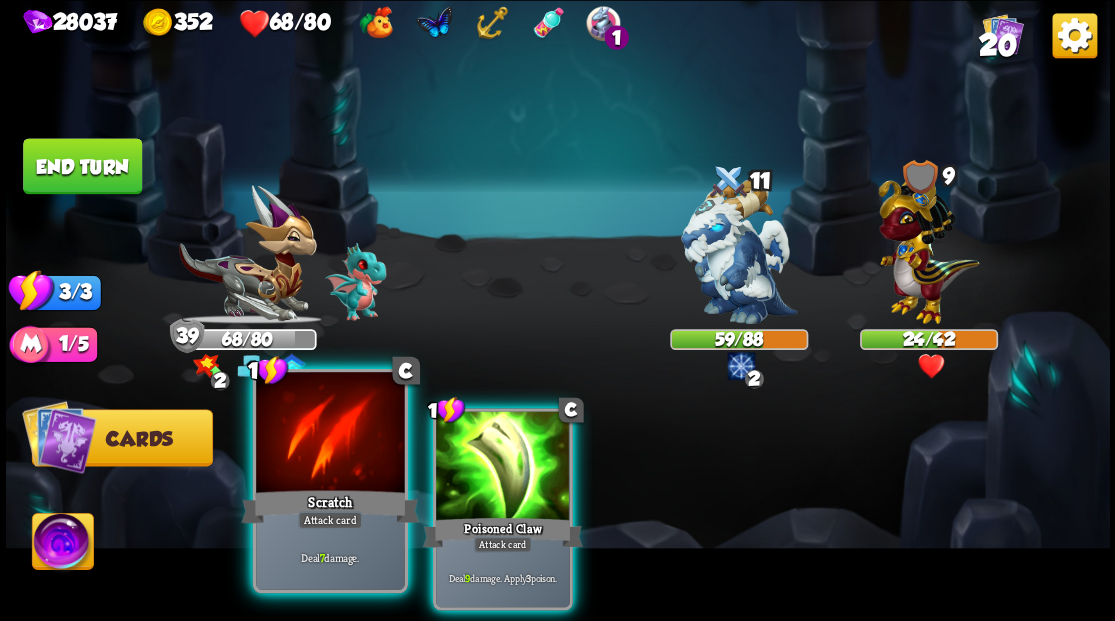 click at bounding box center (330, 434) 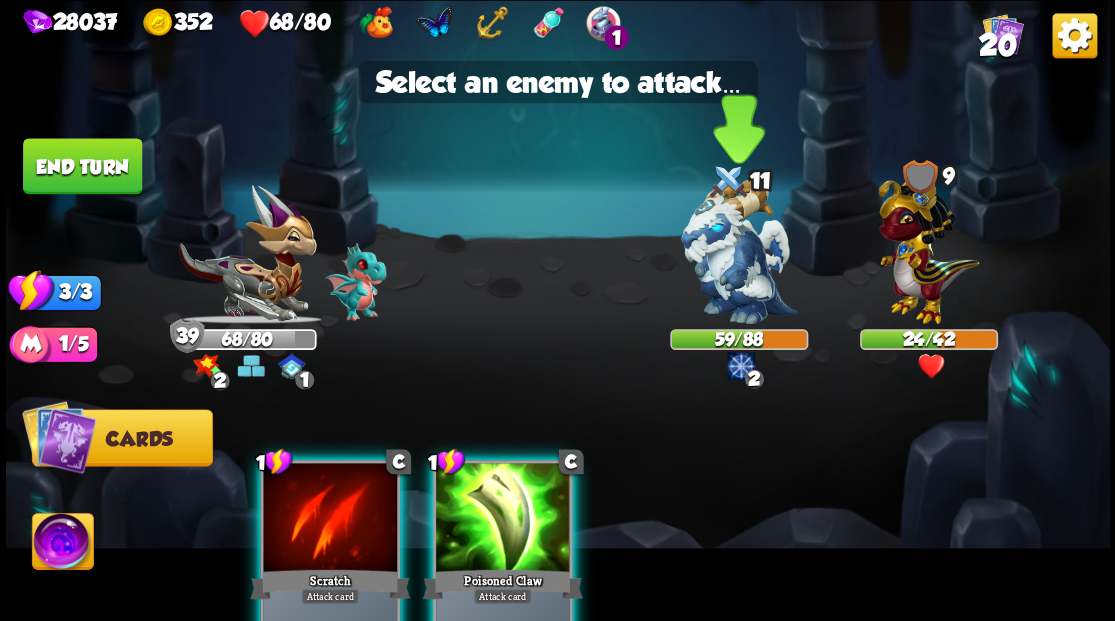 click at bounding box center [739, 251] 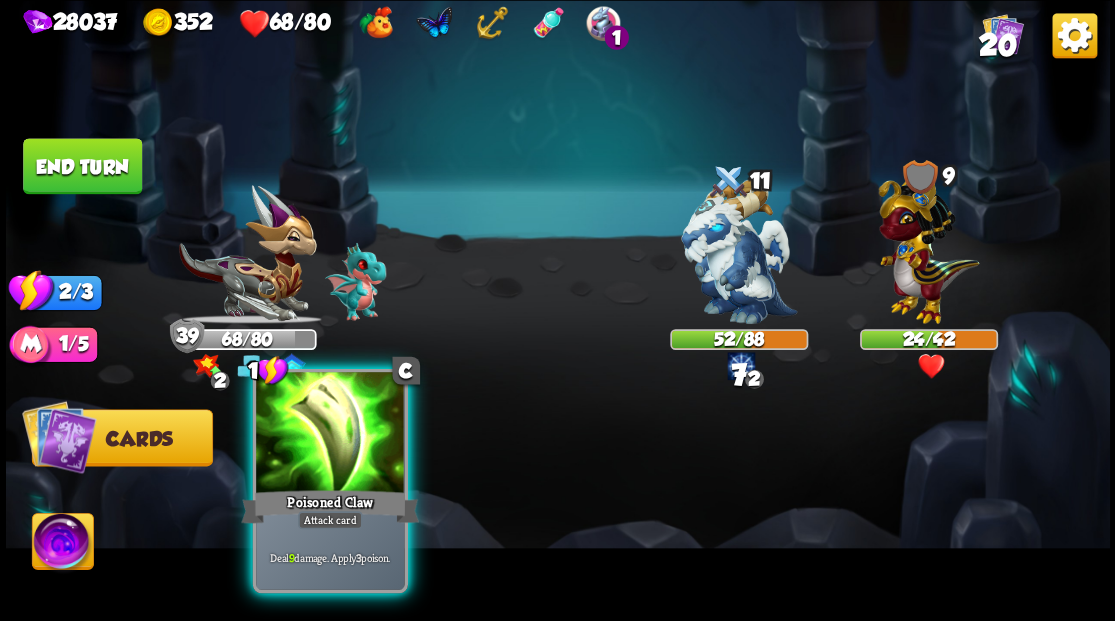 click at bounding box center [330, 434] 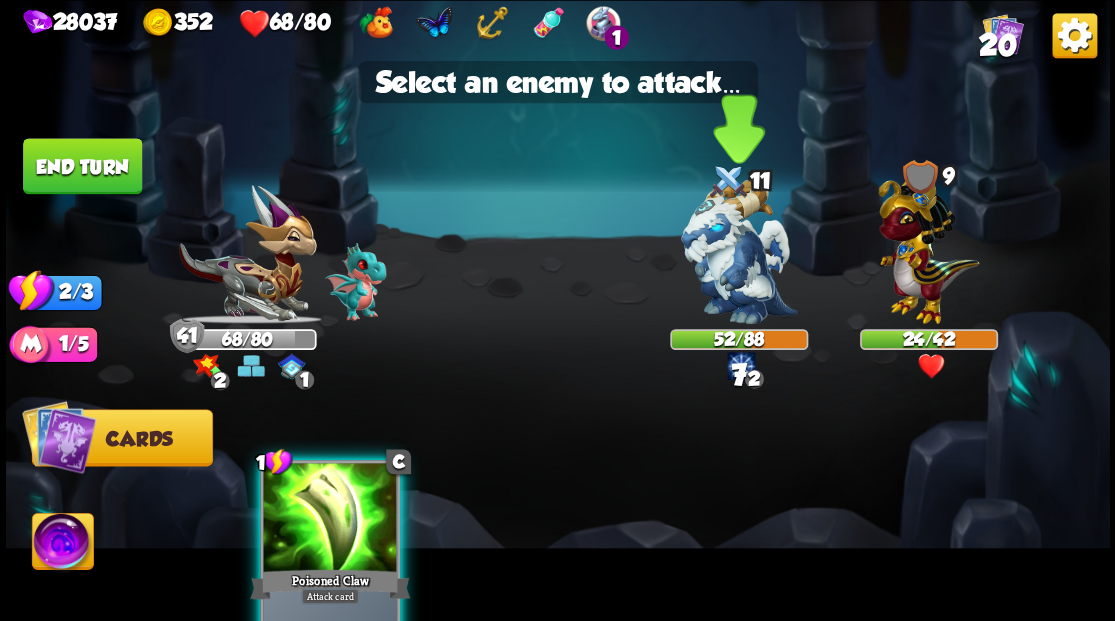 click at bounding box center [739, 251] 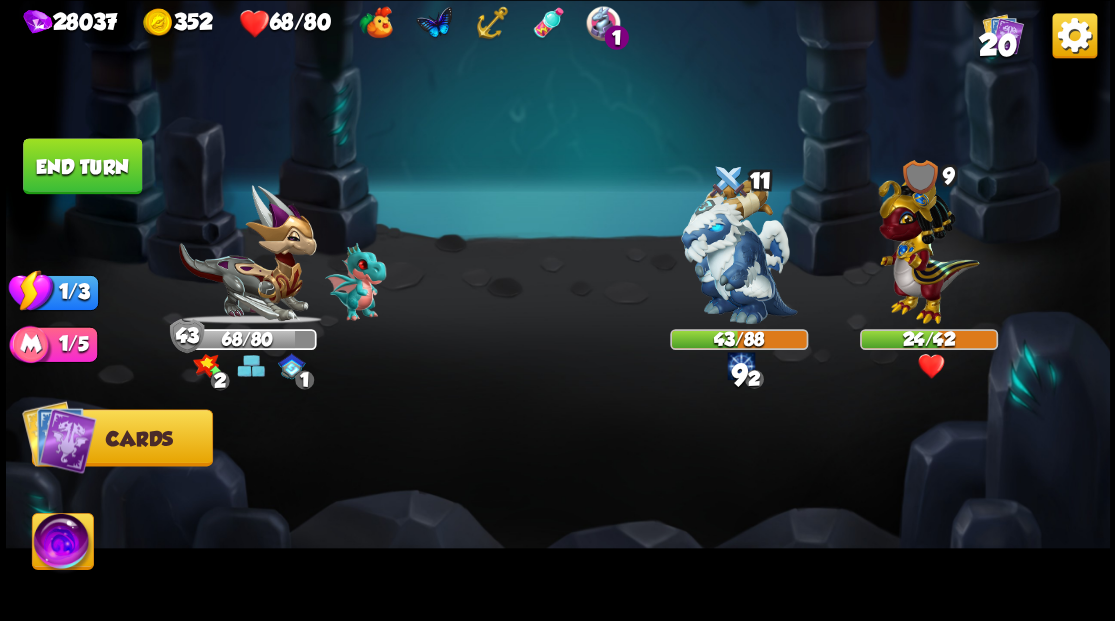 click on "End turn" at bounding box center [82, 166] 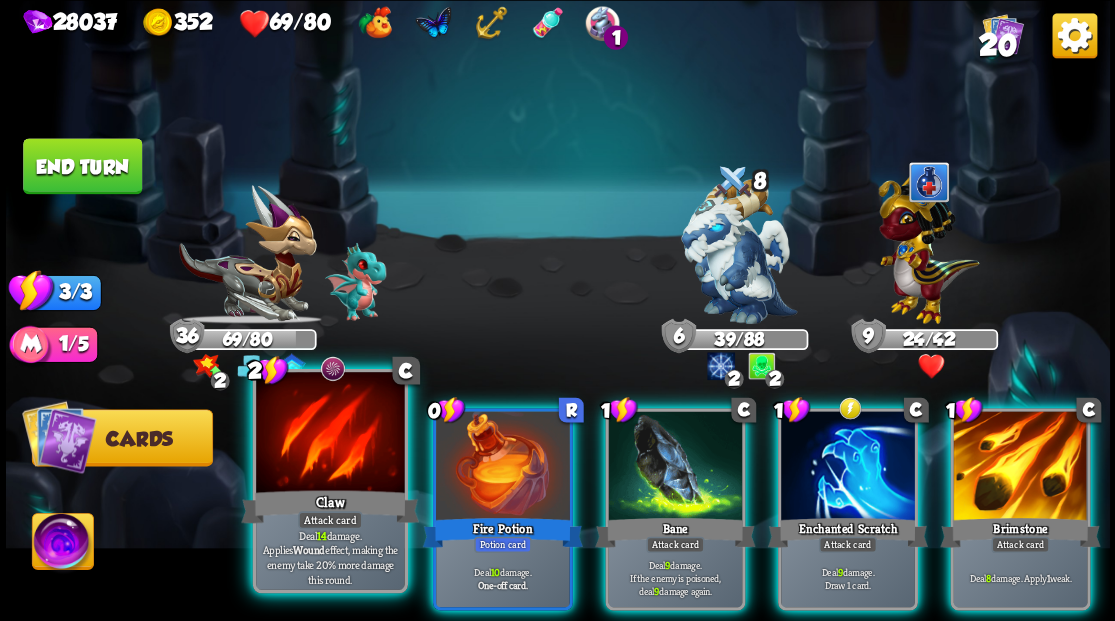 click at bounding box center [330, 434] 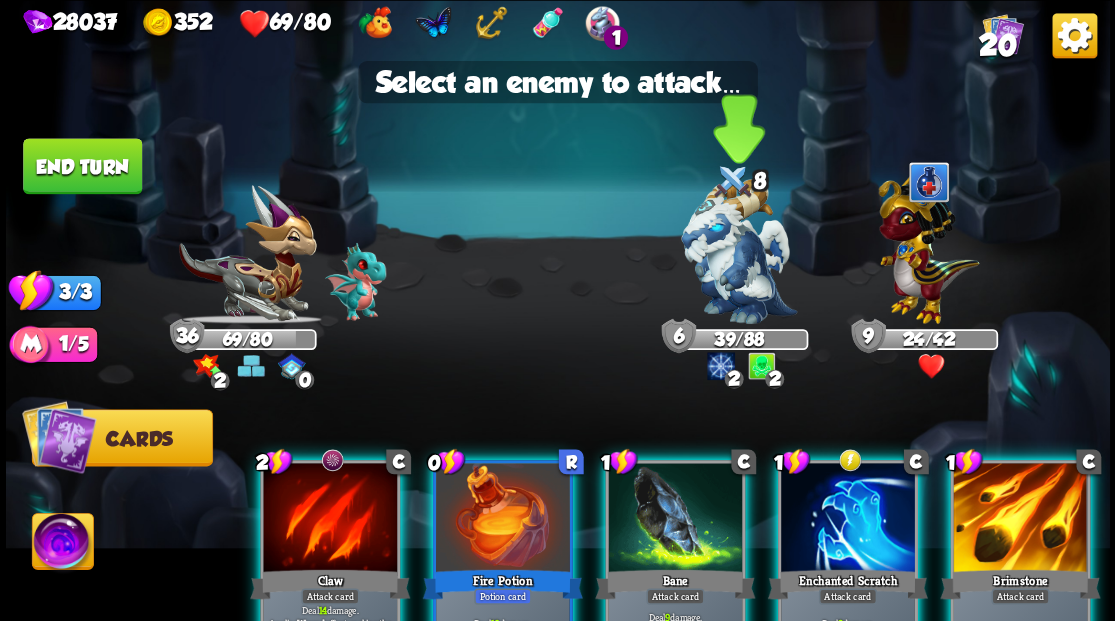 click at bounding box center (739, 251) 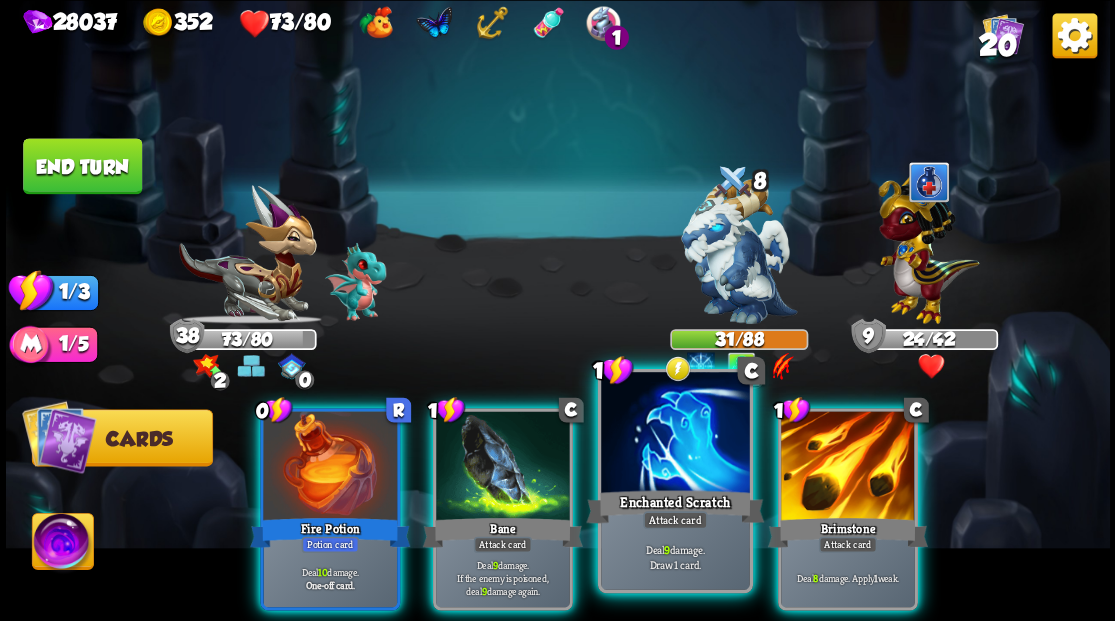 drag, startPoint x: 656, startPoint y: 472, endPoint x: 674, endPoint y: 439, distance: 37.589893 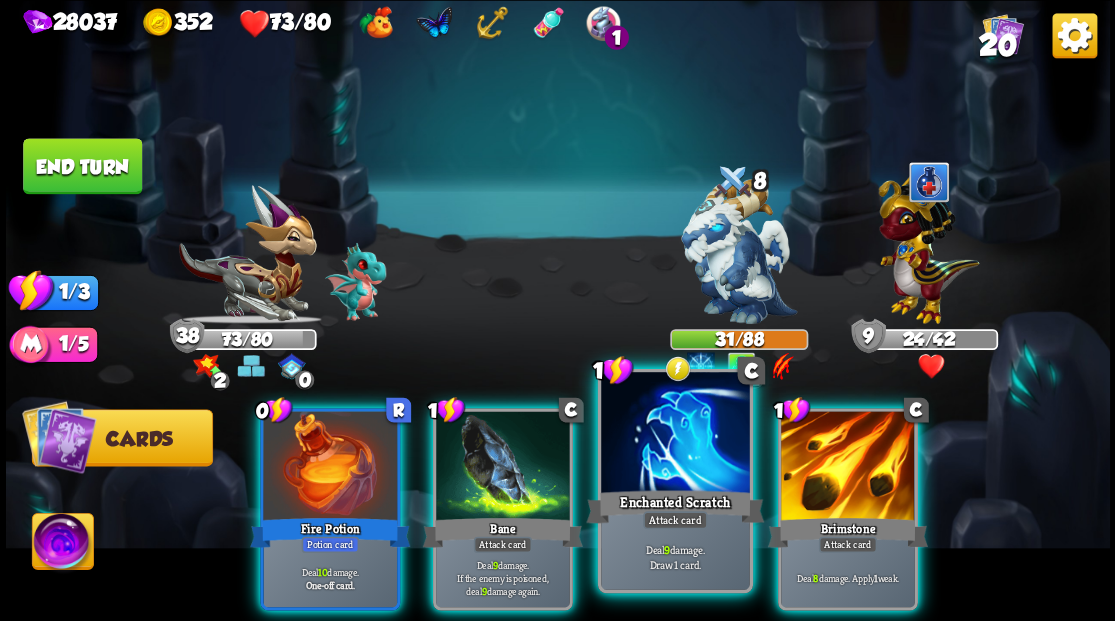 click at bounding box center (675, 434) 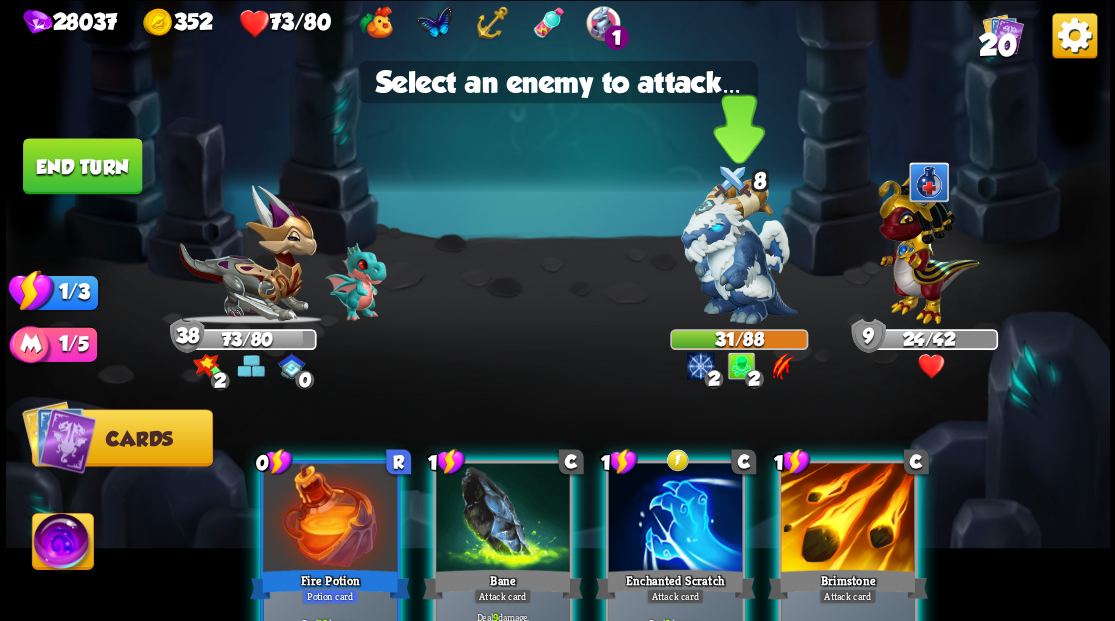 click at bounding box center (739, 251) 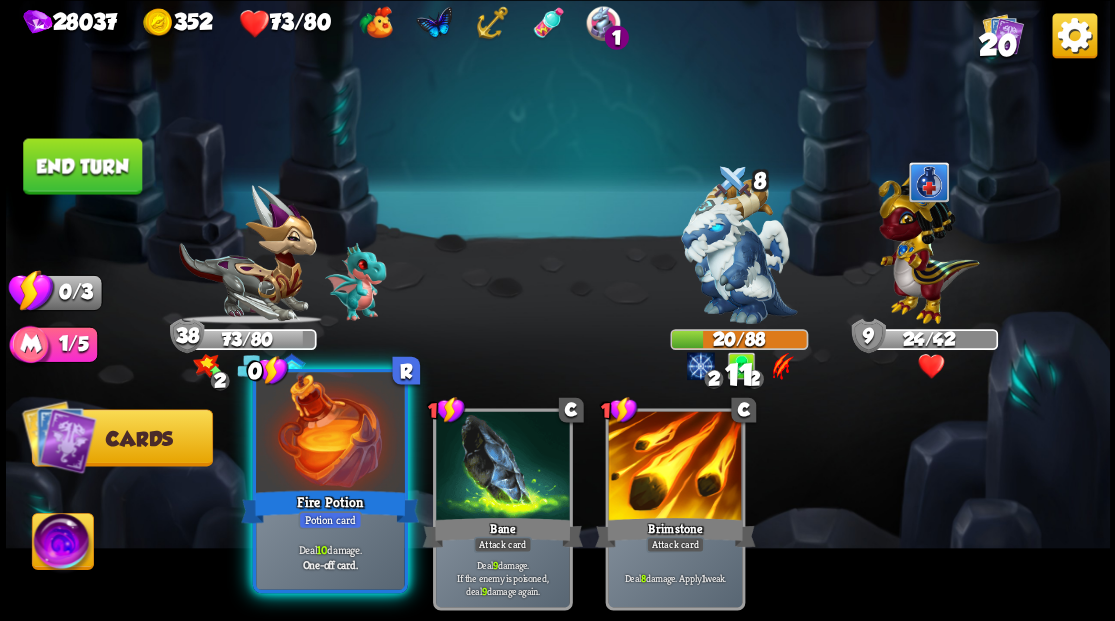 click at bounding box center [330, 434] 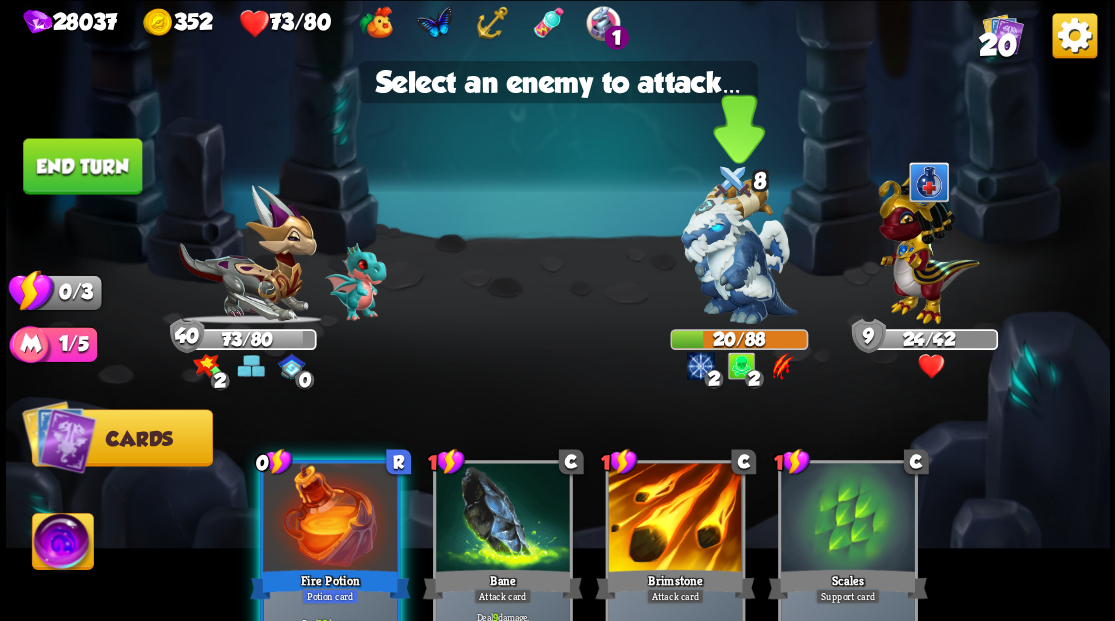 click at bounding box center (739, 251) 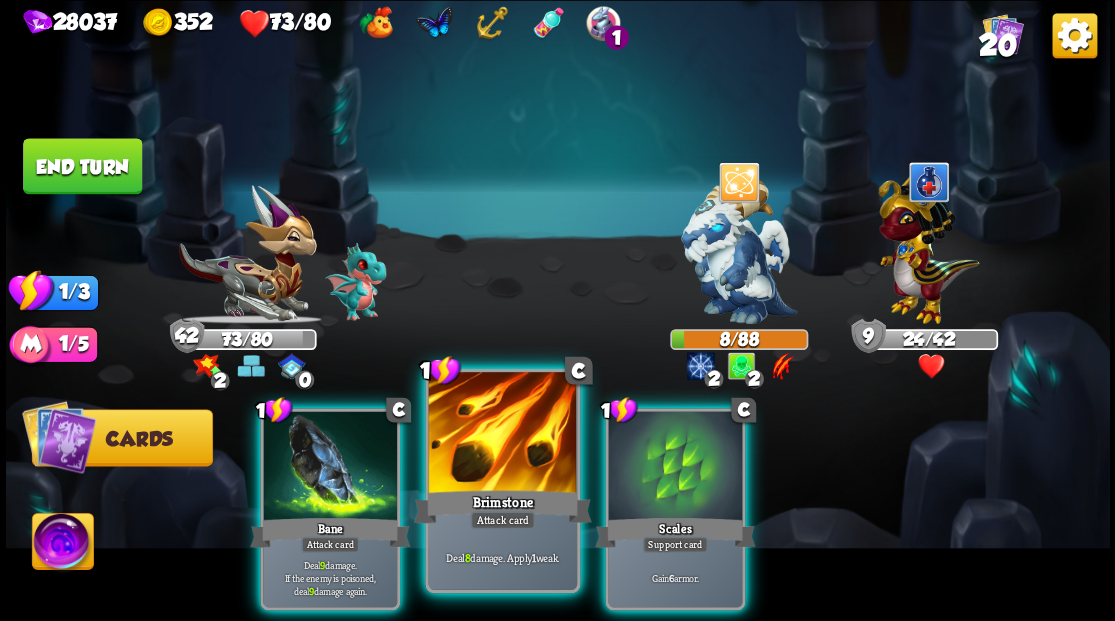 drag, startPoint x: 516, startPoint y: 446, endPoint x: 518, endPoint y: 430, distance: 16.124516 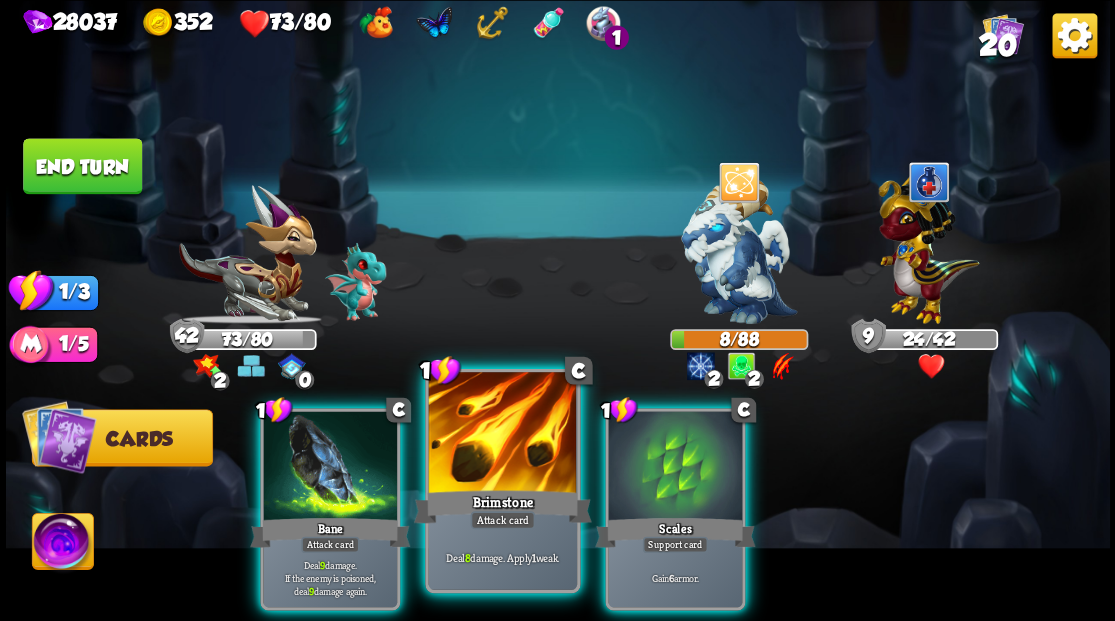 click at bounding box center [502, 434] 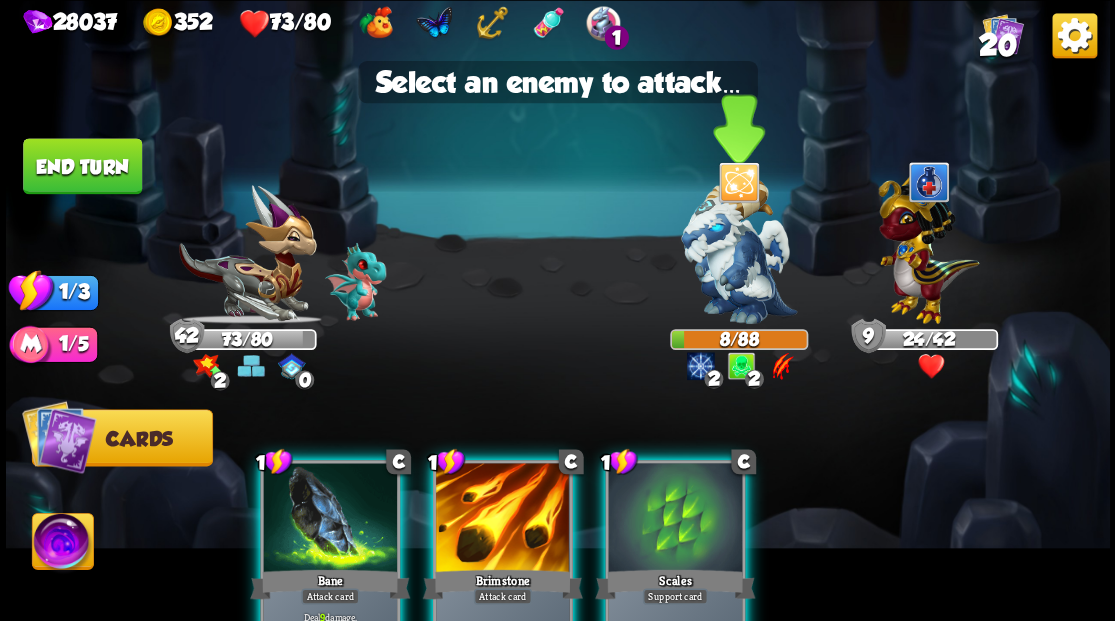 click at bounding box center [739, 251] 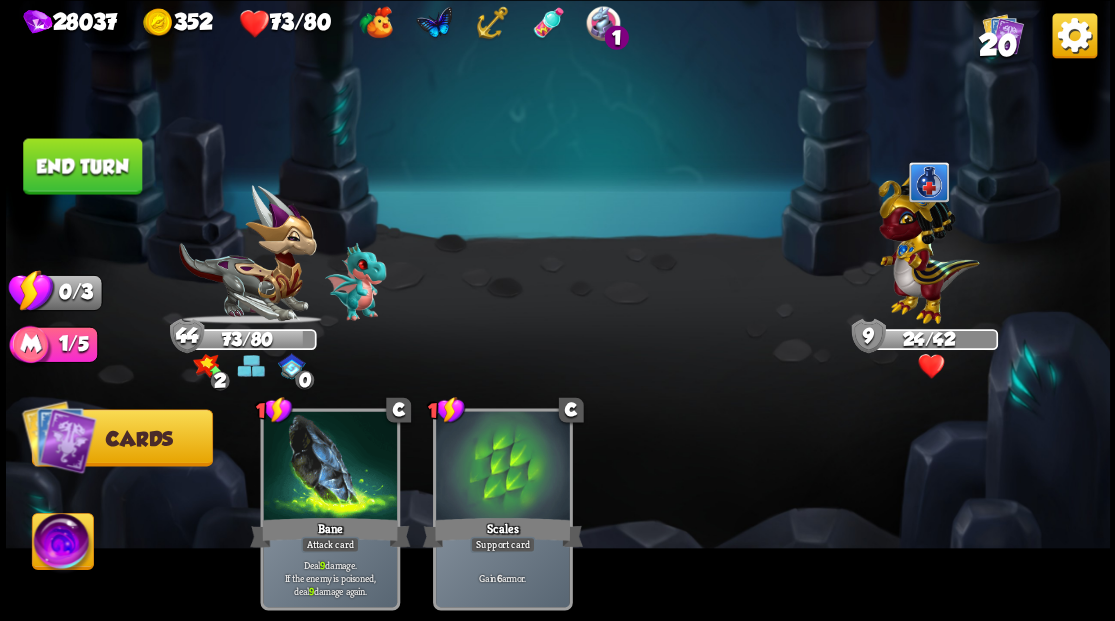 click on "End turn" at bounding box center [82, 166] 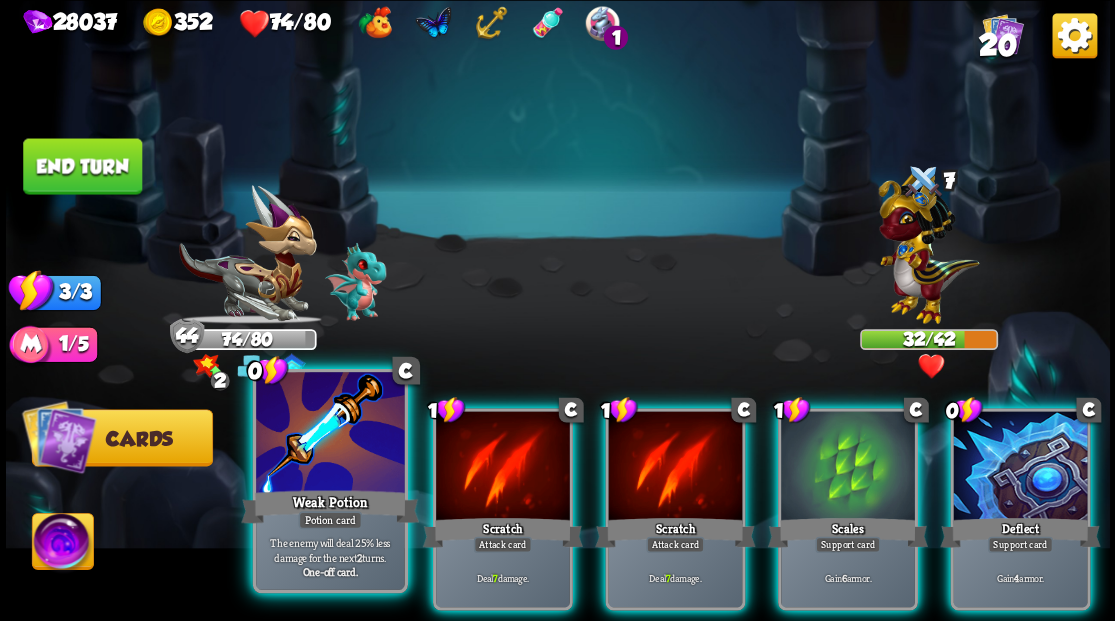 click at bounding box center (330, 434) 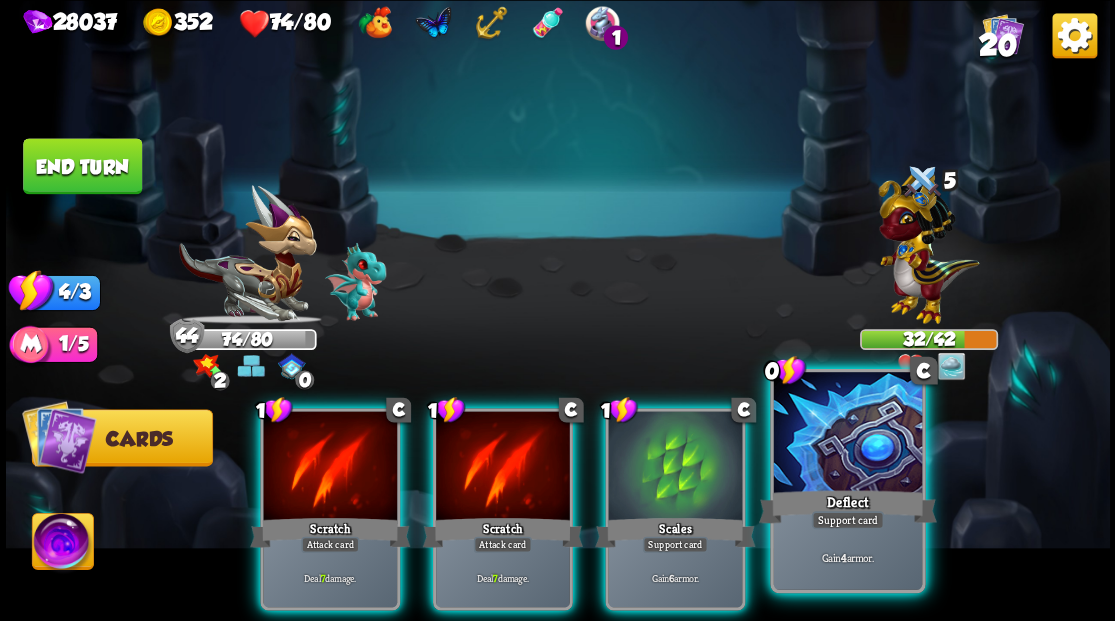click on "Deflect" at bounding box center [847, 506] 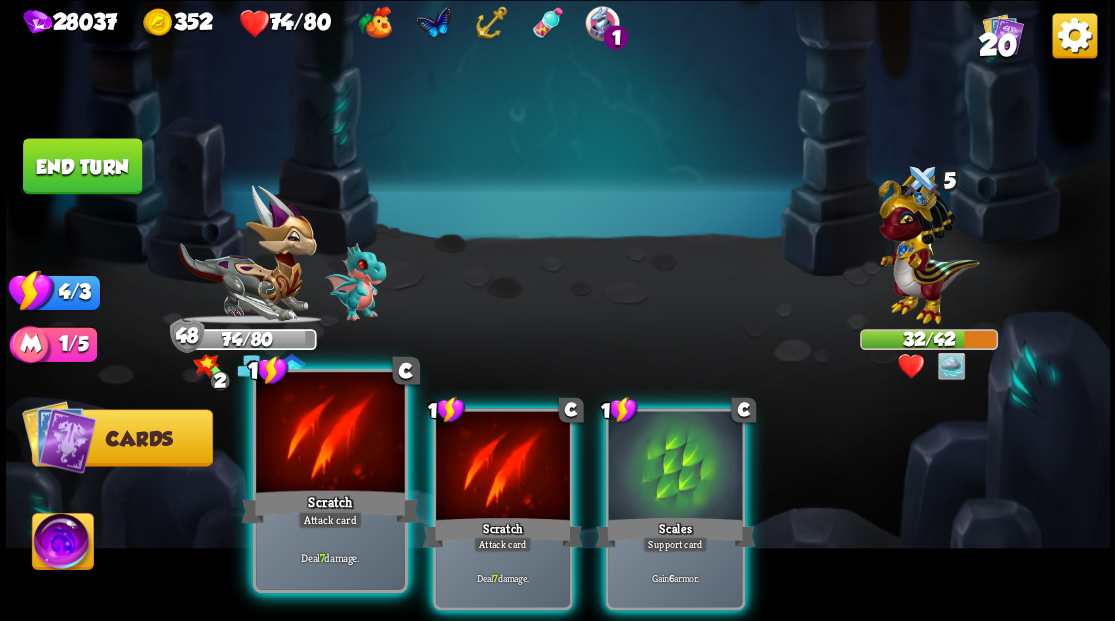 click at bounding box center [330, 434] 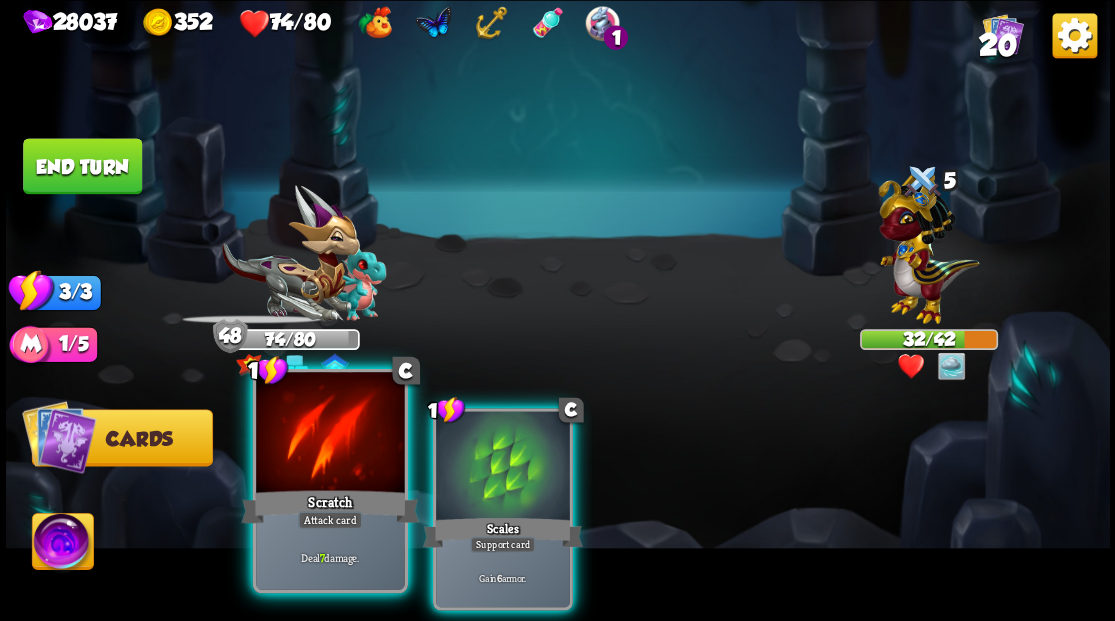 click at bounding box center (330, 434) 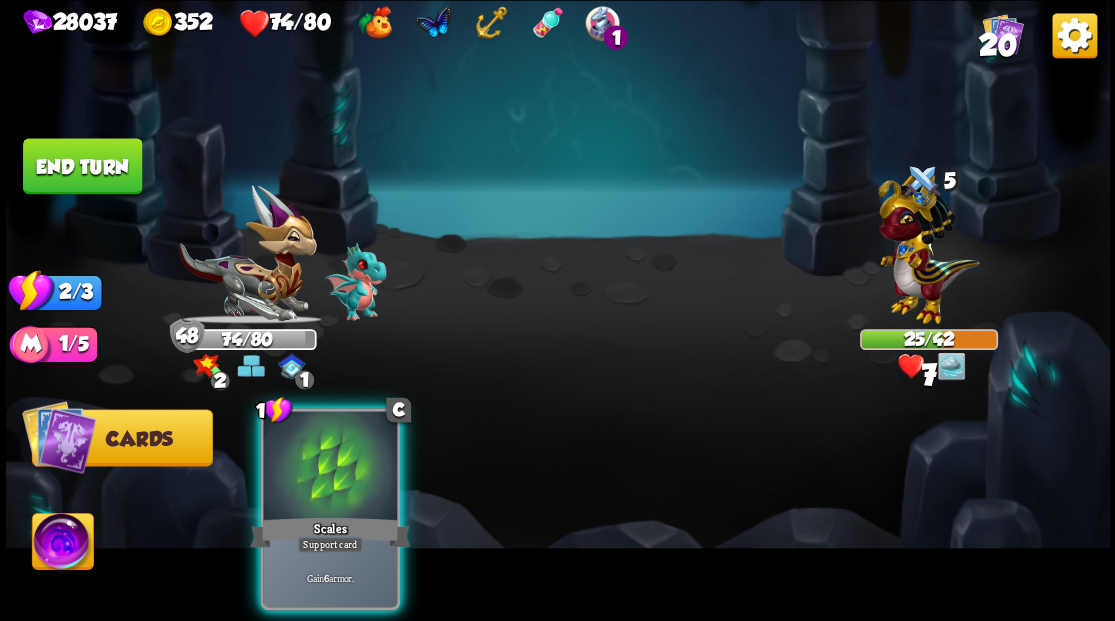 click at bounding box center (330, 467) 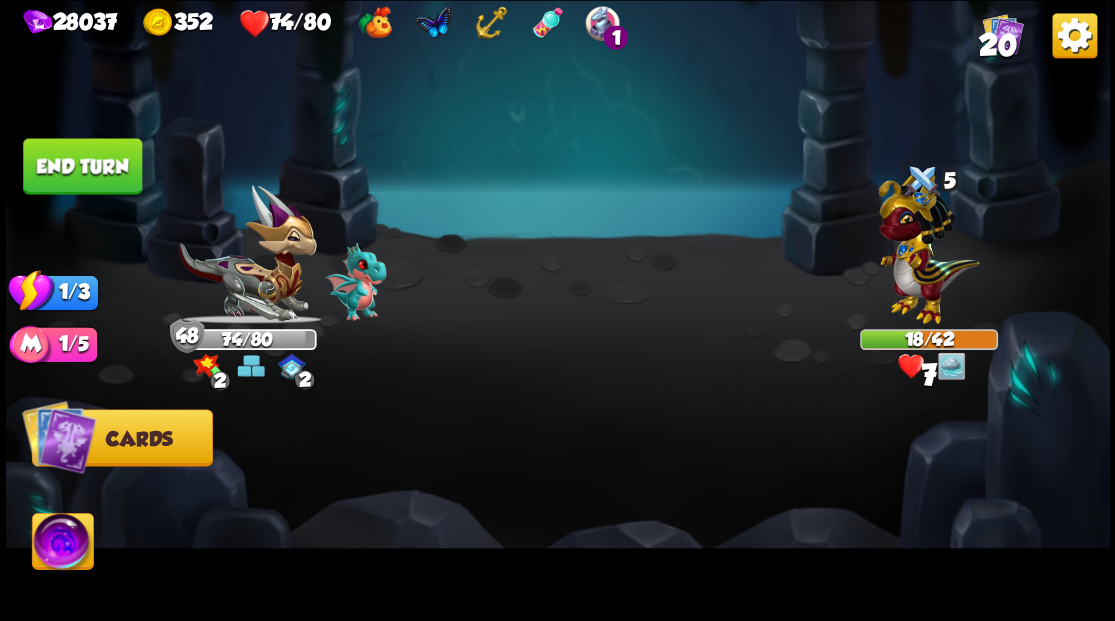 click on "End turn" at bounding box center [82, 166] 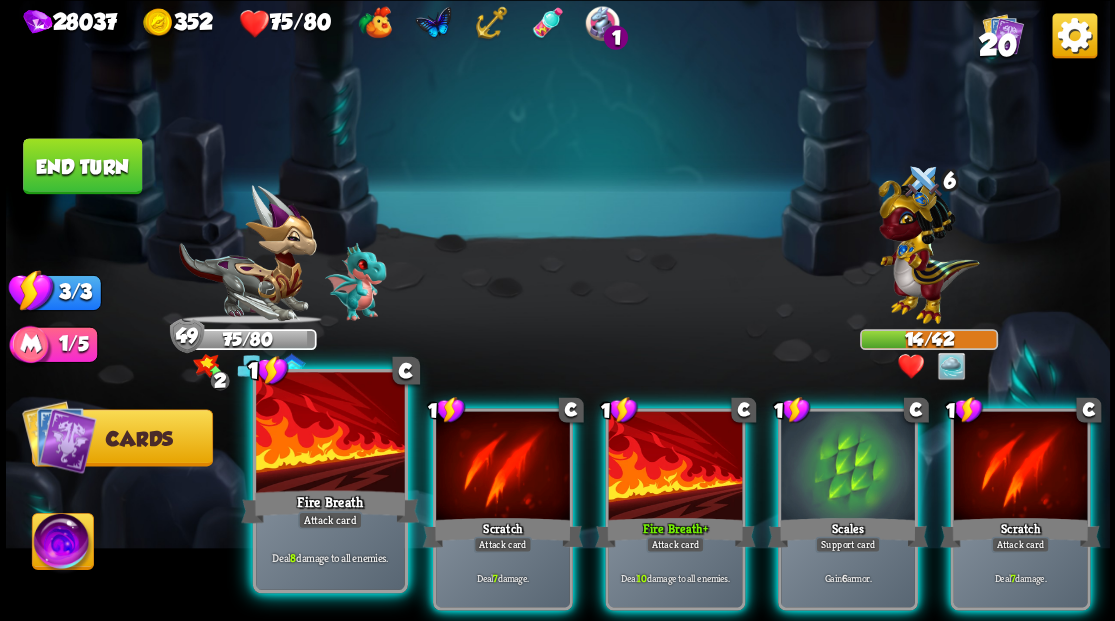 click at bounding box center [330, 434] 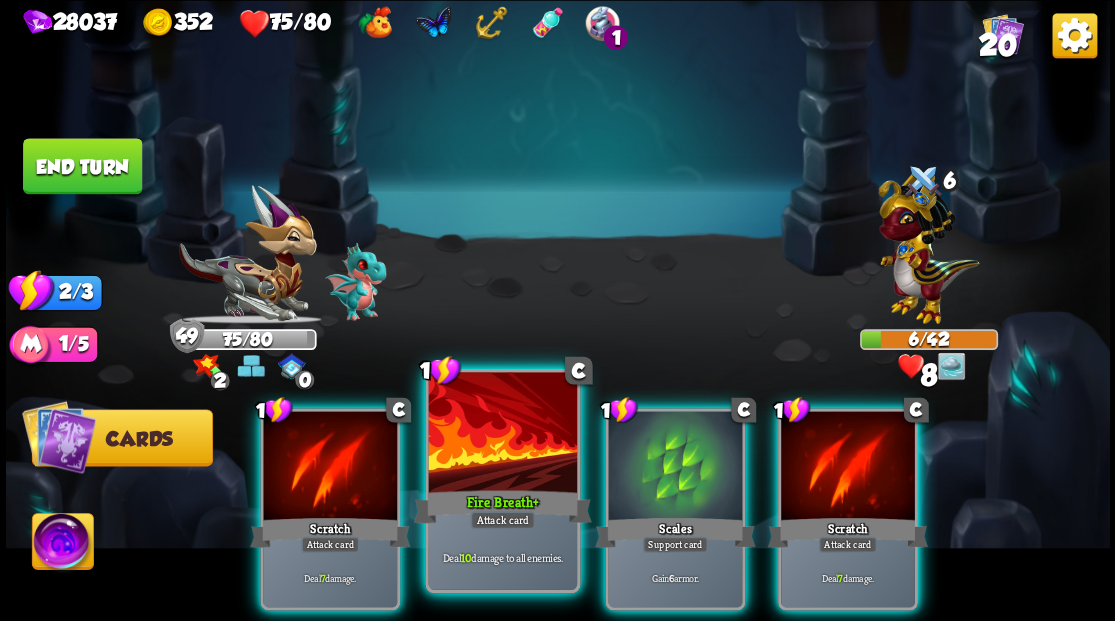 click at bounding box center (502, 434) 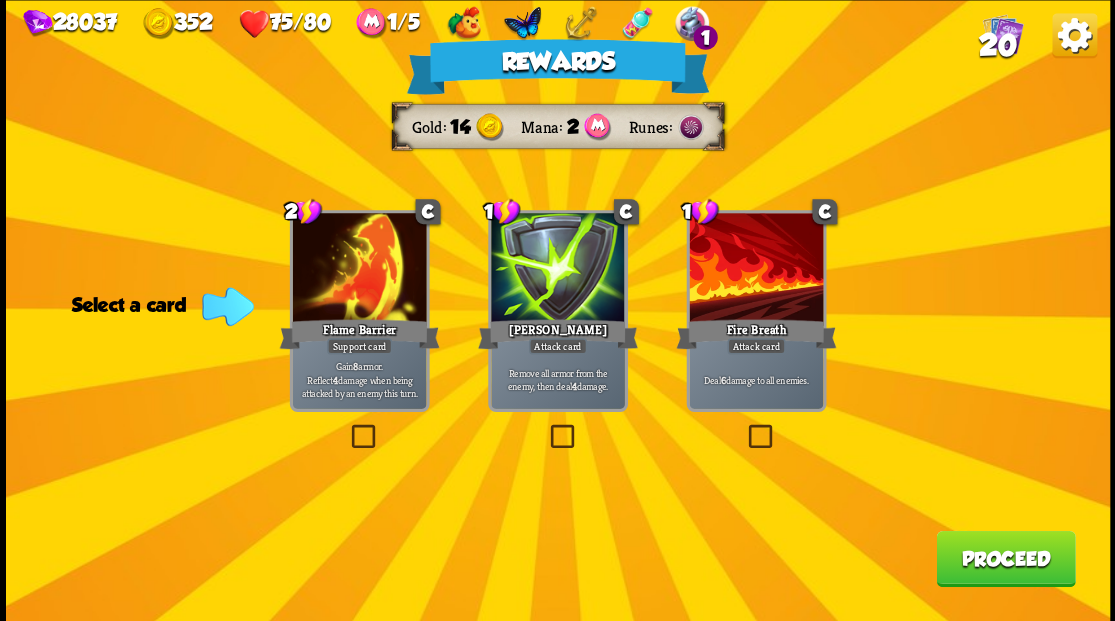 click at bounding box center [546, 427] 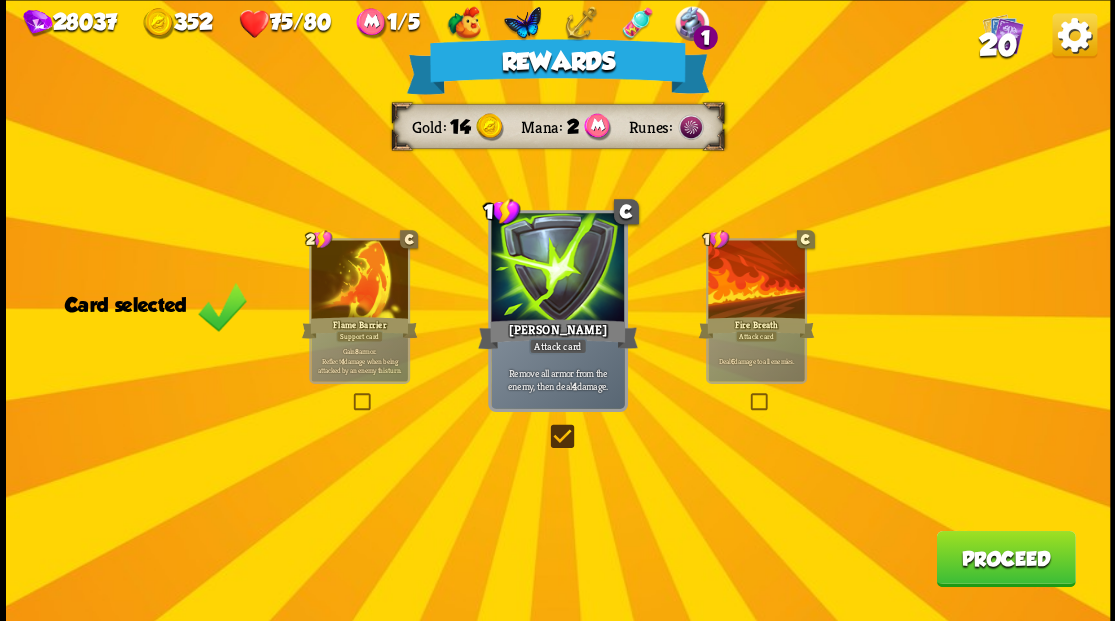 click on "Proceed" at bounding box center [1005, 558] 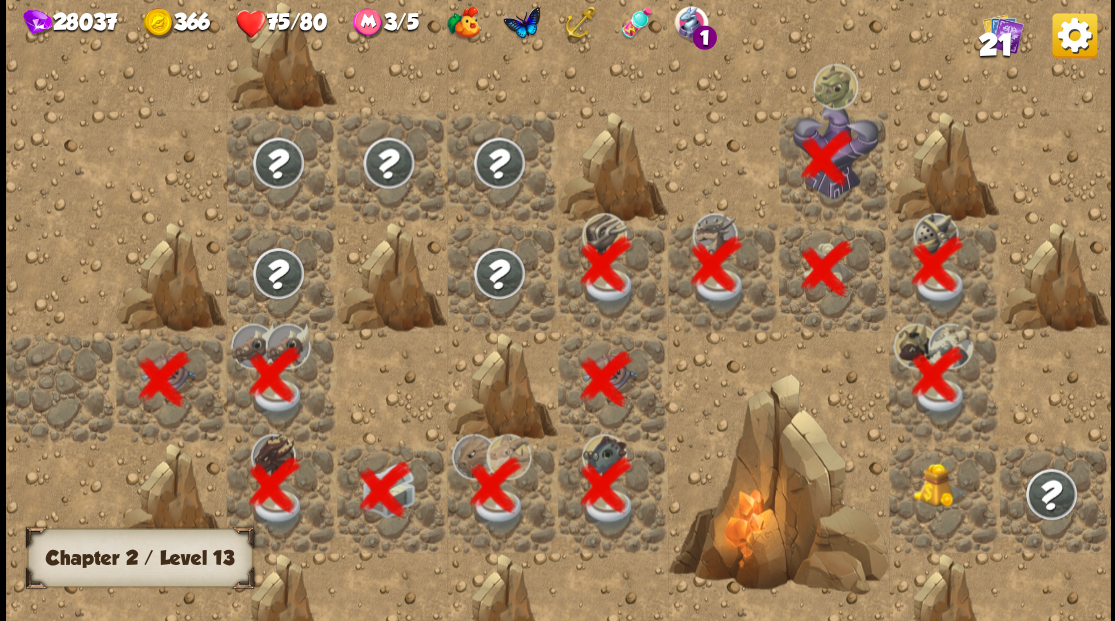 scroll, scrollTop: 0, scrollLeft: 384, axis: horizontal 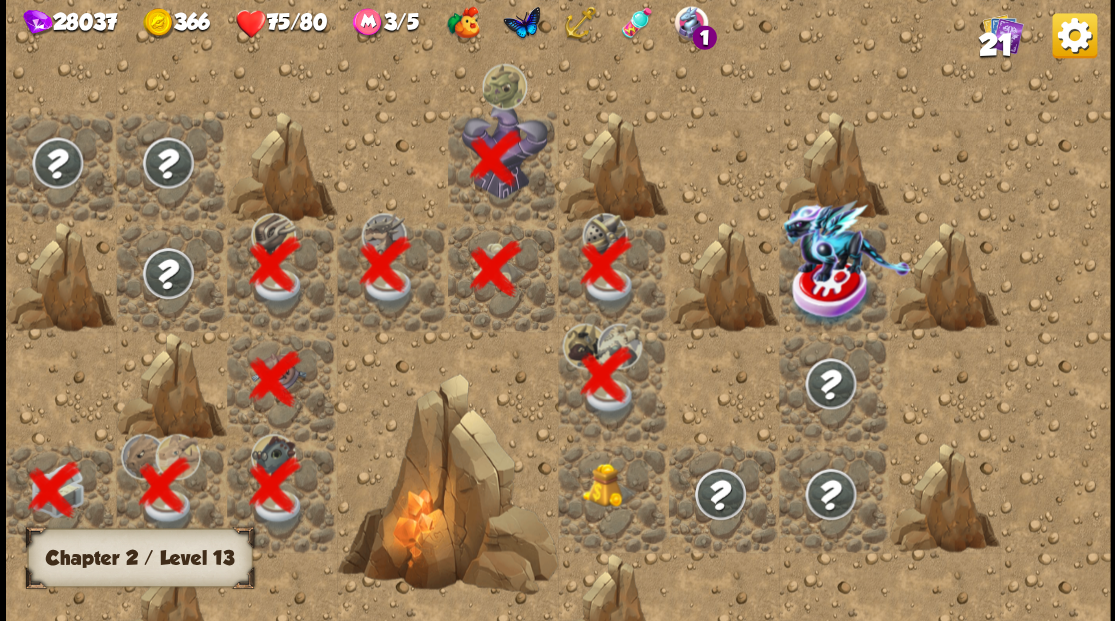 click at bounding box center [609, 484] 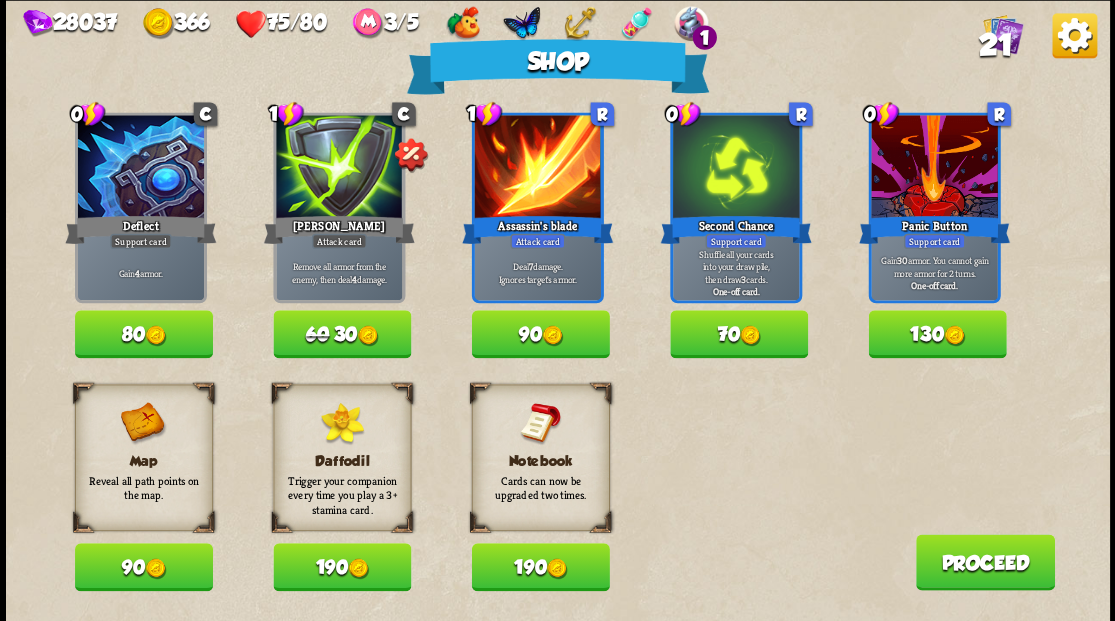 click on "190" at bounding box center [540, 567] 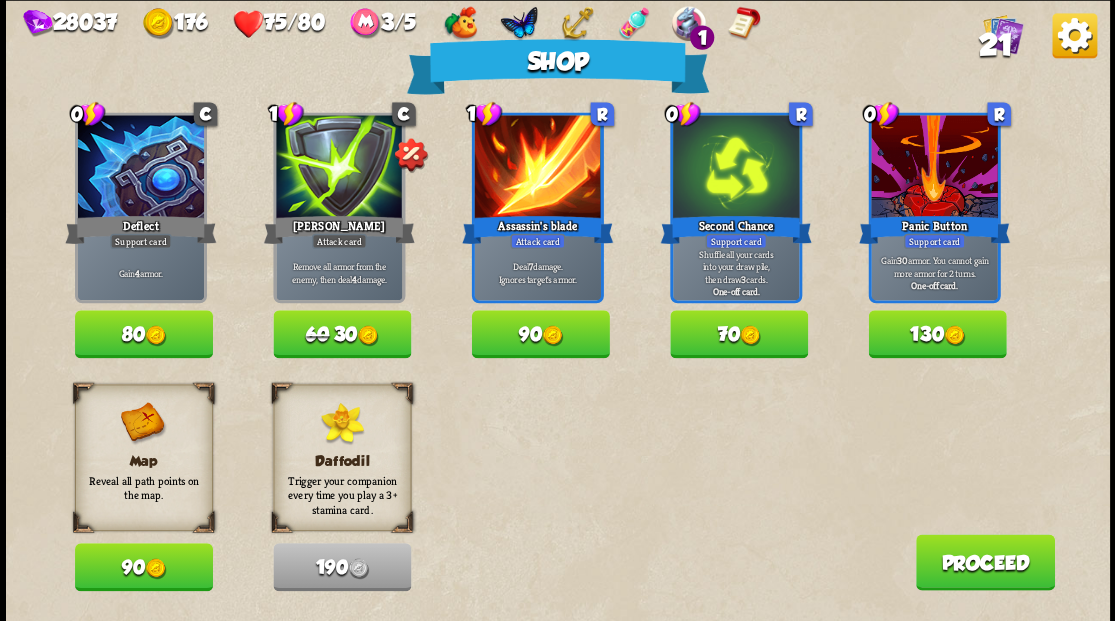 click on "90" at bounding box center (540, 334) 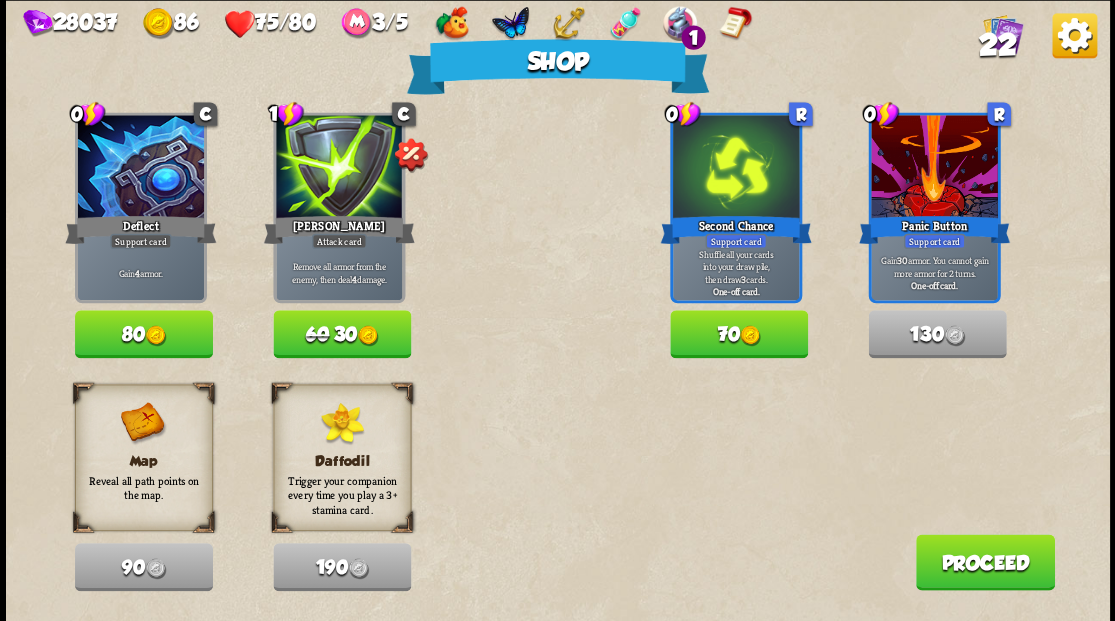 click on "Proceed" at bounding box center [984, 562] 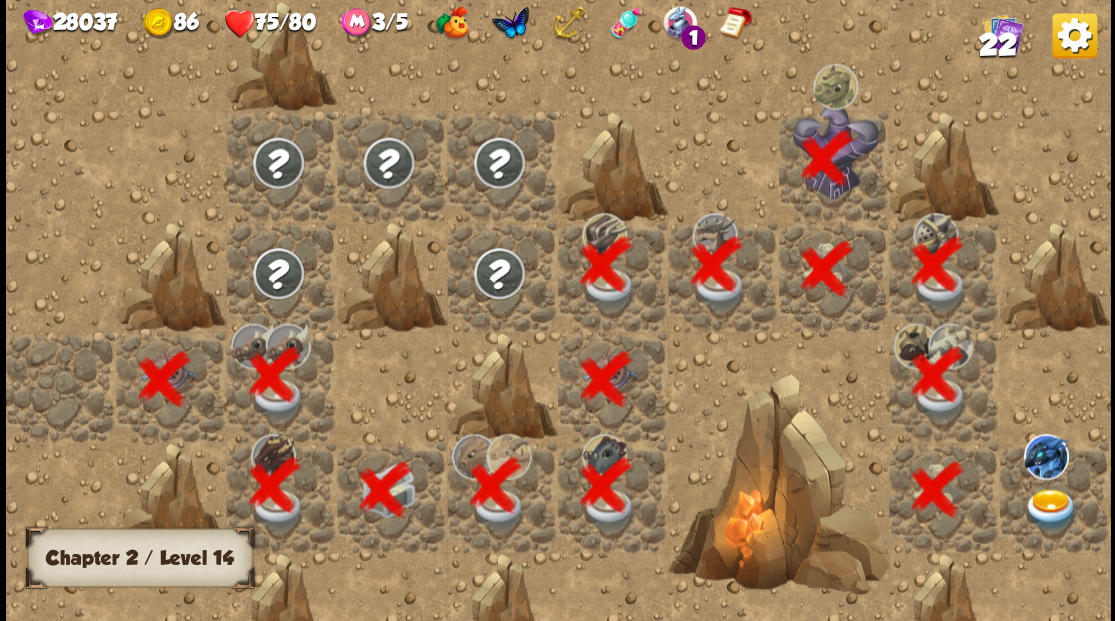 scroll, scrollTop: 0, scrollLeft: 384, axis: horizontal 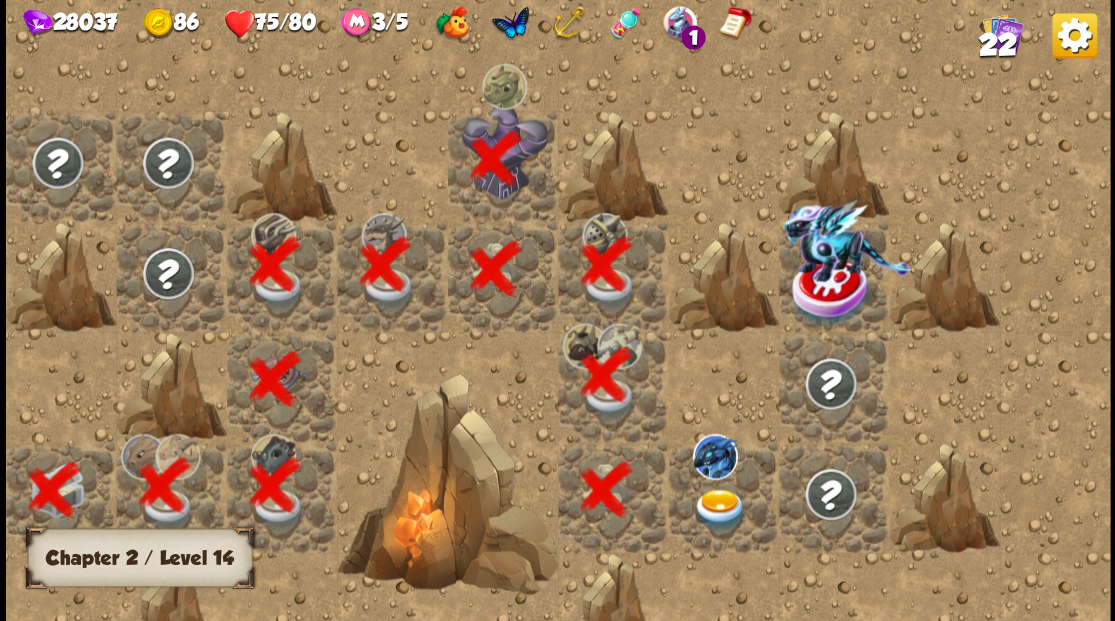 click at bounding box center [719, 509] 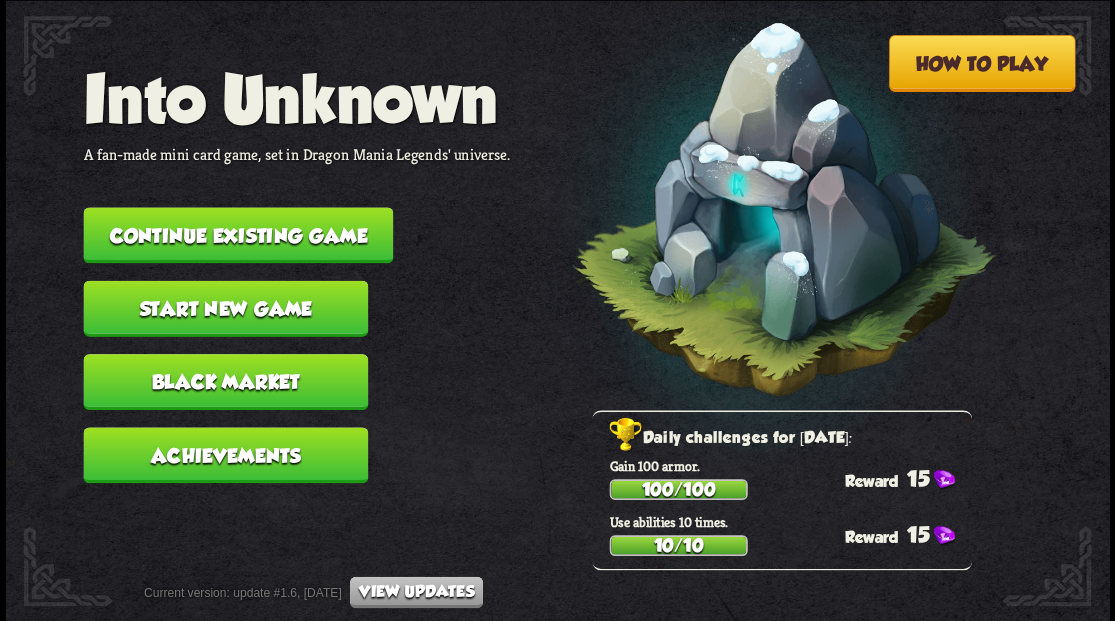 scroll, scrollTop: 0, scrollLeft: 0, axis: both 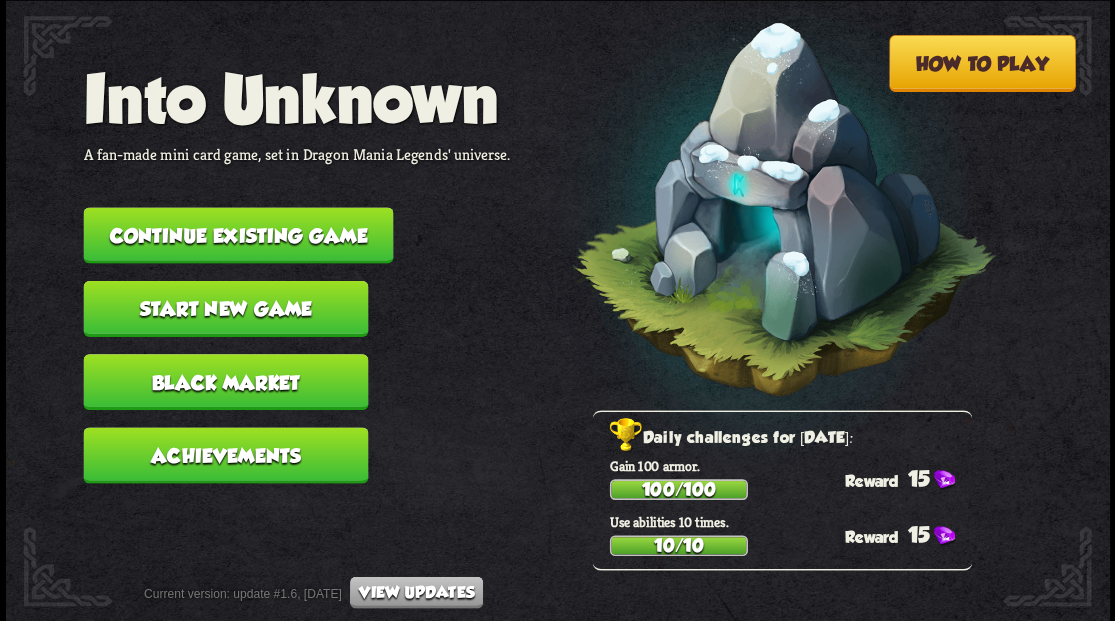 click on "Continue existing game" at bounding box center (238, 235) 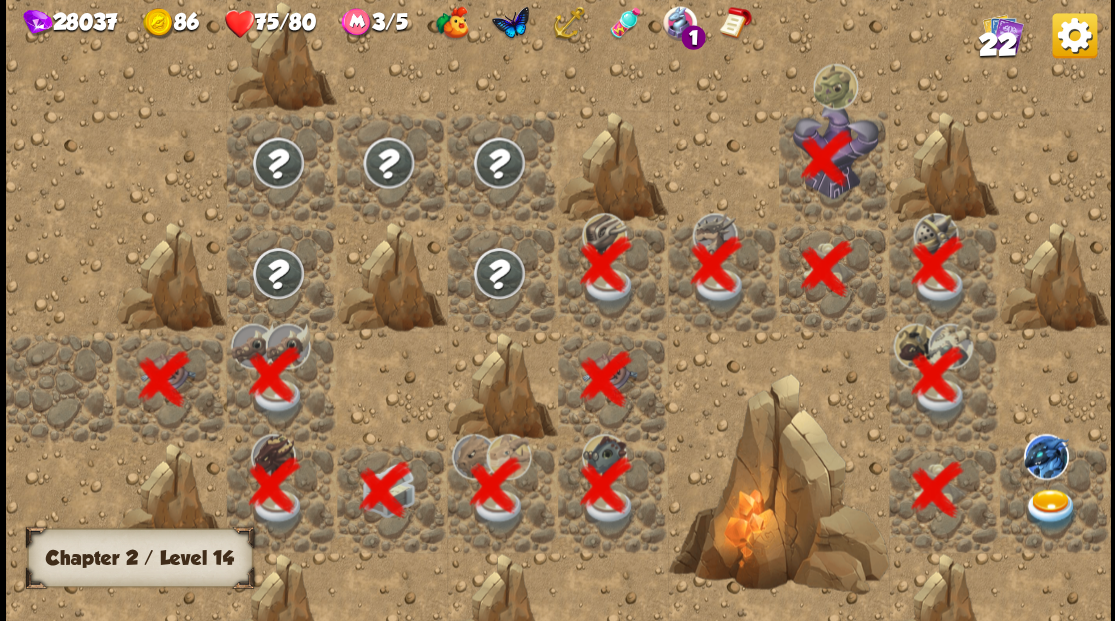 scroll, scrollTop: 0, scrollLeft: 384, axis: horizontal 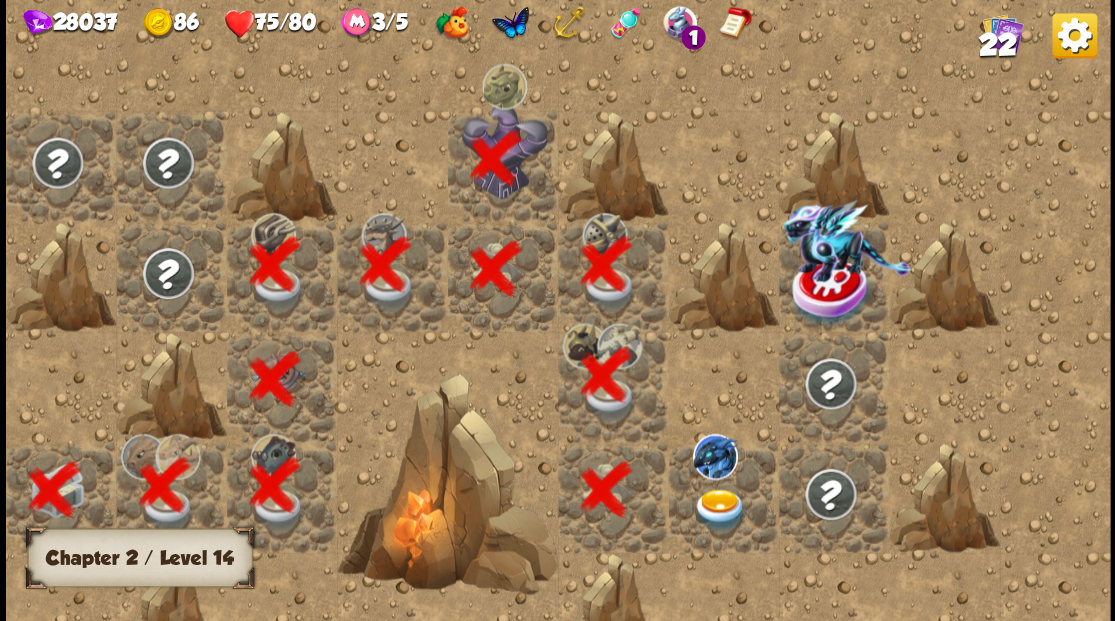 click at bounding box center [719, 509] 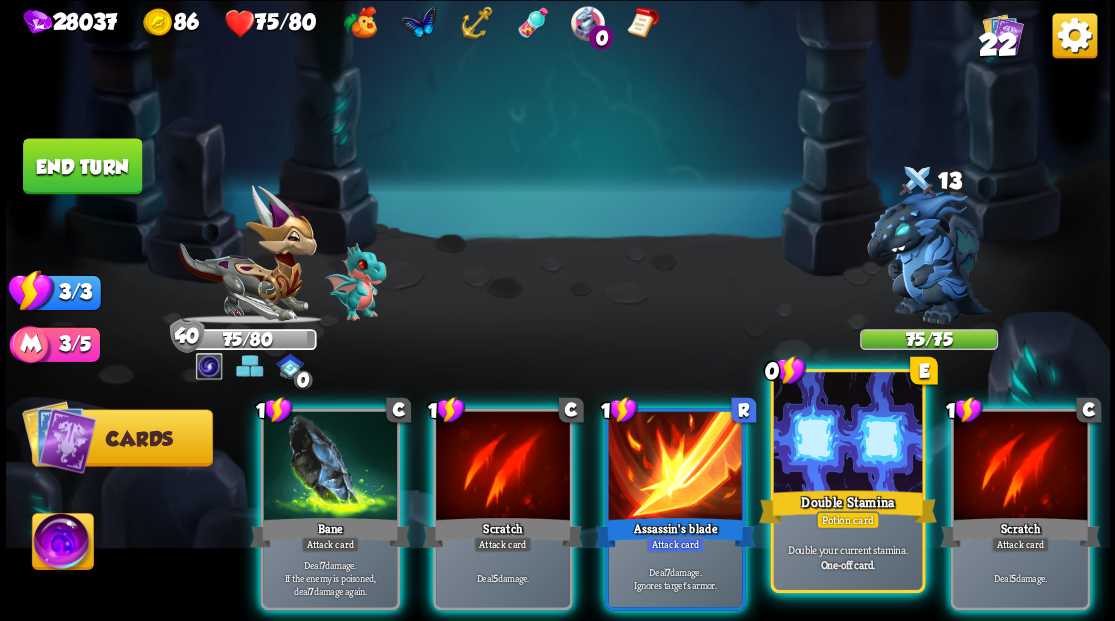 click at bounding box center (847, 434) 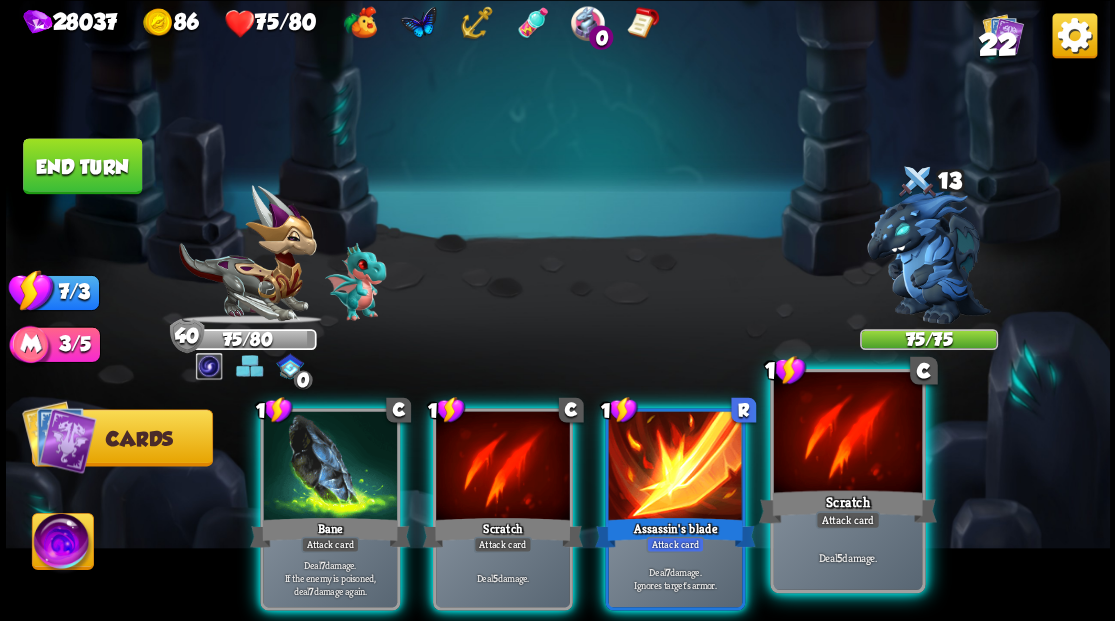 click at bounding box center (847, 434) 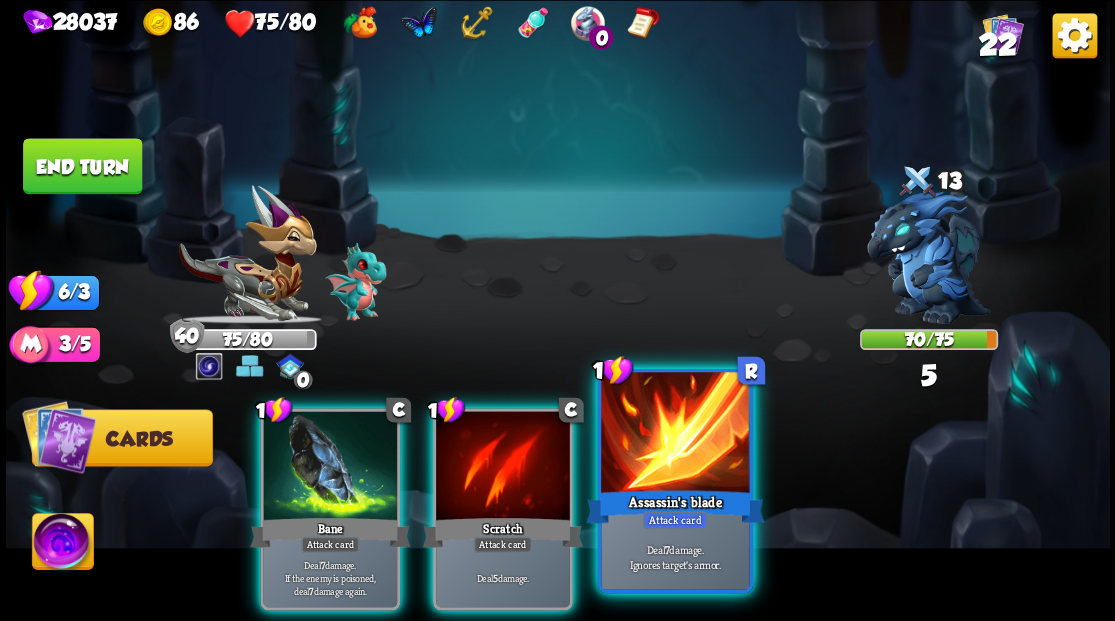 click at bounding box center [675, 434] 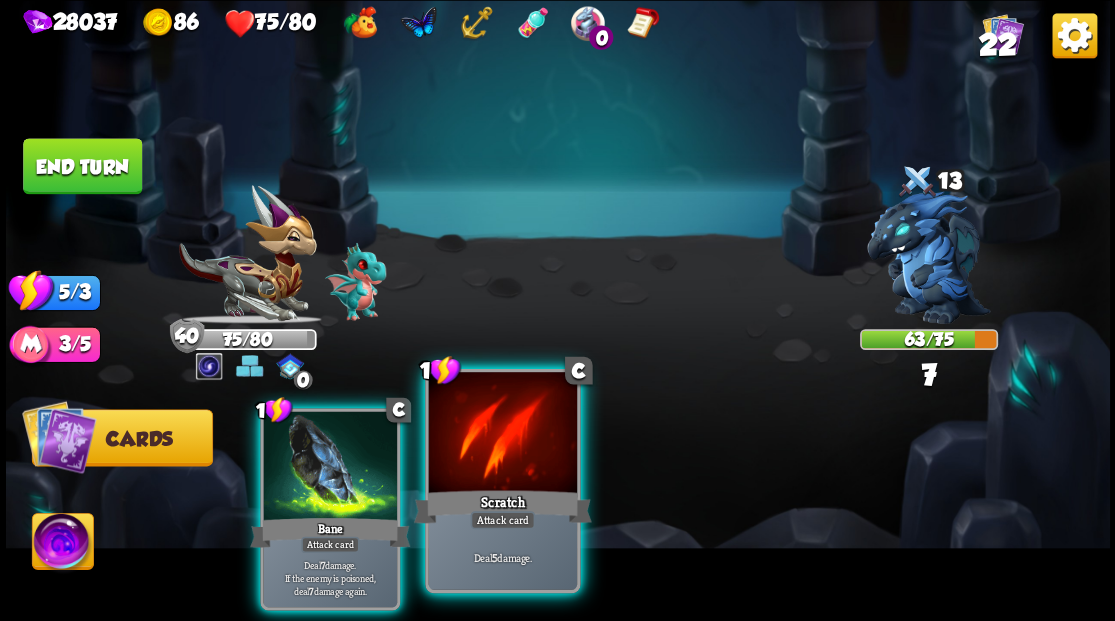 click at bounding box center [502, 434] 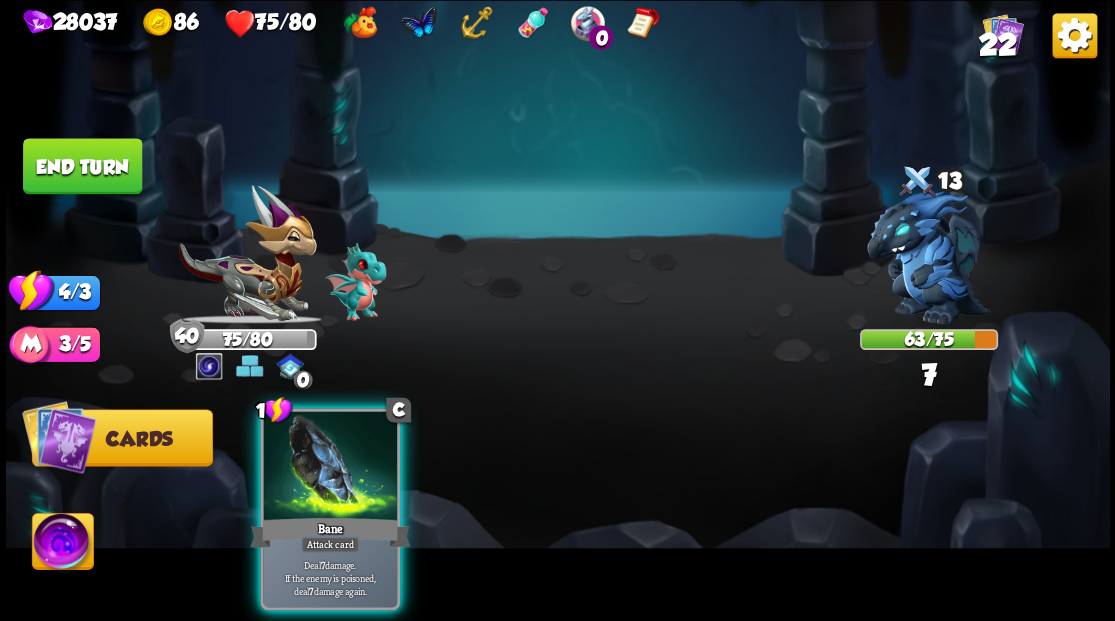 click at bounding box center (330, 467) 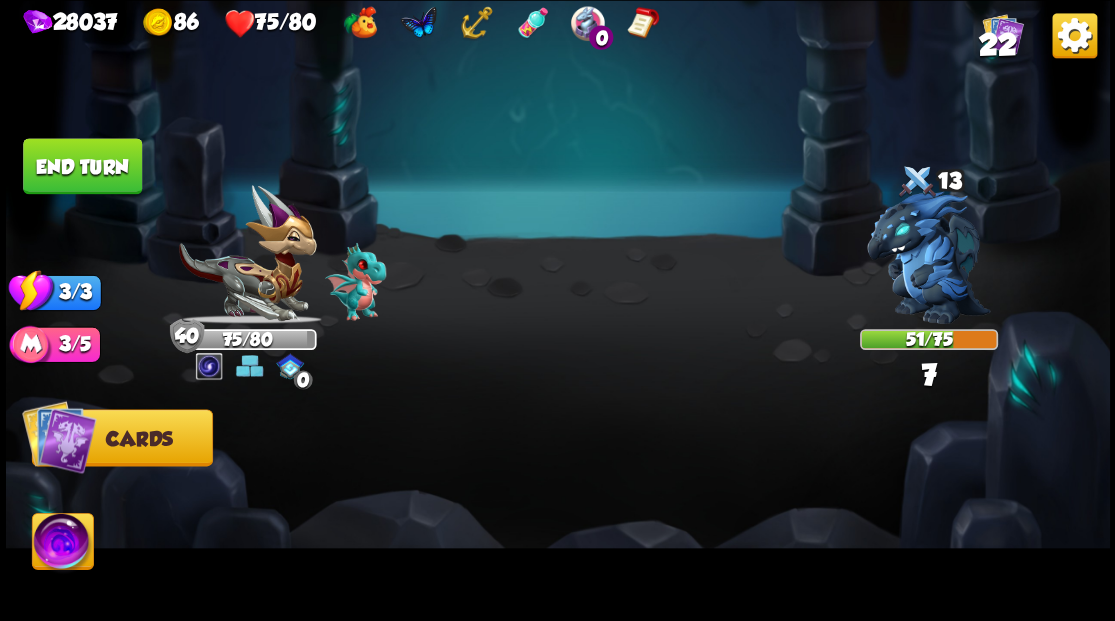 click on "End turn" at bounding box center [82, 166] 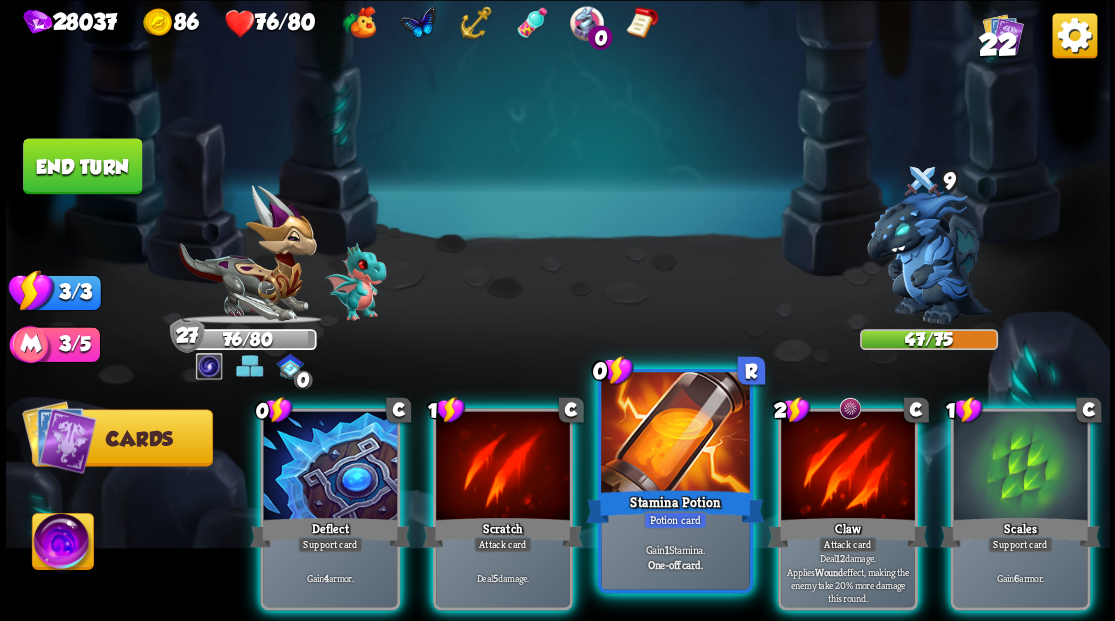 click at bounding box center (675, 434) 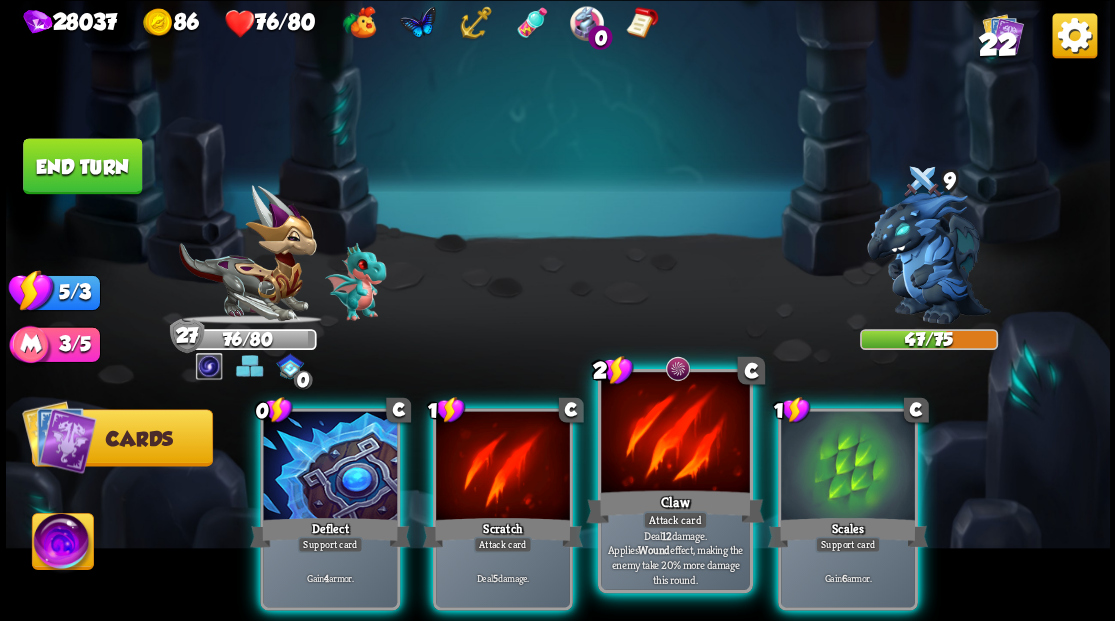 click at bounding box center [675, 434] 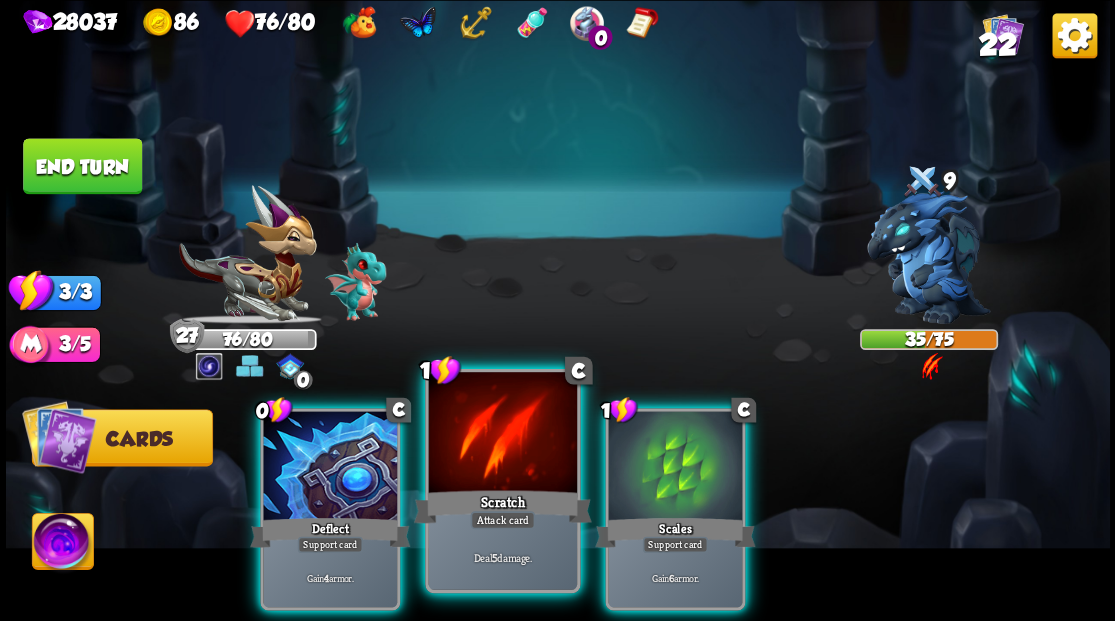 click at bounding box center [502, 434] 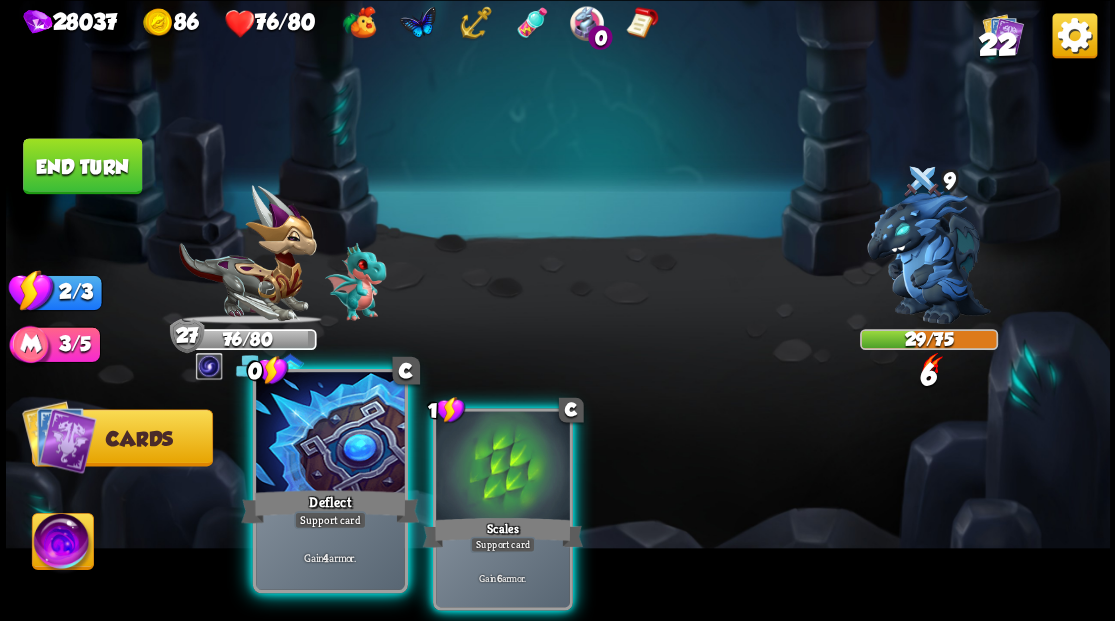 click at bounding box center [330, 434] 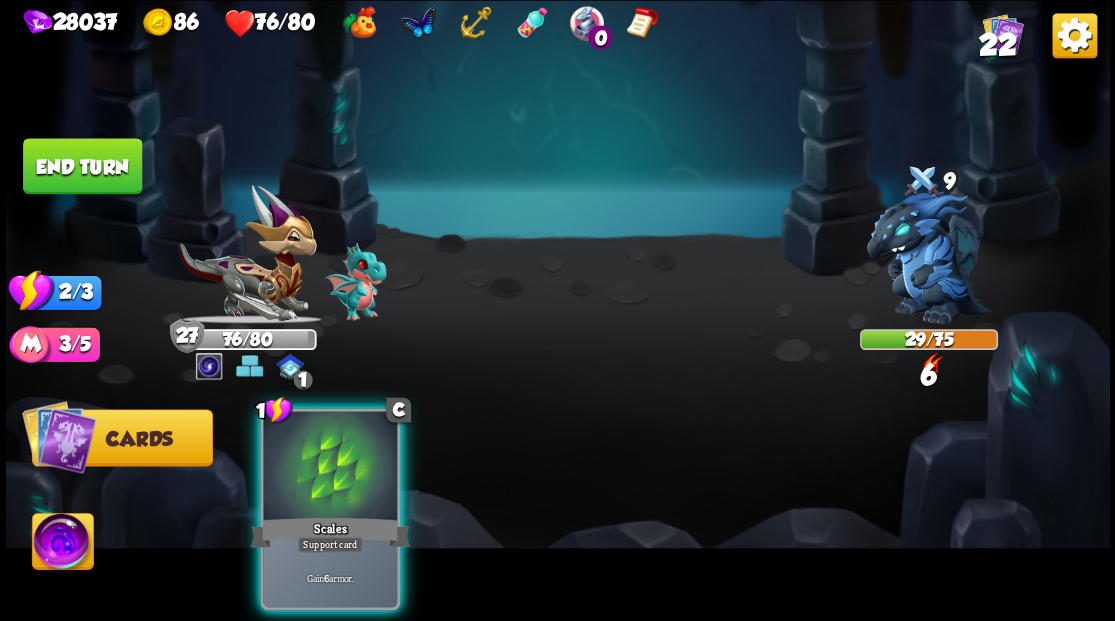 click at bounding box center [330, 467] 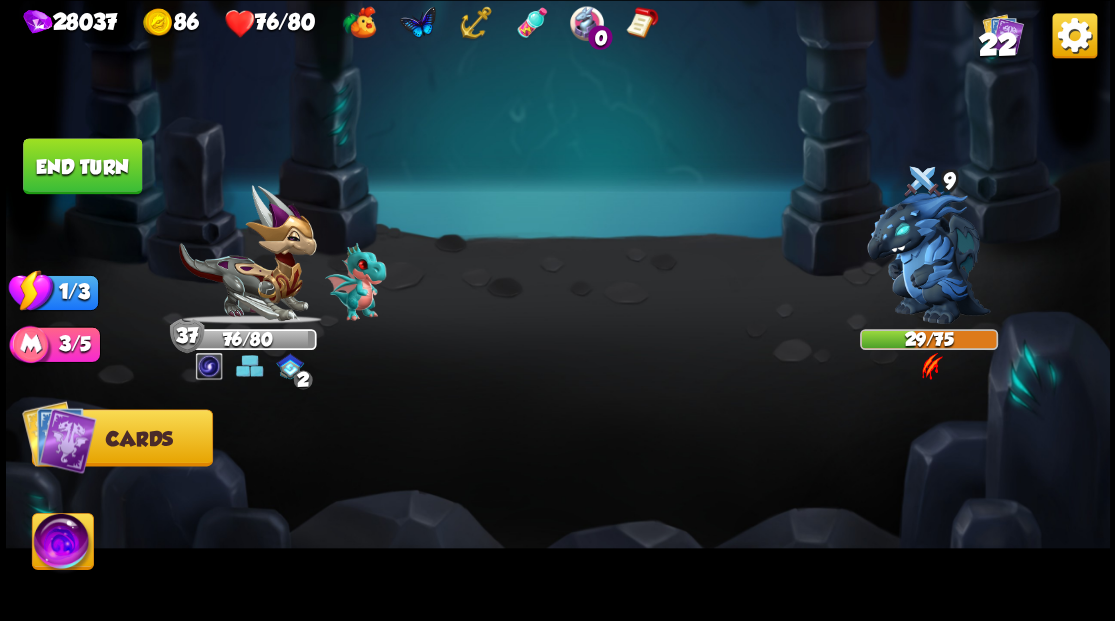 click on "End turn" at bounding box center (82, 166) 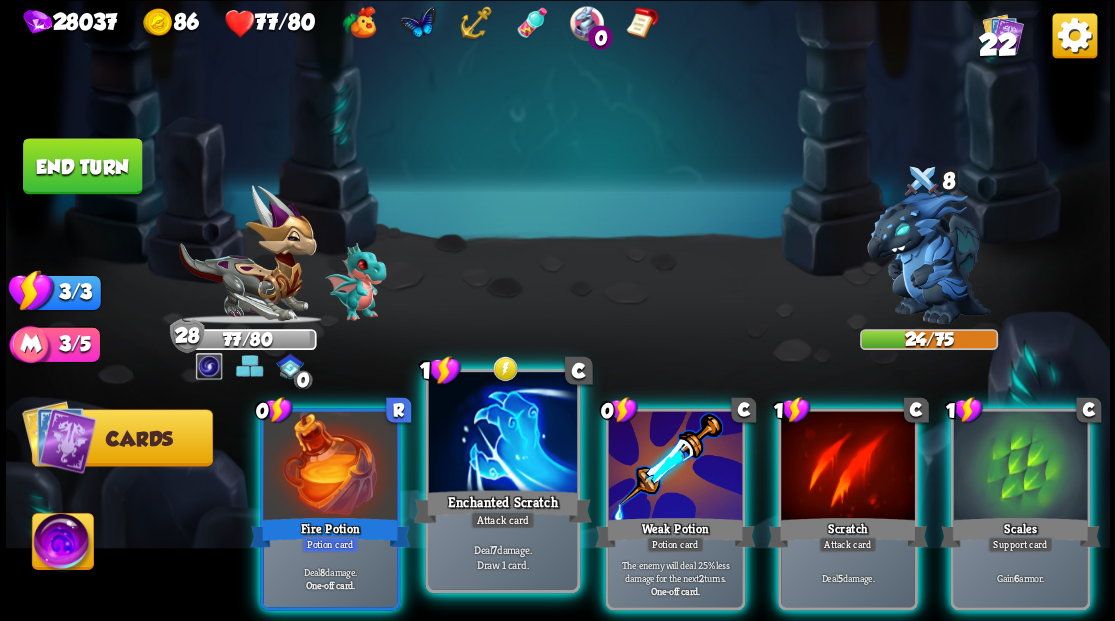 click at bounding box center [502, 434] 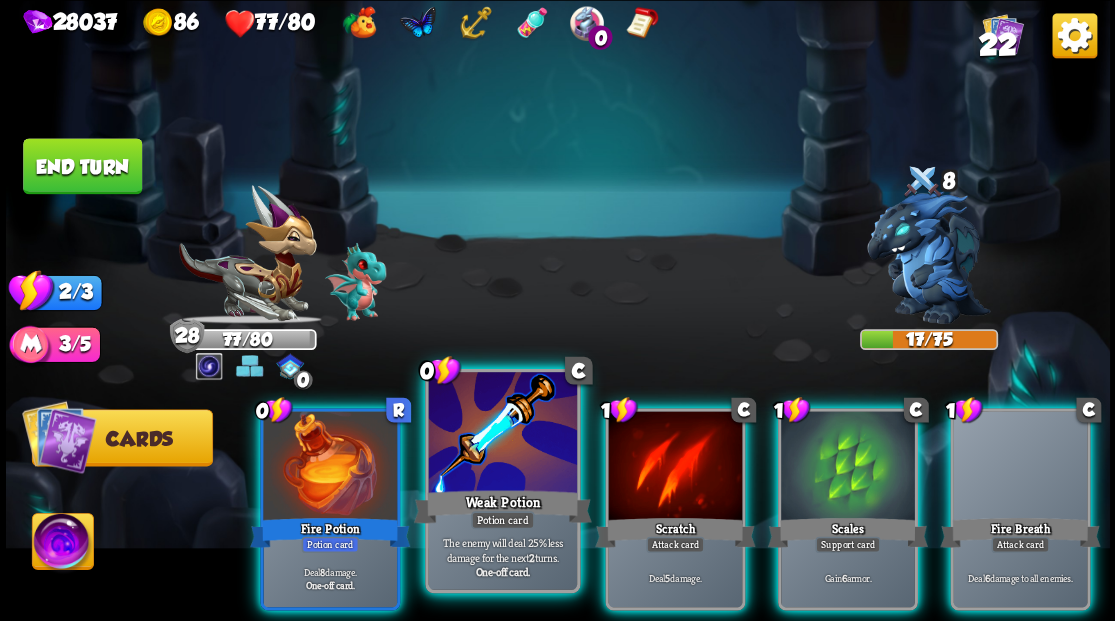 click at bounding box center [502, 434] 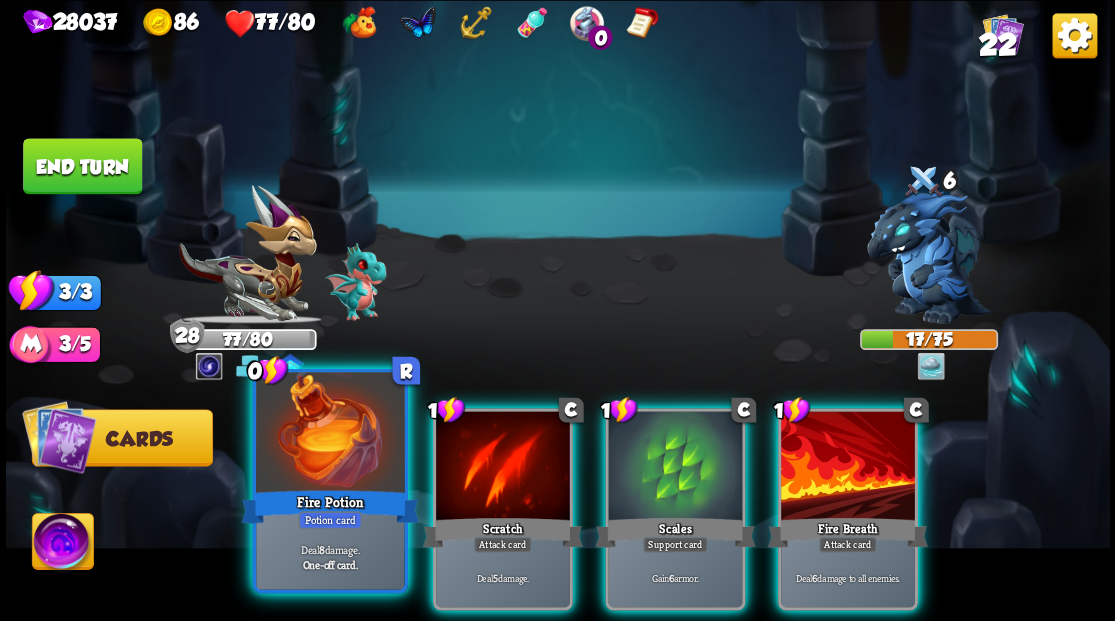 click at bounding box center (330, 434) 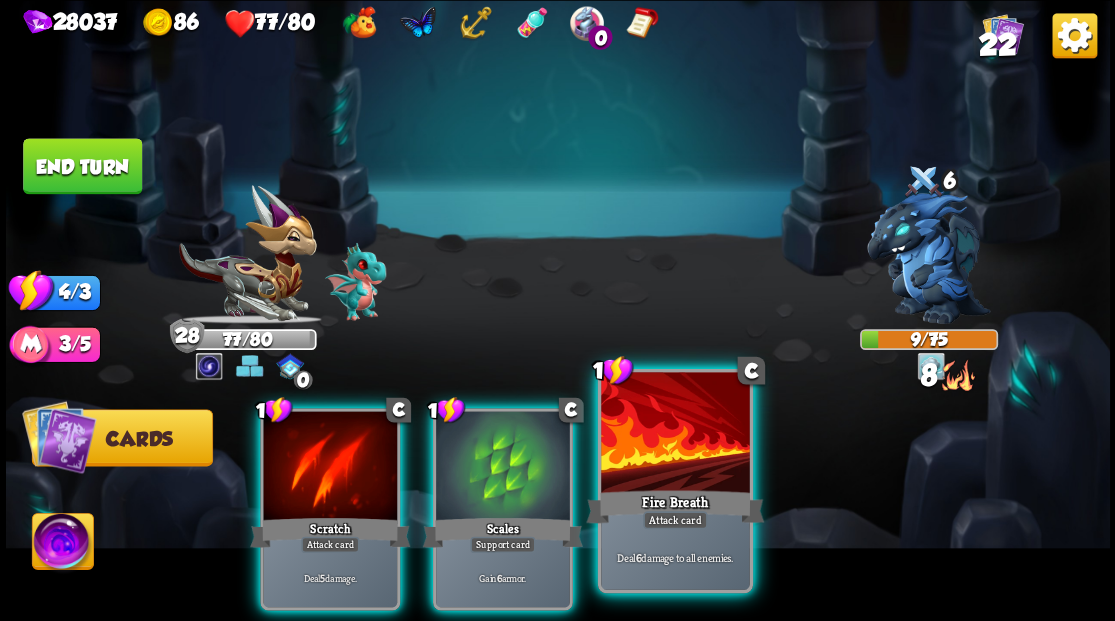 click at bounding box center [675, 434] 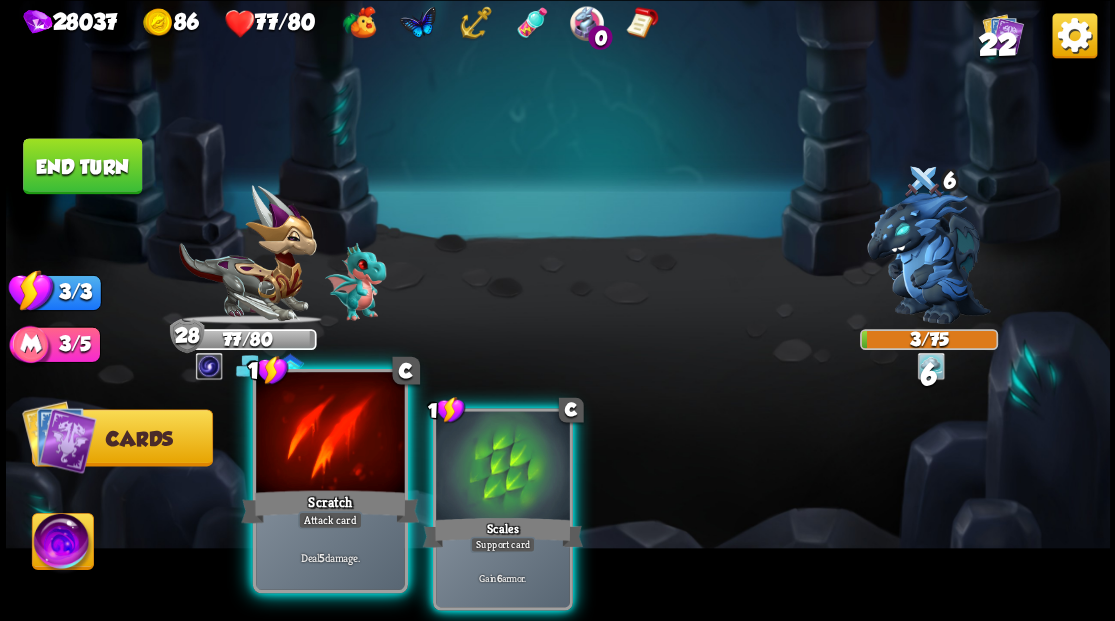 click at bounding box center [330, 434] 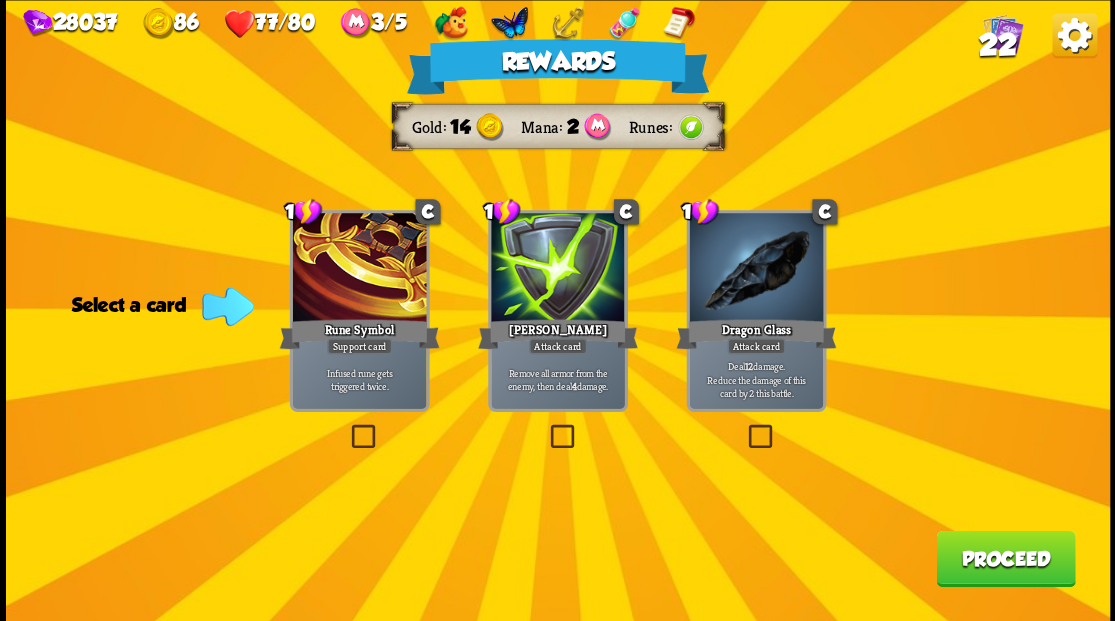 click on "22" at bounding box center [997, 45] 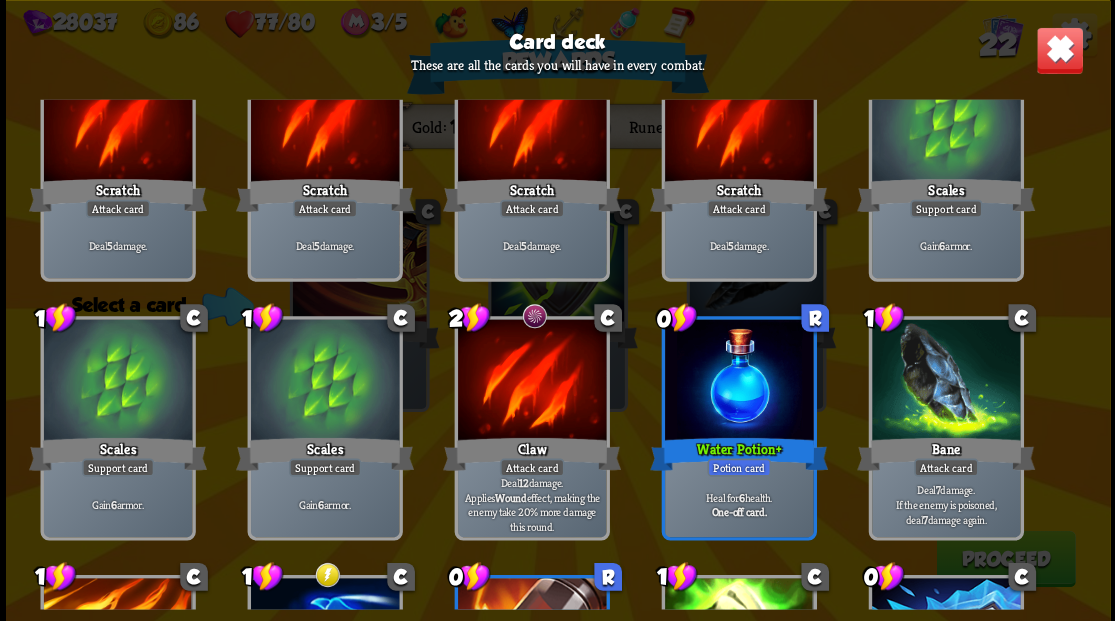 scroll, scrollTop: 0, scrollLeft: 0, axis: both 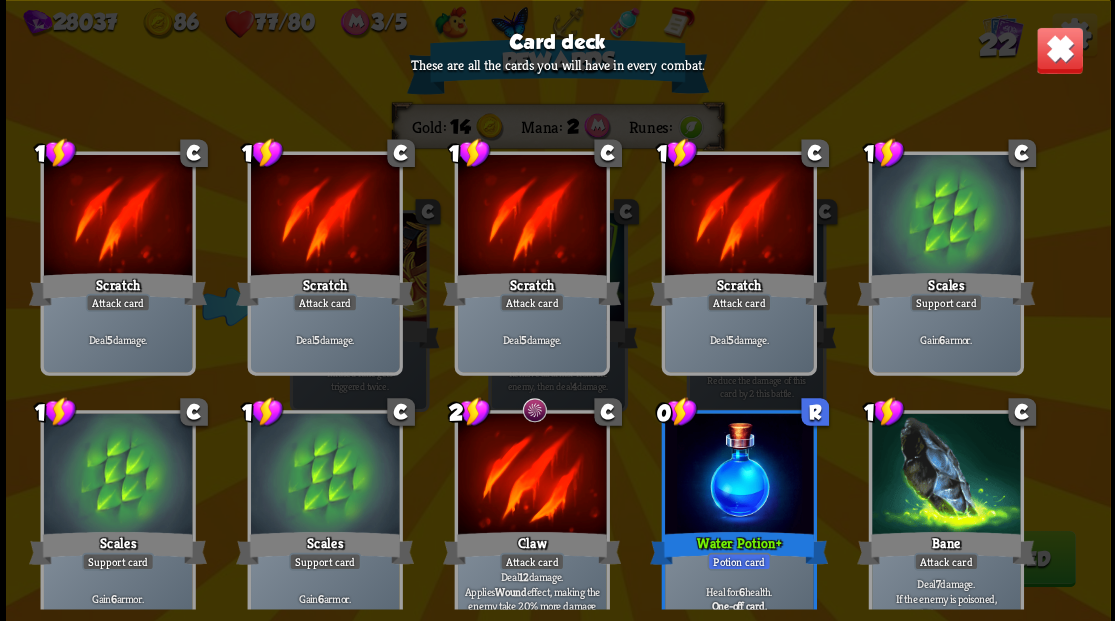 click at bounding box center [1059, 50] 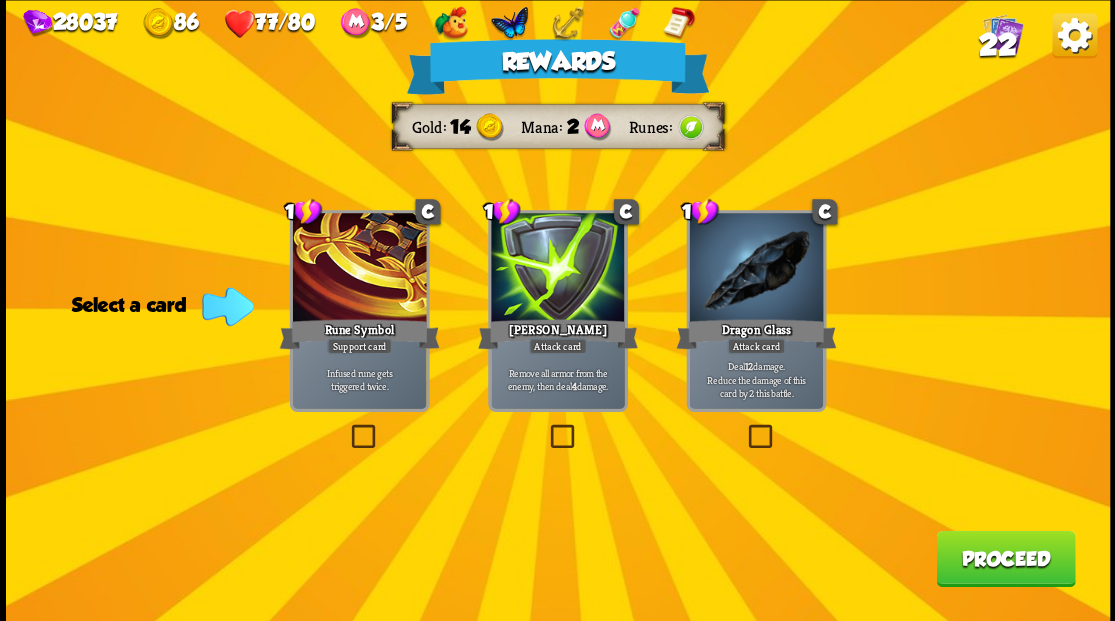 click at bounding box center [744, 427] 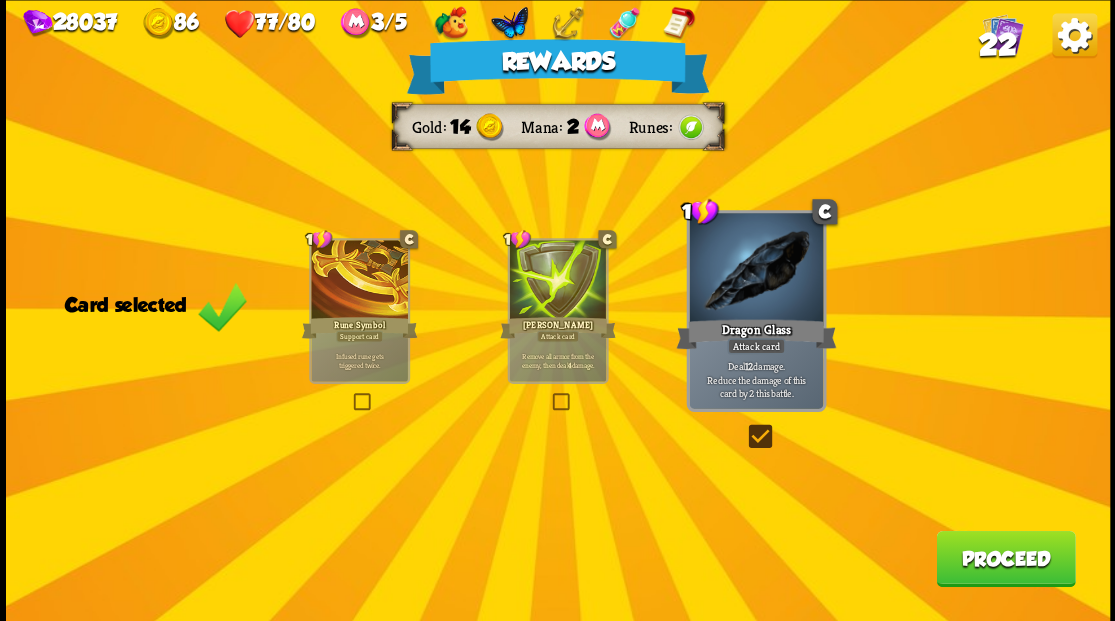 click on "Proceed" at bounding box center [1005, 558] 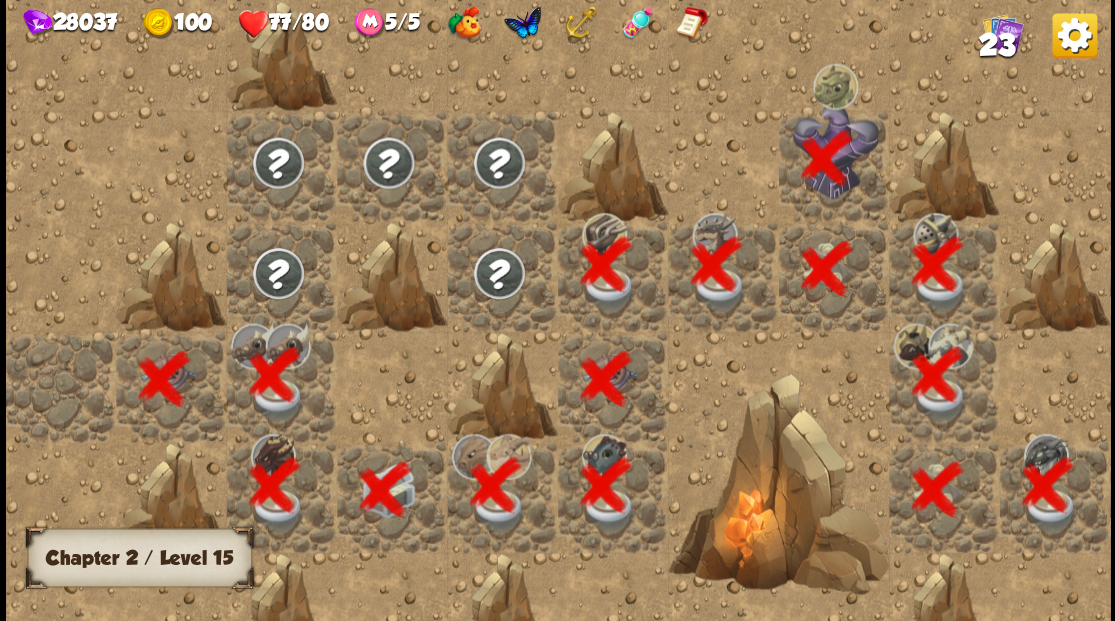 scroll, scrollTop: 0, scrollLeft: 384, axis: horizontal 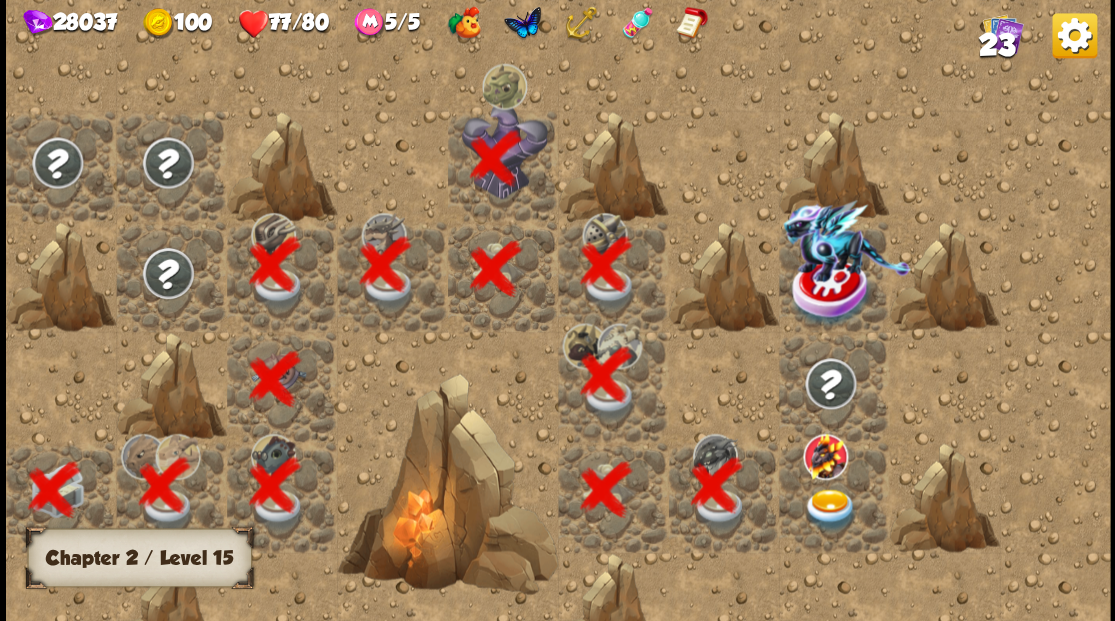 click at bounding box center (829, 509) 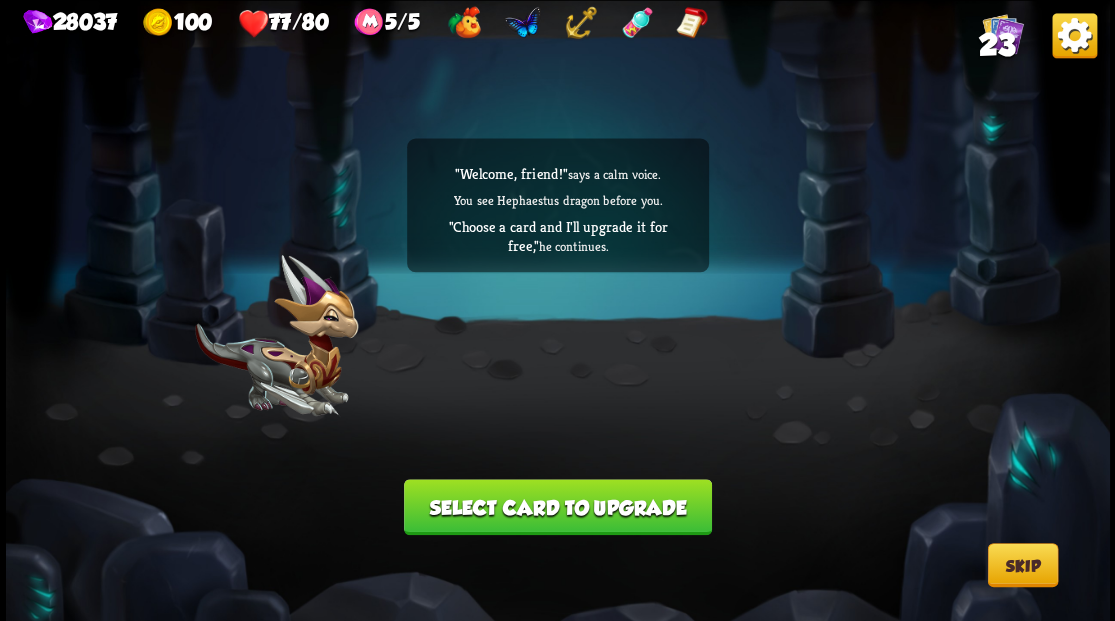 click on "Select card to upgrade" at bounding box center (558, 507) 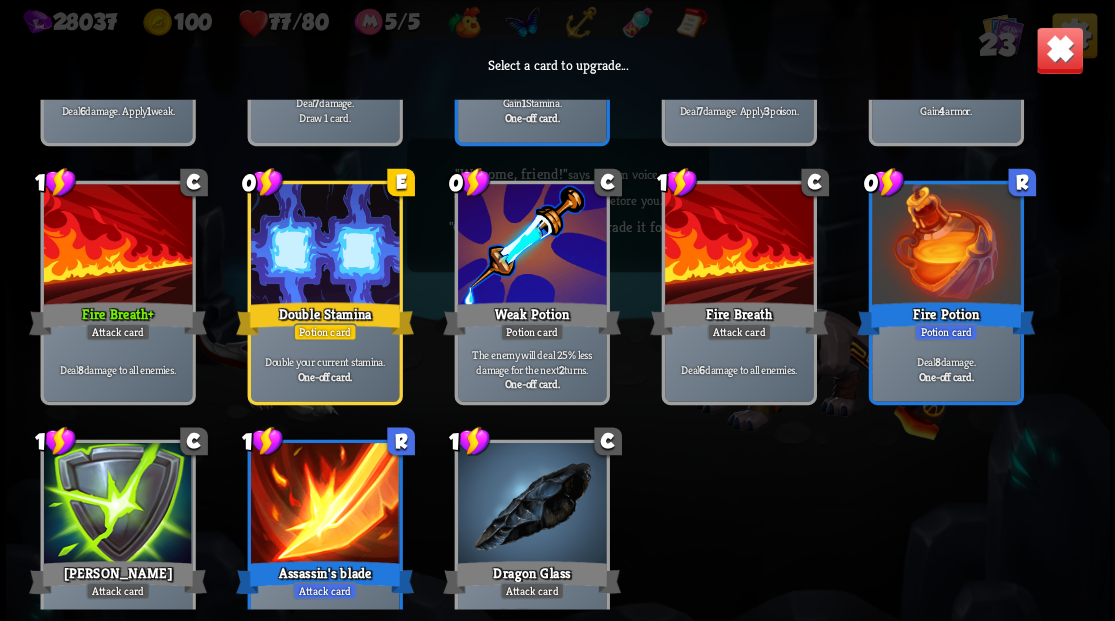 scroll, scrollTop: 929, scrollLeft: 0, axis: vertical 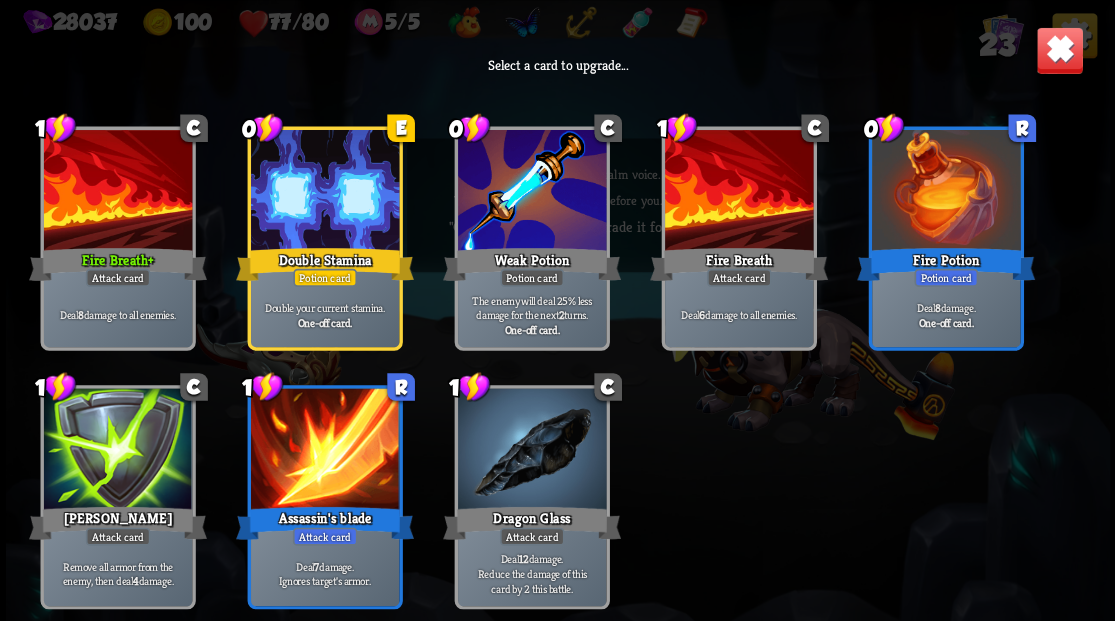 click at bounding box center [738, 192] 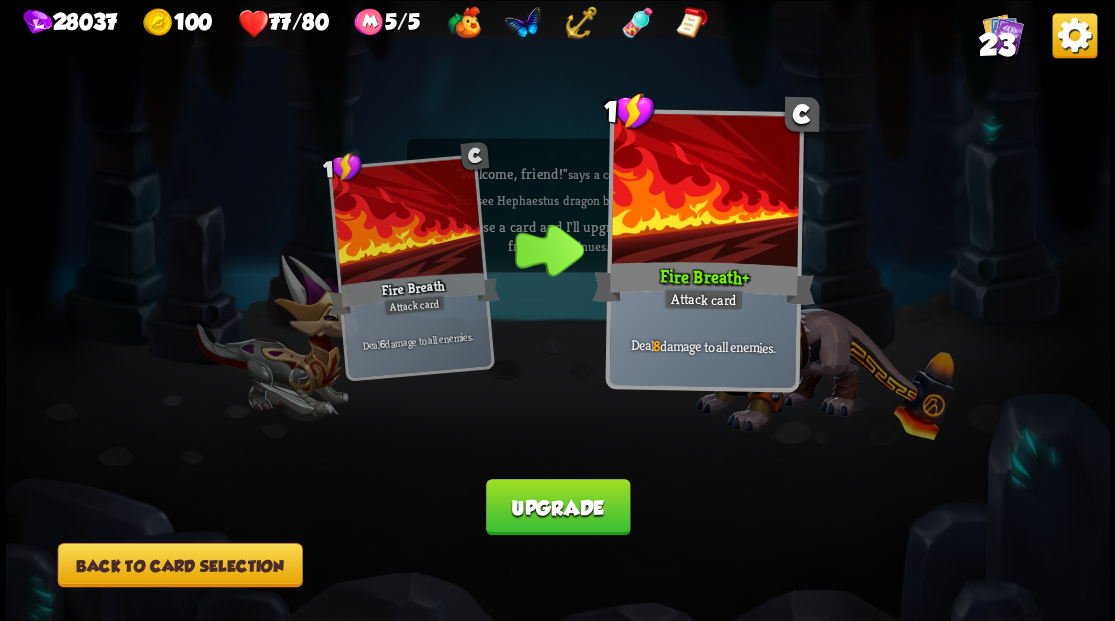 click on "Upgrade" at bounding box center (558, 507) 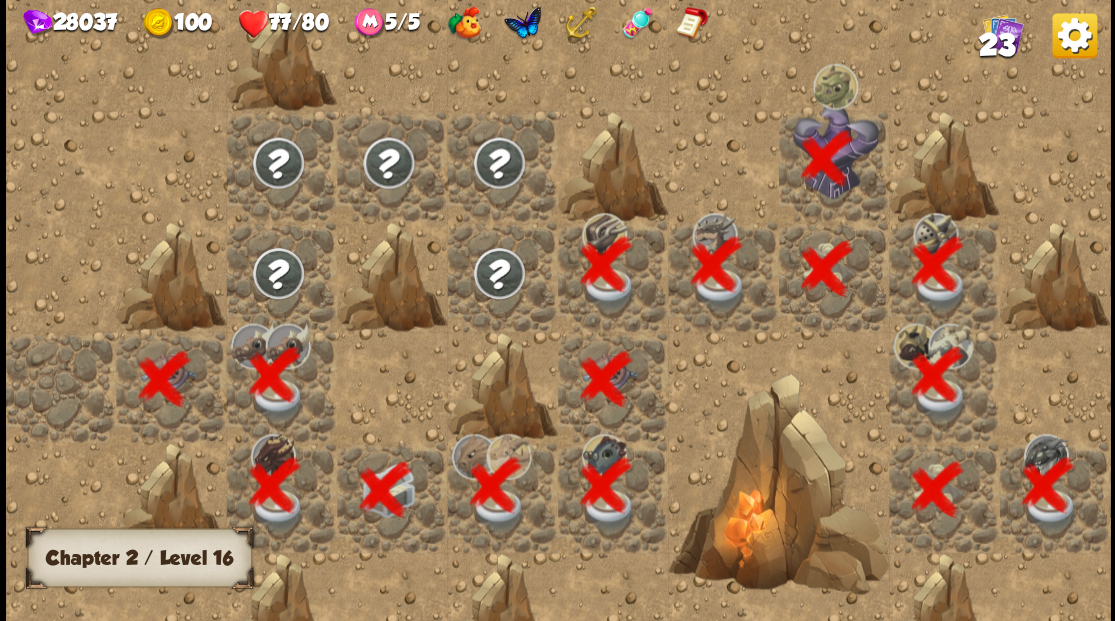 scroll, scrollTop: 0, scrollLeft: 384, axis: horizontal 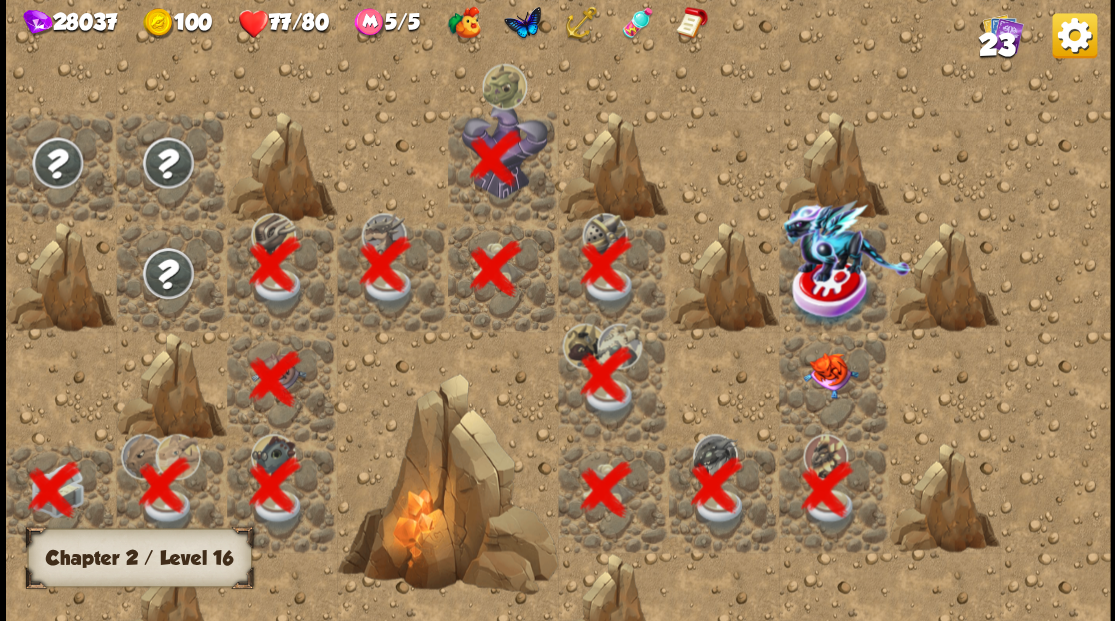 click at bounding box center (829, 375) 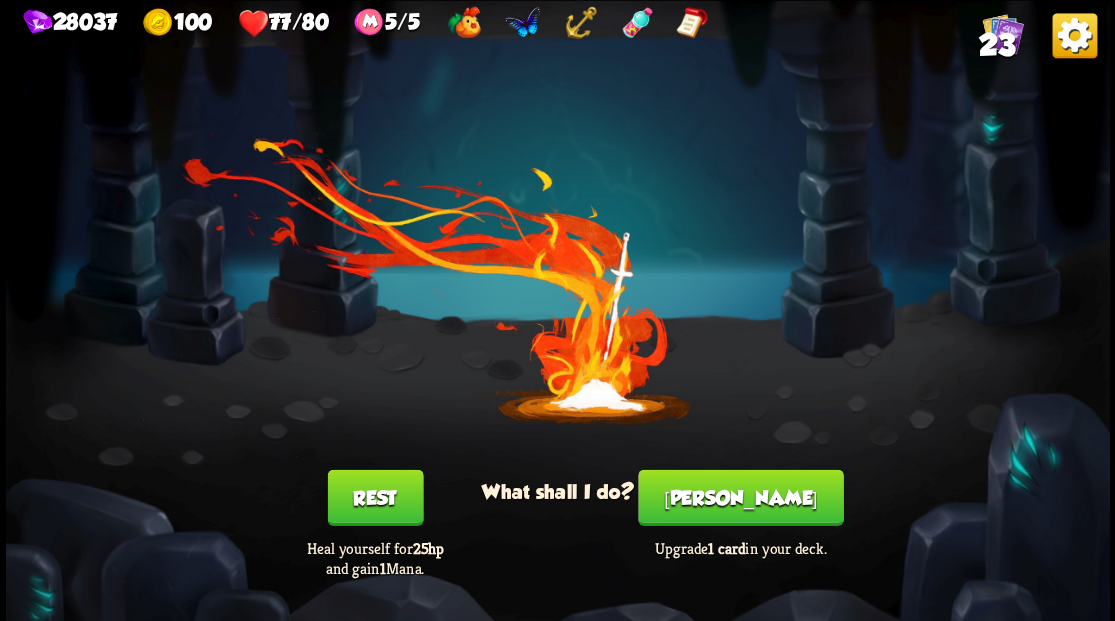 click on "[PERSON_NAME]" at bounding box center [740, 497] 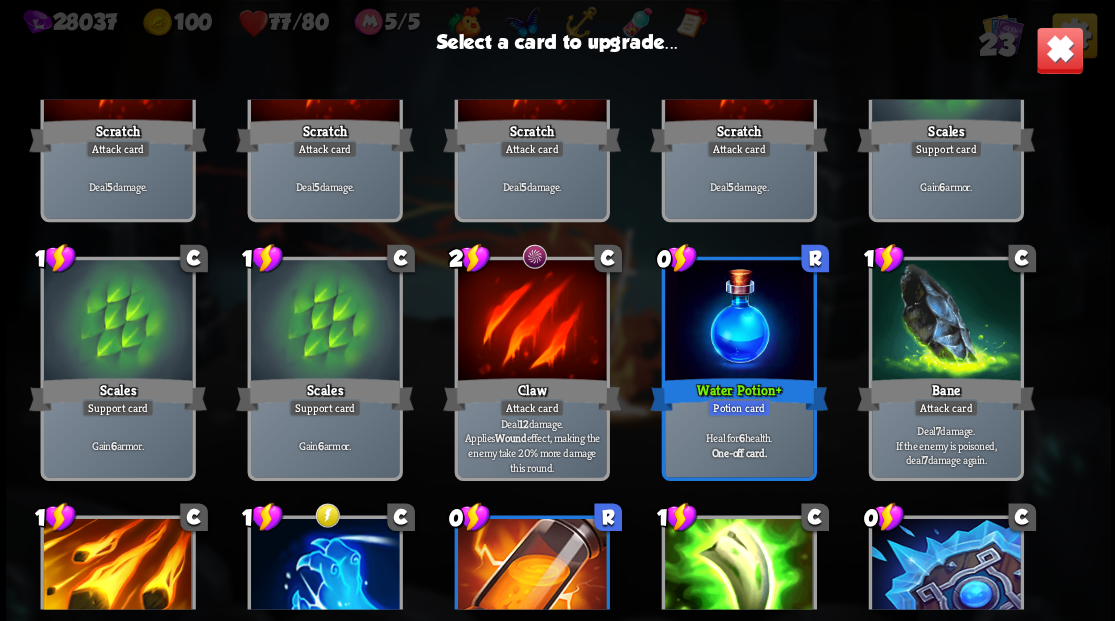 scroll, scrollTop: 200, scrollLeft: 0, axis: vertical 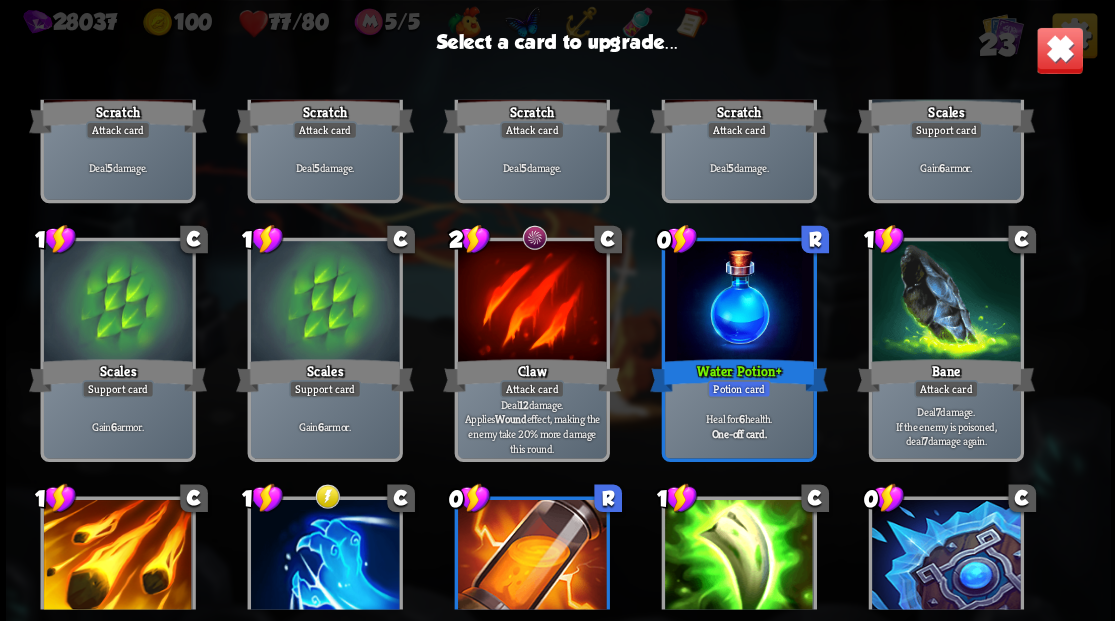 click at bounding box center [531, 303] 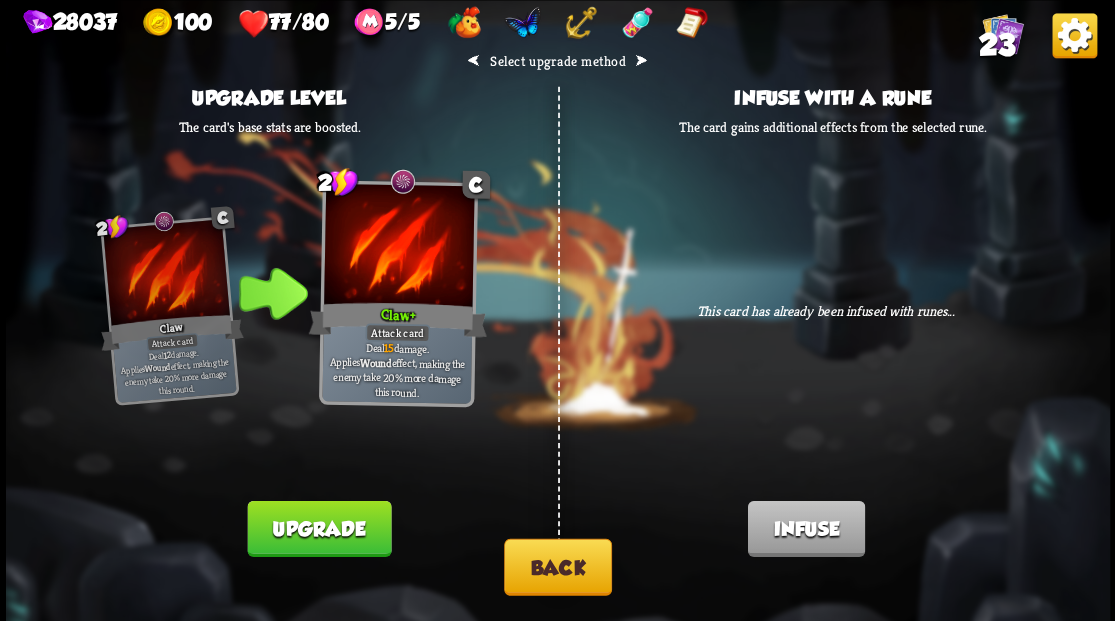click on "Back" at bounding box center (558, 566) 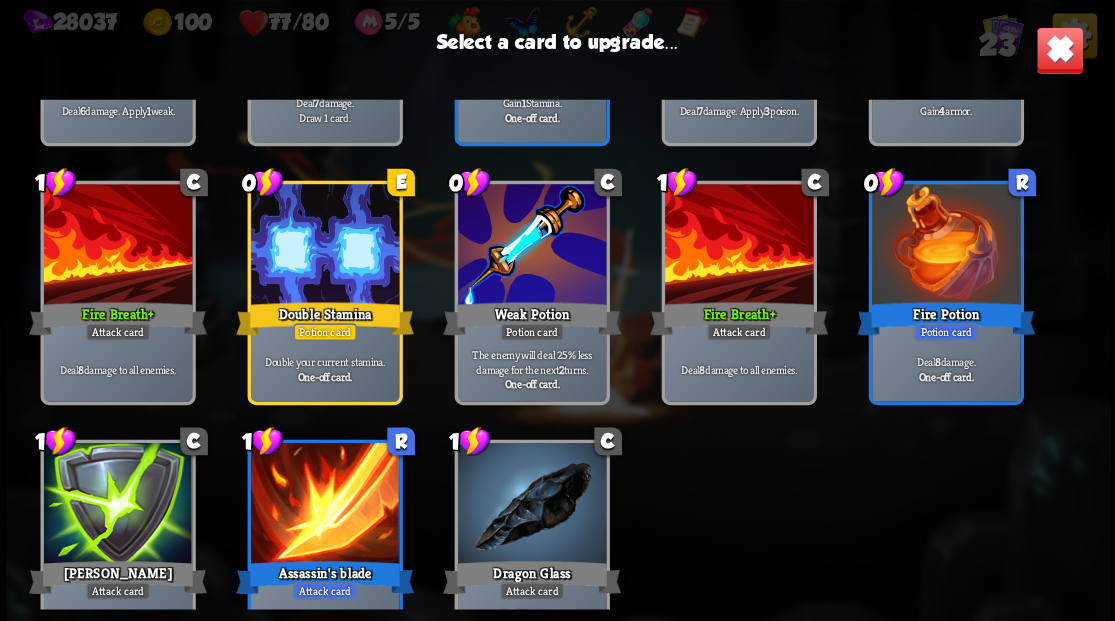 scroll, scrollTop: 929, scrollLeft: 0, axis: vertical 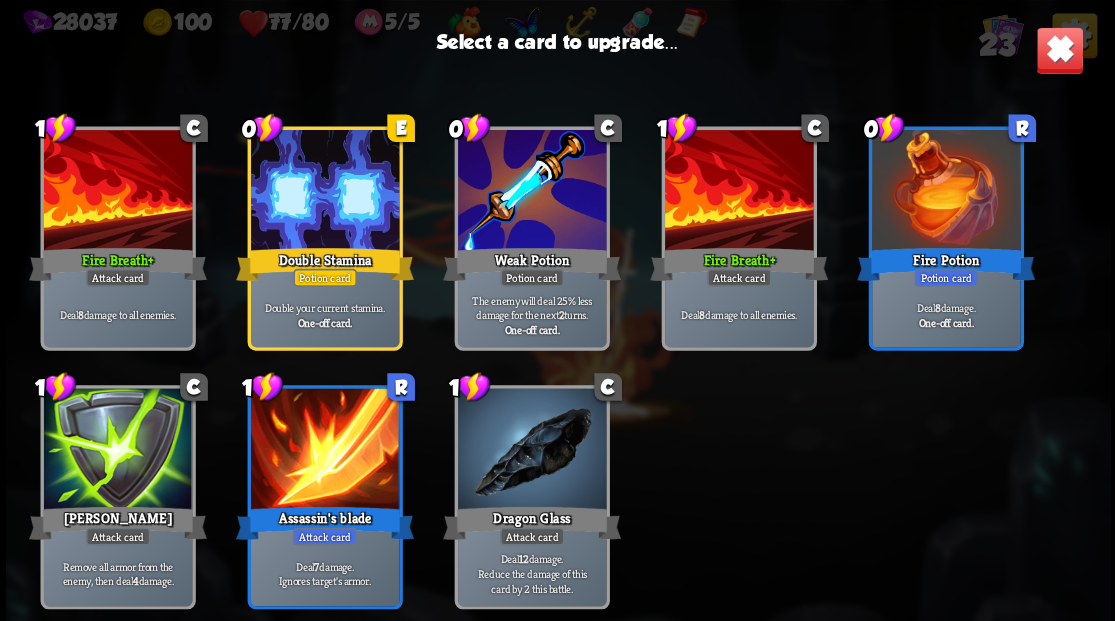 click at bounding box center (117, 450) 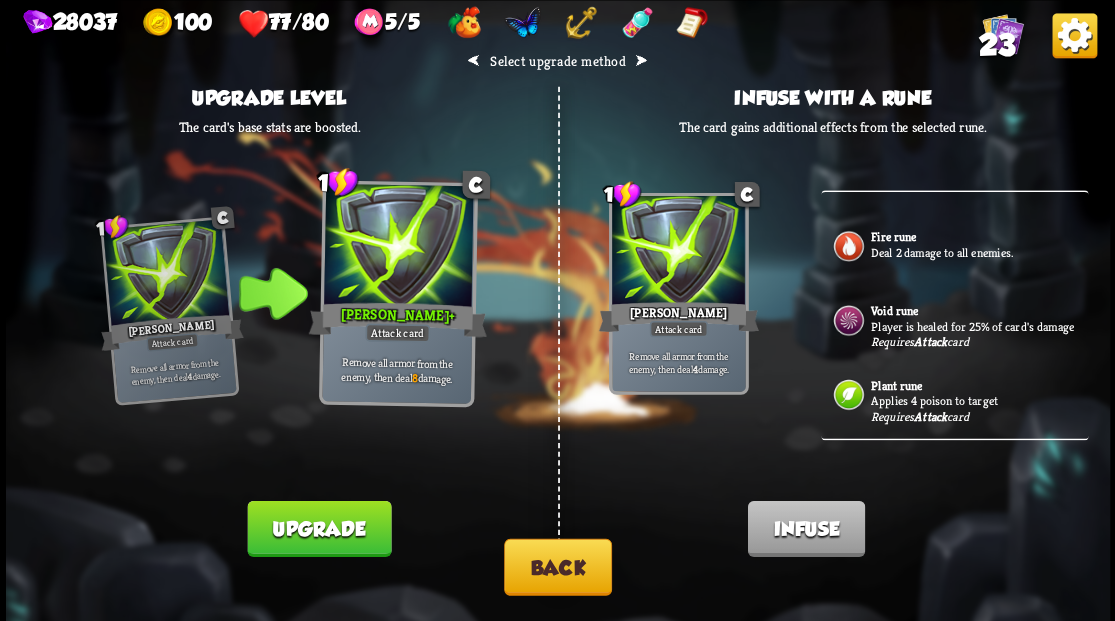 scroll, scrollTop: 630, scrollLeft: 0, axis: vertical 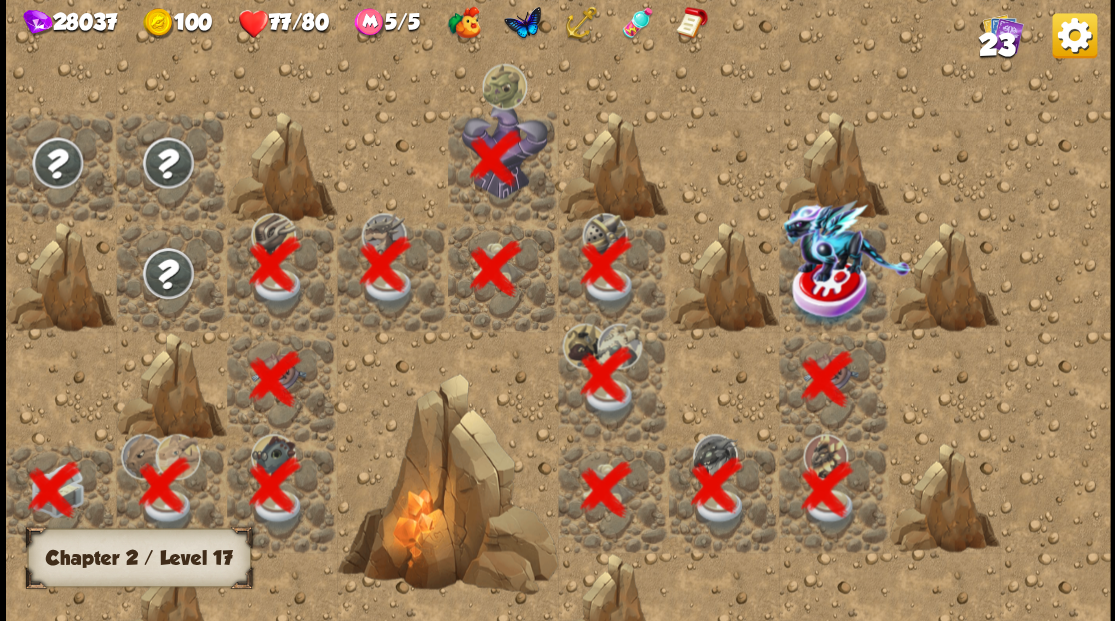 click at bounding box center [847, 240] 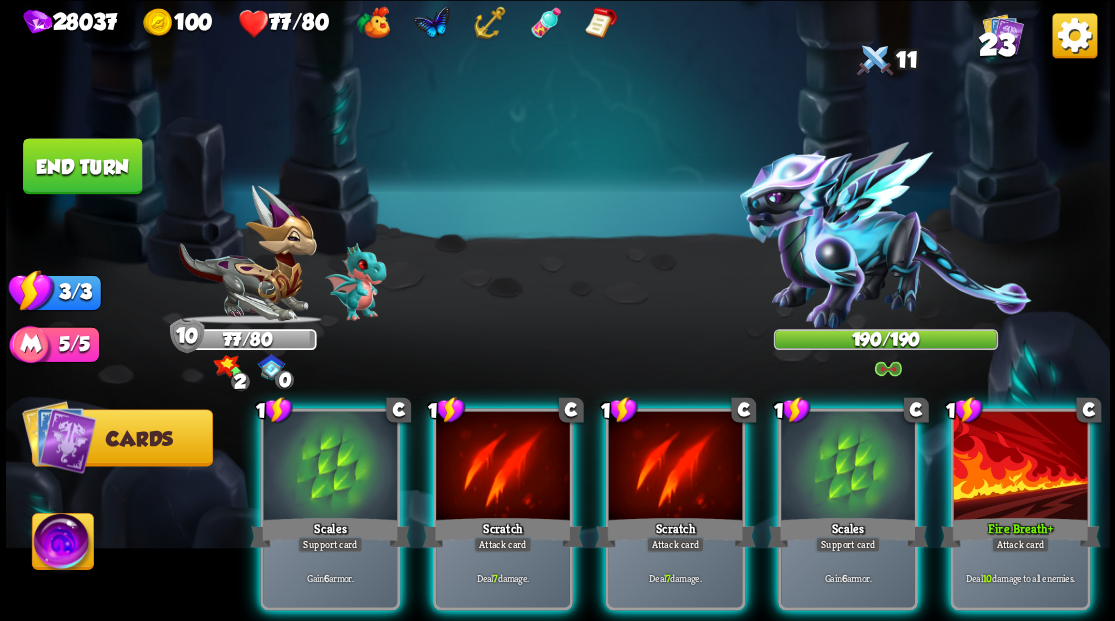 click at bounding box center [62, 544] 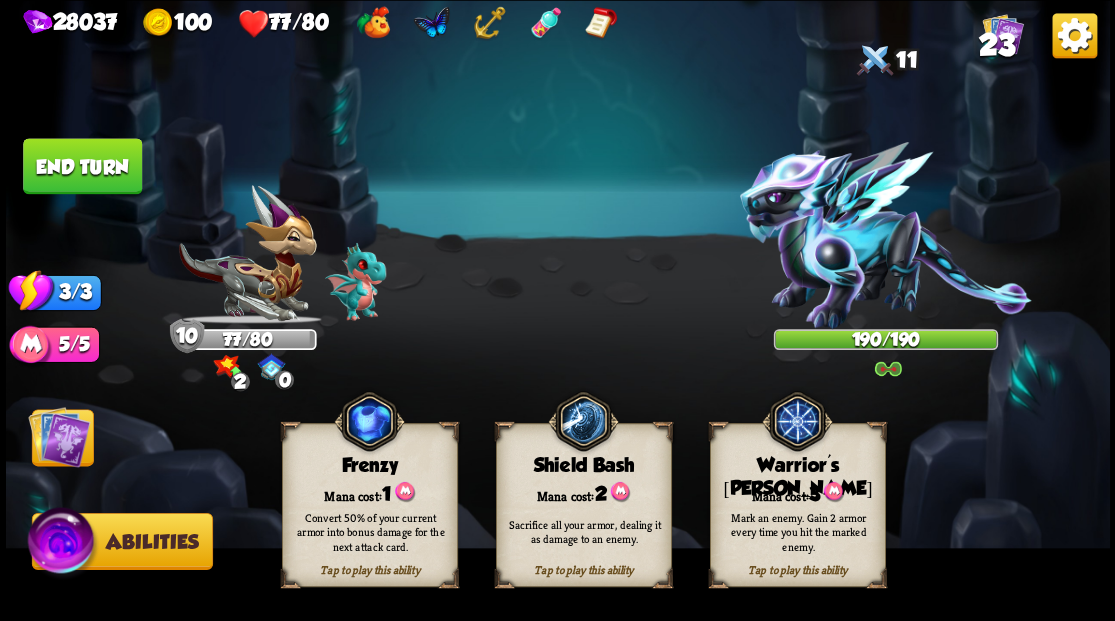 click on "Warrior's [PERSON_NAME]" at bounding box center [797, 477] 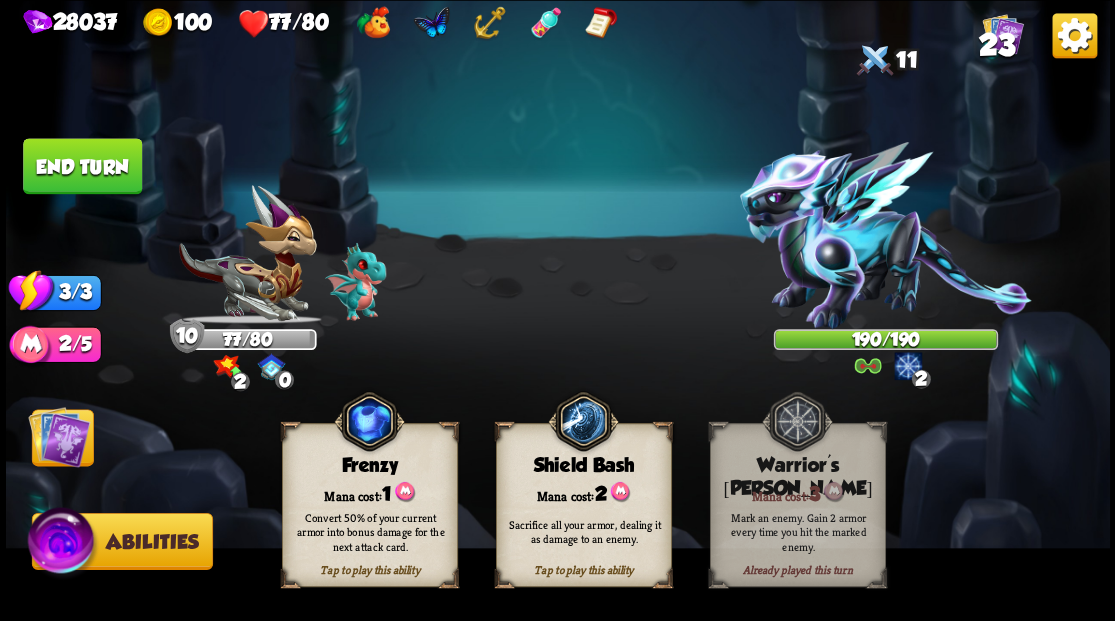 click at bounding box center [59, 436] 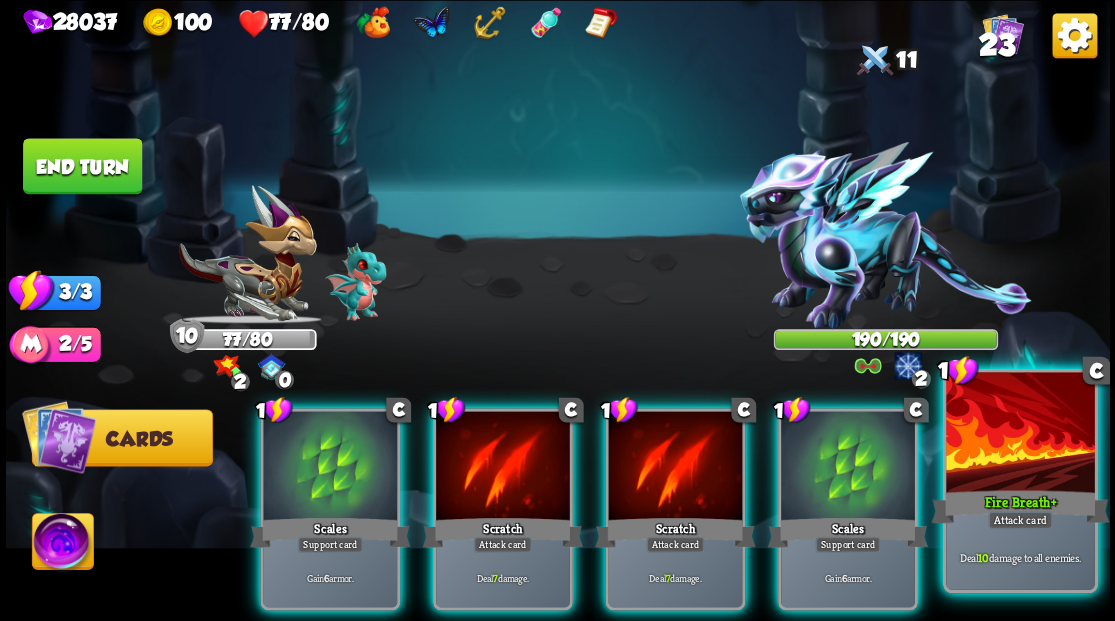 click at bounding box center [1020, 434] 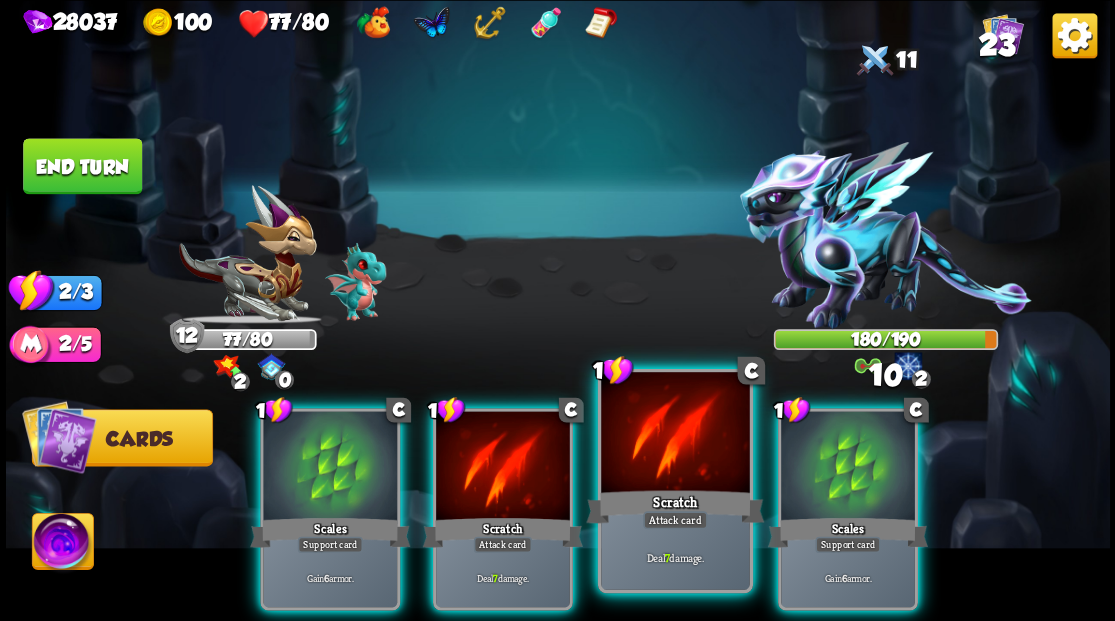 click at bounding box center (675, 434) 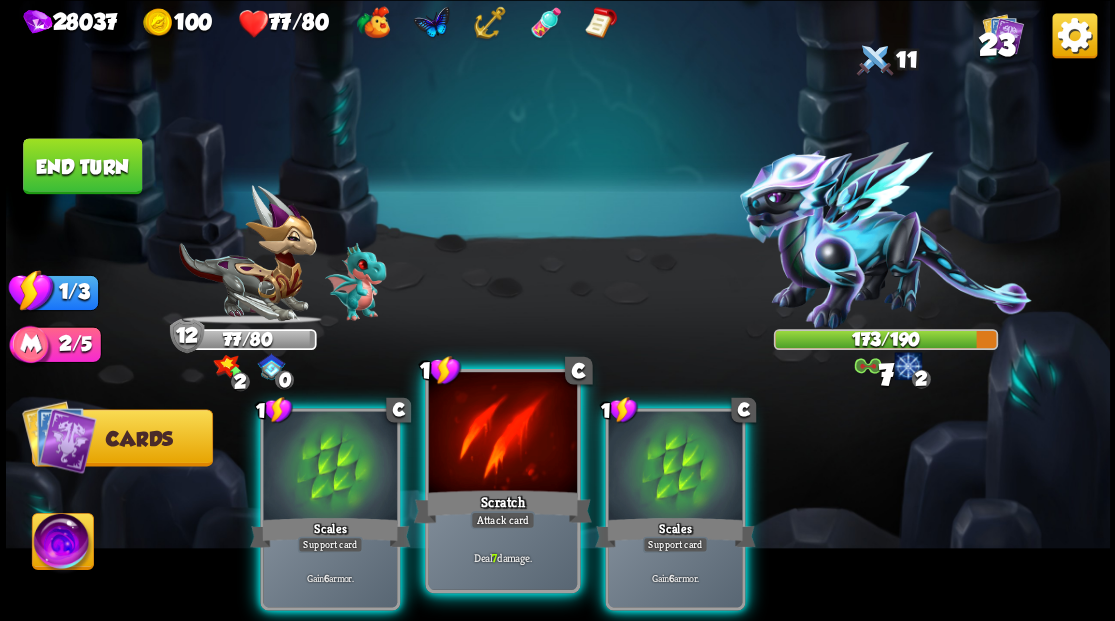 click at bounding box center (502, 434) 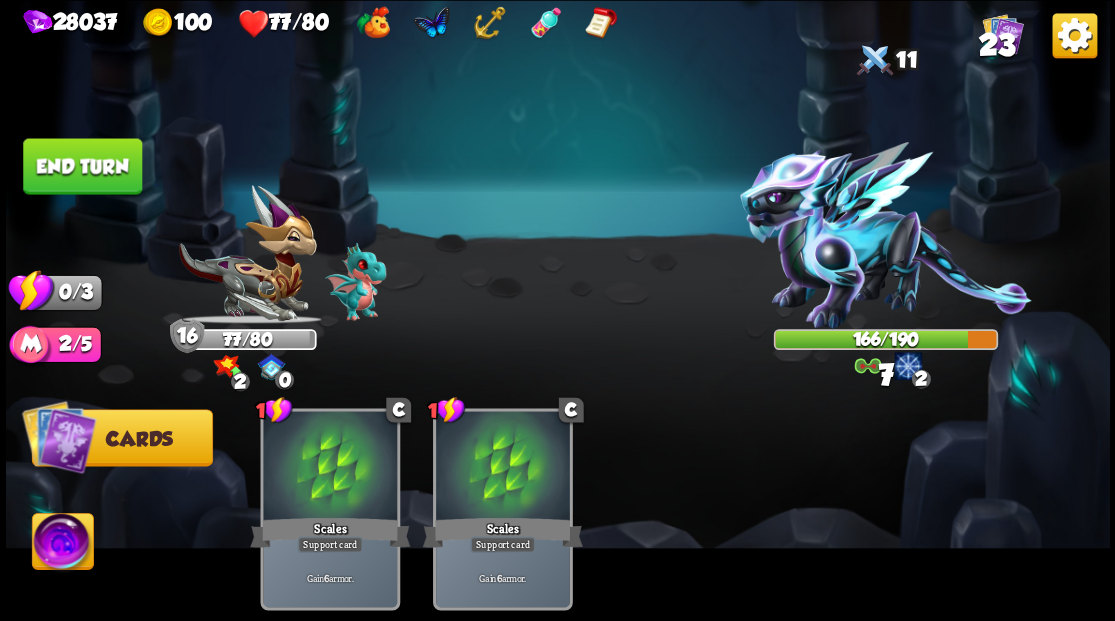 click on "End turn" at bounding box center (82, 166) 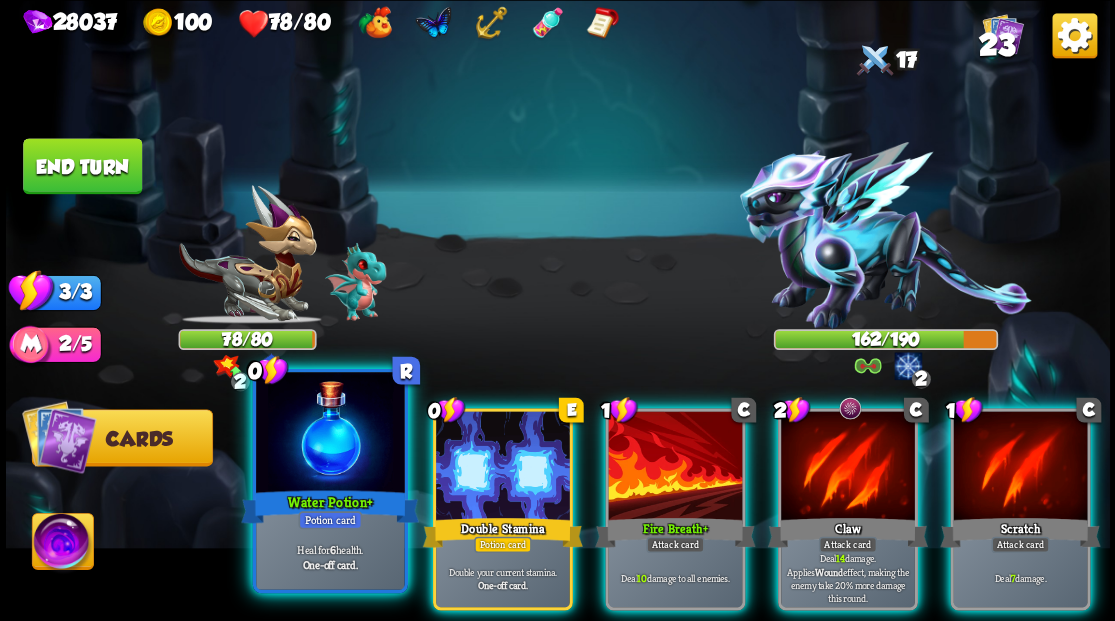click at bounding box center (330, 434) 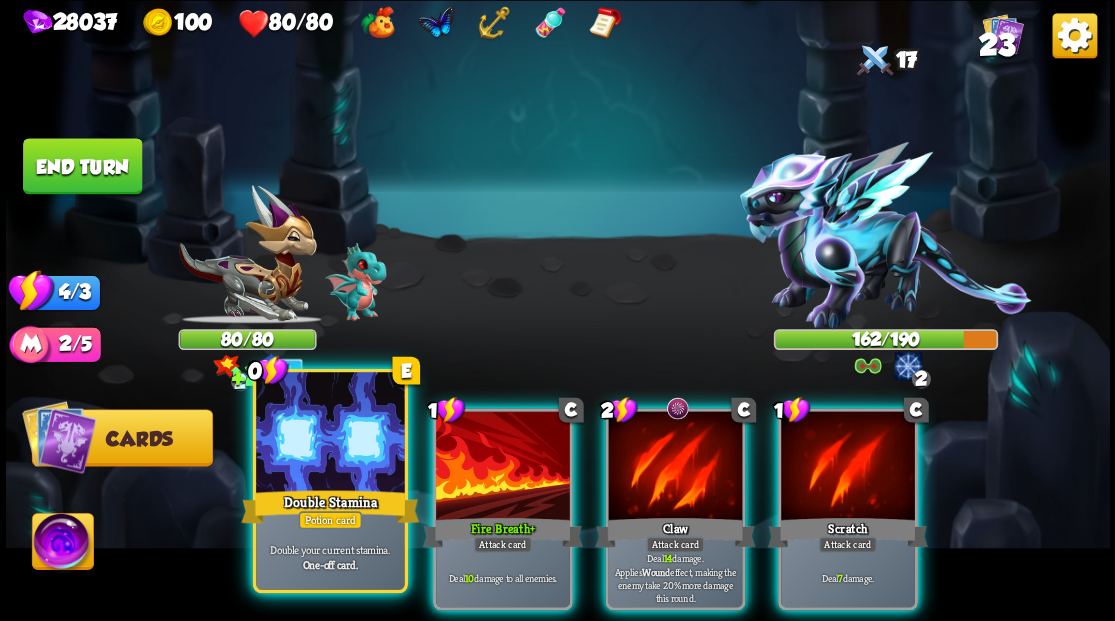 click at bounding box center [330, 434] 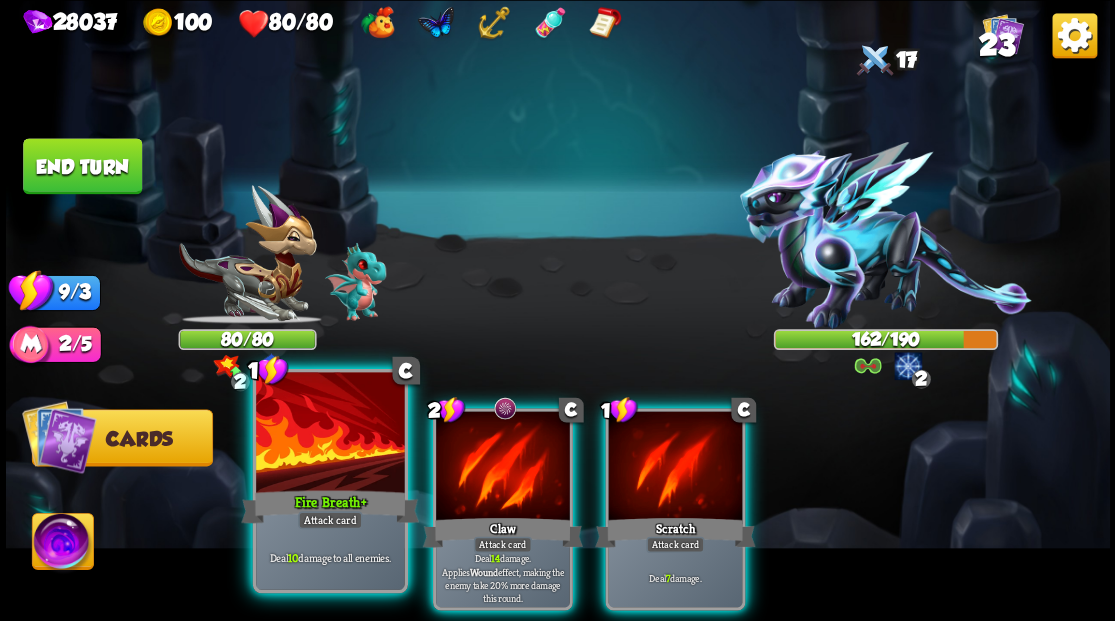 click at bounding box center (330, 434) 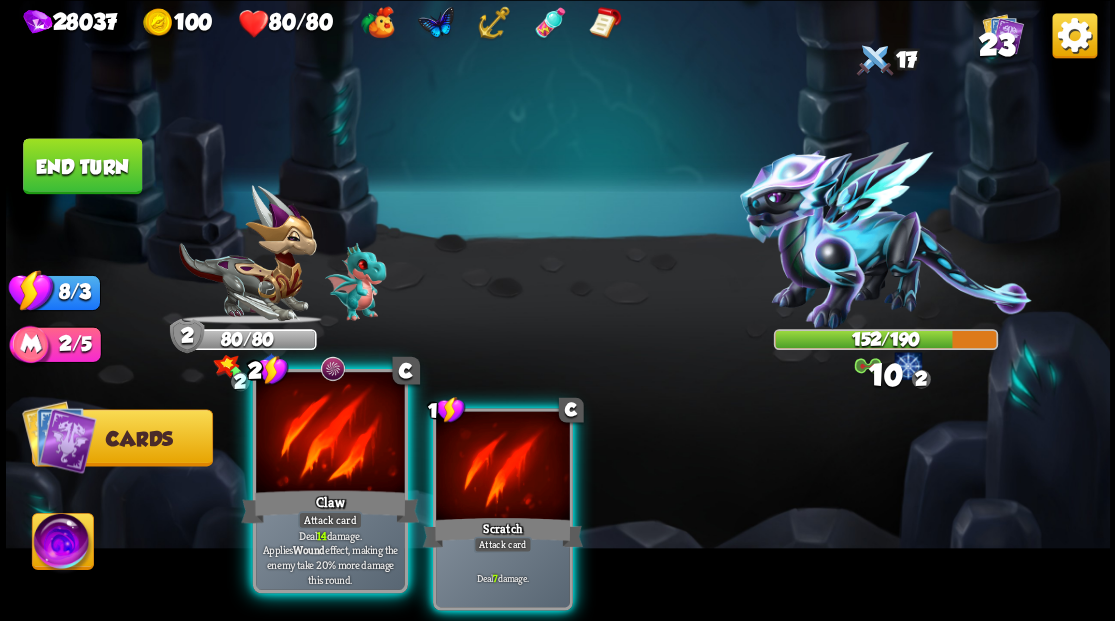 click at bounding box center (330, 434) 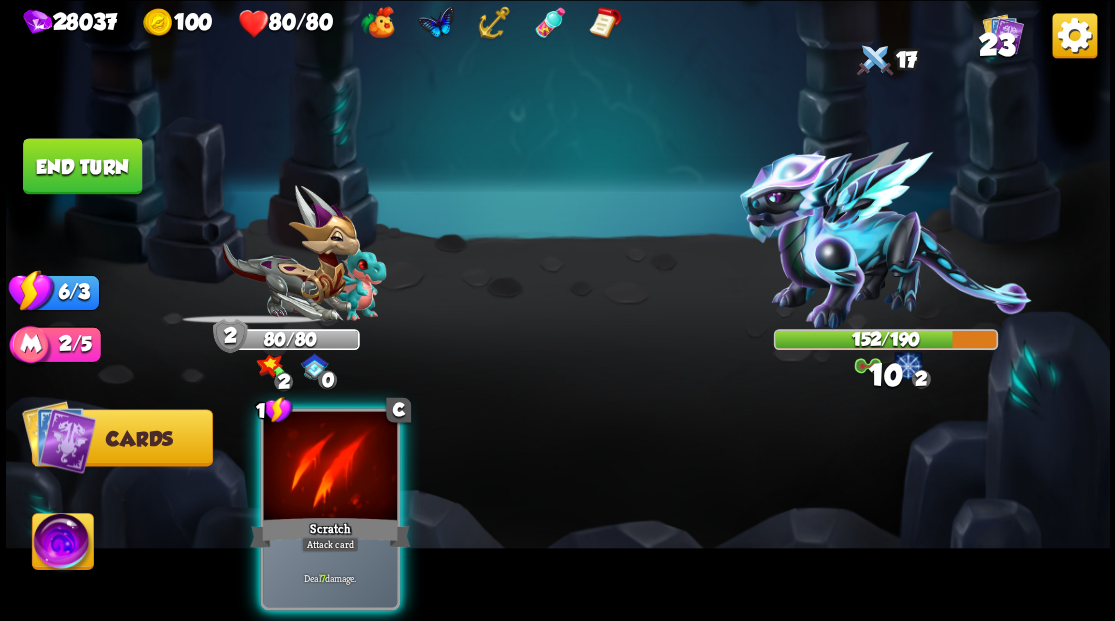 click at bounding box center (330, 467) 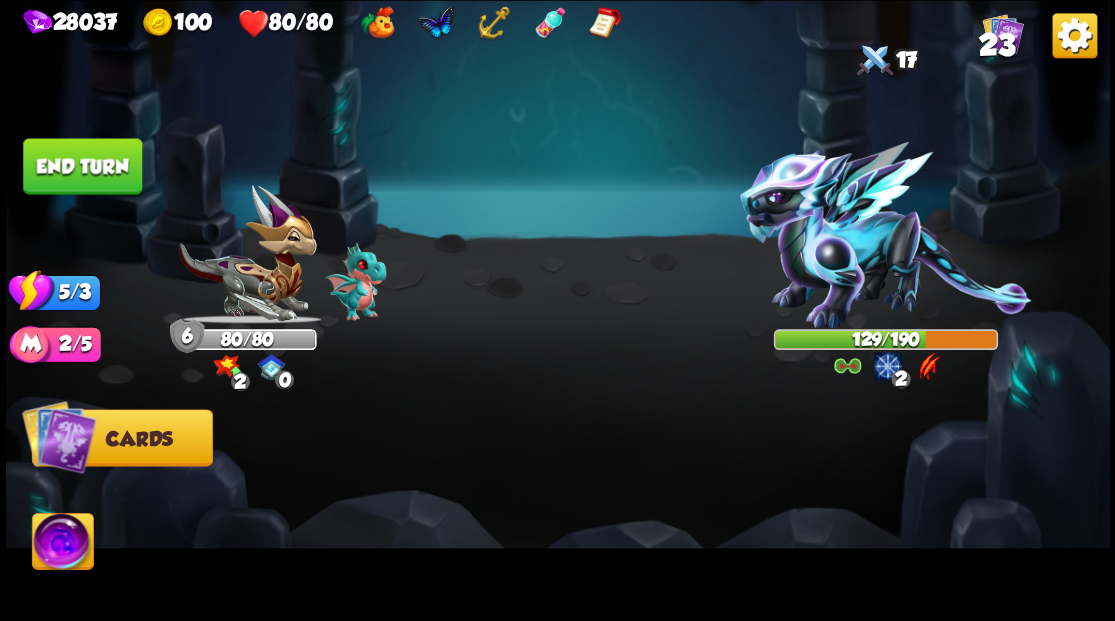 click on "End turn" at bounding box center [82, 166] 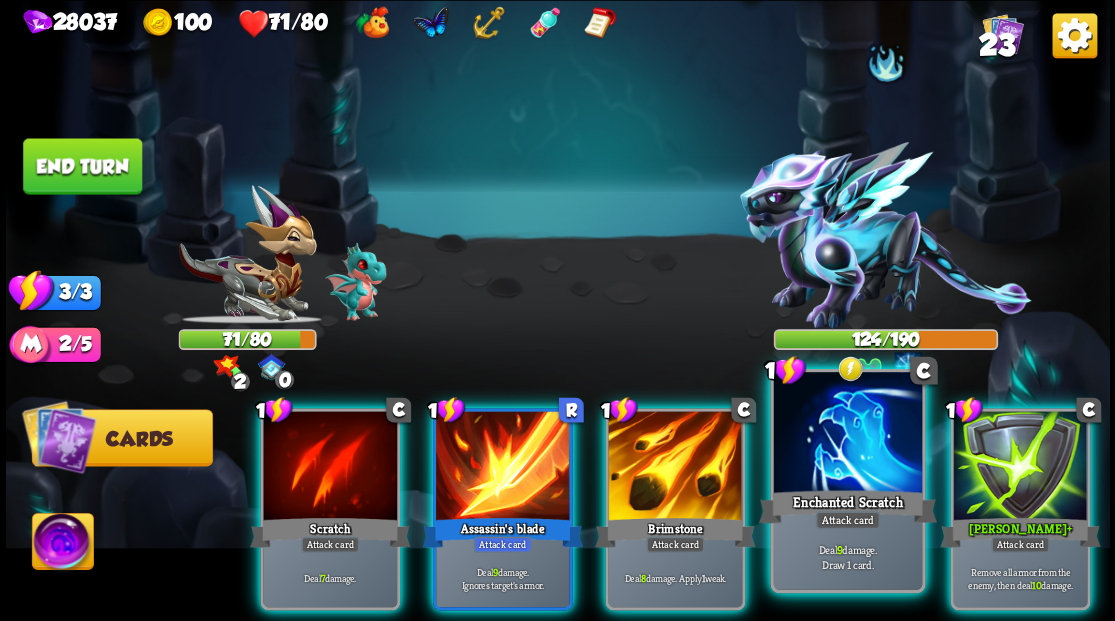 click at bounding box center [847, 434] 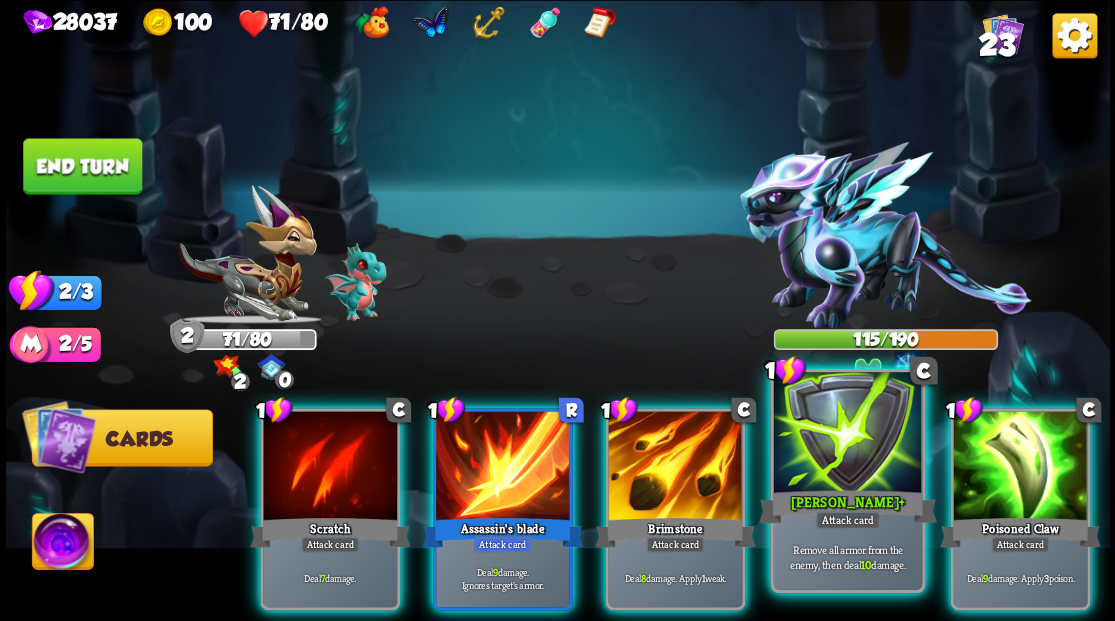 click at bounding box center [847, 434] 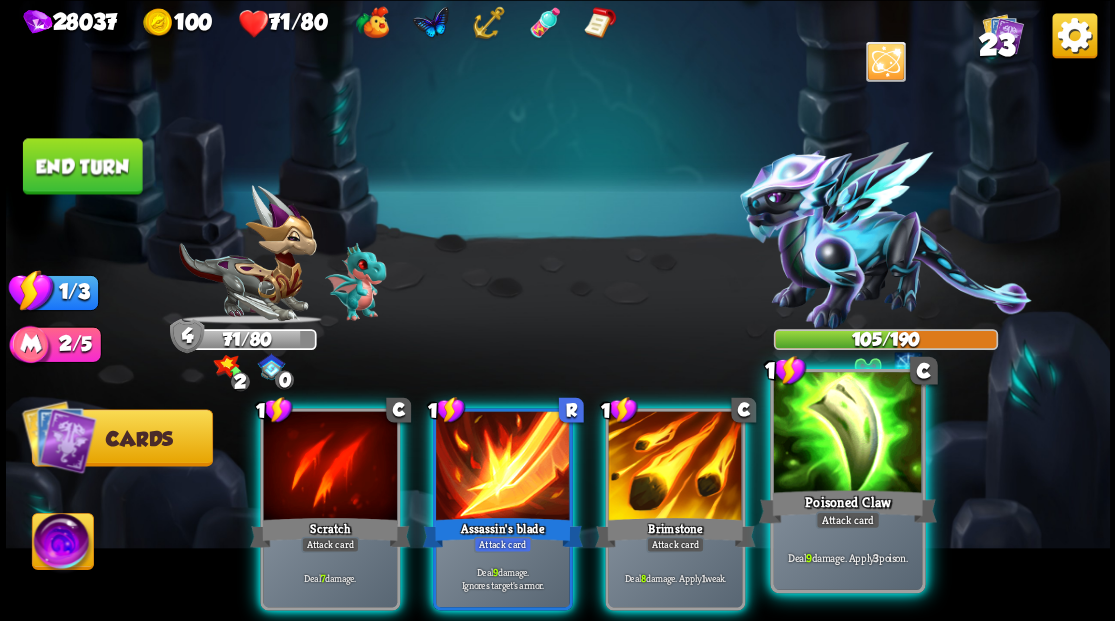 click at bounding box center [847, 434] 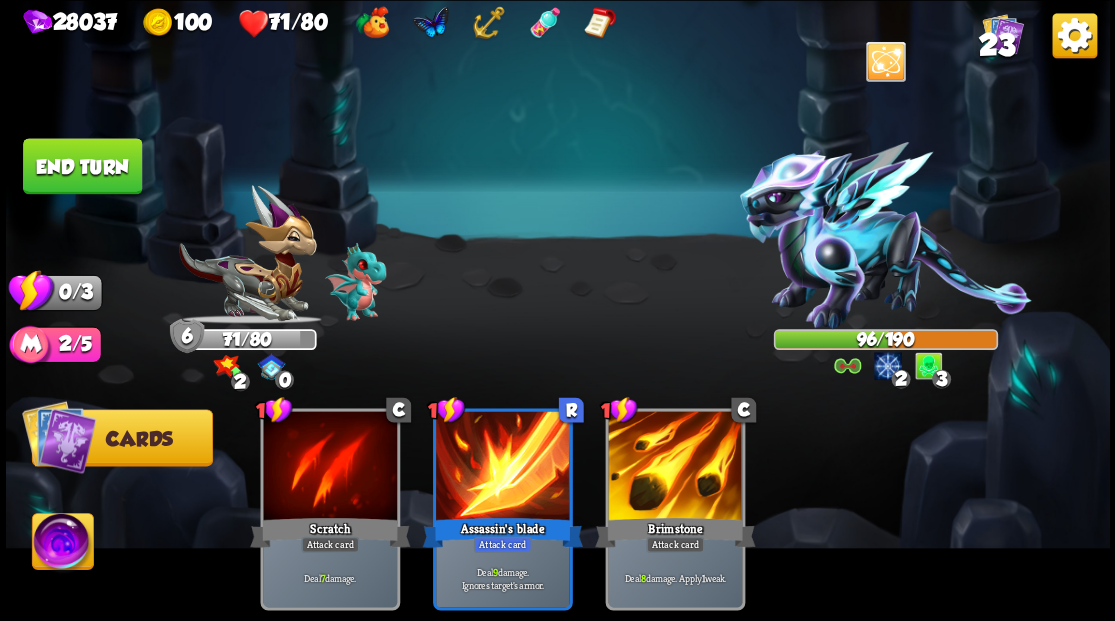click on "End turn" at bounding box center (82, 166) 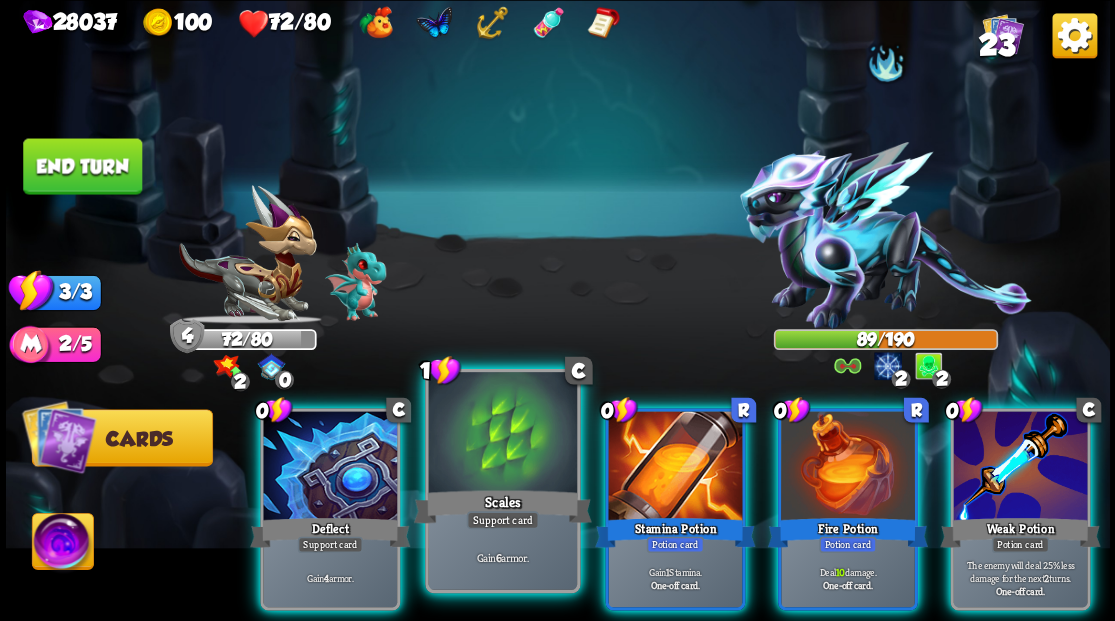 click at bounding box center [502, 434] 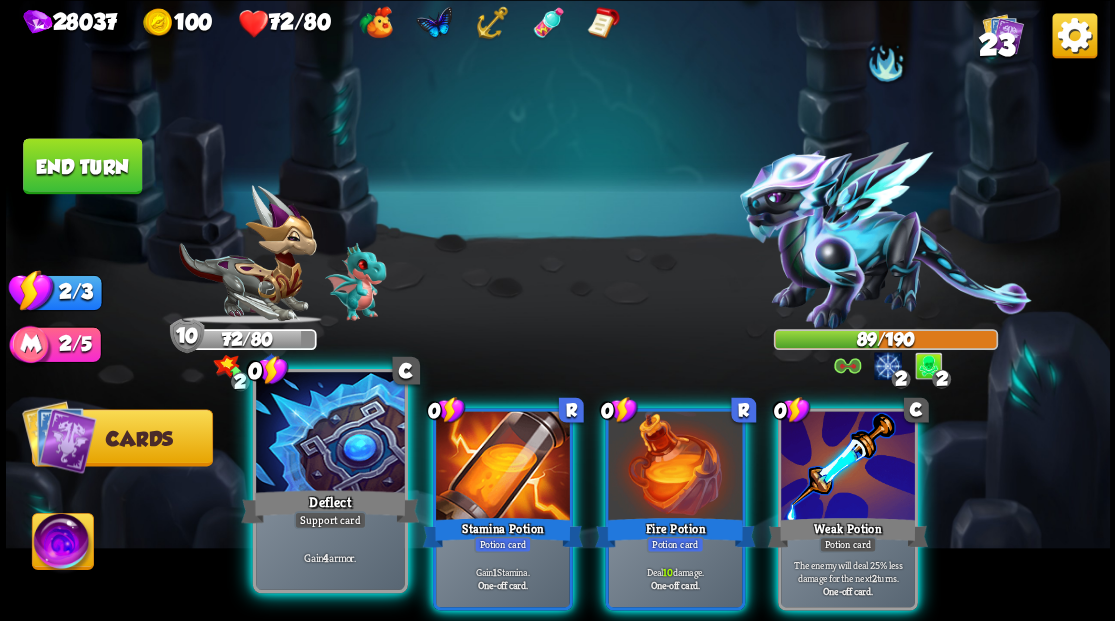 click at bounding box center [330, 434] 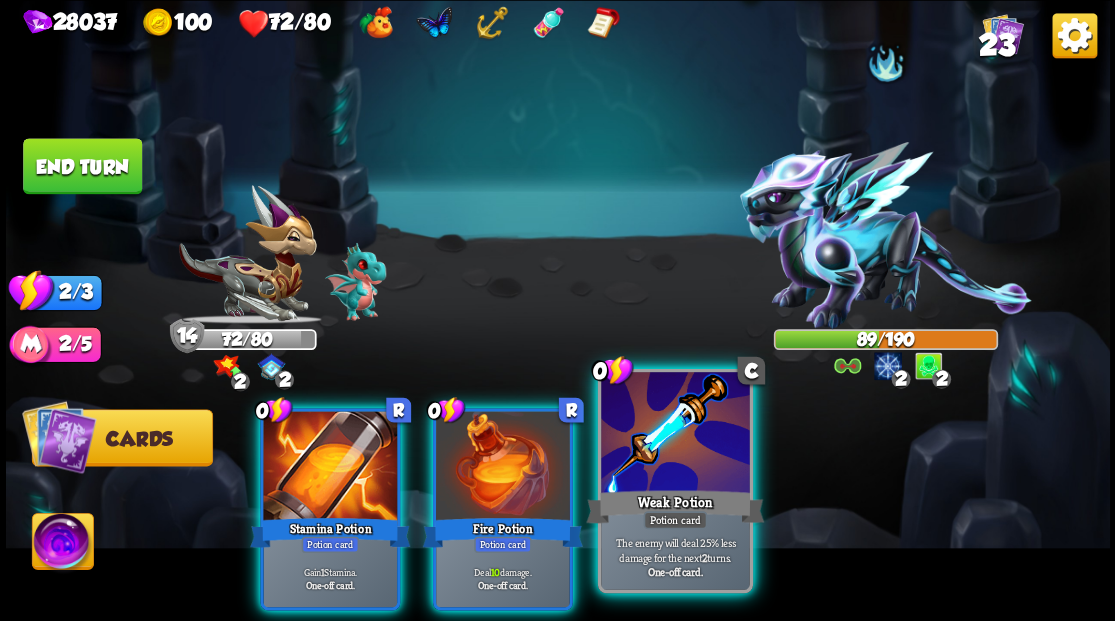 click at bounding box center [675, 434] 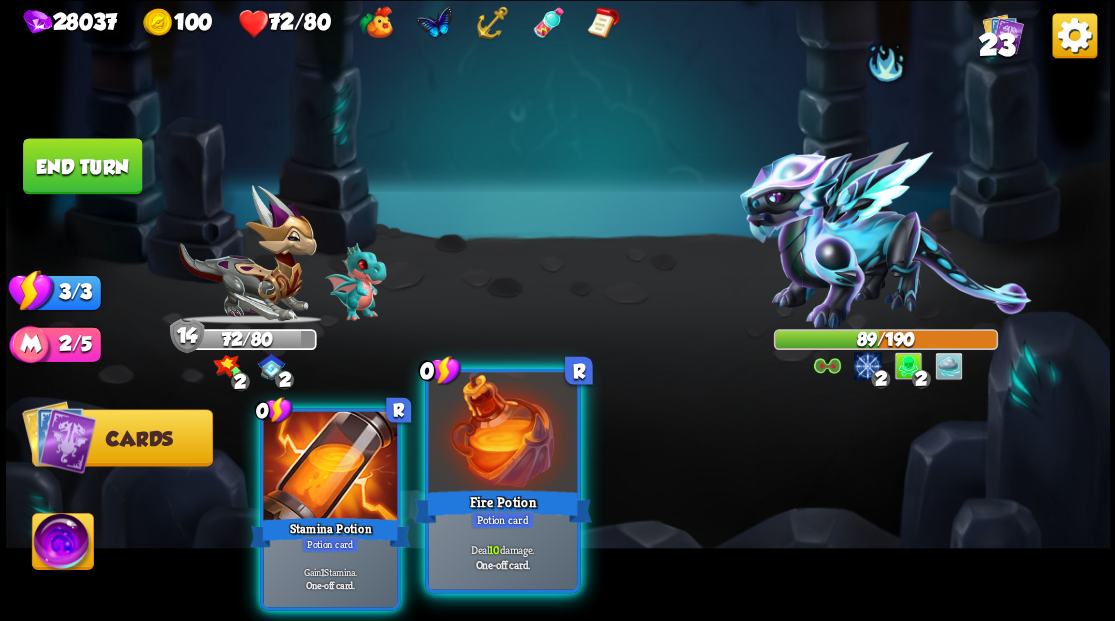 click at bounding box center (502, 434) 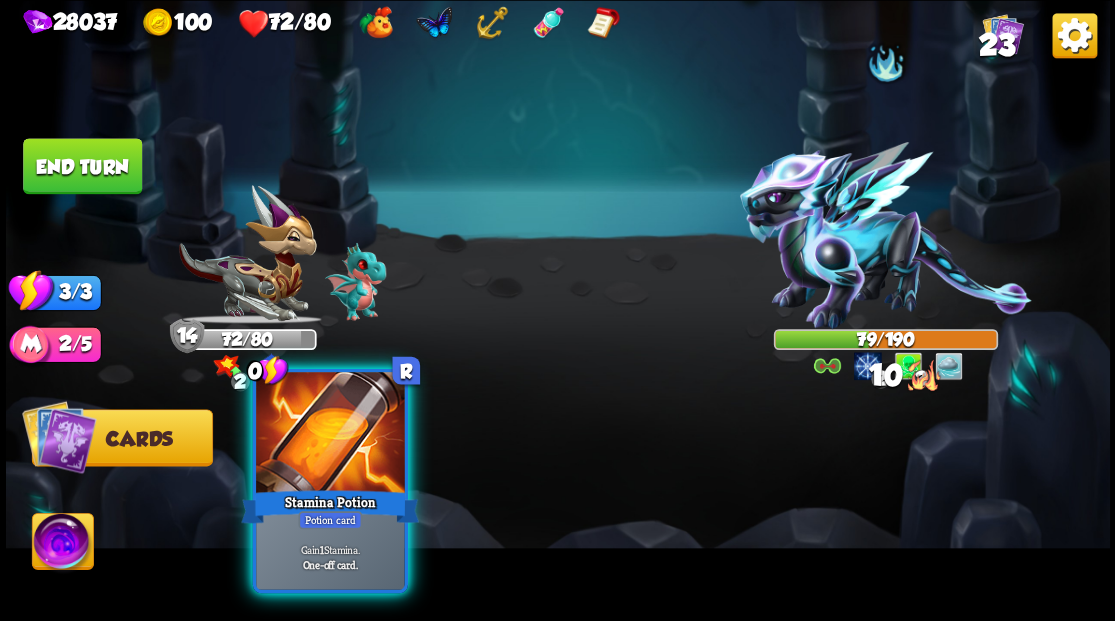click at bounding box center [330, 434] 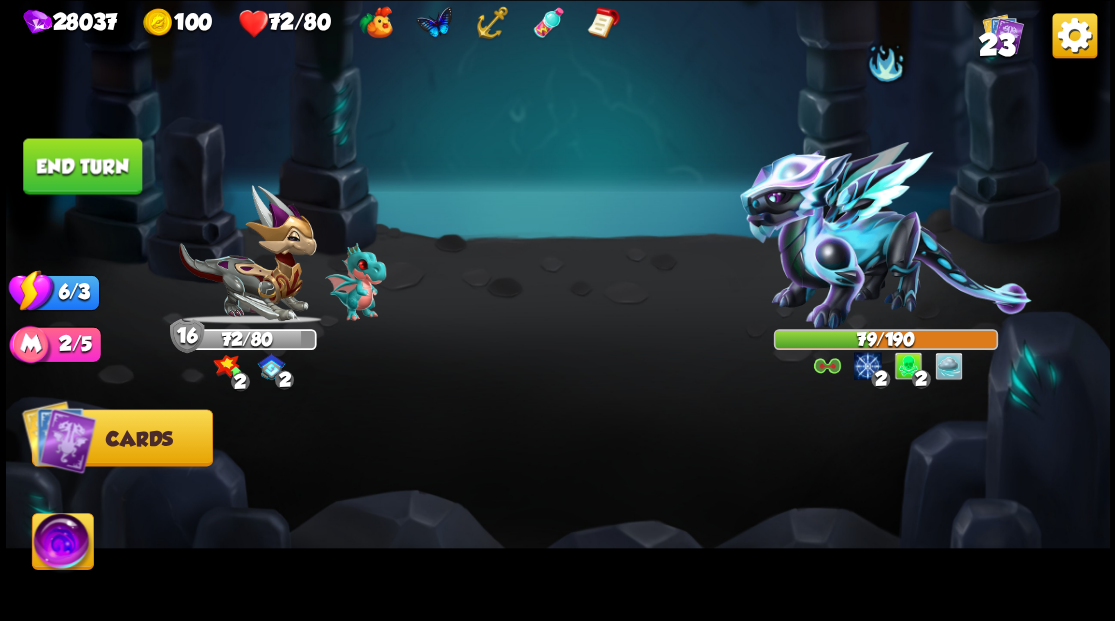 click on "End turn" at bounding box center (82, 166) 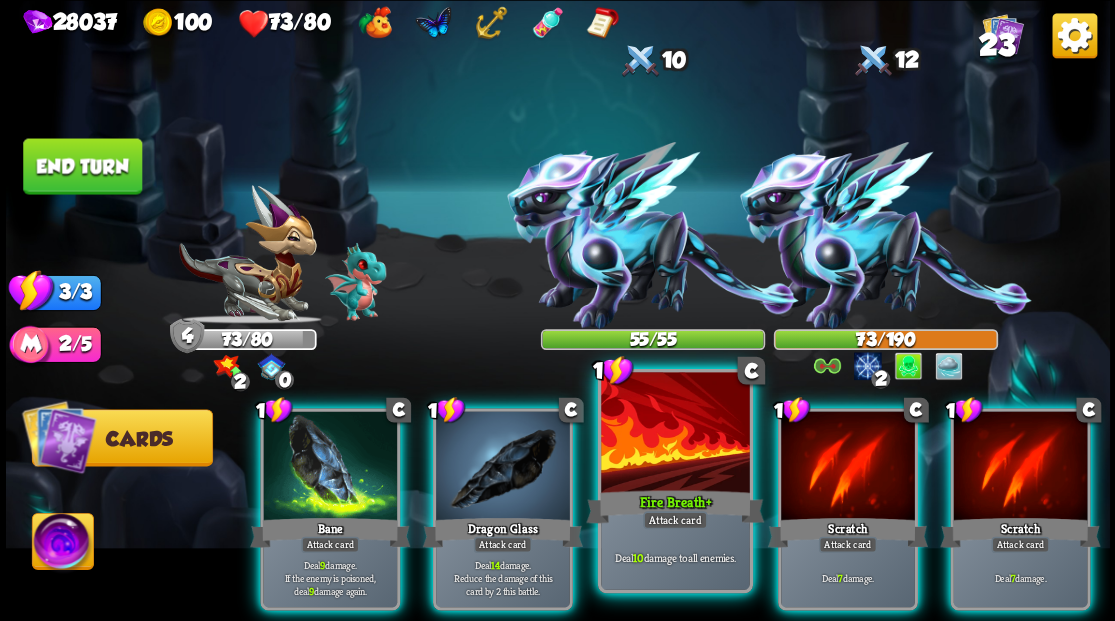 click on "Fire Breath +" at bounding box center (675, 506) 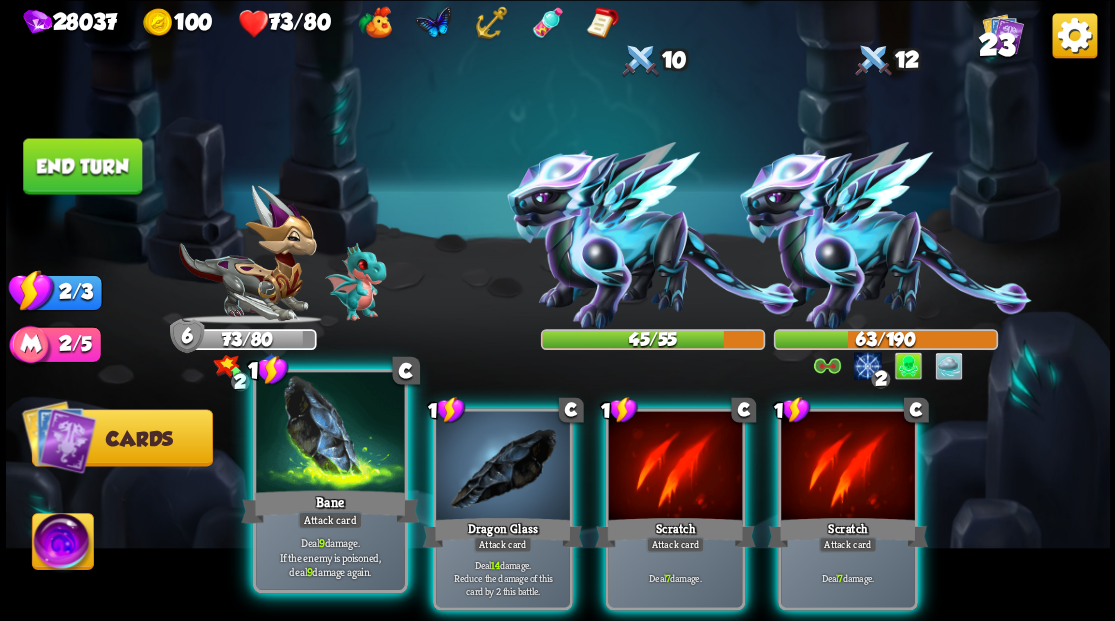 click at bounding box center [330, 434] 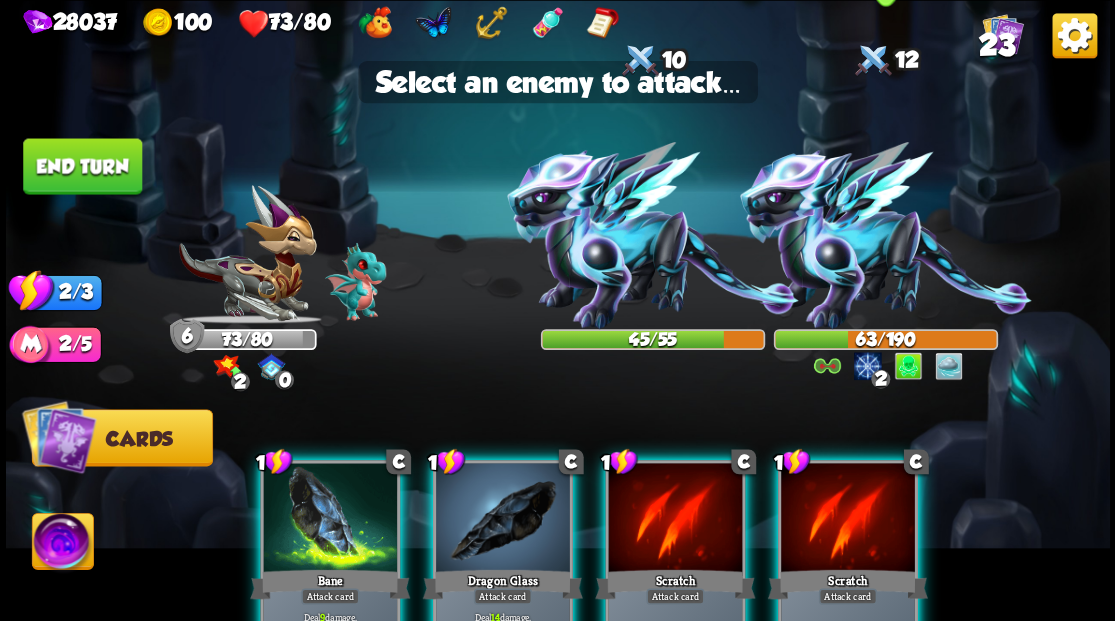click at bounding box center (885, 235) 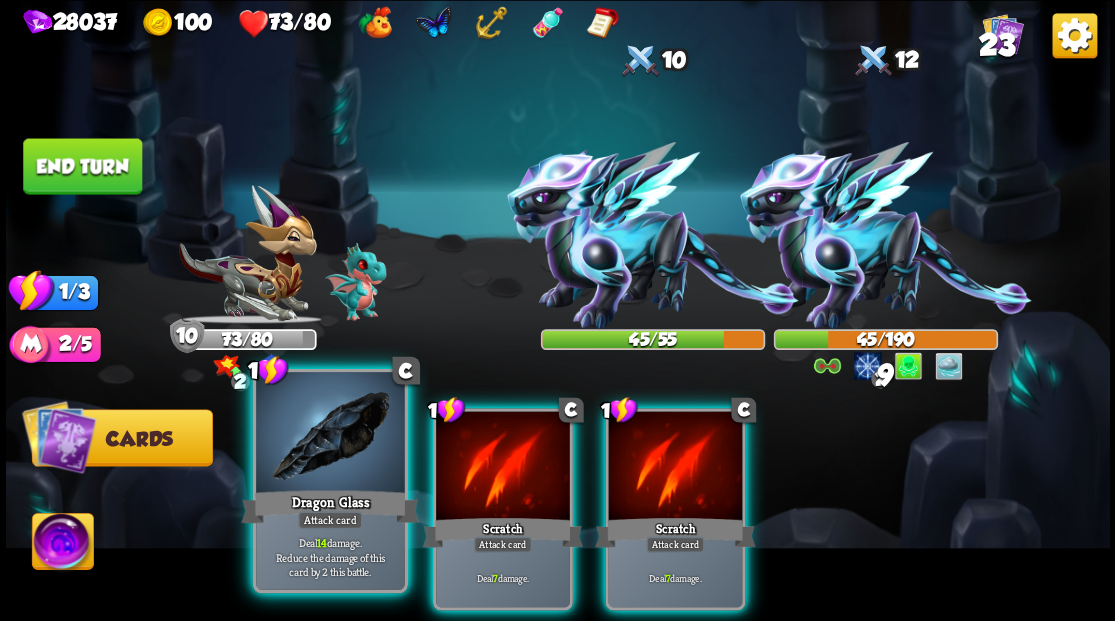 click at bounding box center (330, 434) 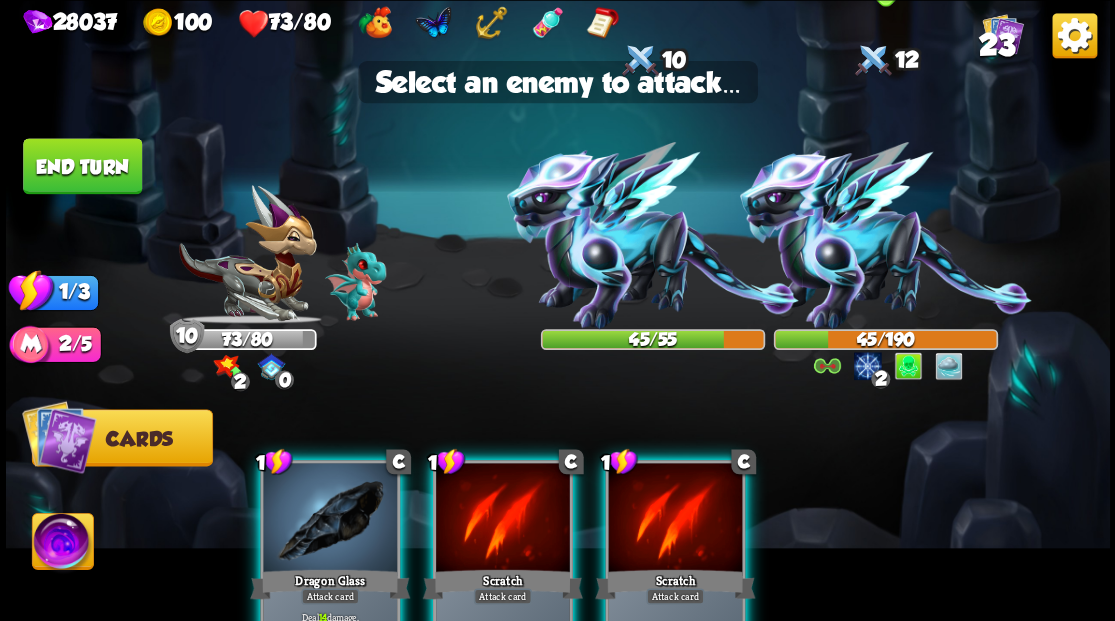 click at bounding box center (885, 235) 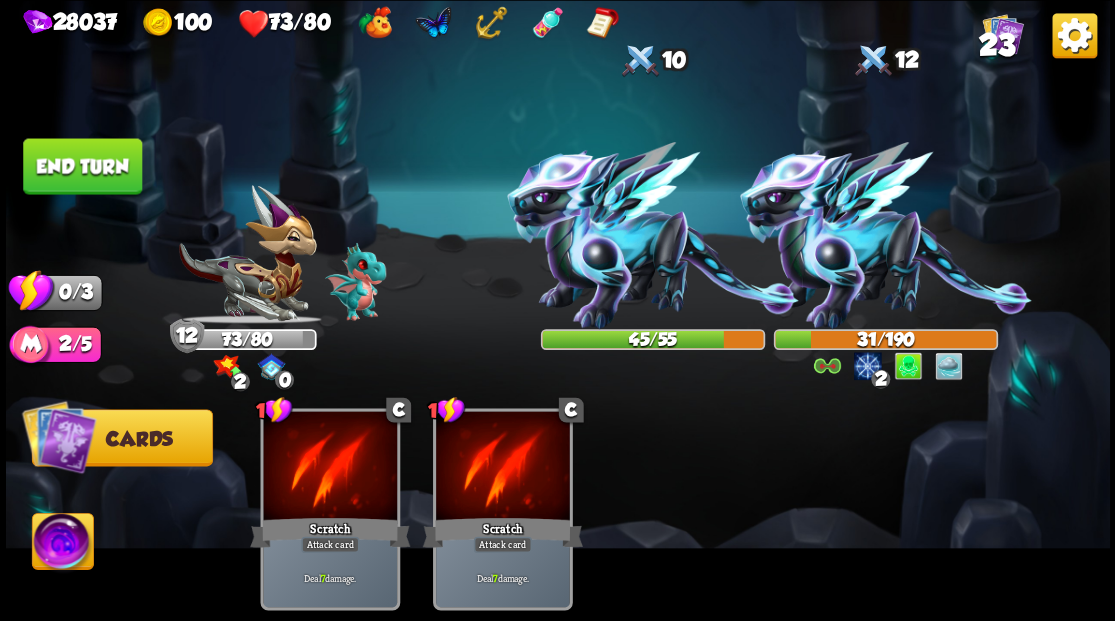 click on "End turn" at bounding box center (82, 166) 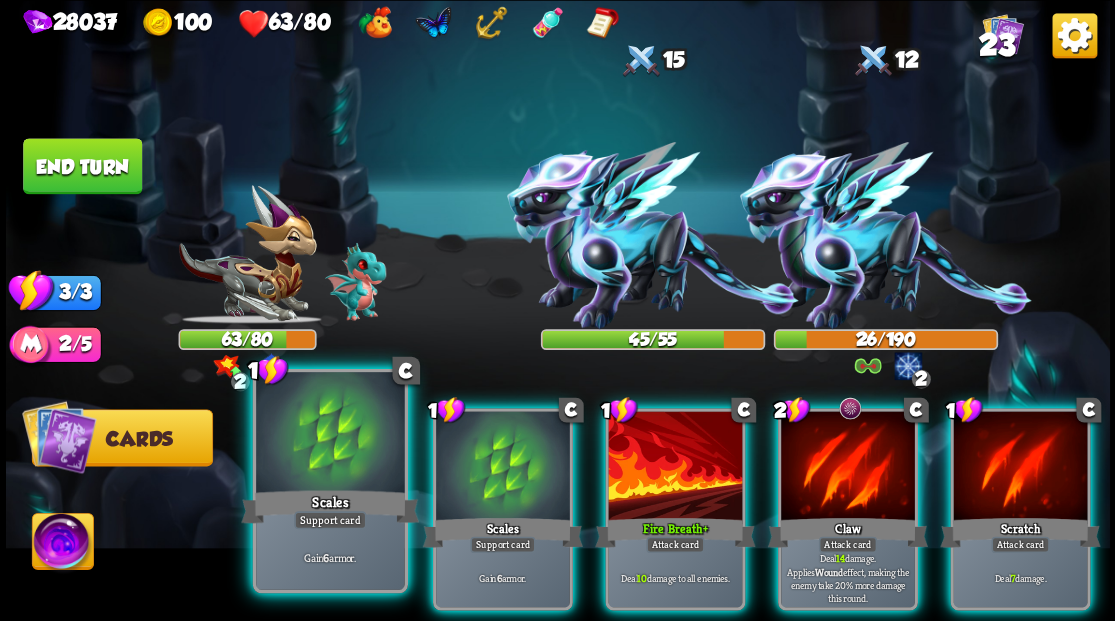 click at bounding box center [330, 434] 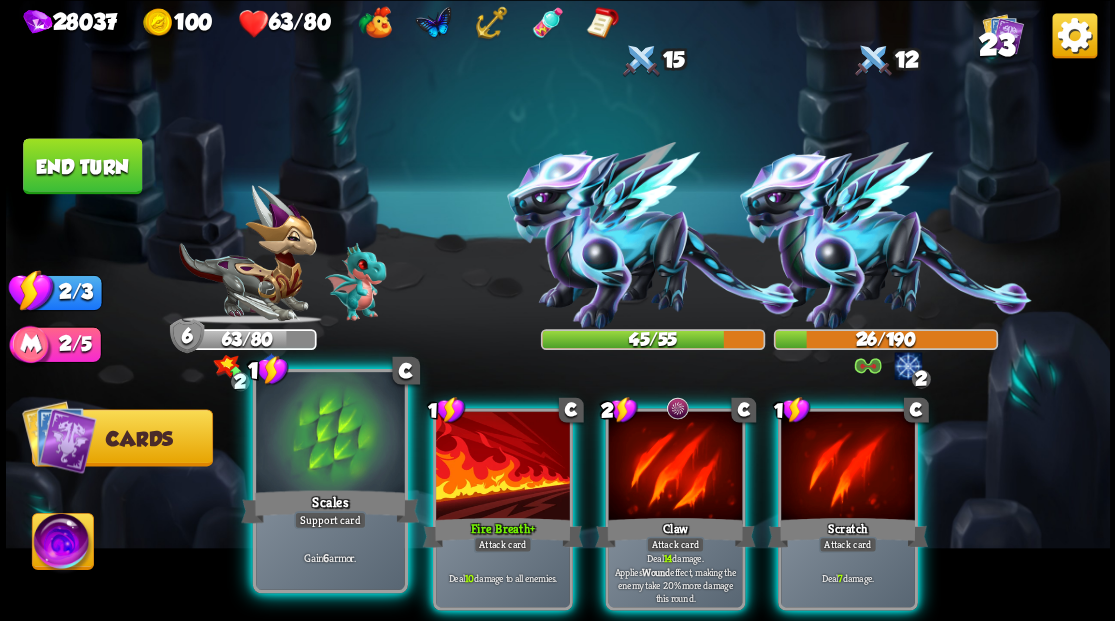 click at bounding box center [330, 434] 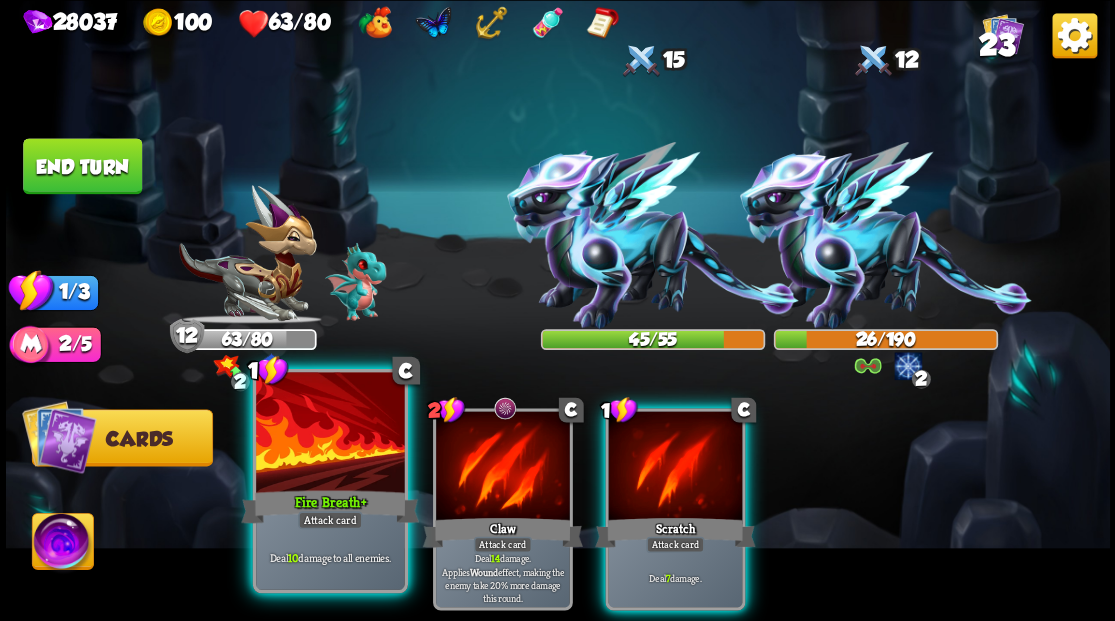 click at bounding box center [330, 434] 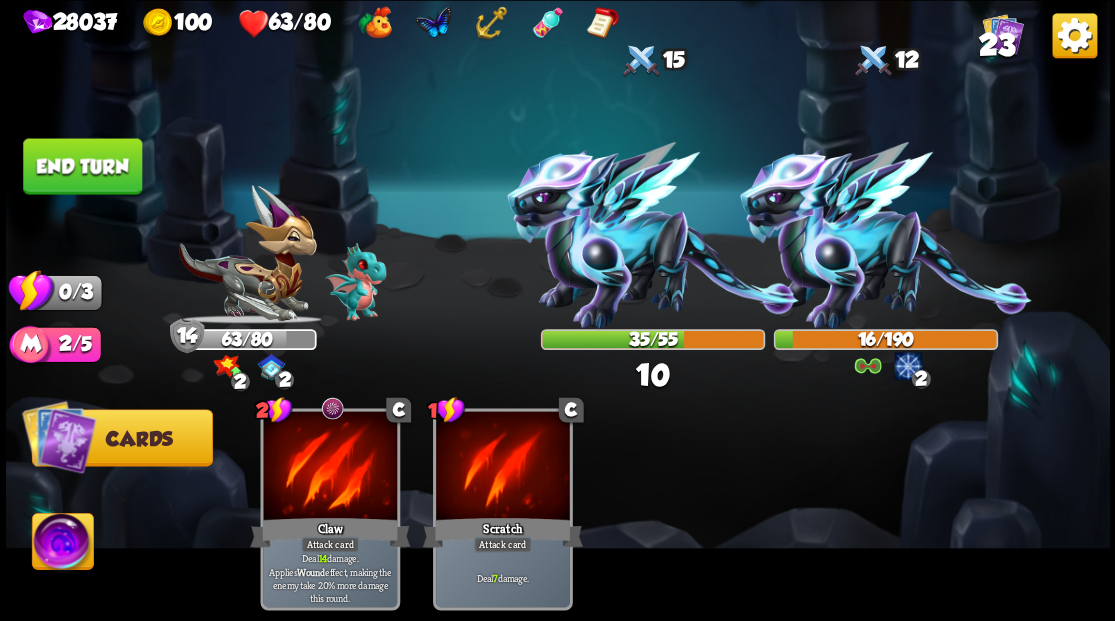 click on "End turn" at bounding box center [82, 166] 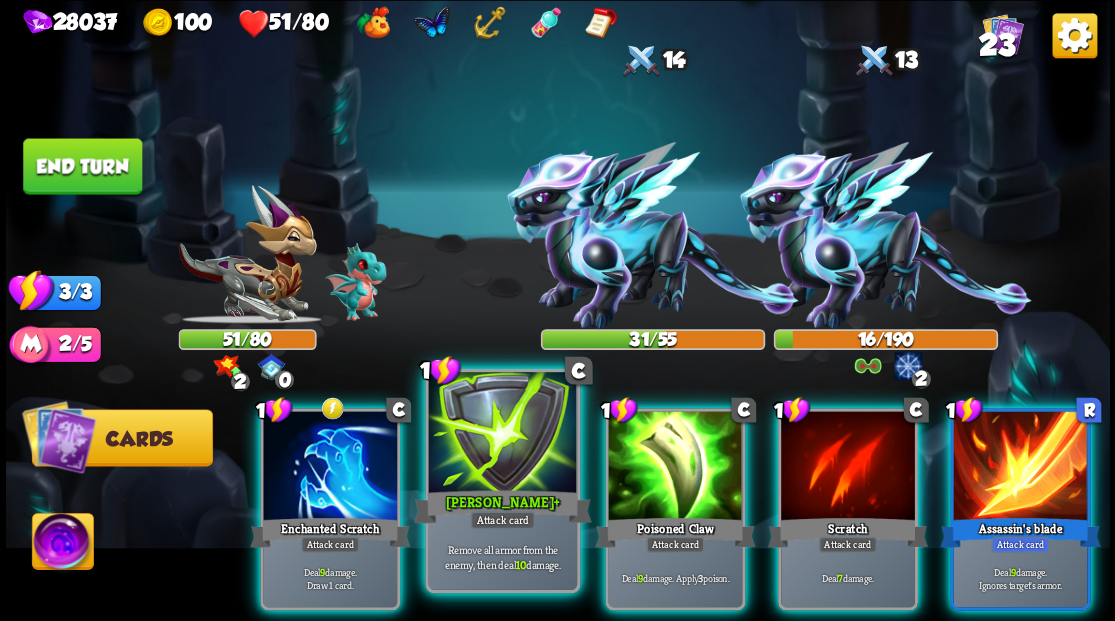 click at bounding box center (502, 434) 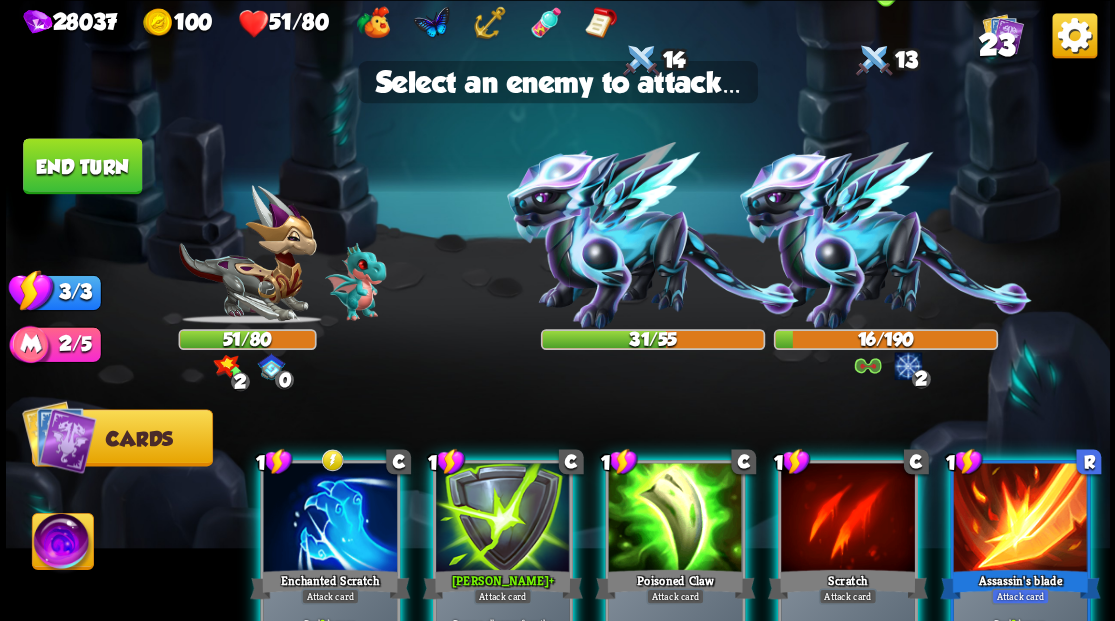 click at bounding box center (885, 235) 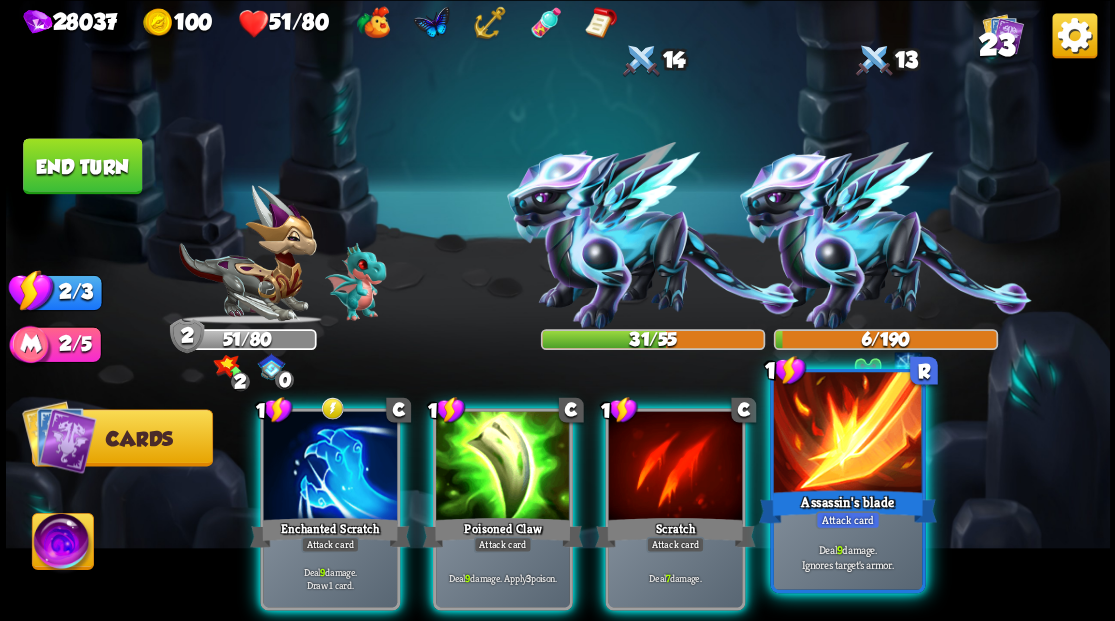 click at bounding box center [847, 434] 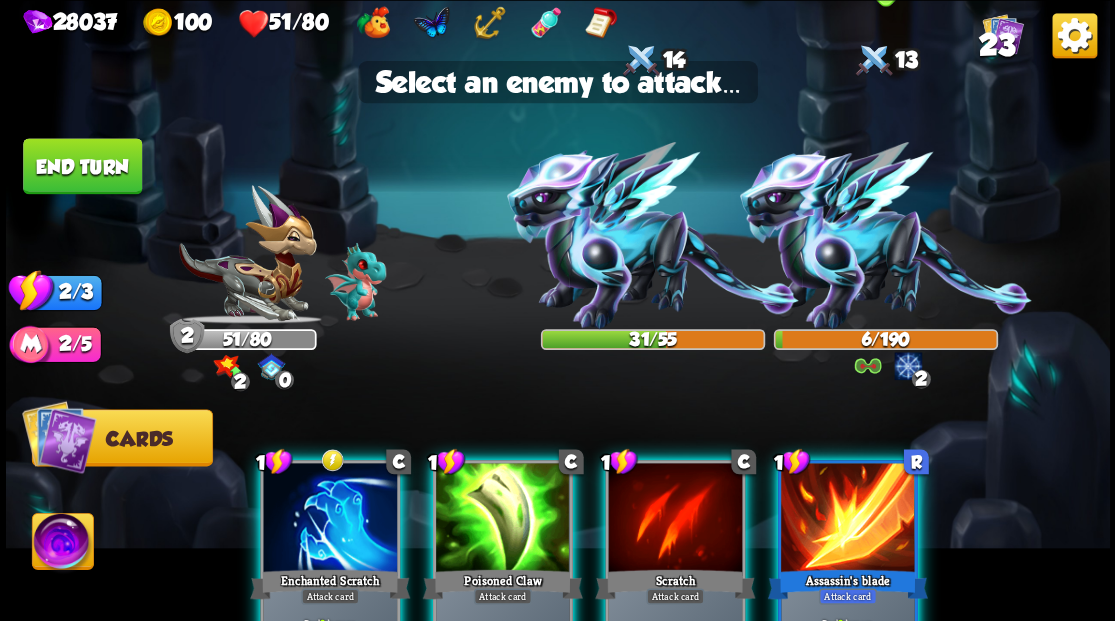 click at bounding box center (885, 235) 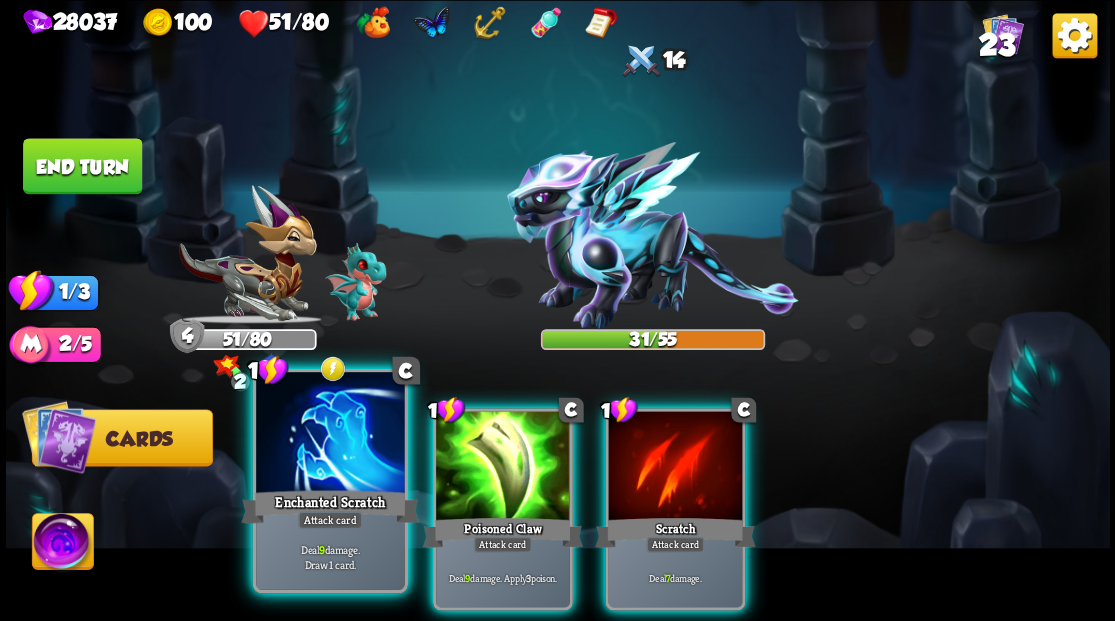 click at bounding box center (330, 434) 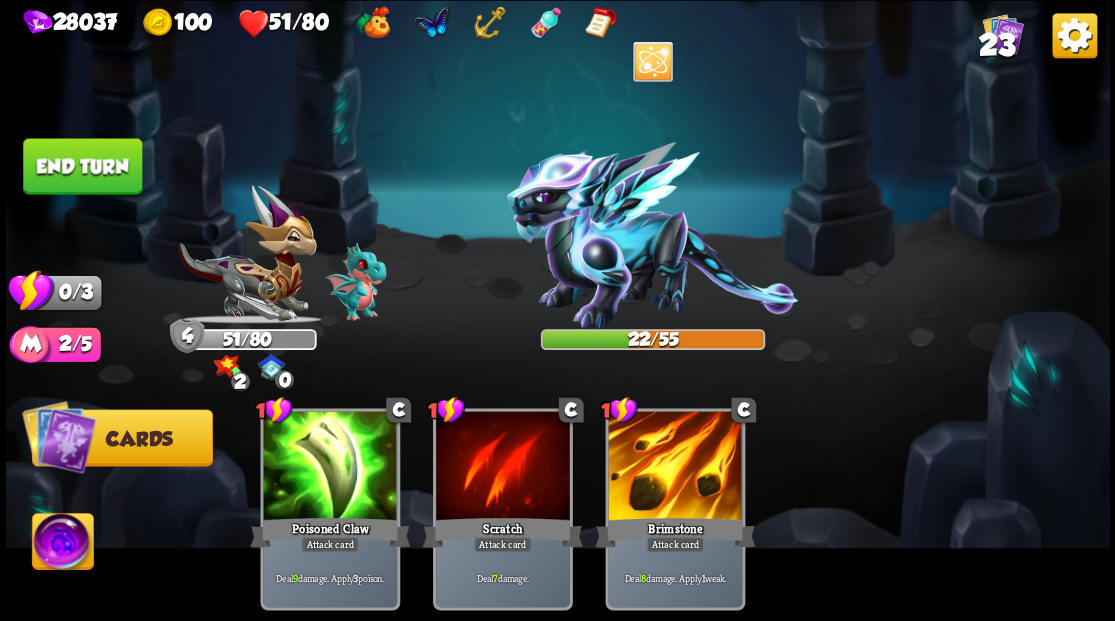 click on "End turn" at bounding box center [82, 166] 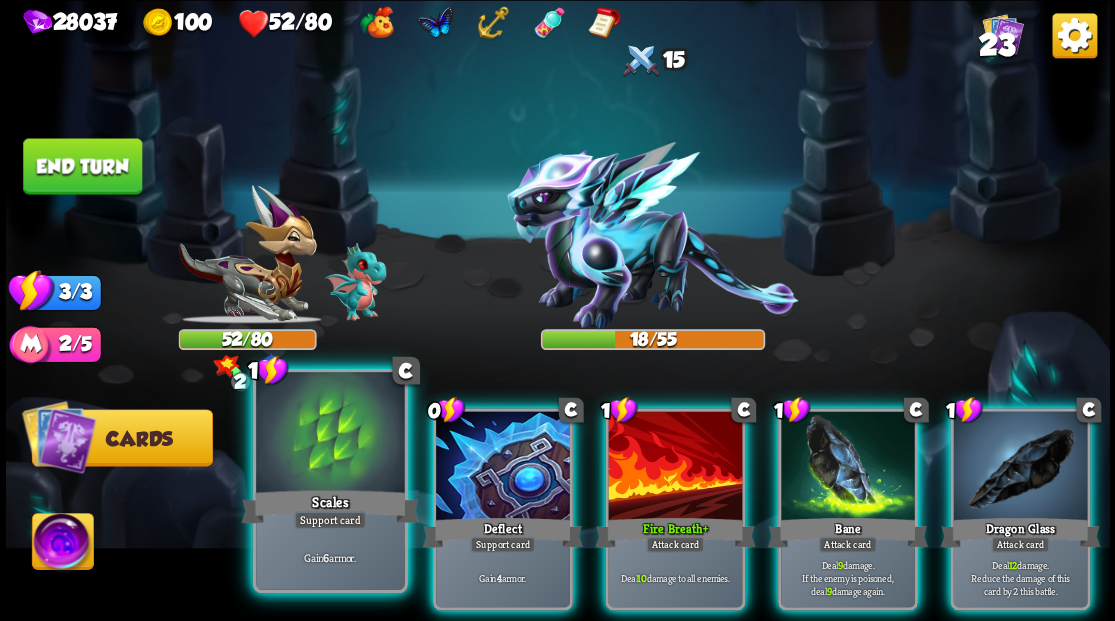 click at bounding box center (330, 434) 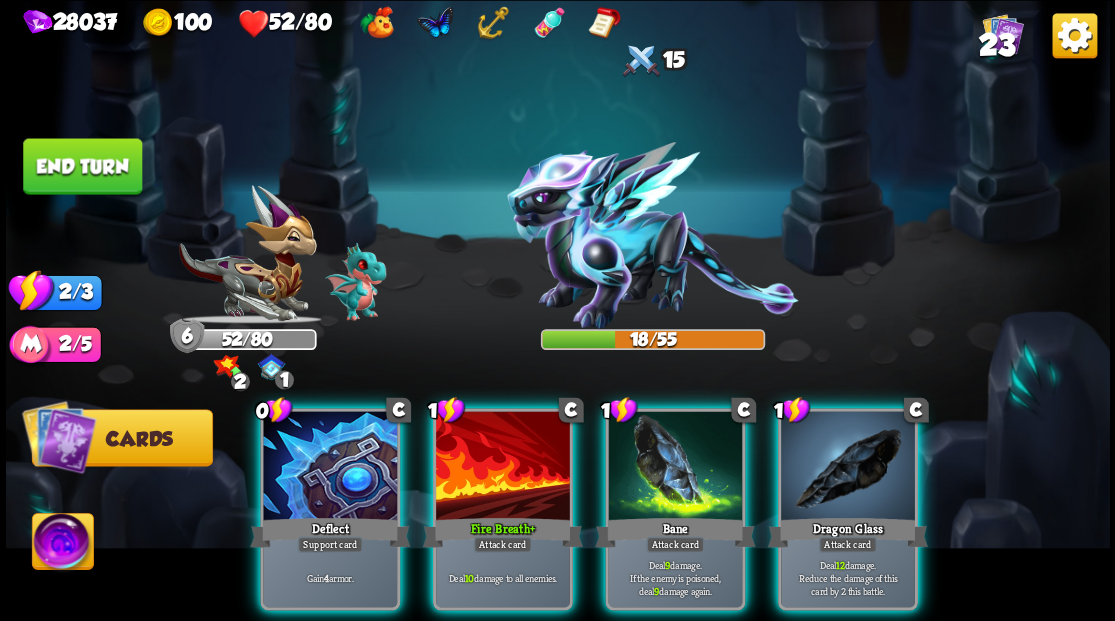 click at bounding box center (330, 467) 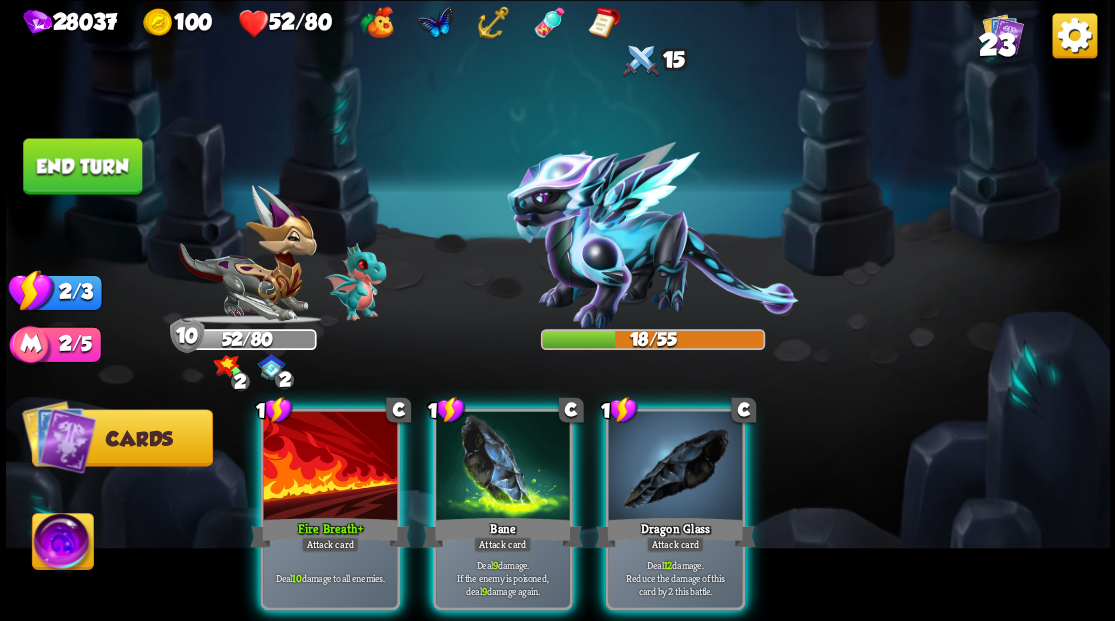 click at bounding box center [330, 467] 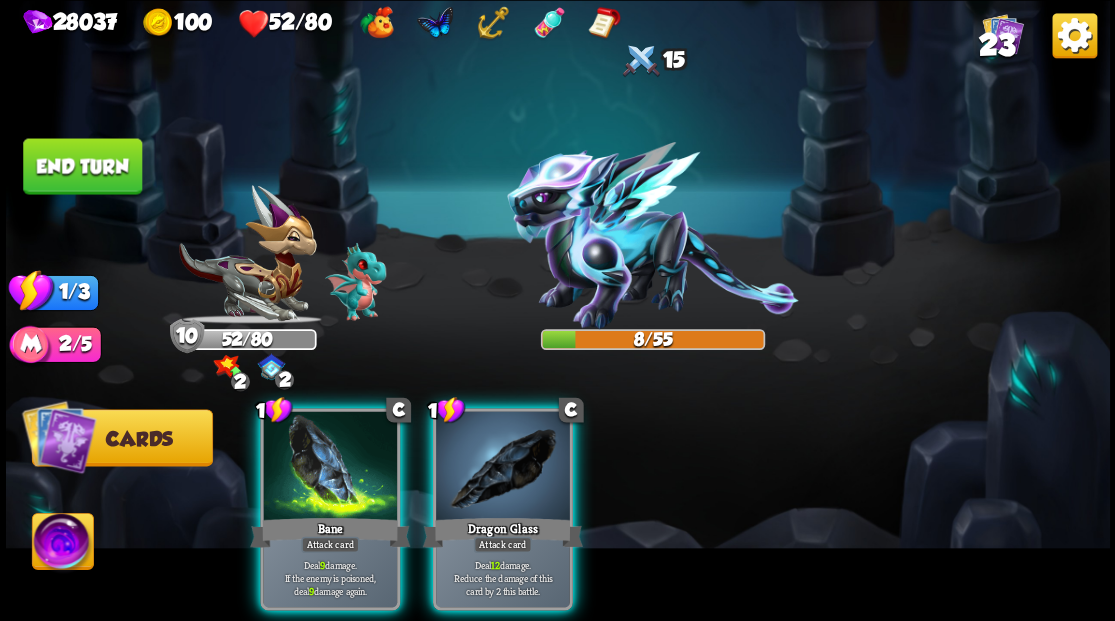 click at bounding box center (330, 467) 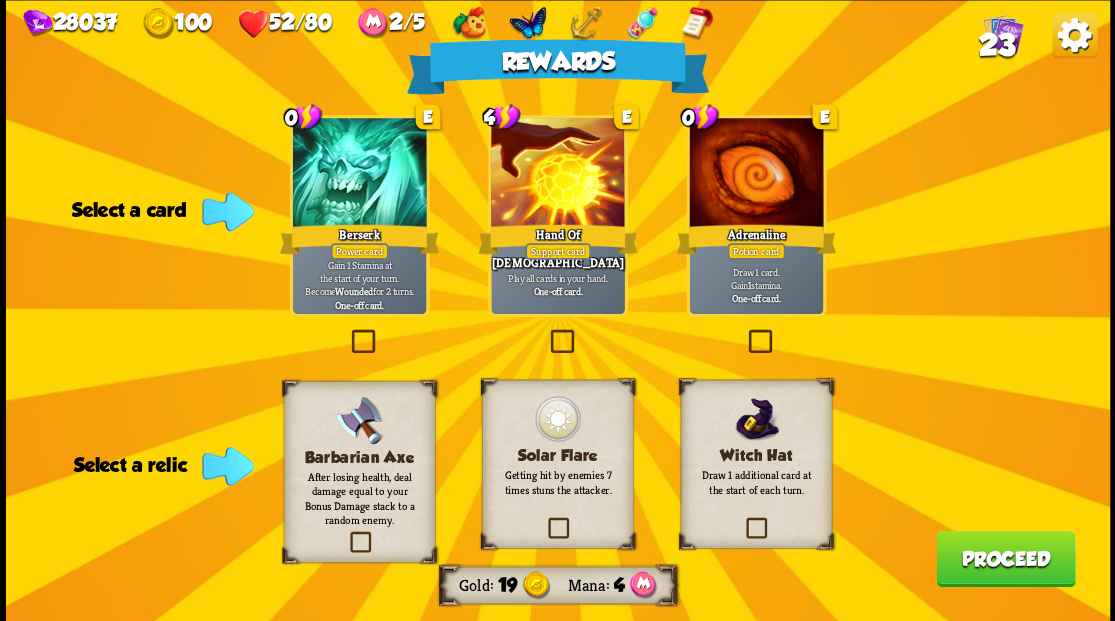 click at bounding box center [544, 520] 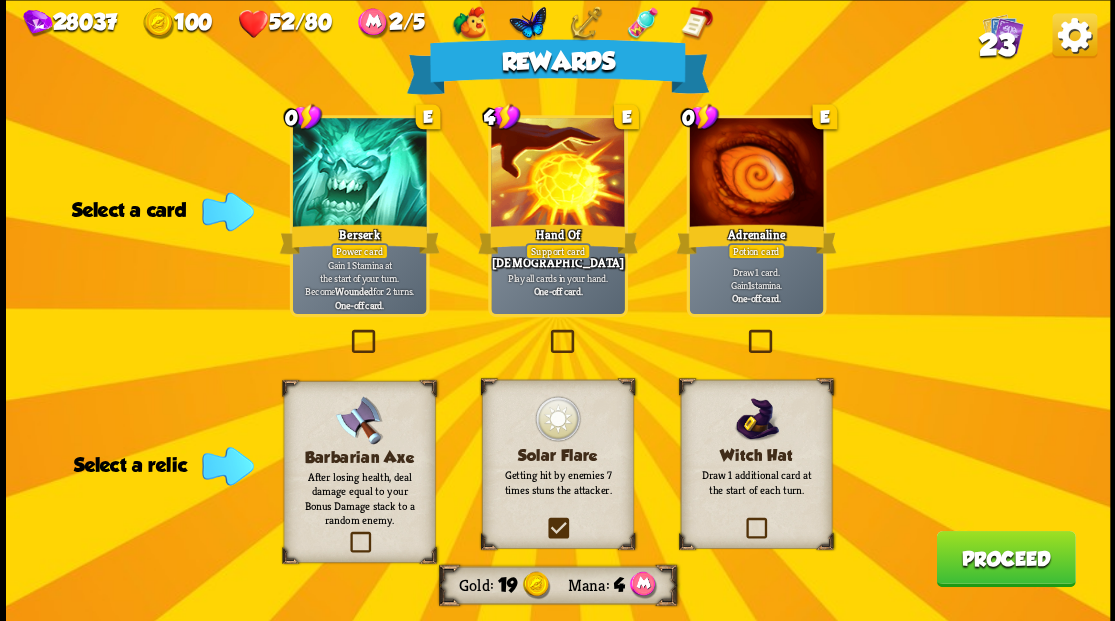click at bounding box center (0, 0) 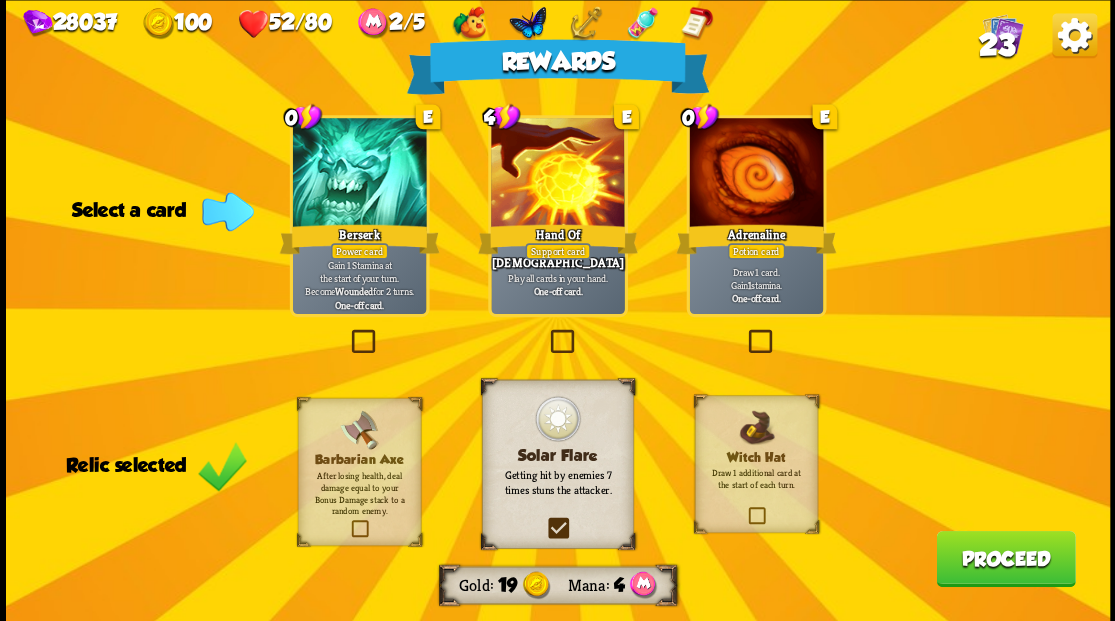 click at bounding box center (744, 332) 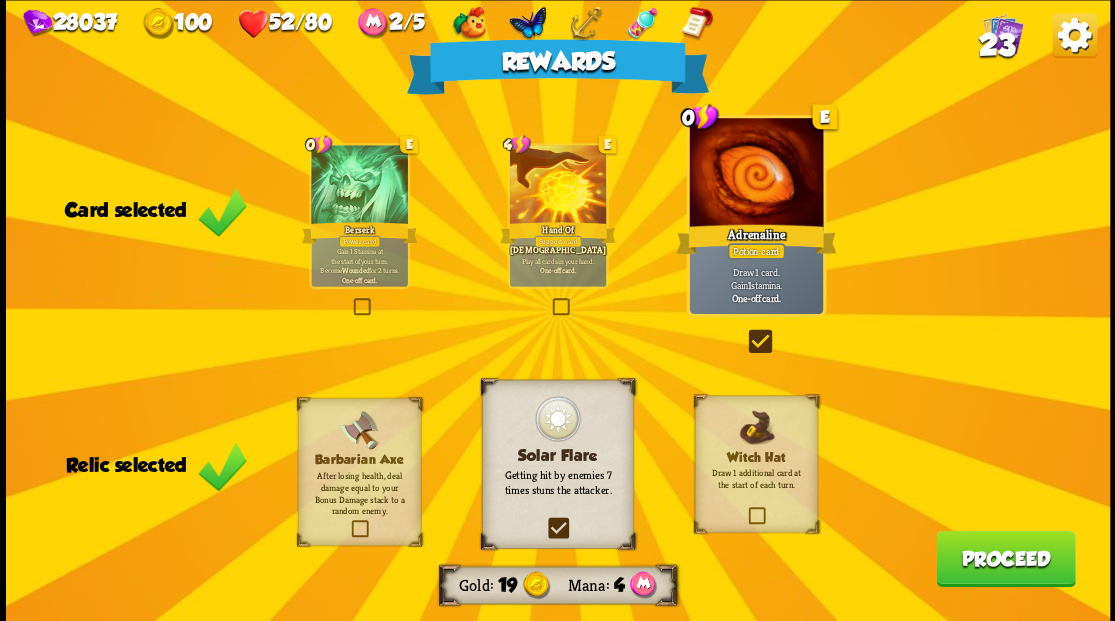 drag, startPoint x: 552, startPoint y: 530, endPoint x: 592, endPoint y: 533, distance: 40.112343 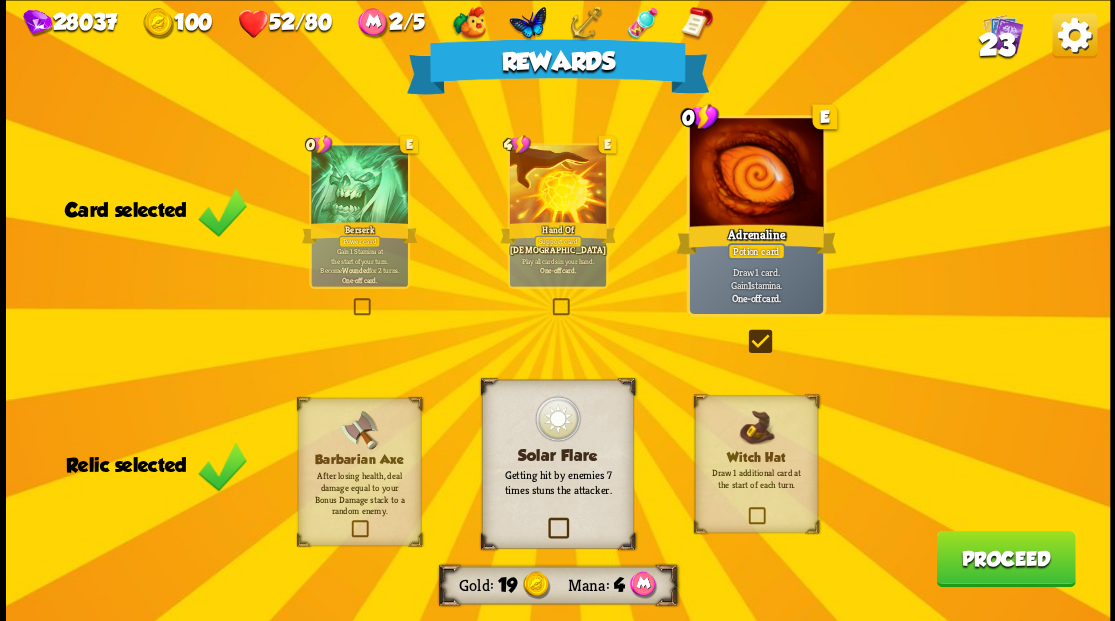 click at bounding box center [0, 0] 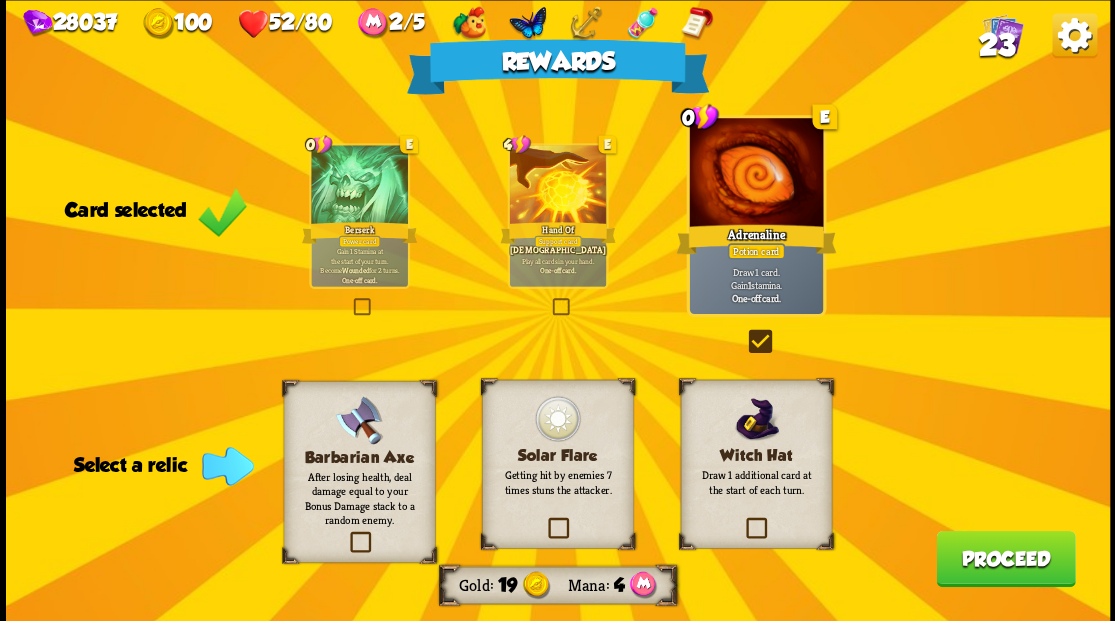 click at bounding box center [743, 520] 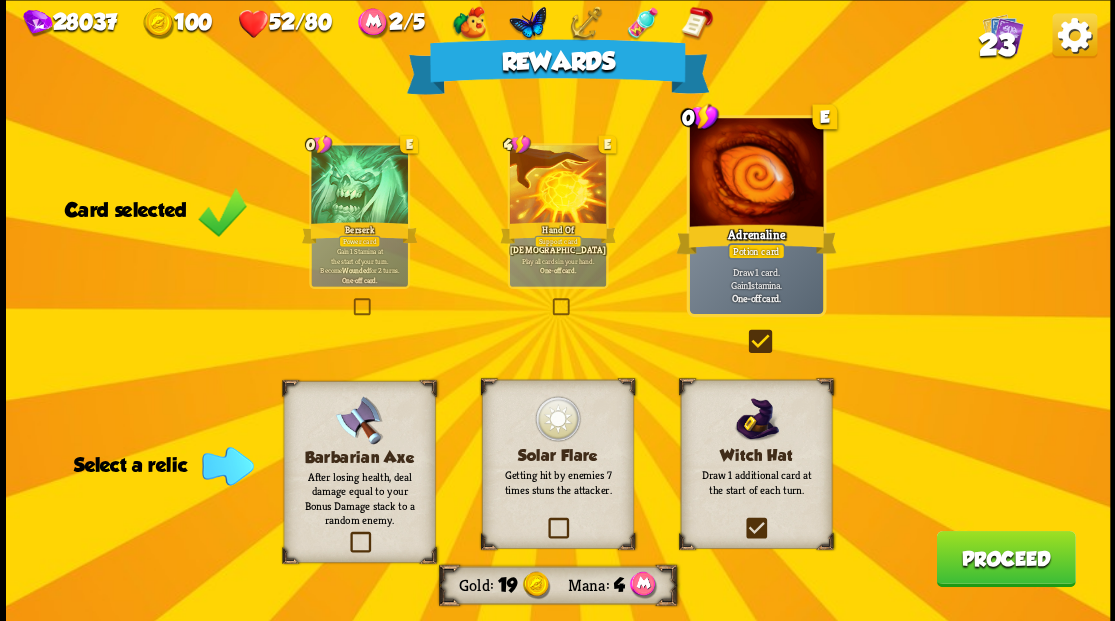 click at bounding box center (0, 0) 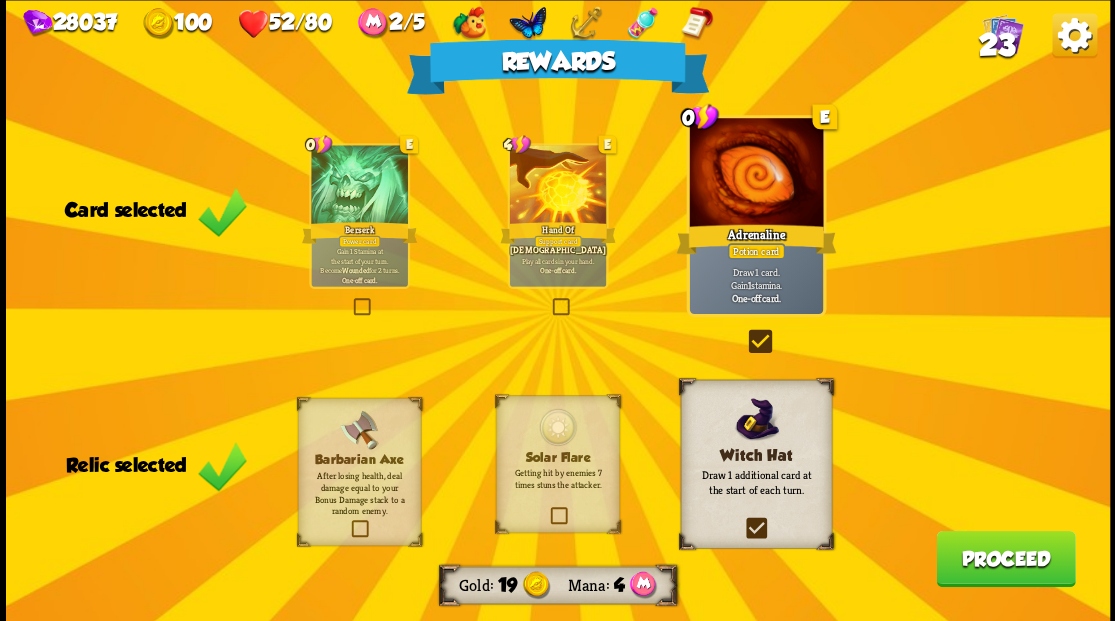 click on "Proceed" at bounding box center [1005, 558] 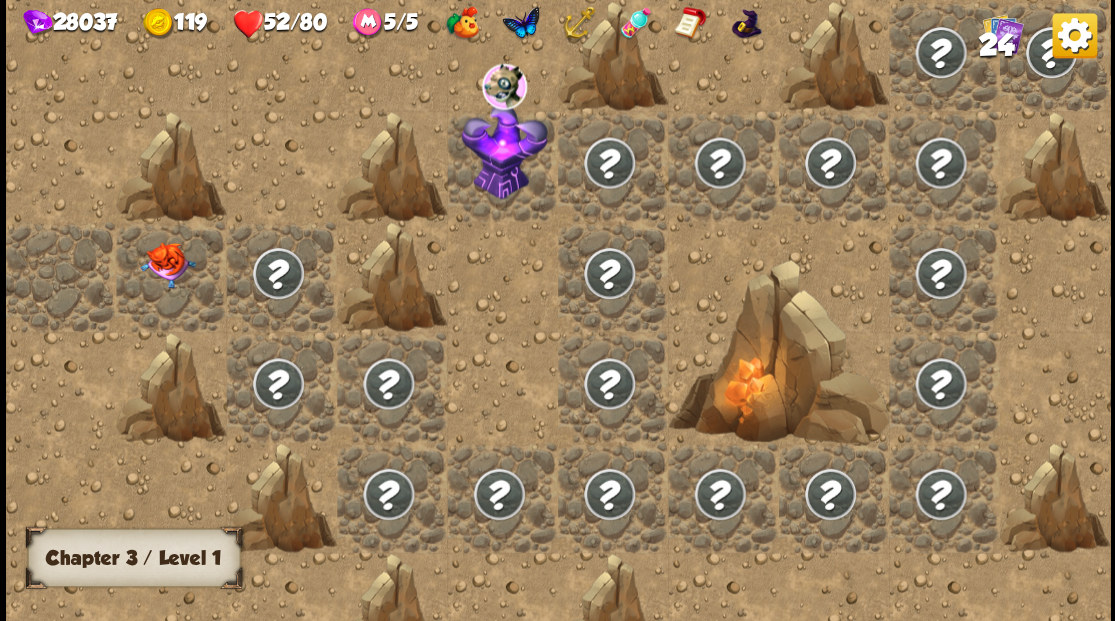 click at bounding box center [167, 265] 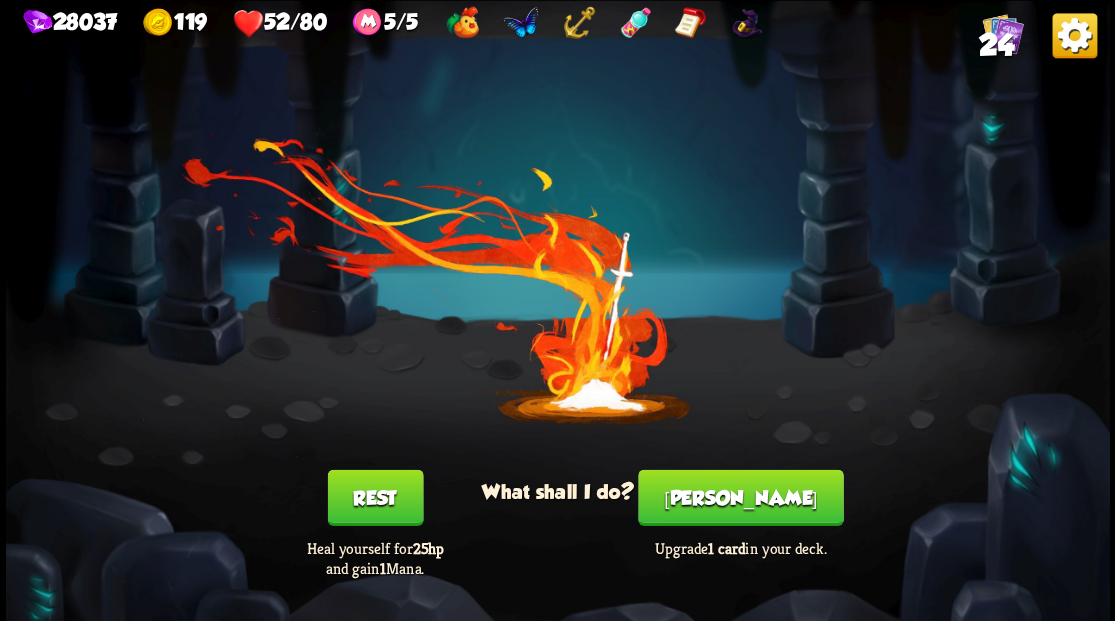click on "[PERSON_NAME]" at bounding box center [740, 497] 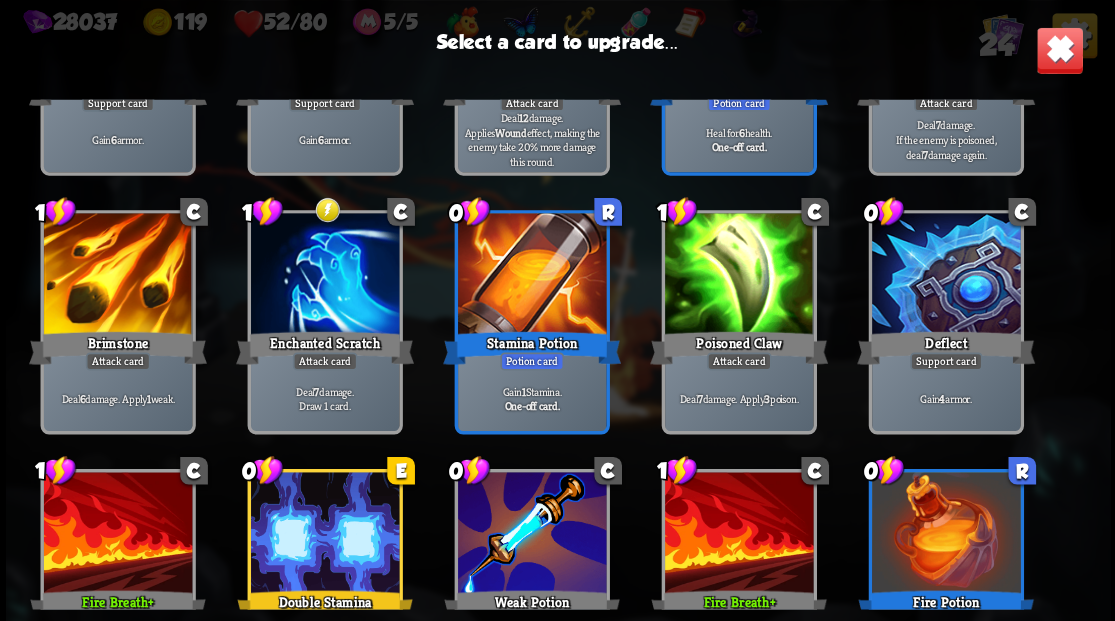 scroll, scrollTop: 530, scrollLeft: 0, axis: vertical 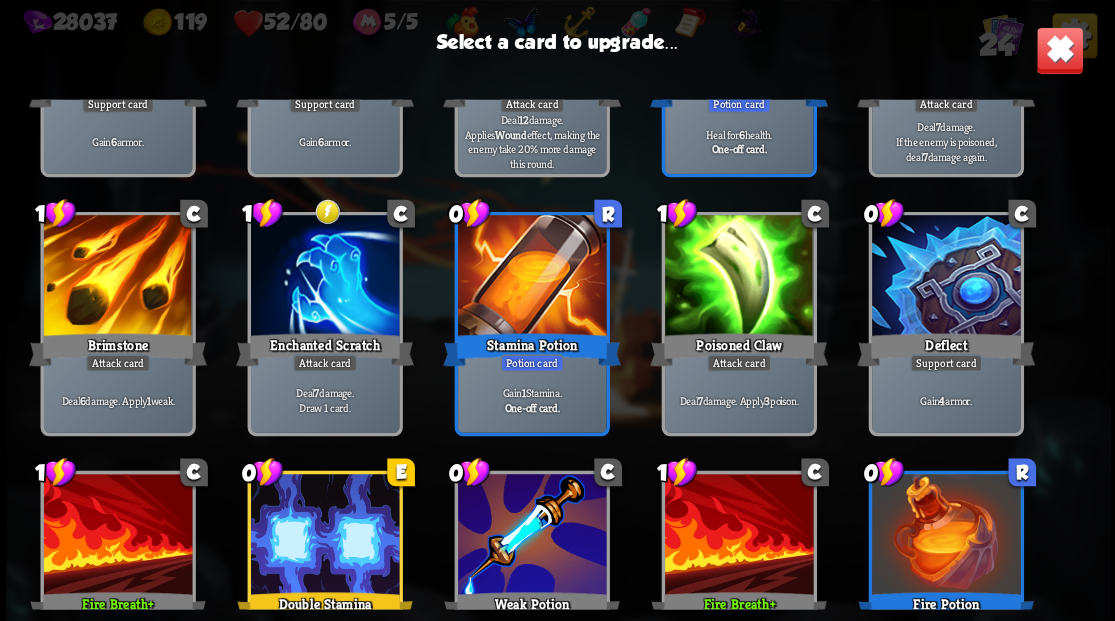 click at bounding box center (324, 277) 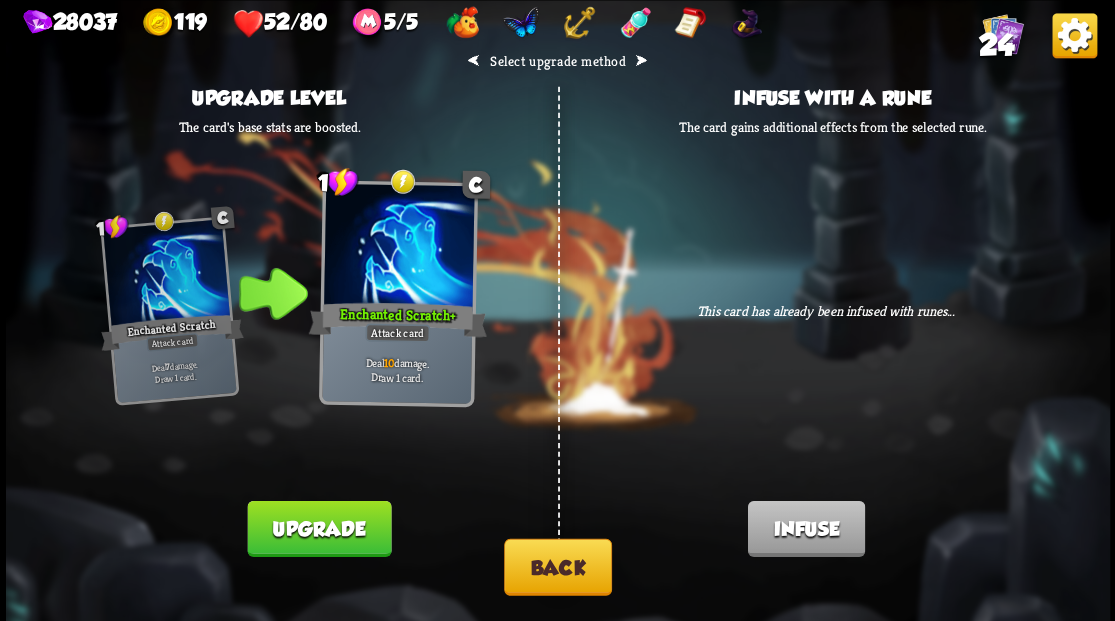 click on "Back" at bounding box center (558, 566) 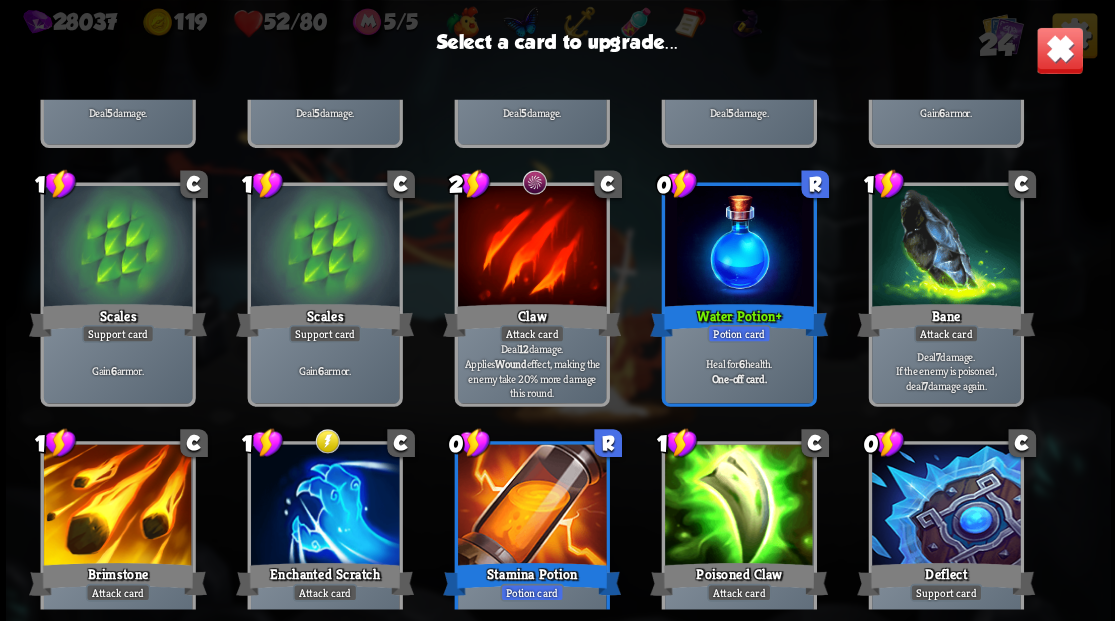 scroll, scrollTop: 263, scrollLeft: 0, axis: vertical 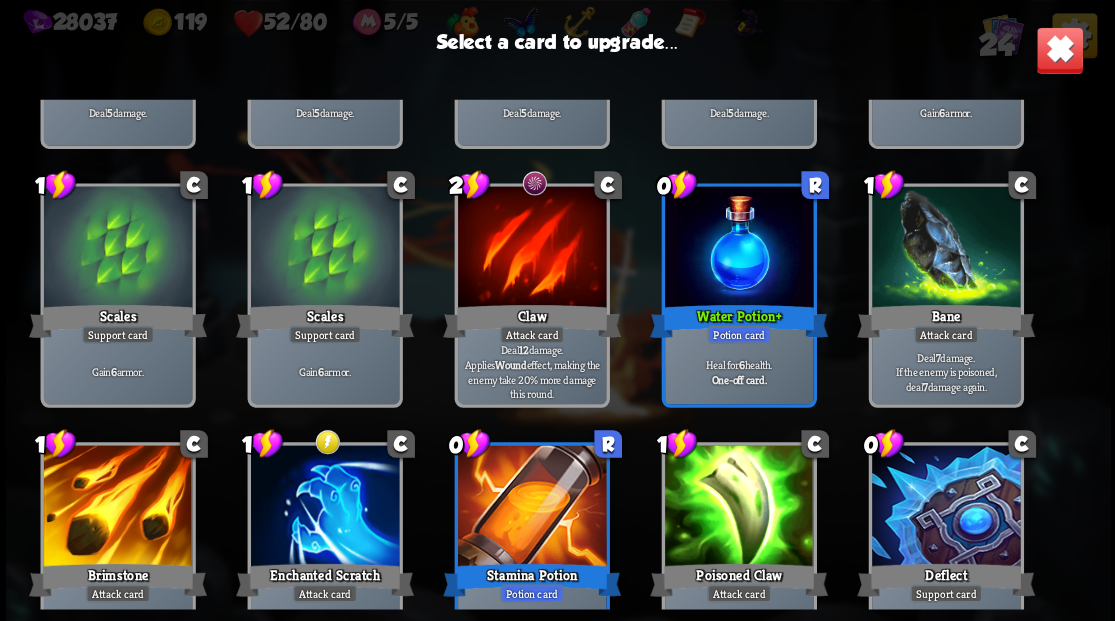 click at bounding box center [531, 248] 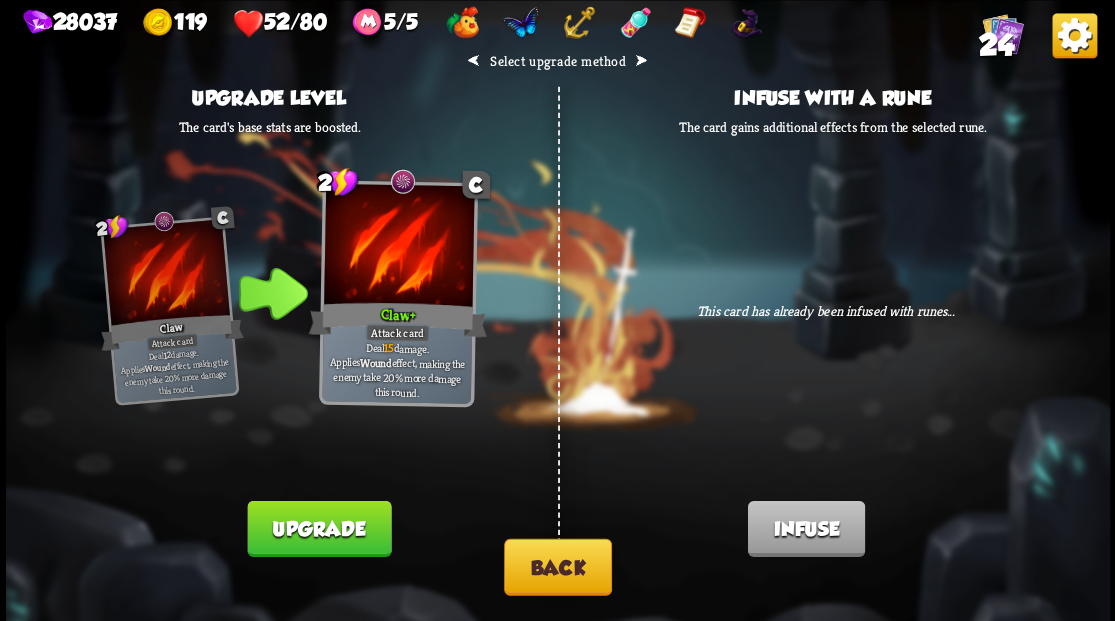 click on "Back" at bounding box center (558, 566) 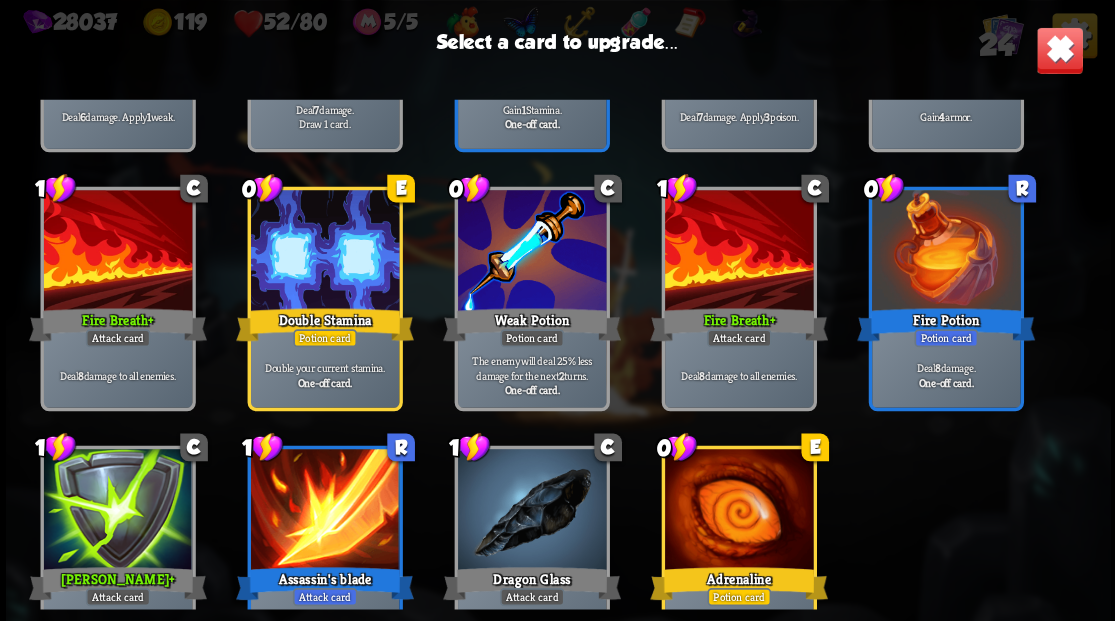 scroll, scrollTop: 929, scrollLeft: 0, axis: vertical 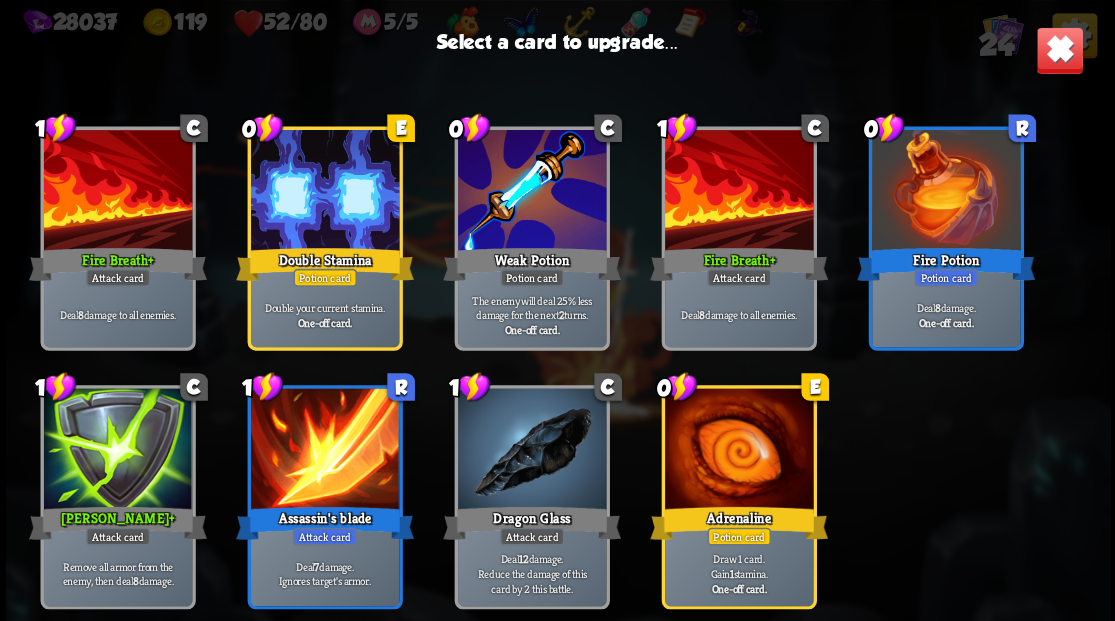click at bounding box center (531, 450) 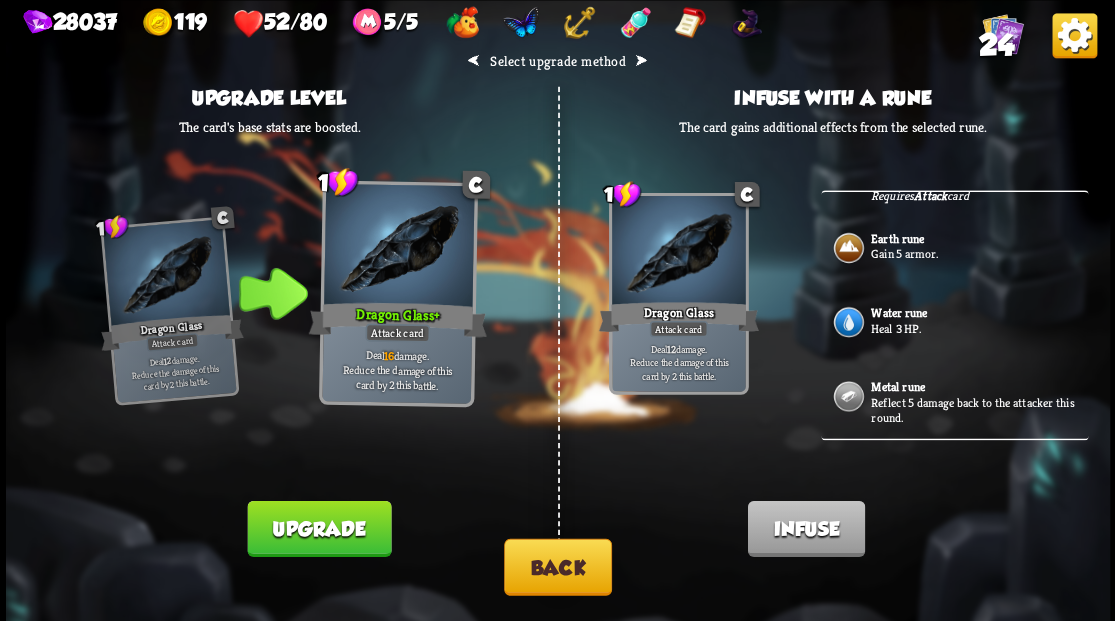 scroll, scrollTop: 333, scrollLeft: 0, axis: vertical 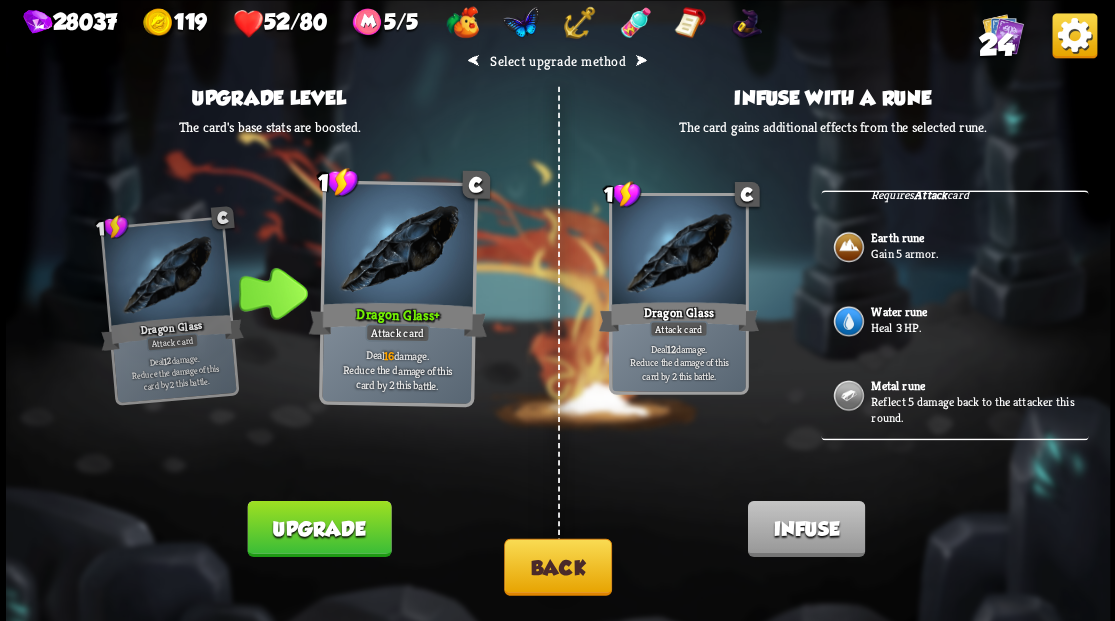 click on "Heal 3 HP." at bounding box center (977, 327) 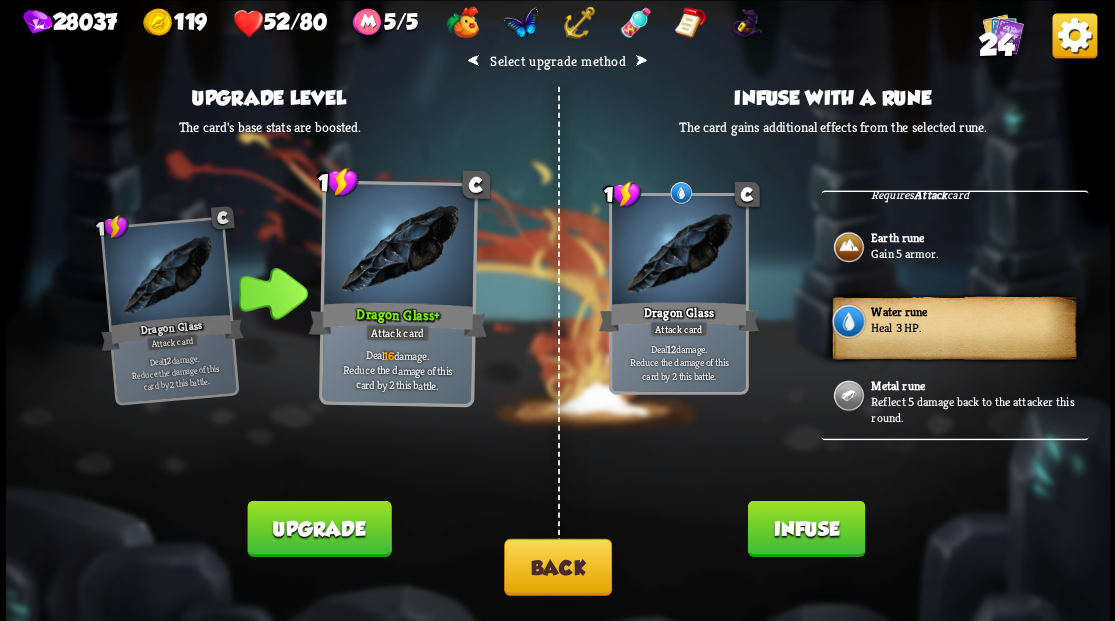 click on "Infuse" at bounding box center [805, 528] 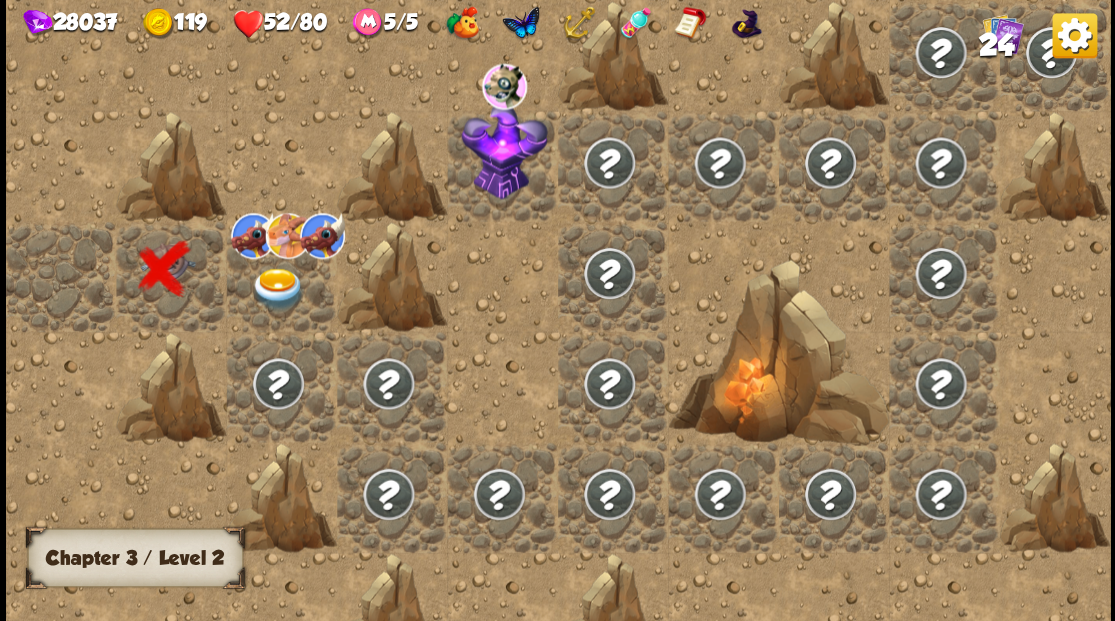 click at bounding box center [277, 288] 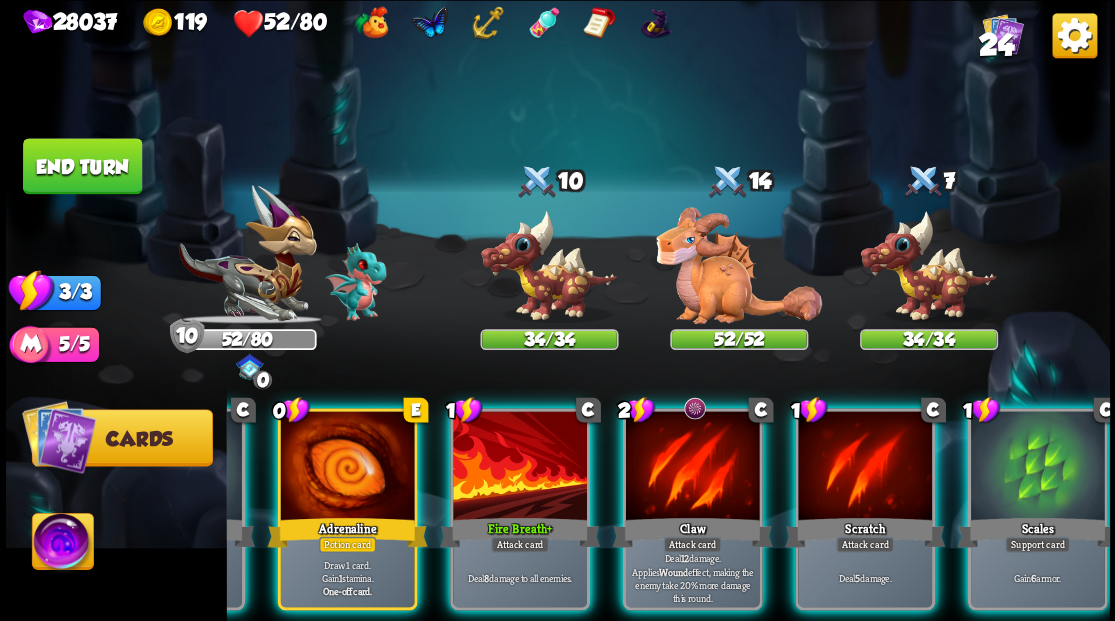 scroll, scrollTop: 0, scrollLeft: 189, axis: horizontal 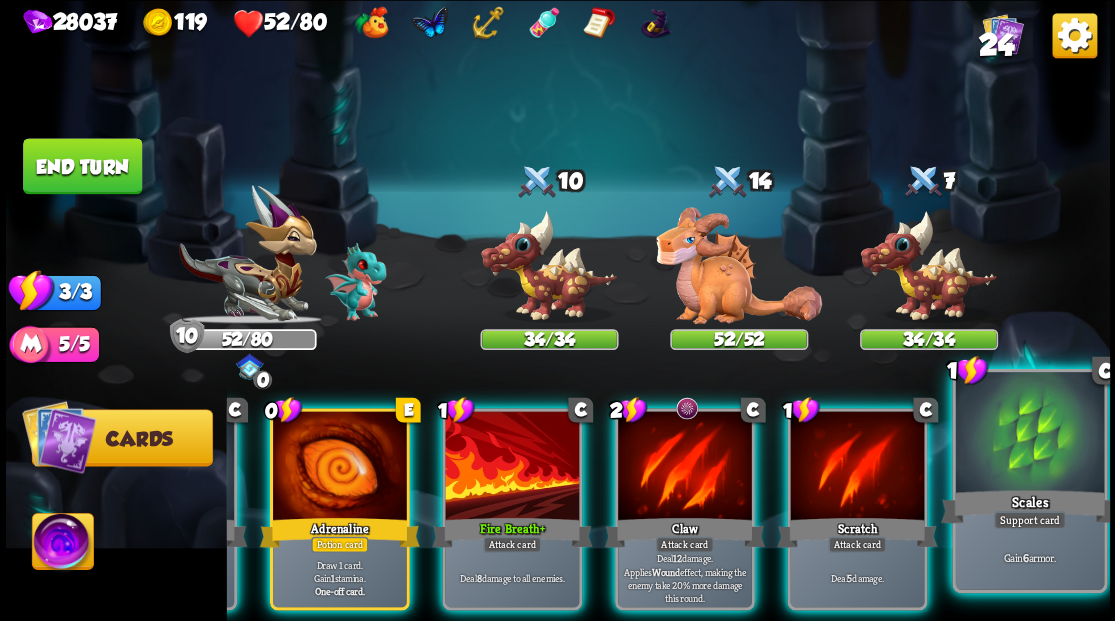 click on "Scales" at bounding box center [1029, 506] 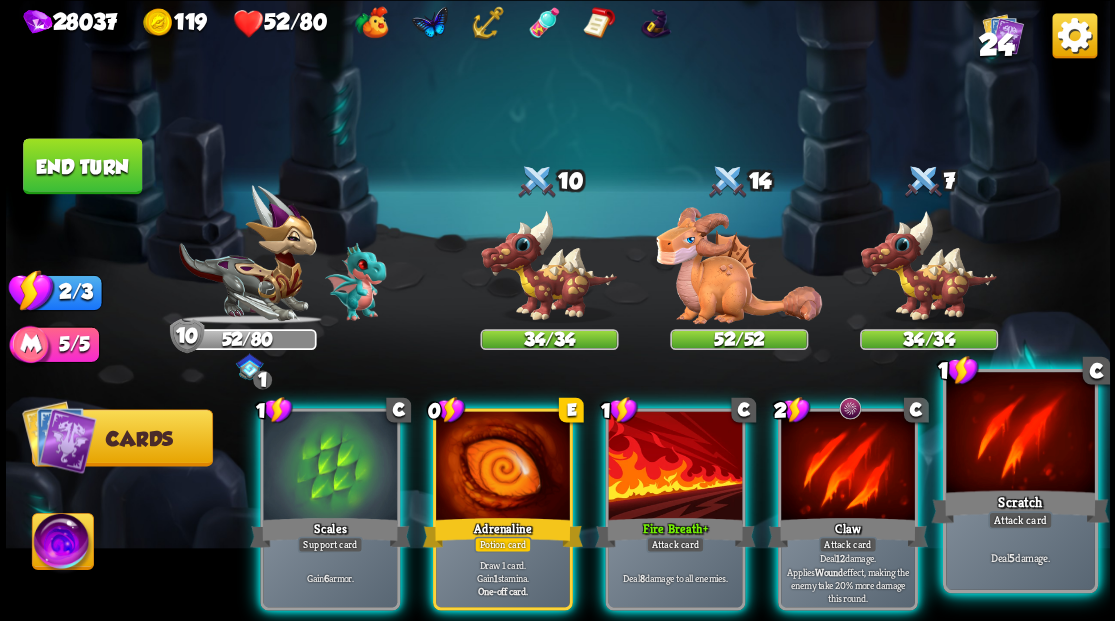 scroll, scrollTop: 0, scrollLeft: 0, axis: both 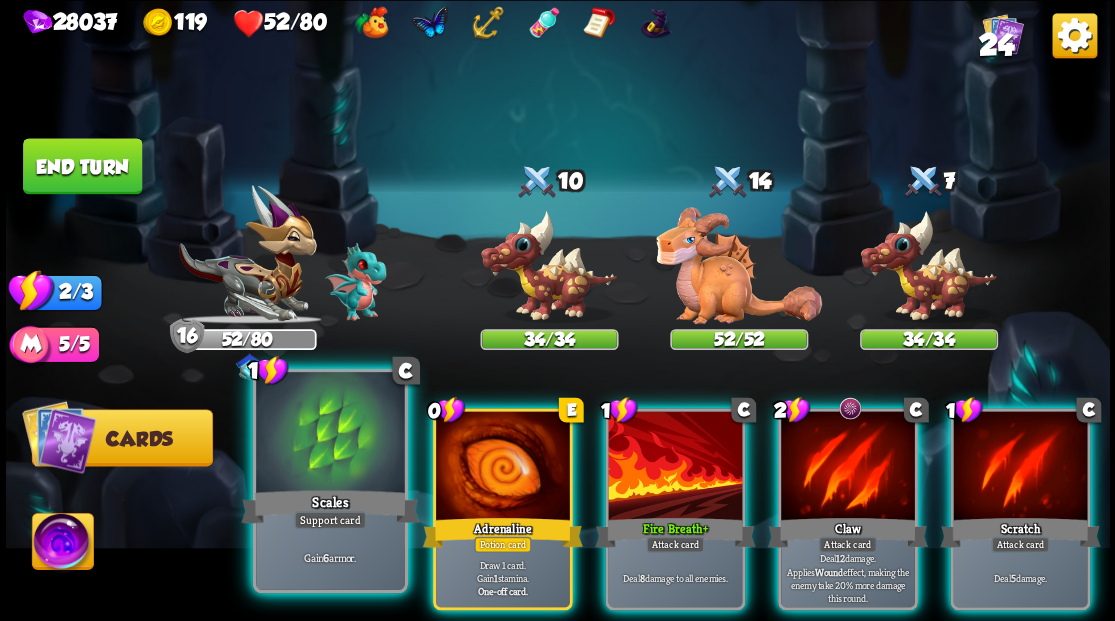 click at bounding box center [330, 434] 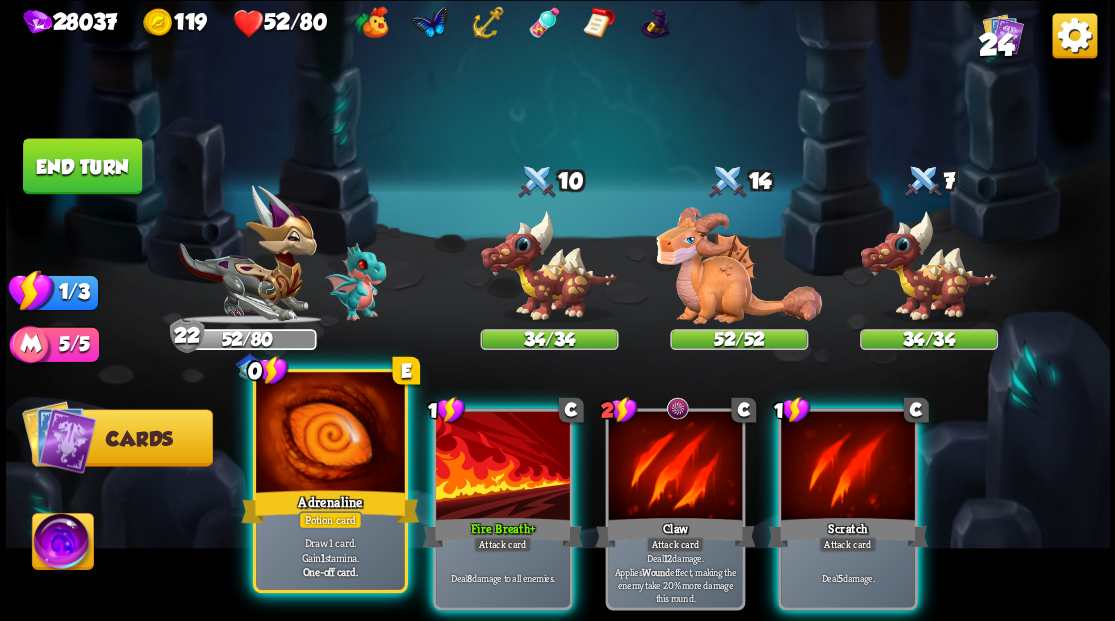 click at bounding box center [330, 434] 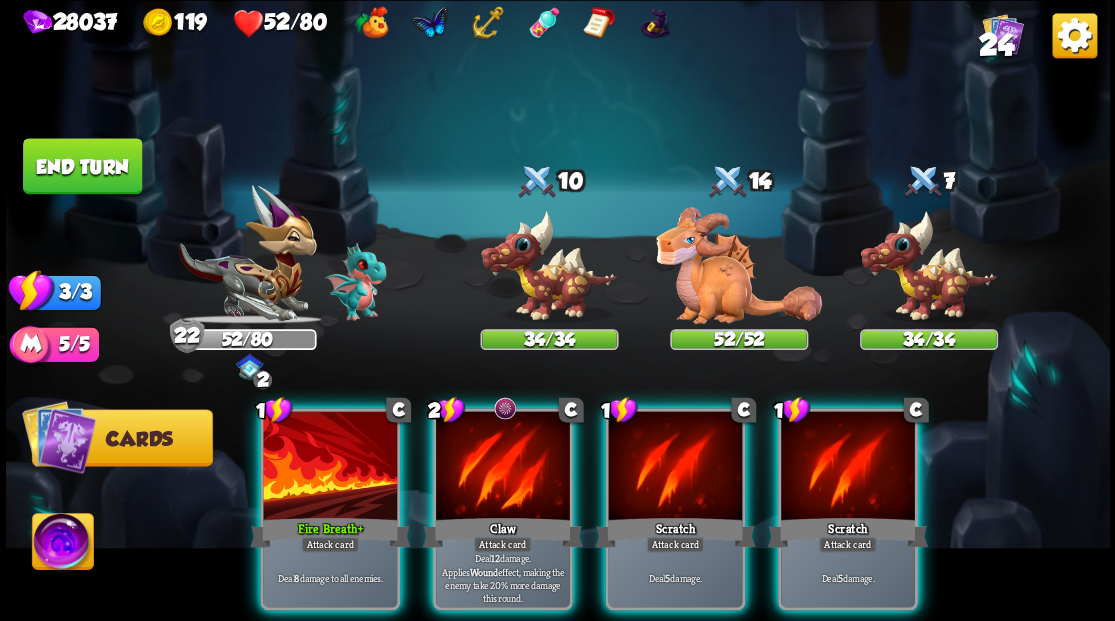 click at bounding box center [62, 544] 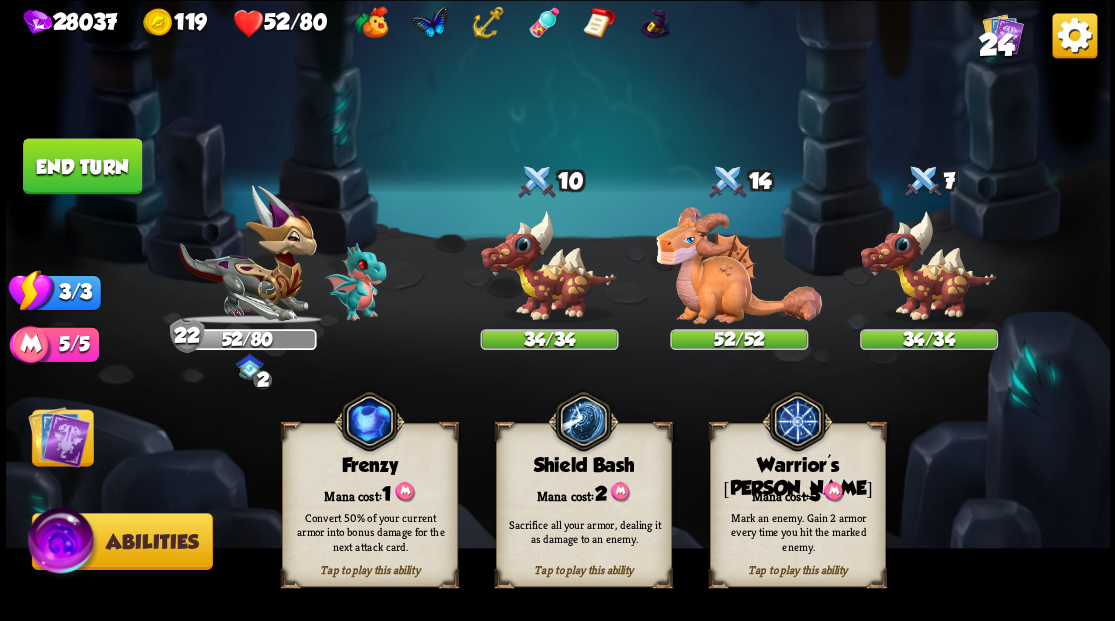 click on "Mana cost:  3" at bounding box center (797, 492) 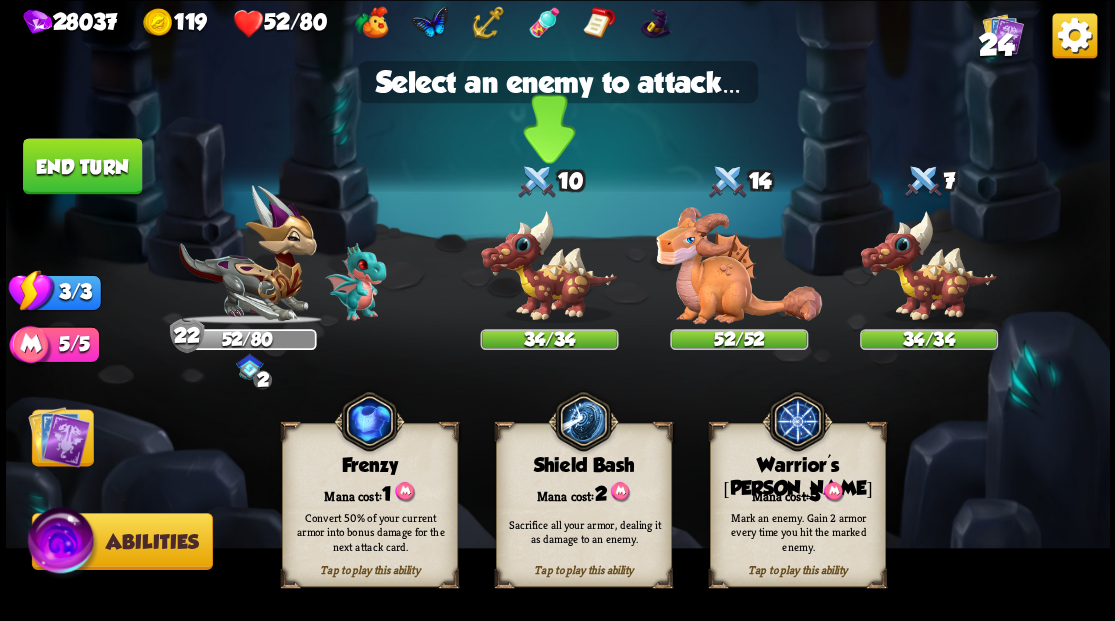 click at bounding box center [549, 266] 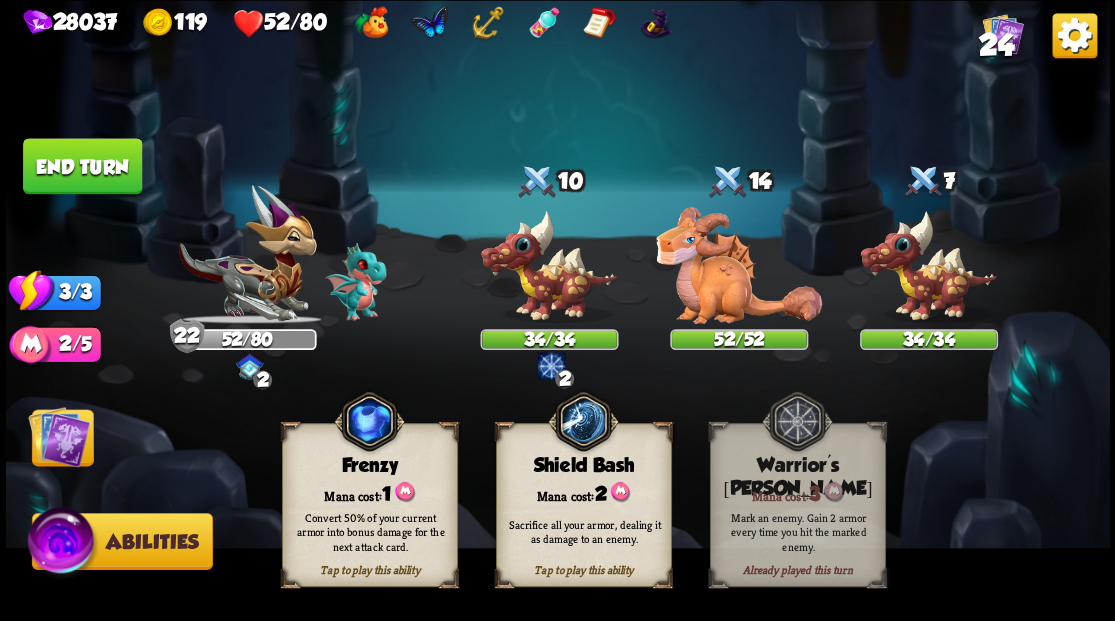 click at bounding box center (59, 436) 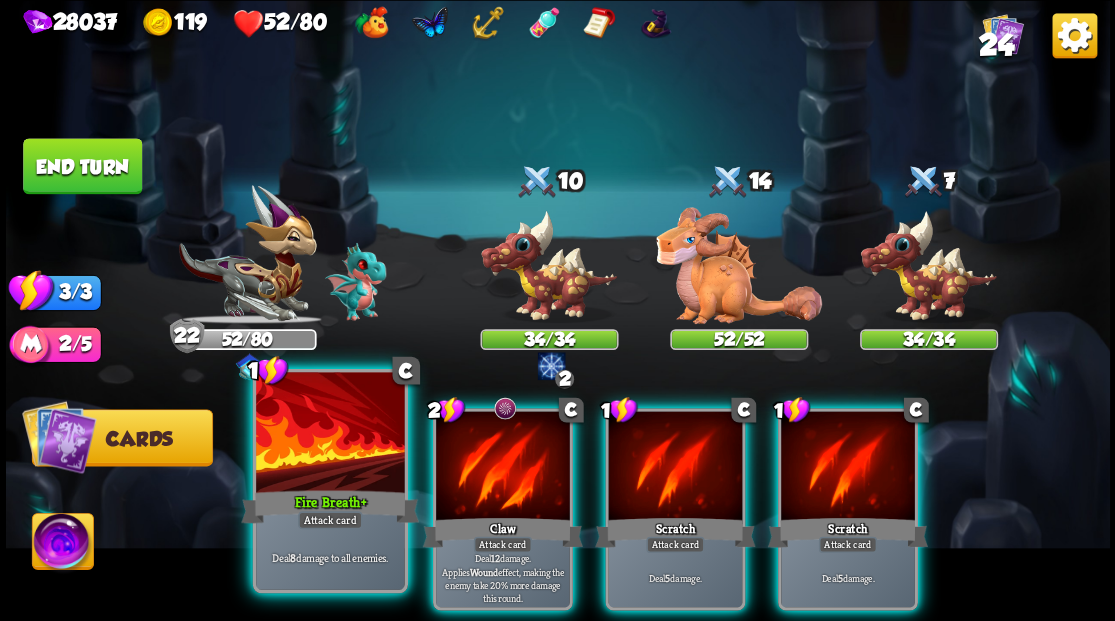 click at bounding box center [330, 434] 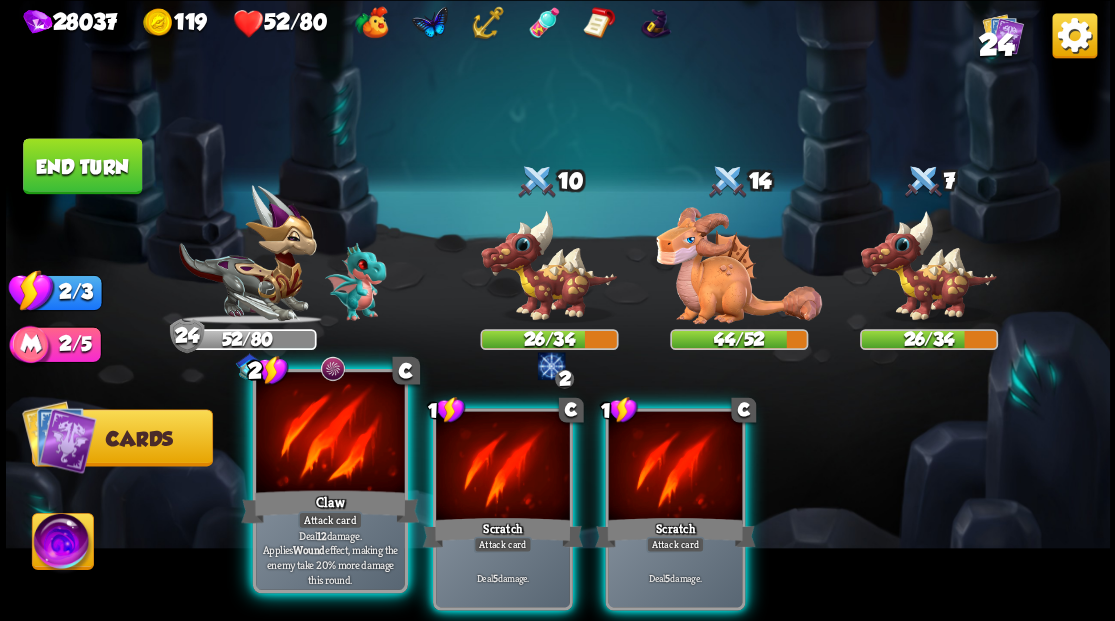 click at bounding box center [330, 434] 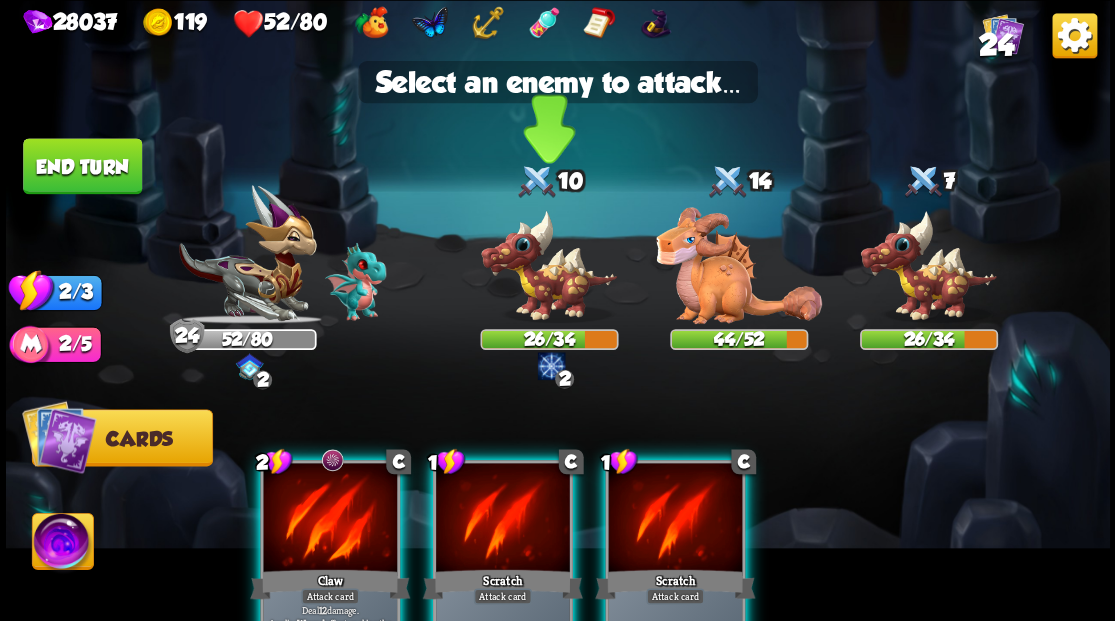 click at bounding box center [549, 266] 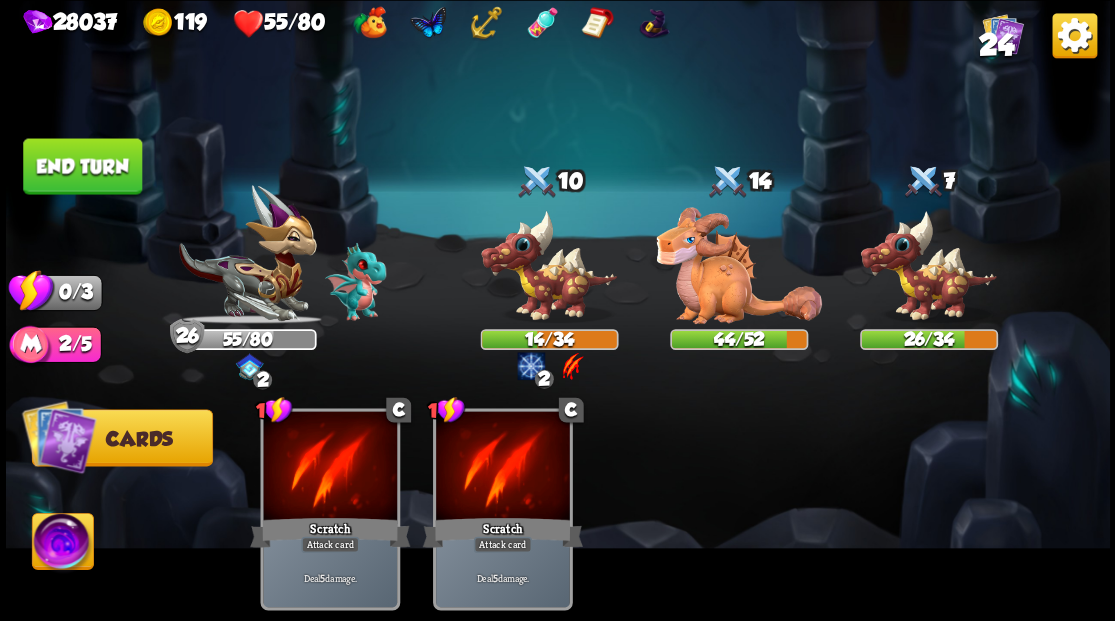 click on "End turn" at bounding box center [82, 166] 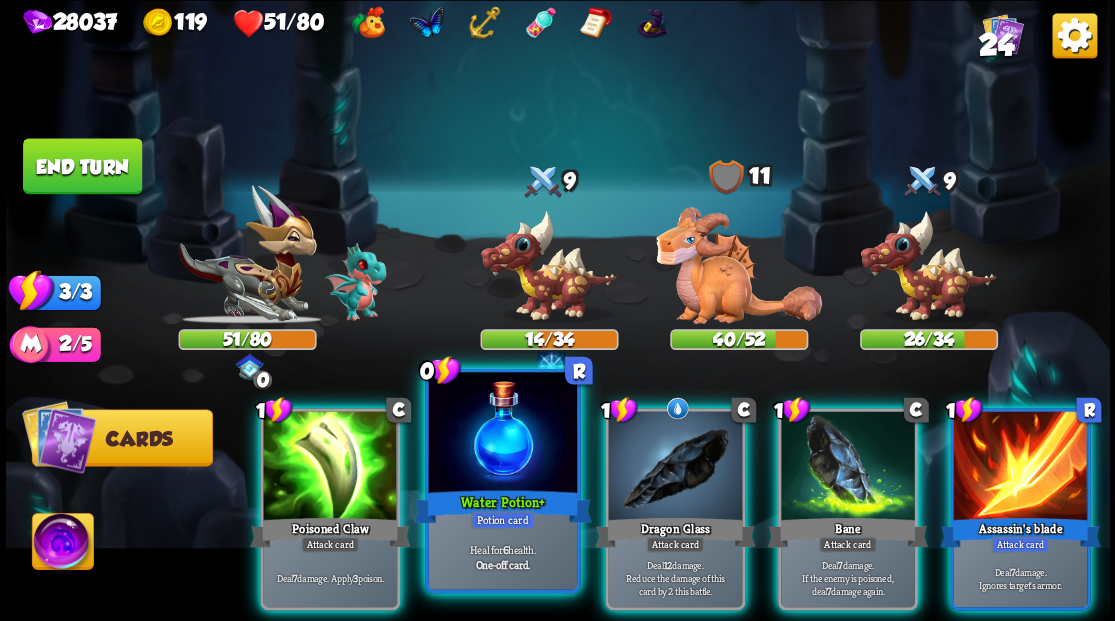 click at bounding box center [502, 434] 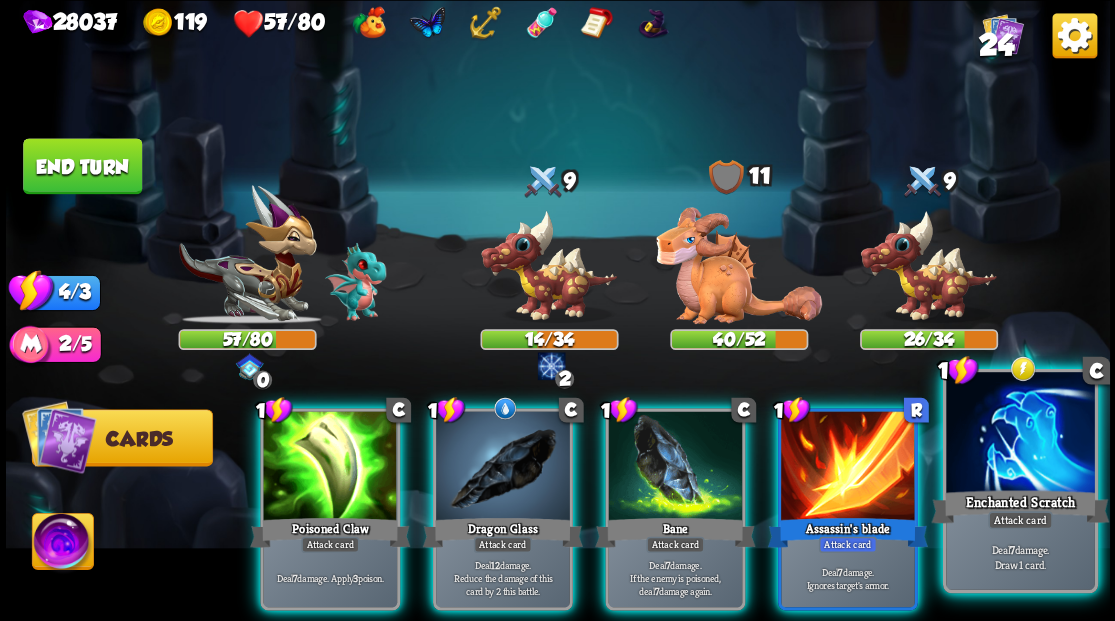 click at bounding box center [1020, 434] 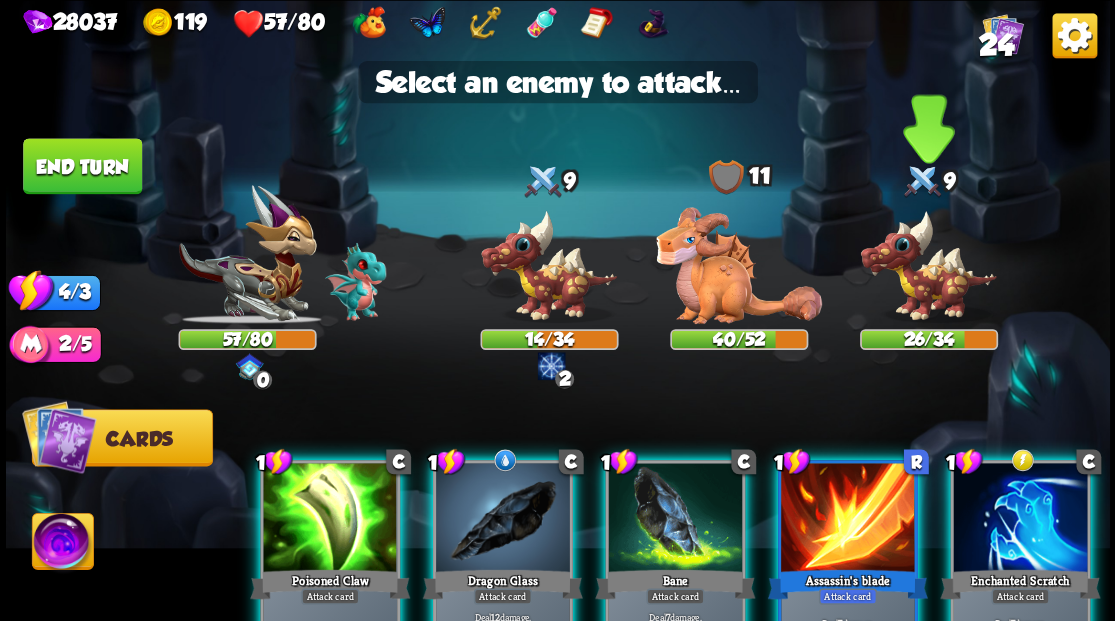 click at bounding box center [928, 266] 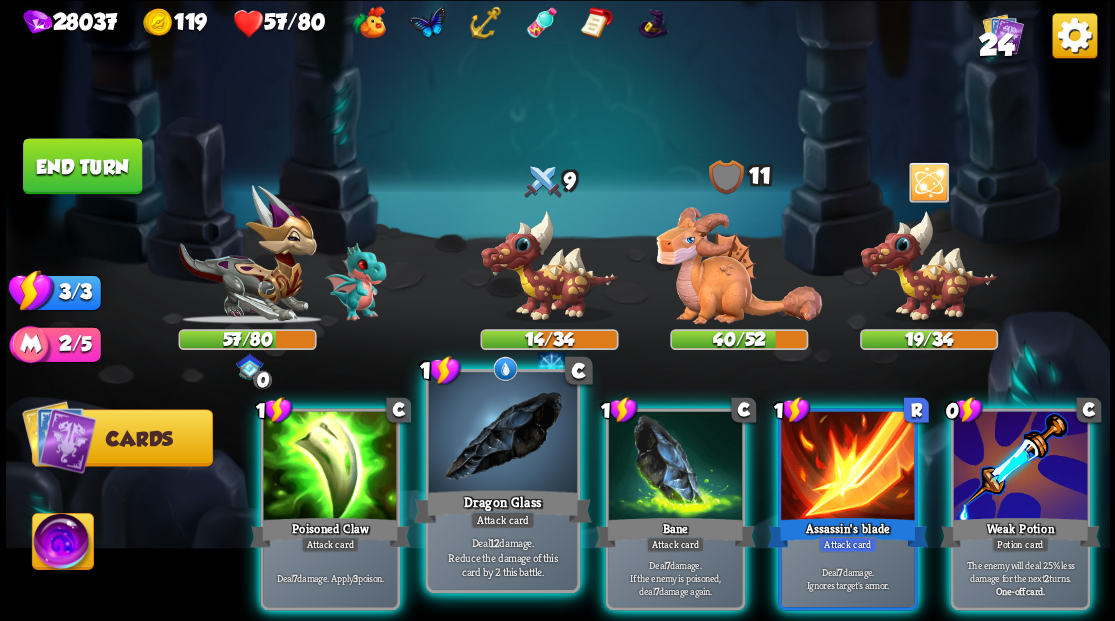 click at bounding box center (502, 434) 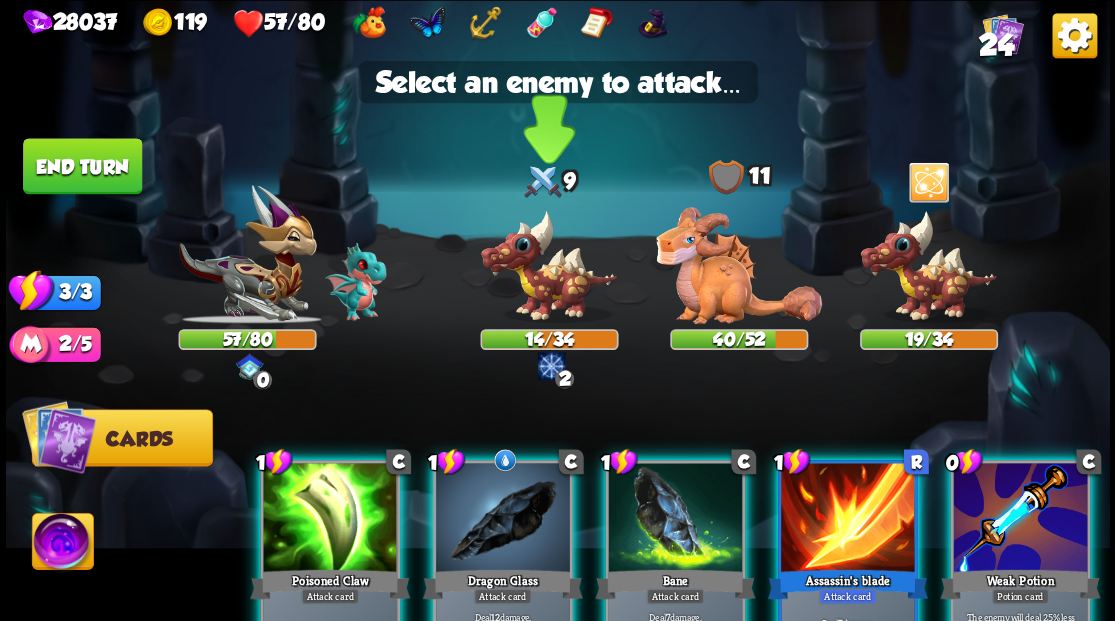 click at bounding box center (549, 266) 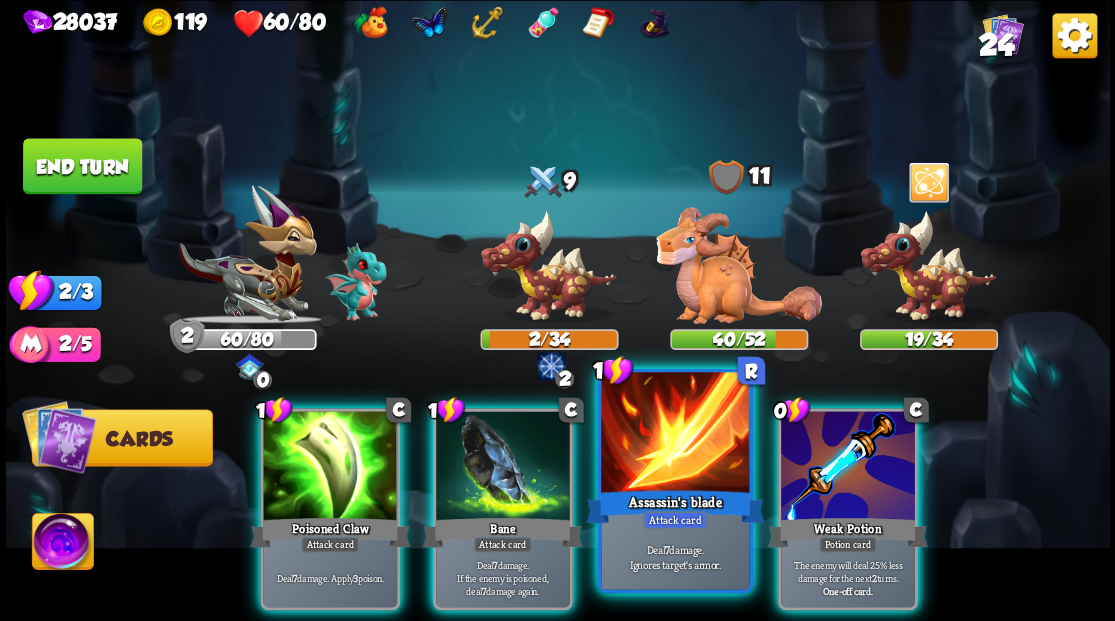 click at bounding box center (675, 434) 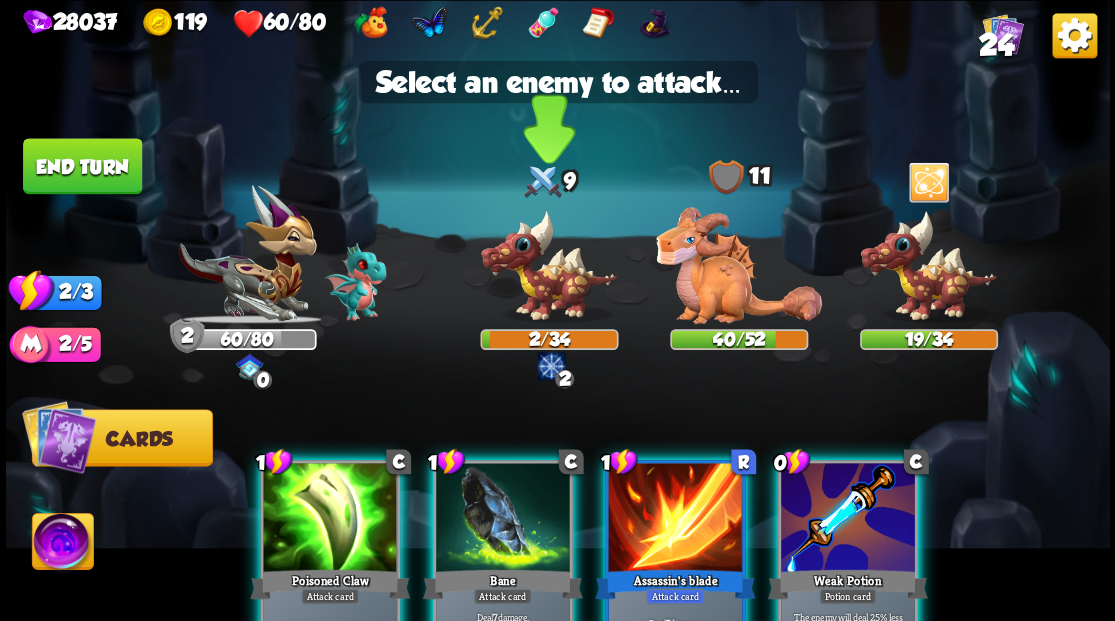 click at bounding box center [549, 266] 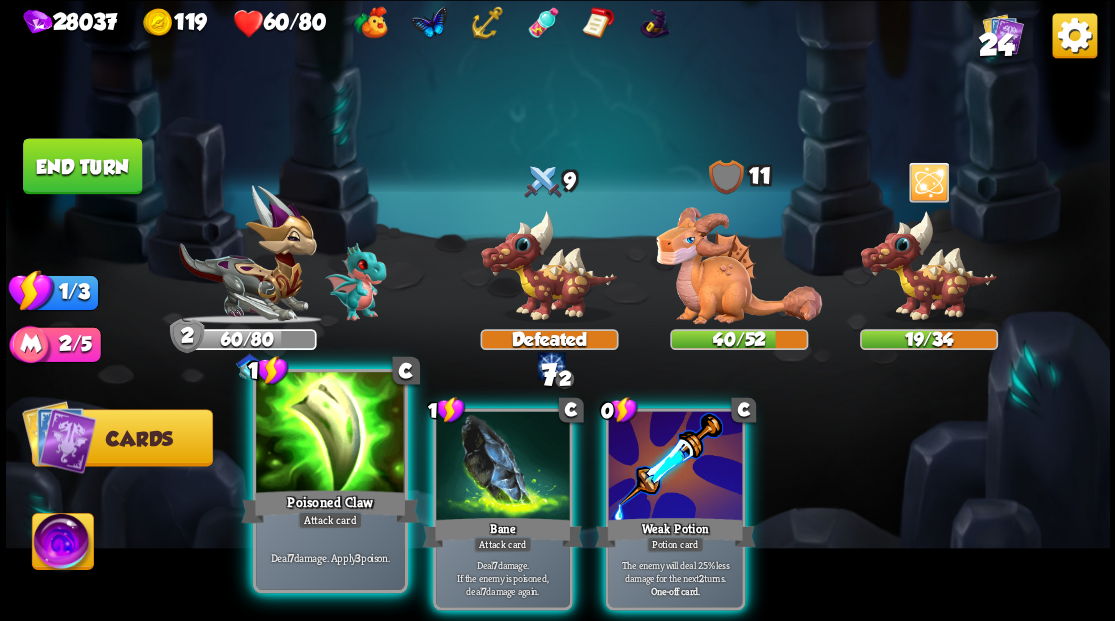 click at bounding box center (330, 434) 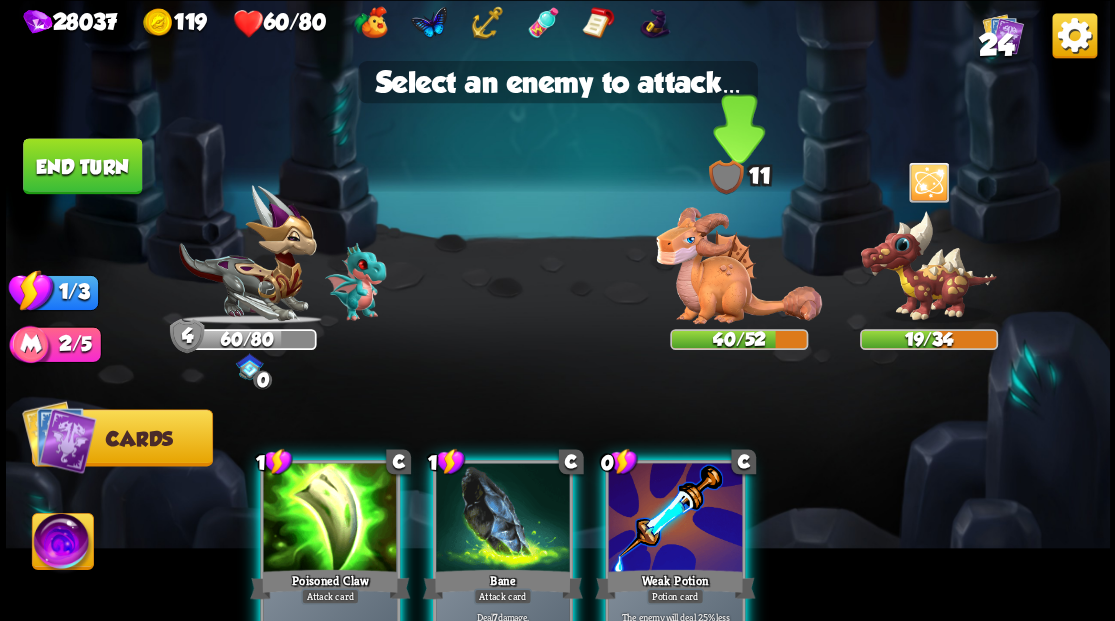 click at bounding box center [739, 265] 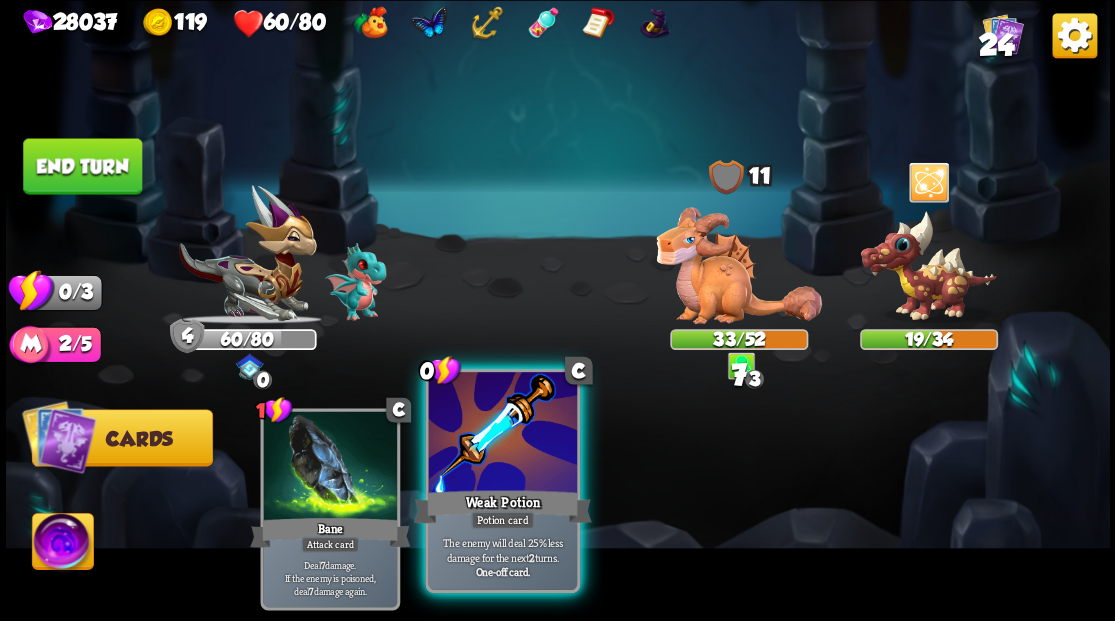 click at bounding box center [502, 434] 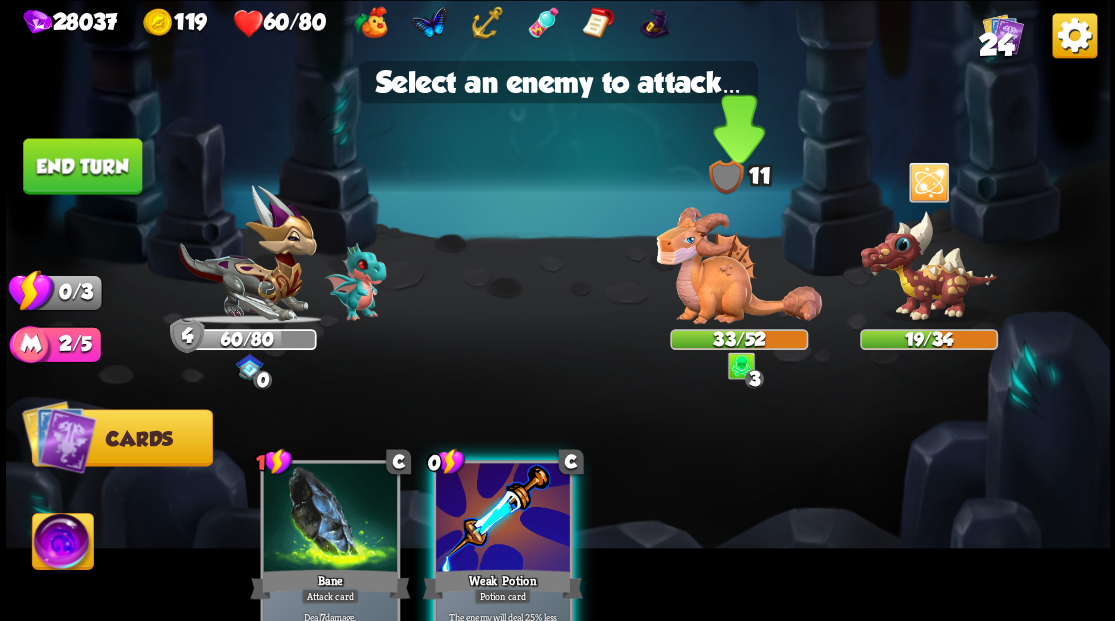 click at bounding box center (739, 265) 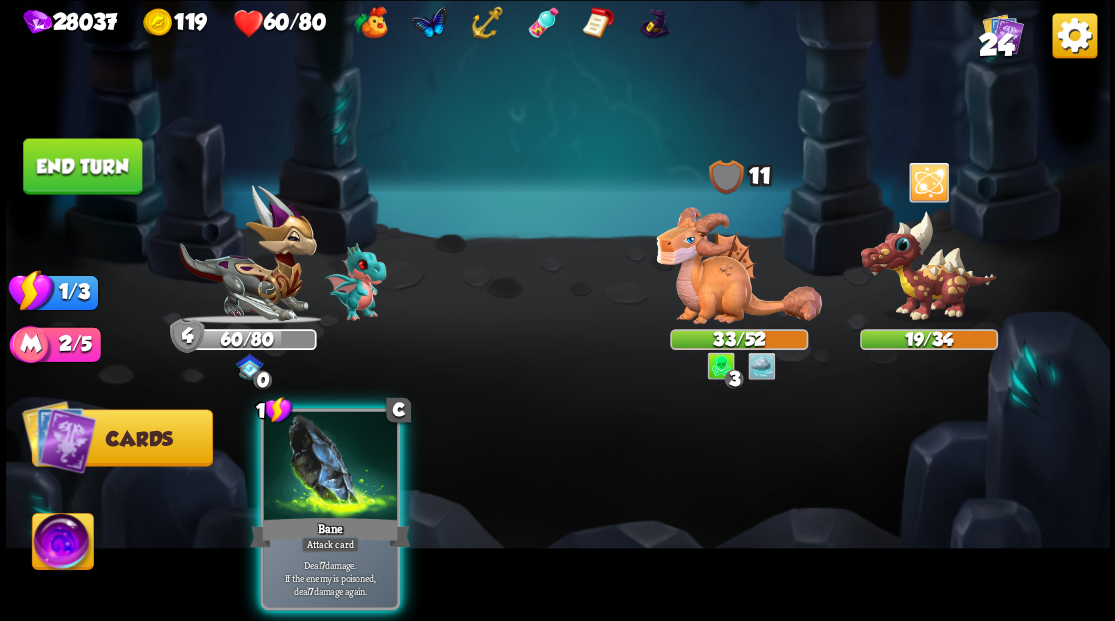 click on "End turn" at bounding box center [82, 166] 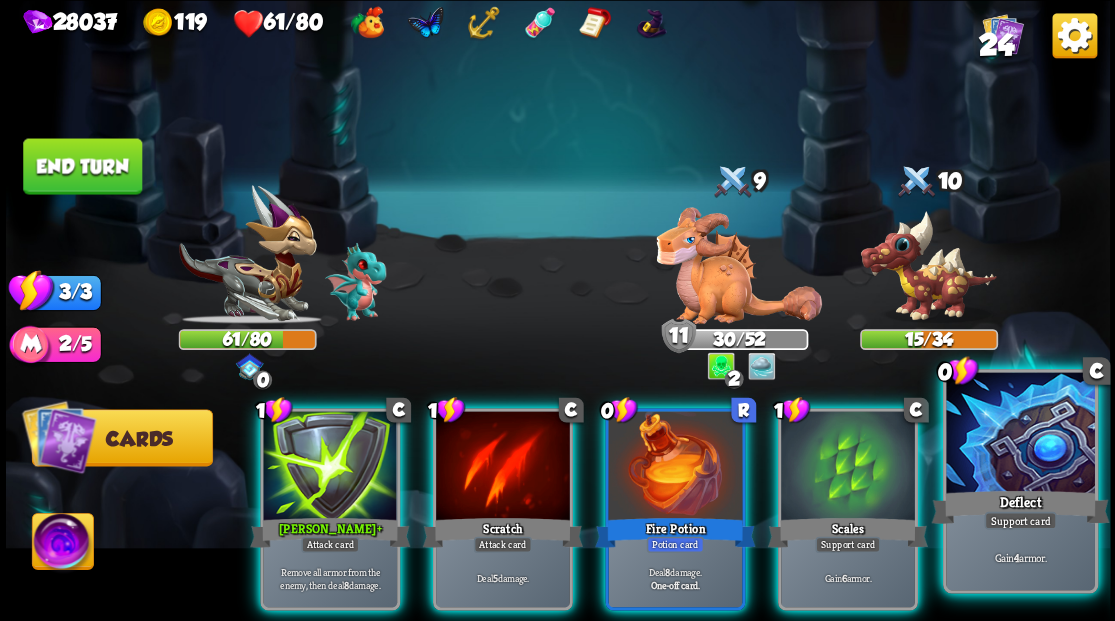 click on "Deflect" at bounding box center (1020, 506) 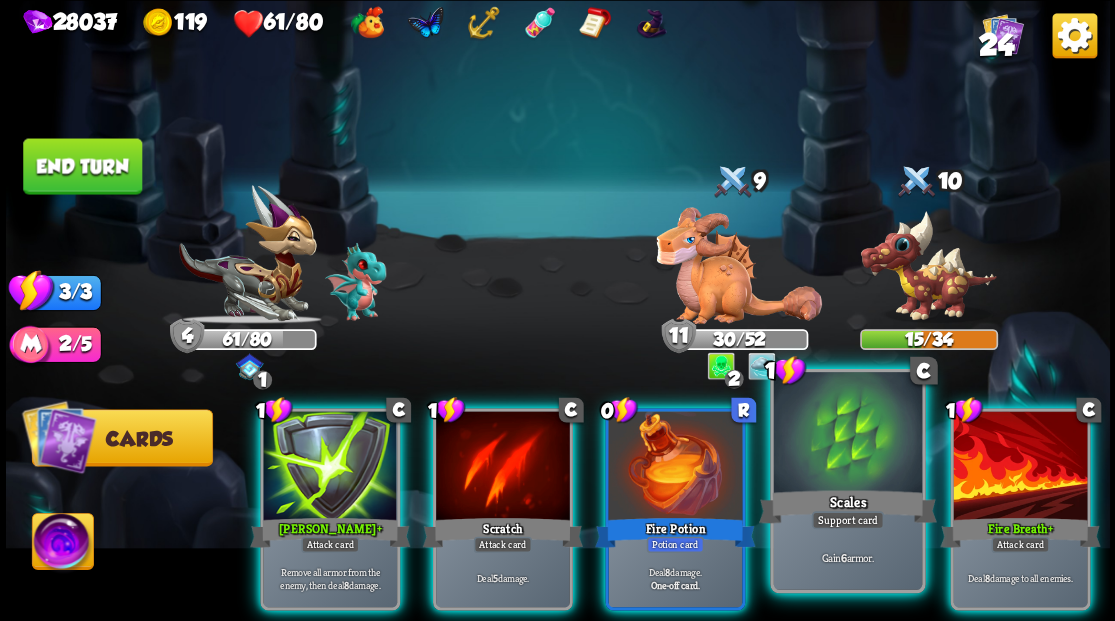 click at bounding box center [847, 434] 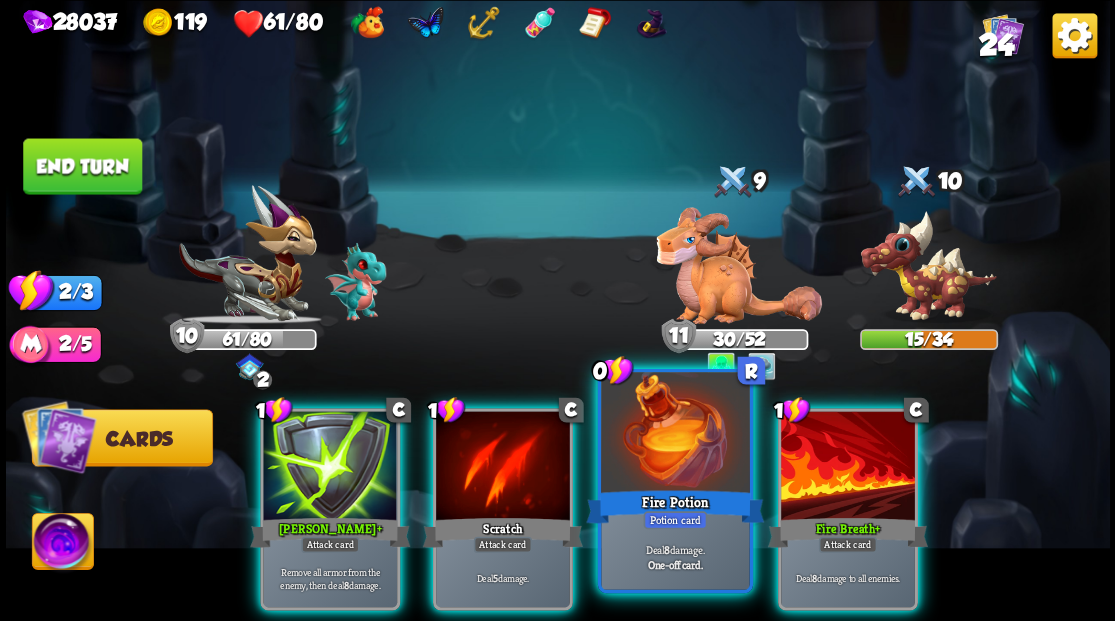 click at bounding box center [675, 434] 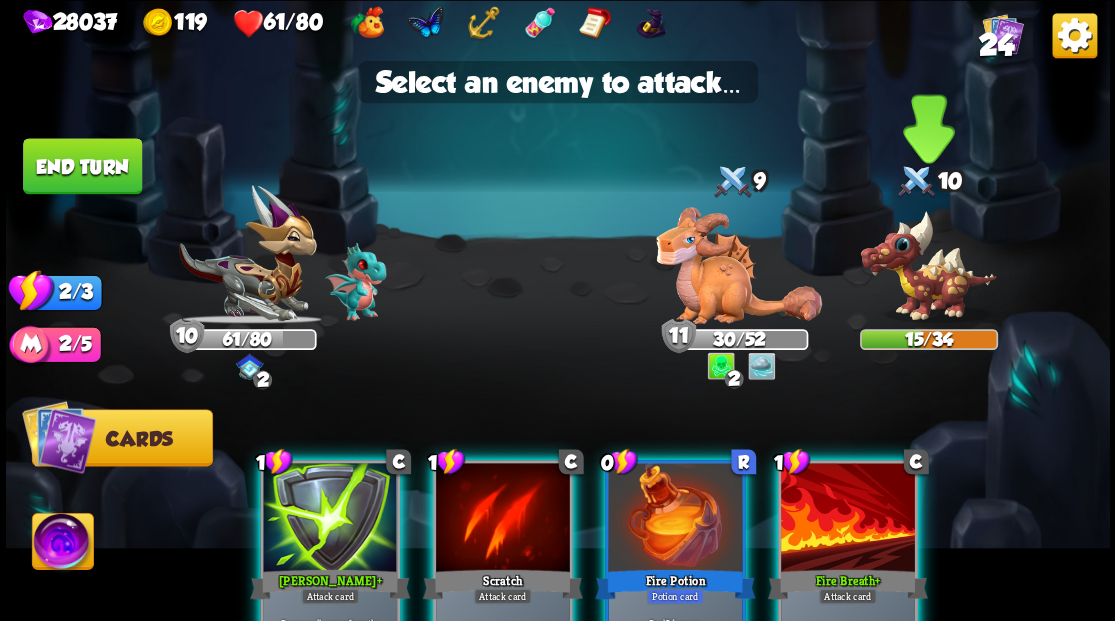 click at bounding box center [928, 266] 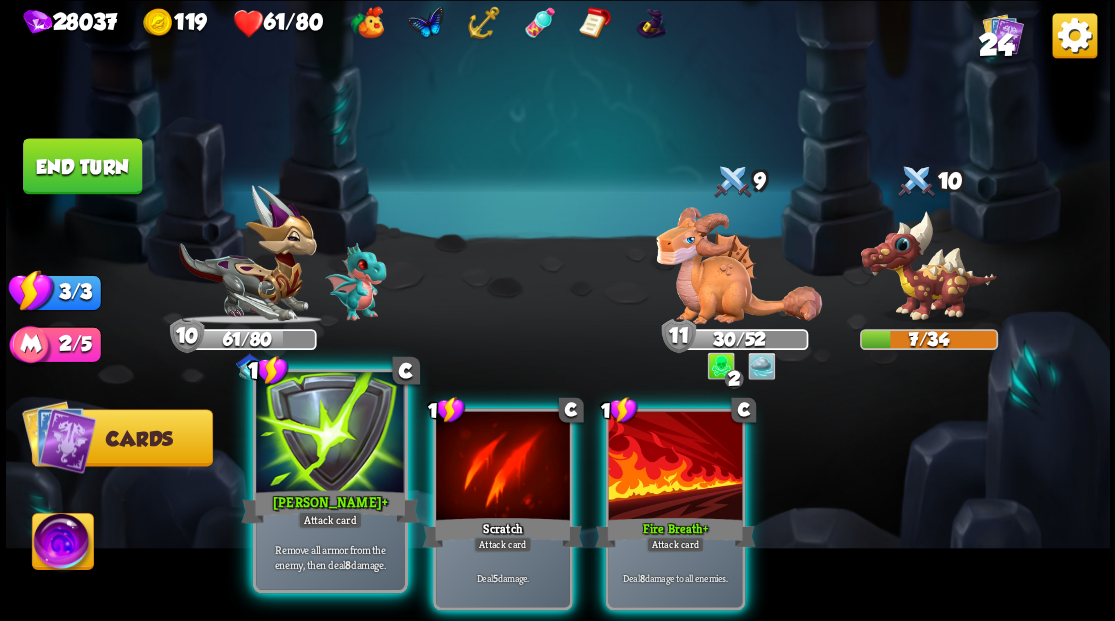 click at bounding box center (330, 434) 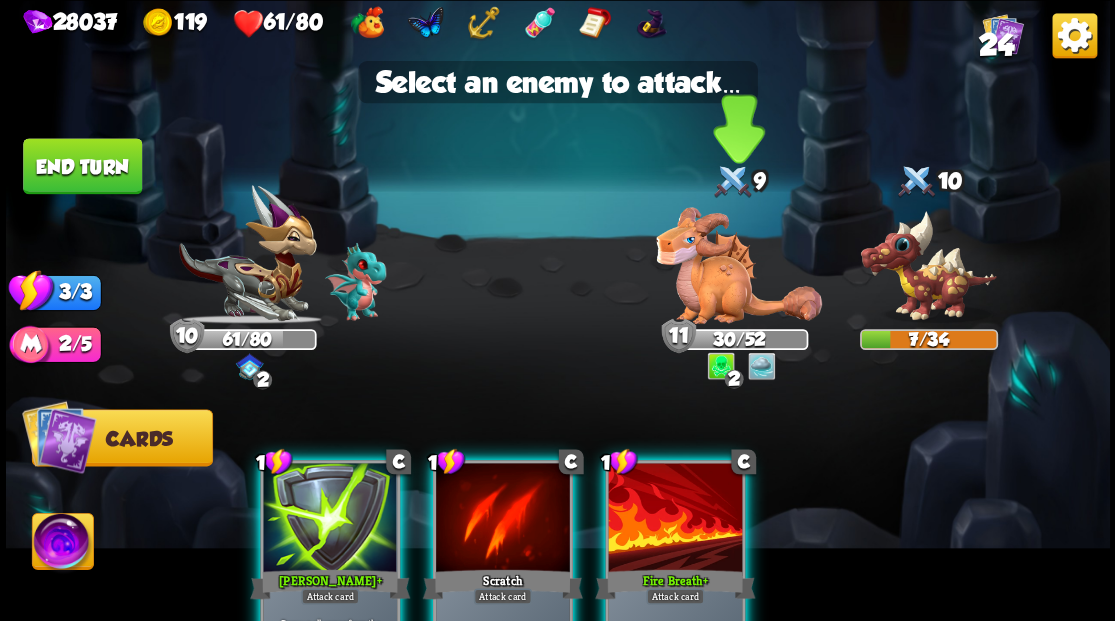 click at bounding box center (739, 265) 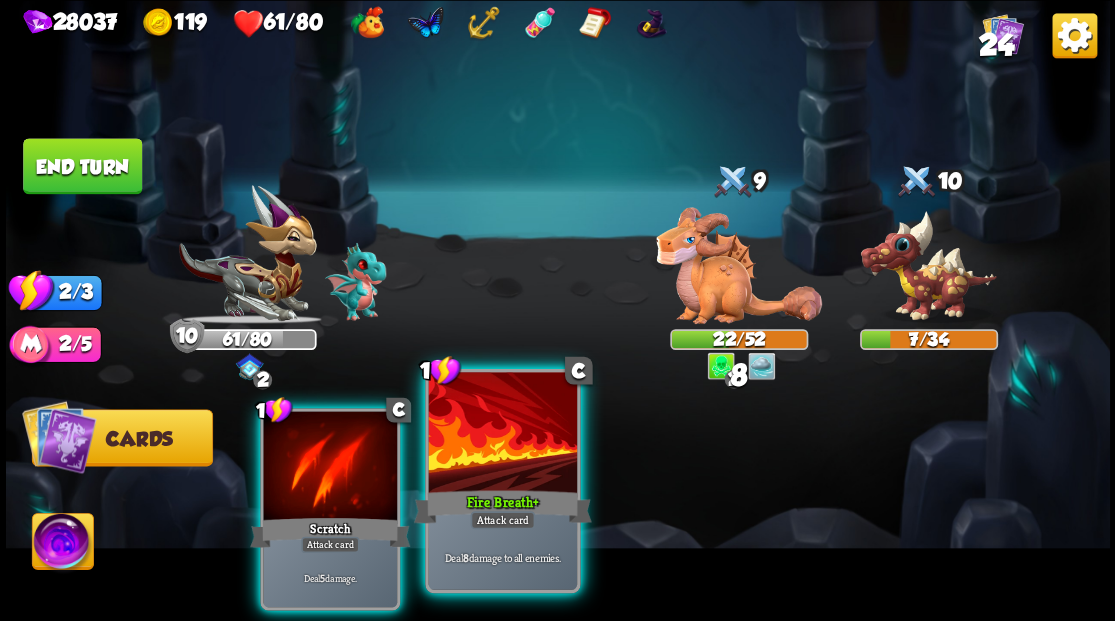 click at bounding box center (502, 434) 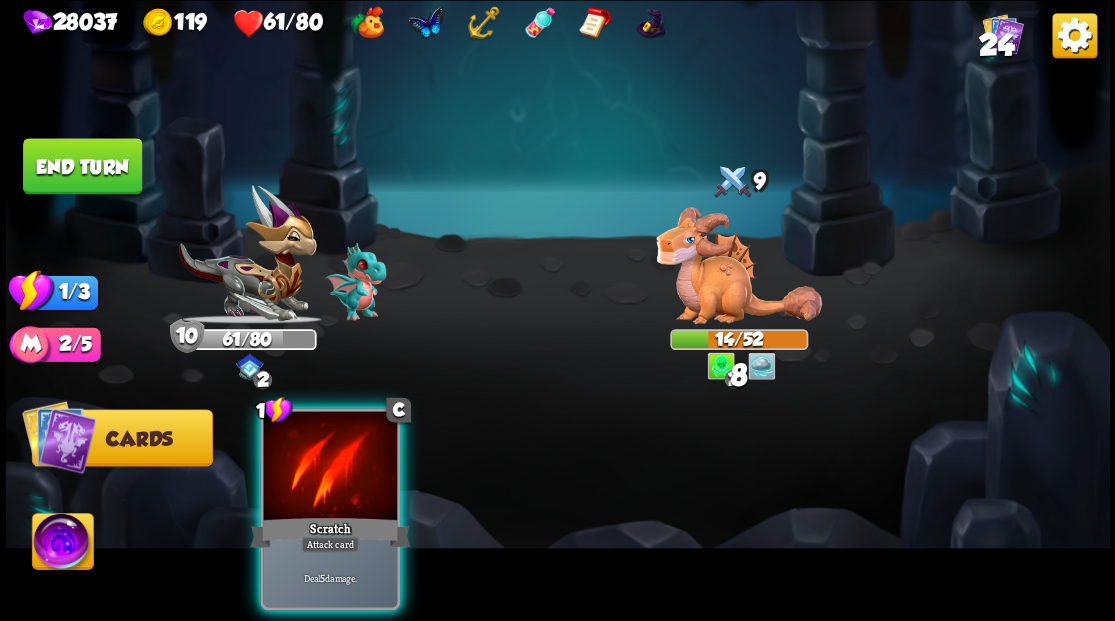click at bounding box center [330, 467] 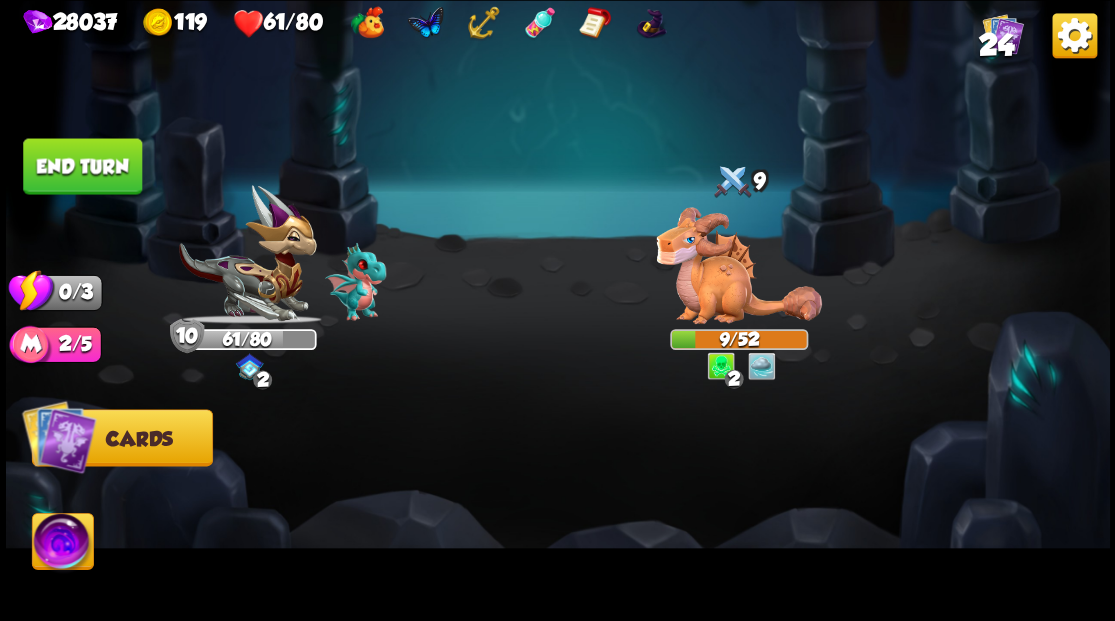 click on "End turn" at bounding box center (82, 166) 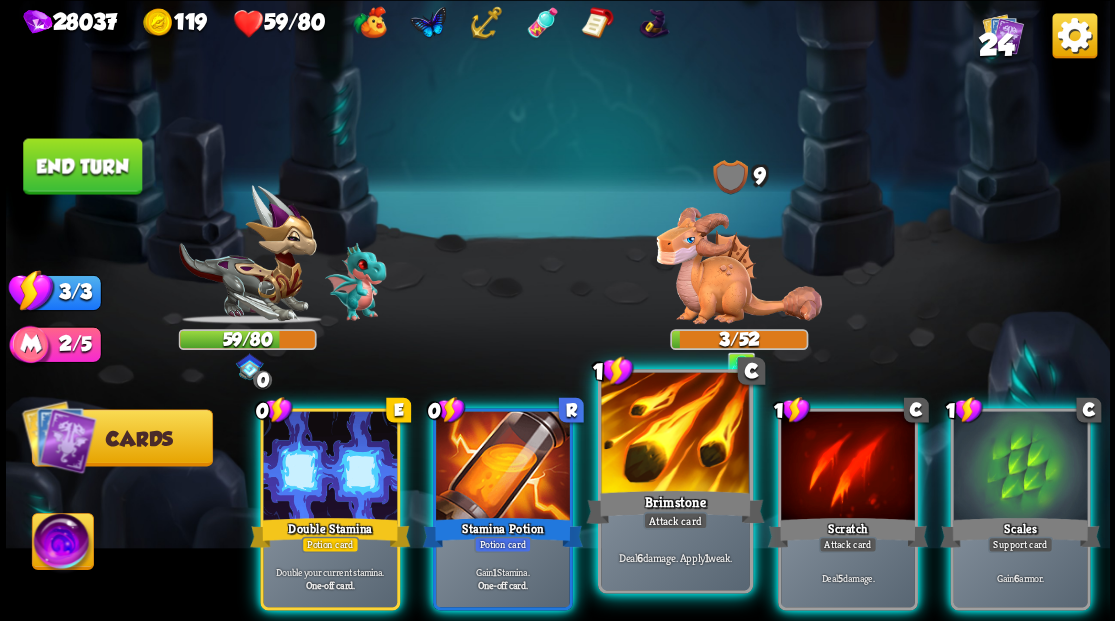 click at bounding box center (675, 434) 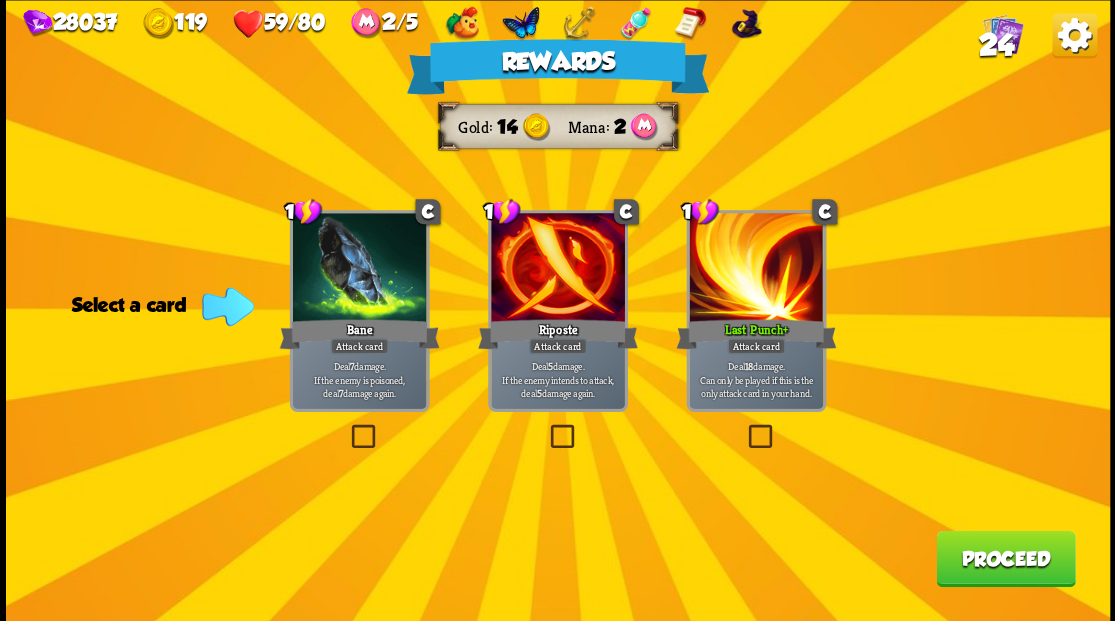 click at bounding box center [546, 427] 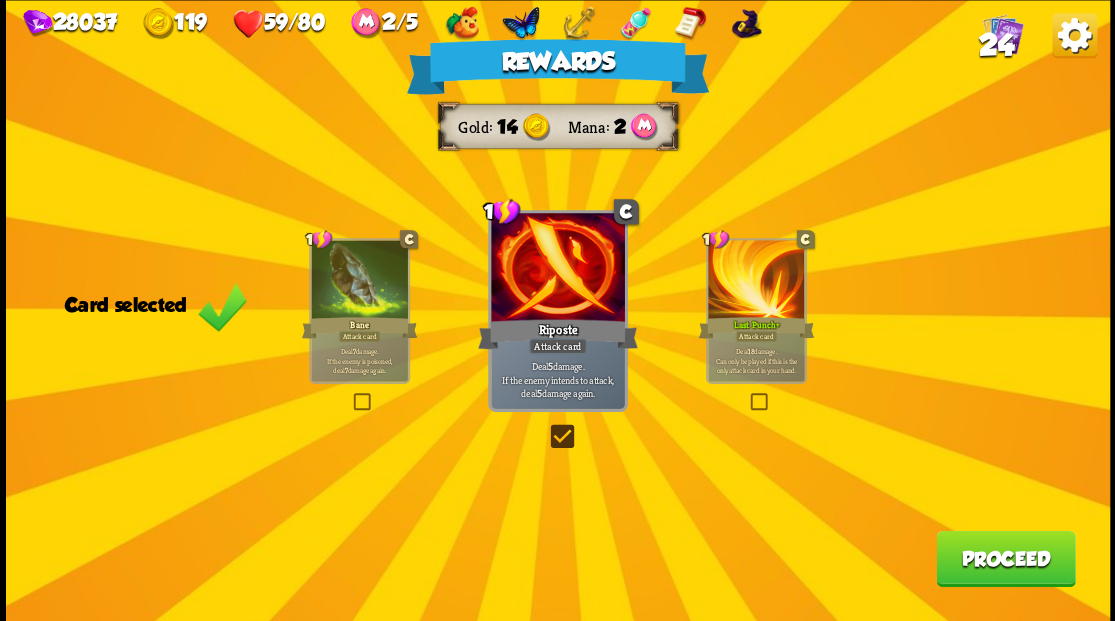 click on "Proceed" at bounding box center [1005, 558] 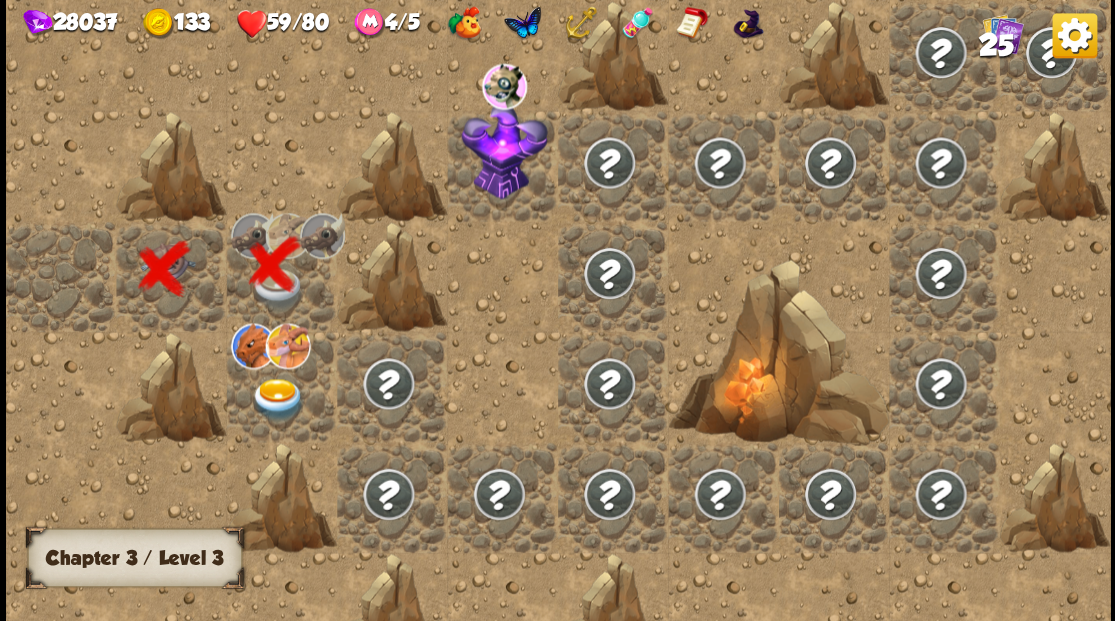 click at bounding box center [277, 399] 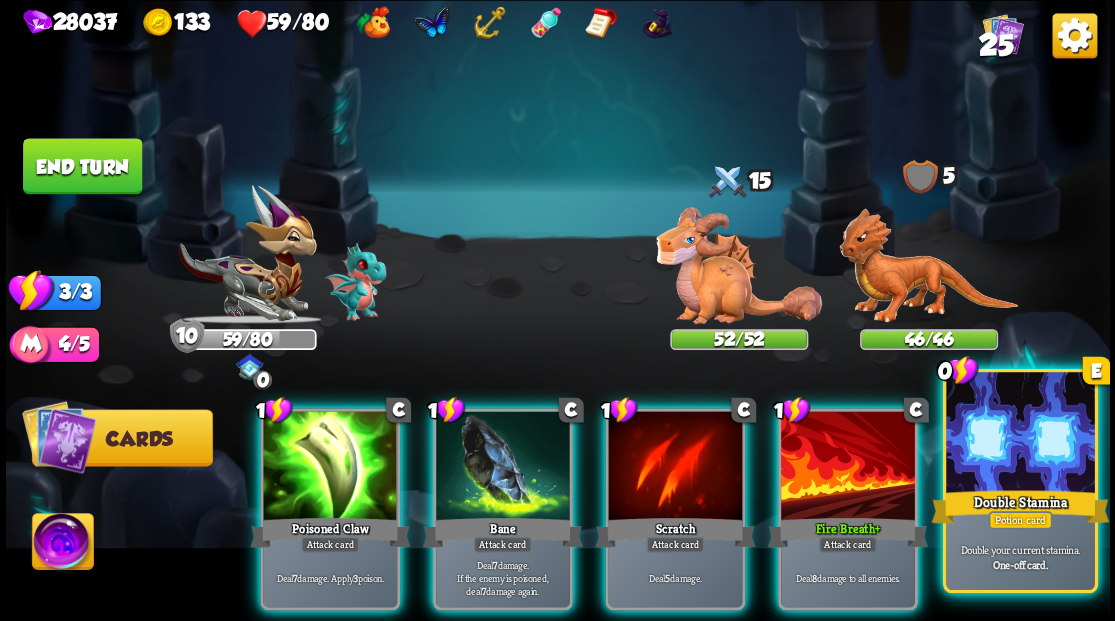 click at bounding box center (1020, 434) 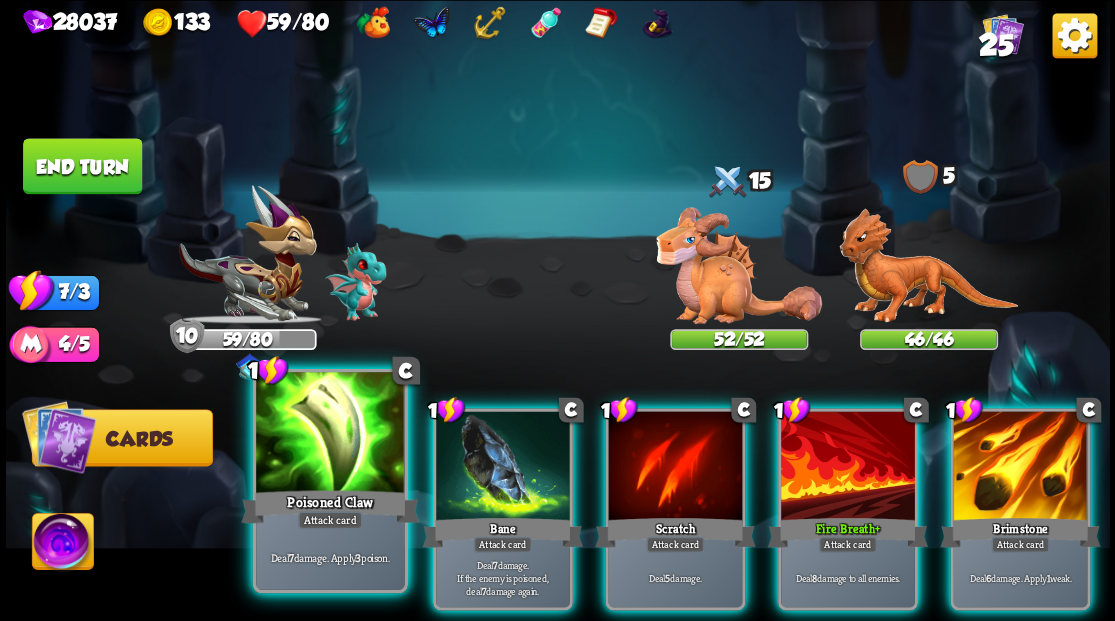 click at bounding box center [330, 434] 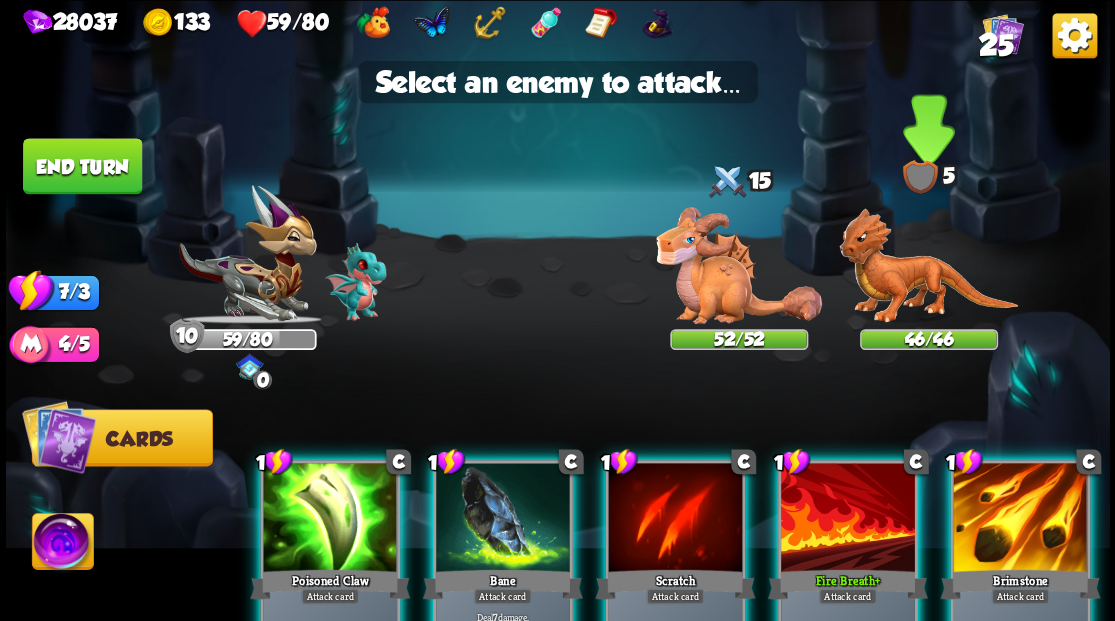 click at bounding box center (928, 266) 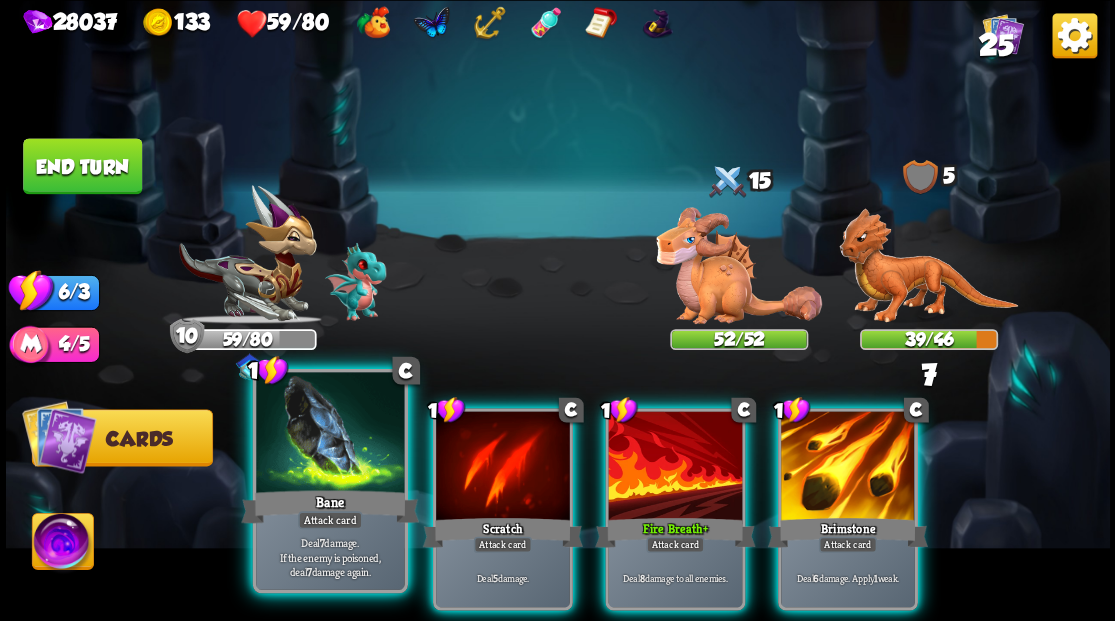 click at bounding box center [330, 434] 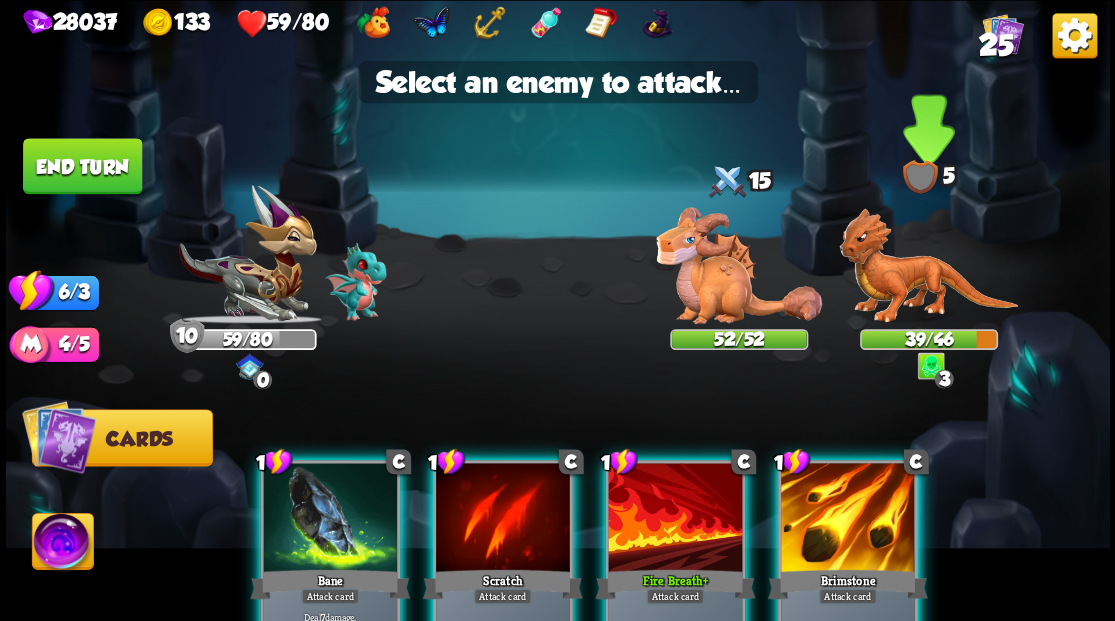 click at bounding box center [928, 266] 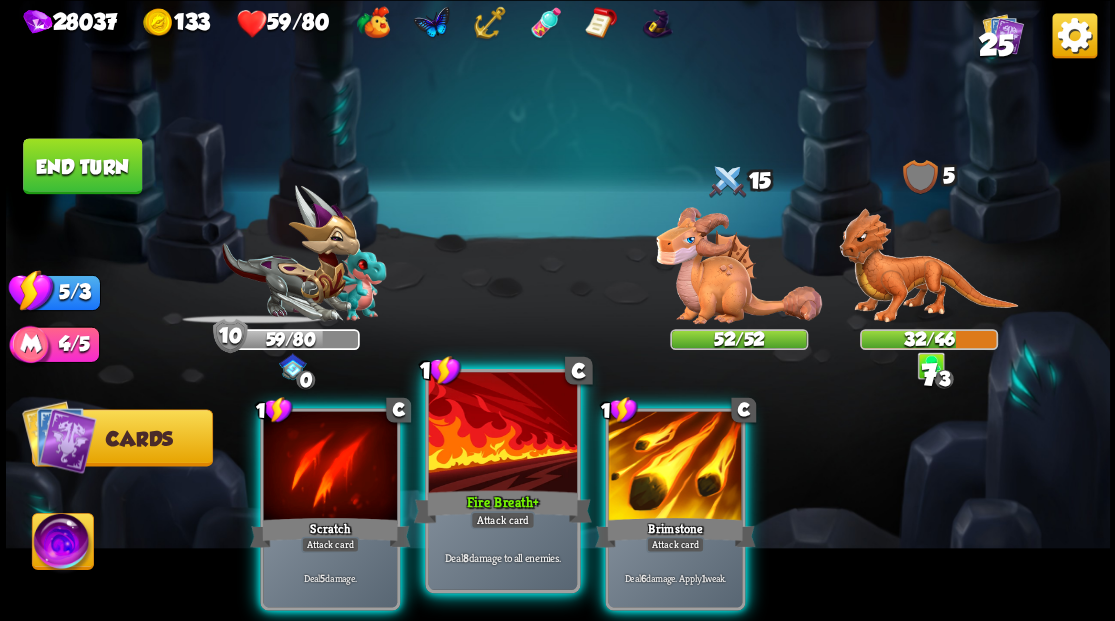 click at bounding box center [502, 434] 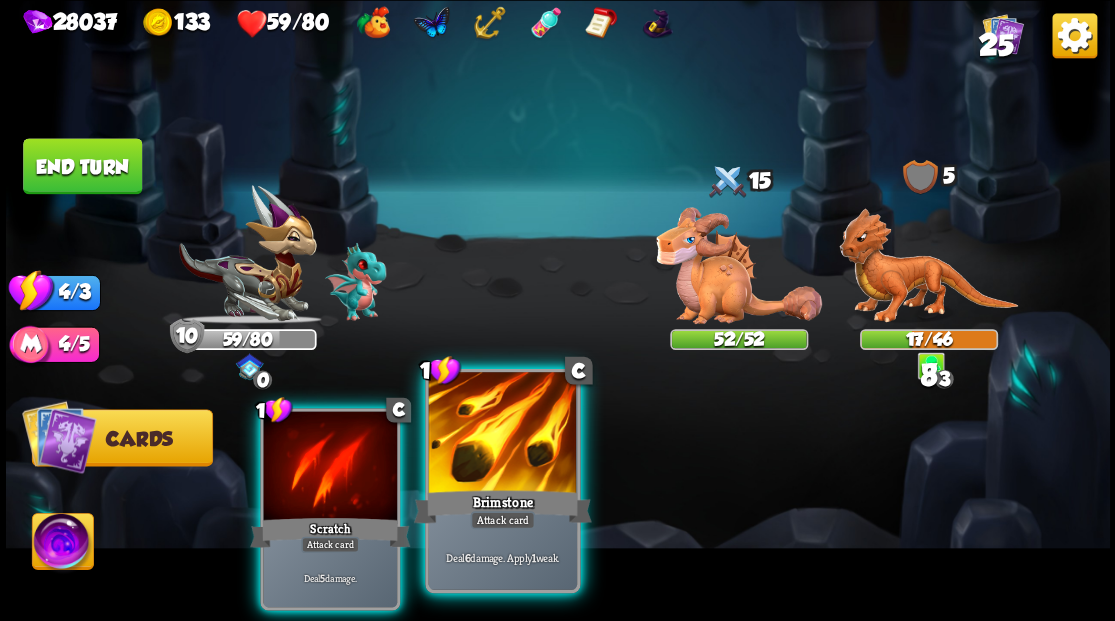 click at bounding box center (502, 434) 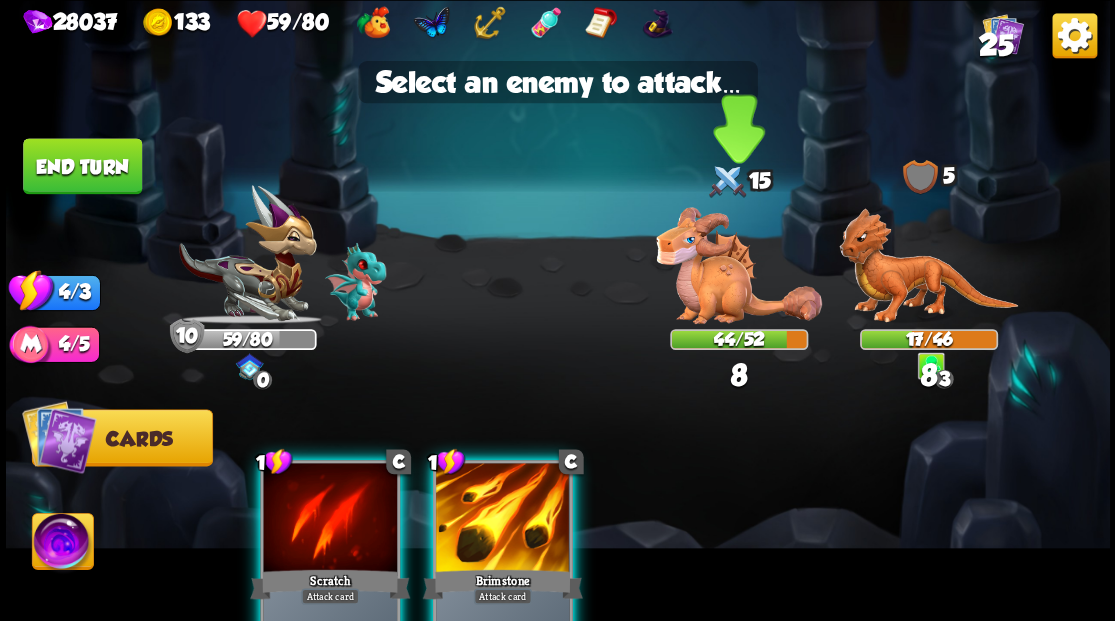 click at bounding box center (739, 265) 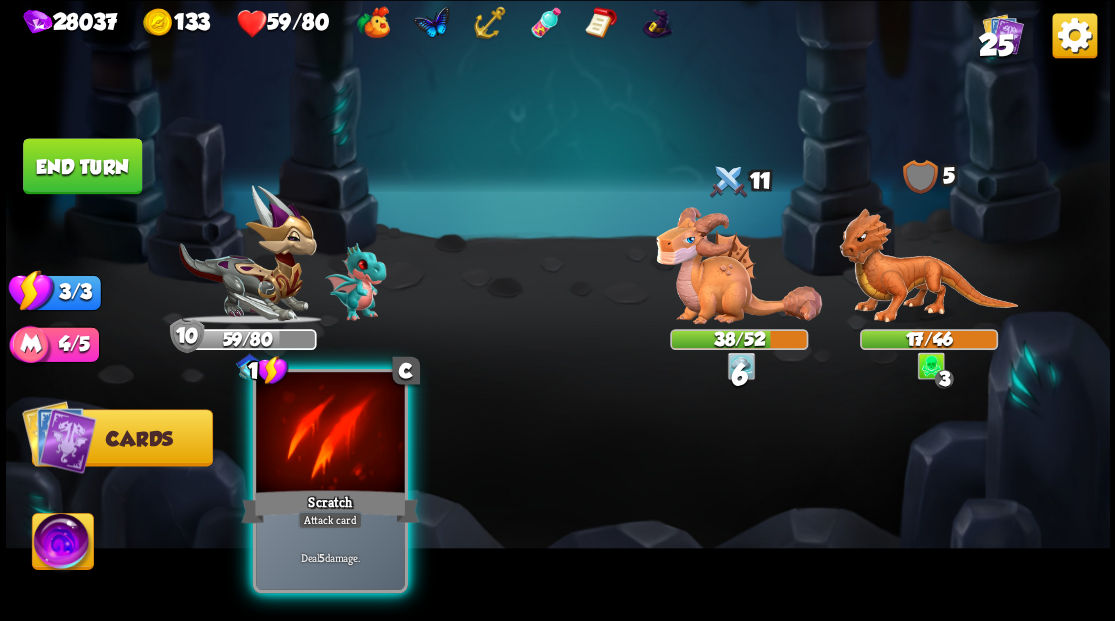 click at bounding box center [330, 434] 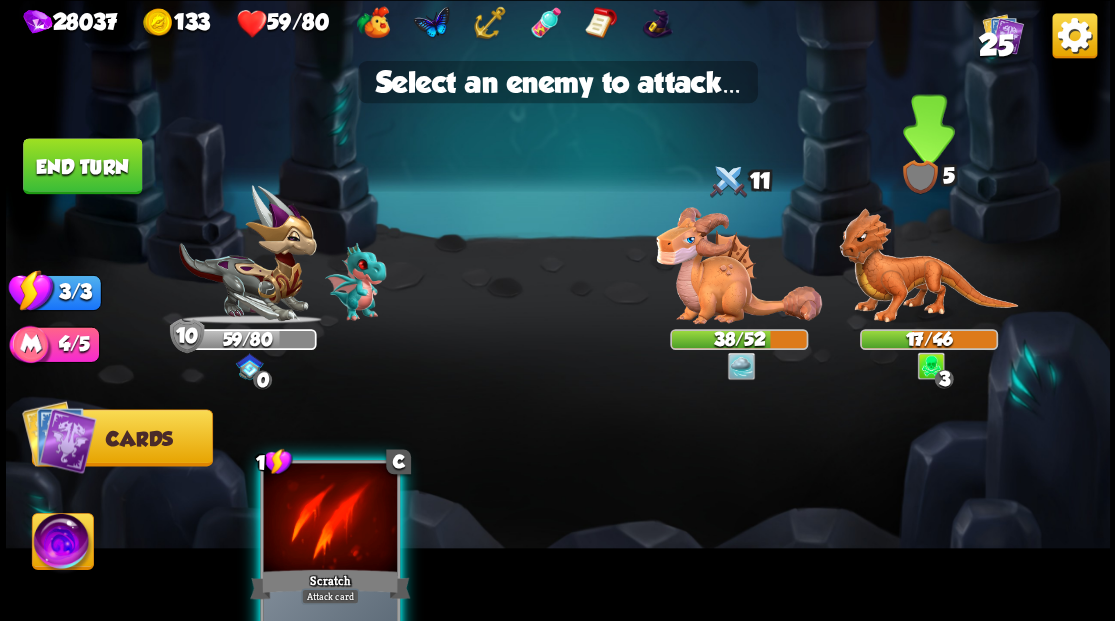 click at bounding box center [928, 266] 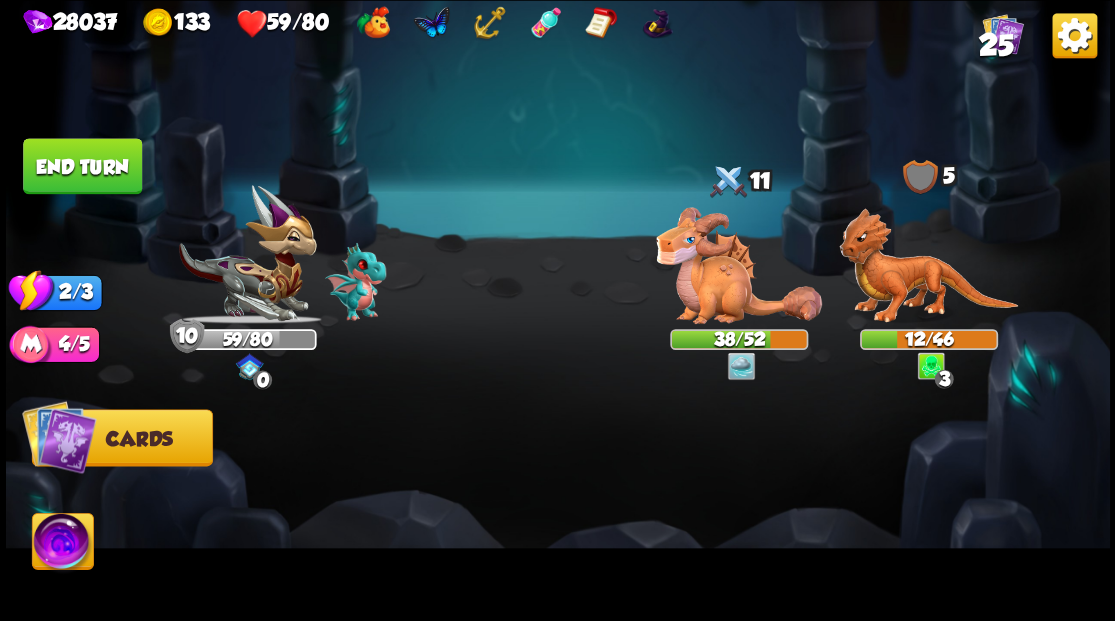 click on "End turn" at bounding box center (82, 166) 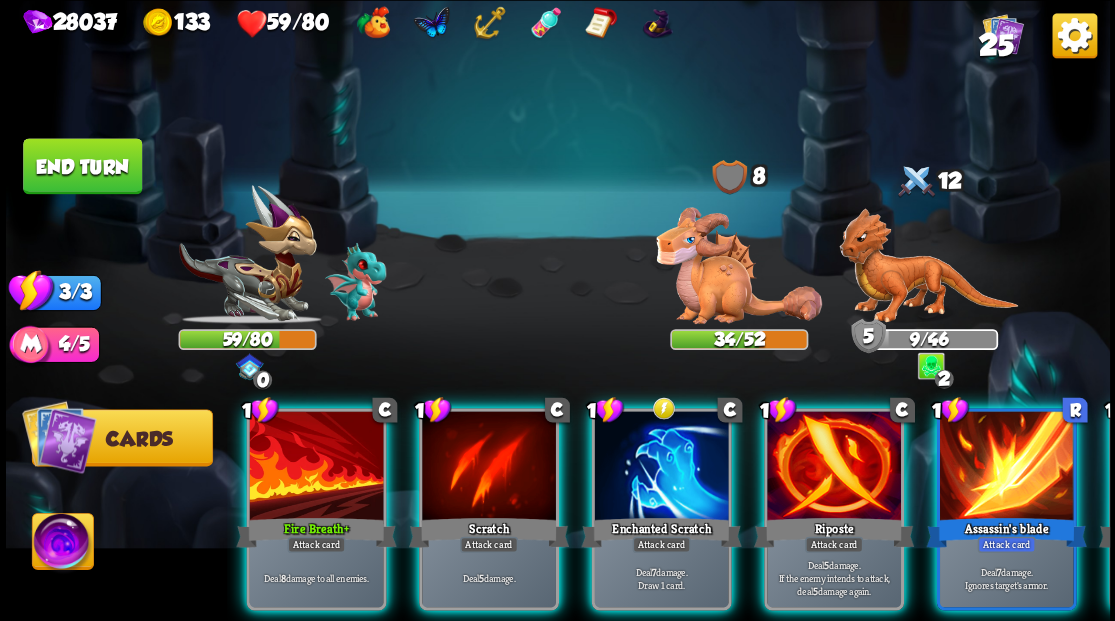 scroll, scrollTop: 0, scrollLeft: 0, axis: both 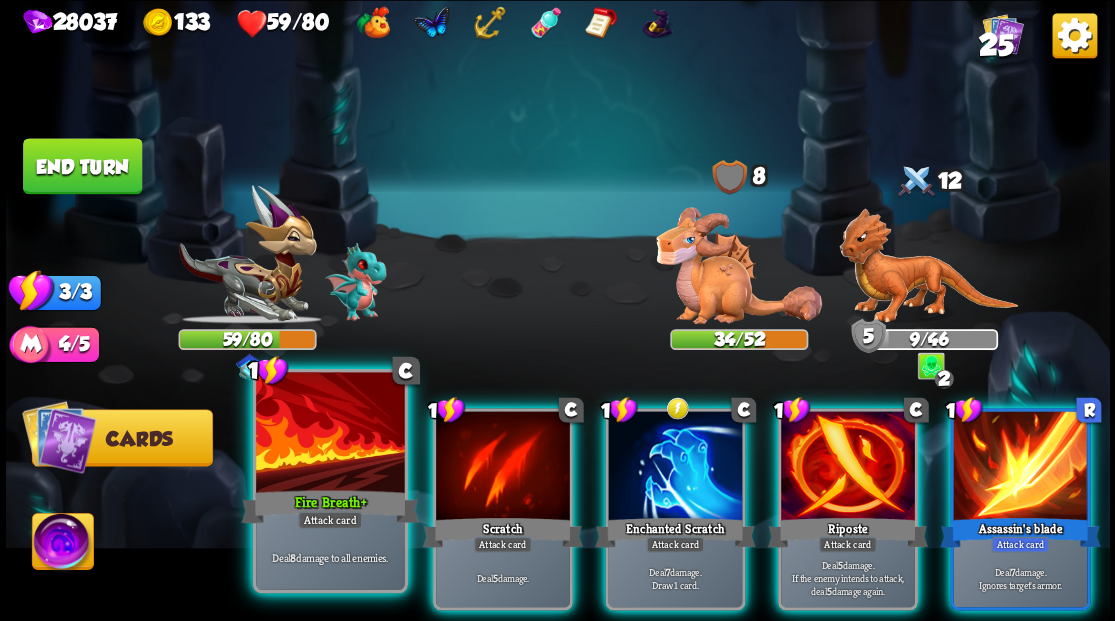 click at bounding box center [330, 434] 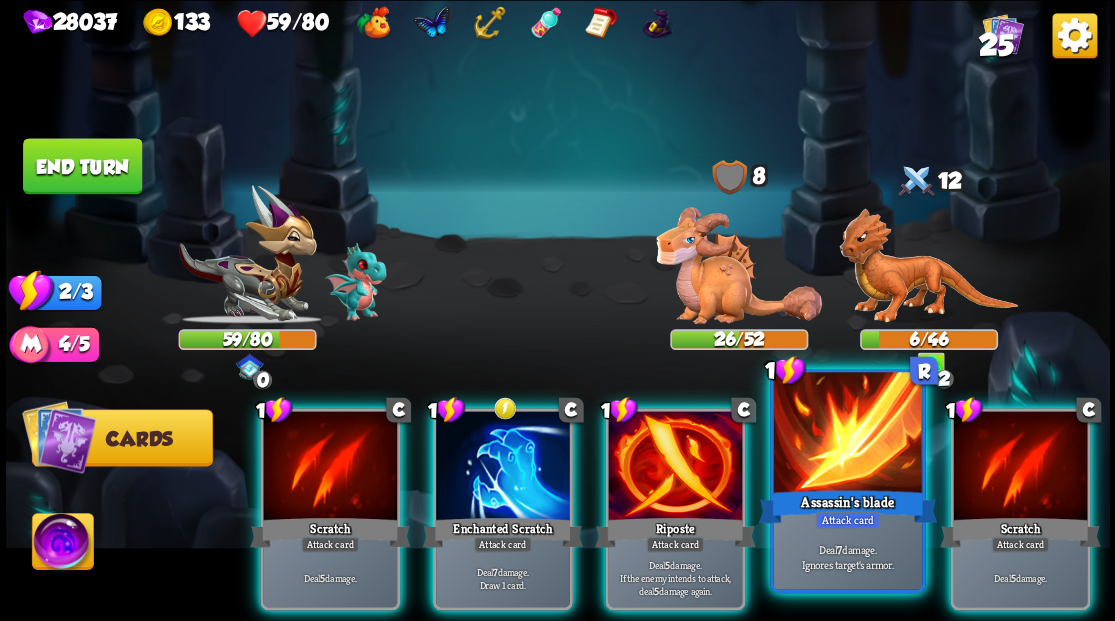 click at bounding box center (847, 434) 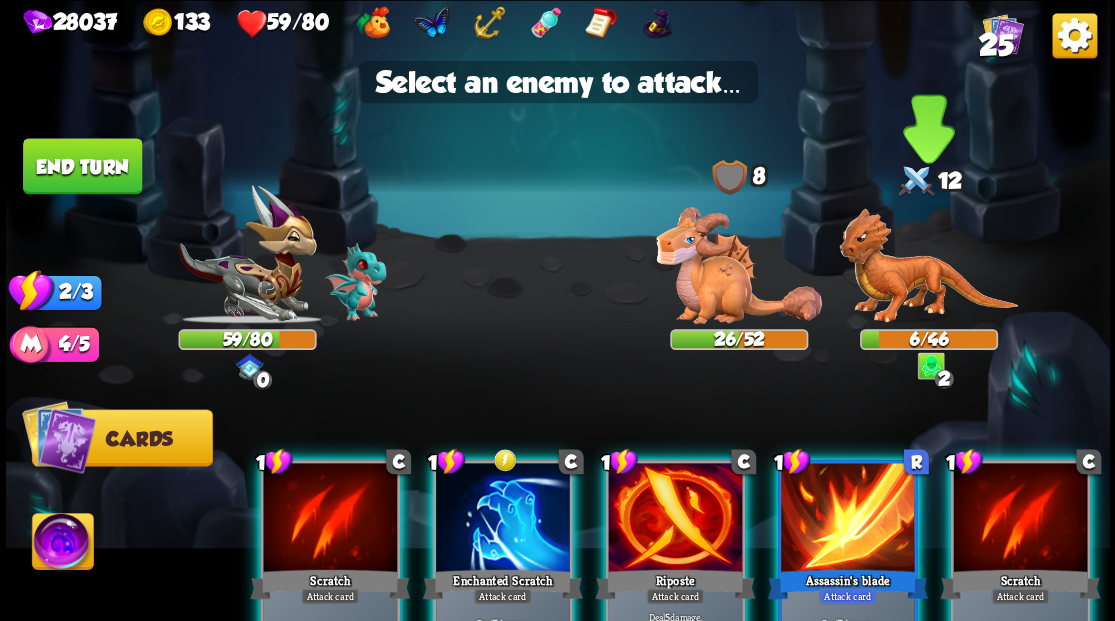 click at bounding box center [928, 266] 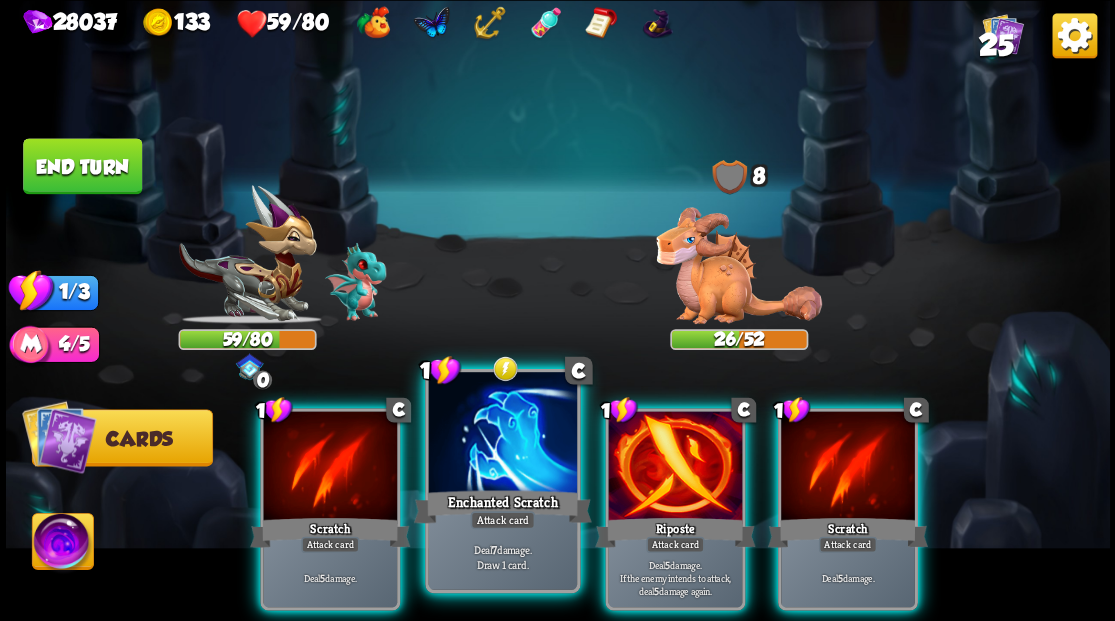 click at bounding box center (502, 434) 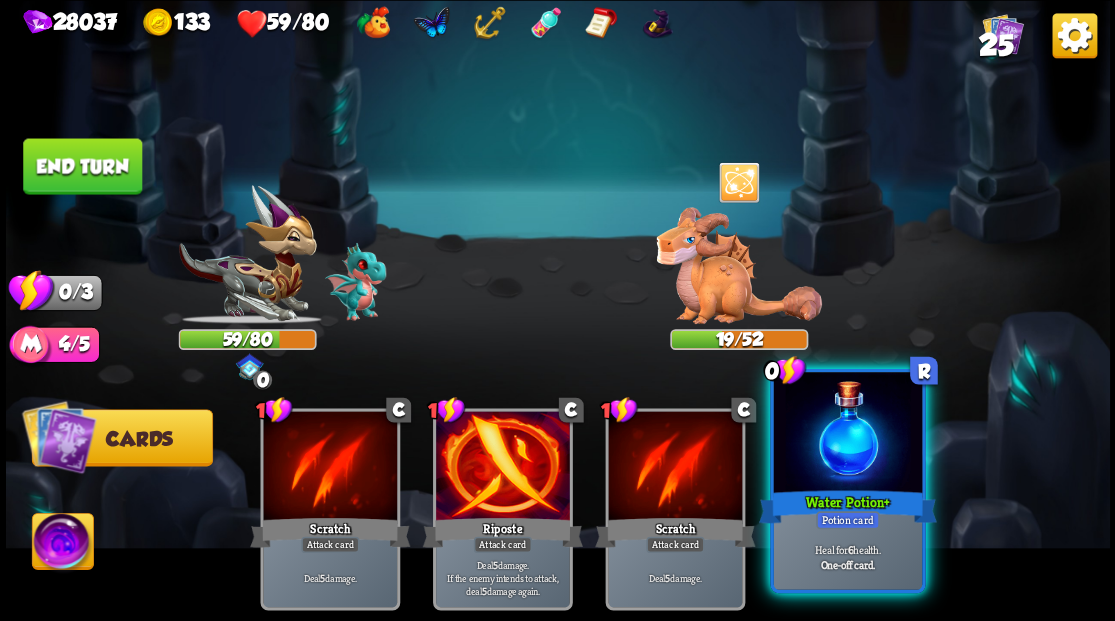 click on "Water Potion +" at bounding box center [847, 506] 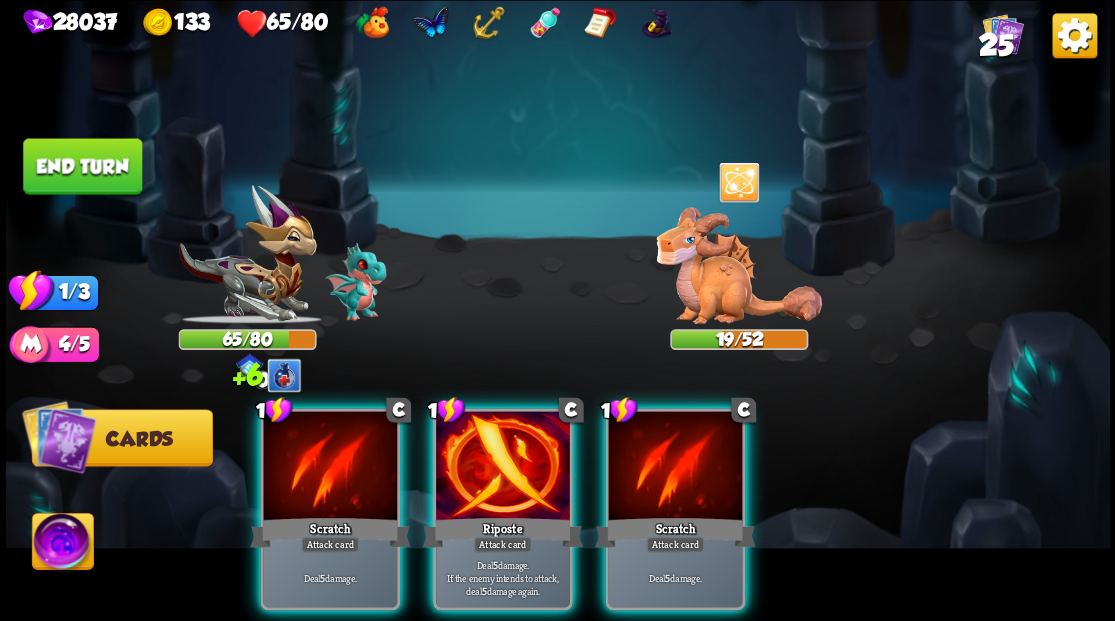 click on "End turn" at bounding box center (82, 166) 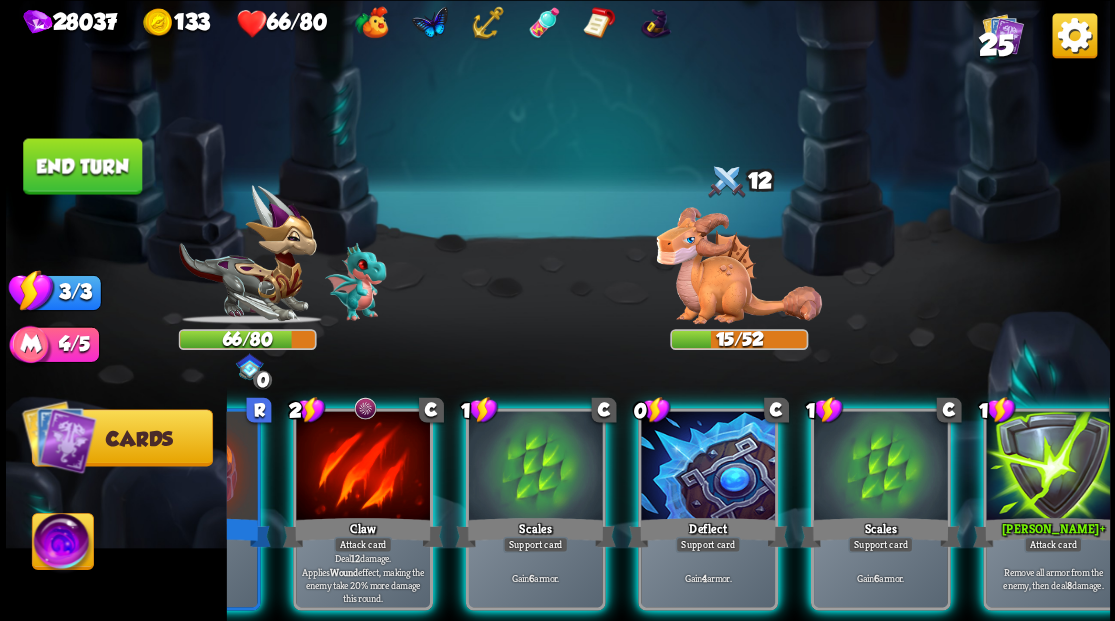 scroll, scrollTop: 0, scrollLeft: 189, axis: horizontal 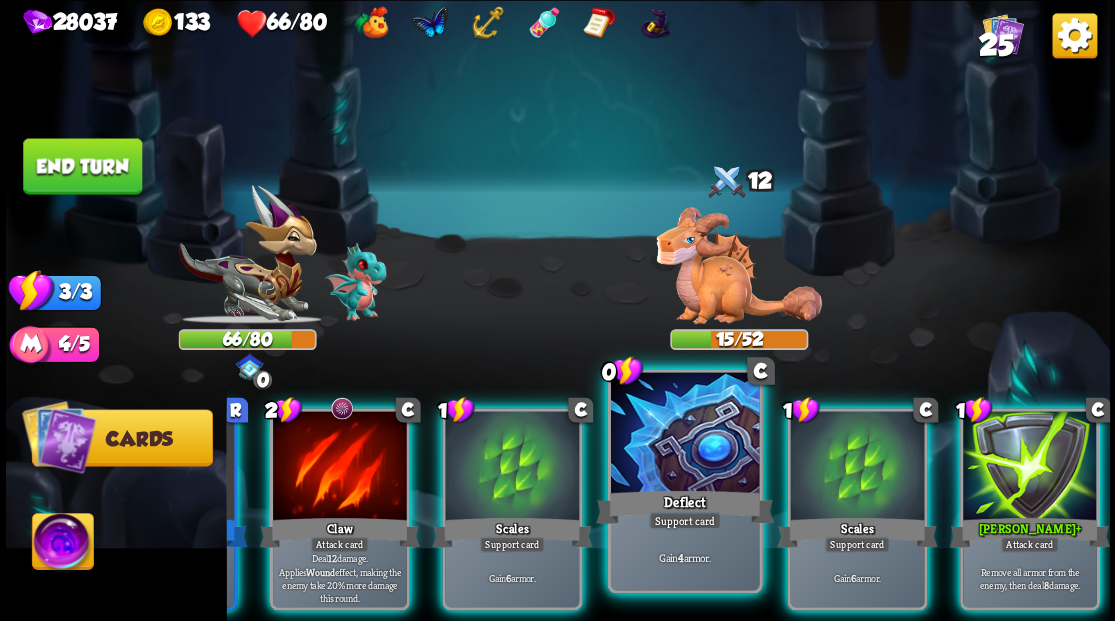 click on "Deflect" at bounding box center (684, 506) 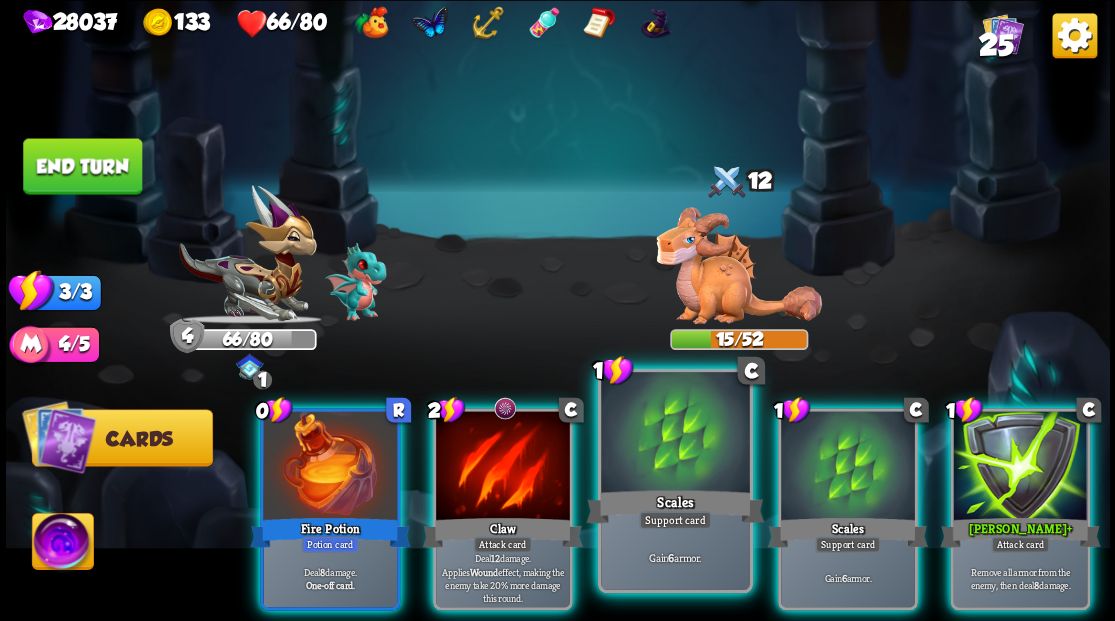 click on "Scales" at bounding box center [675, 506] 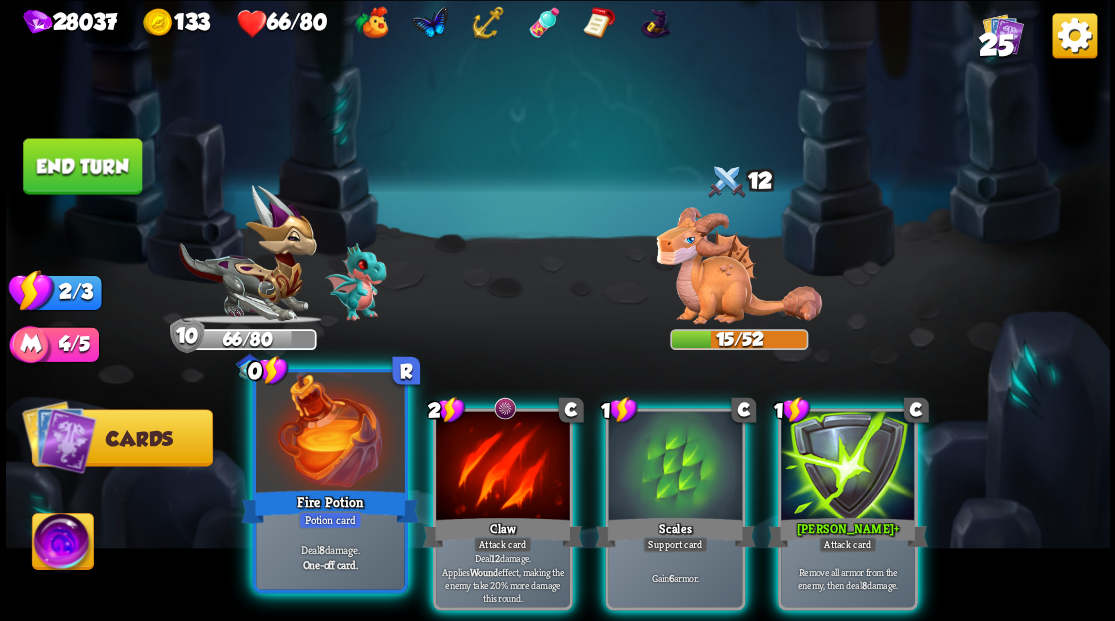 click at bounding box center (330, 434) 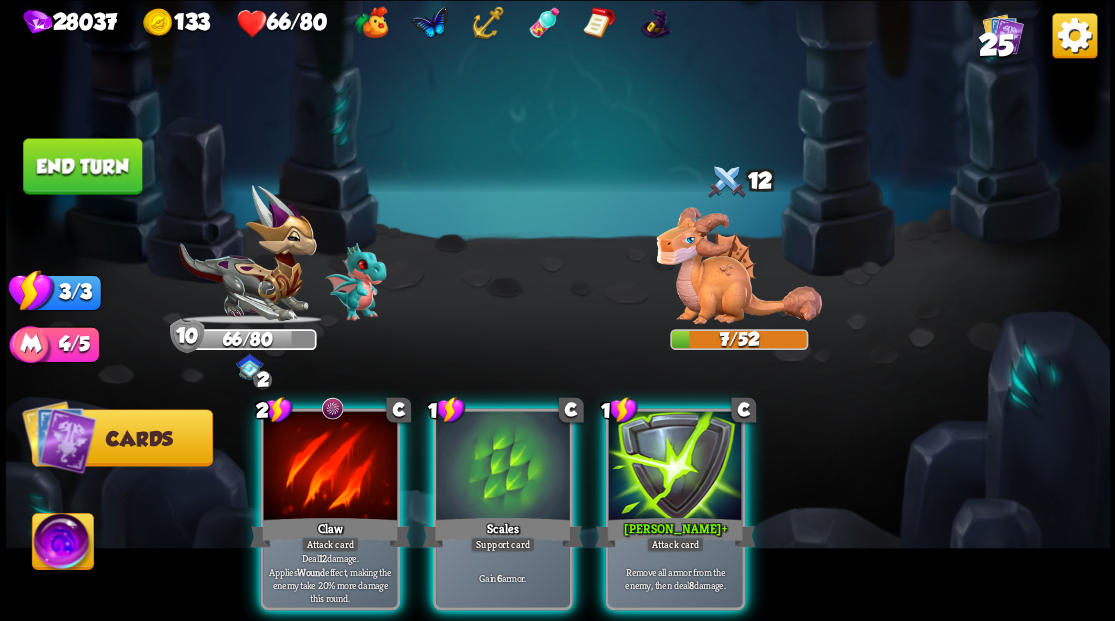 click at bounding box center (330, 467) 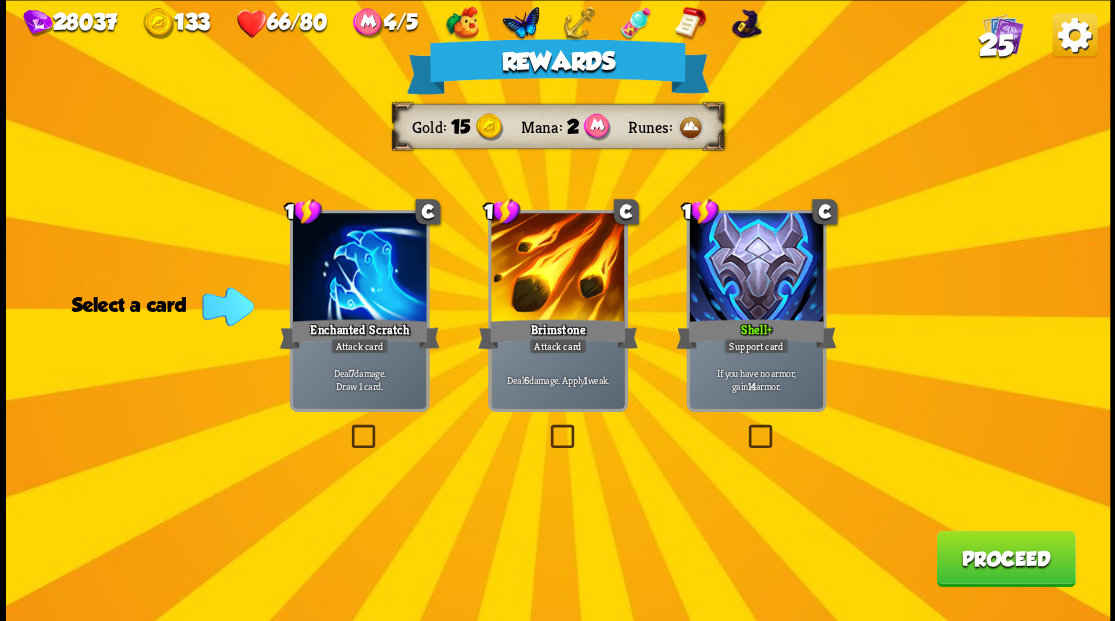 click on "25" at bounding box center (995, 45) 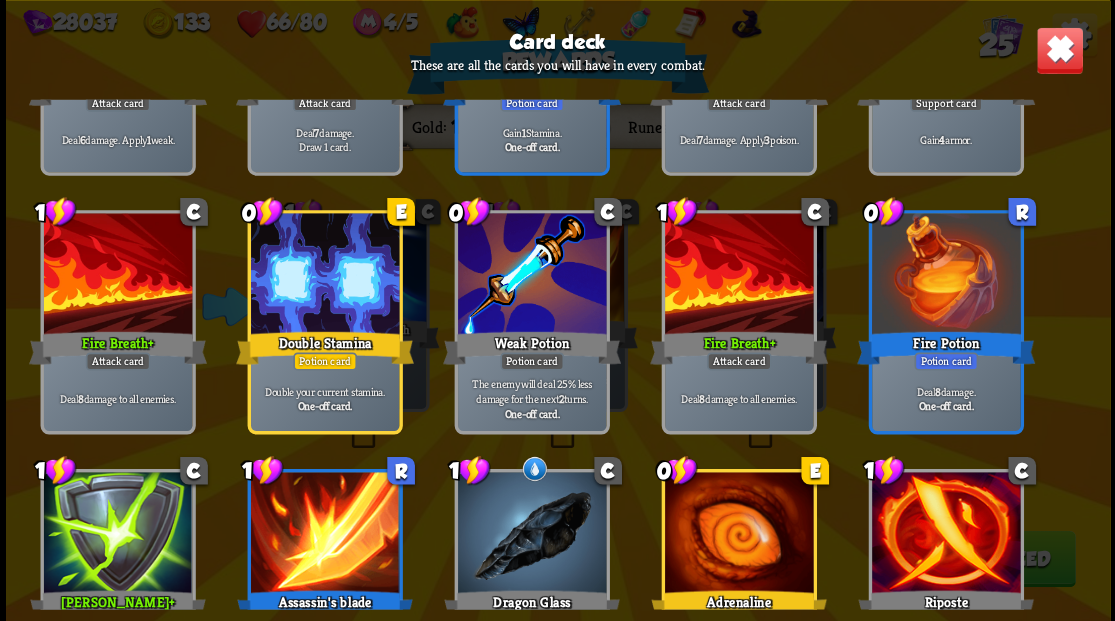 scroll, scrollTop: 929, scrollLeft: 0, axis: vertical 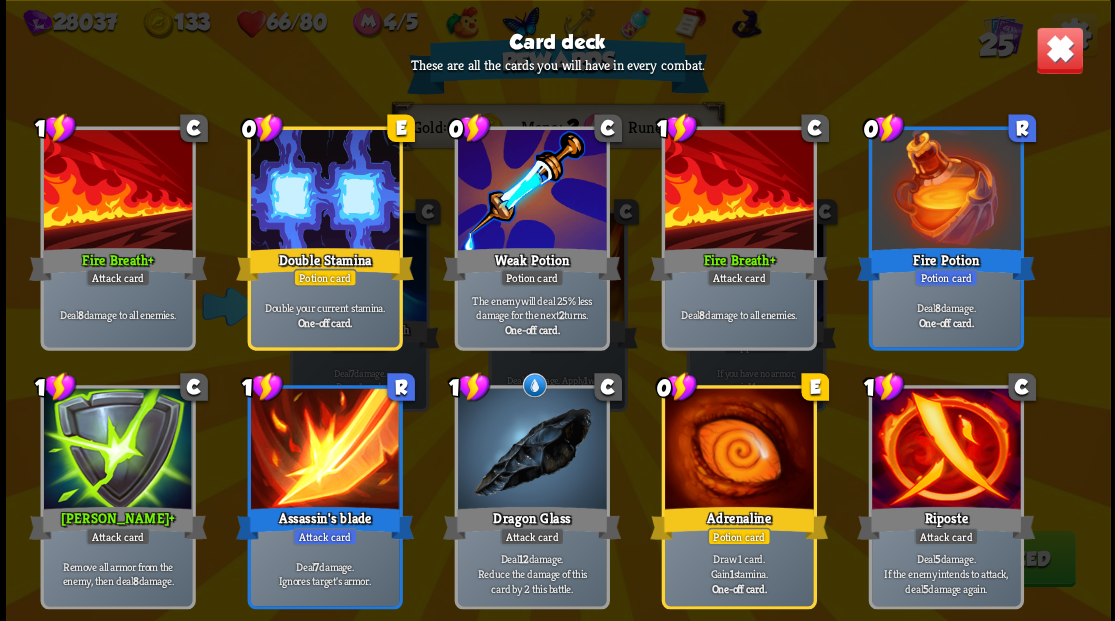 click at bounding box center [1059, 50] 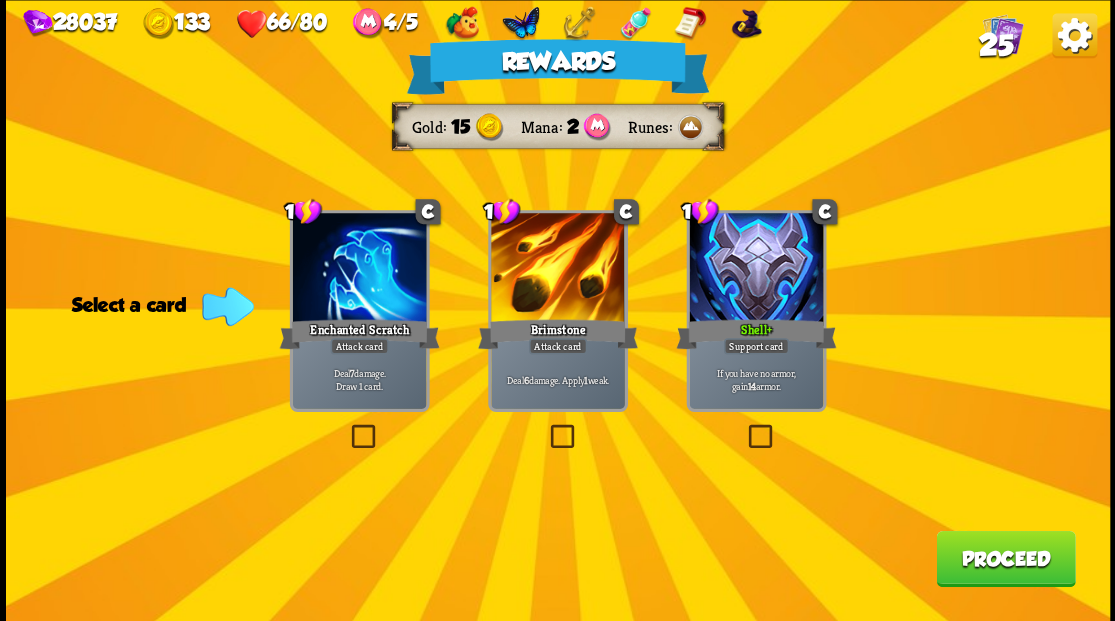 click on "Proceed" at bounding box center [1005, 558] 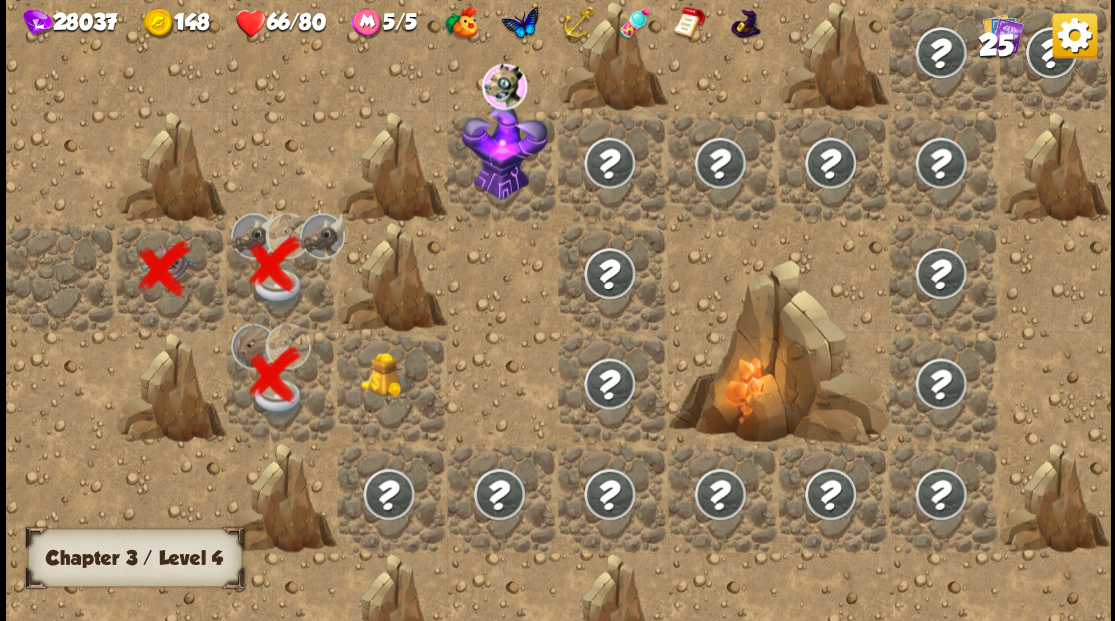 click at bounding box center [388, 374] 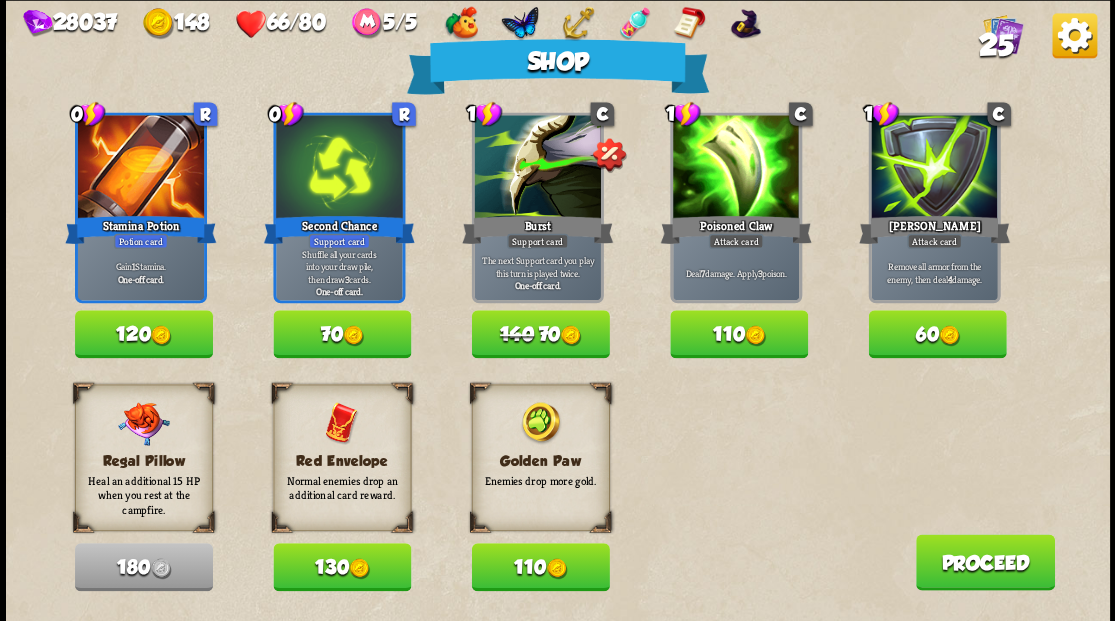 click on "Proceed" at bounding box center [984, 562] 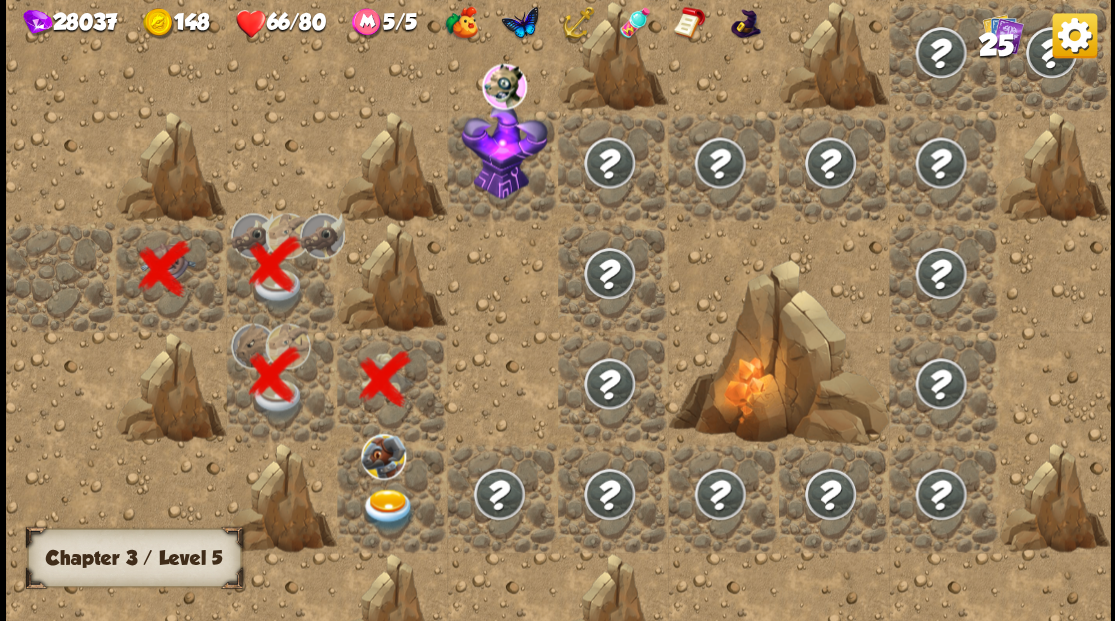 click at bounding box center (388, 509) 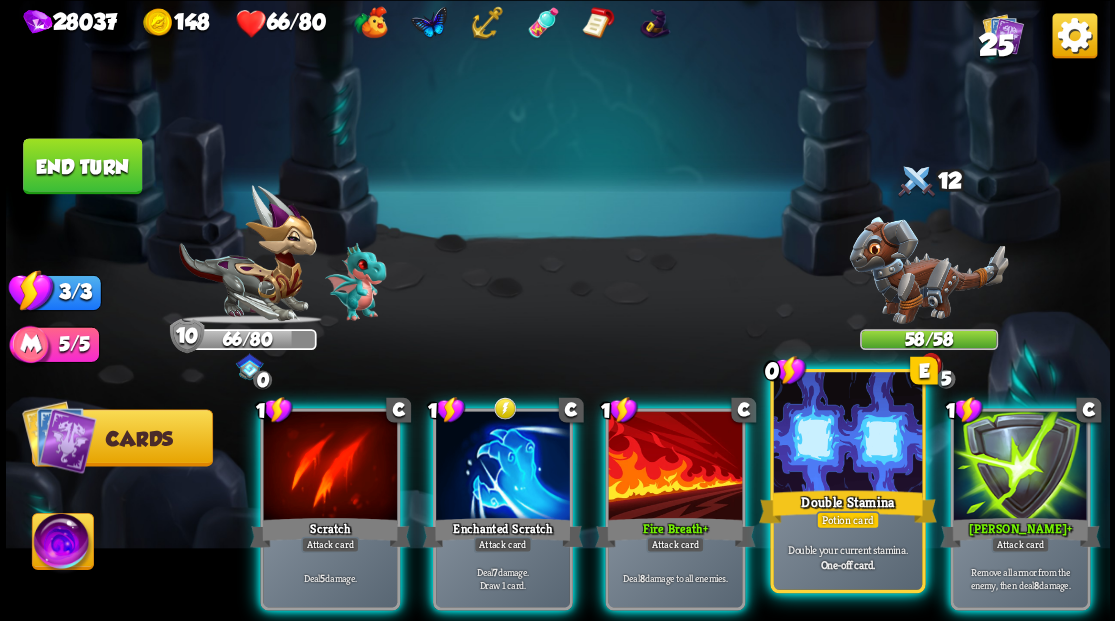 click at bounding box center (847, 434) 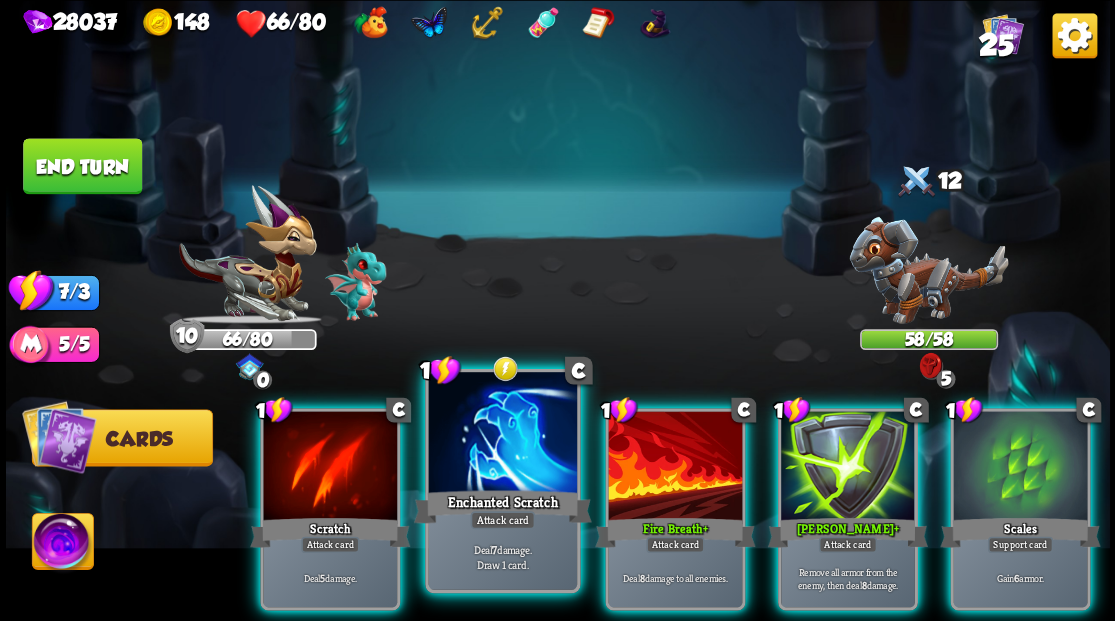 click at bounding box center (502, 434) 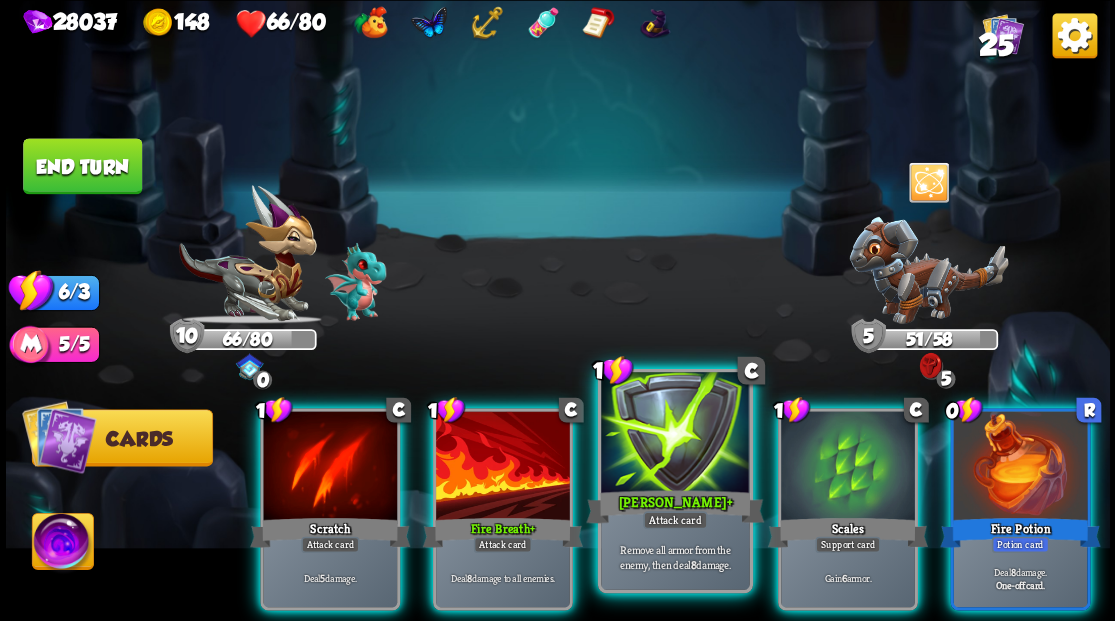 click at bounding box center (675, 434) 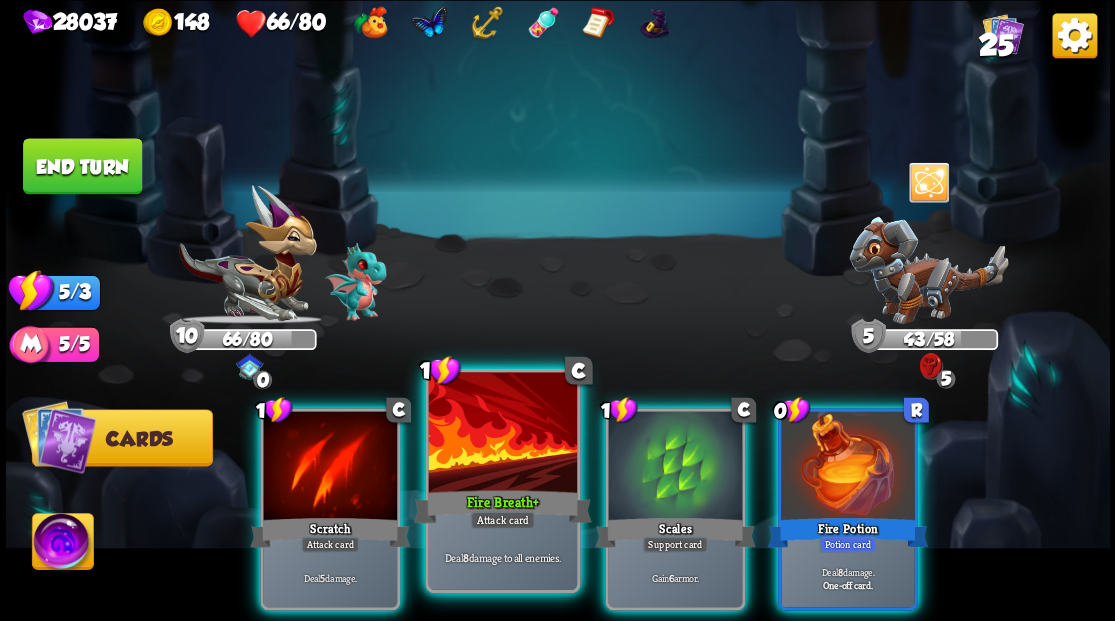 click at bounding box center (502, 434) 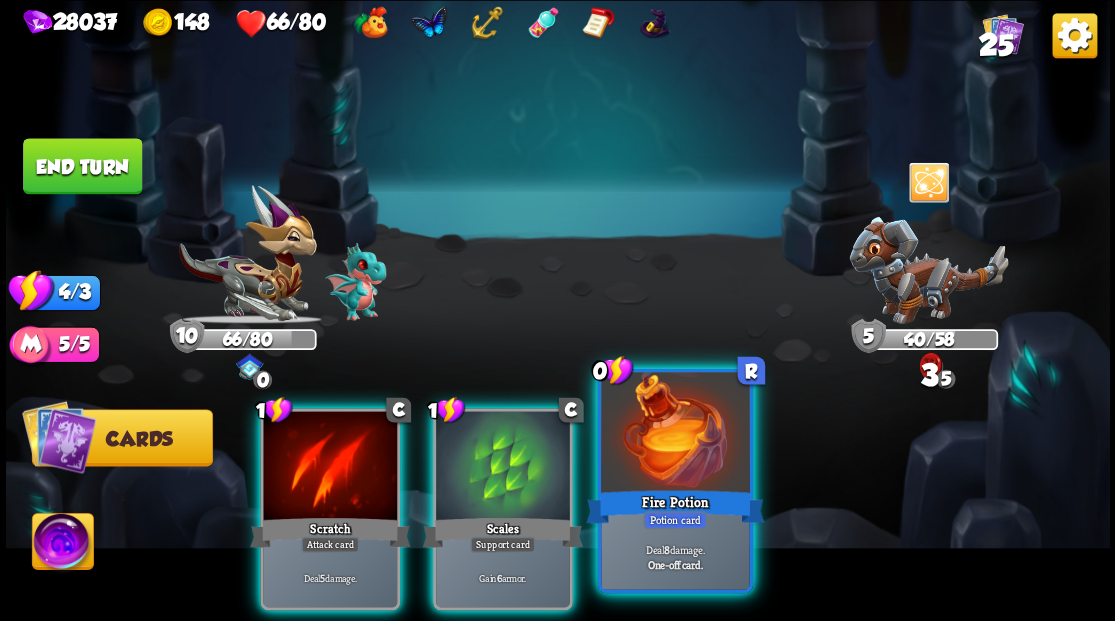 click at bounding box center (675, 434) 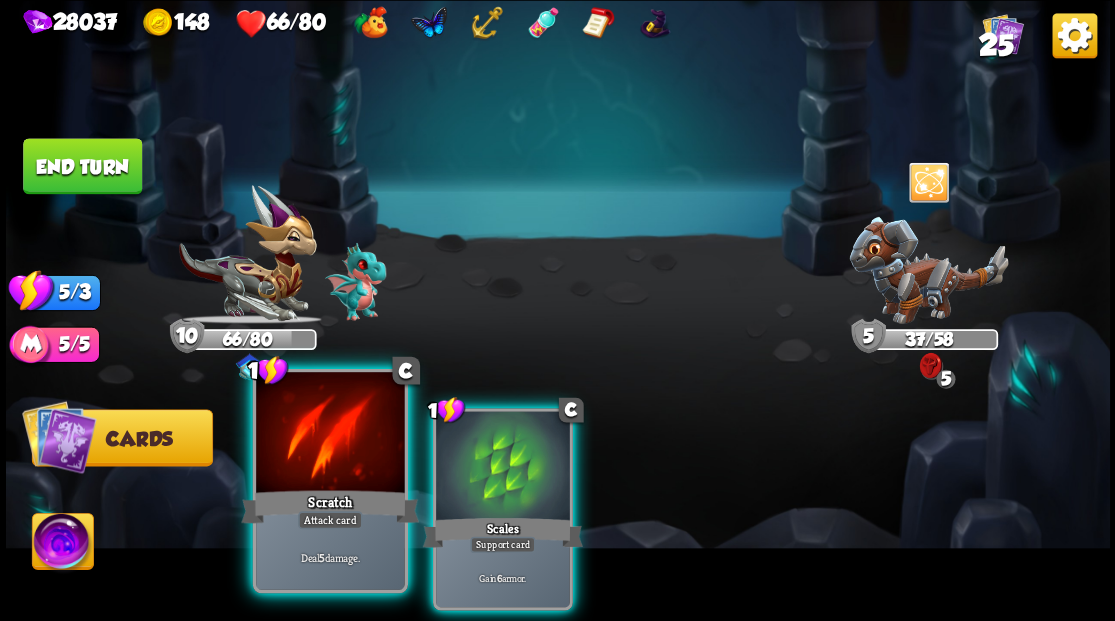 click at bounding box center [330, 434] 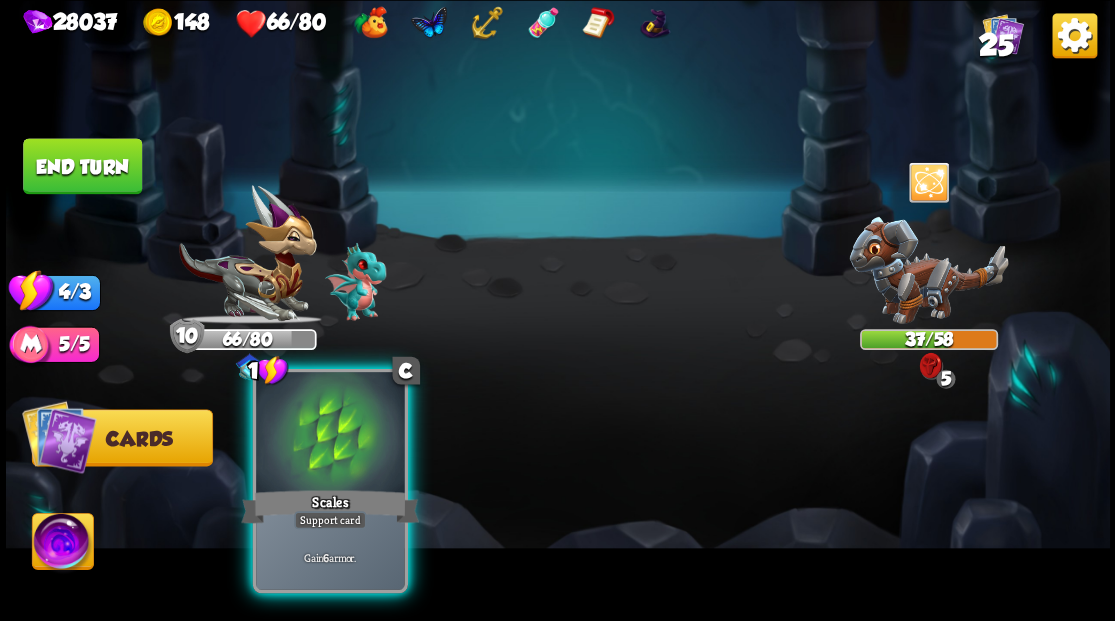 click at bounding box center [330, 434] 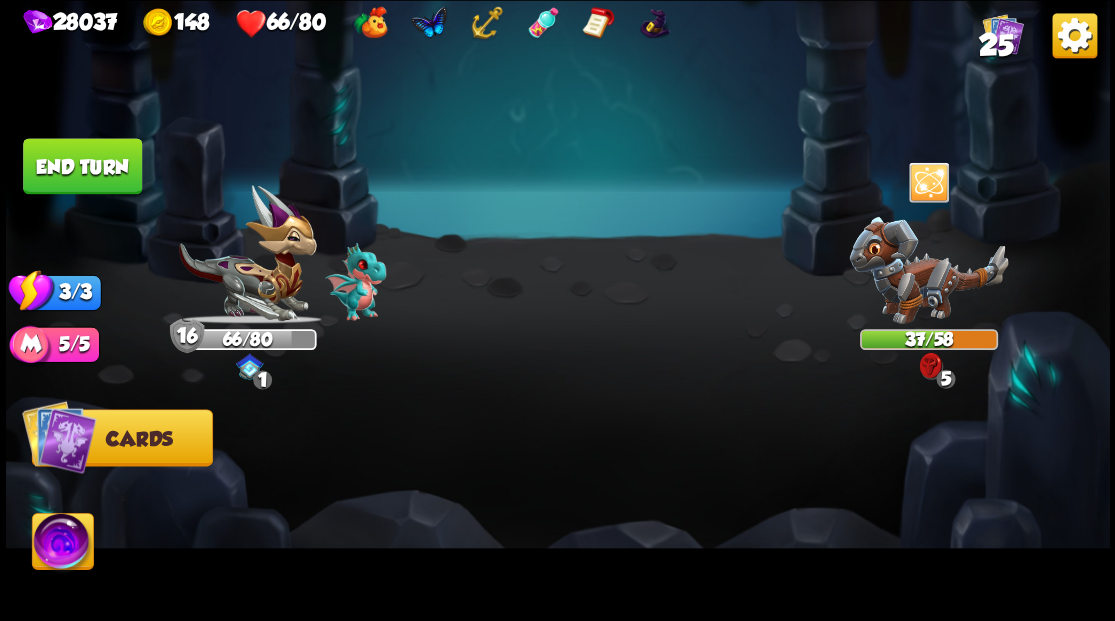 click on "End turn" at bounding box center (82, 166) 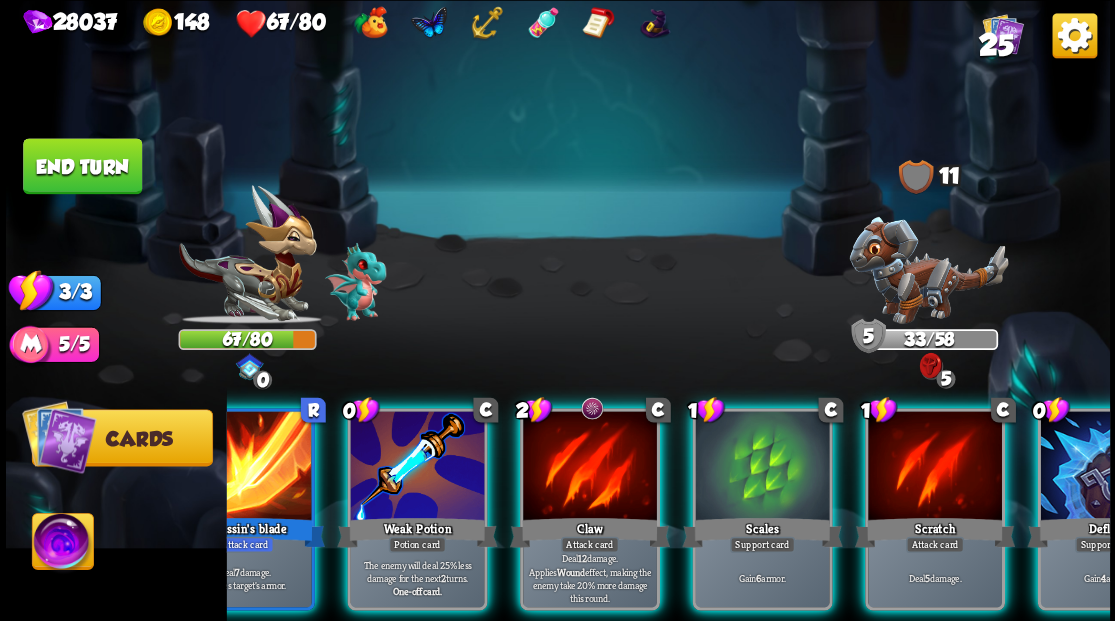 scroll, scrollTop: 0, scrollLeft: 189, axis: horizontal 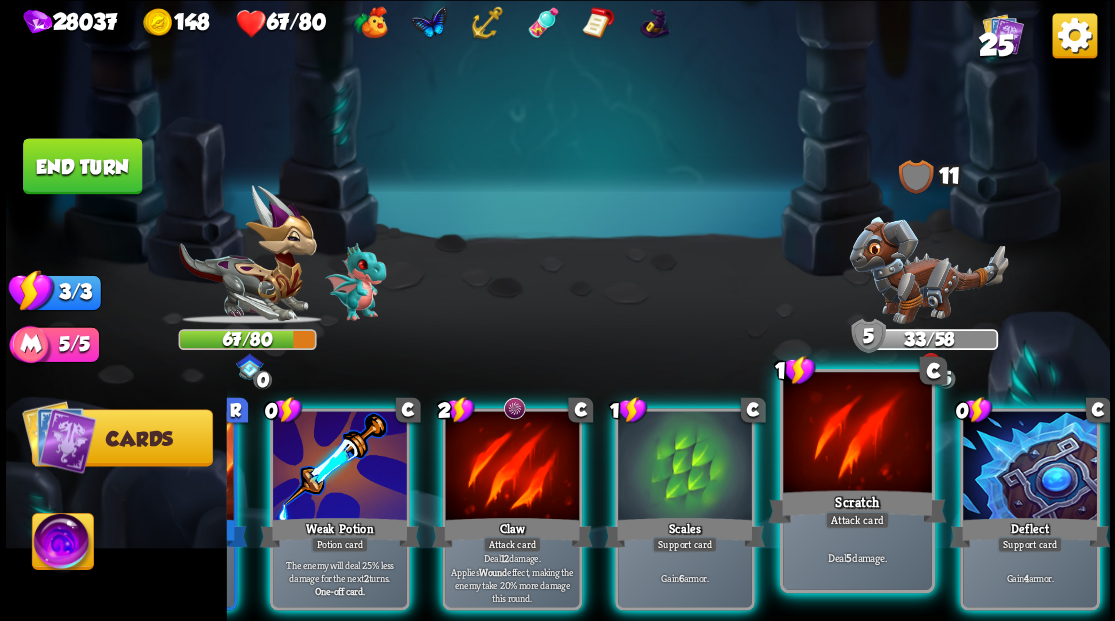 click on "Deflect" at bounding box center [1029, 532] 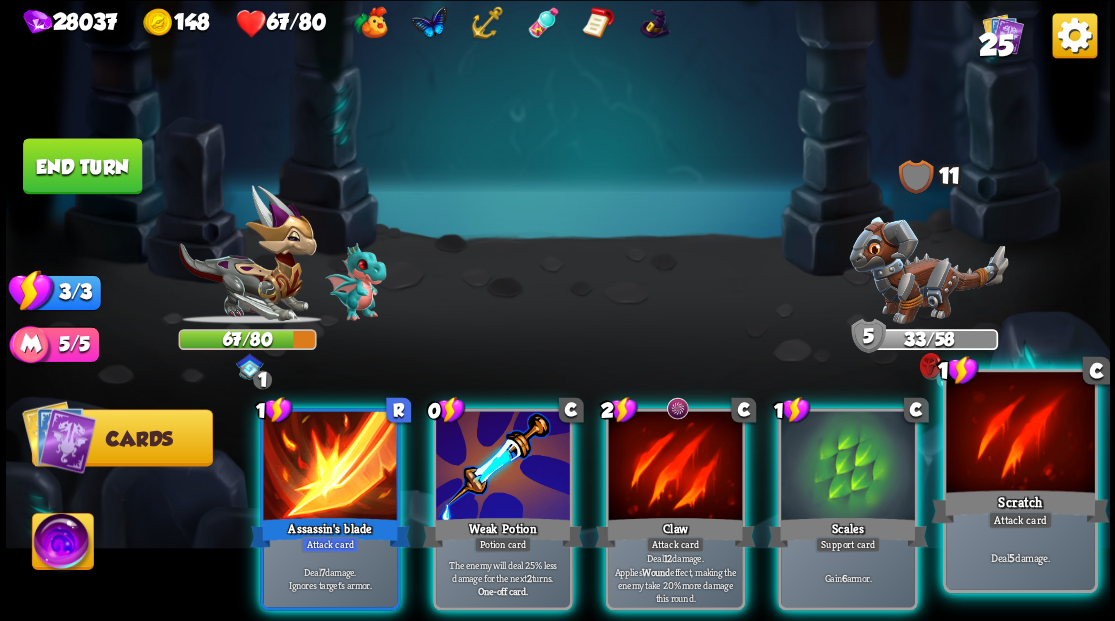 scroll, scrollTop: 0, scrollLeft: 0, axis: both 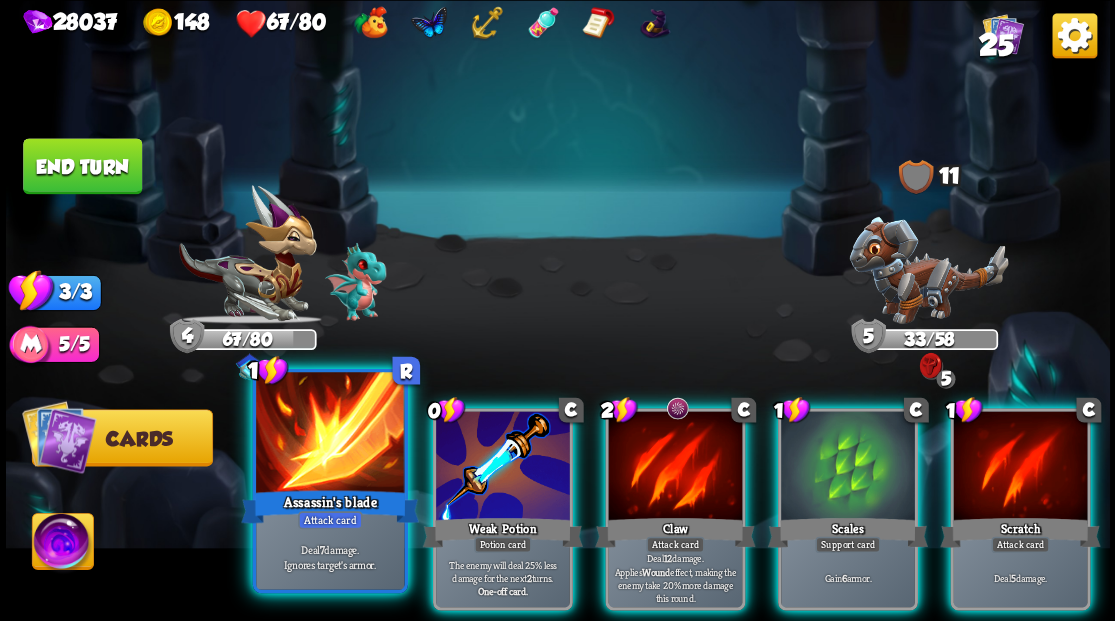 click at bounding box center (330, 434) 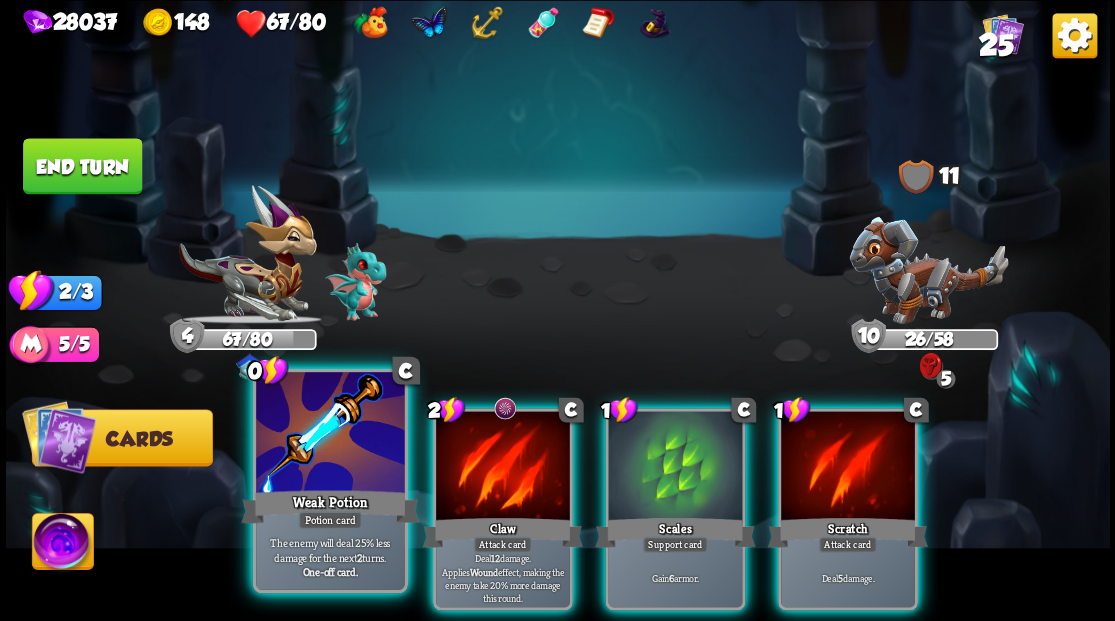 click at bounding box center (330, 434) 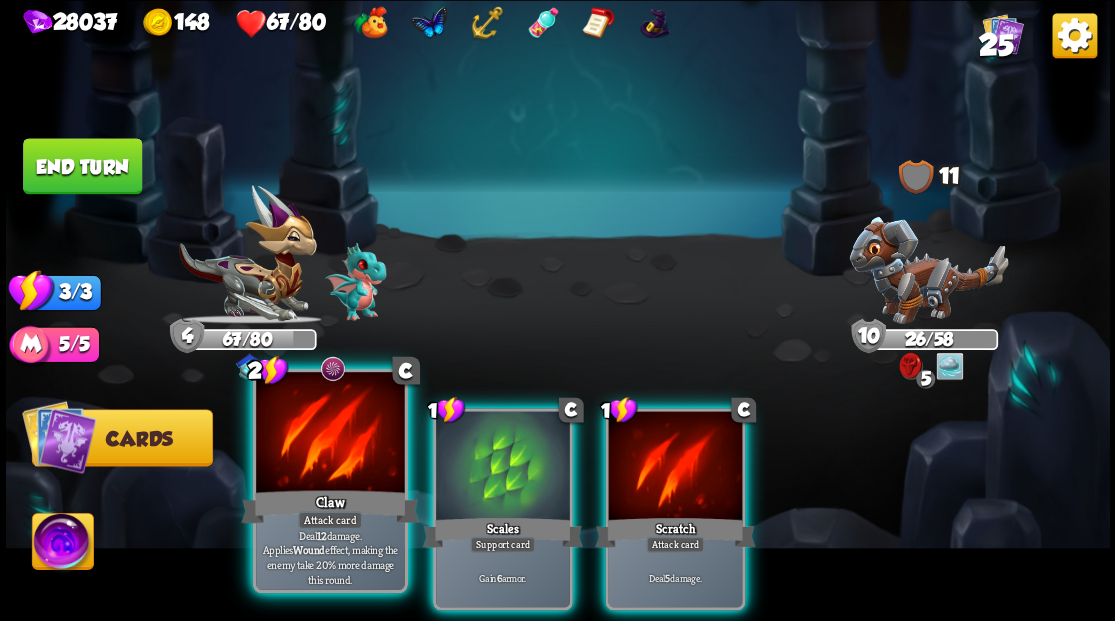 click at bounding box center [330, 434] 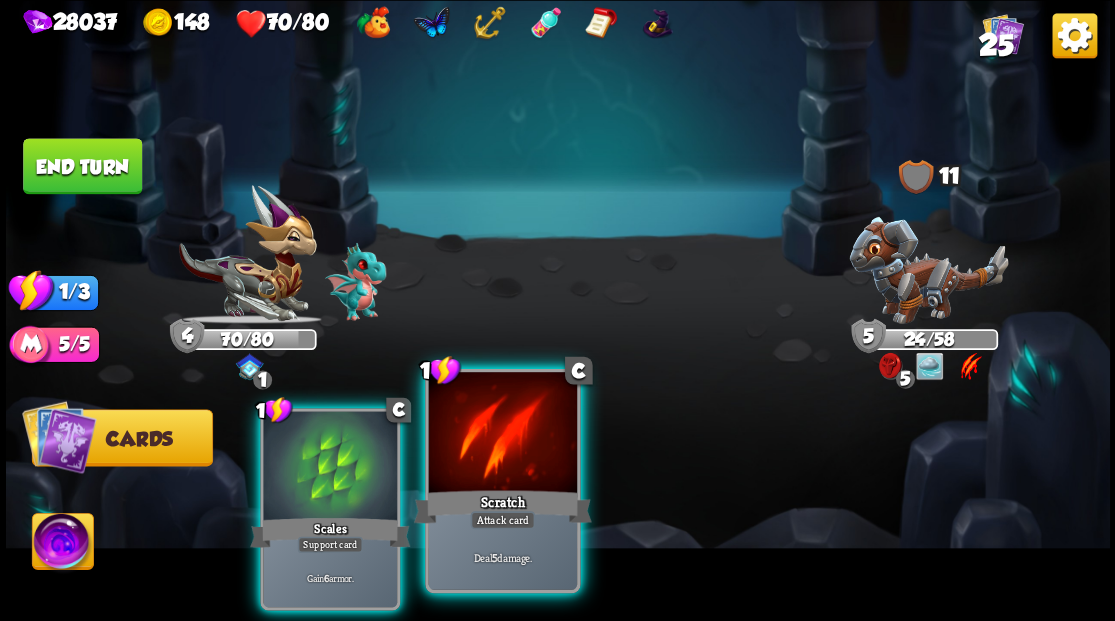 click at bounding box center (502, 434) 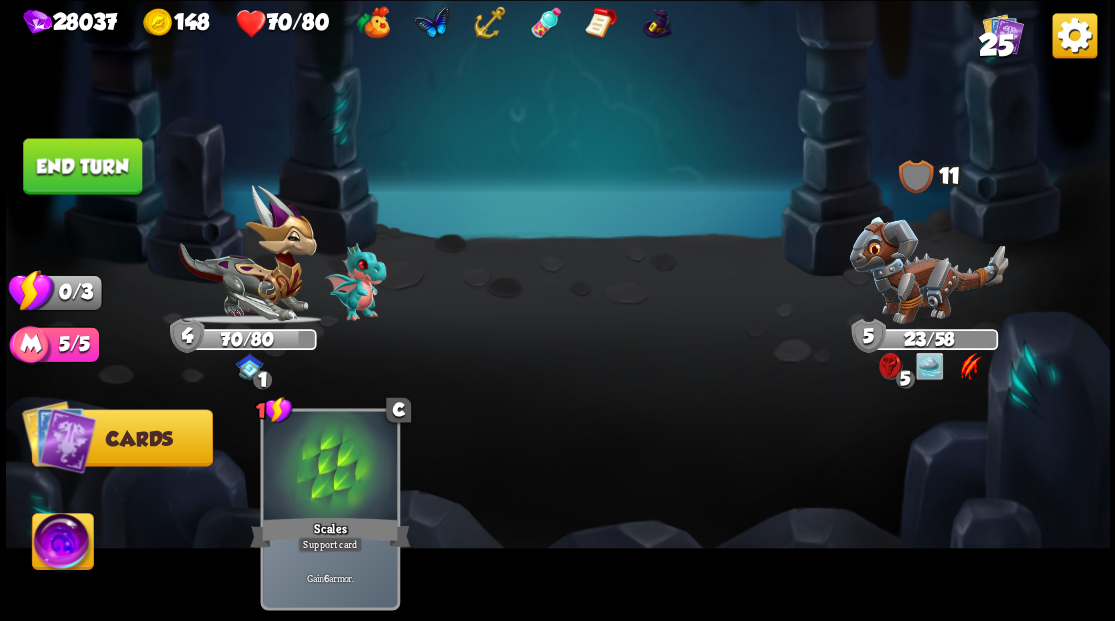 click on "End turn" at bounding box center (82, 166) 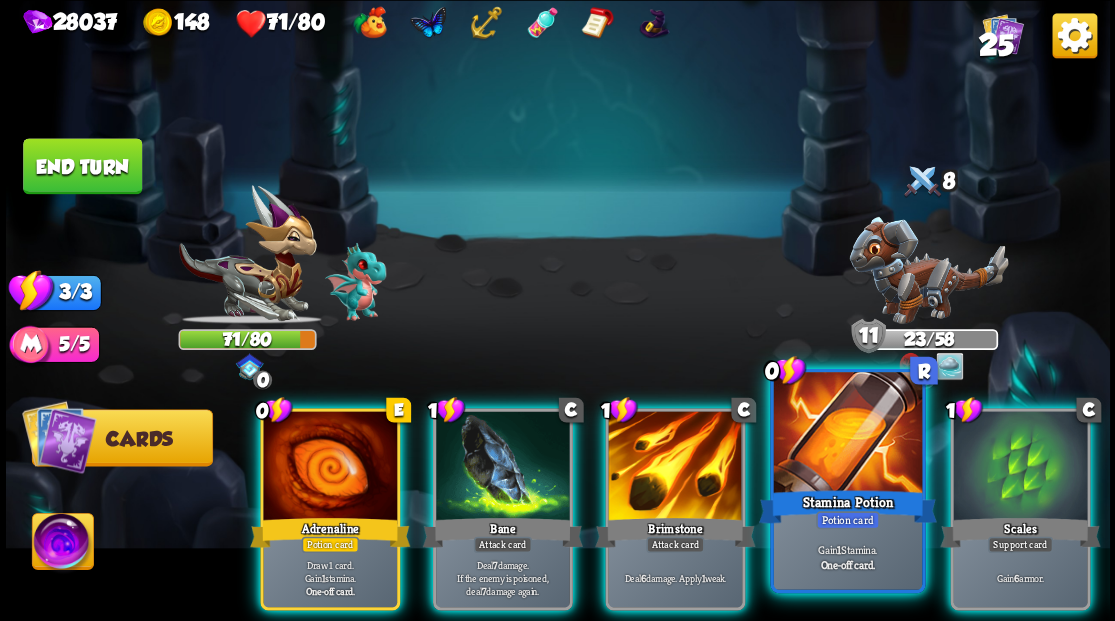 click at bounding box center (847, 434) 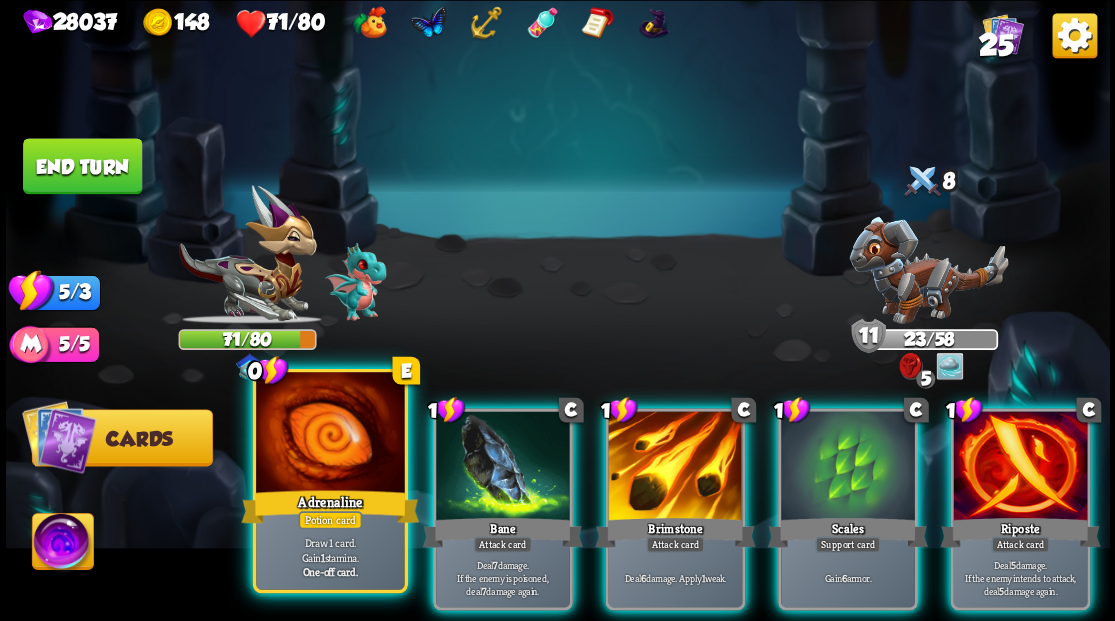 click at bounding box center (330, 434) 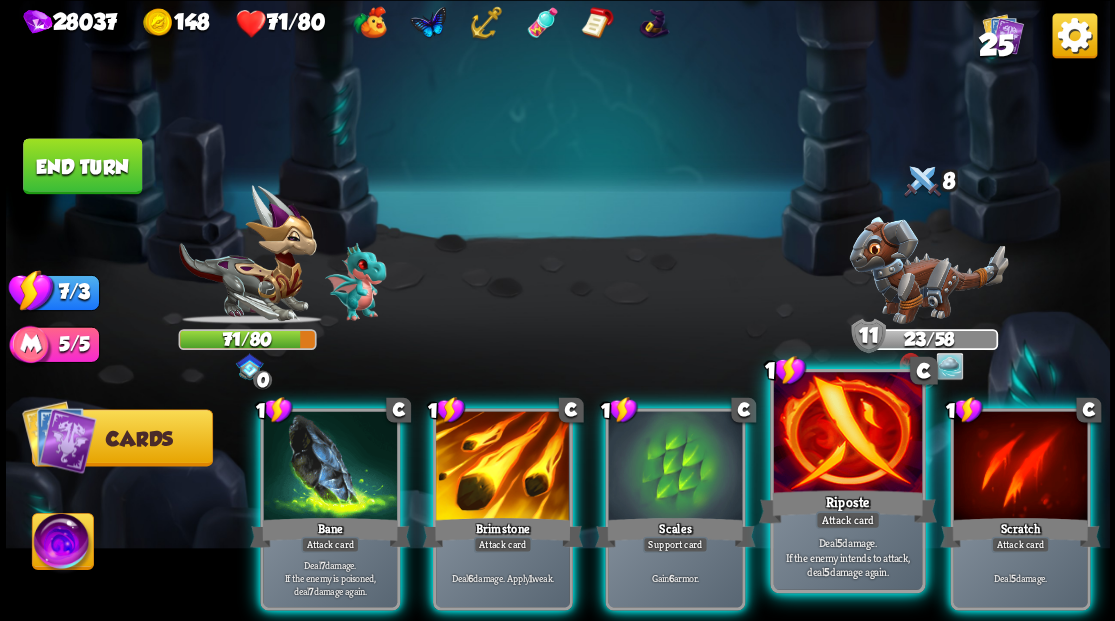 click at bounding box center [847, 434] 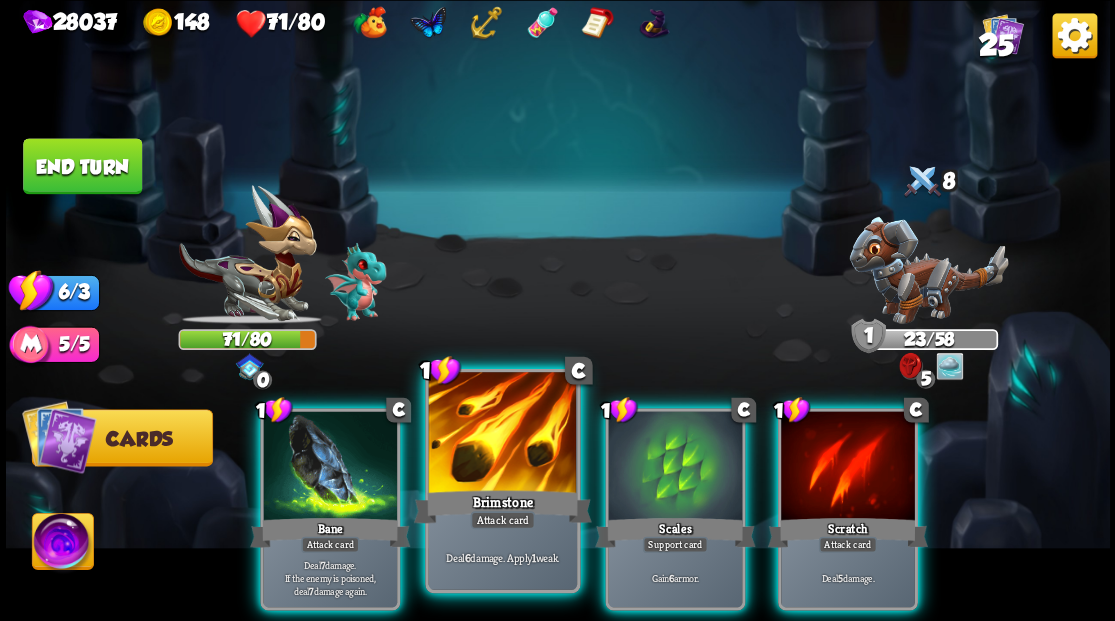 click at bounding box center (502, 434) 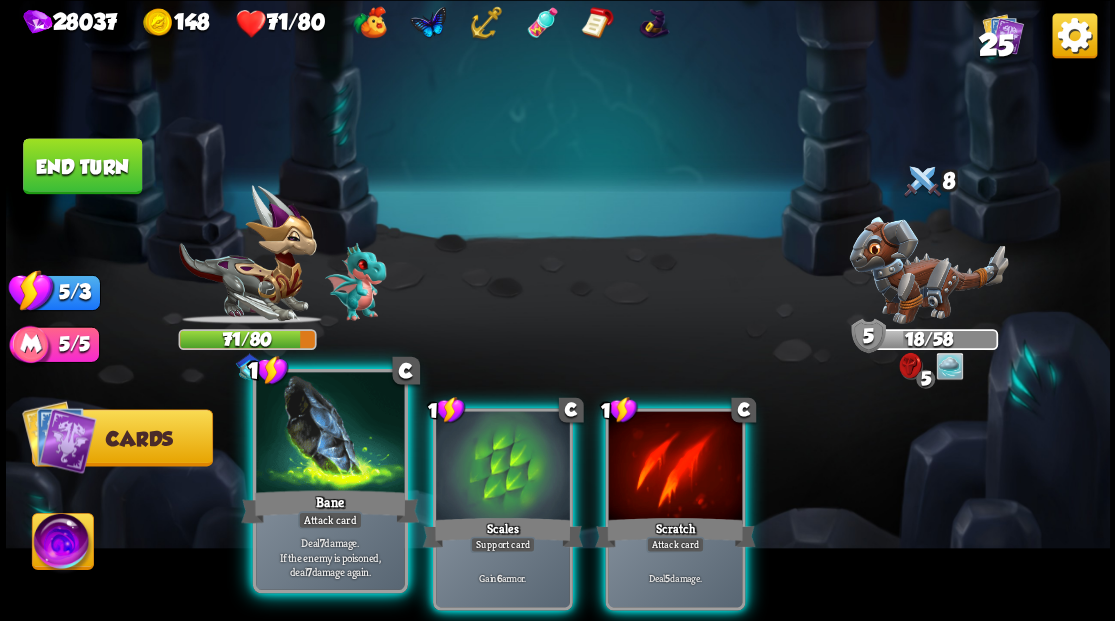 click at bounding box center [330, 434] 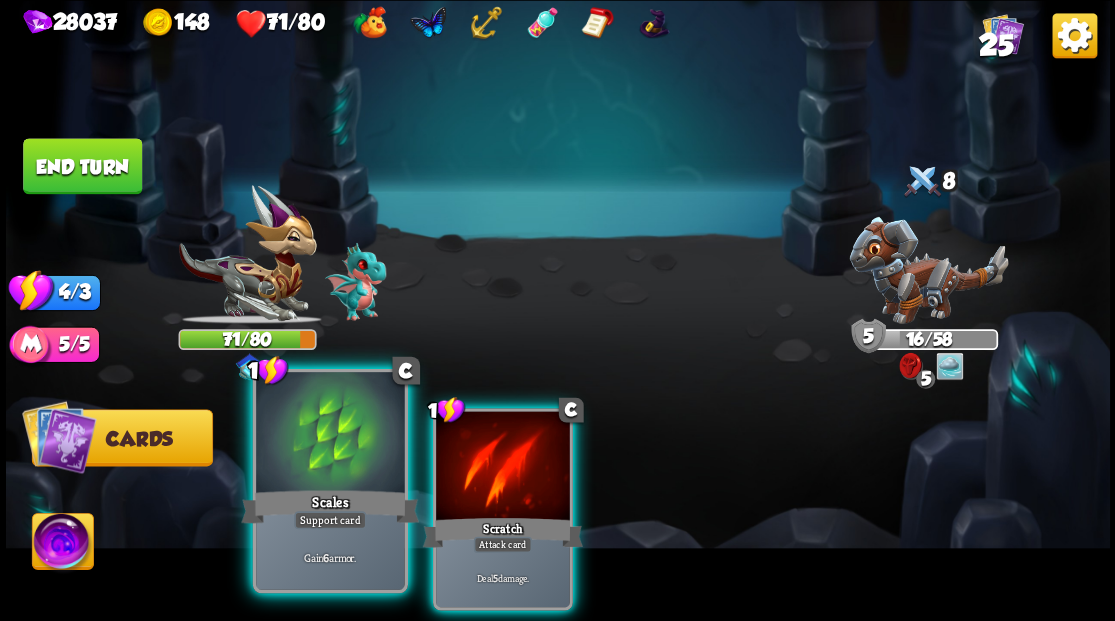 click at bounding box center [330, 434] 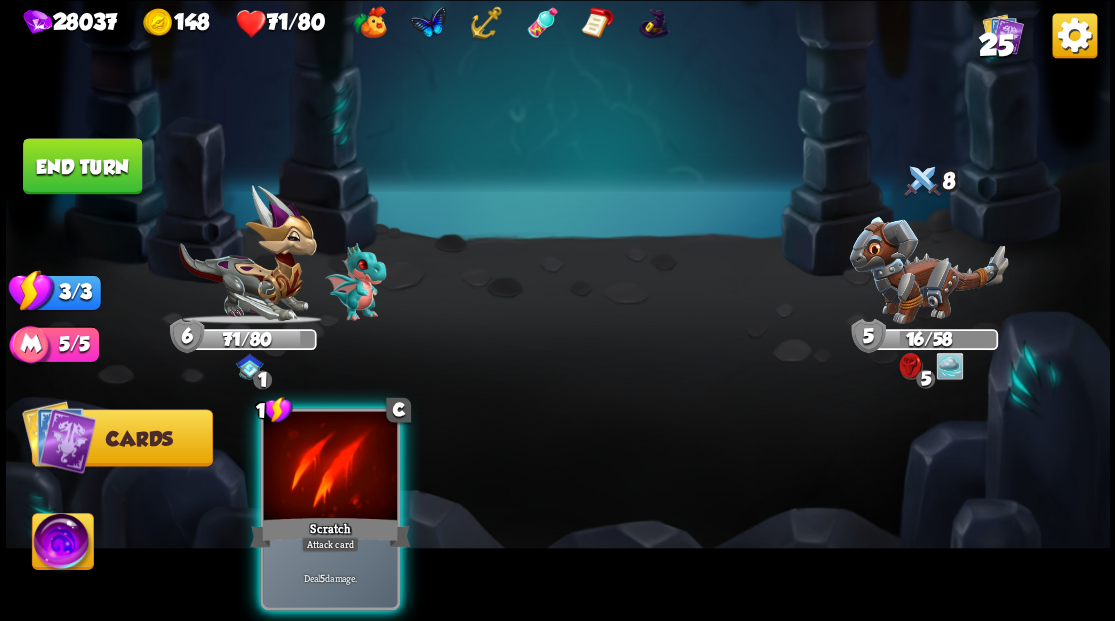 click at bounding box center [330, 467] 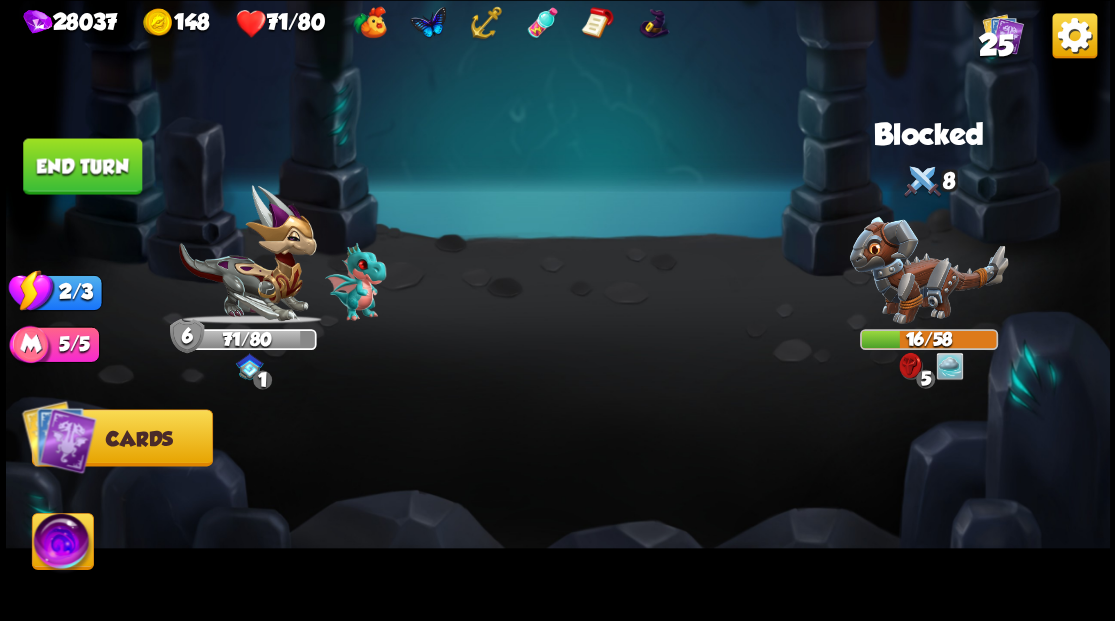 click on "End turn" at bounding box center (82, 166) 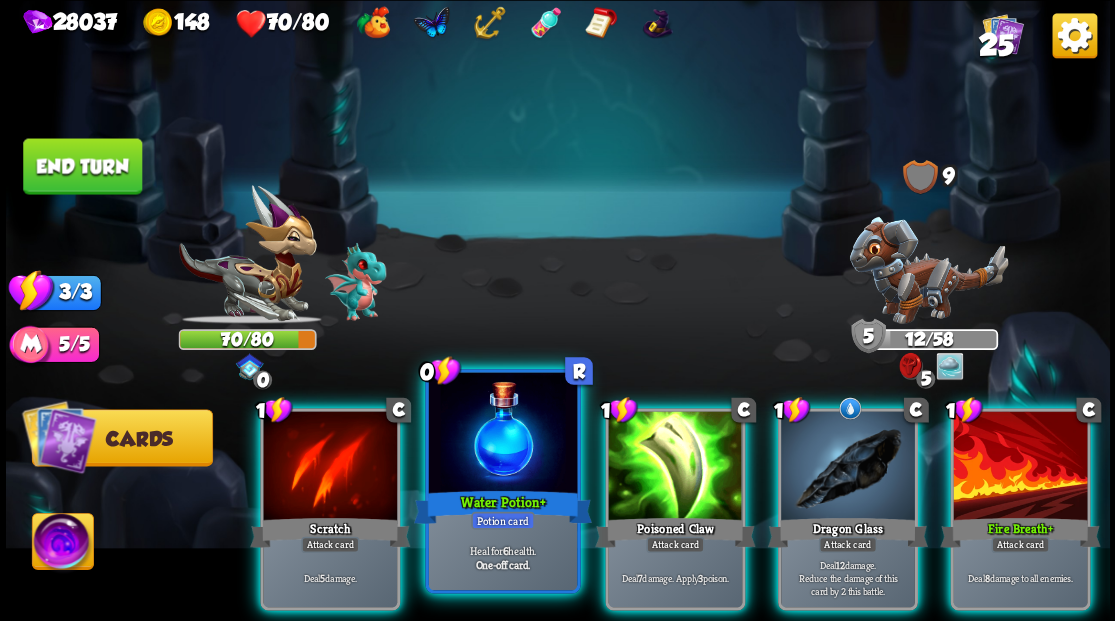 click at bounding box center [502, 434] 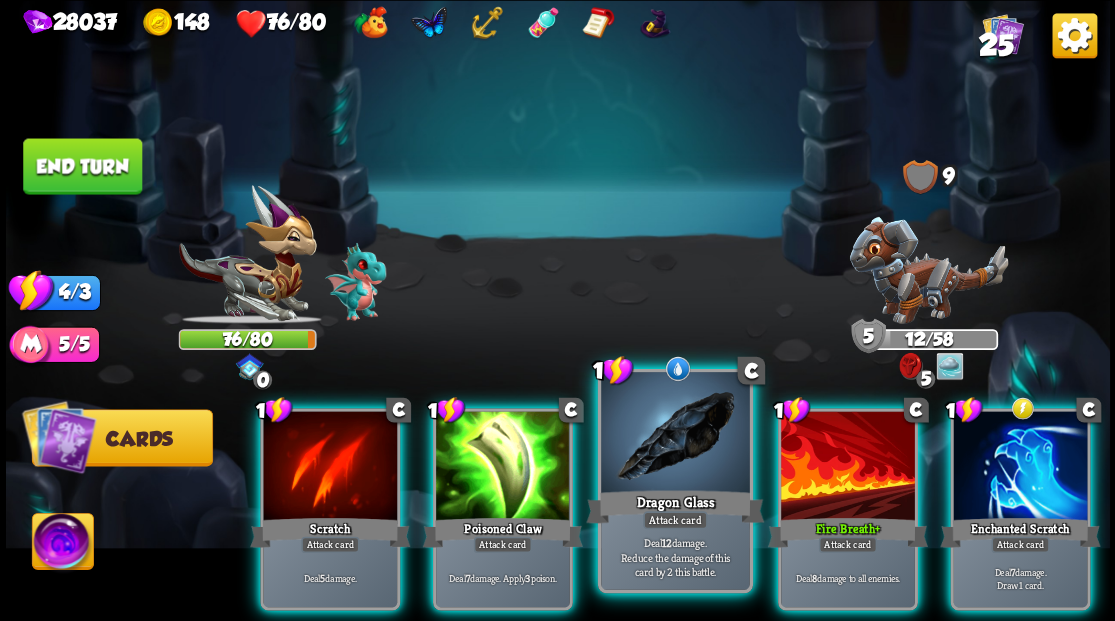 click at bounding box center [675, 434] 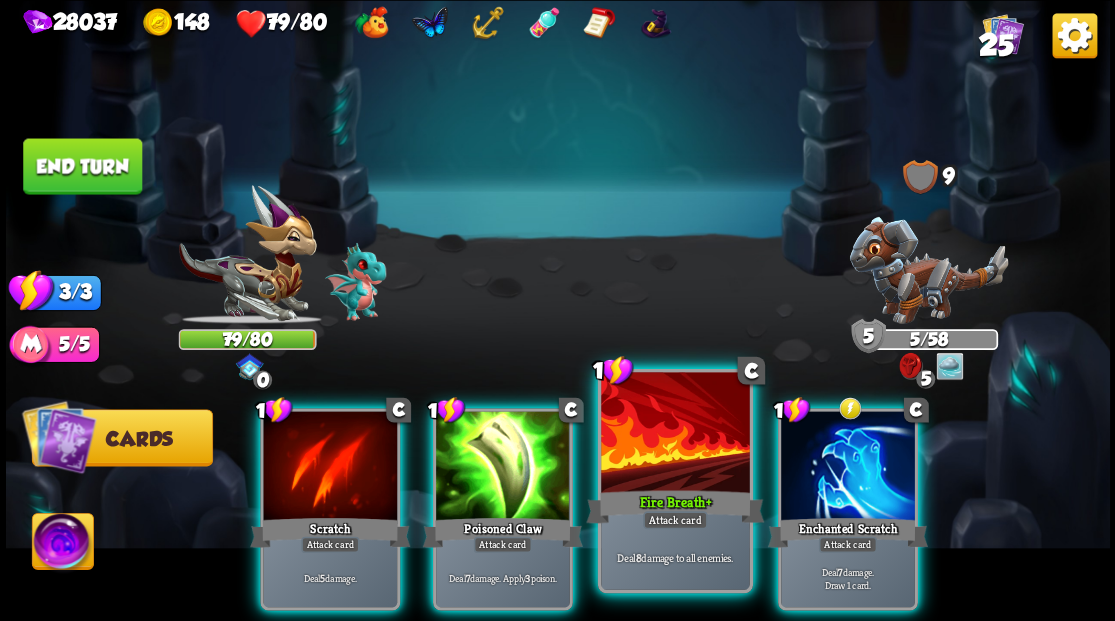 click at bounding box center [675, 434] 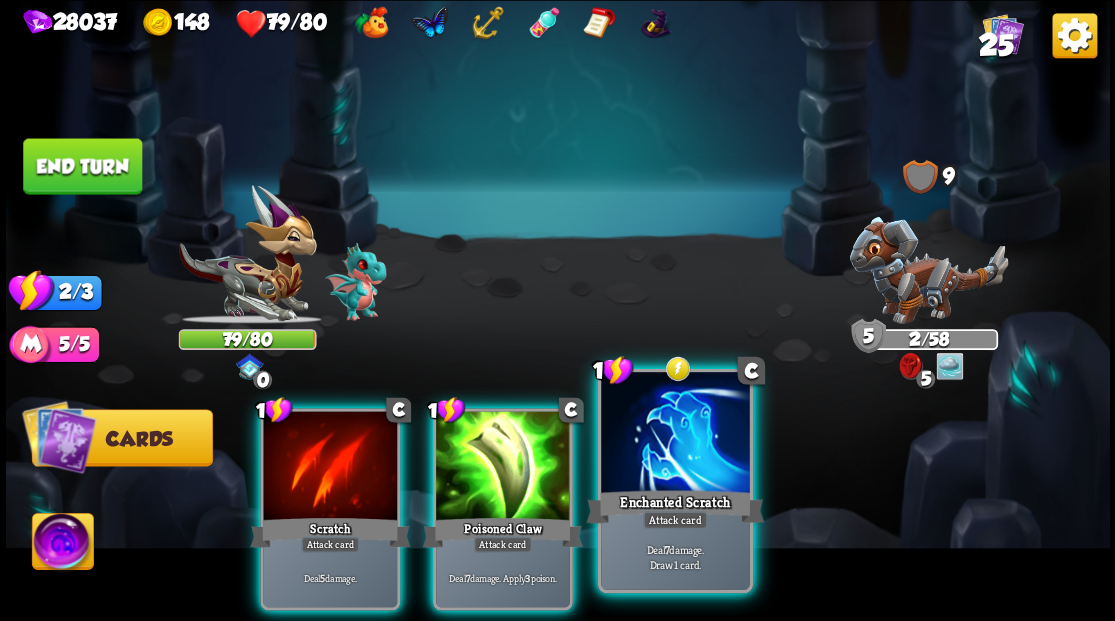 click at bounding box center (675, 434) 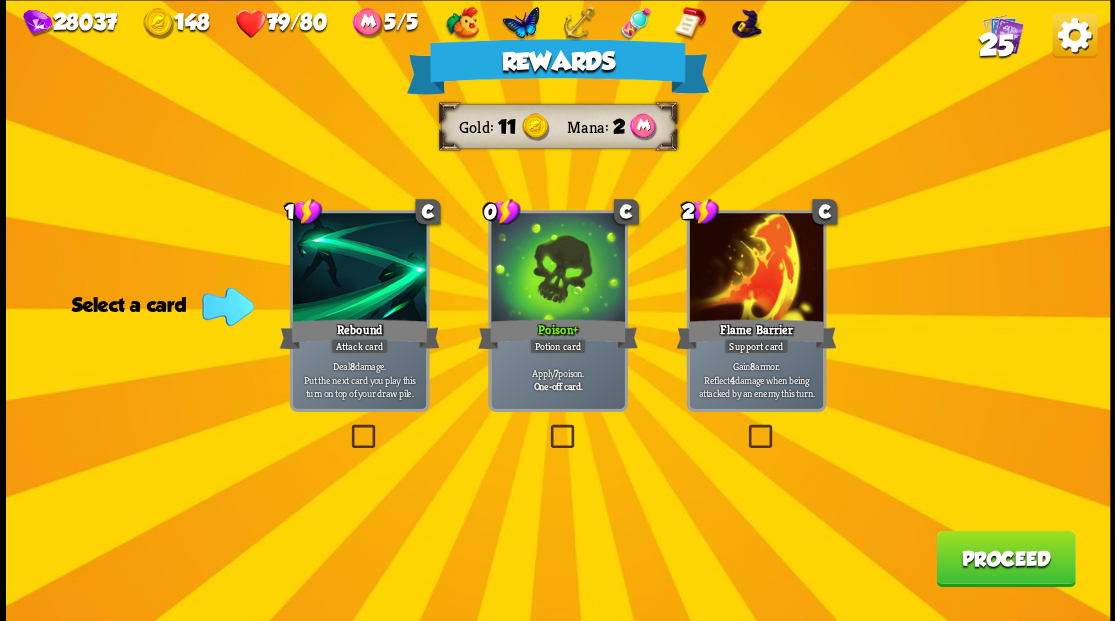 click at bounding box center [546, 427] 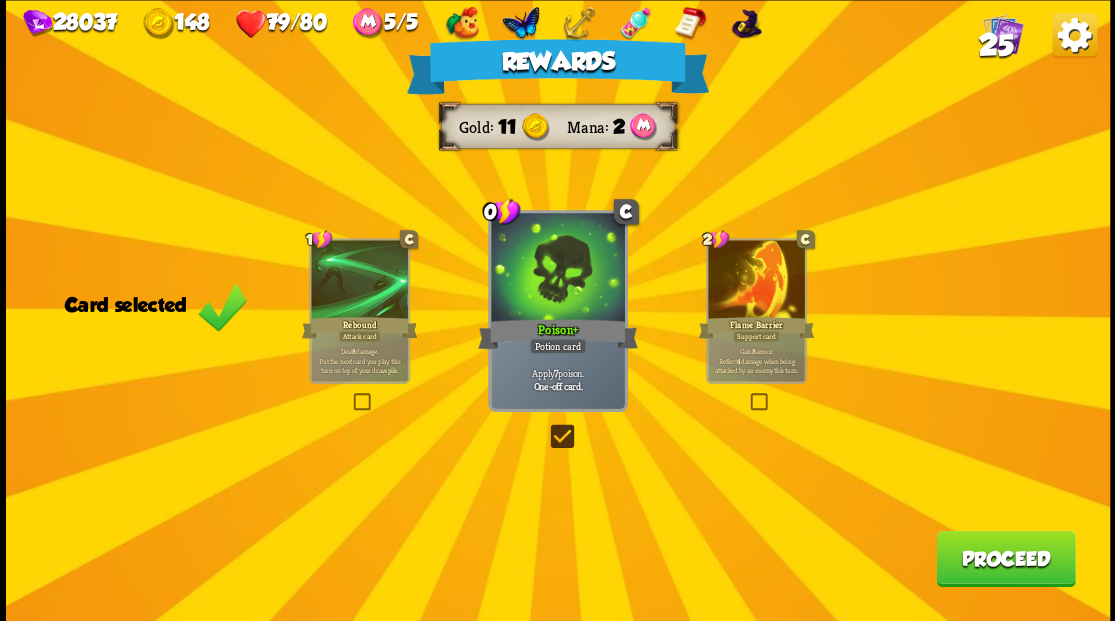click on "Proceed" at bounding box center [1005, 558] 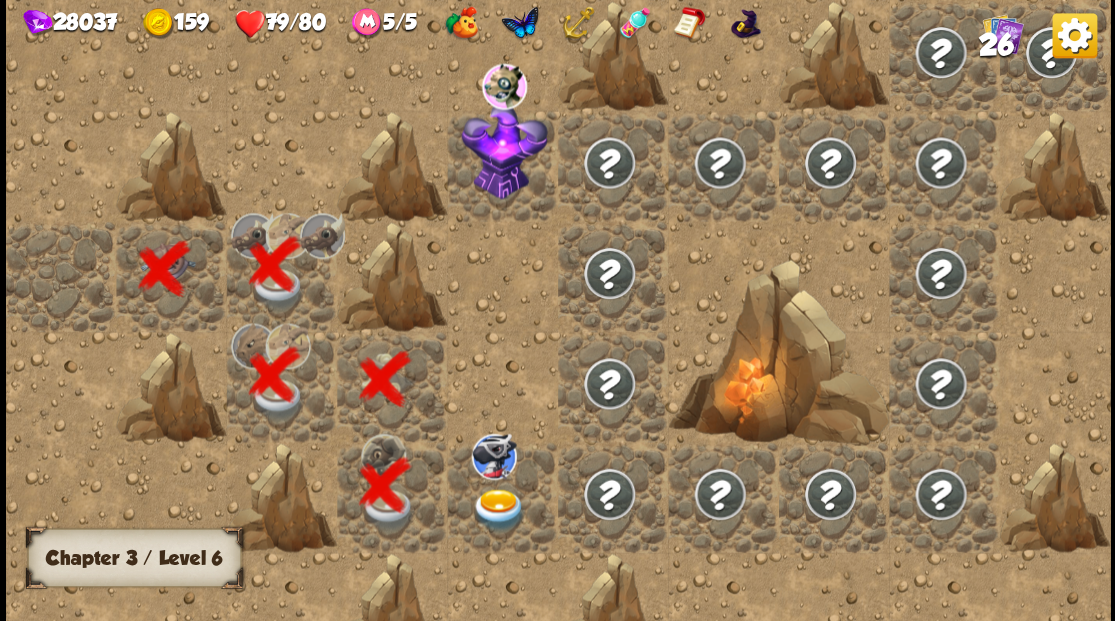 click at bounding box center (498, 509) 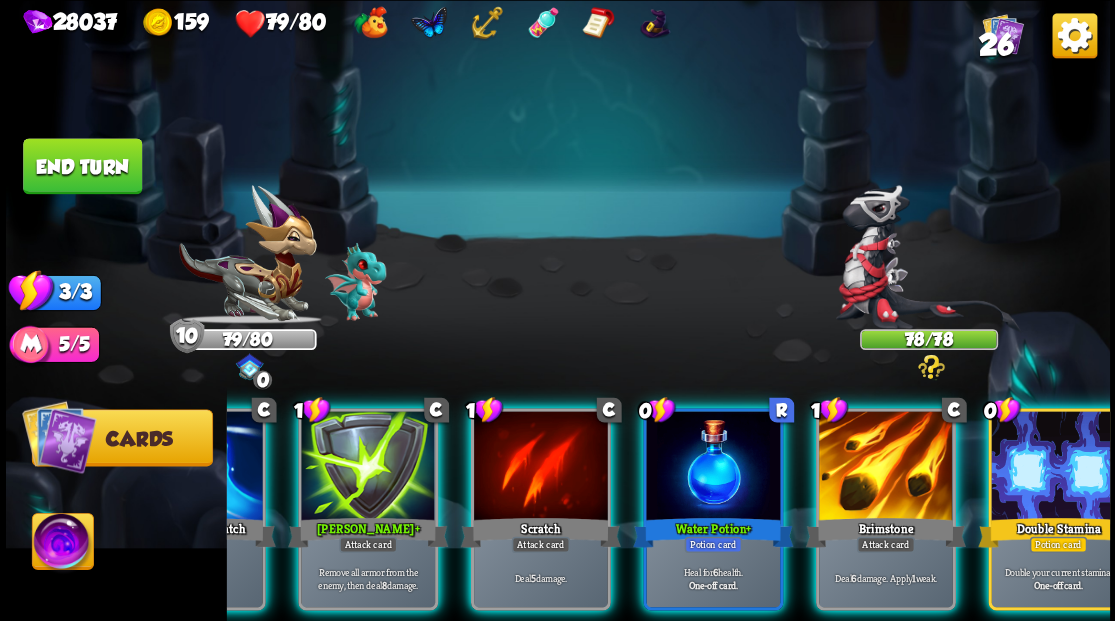 scroll, scrollTop: 0, scrollLeft: 189, axis: horizontal 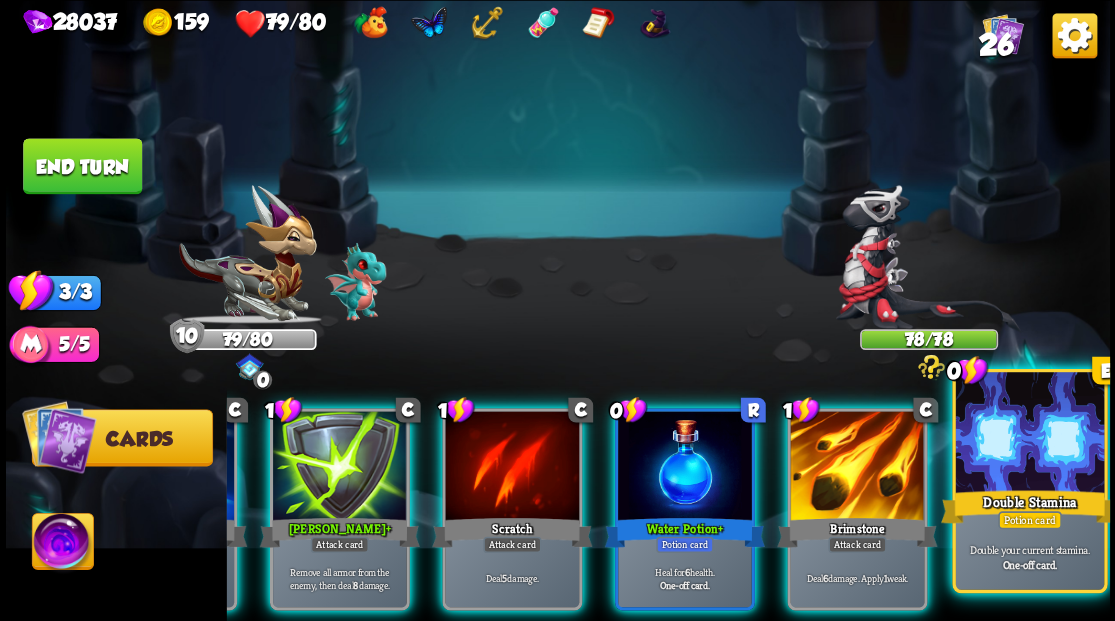 click on "Double Stamina" at bounding box center [1029, 506] 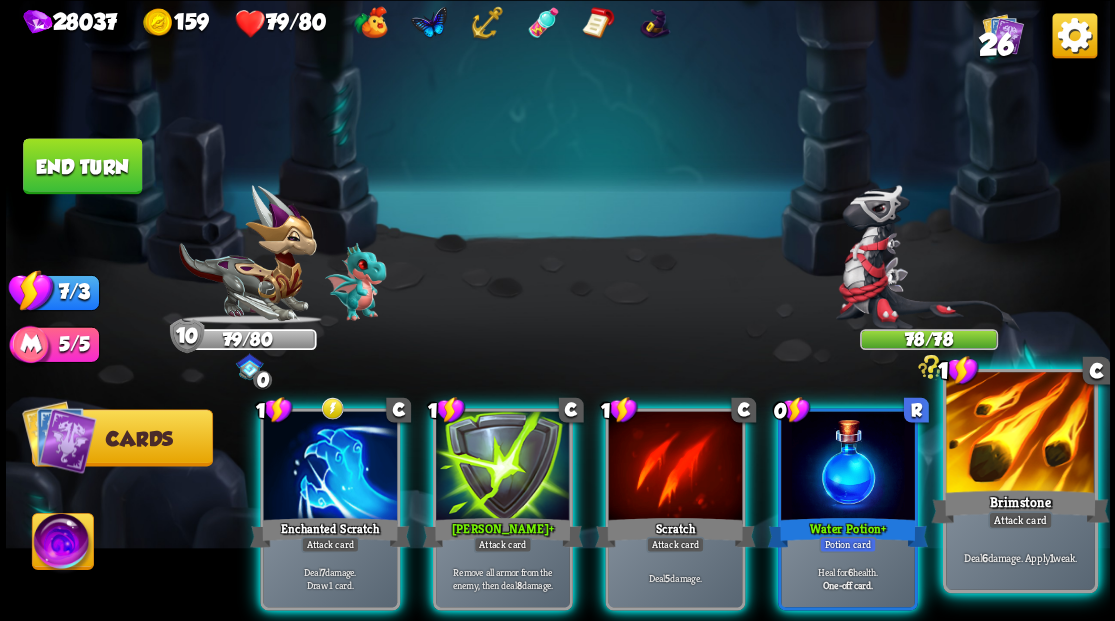 click at bounding box center (1020, 434) 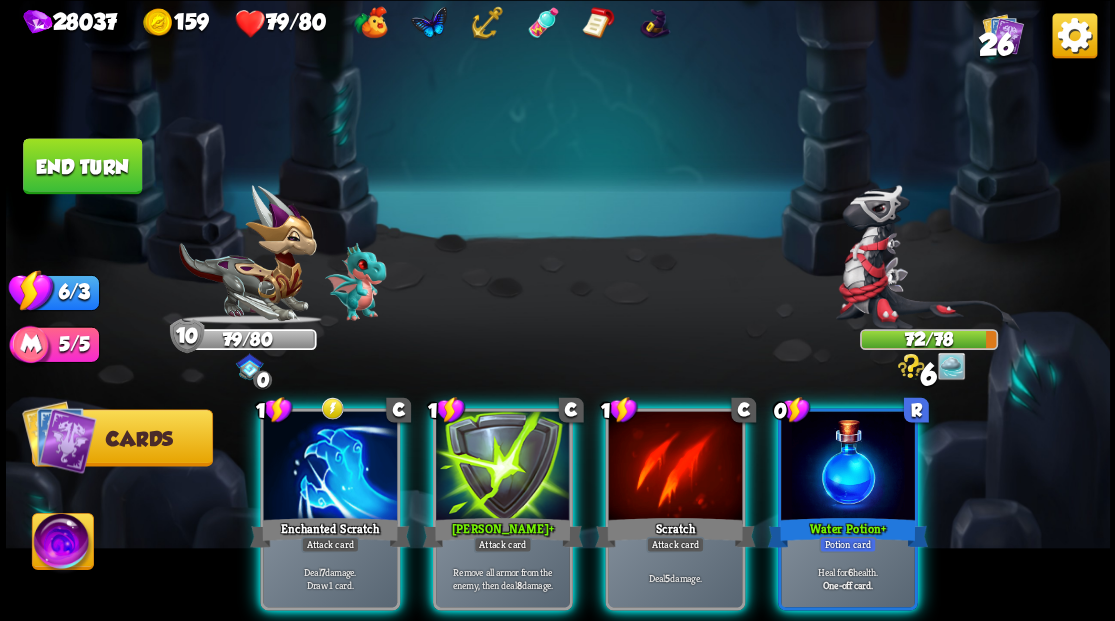 click at bounding box center [848, 467] 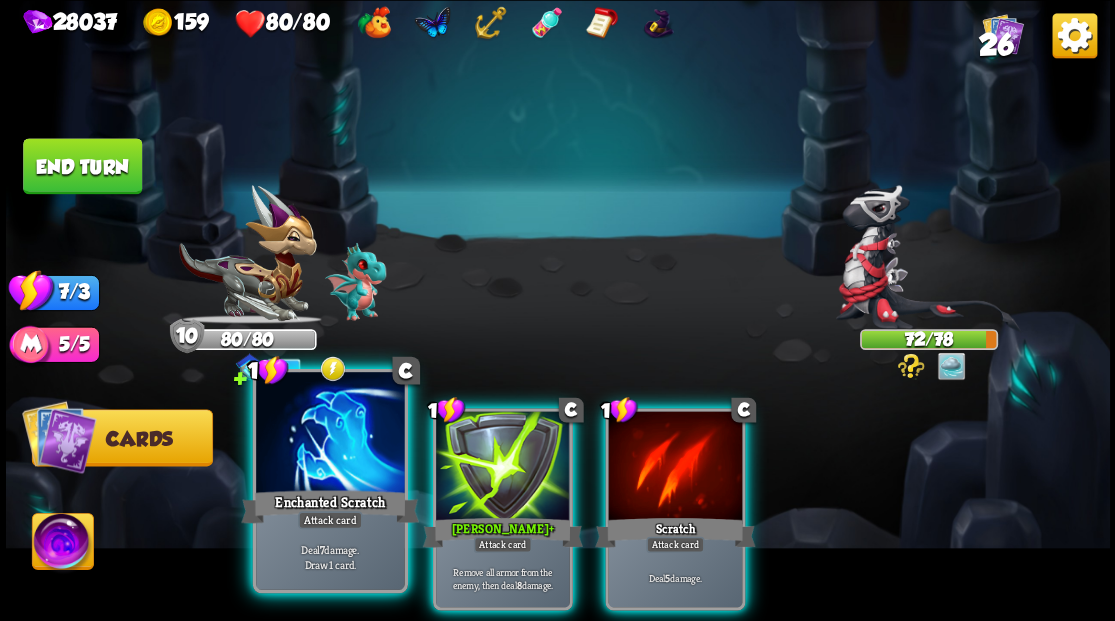 click at bounding box center [330, 434] 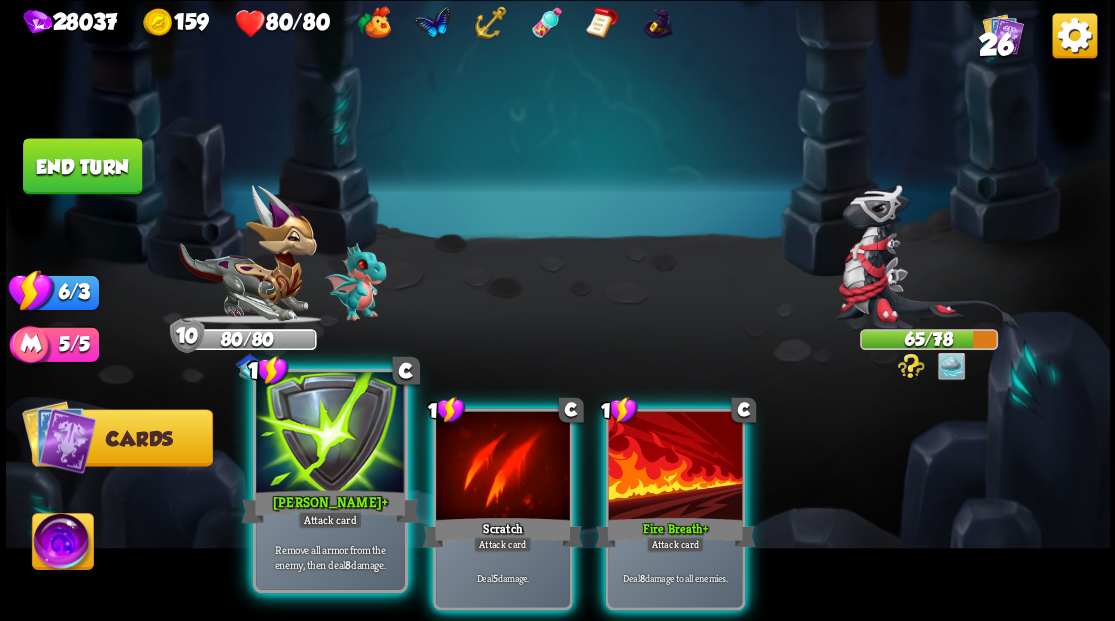 click at bounding box center (330, 434) 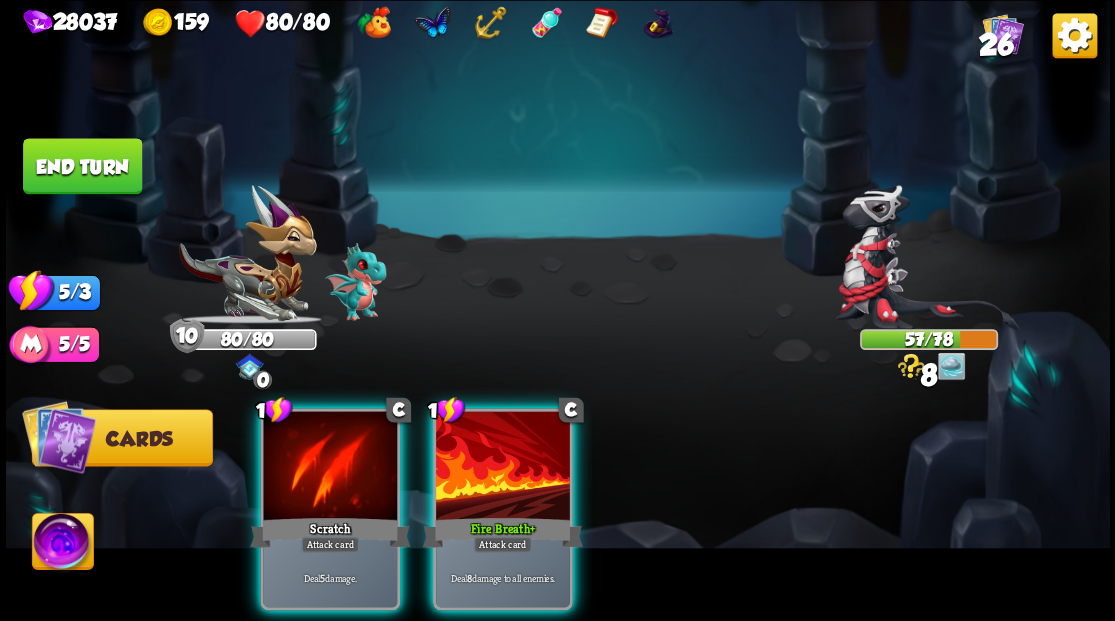 drag, startPoint x: 469, startPoint y: 437, endPoint x: 452, endPoint y: 438, distance: 17.029387 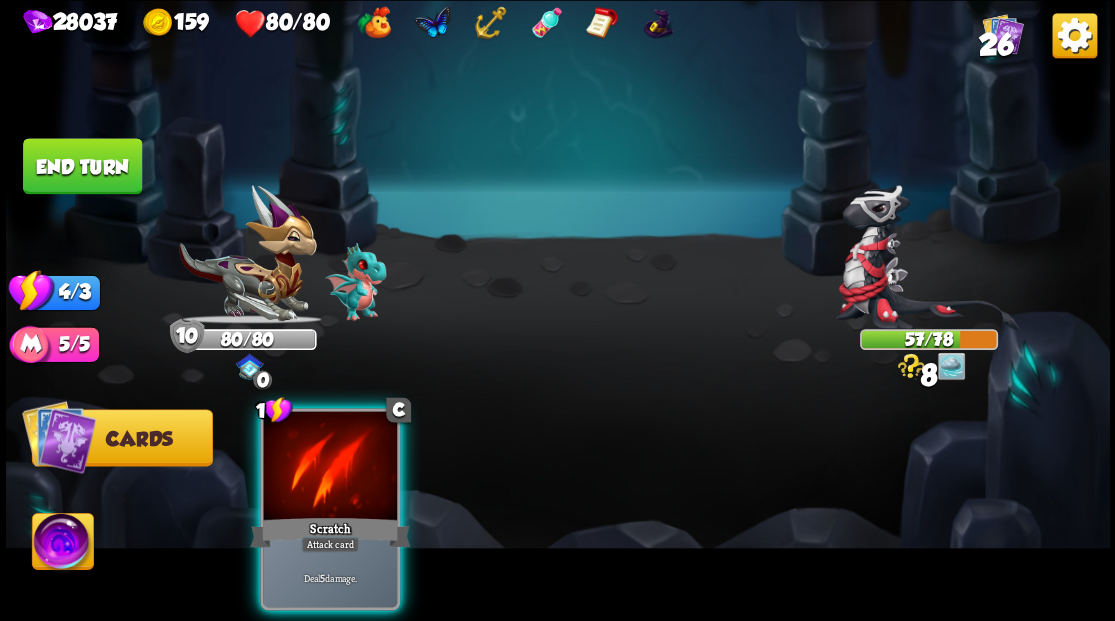 click at bounding box center [330, 467] 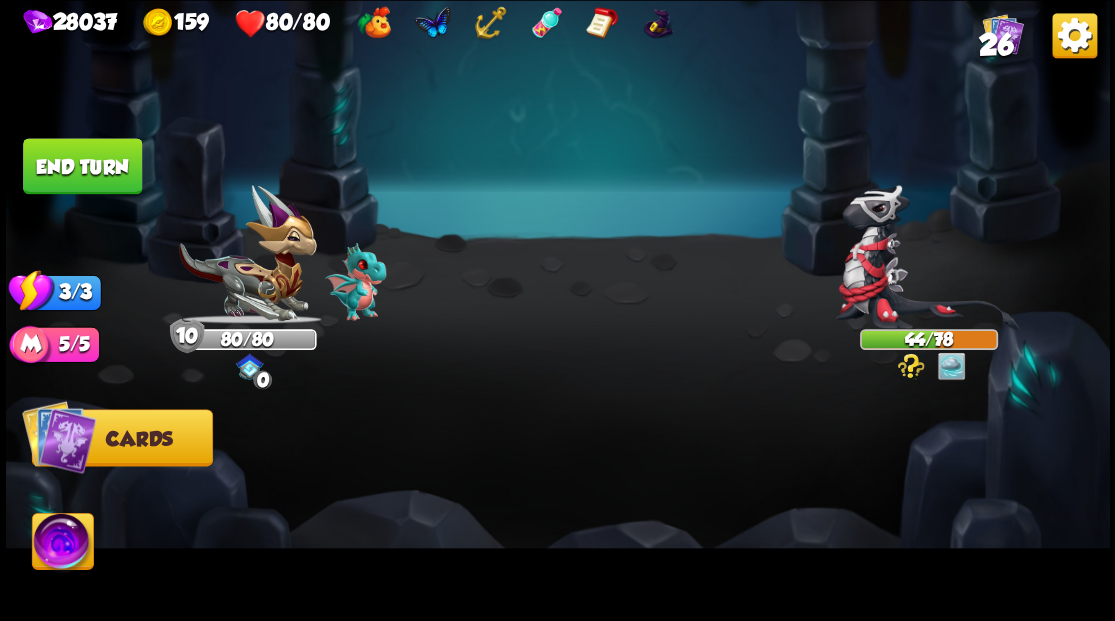 click on "End turn" at bounding box center (82, 166) 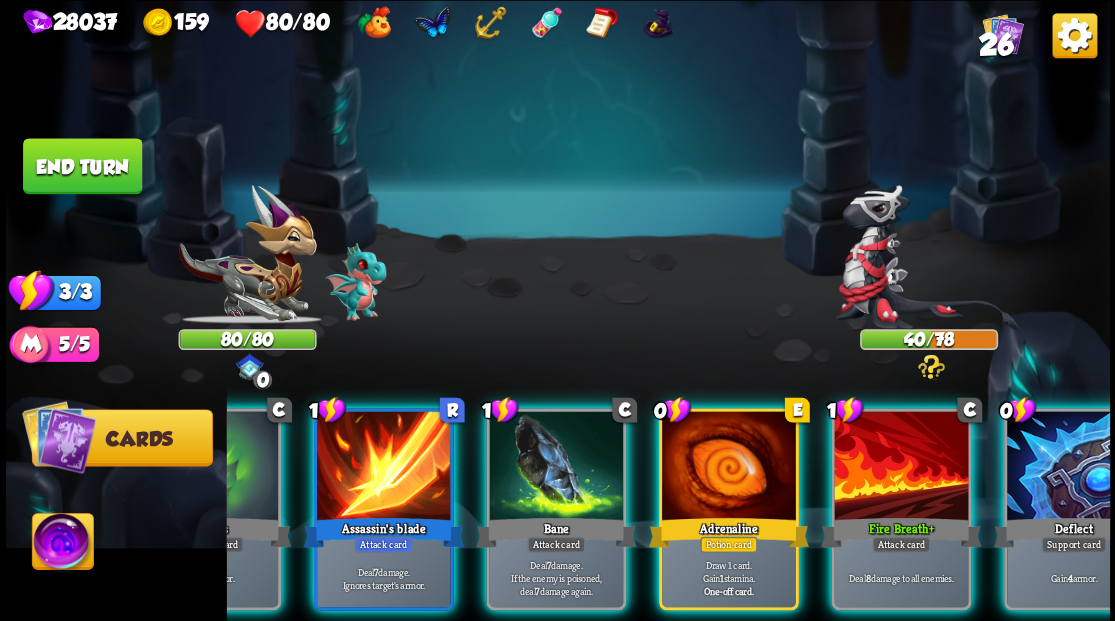 scroll, scrollTop: 0, scrollLeft: 189, axis: horizontal 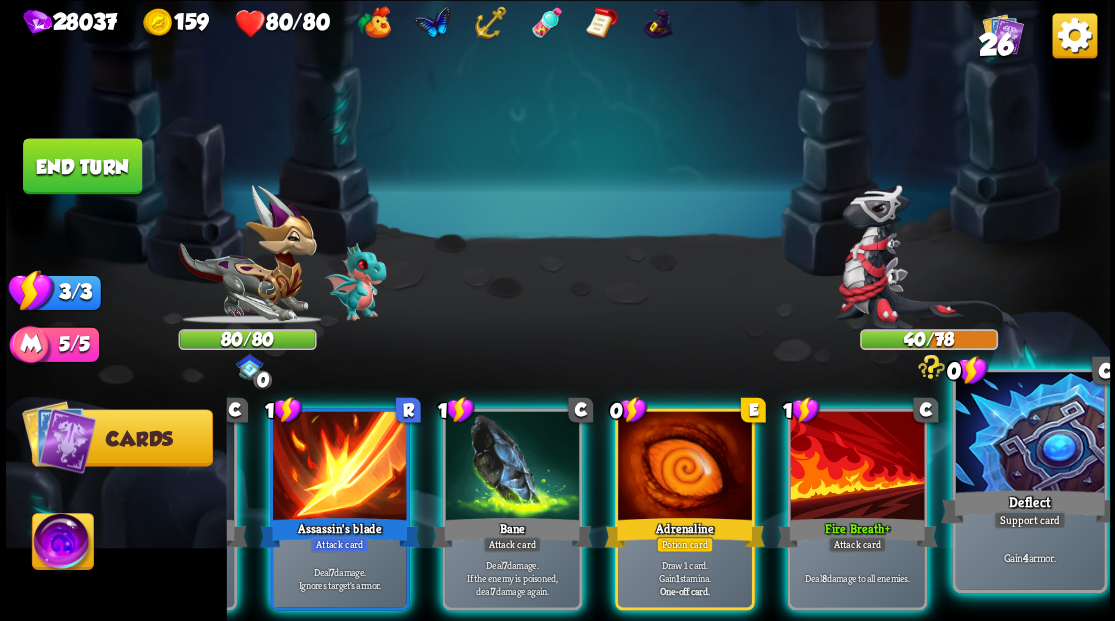 click on "Deflect" at bounding box center [1029, 506] 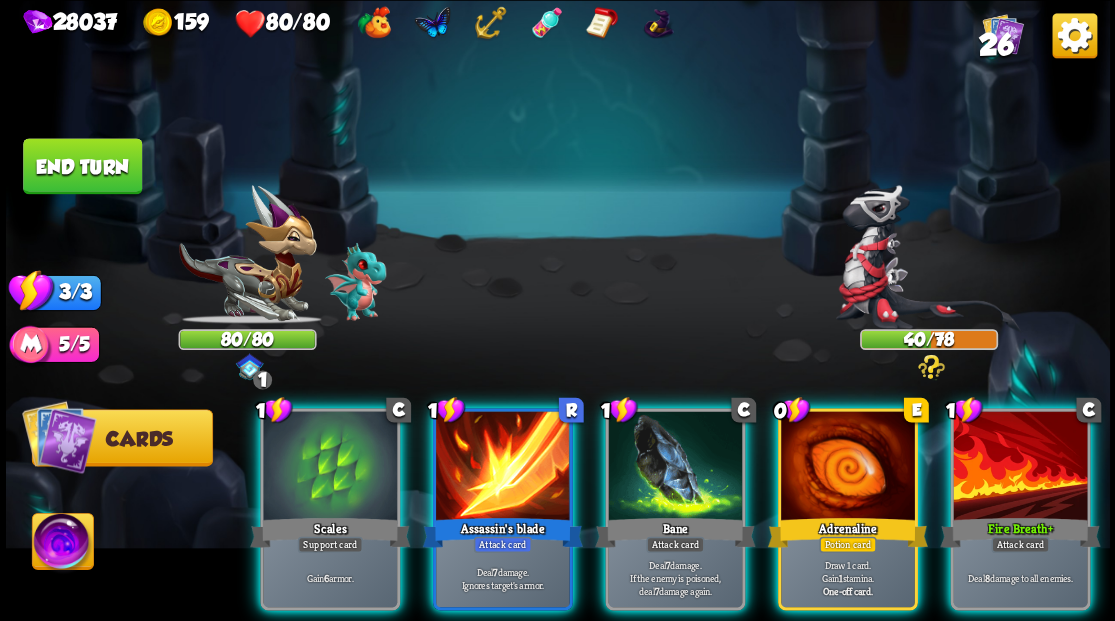 scroll, scrollTop: 0, scrollLeft: 0, axis: both 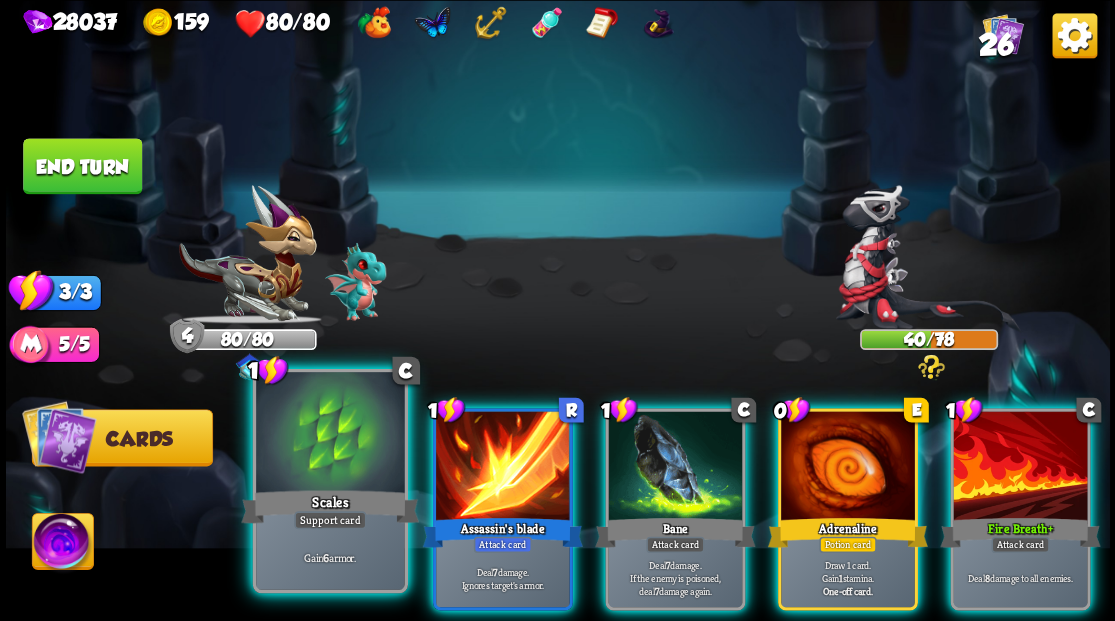 click at bounding box center (330, 434) 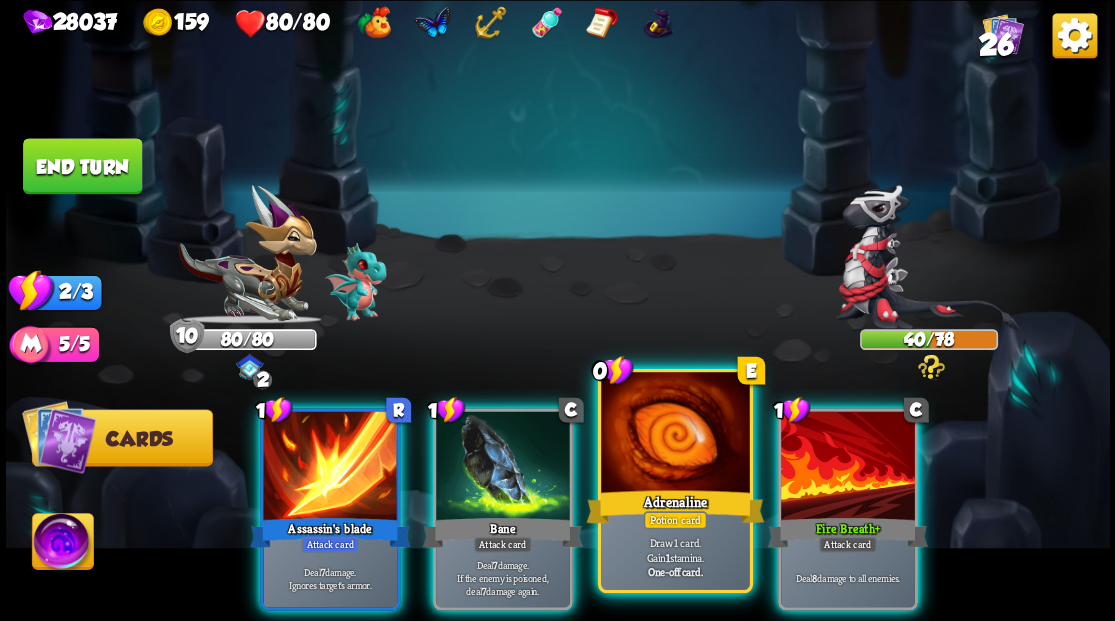 click at bounding box center [675, 434] 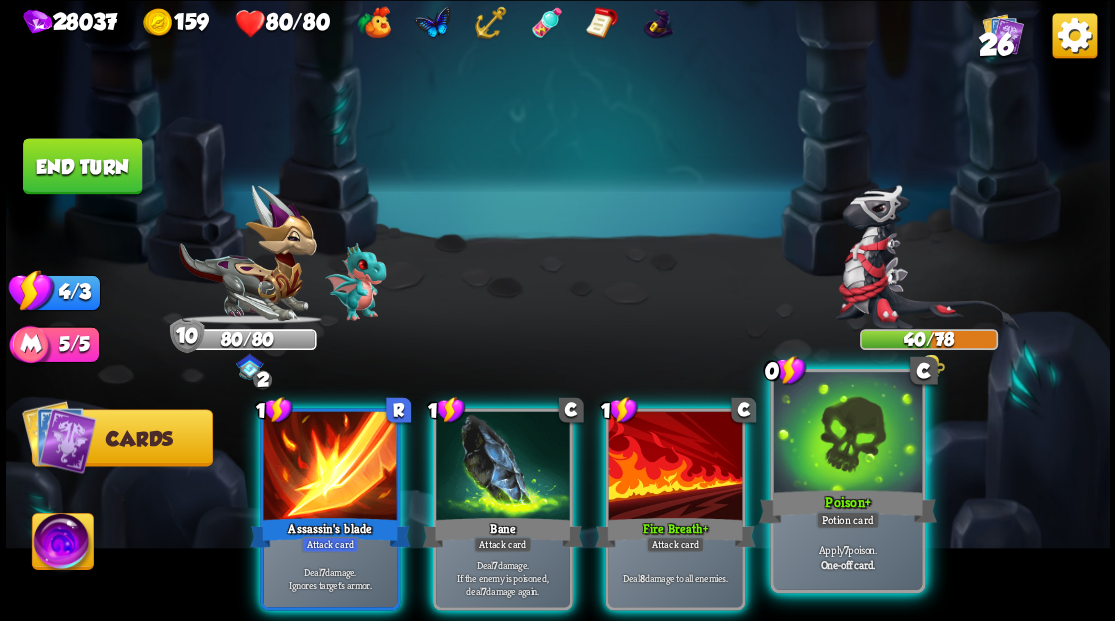 click at bounding box center [847, 434] 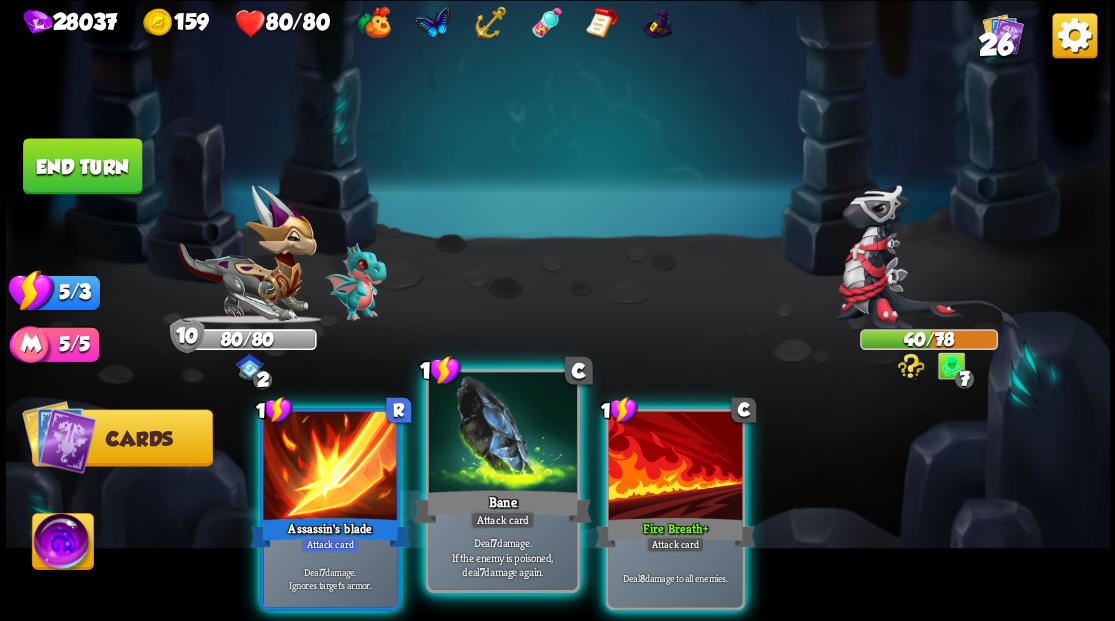 click at bounding box center (502, 434) 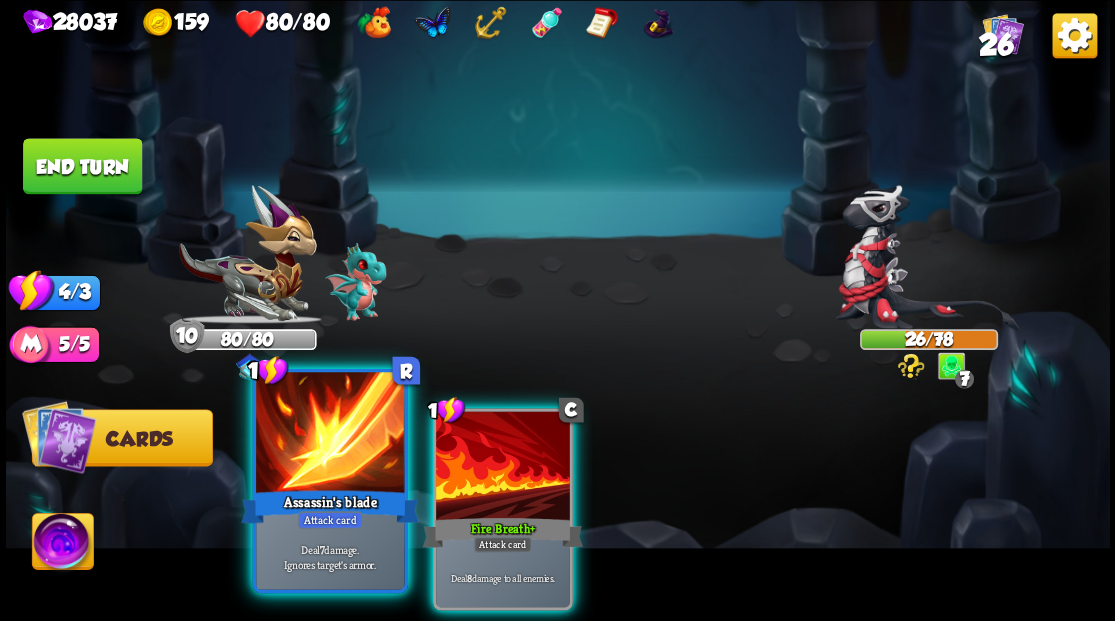 click at bounding box center (330, 434) 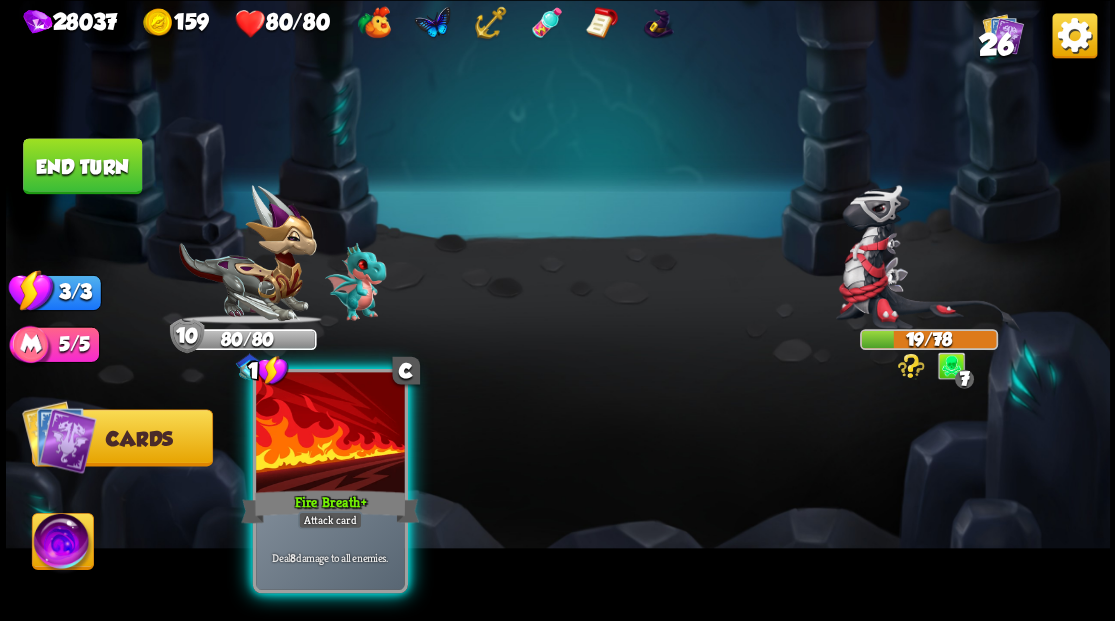 click at bounding box center (330, 434) 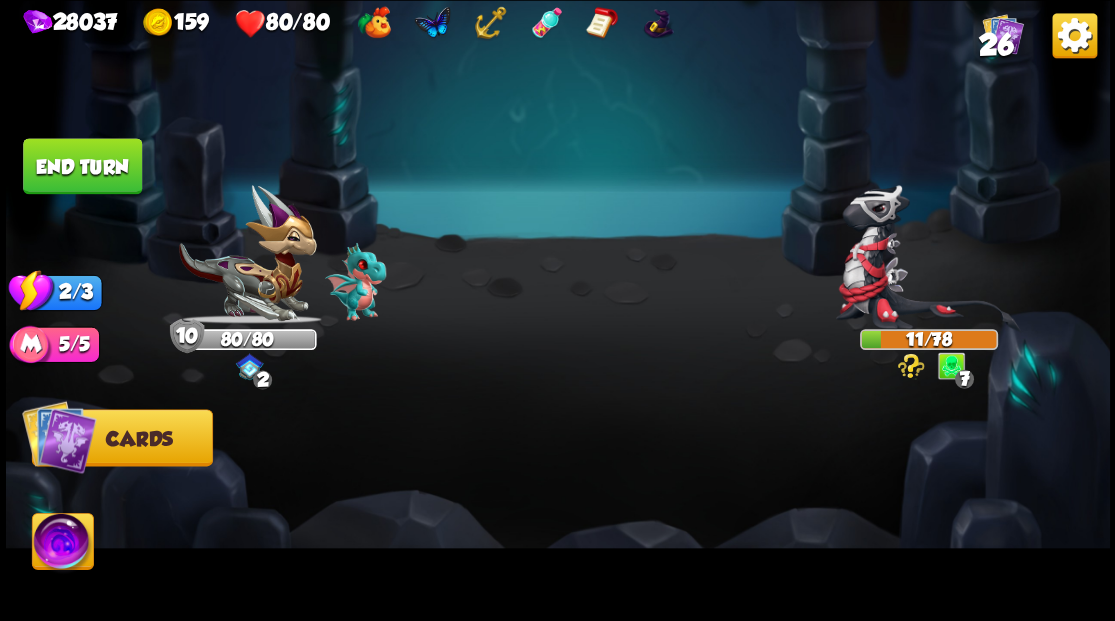 click on "End turn" at bounding box center [82, 166] 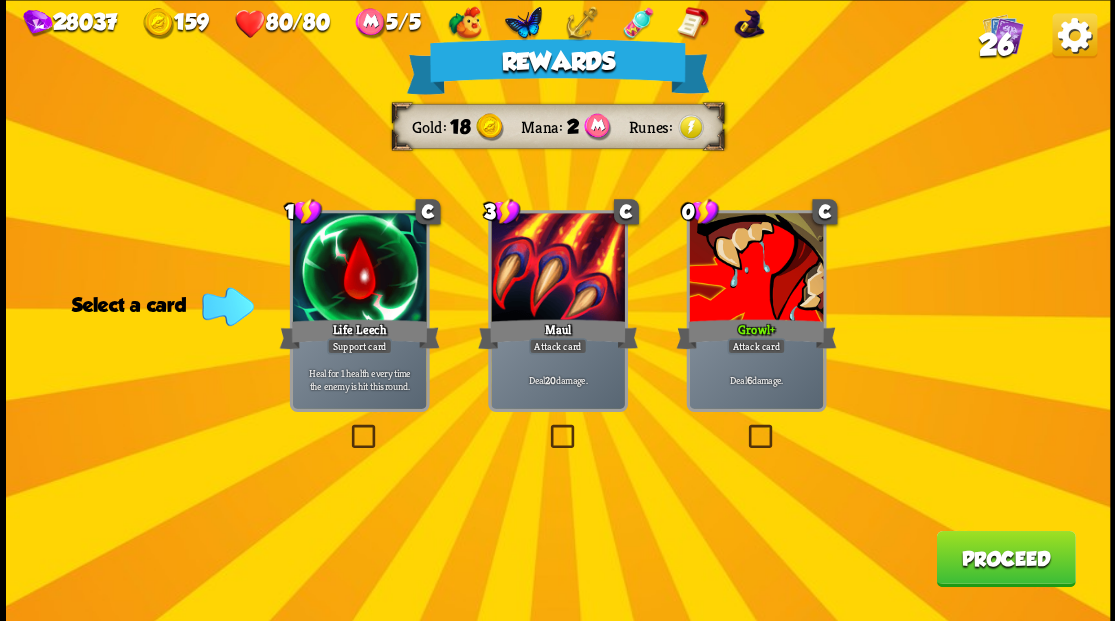 click at bounding box center (744, 427) 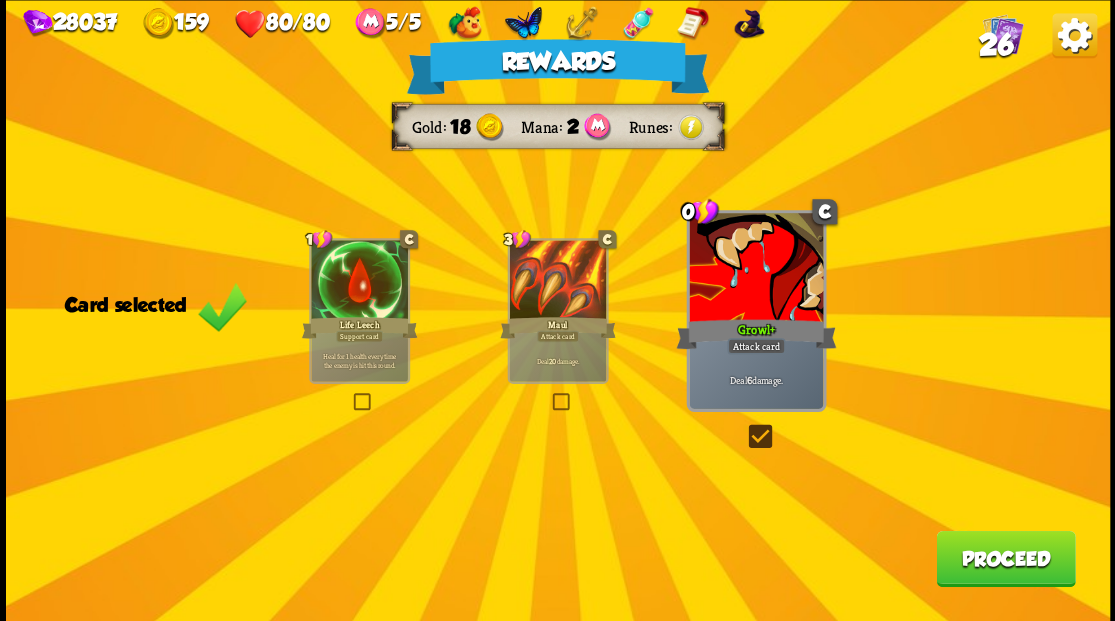 click on "Proceed" at bounding box center (1005, 558) 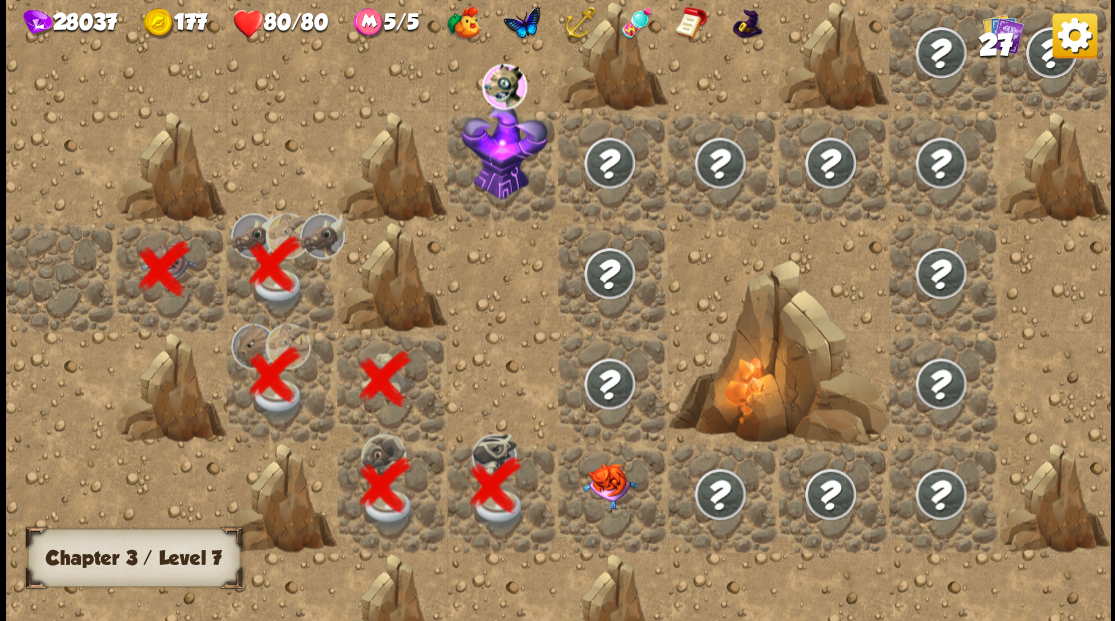 click at bounding box center [609, 485] 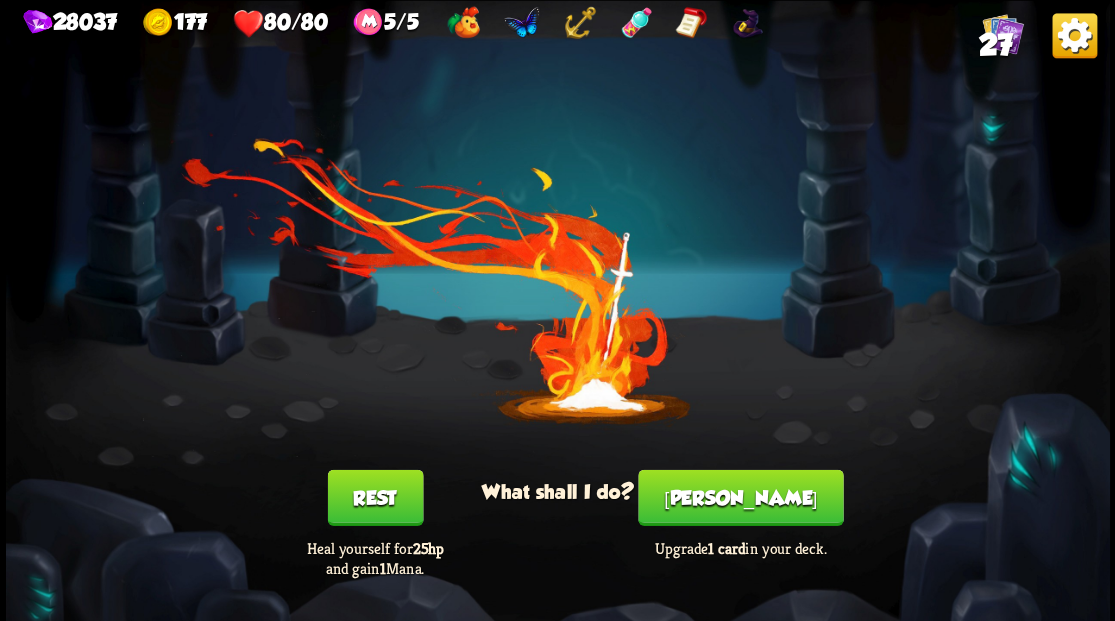 click on "[PERSON_NAME]" at bounding box center [740, 497] 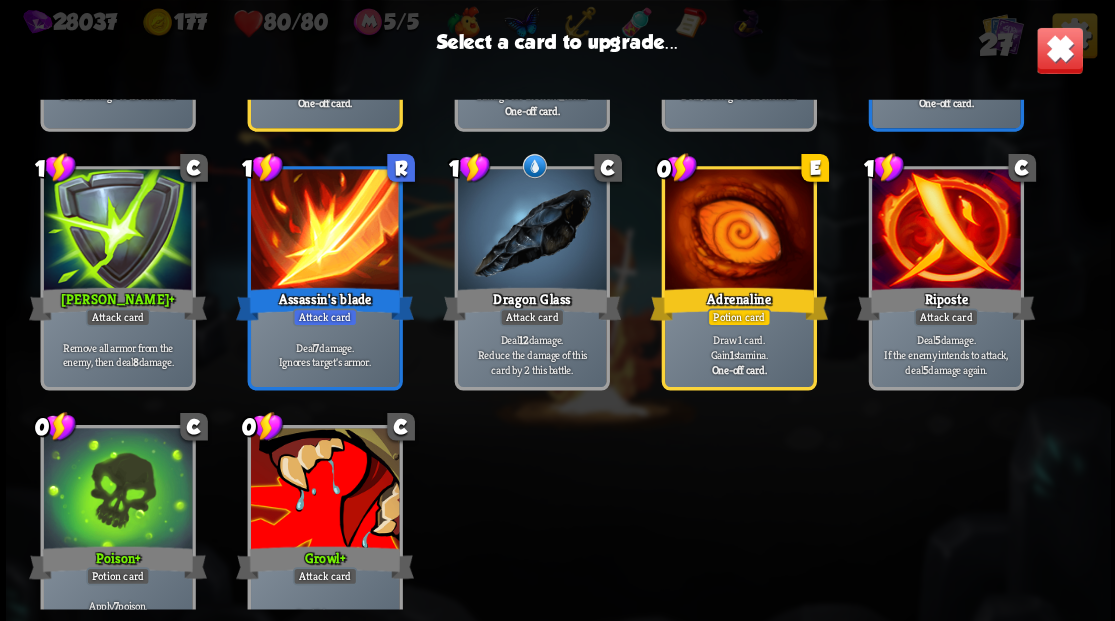 scroll, scrollTop: 1229, scrollLeft: 0, axis: vertical 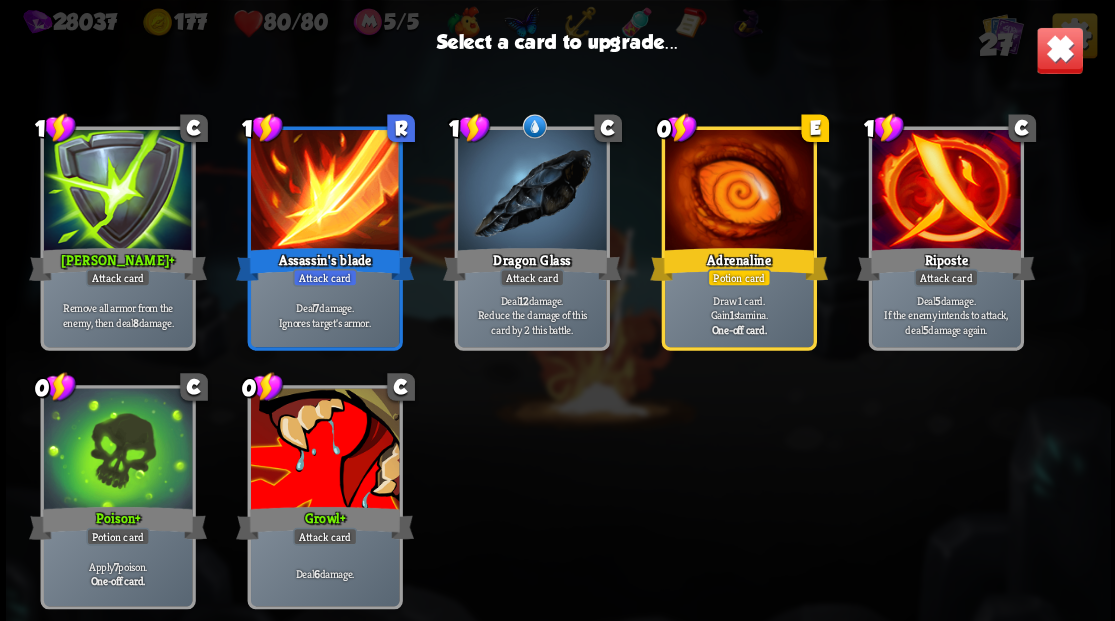 click at bounding box center [324, 450] 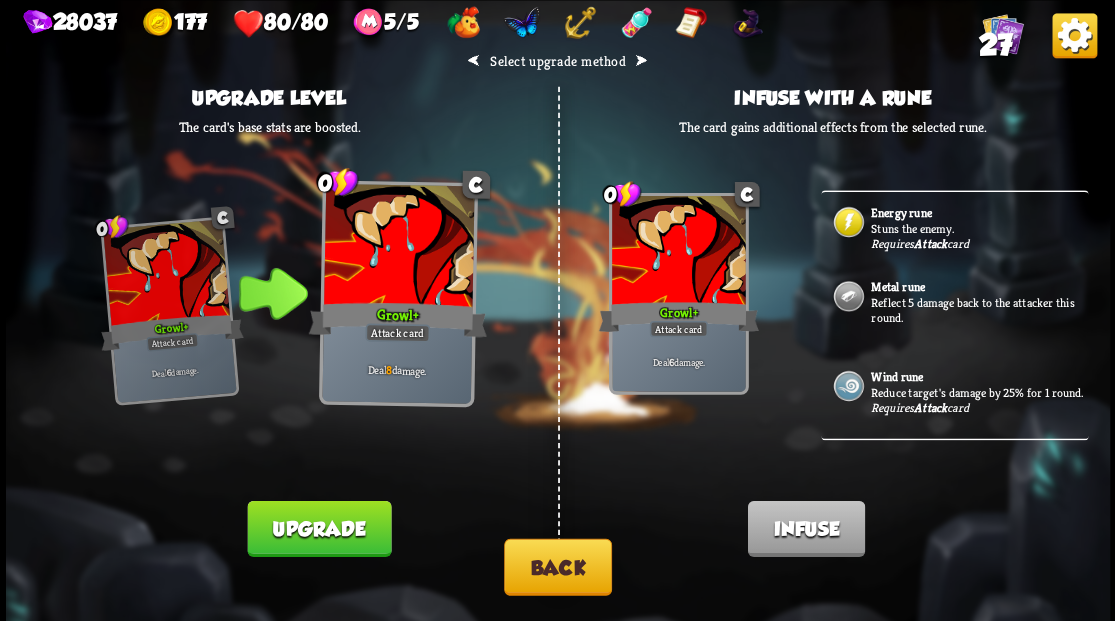 click on "Energy rune" at bounding box center [901, 212] 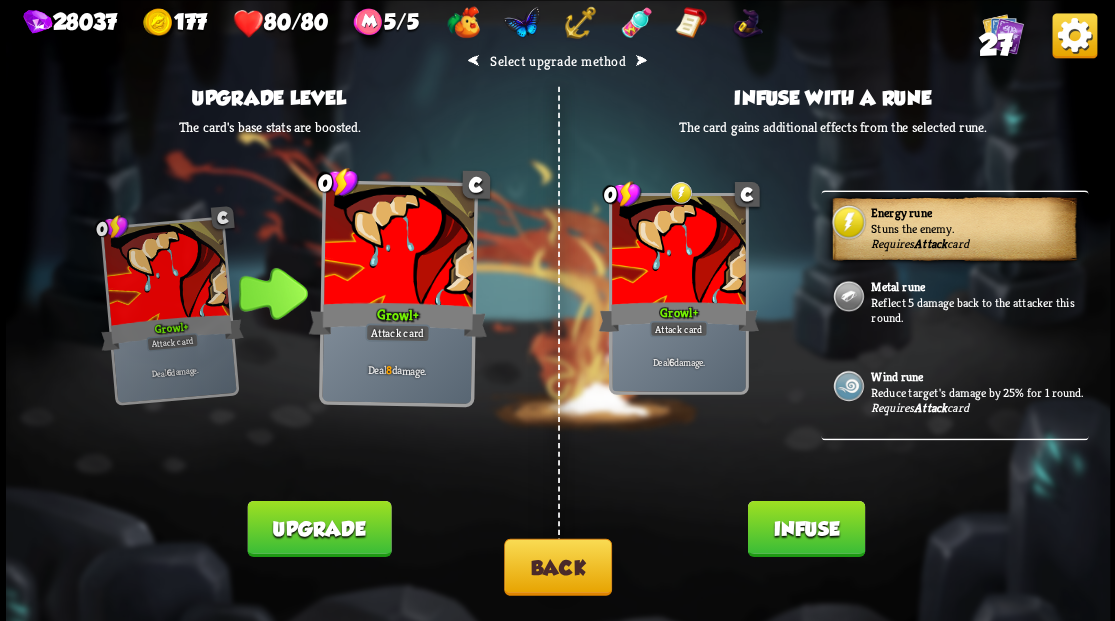 click on "Infuse" at bounding box center (805, 528) 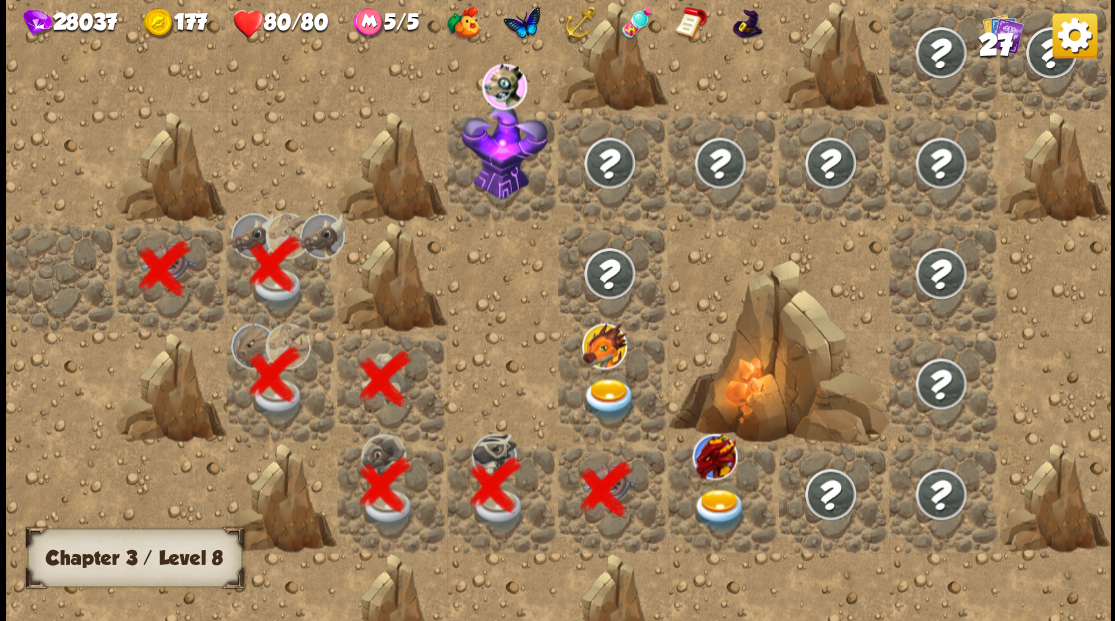 click at bounding box center (609, 399) 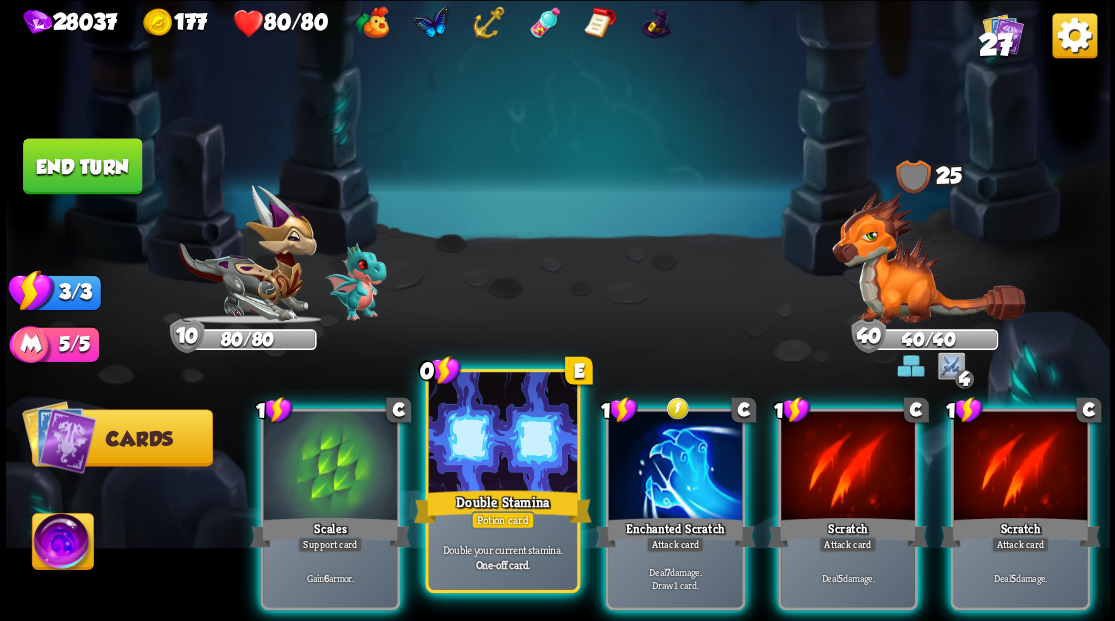click at bounding box center [502, 434] 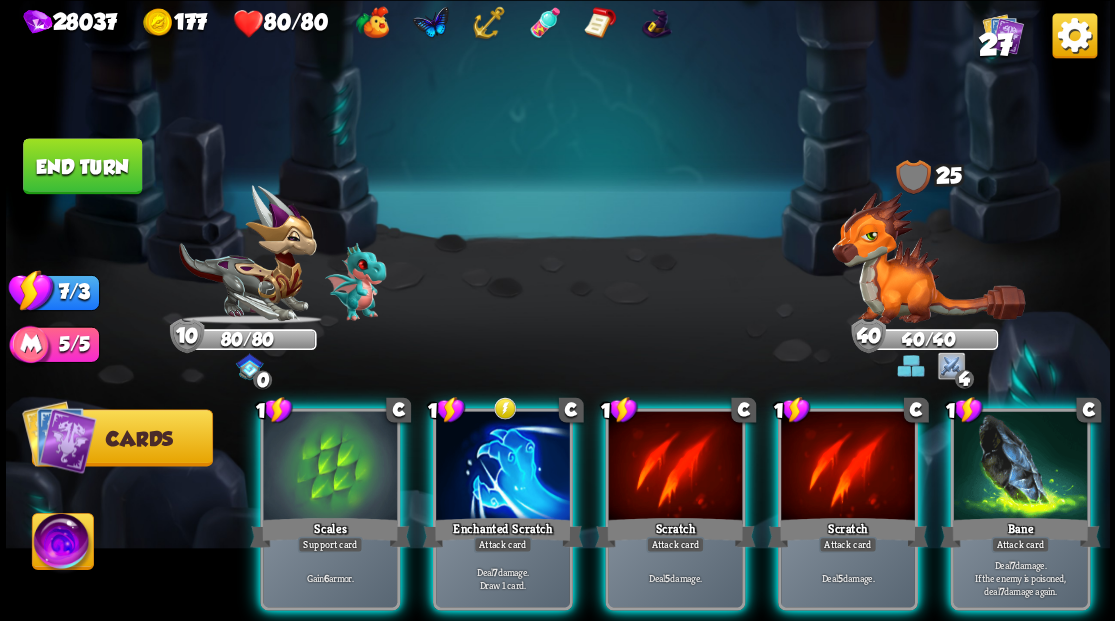 click at bounding box center [928, 263] 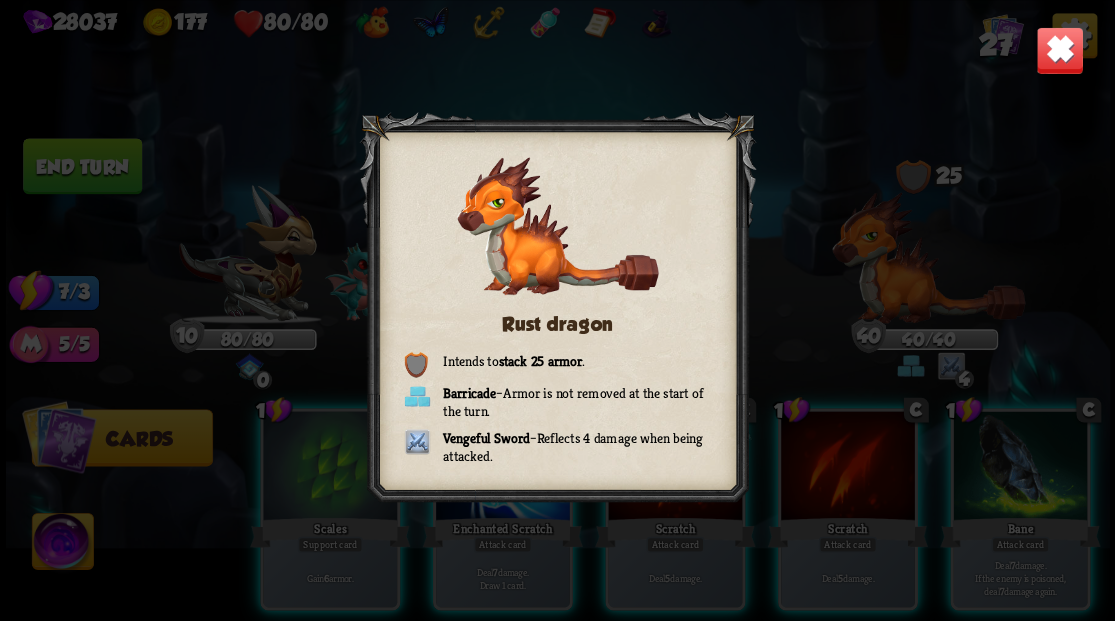 click at bounding box center (1059, 50) 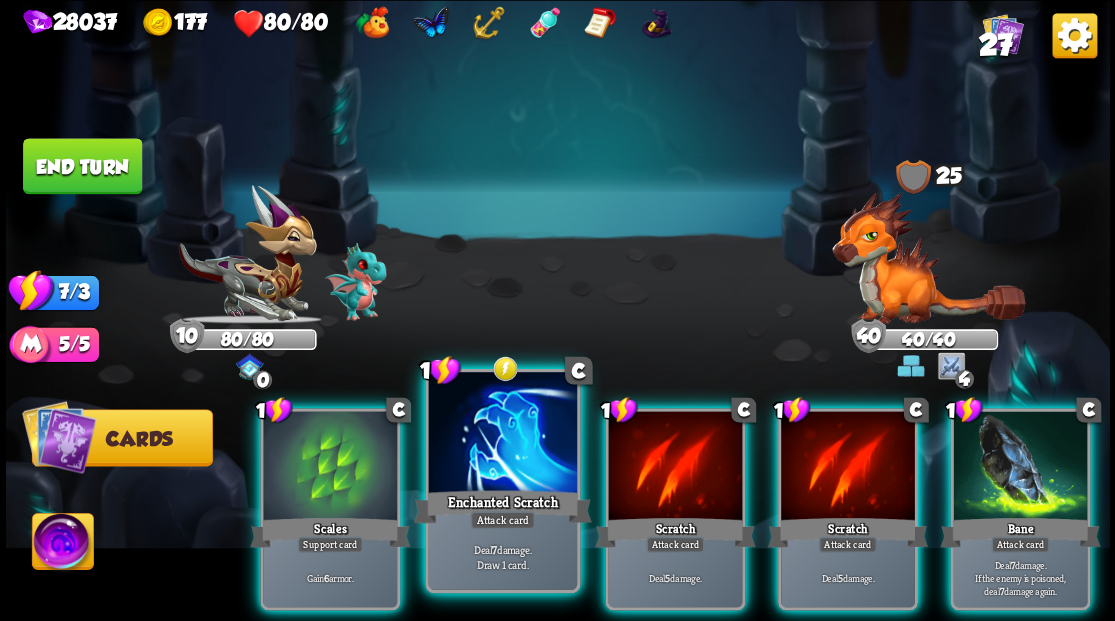click at bounding box center [502, 434] 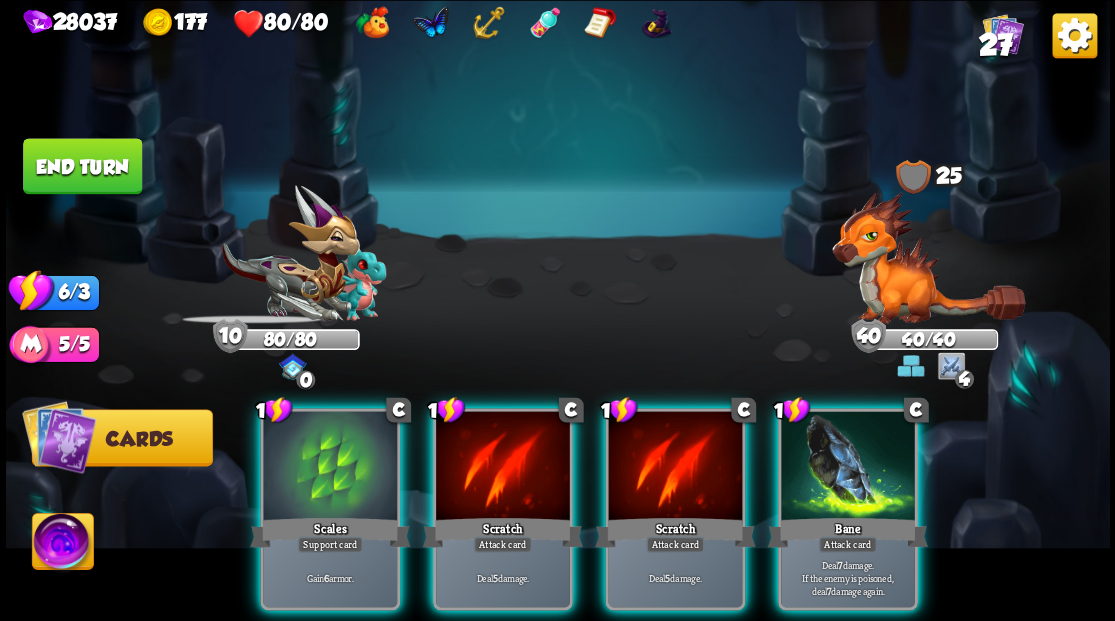 click at bounding box center (503, 467) 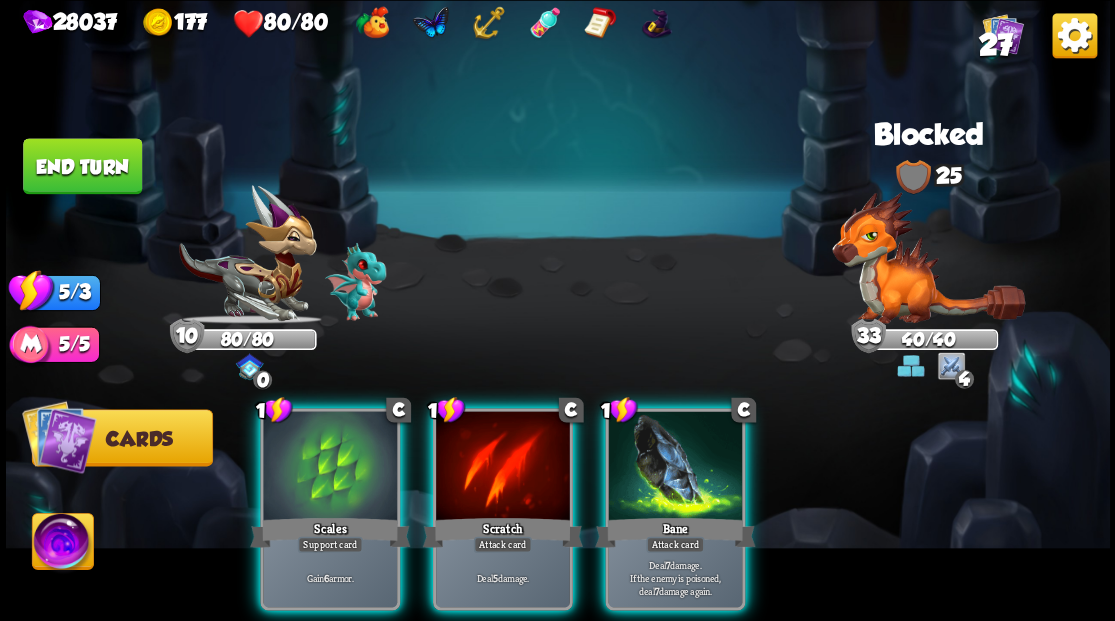 click at bounding box center (503, 467) 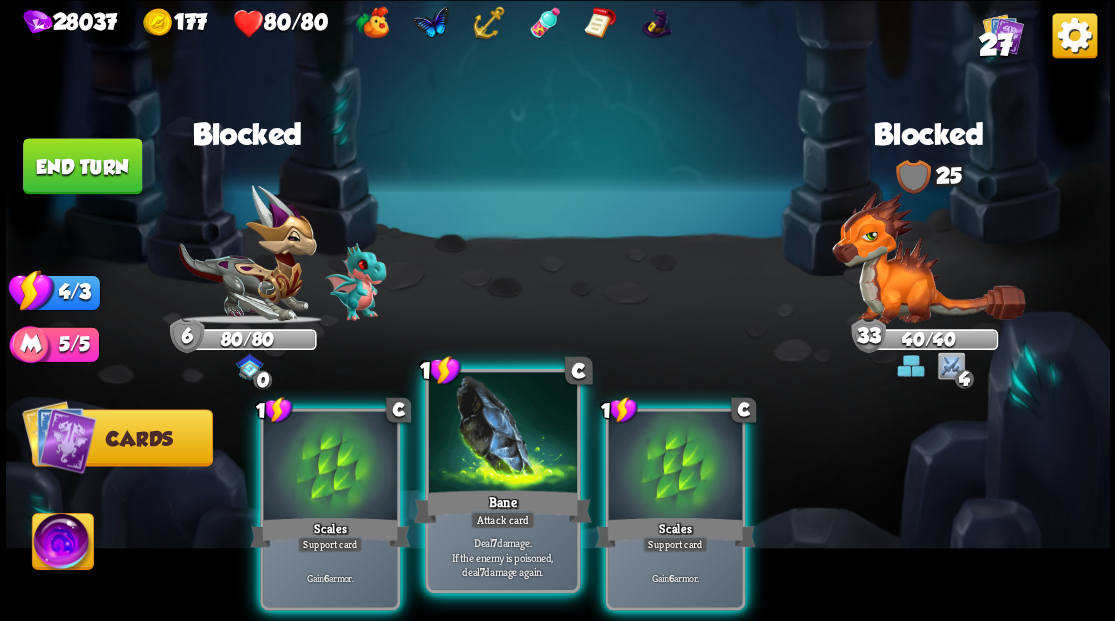 click at bounding box center [502, 434] 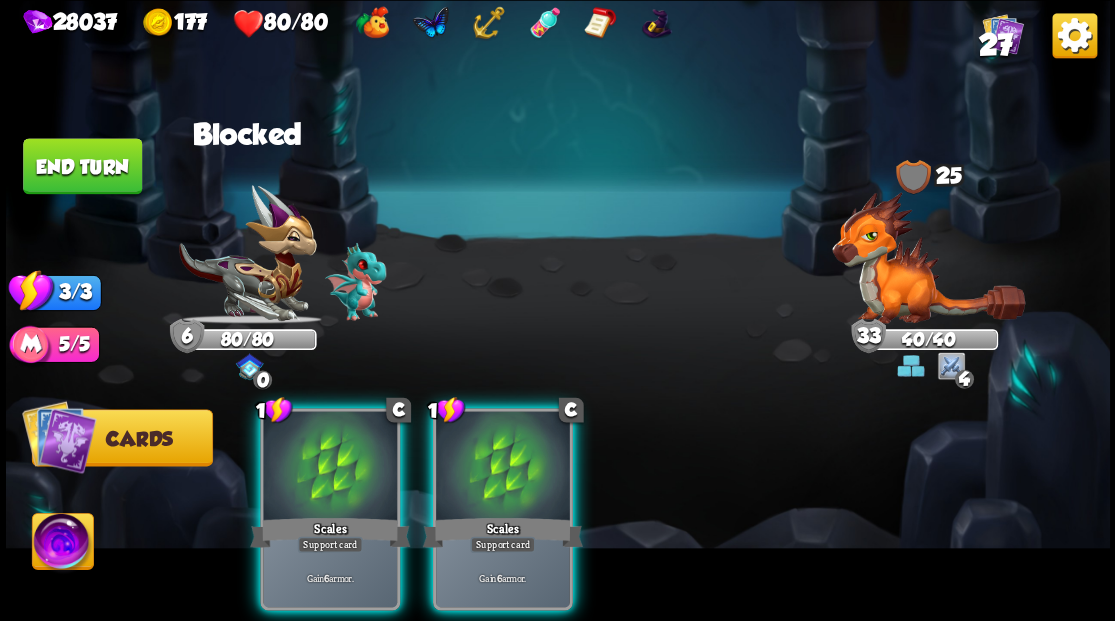 drag, startPoint x: 464, startPoint y: 446, endPoint x: 400, endPoint y: 446, distance: 64 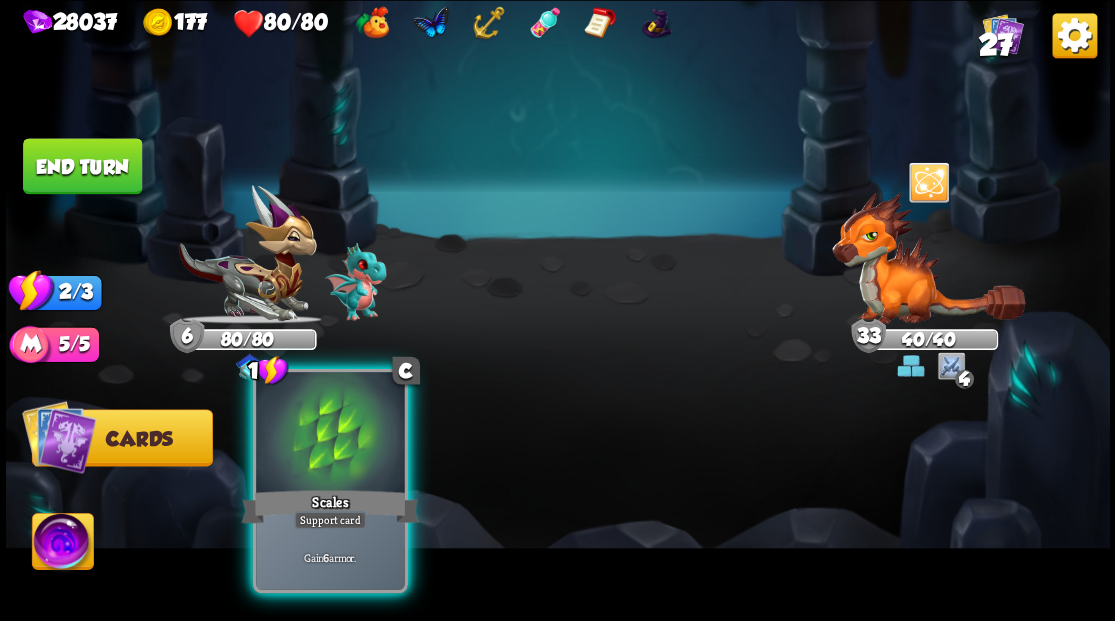 drag, startPoint x: 350, startPoint y: 446, endPoint x: 304, endPoint y: 414, distance: 56.0357 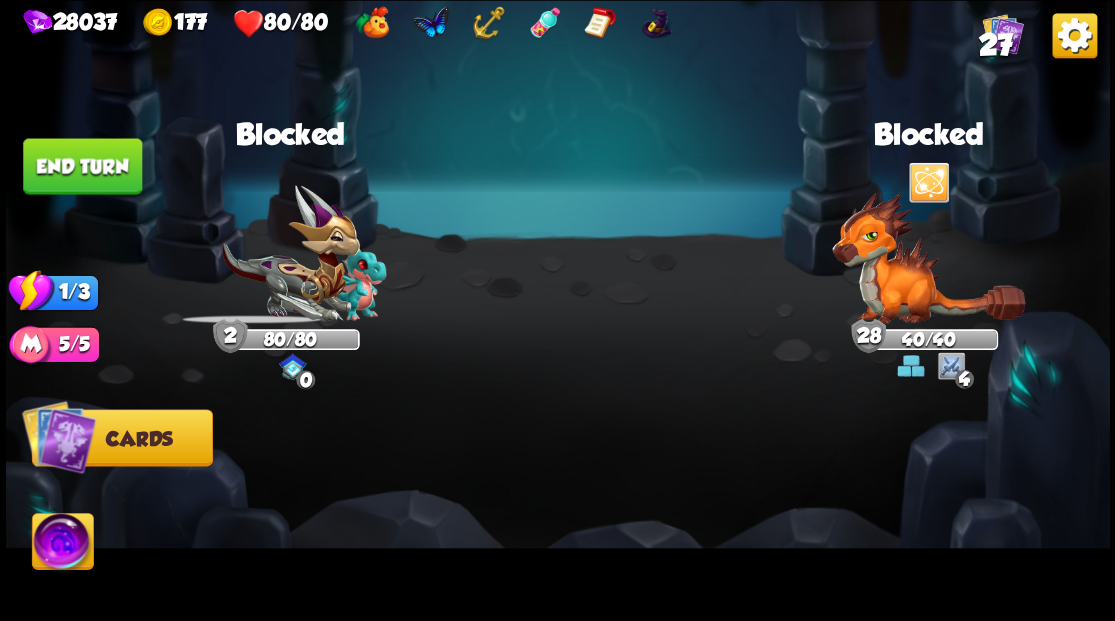 click on "End turn" at bounding box center (82, 166) 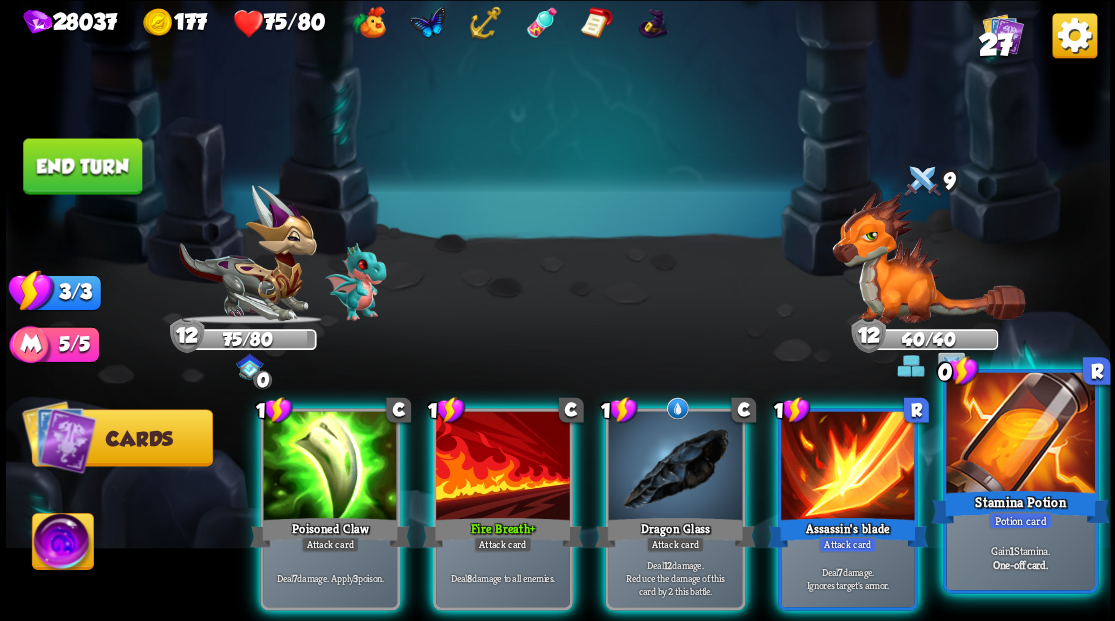 click at bounding box center [1020, 434] 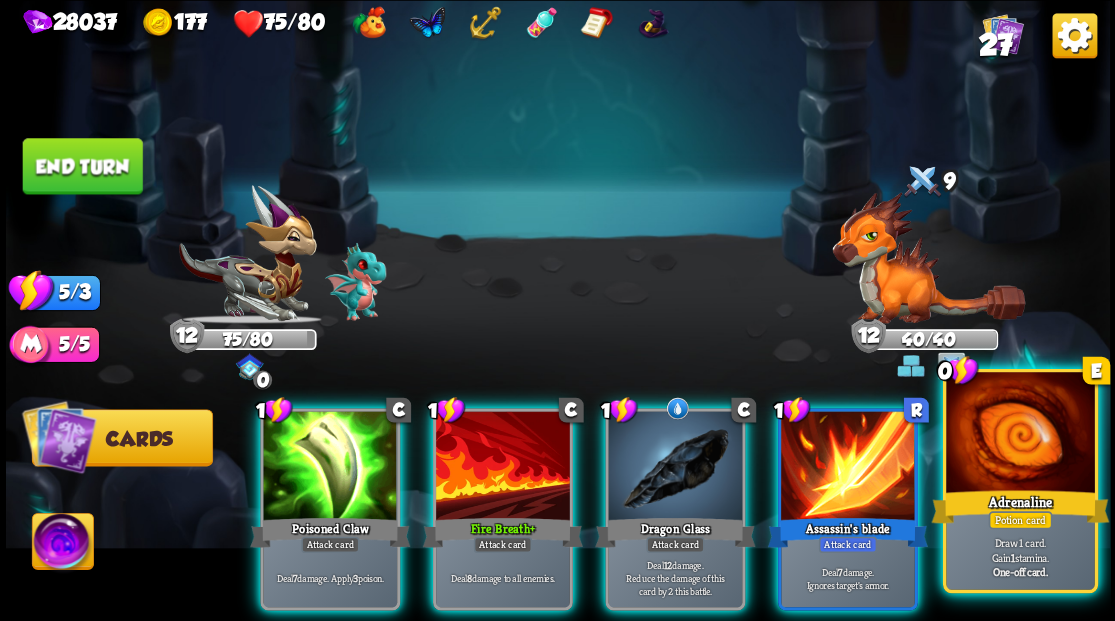 click at bounding box center [1020, 434] 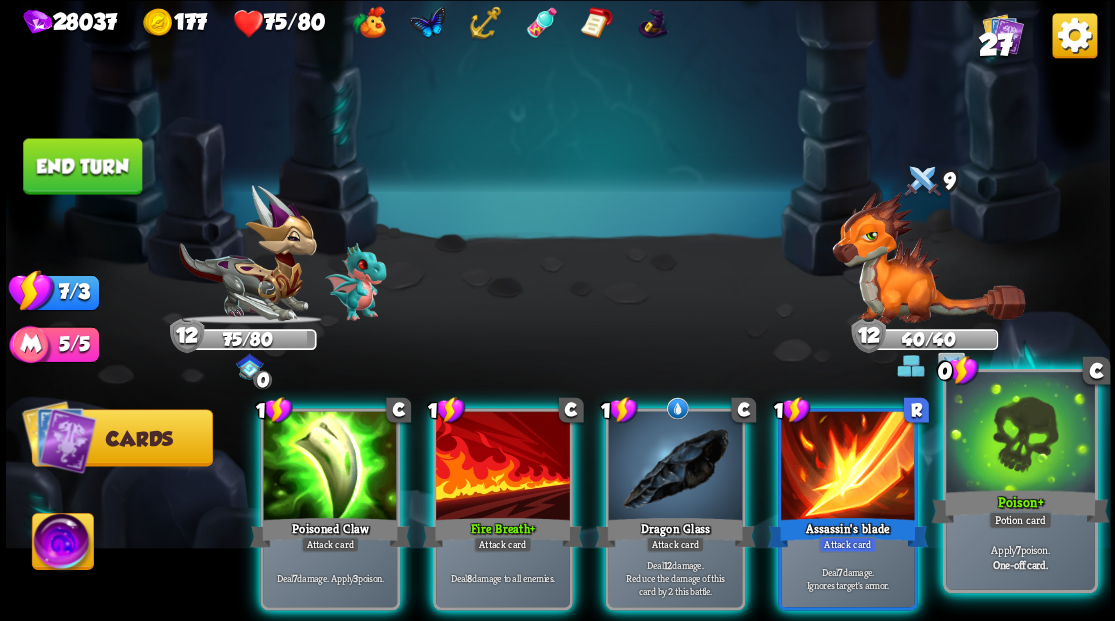click at bounding box center [1020, 434] 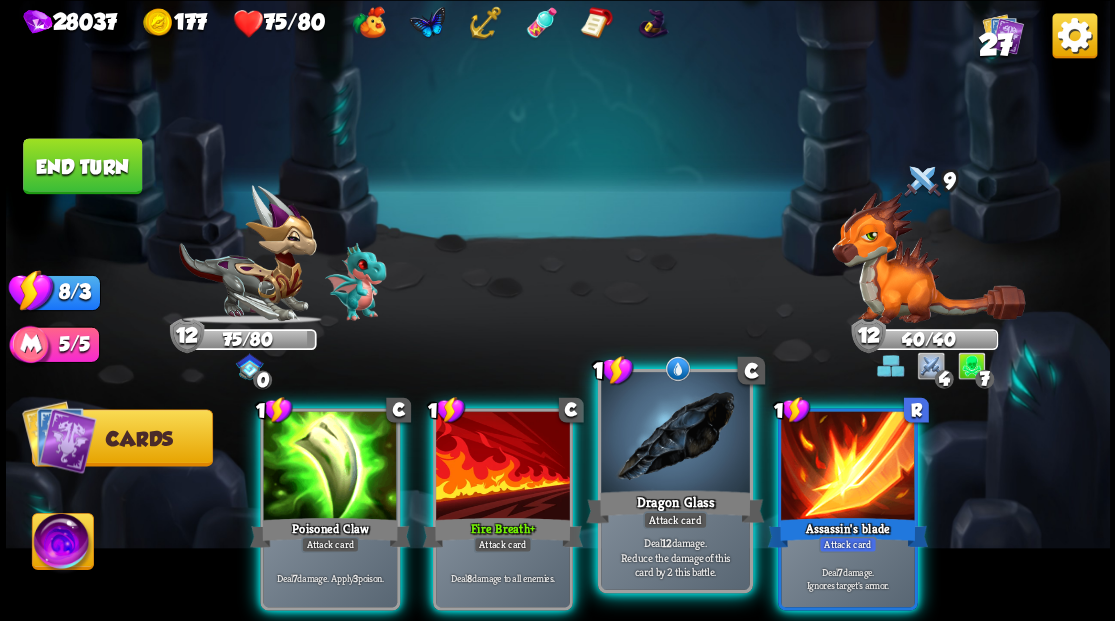 click at bounding box center (675, 434) 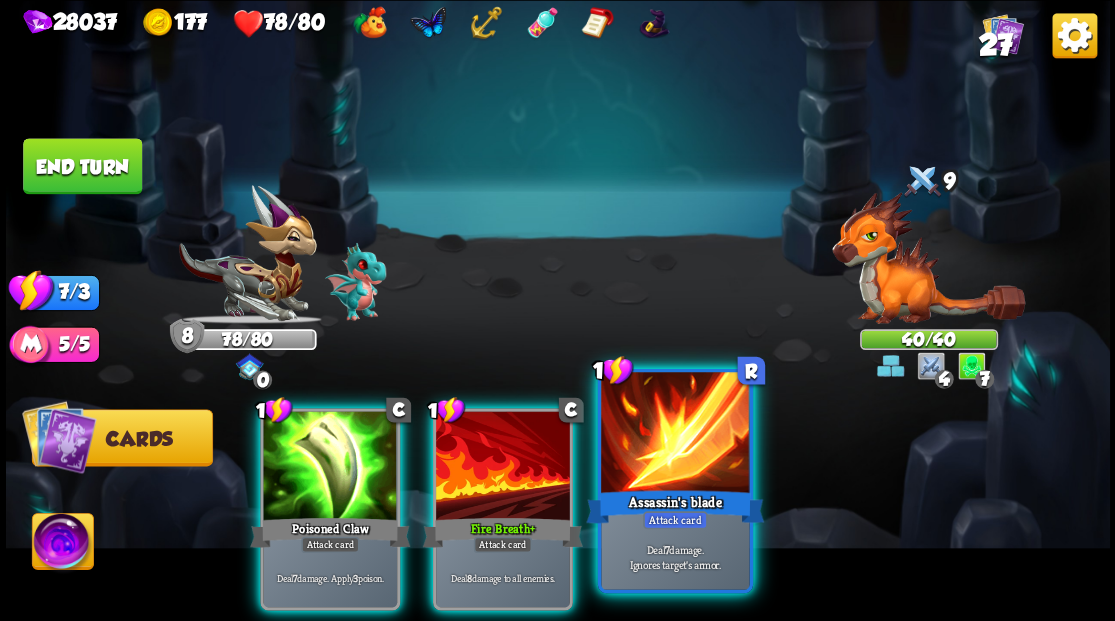 click at bounding box center (675, 434) 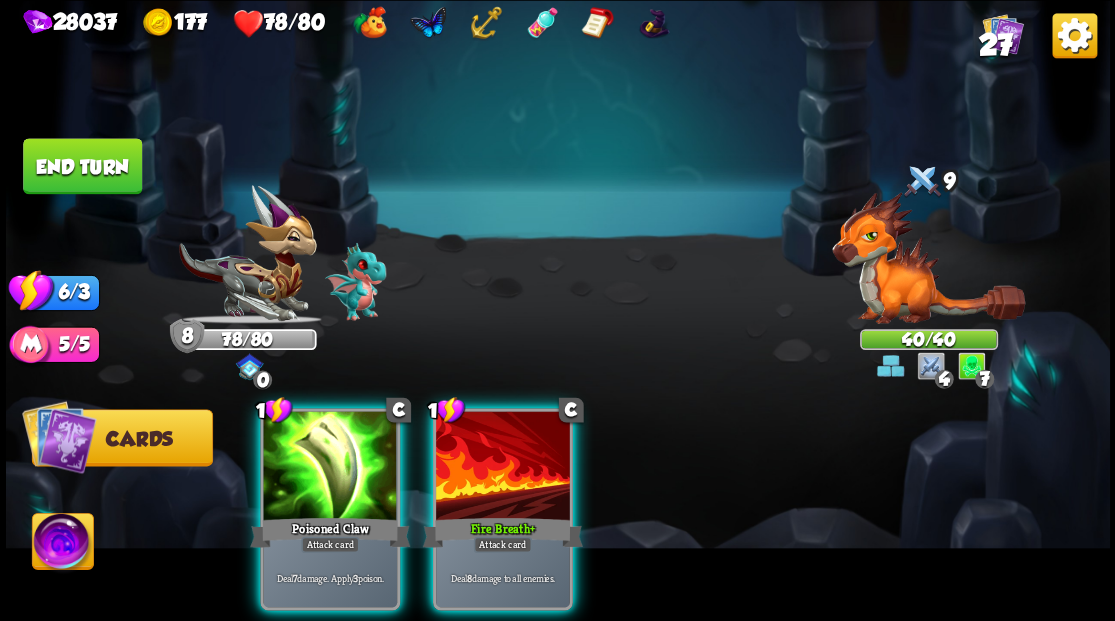 drag, startPoint x: 518, startPoint y: 448, endPoint x: 493, endPoint y: 439, distance: 26.57066 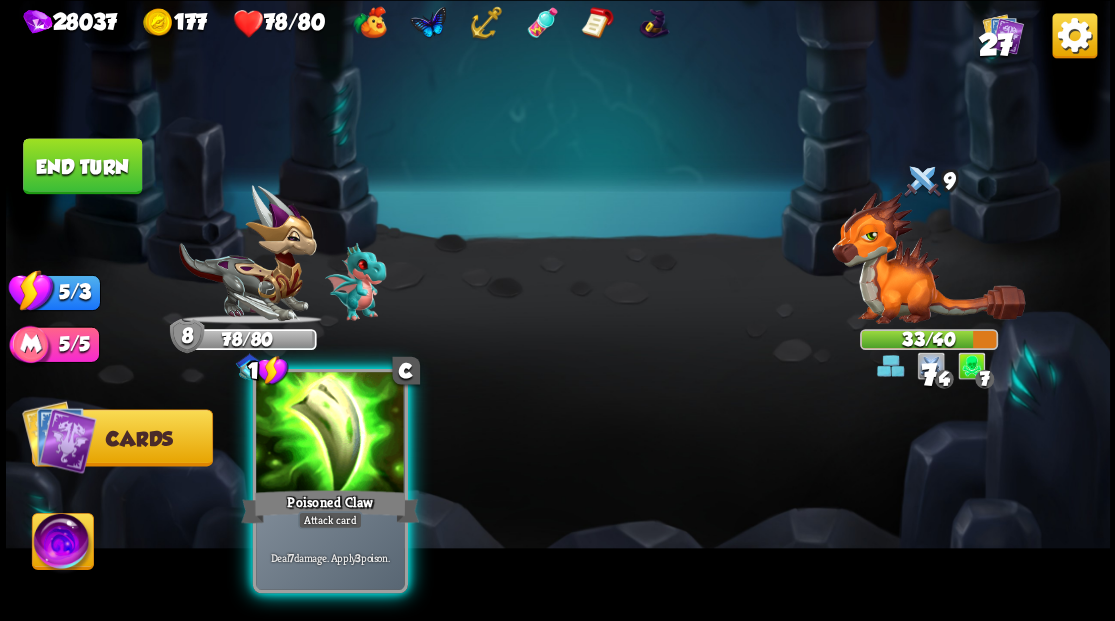 click at bounding box center (330, 434) 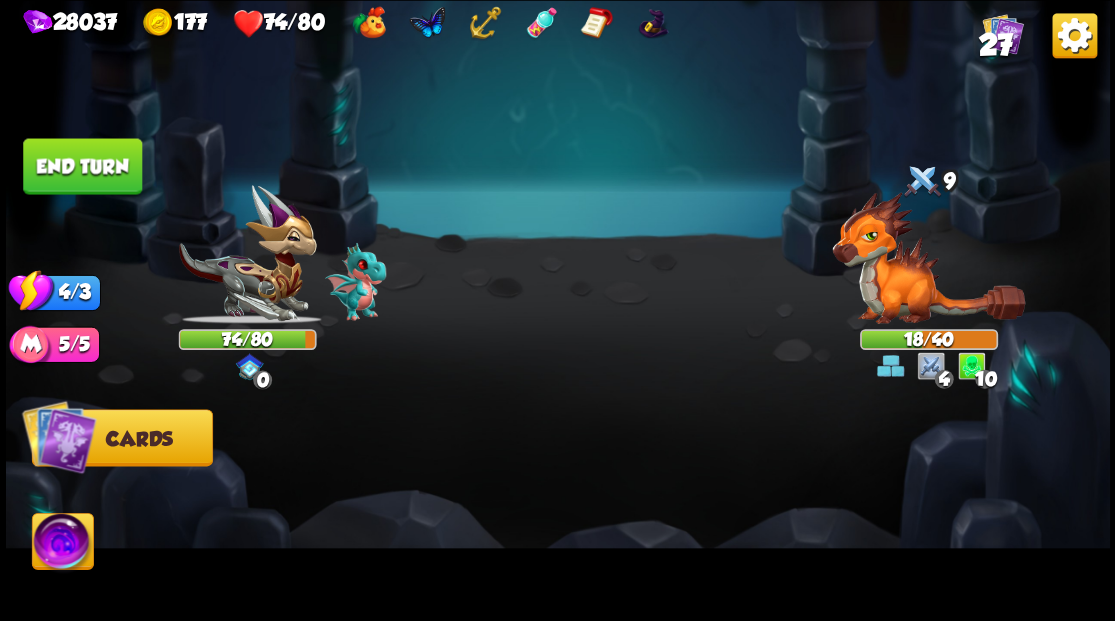 click on "End turn" at bounding box center (82, 166) 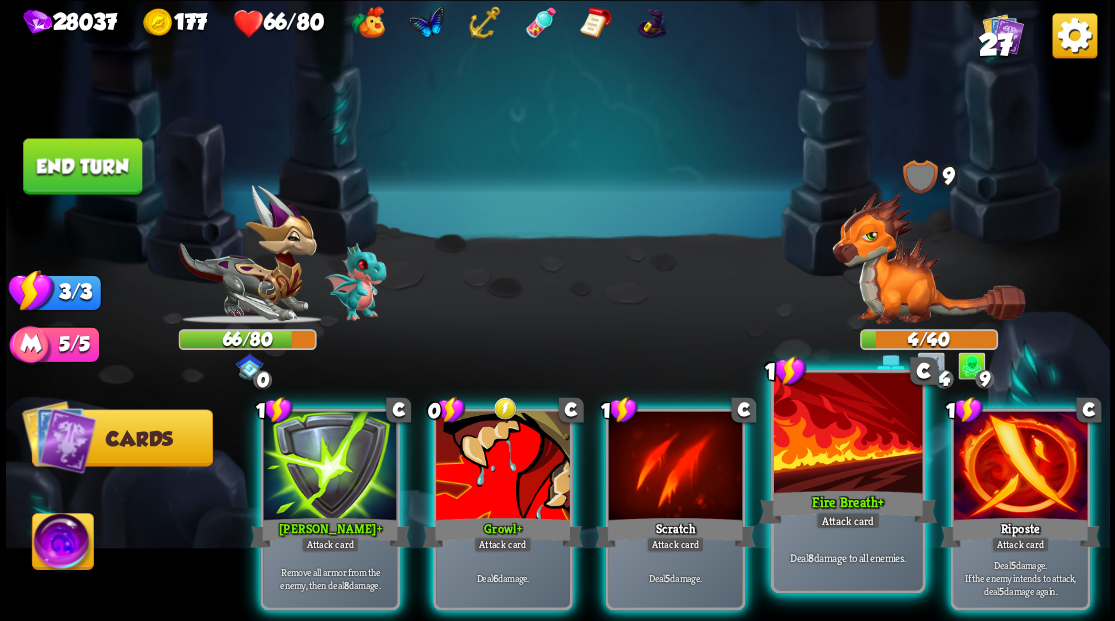 click at bounding box center [847, 434] 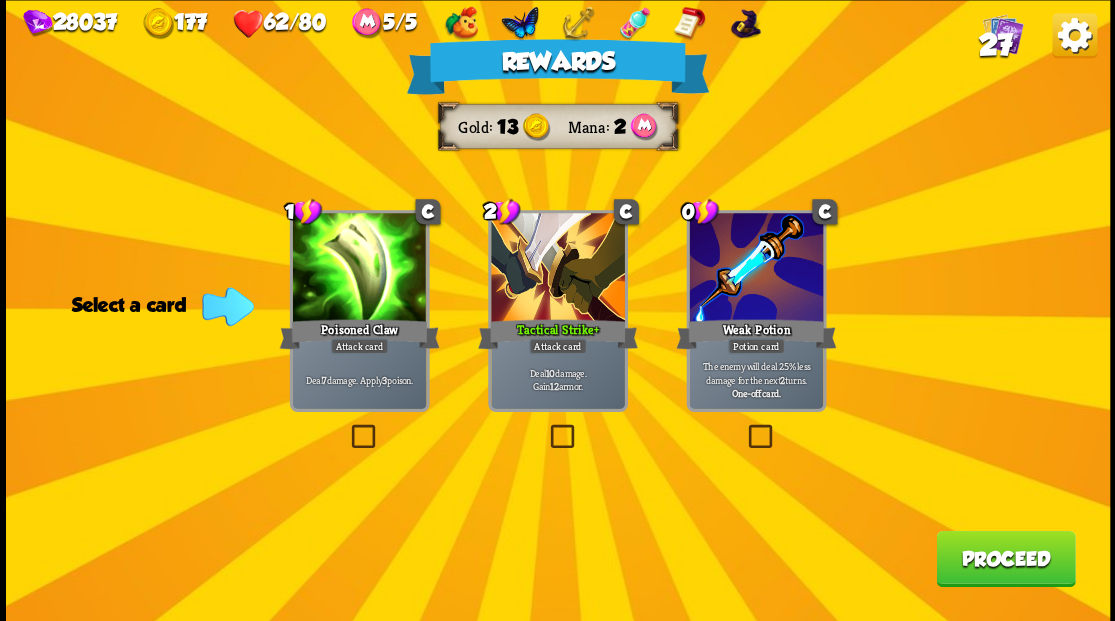 click on "Proceed" at bounding box center [1005, 558] 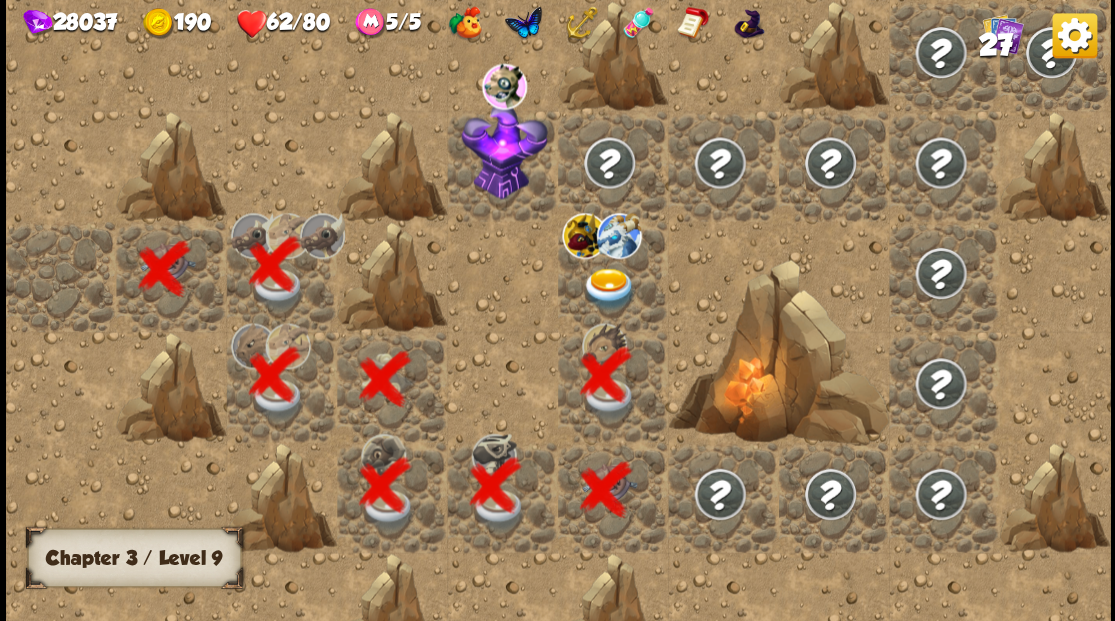 click at bounding box center [609, 288] 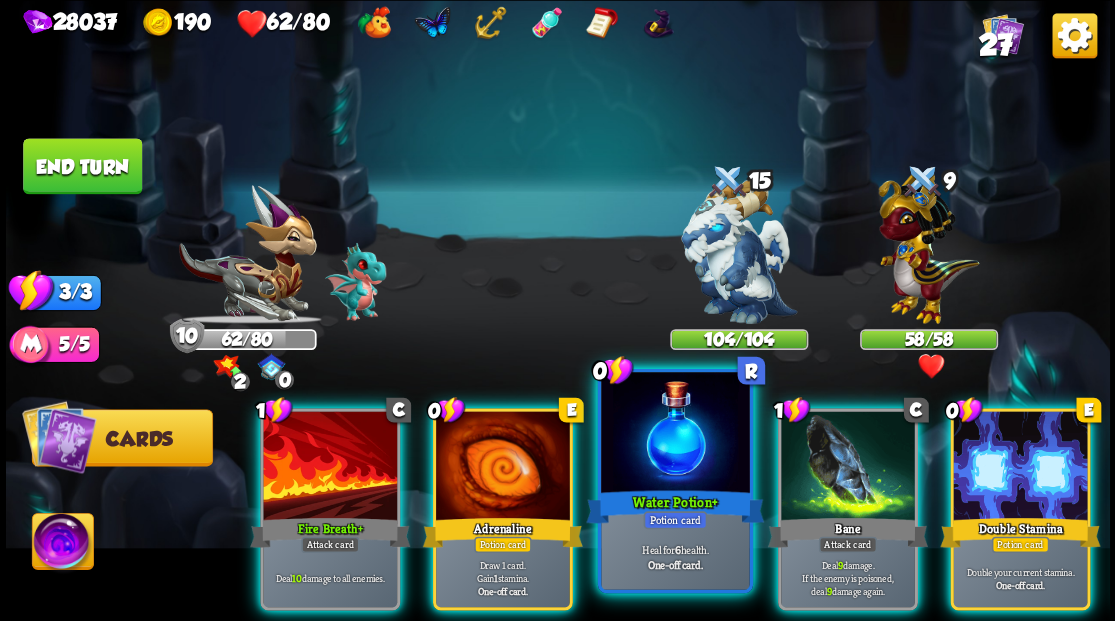 click at bounding box center (675, 434) 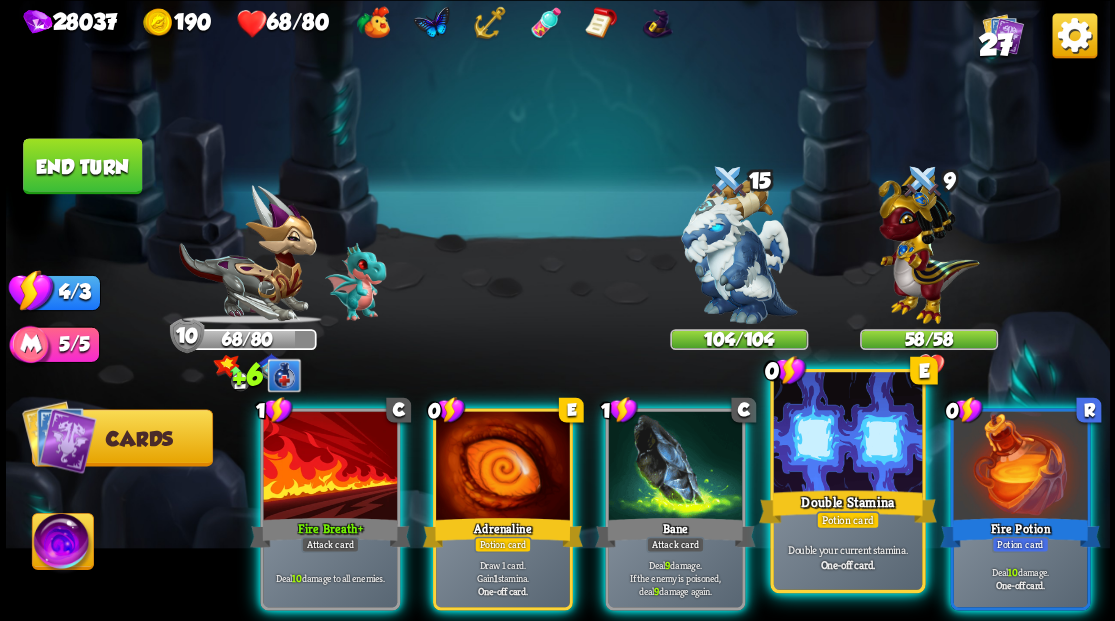 click at bounding box center [847, 434] 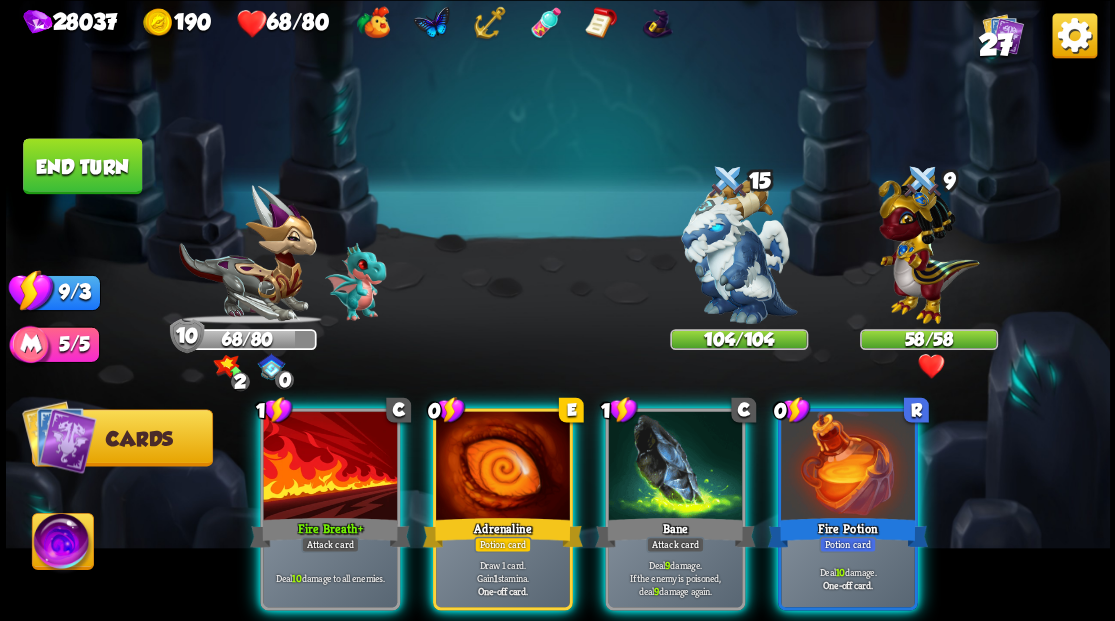 click at bounding box center (62, 544) 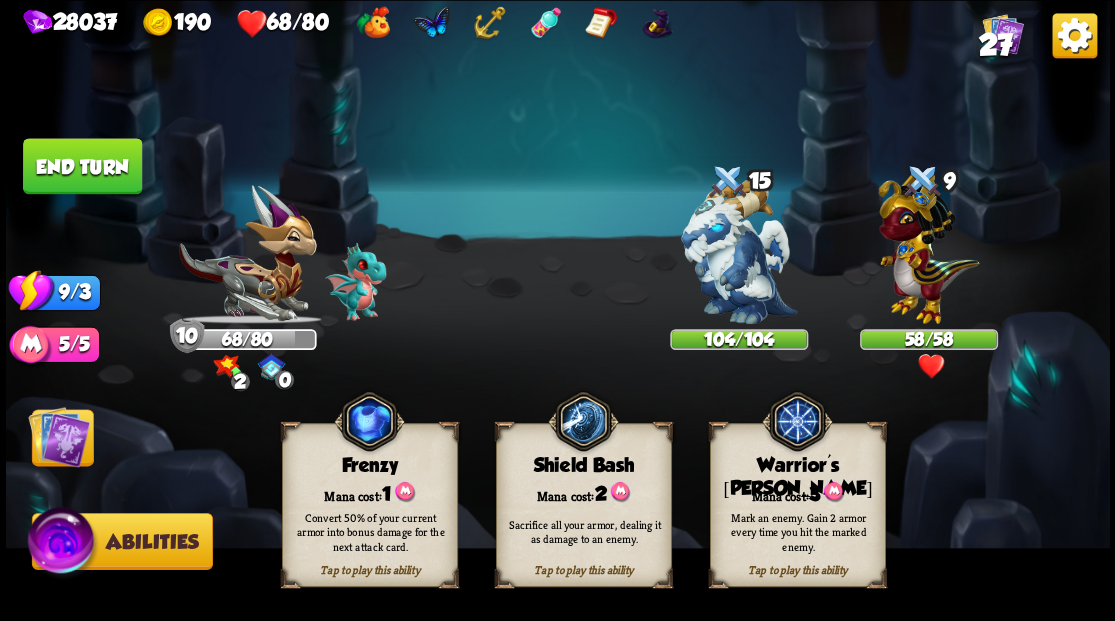 drag, startPoint x: 800, startPoint y: 493, endPoint x: 727, endPoint y: 389, distance: 127.06297 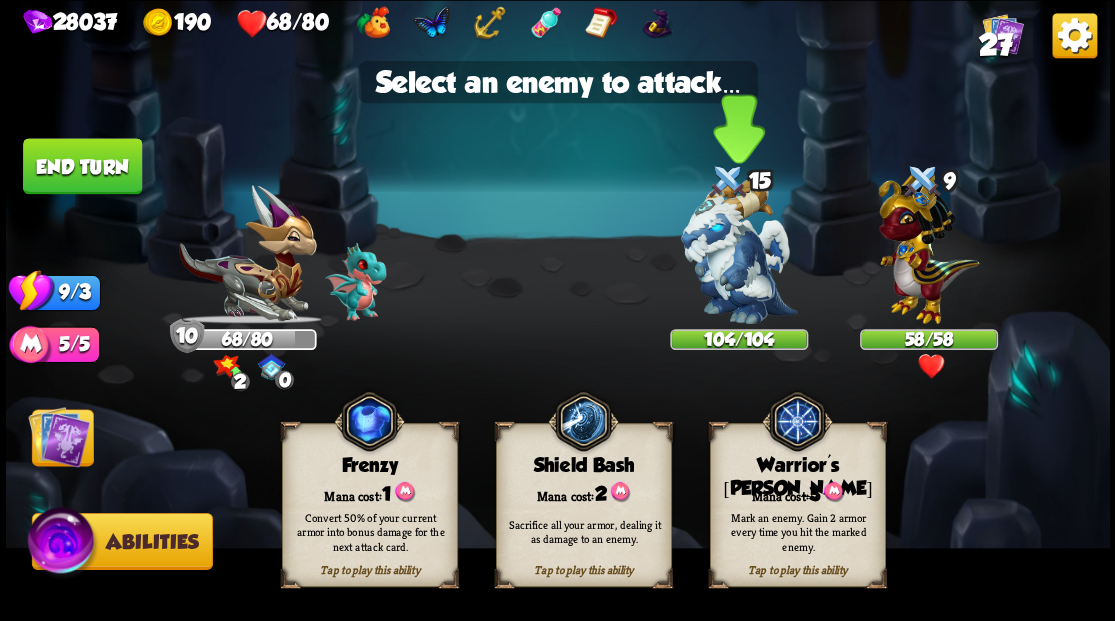 click at bounding box center (739, 251) 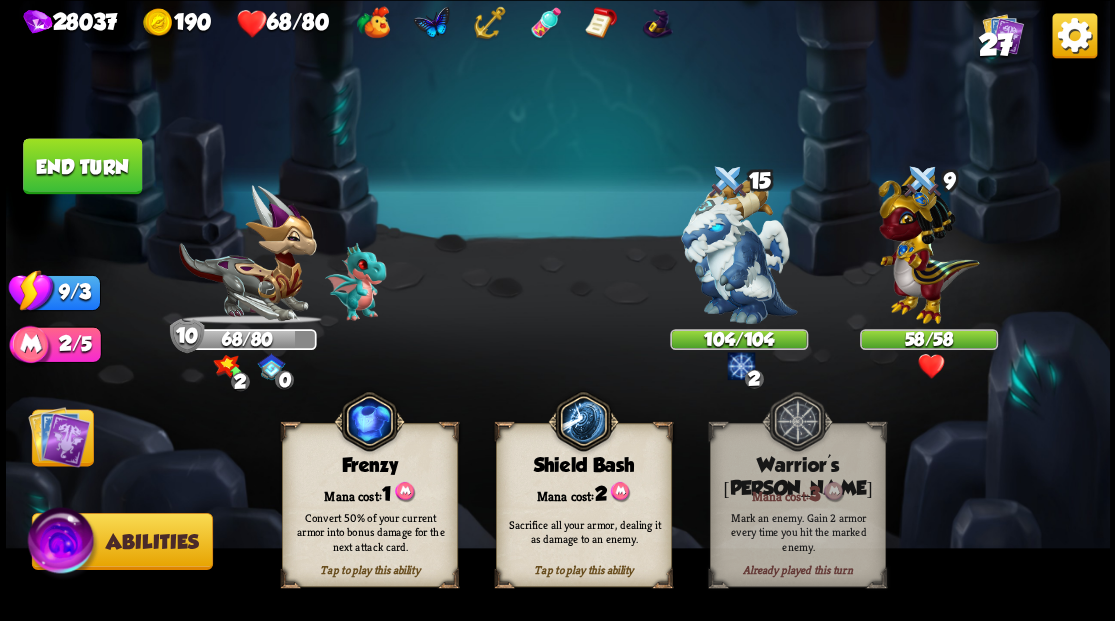 click at bounding box center (59, 436) 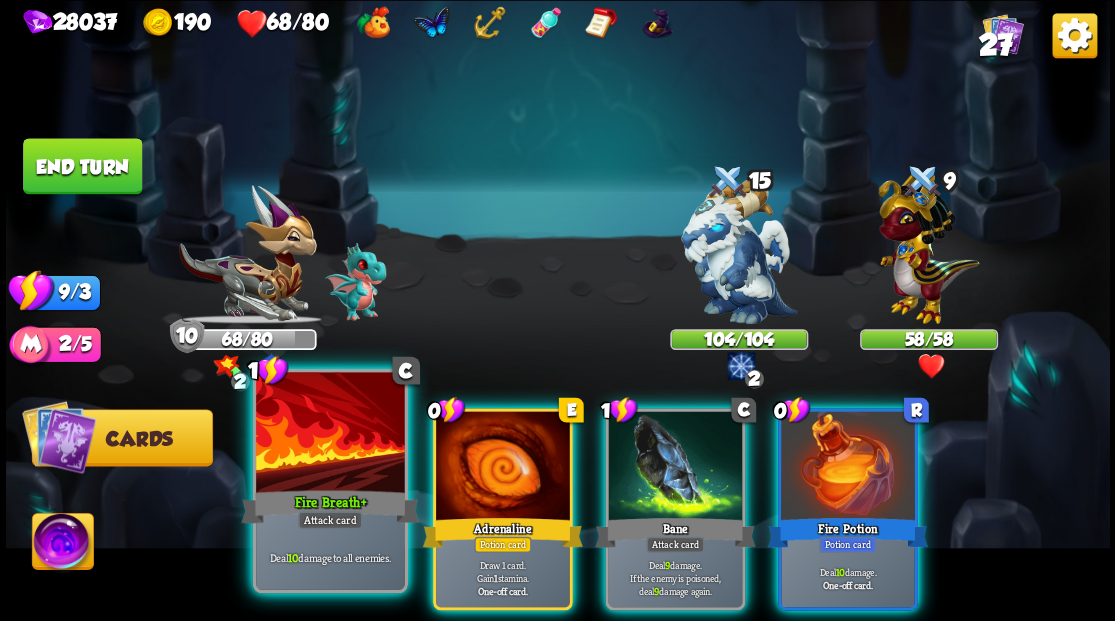 click on "Fire Breath +" at bounding box center (330, 506) 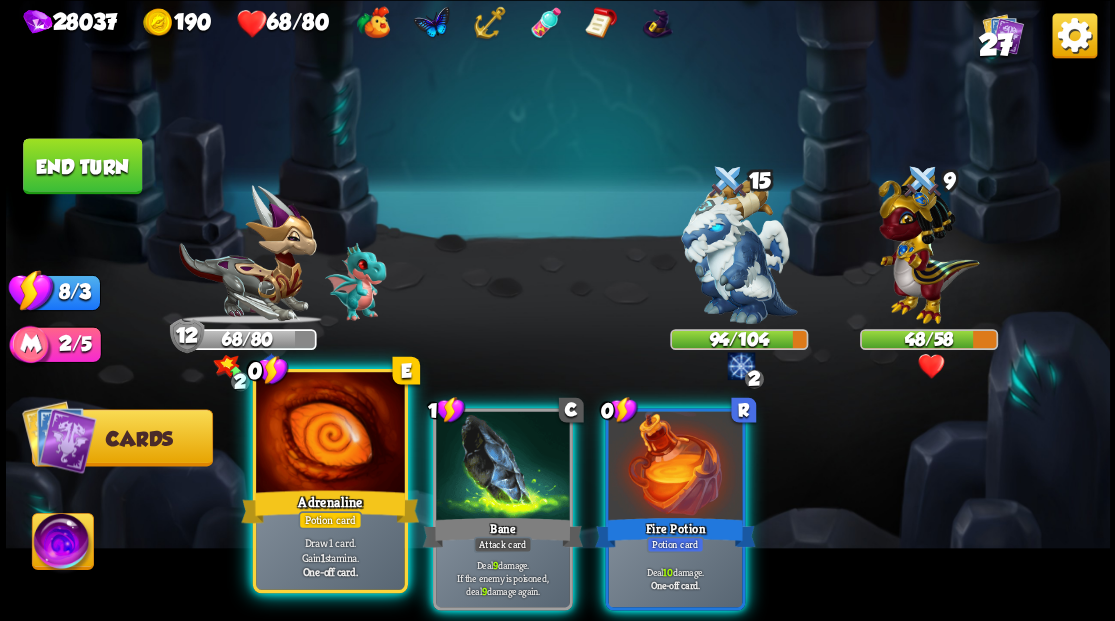 click at bounding box center [330, 434] 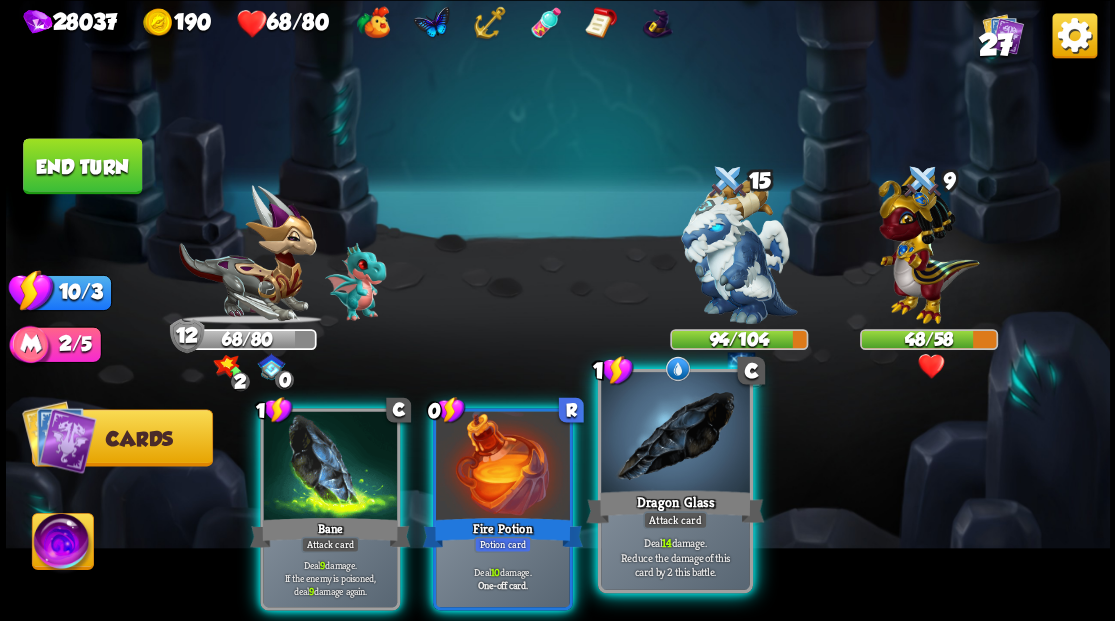 click at bounding box center [675, 434] 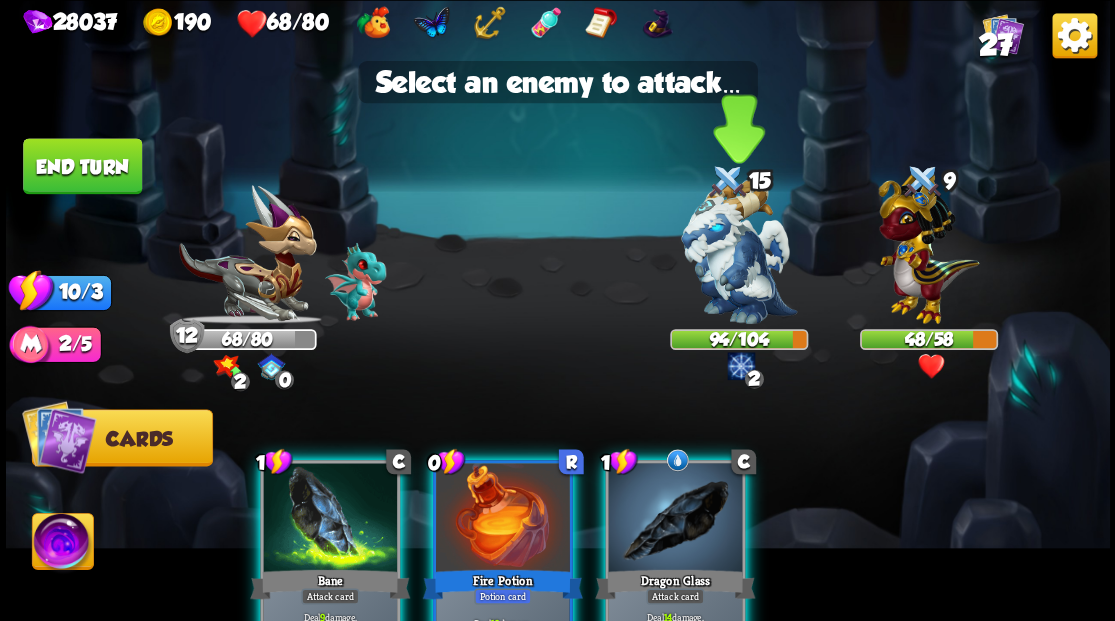 click at bounding box center (739, 251) 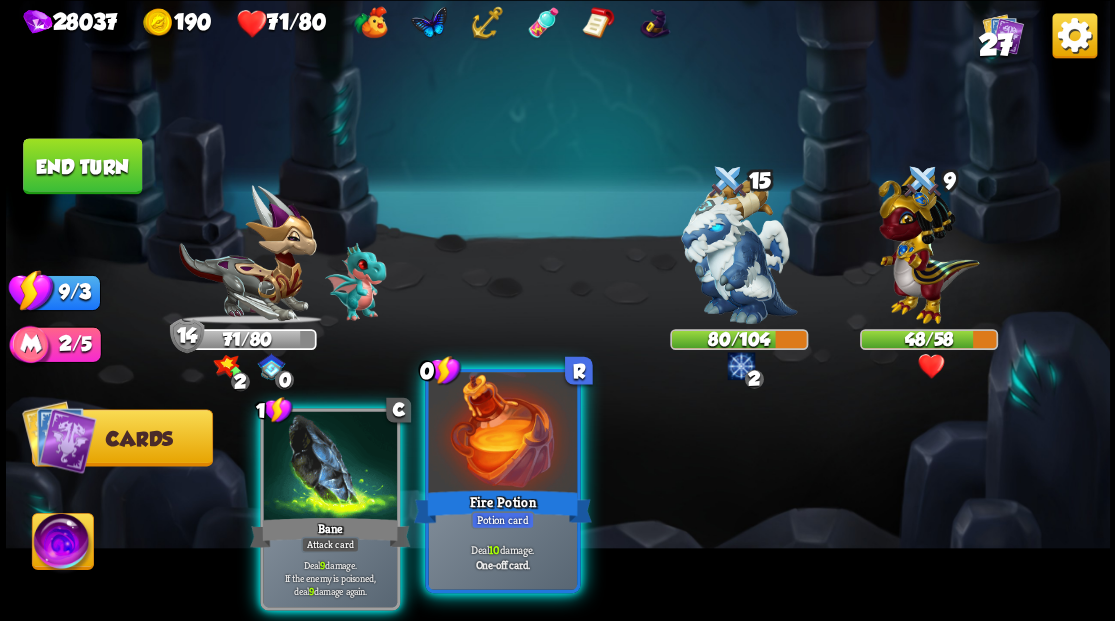 click at bounding box center (502, 434) 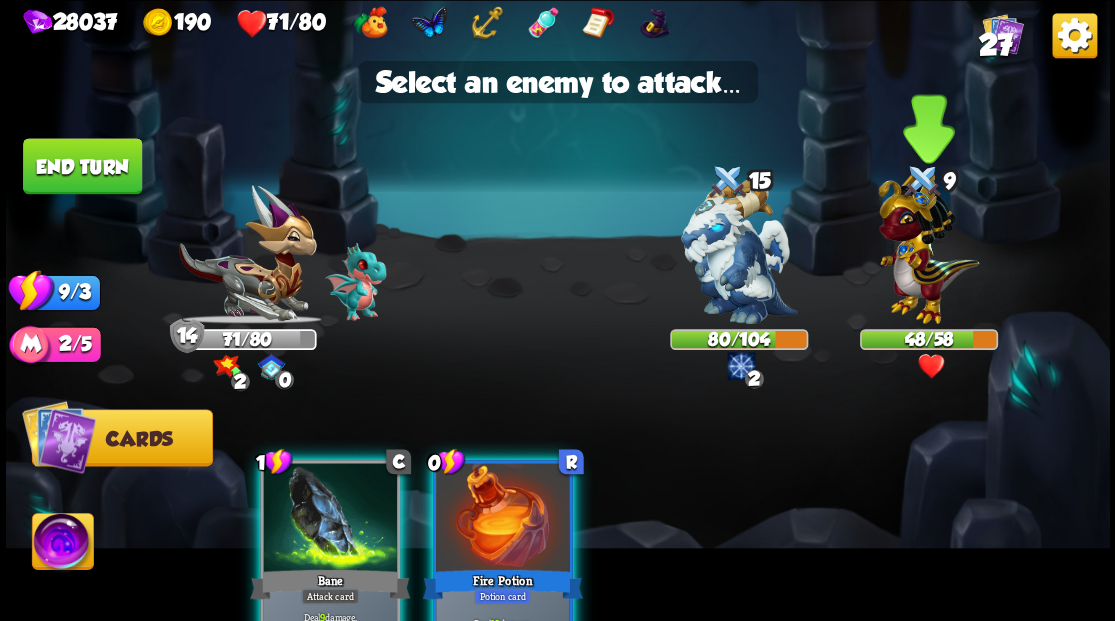click at bounding box center (928, 244) 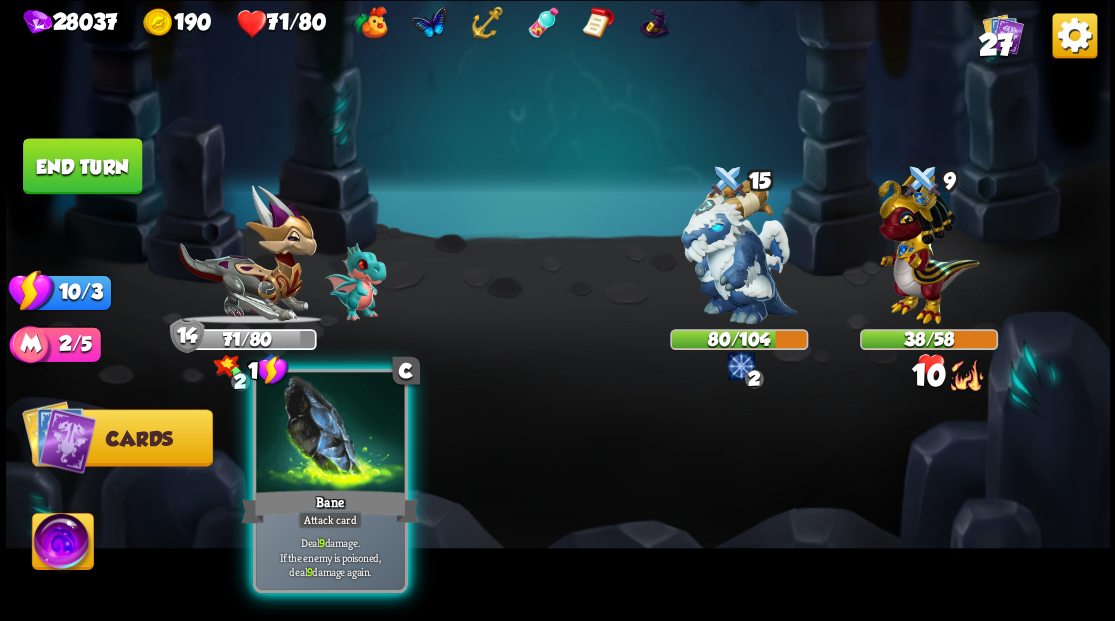 click at bounding box center (330, 434) 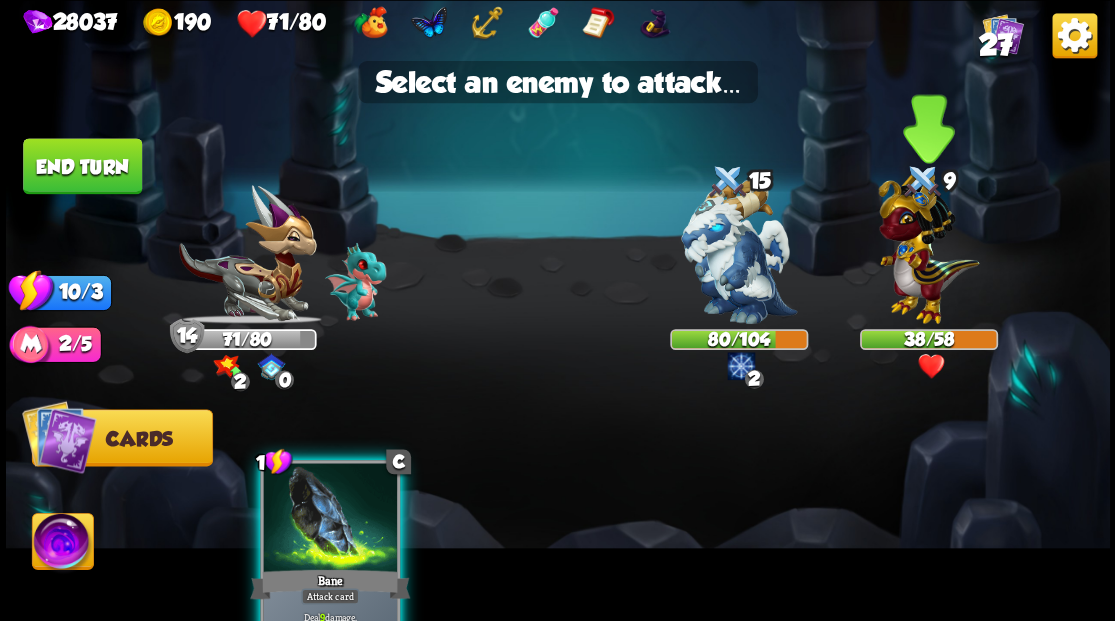 click at bounding box center (928, 244) 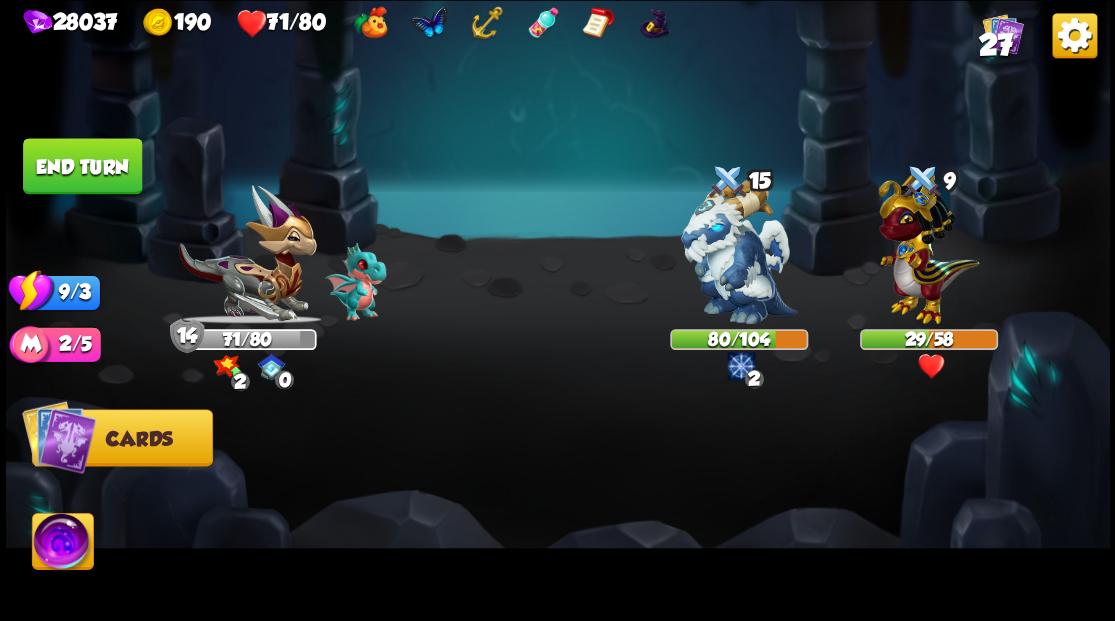 click on "End turn" at bounding box center (82, 166) 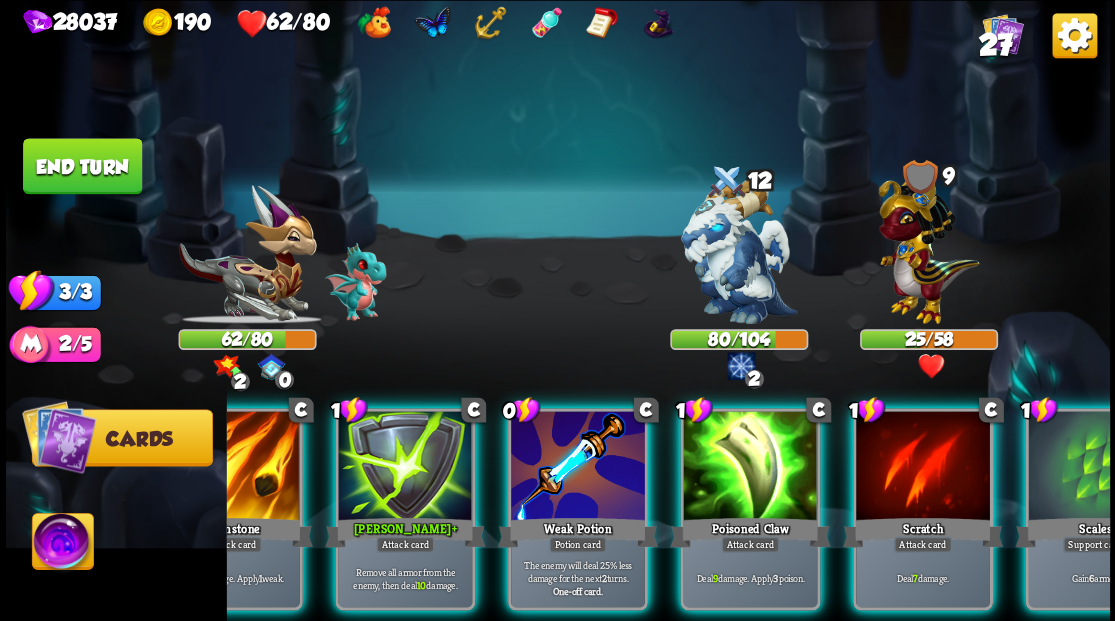 scroll, scrollTop: 0, scrollLeft: 189, axis: horizontal 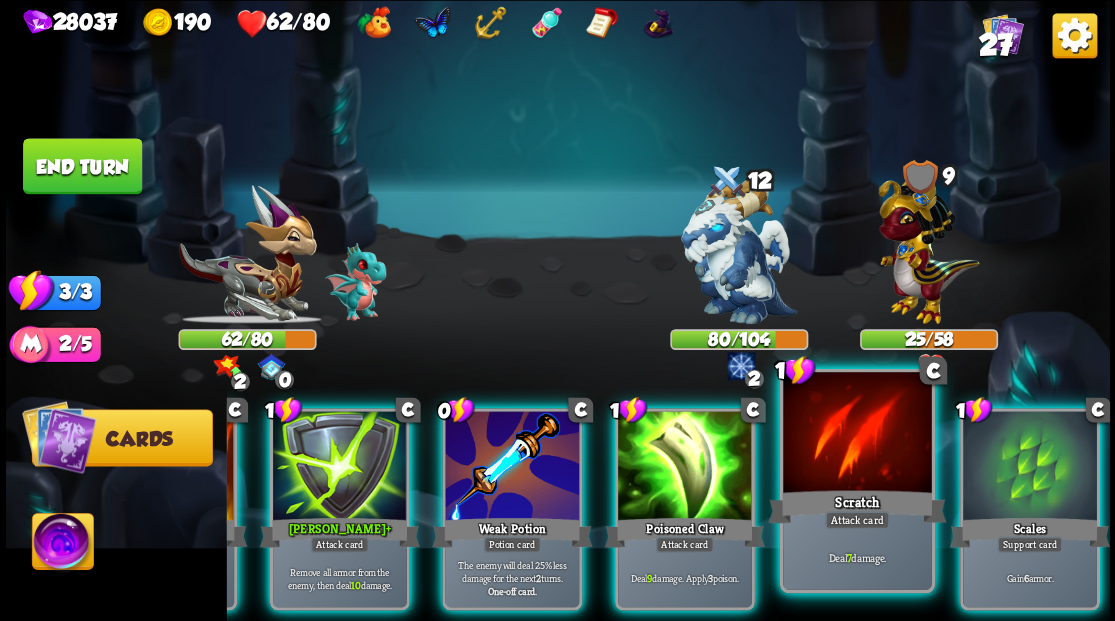click on "Scales" at bounding box center (1029, 532) 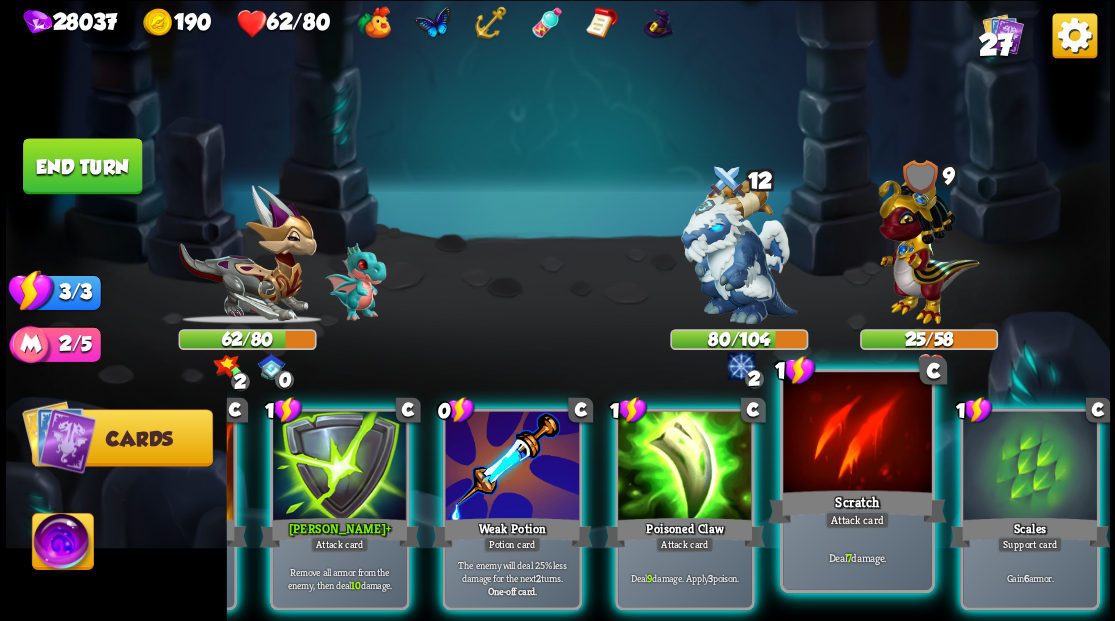 scroll, scrollTop: 0, scrollLeft: 0, axis: both 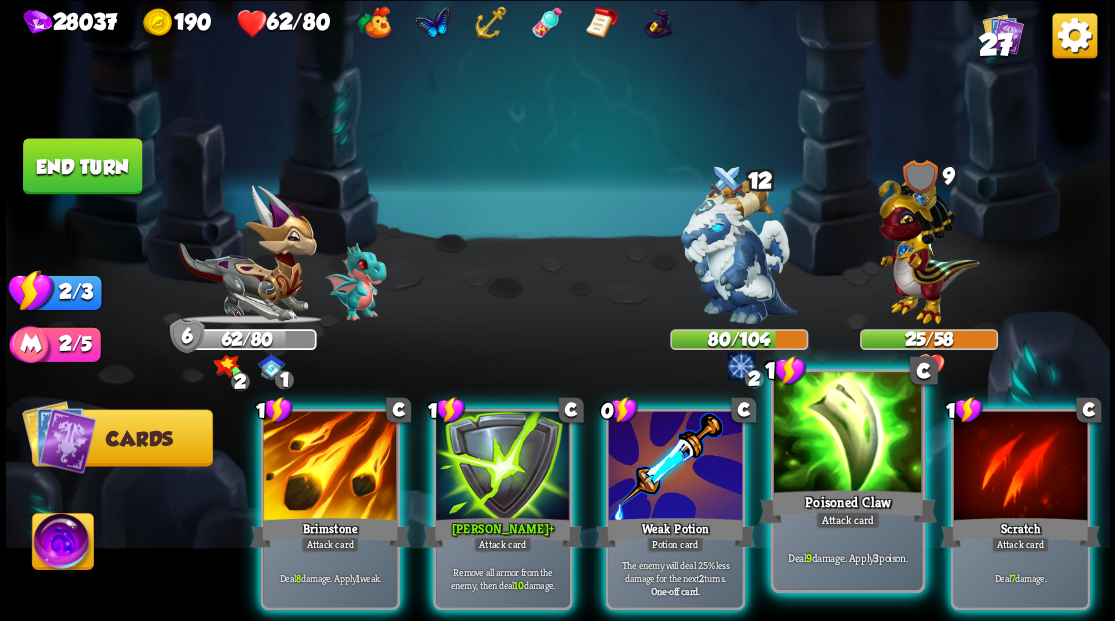 click at bounding box center (847, 434) 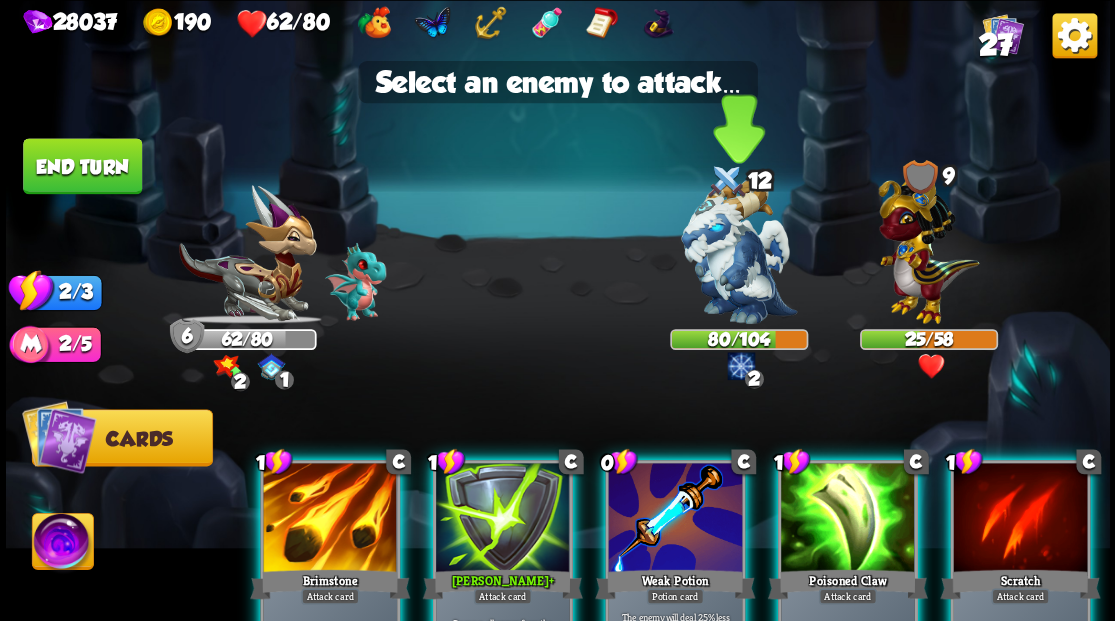 click at bounding box center [739, 251] 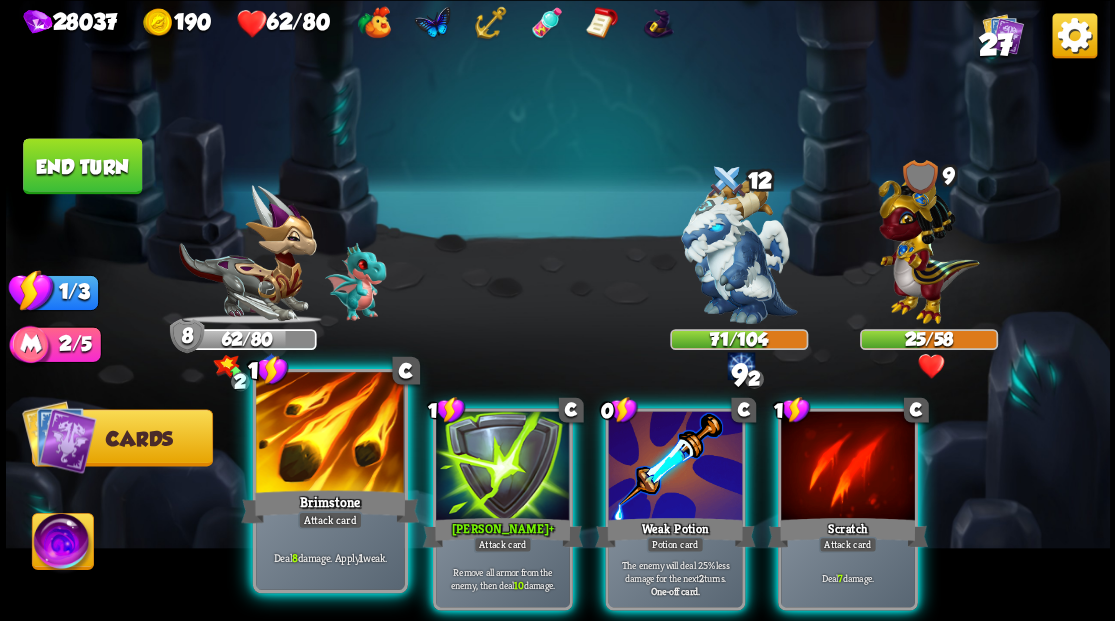 click at bounding box center [330, 434] 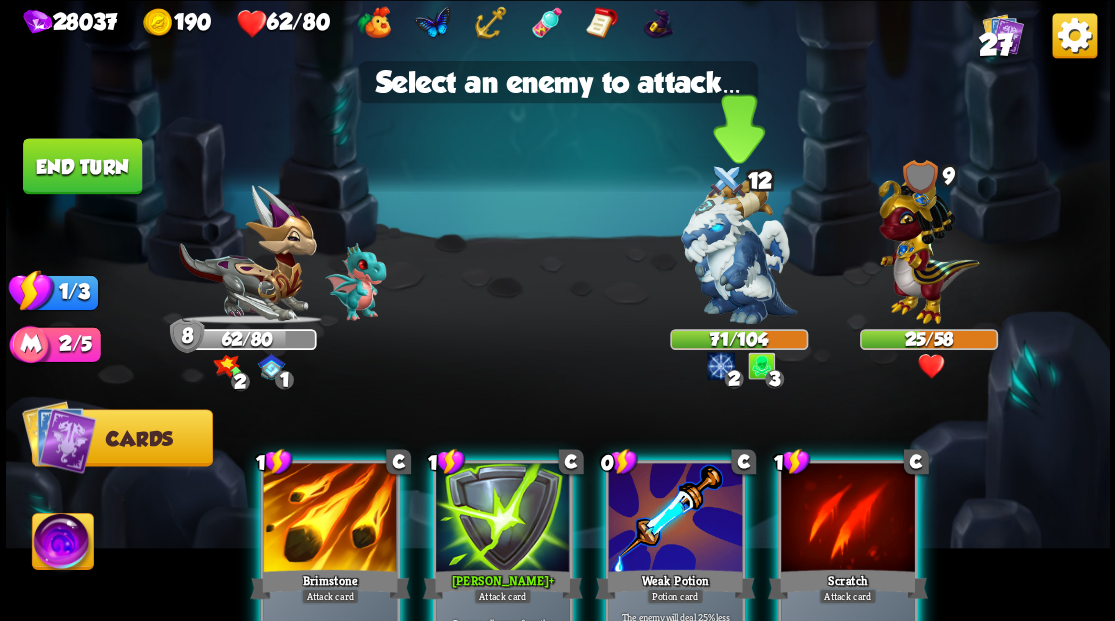click at bounding box center (739, 251) 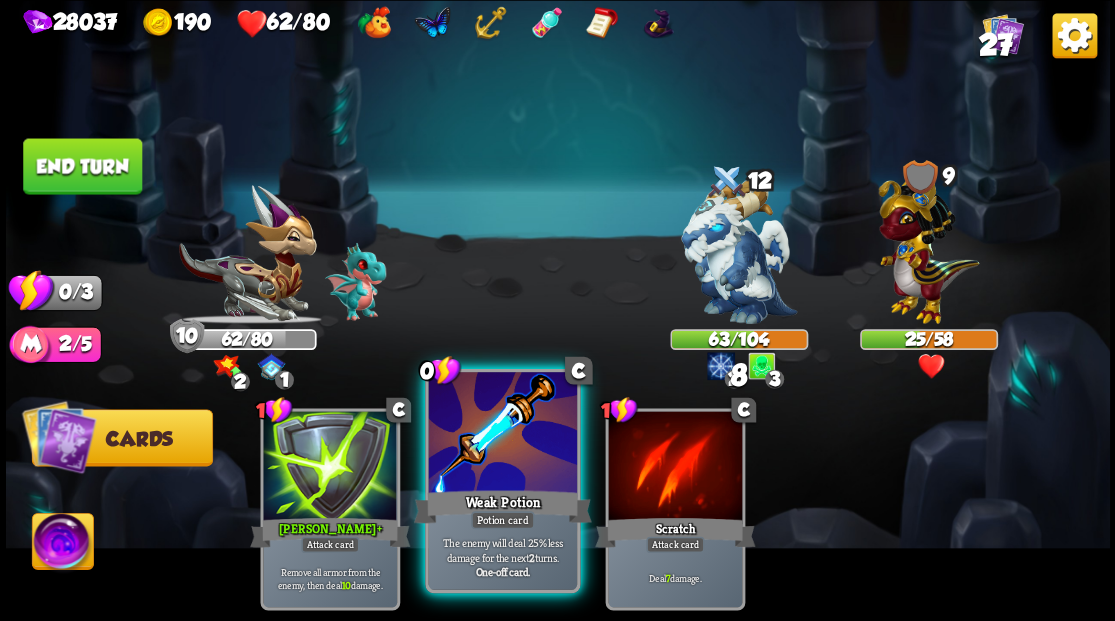 click at bounding box center (502, 434) 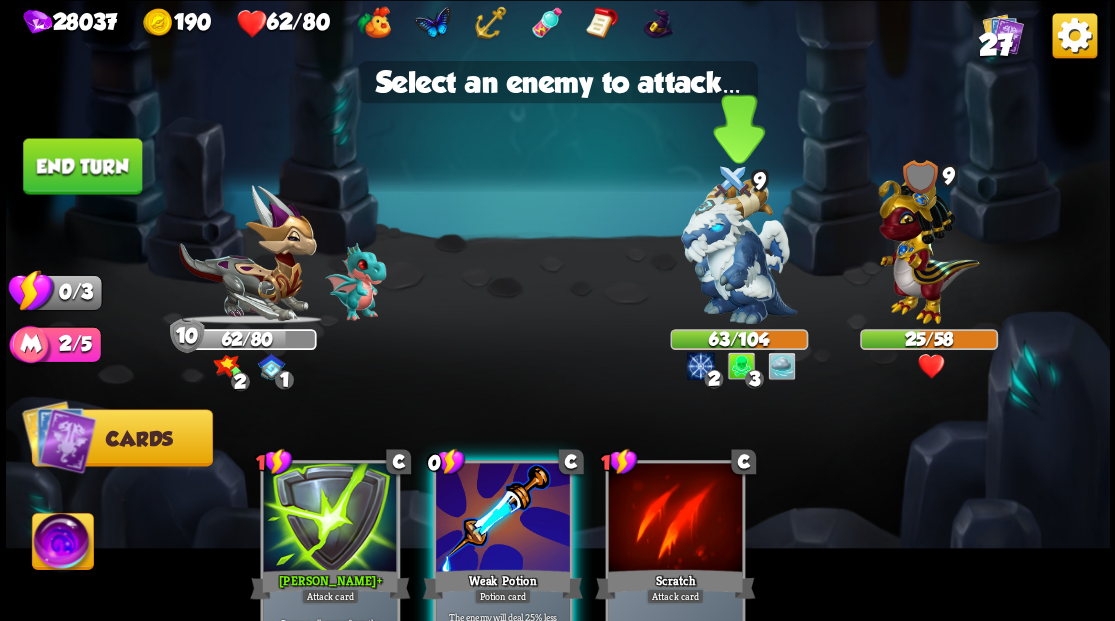 click at bounding box center [739, 251] 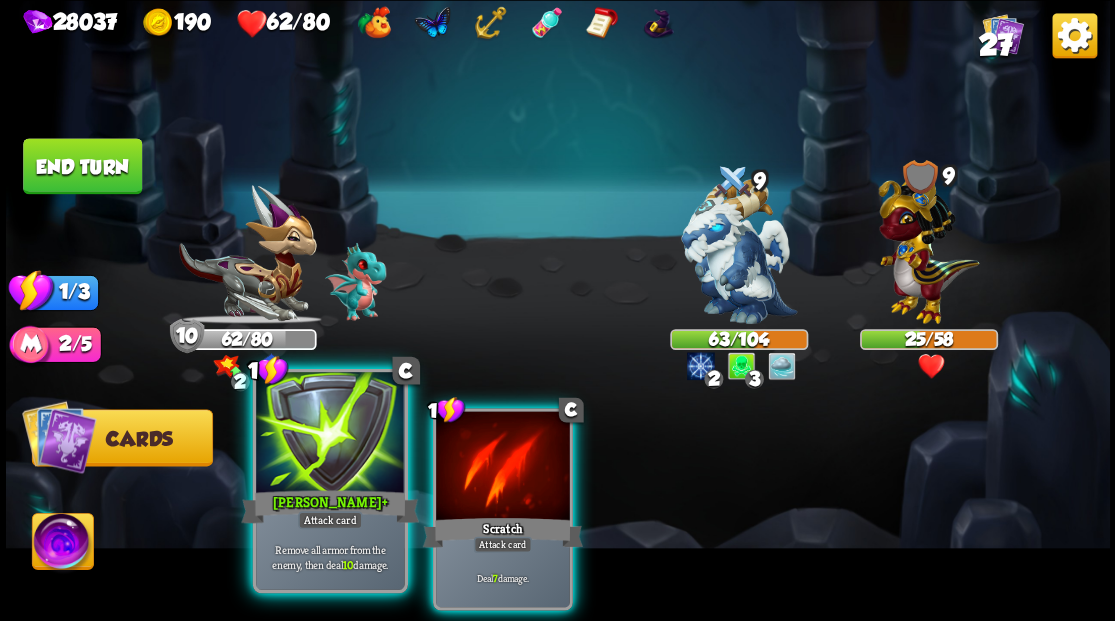click at bounding box center [330, 434] 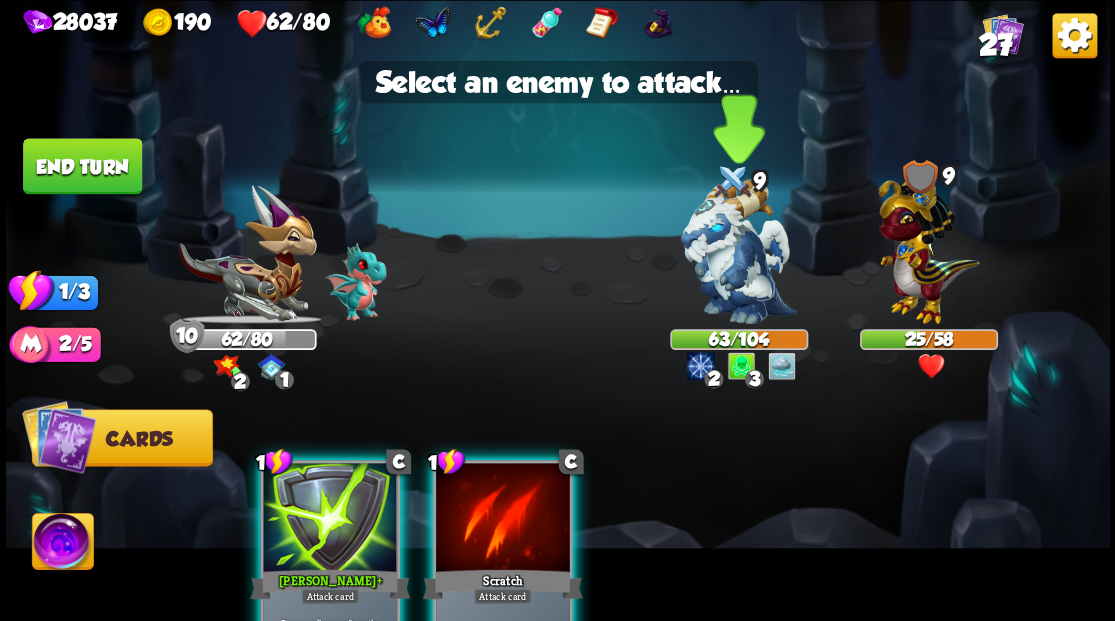 click at bounding box center (739, 251) 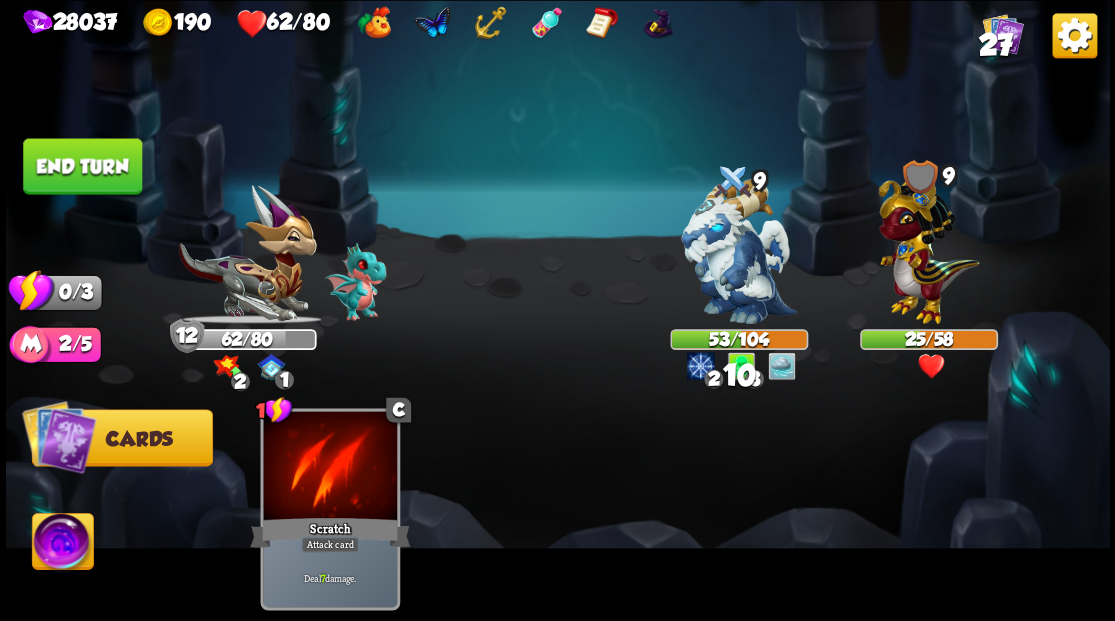 click on "End turn" at bounding box center (82, 166) 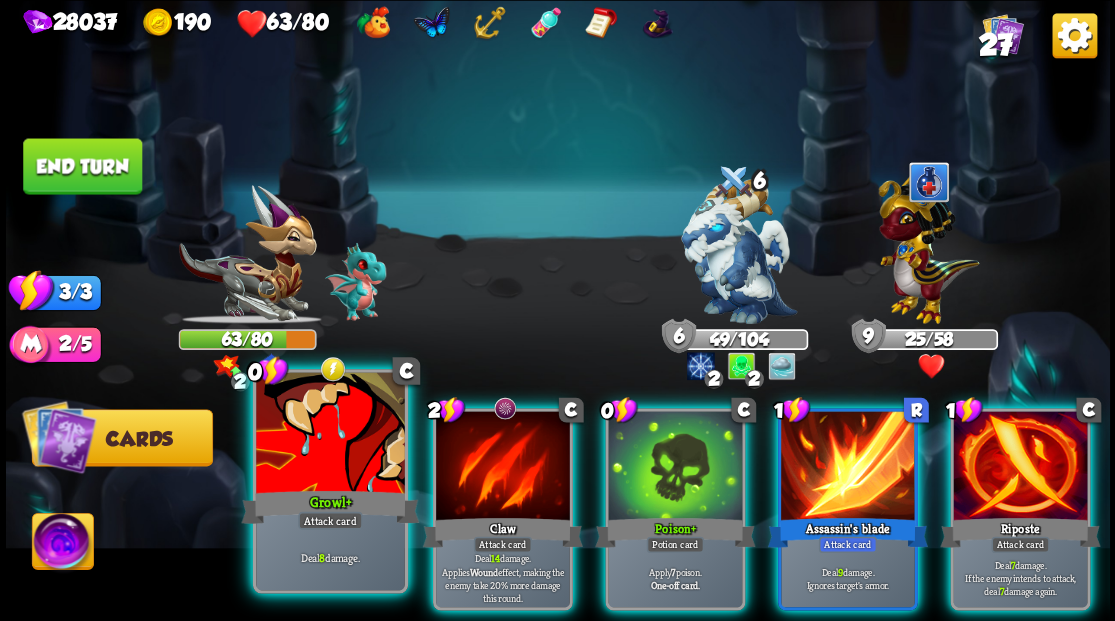 click at bounding box center (330, 434) 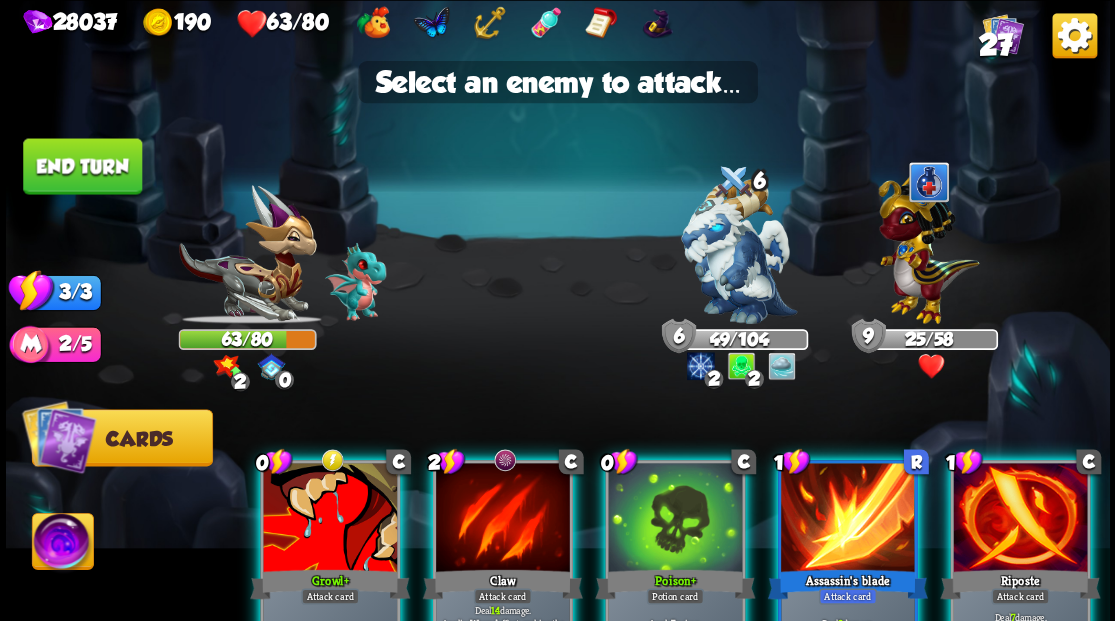 click at bounding box center [558, 310] 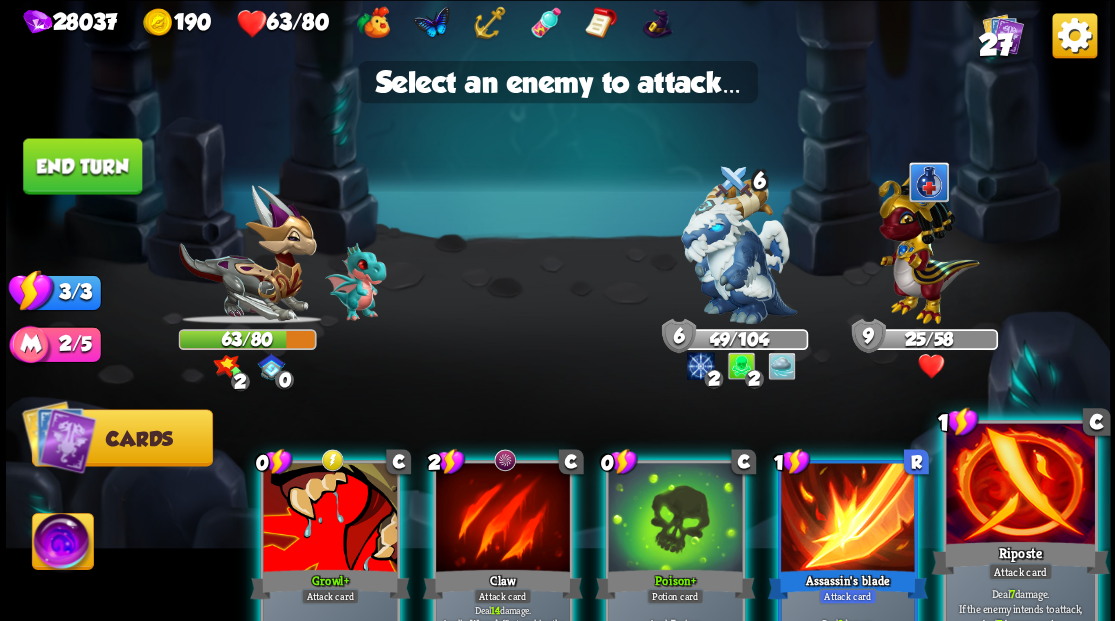 click at bounding box center (1020, 485) 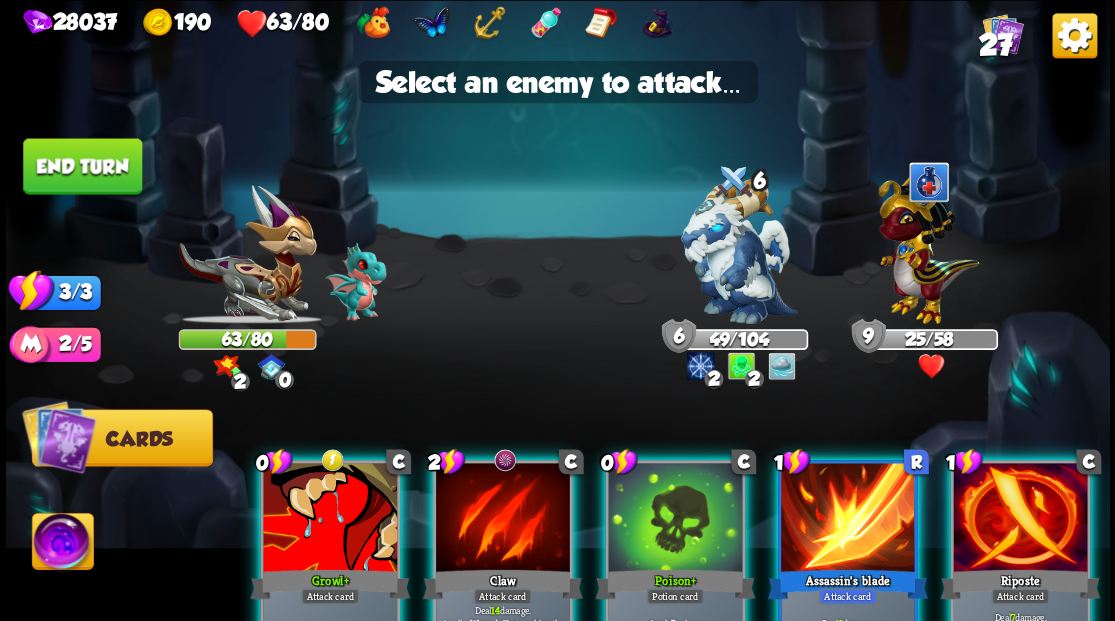 click at bounding box center (558, 310) 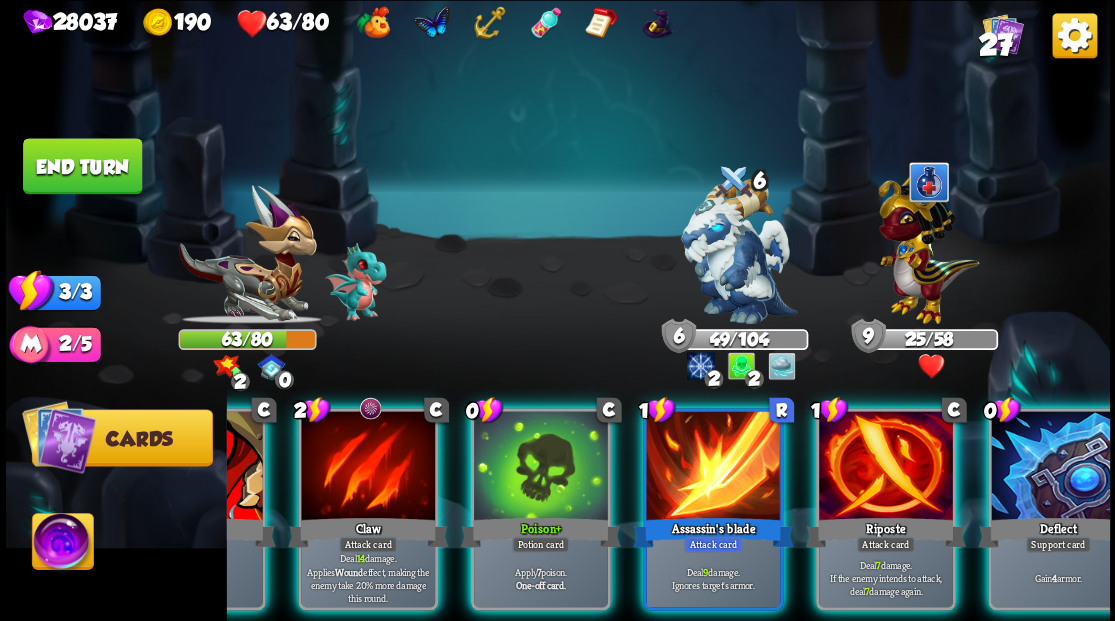 scroll, scrollTop: 0, scrollLeft: 189, axis: horizontal 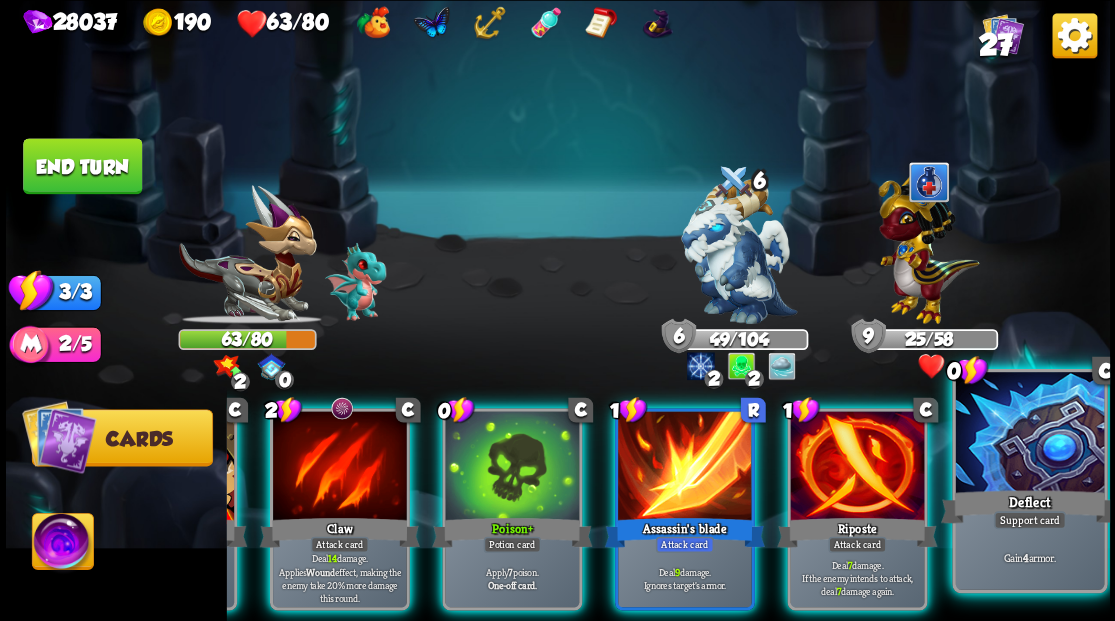 click on "Deflect" at bounding box center (1029, 506) 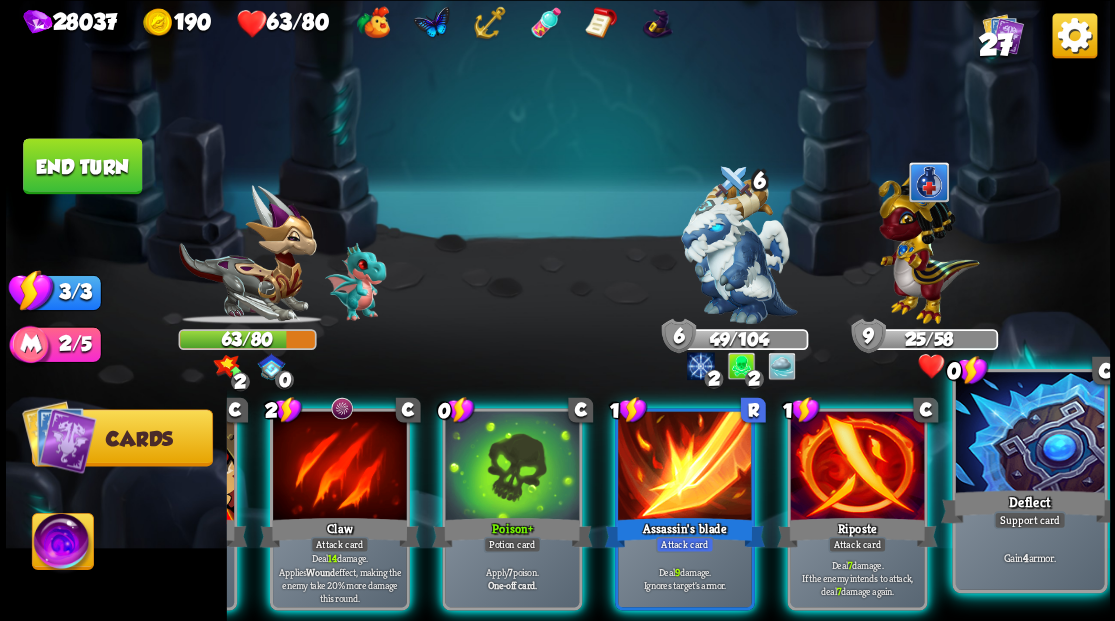 scroll, scrollTop: 0, scrollLeft: 0, axis: both 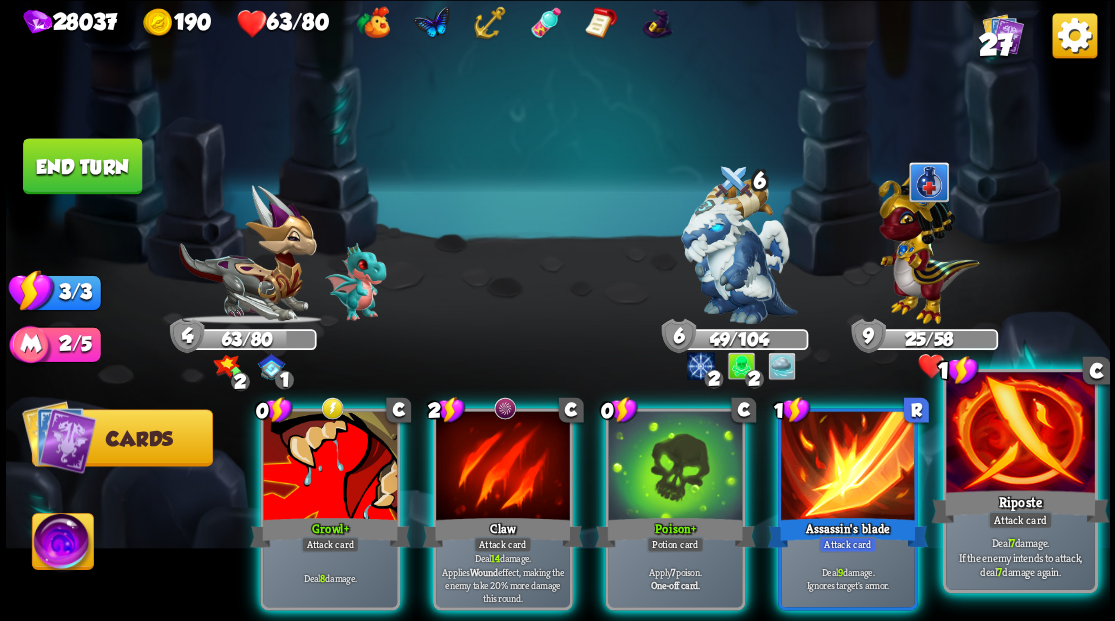 click at bounding box center (1020, 434) 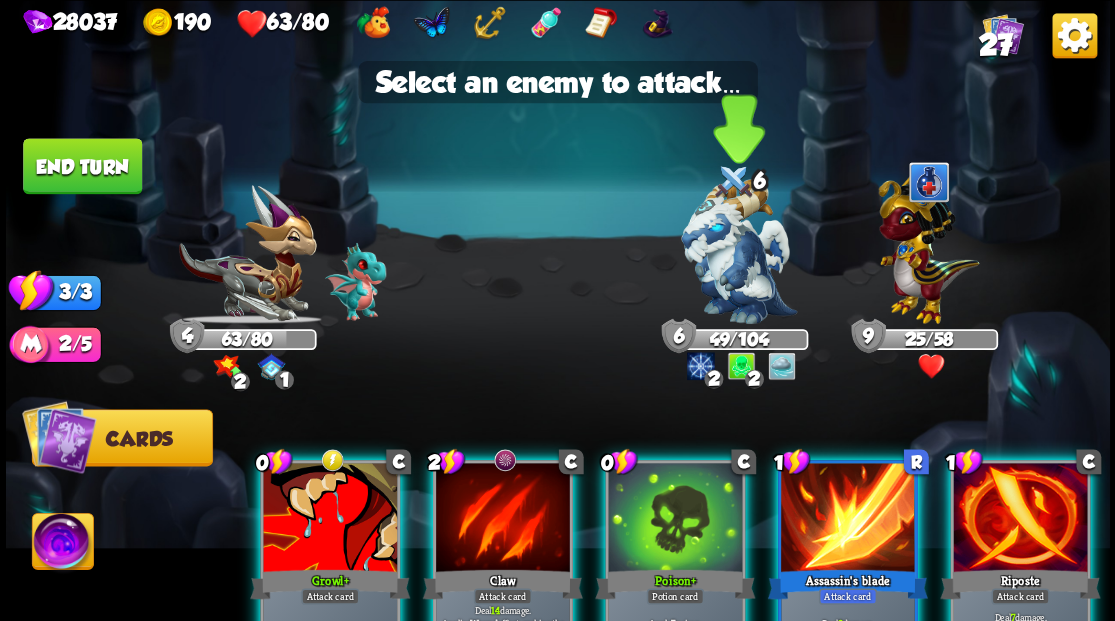 click at bounding box center [739, 251] 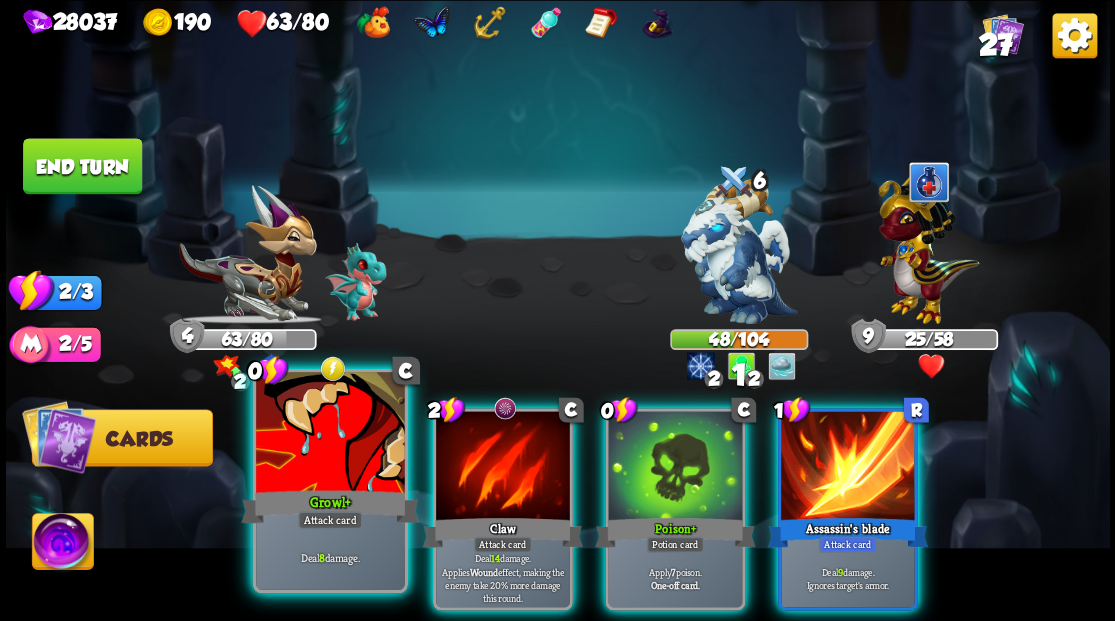 click at bounding box center [330, 434] 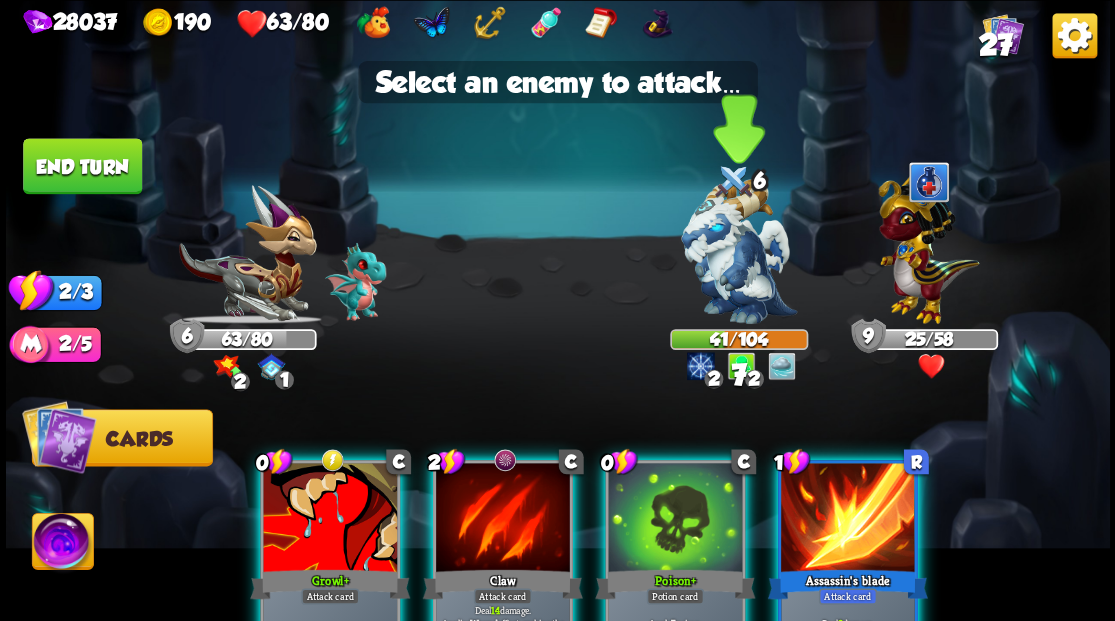 click at bounding box center (739, 251) 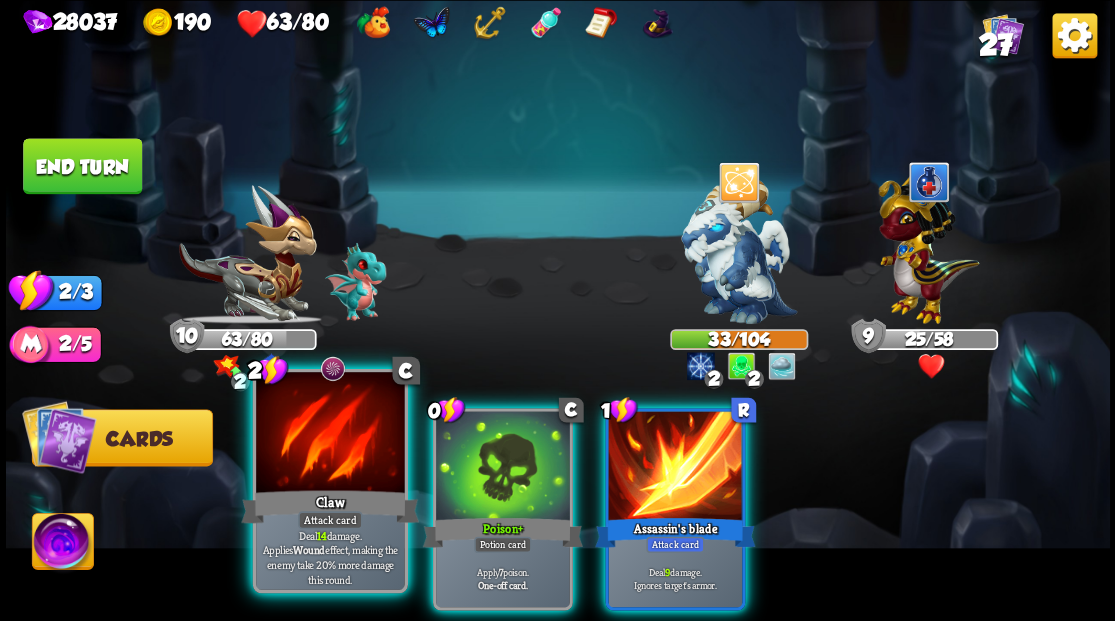 click at bounding box center (330, 434) 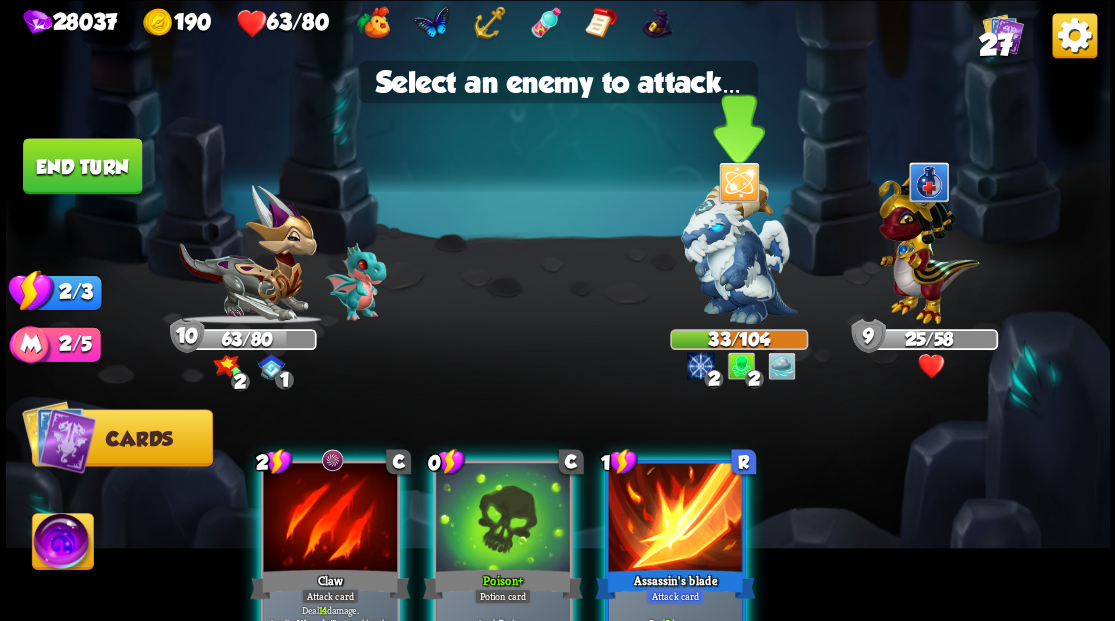 click at bounding box center (739, 251) 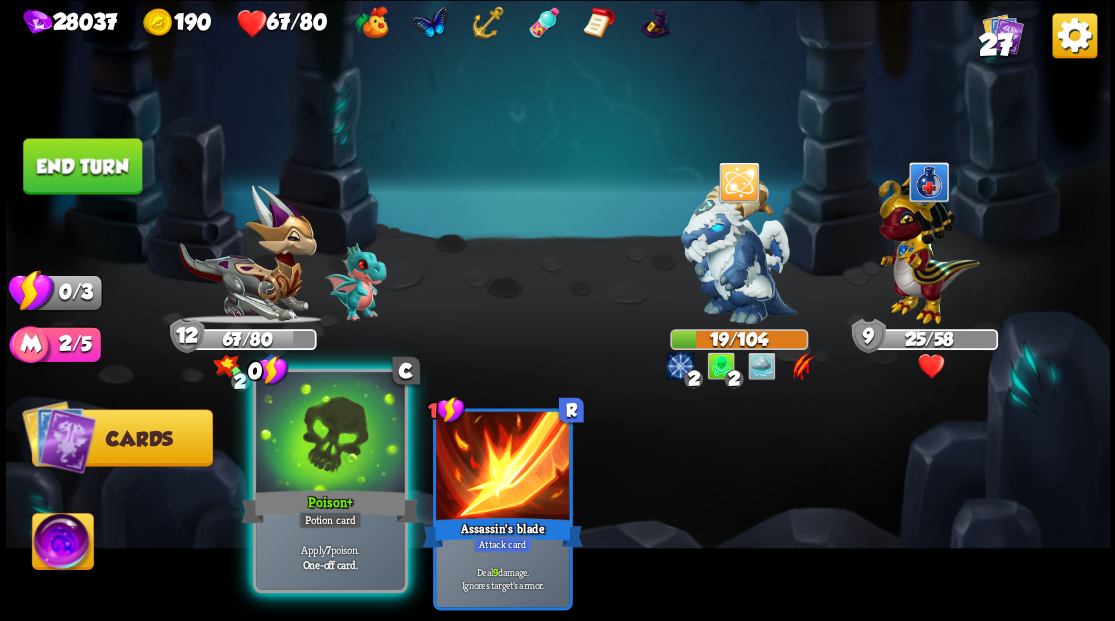 click at bounding box center (330, 434) 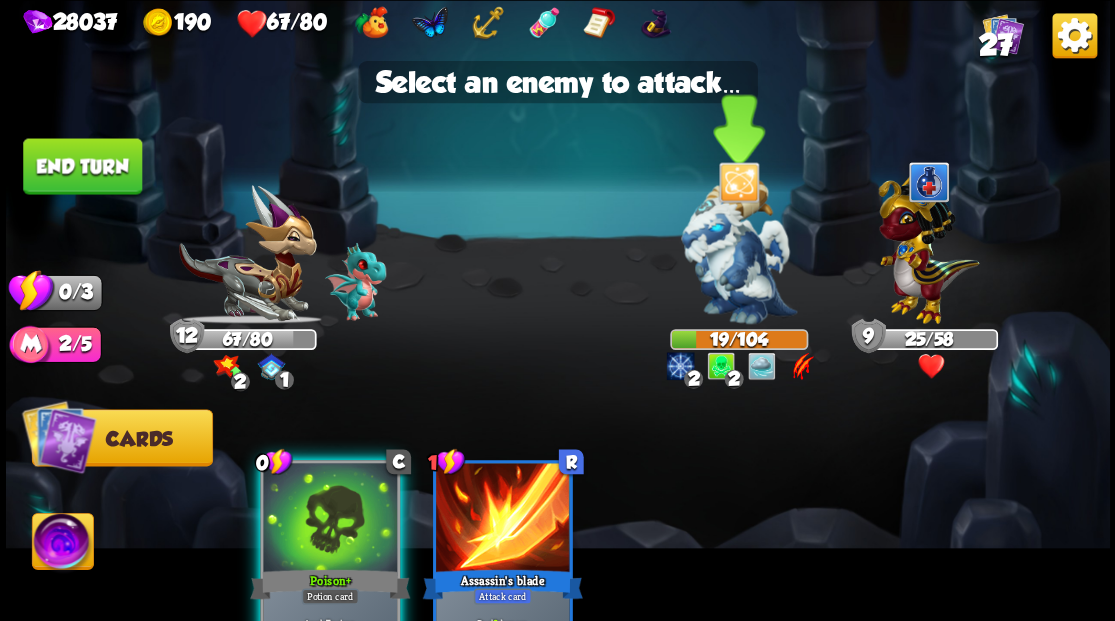 click at bounding box center [739, 251] 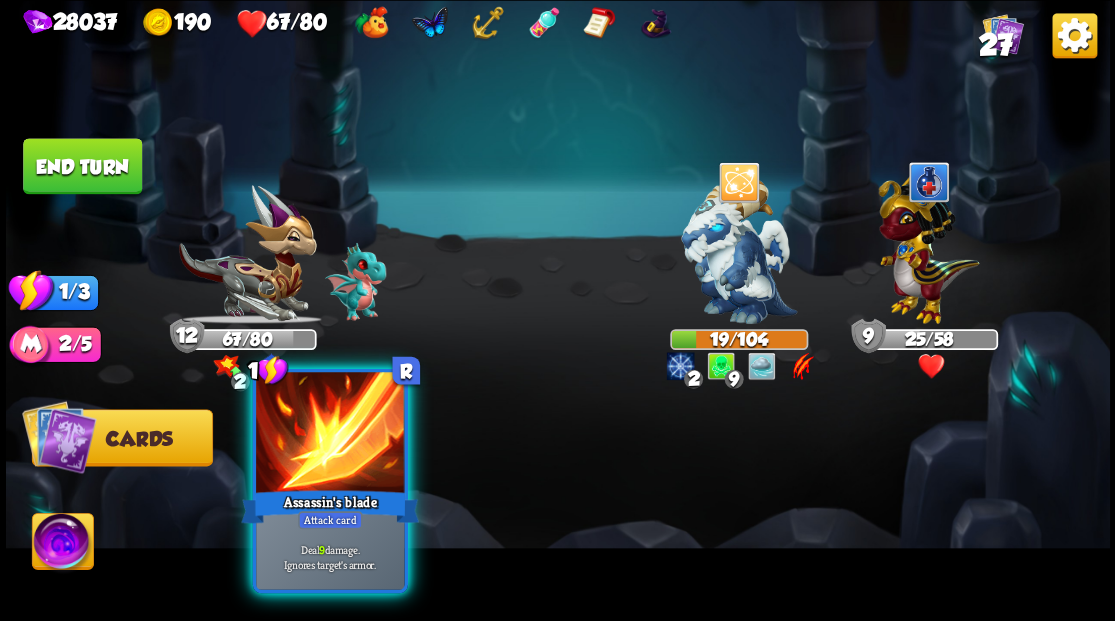 click at bounding box center [330, 434] 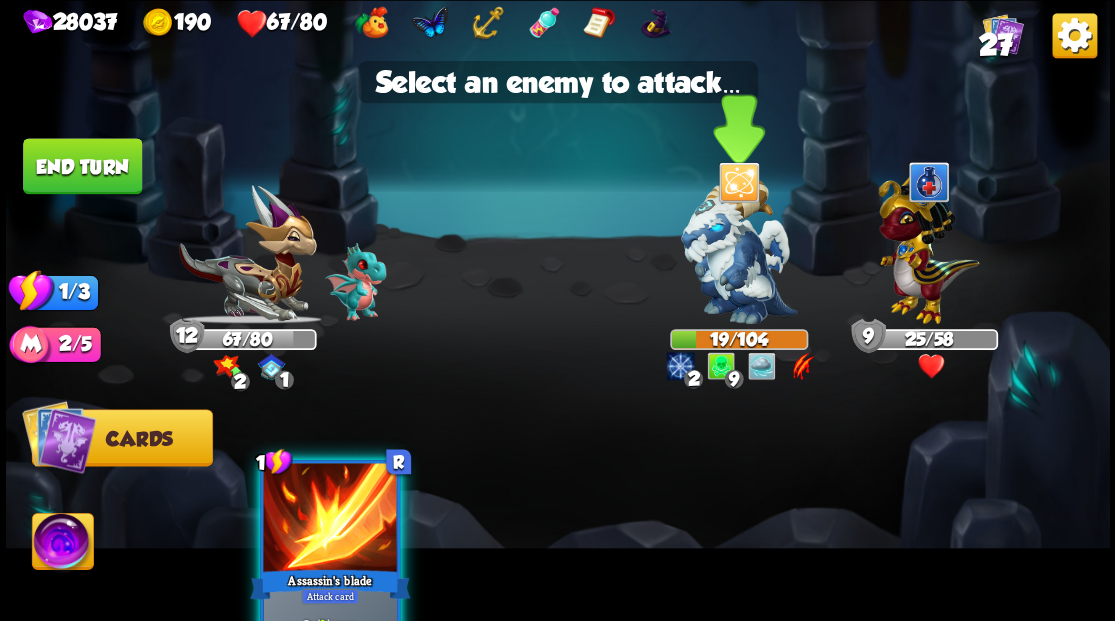 click at bounding box center (739, 251) 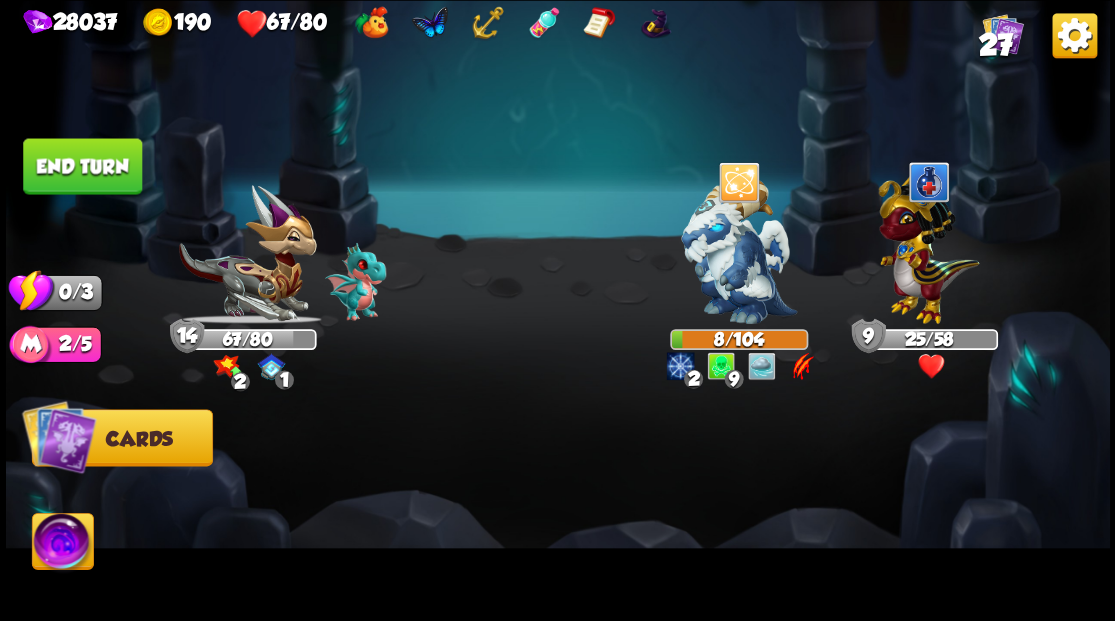 click on "End turn" at bounding box center (82, 166) 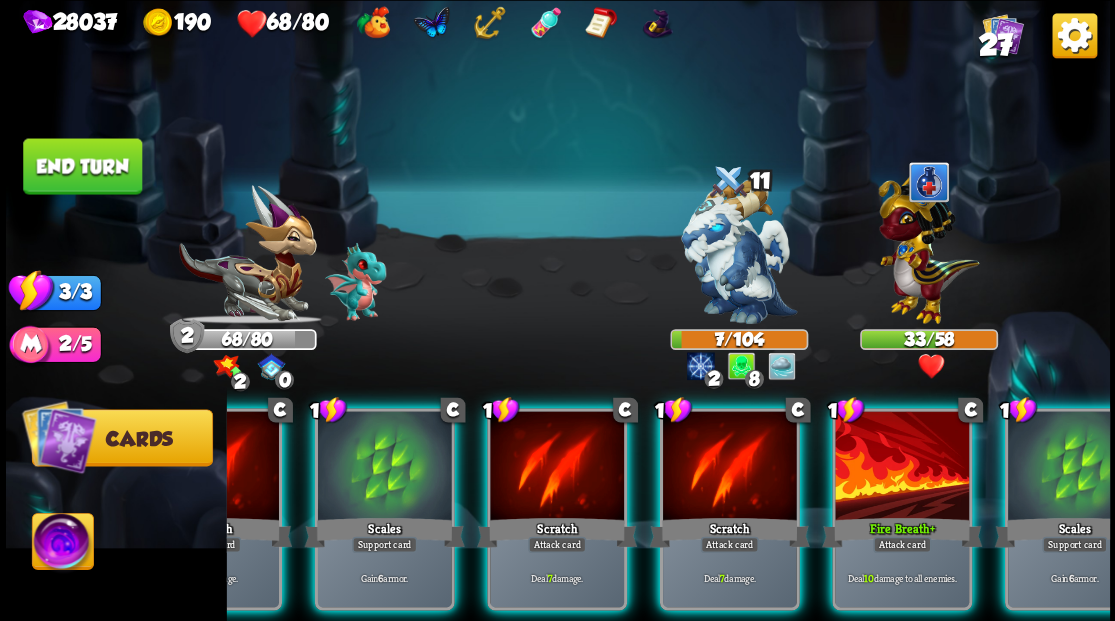 scroll, scrollTop: 0, scrollLeft: 189, axis: horizontal 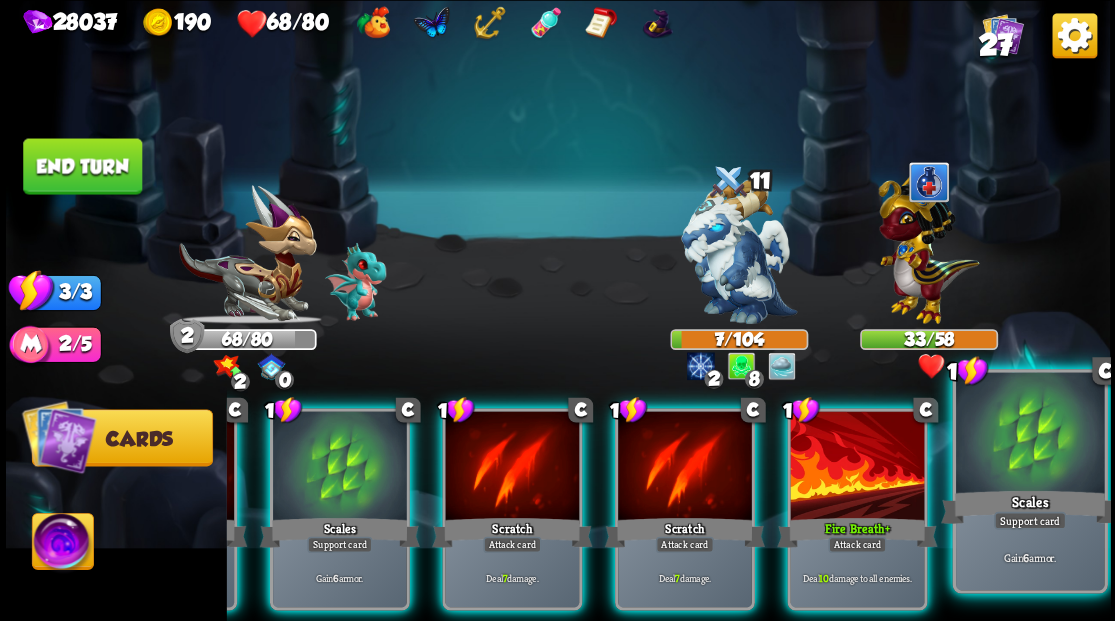 click on "Scales" at bounding box center (1029, 506) 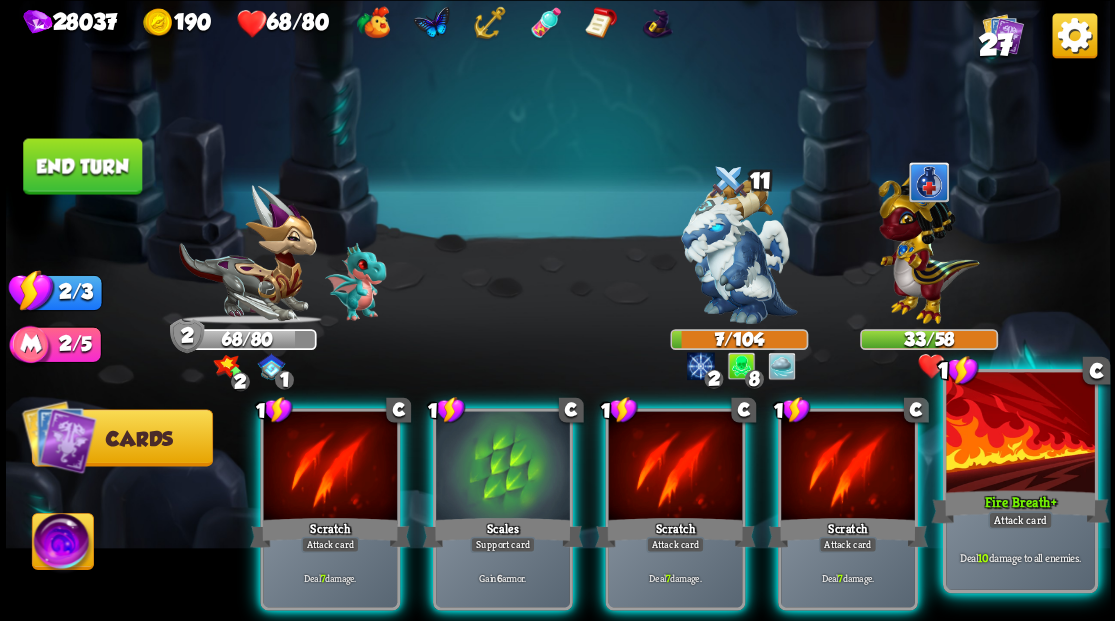 scroll, scrollTop: 0, scrollLeft: 0, axis: both 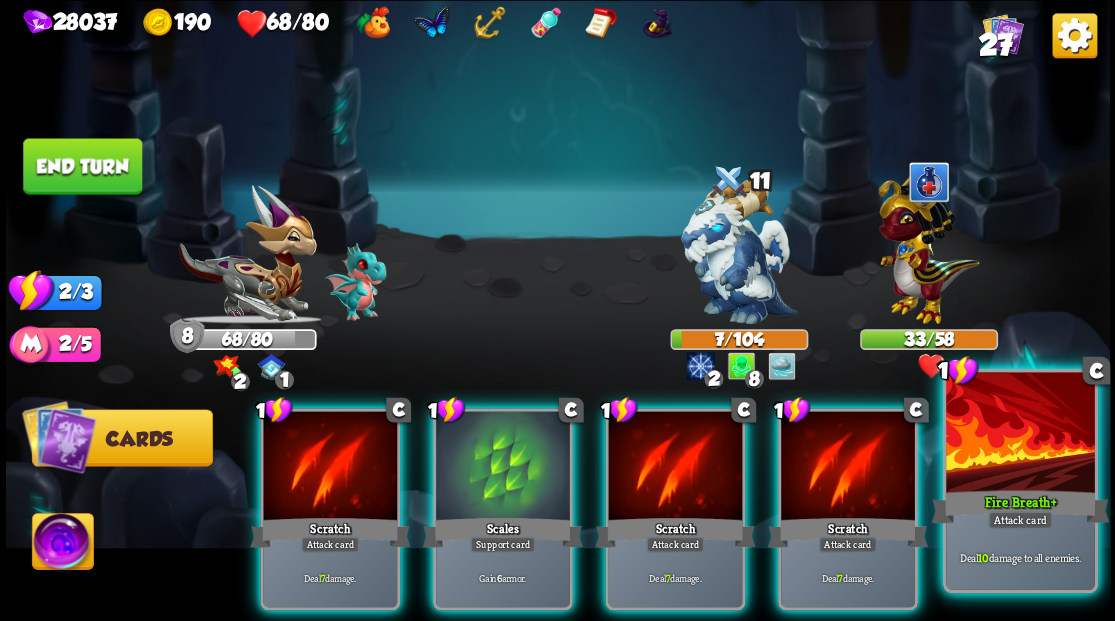 click on "Fire Breath +" at bounding box center [1020, 506] 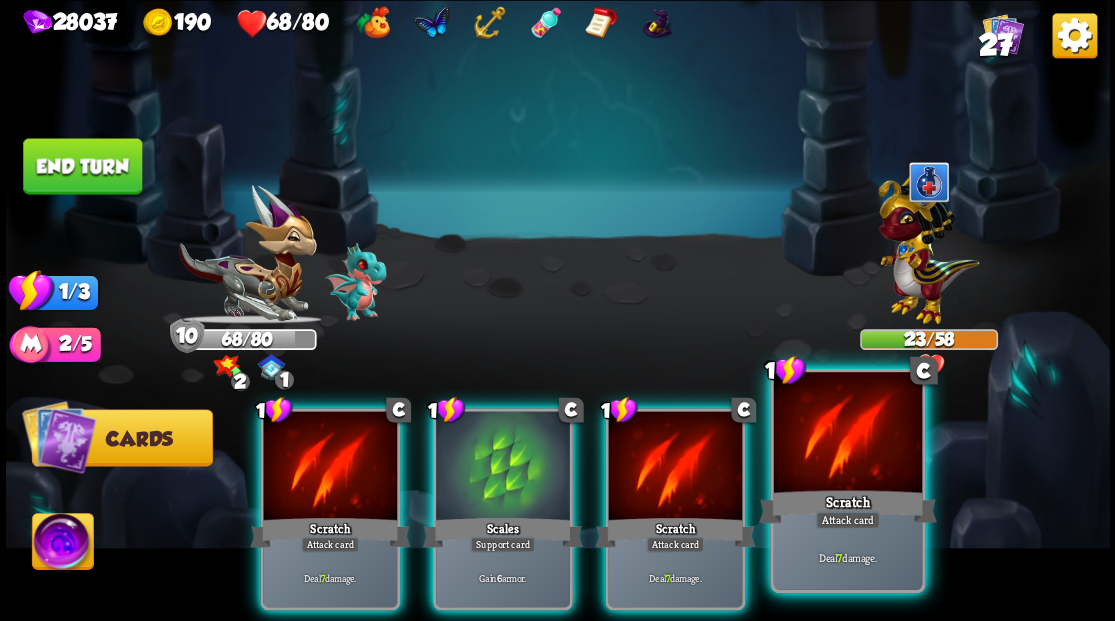 click at bounding box center (847, 434) 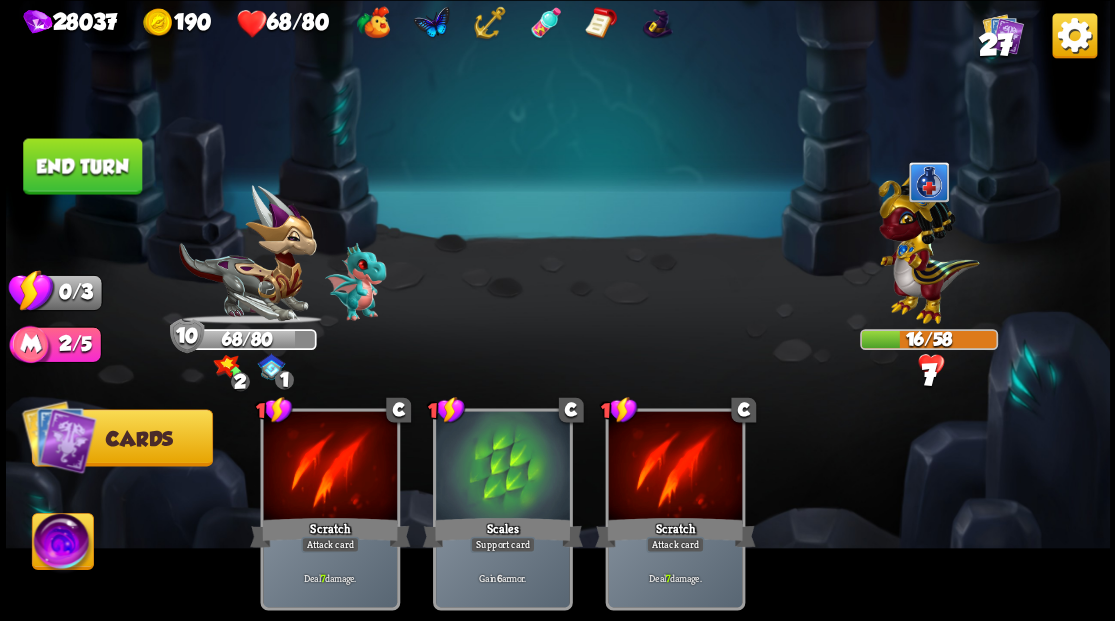 click on "End turn" at bounding box center (82, 166) 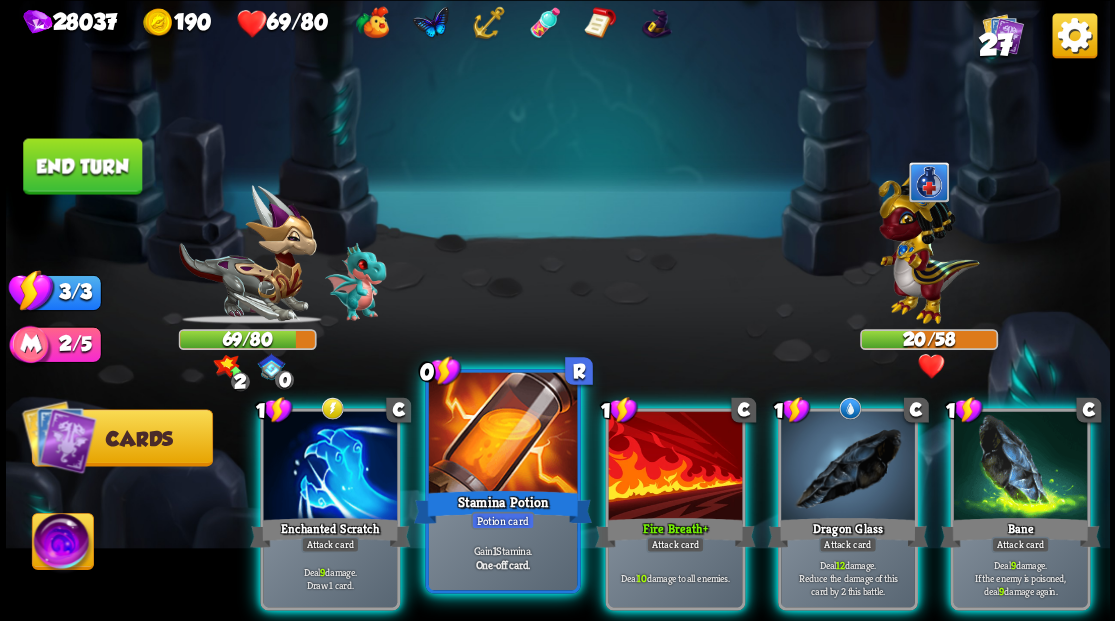 click on "Stamina Potion" at bounding box center [502, 506] 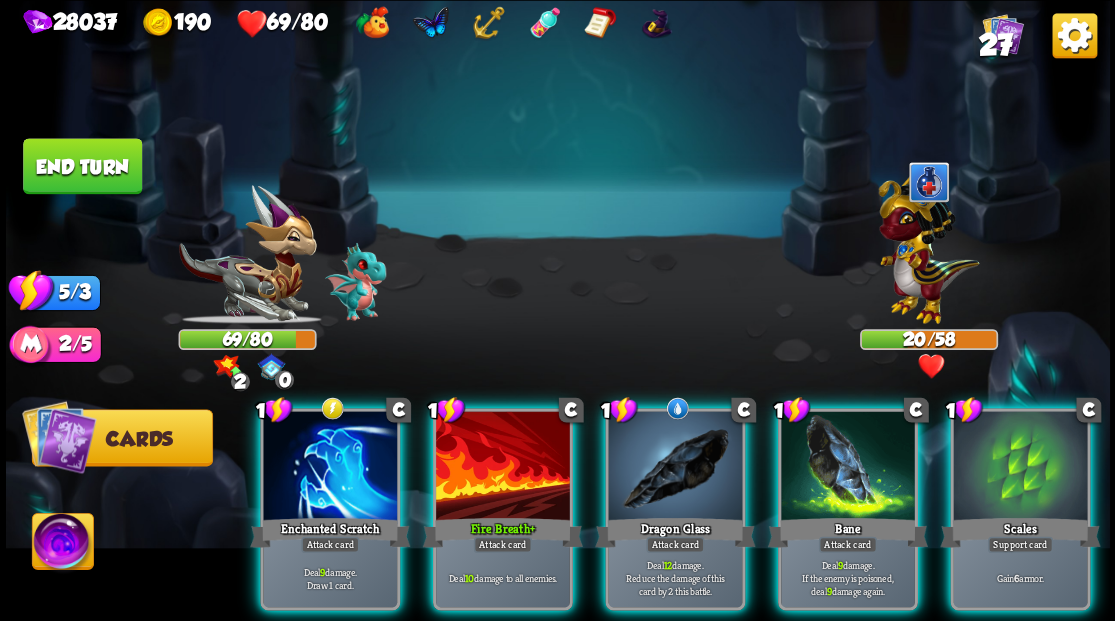 click at bounding box center (928, 244) 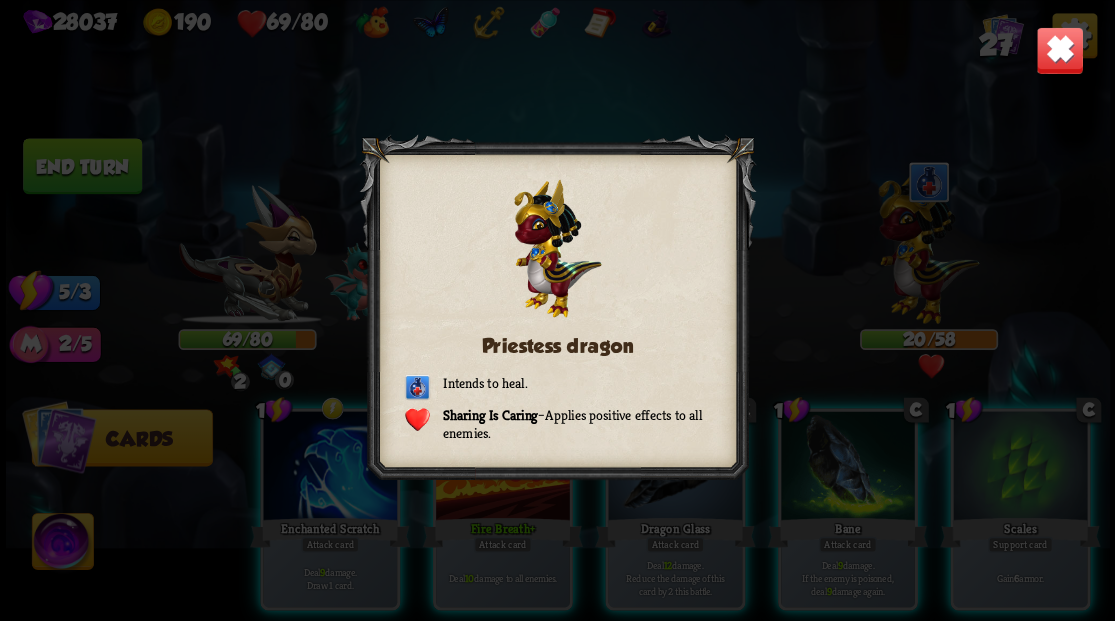 click at bounding box center (1059, 50) 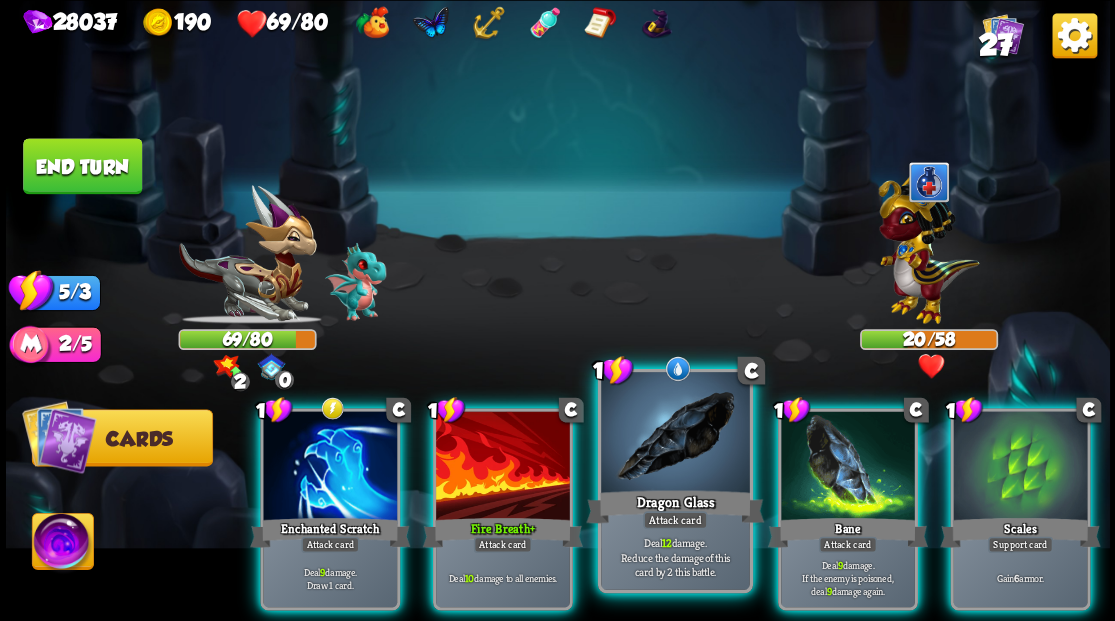 click at bounding box center (675, 434) 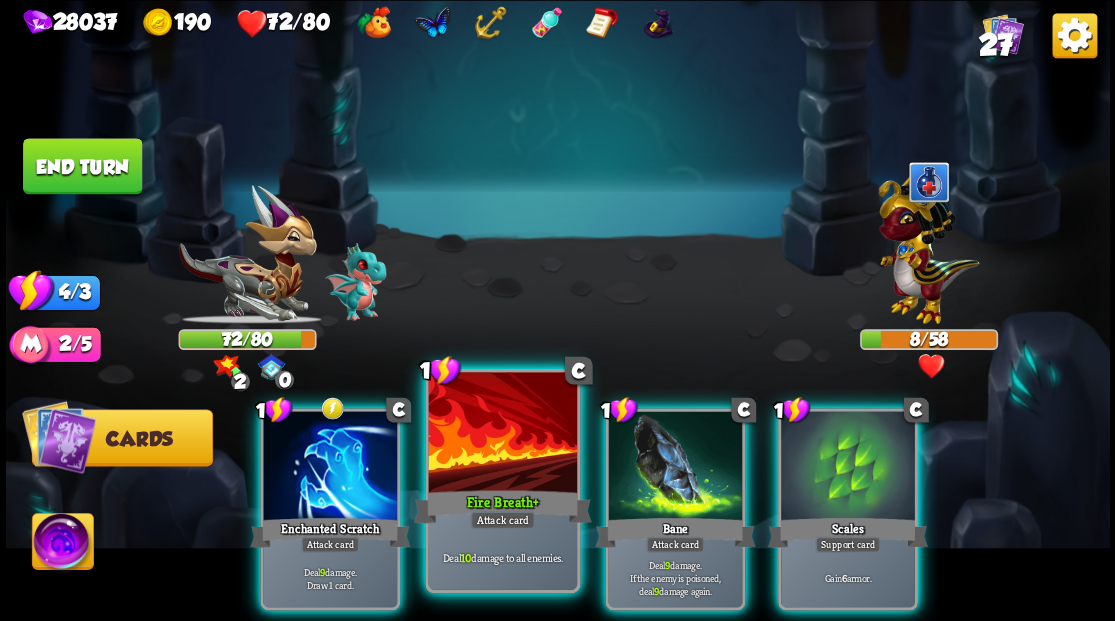 click at bounding box center [502, 434] 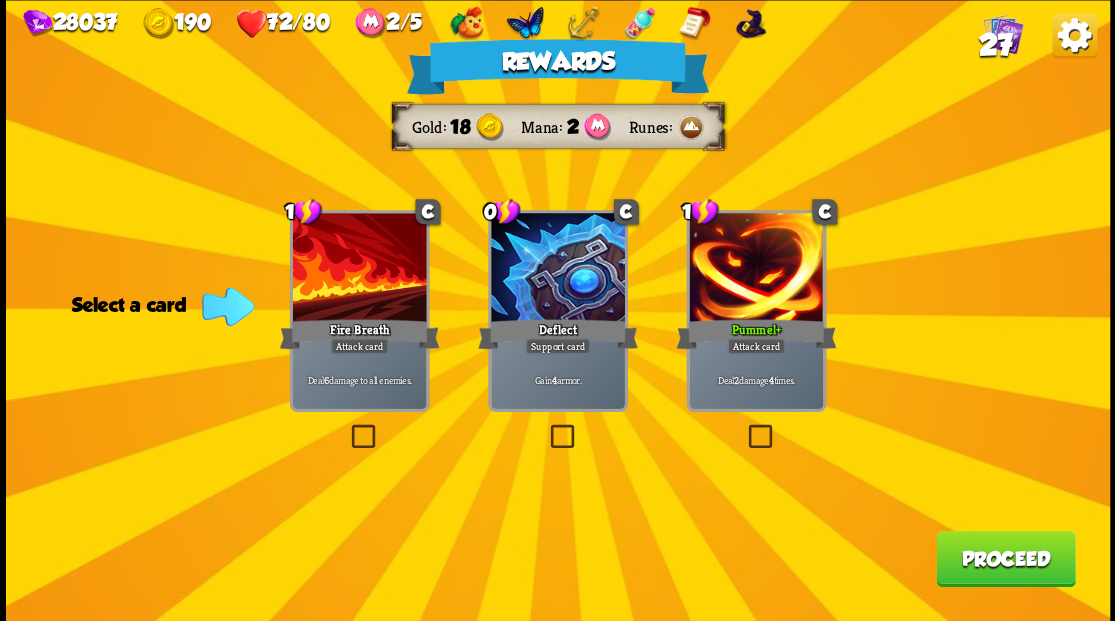 click on "27" at bounding box center (995, 45) 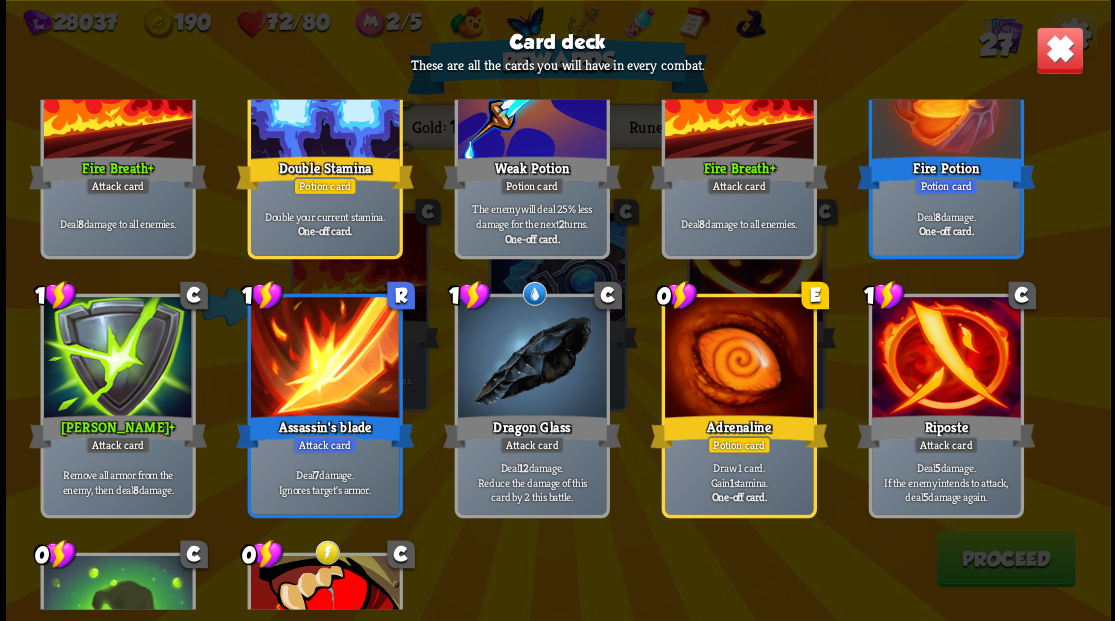 scroll, scrollTop: 1133, scrollLeft: 0, axis: vertical 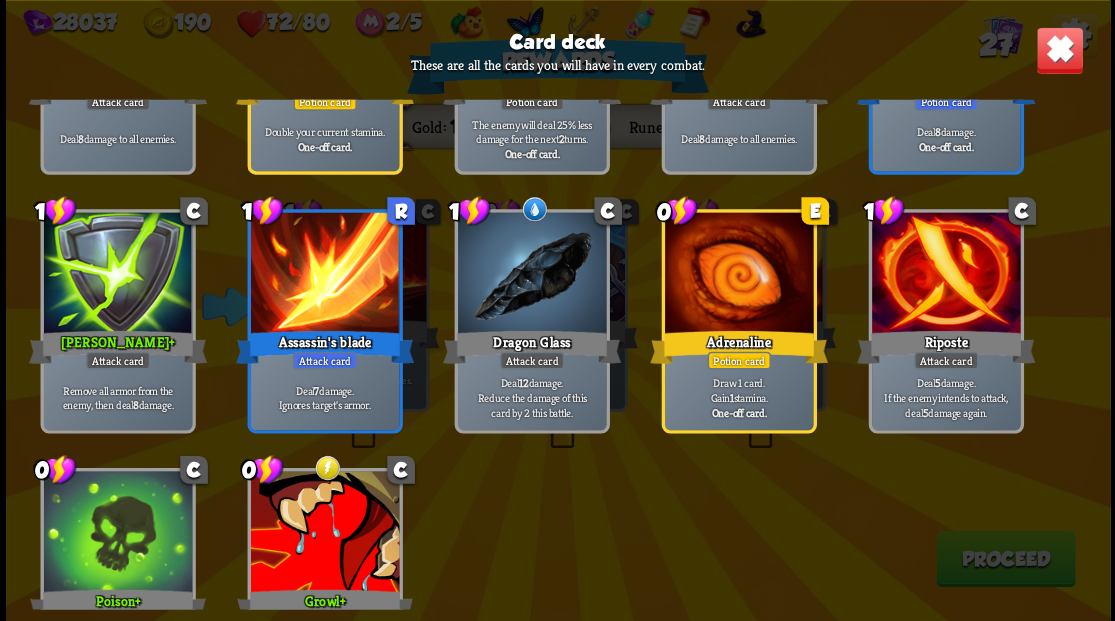 click at bounding box center [1059, 50] 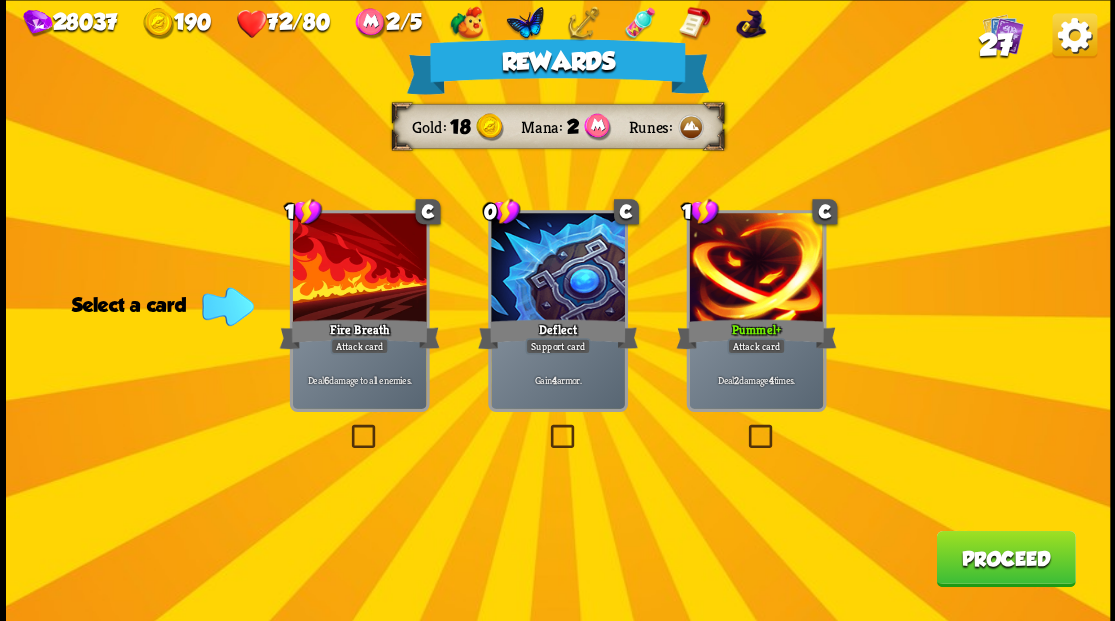 click on "Proceed" at bounding box center (1005, 558) 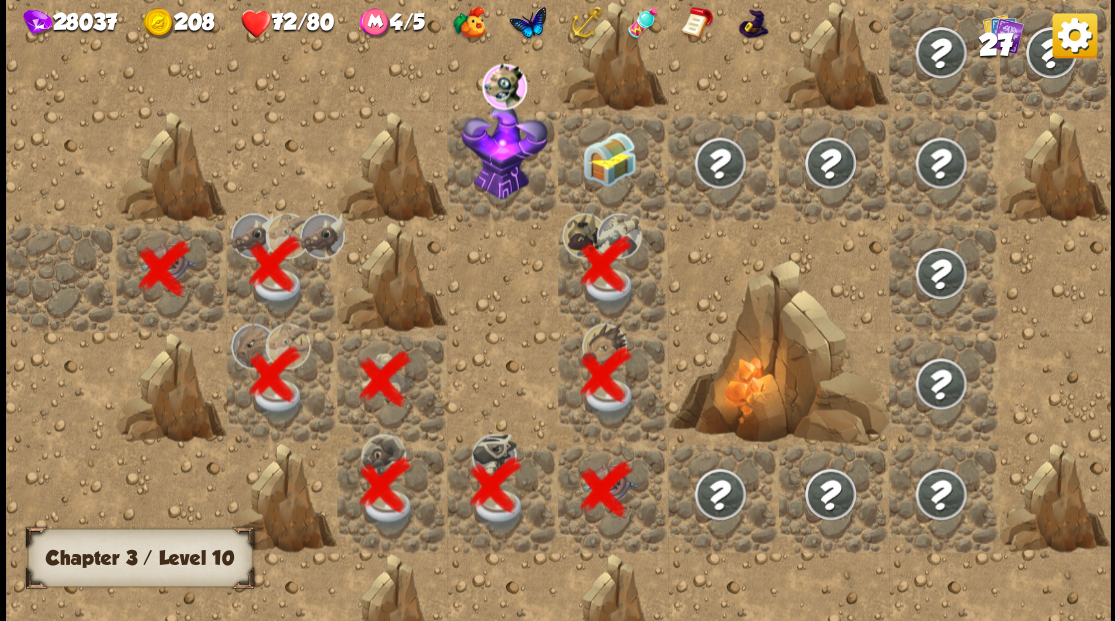 click at bounding box center (609, 158) 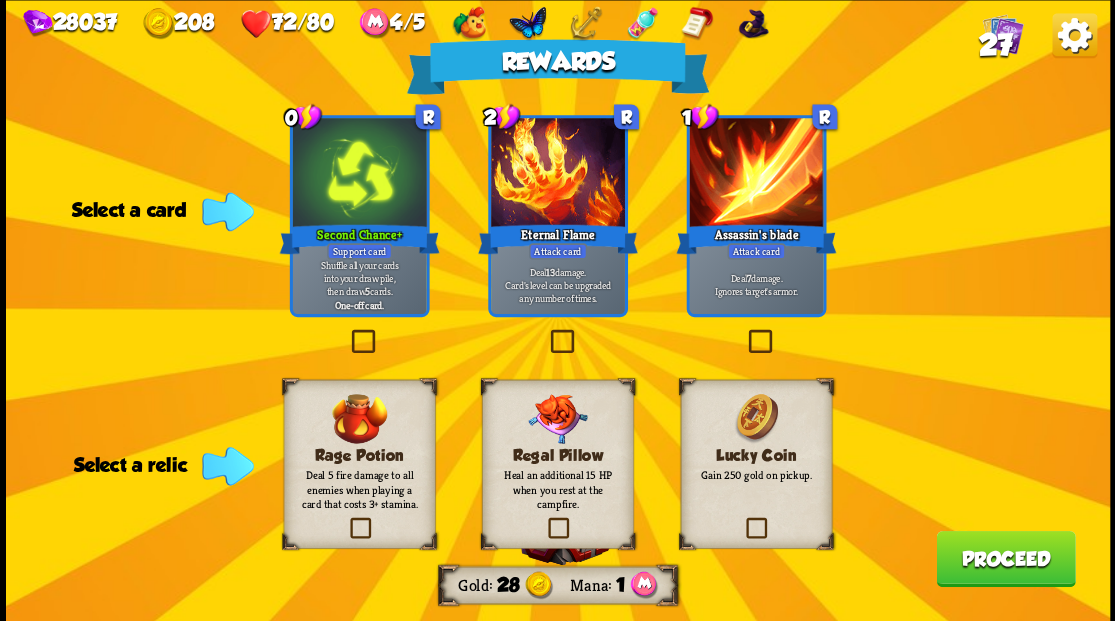 click at bounding box center (743, 520) 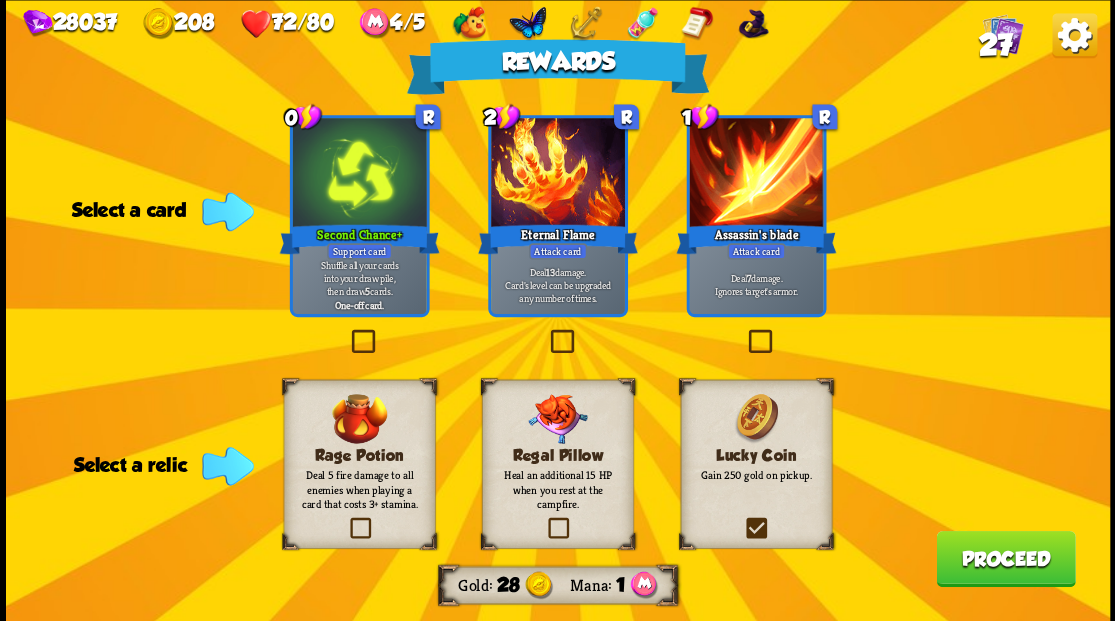 click at bounding box center [0, 0] 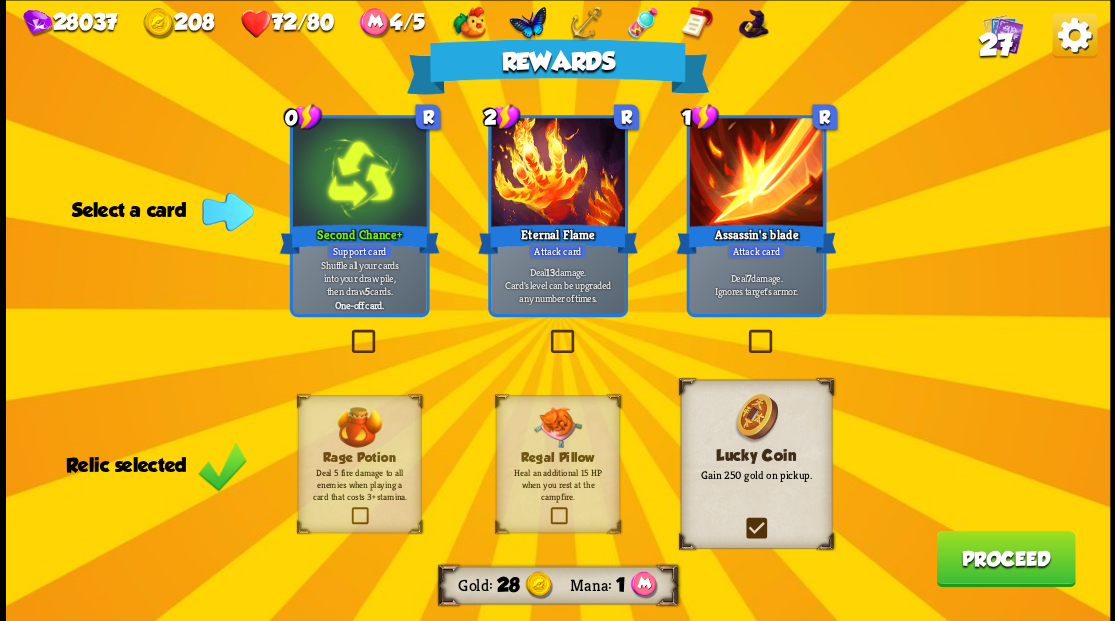 click at bounding box center [347, 332] 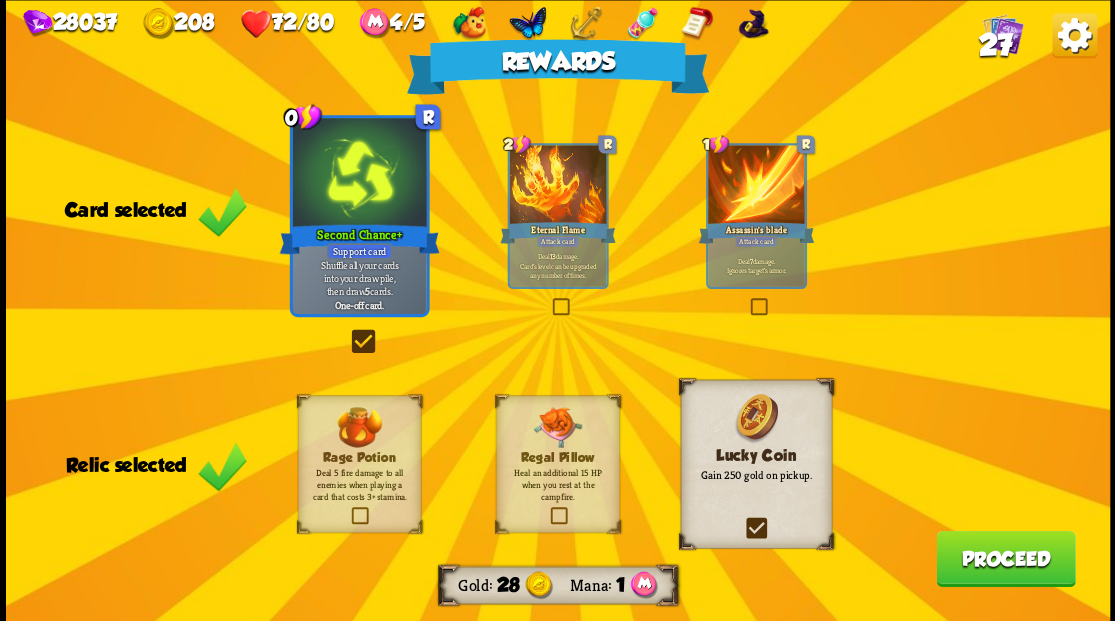click on "Proceed" at bounding box center (1005, 558) 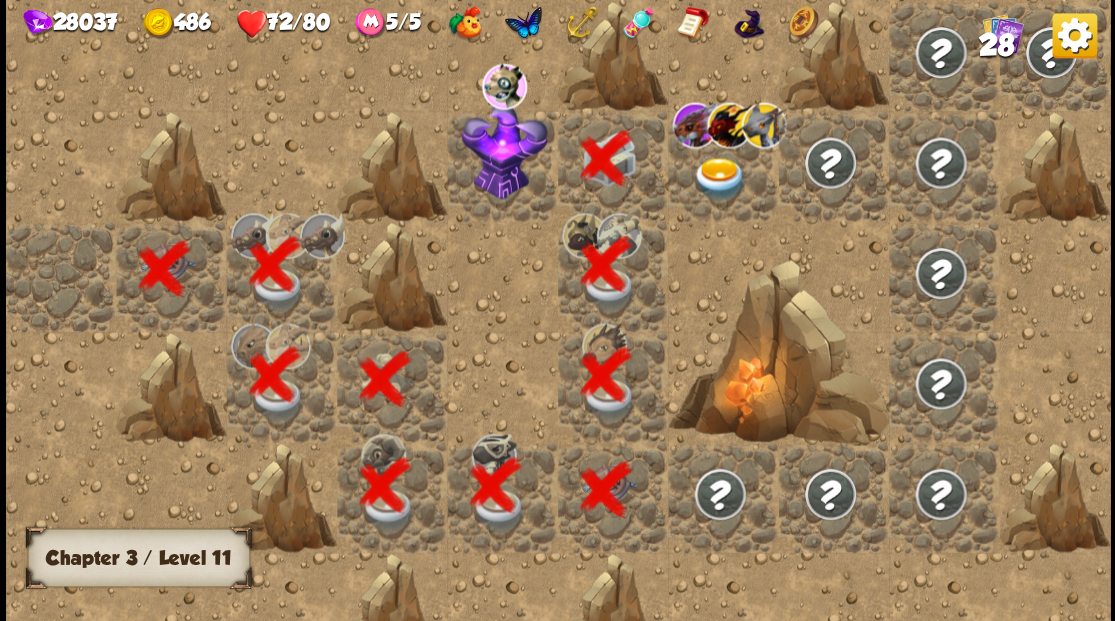 scroll, scrollTop: 0, scrollLeft: 384, axis: horizontal 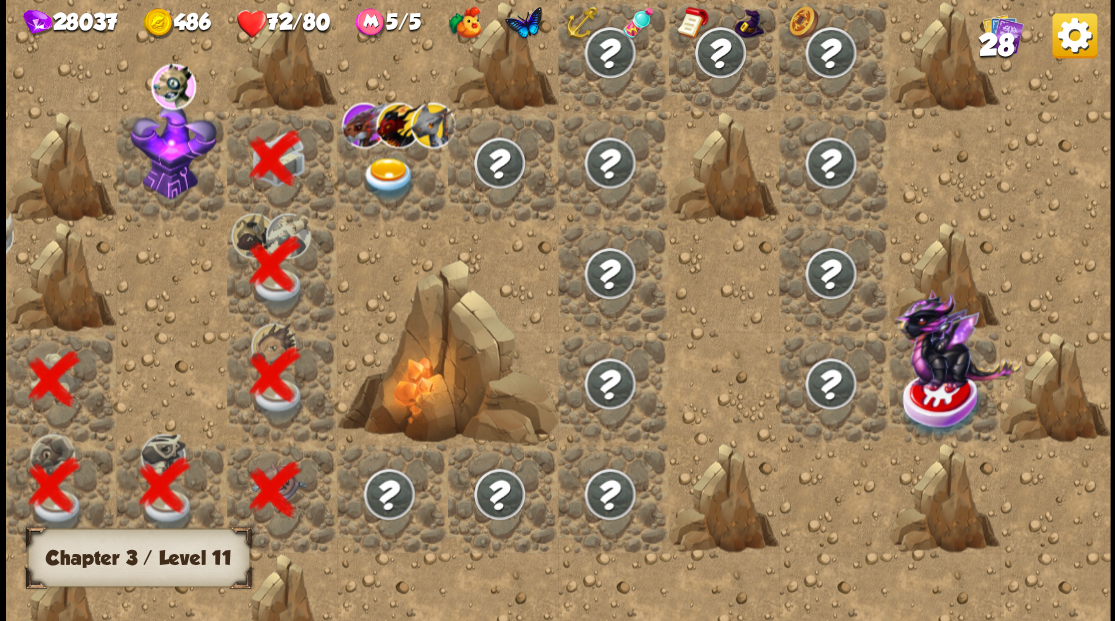 click at bounding box center [173, 150] 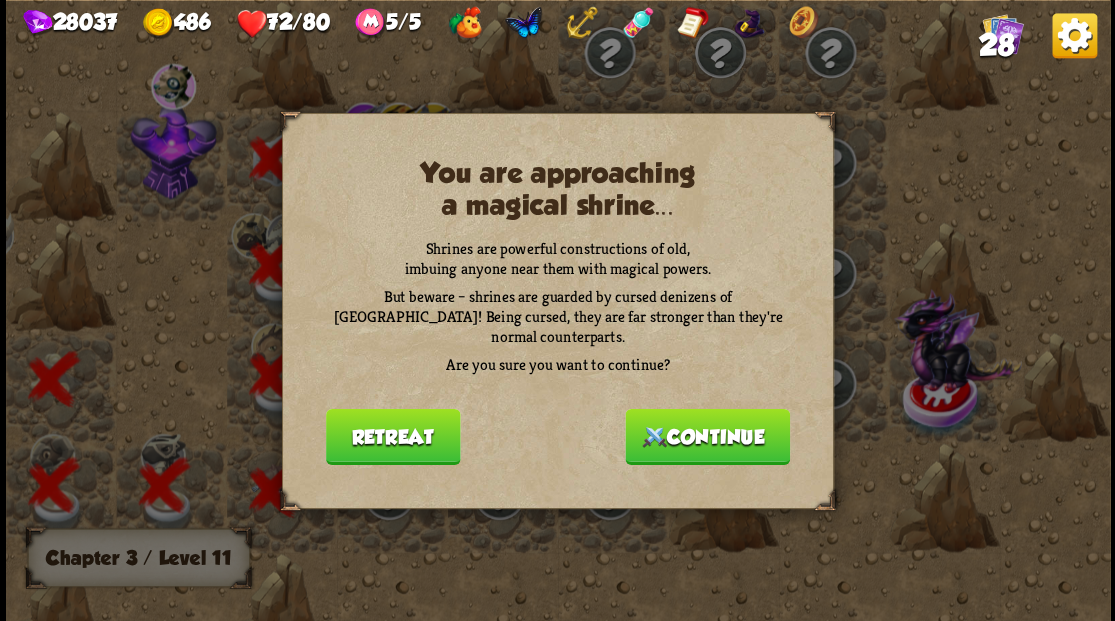 click on "Continue" at bounding box center [707, 436] 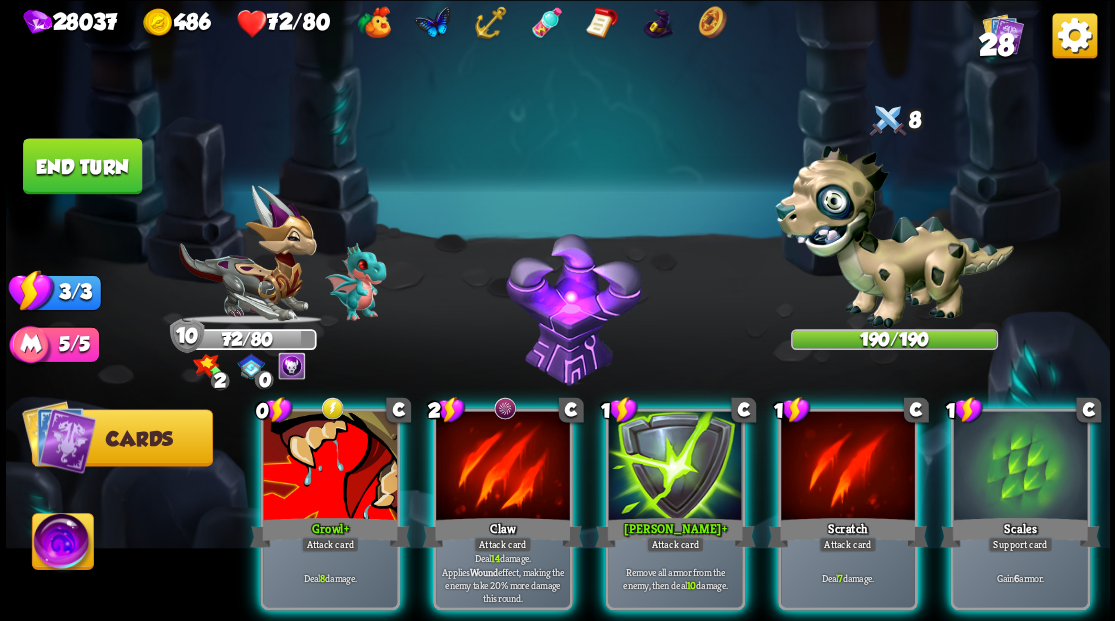 click at bounding box center (893, 232) 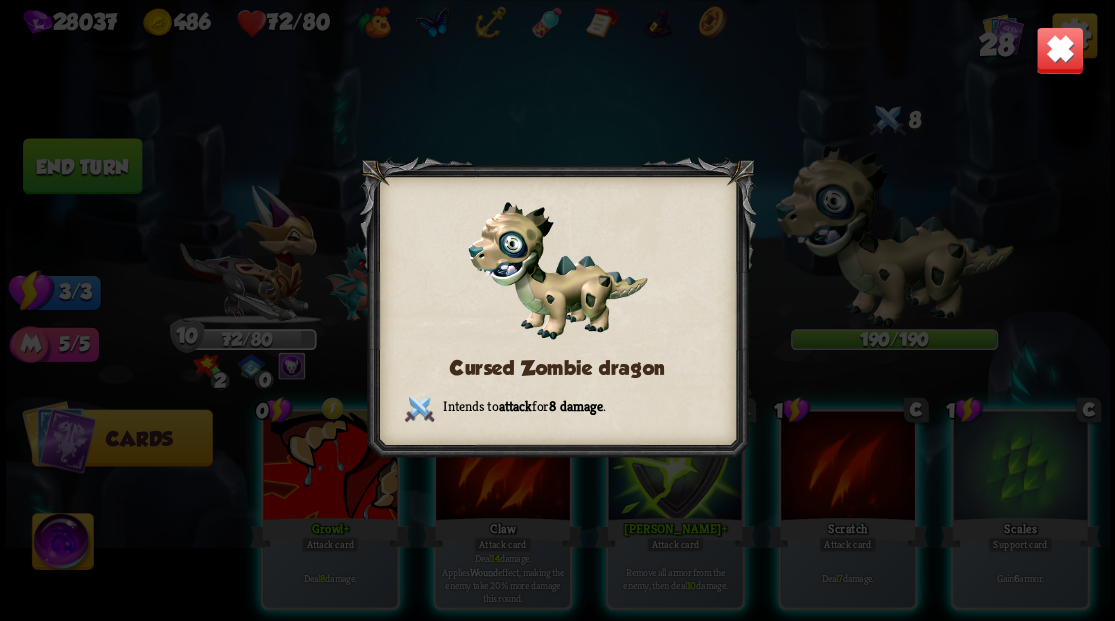 click at bounding box center (1059, 50) 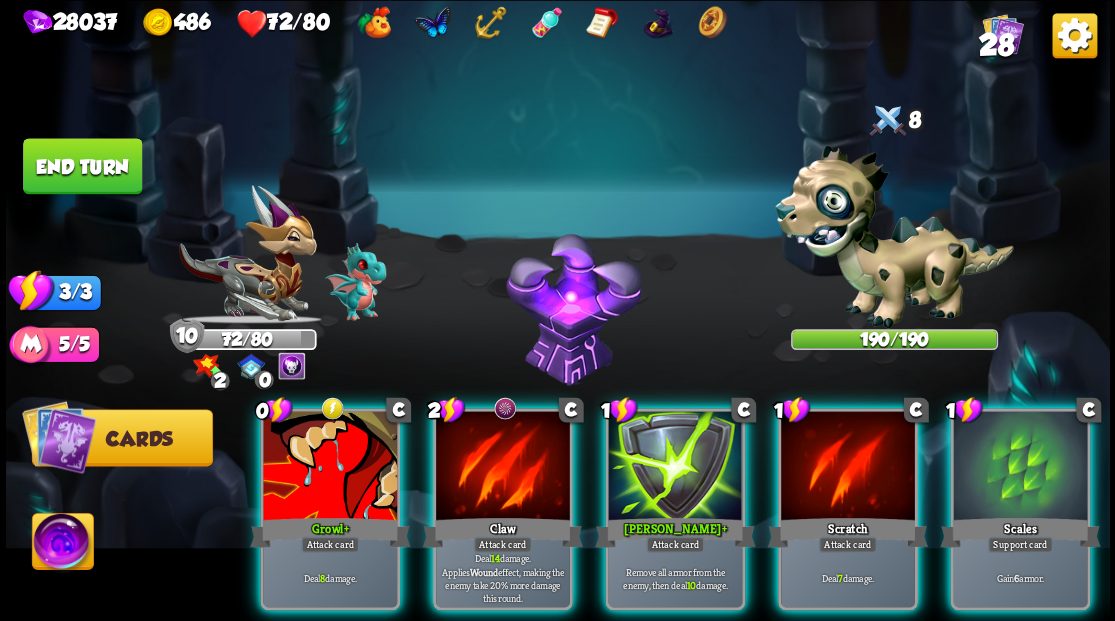 click at bounding box center [62, 544] 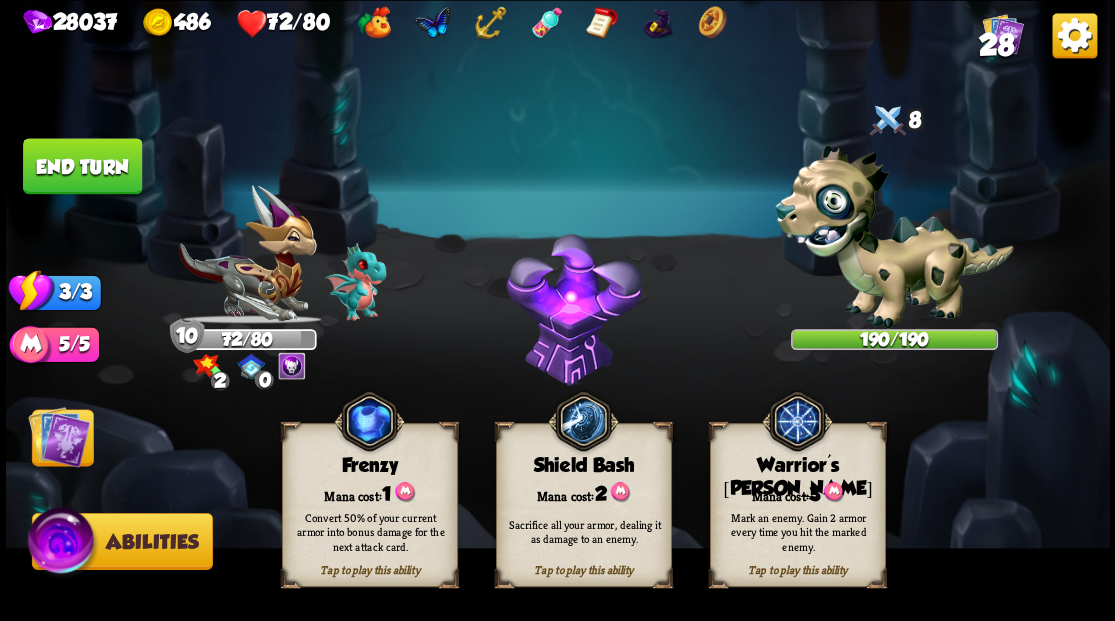 click on "Warrior's [PERSON_NAME]" at bounding box center (797, 477) 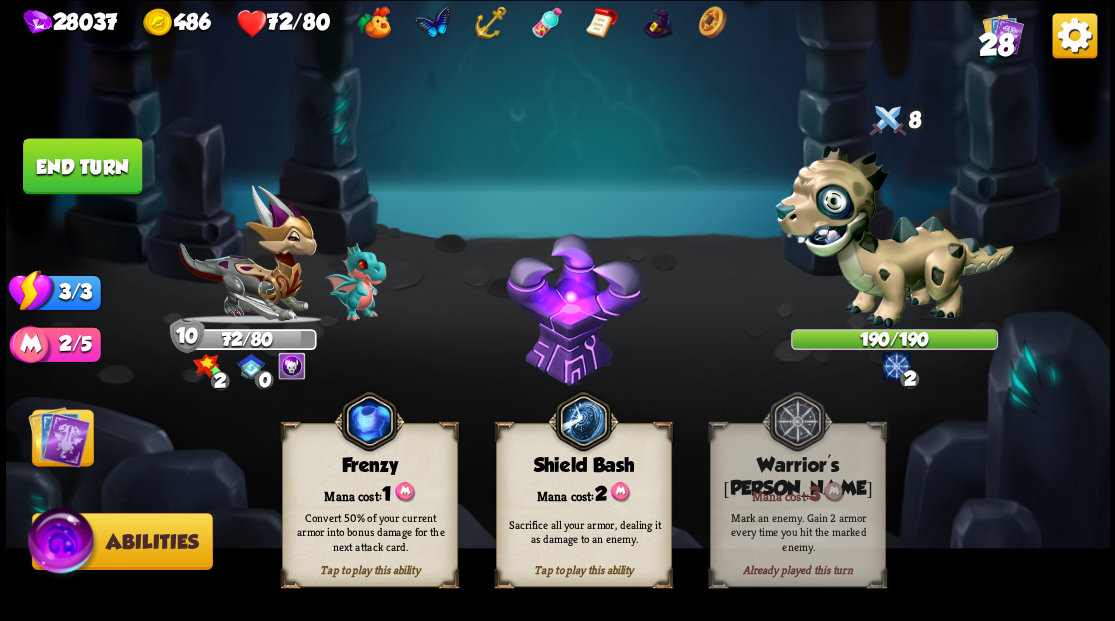 click at bounding box center [59, 436] 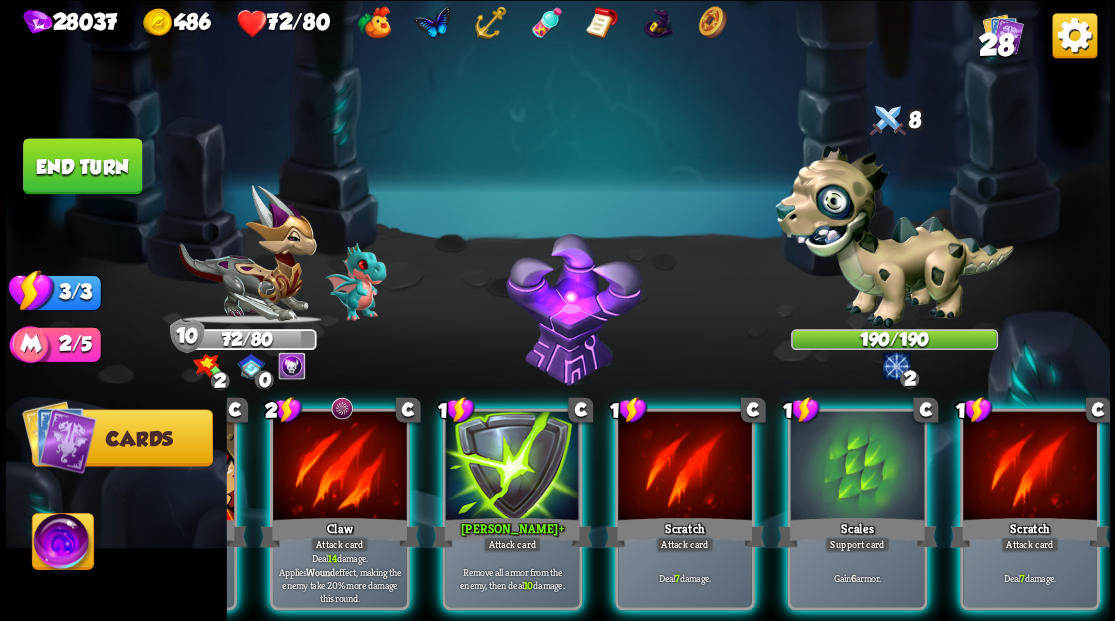 scroll, scrollTop: 0, scrollLeft: 0, axis: both 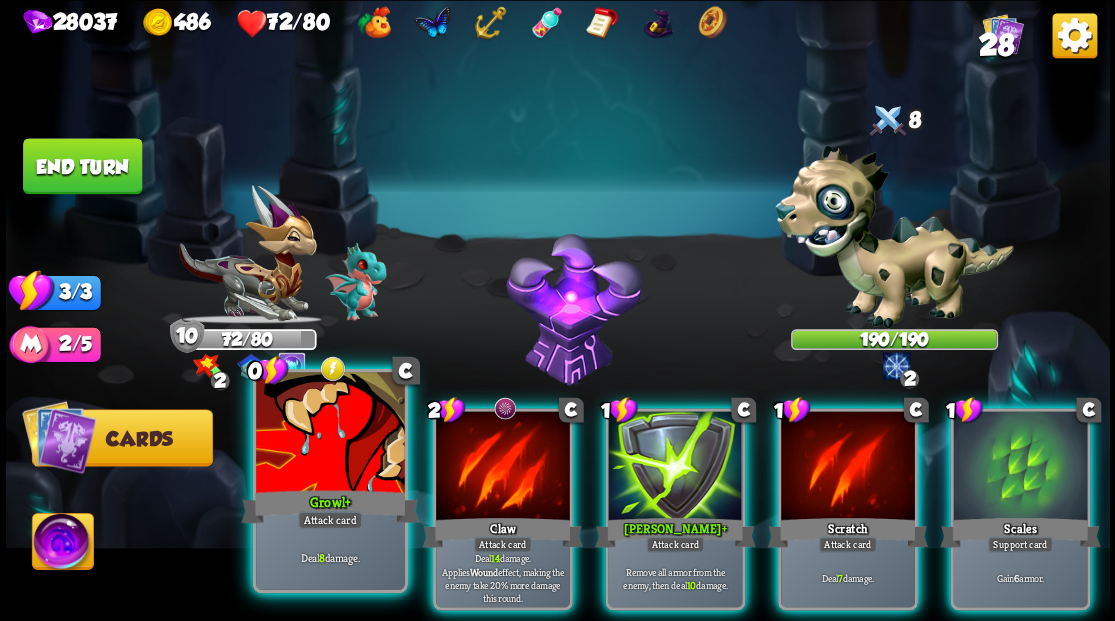 click on "Growl +" at bounding box center (330, 506) 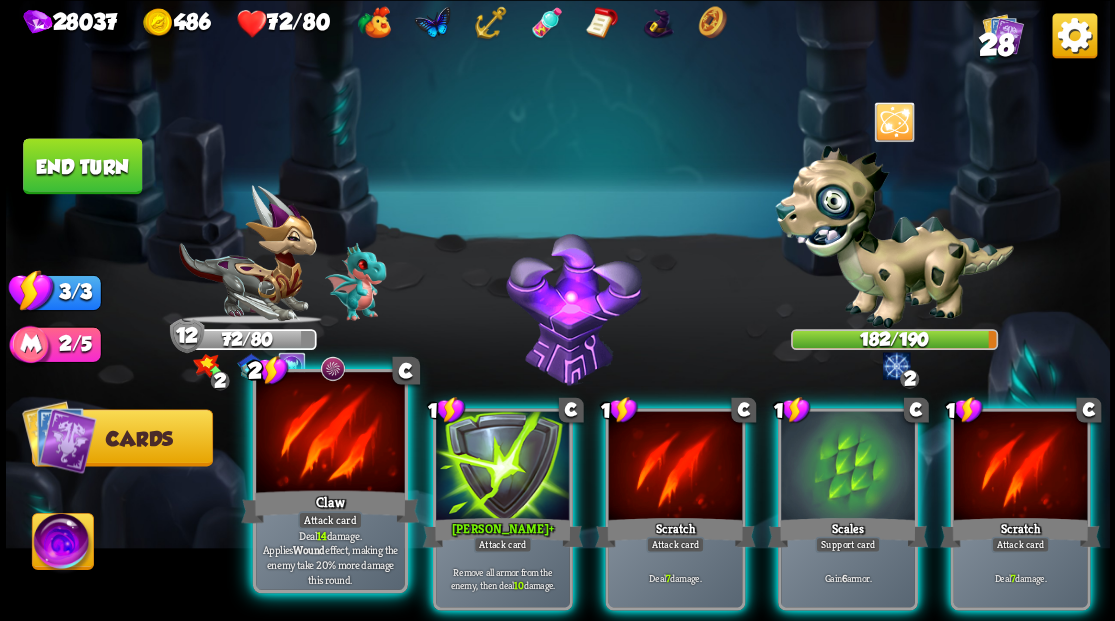 click at bounding box center (330, 434) 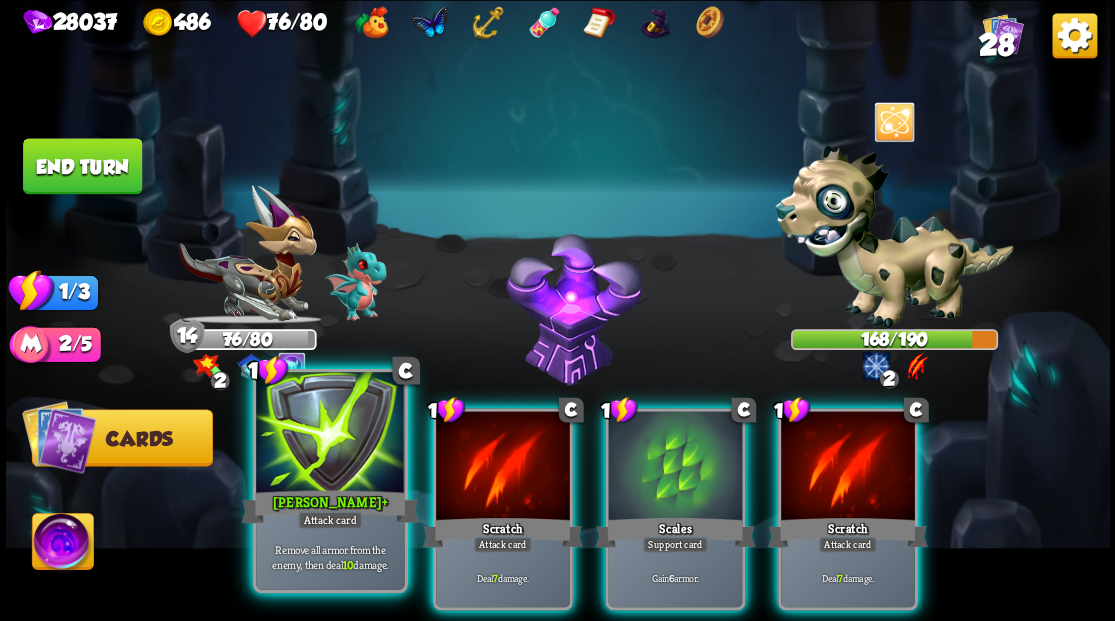 click at bounding box center (330, 434) 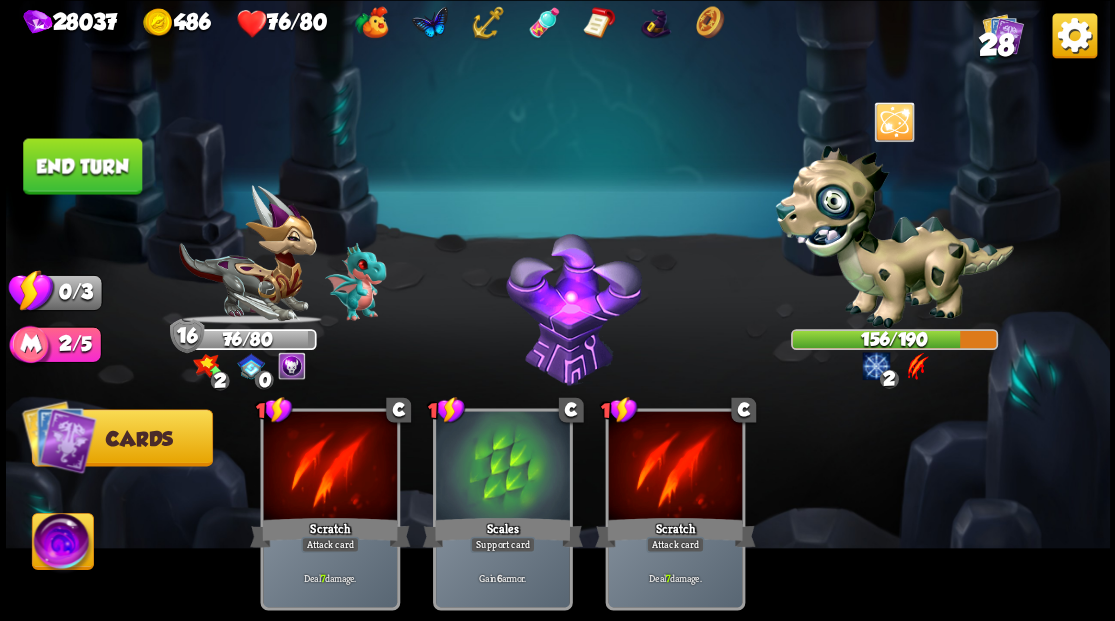 click on "End turn" at bounding box center [82, 166] 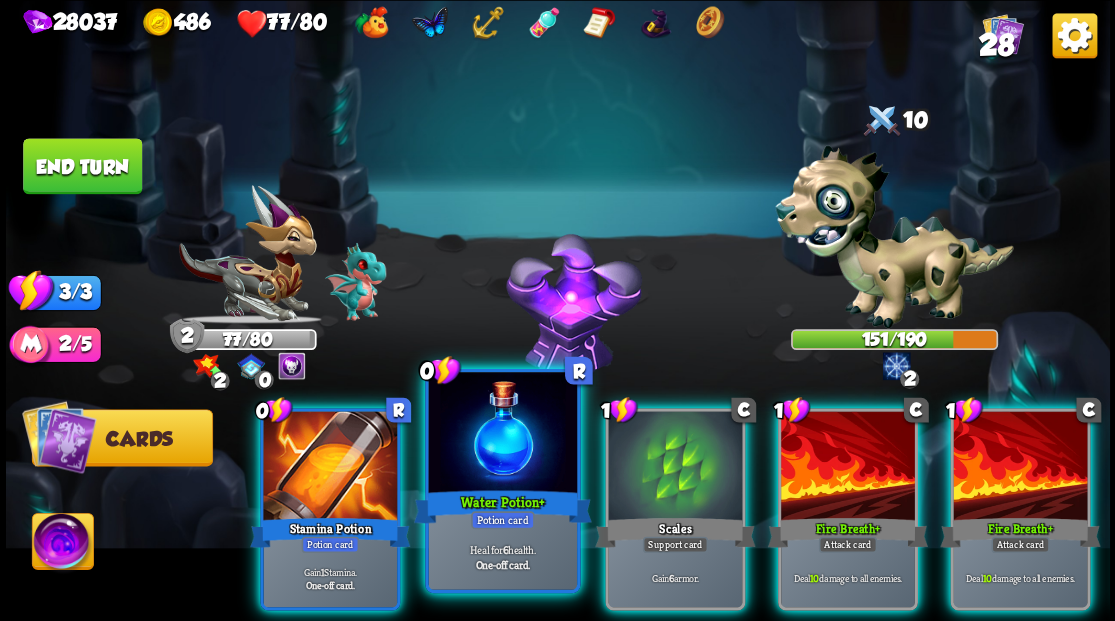 click at bounding box center (502, 434) 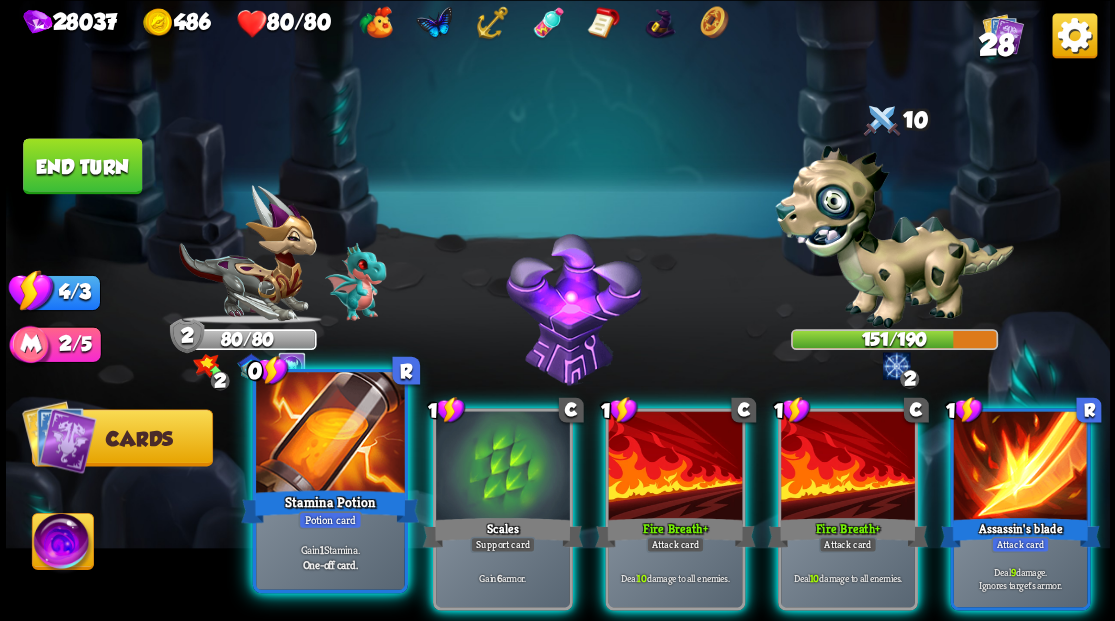 click at bounding box center (330, 434) 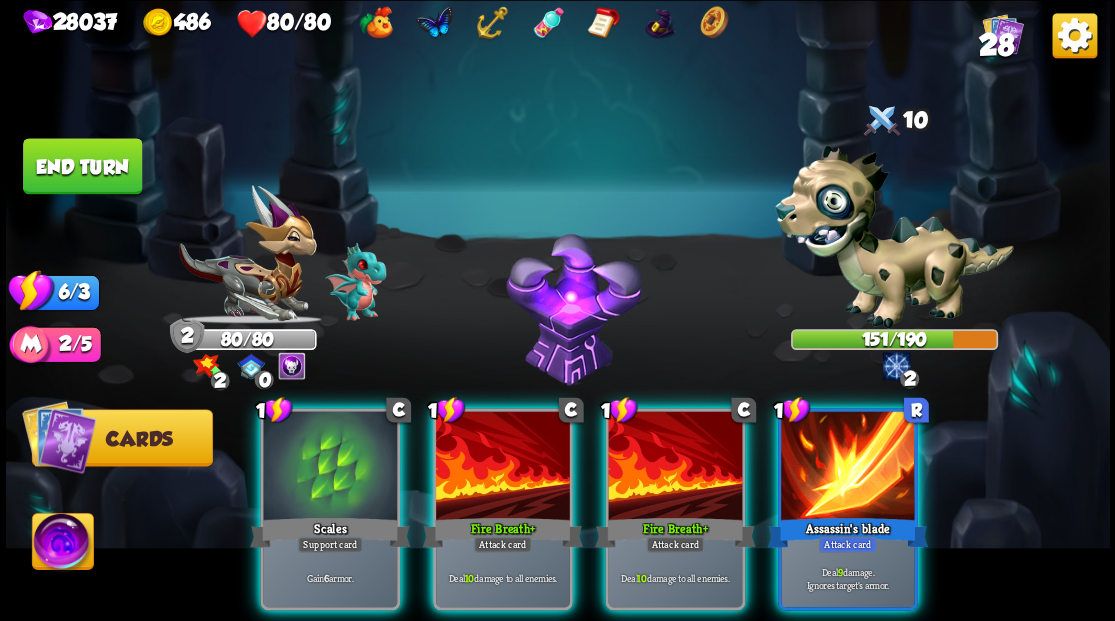click at bounding box center [330, 467] 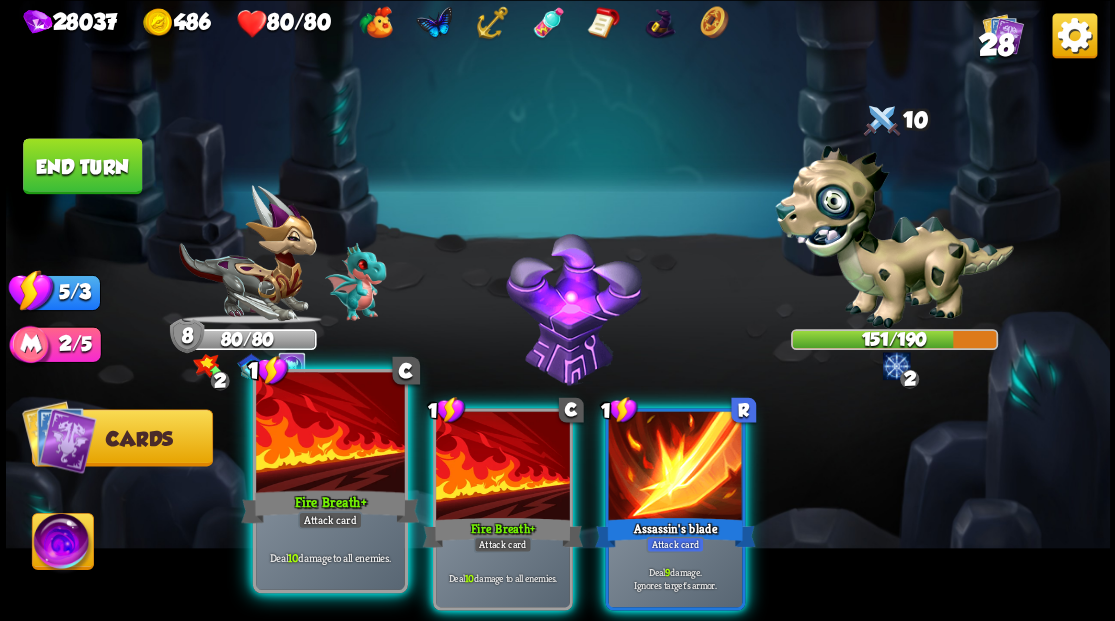 click at bounding box center (330, 434) 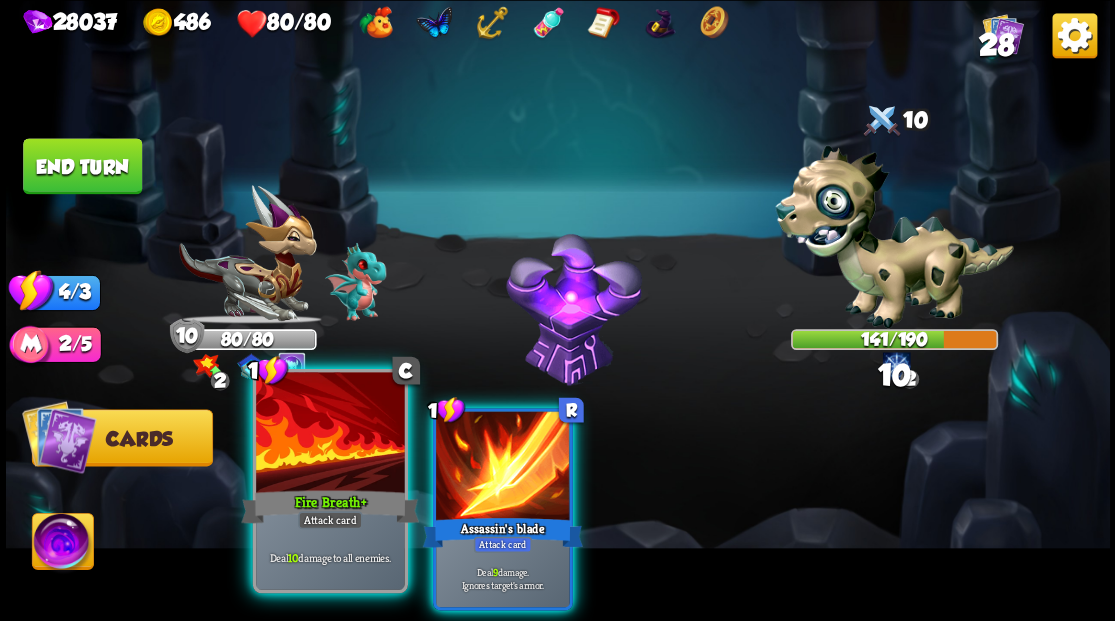 click at bounding box center (330, 434) 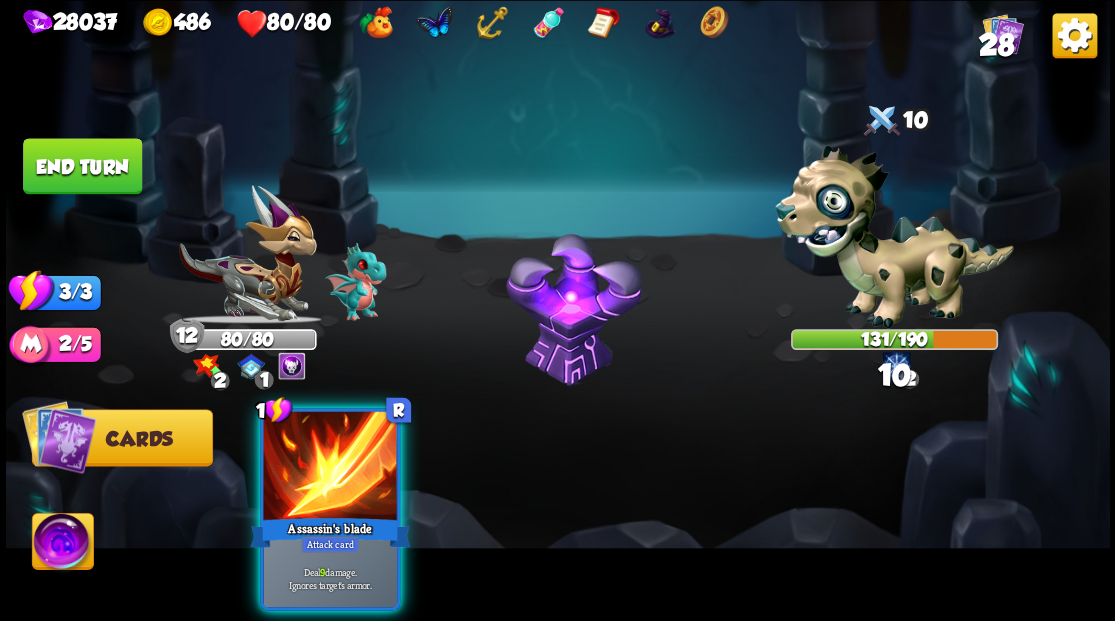click at bounding box center [330, 467] 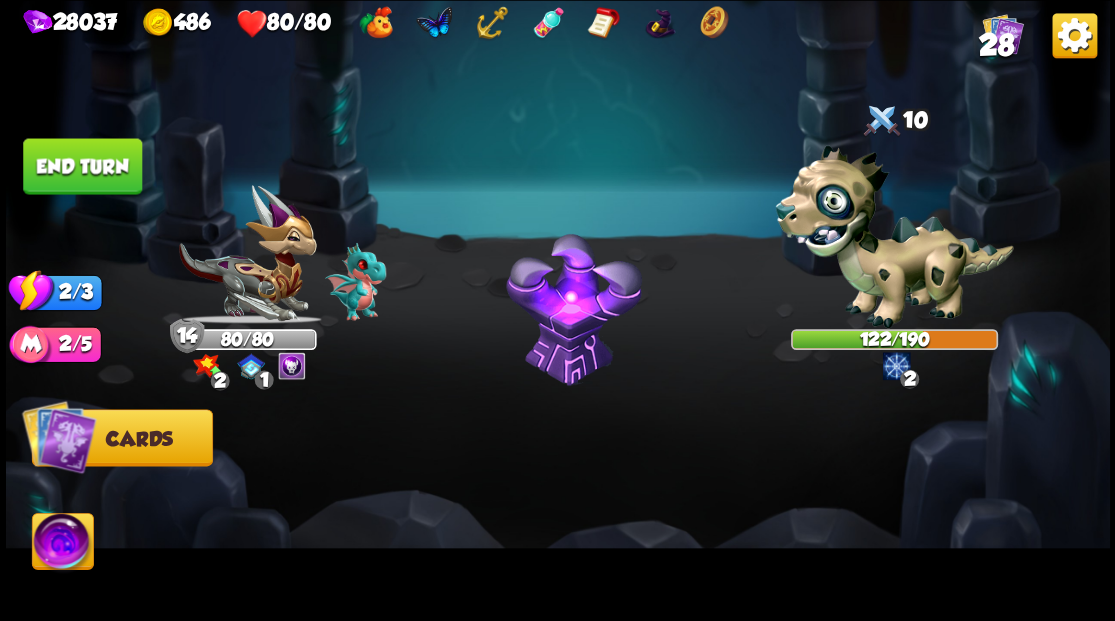 click on "End turn" at bounding box center [82, 166] 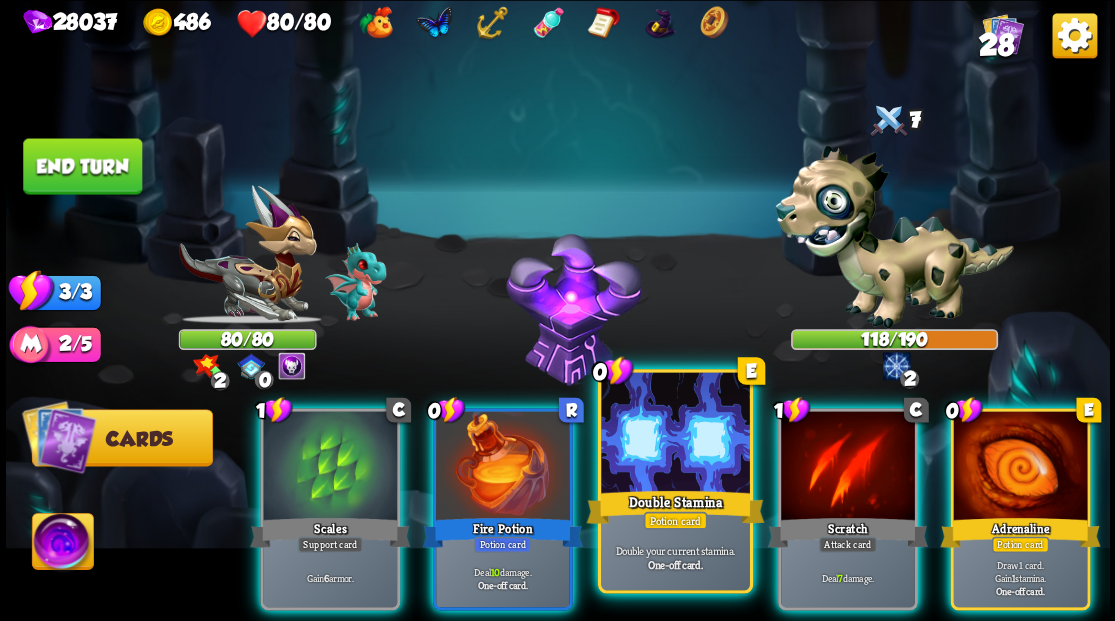 click at bounding box center [675, 434] 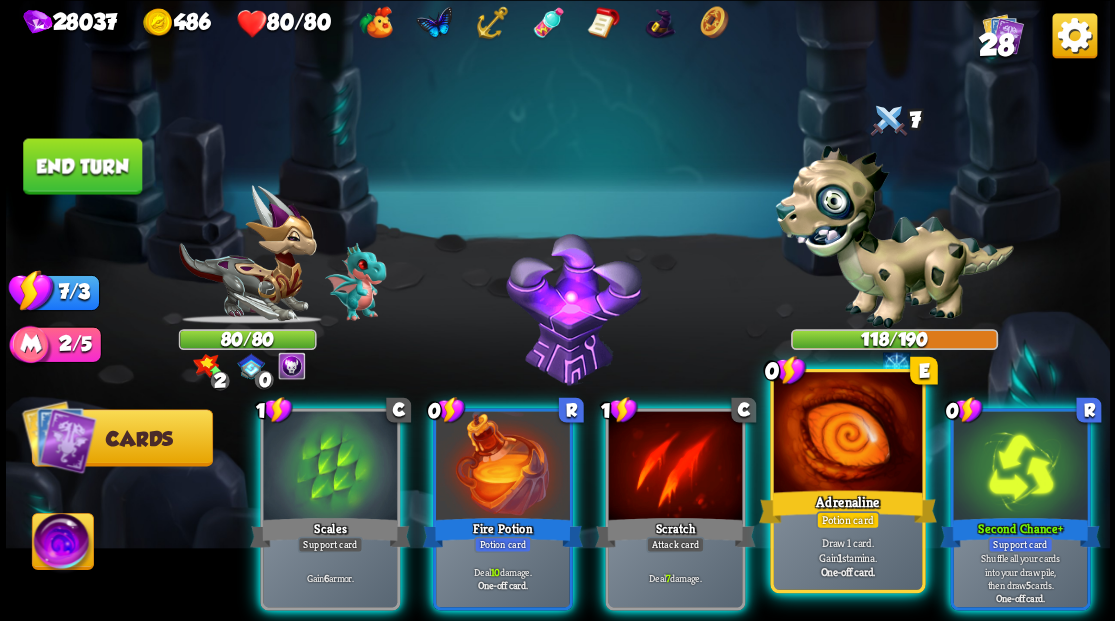click at bounding box center [847, 434] 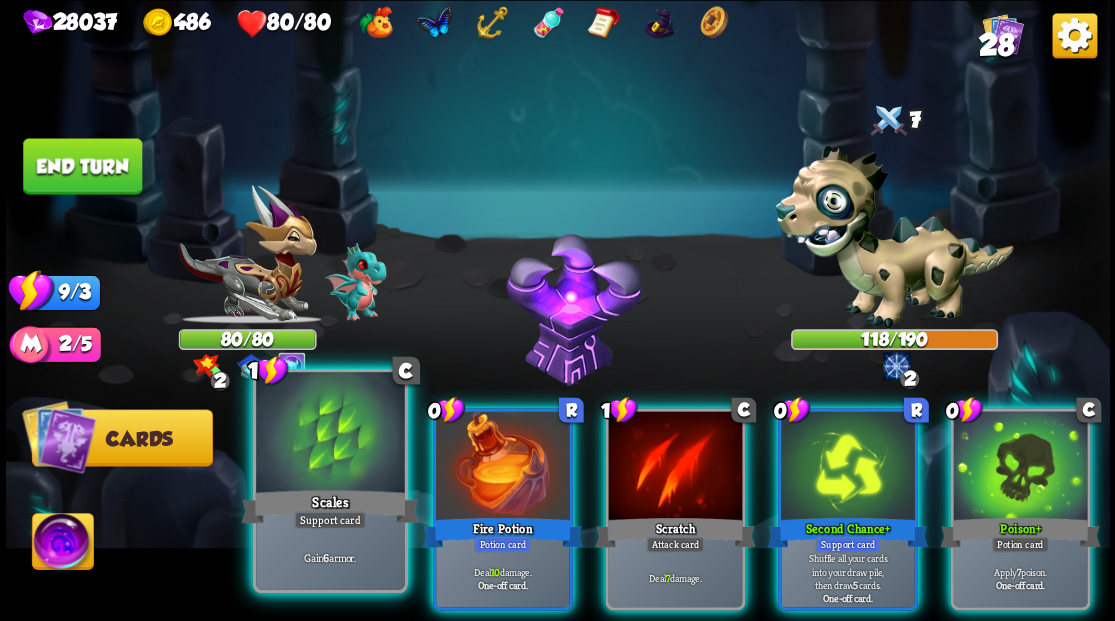 click at bounding box center [330, 434] 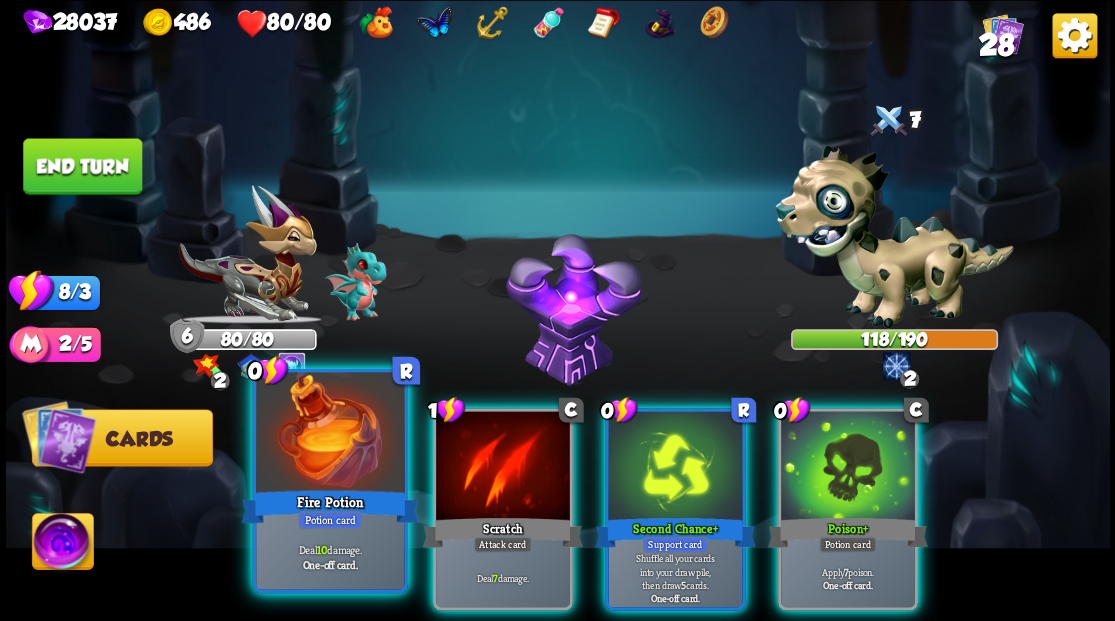 click at bounding box center [330, 434] 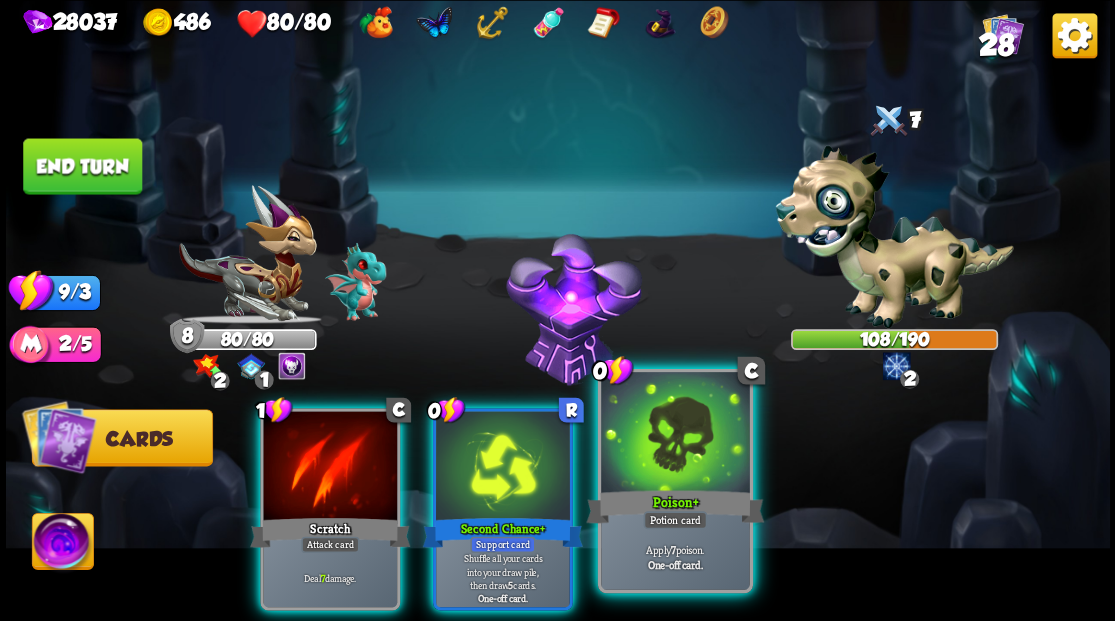 click at bounding box center [675, 434] 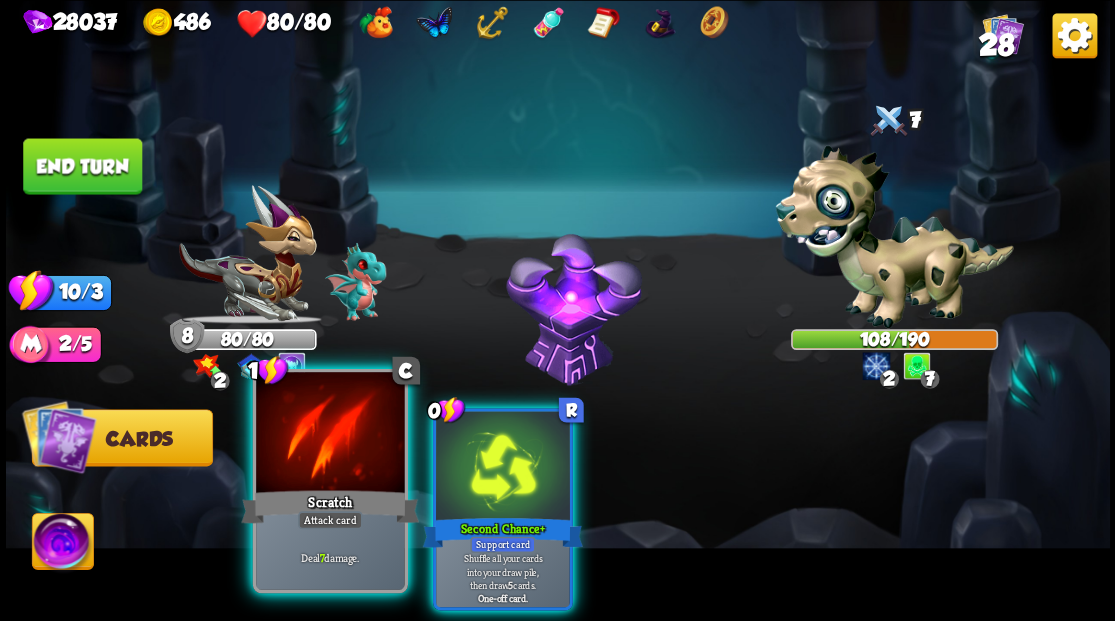 click at bounding box center [330, 434] 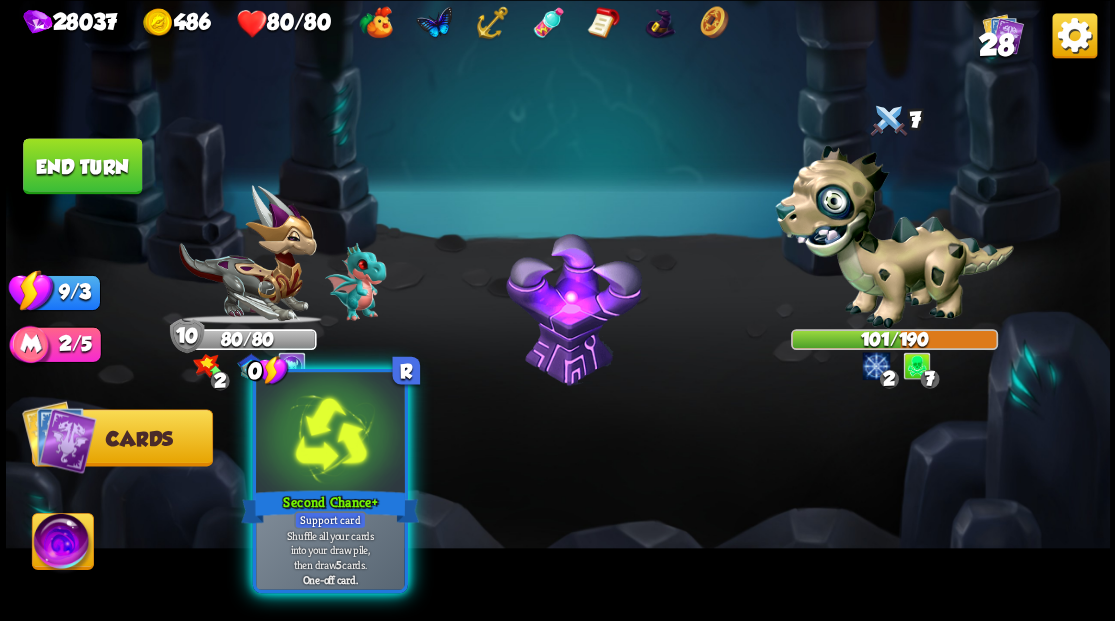click at bounding box center [330, 434] 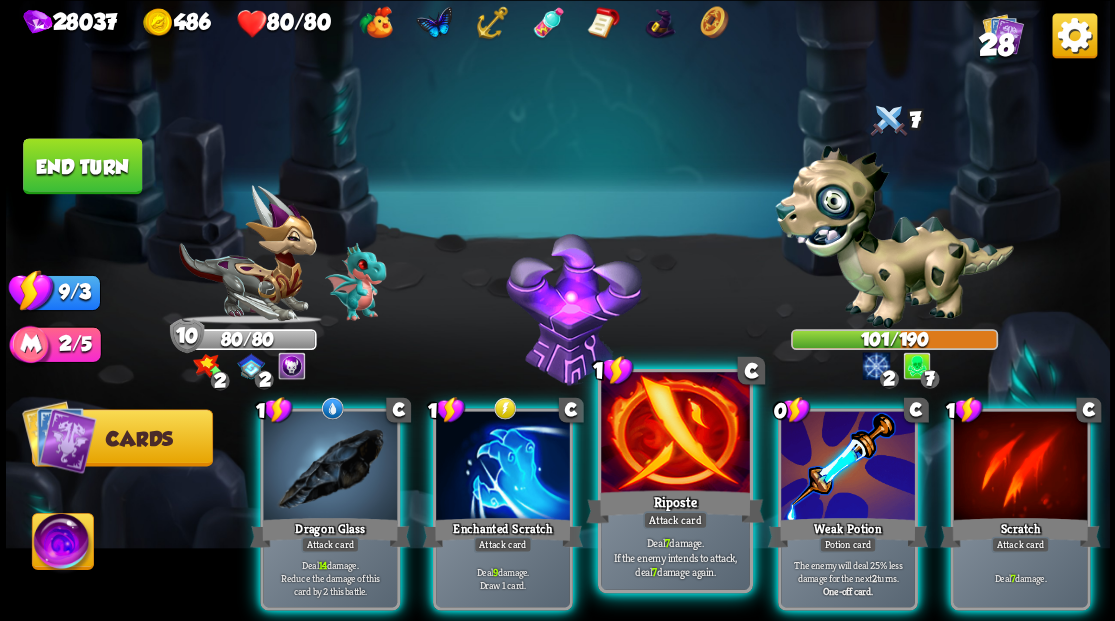 click at bounding box center [675, 434] 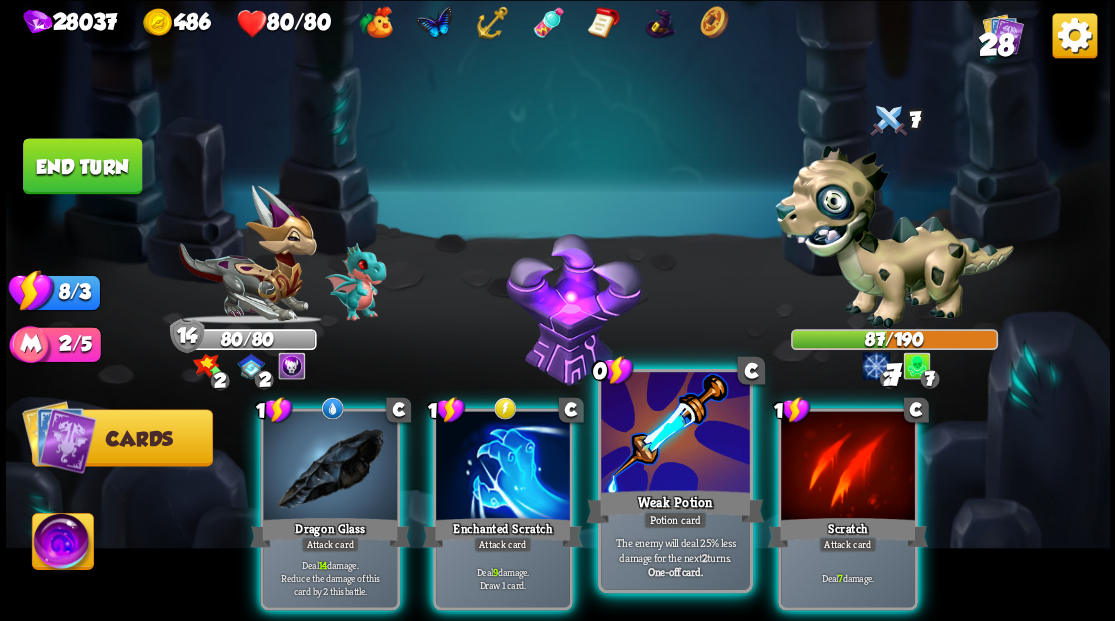 click at bounding box center [675, 434] 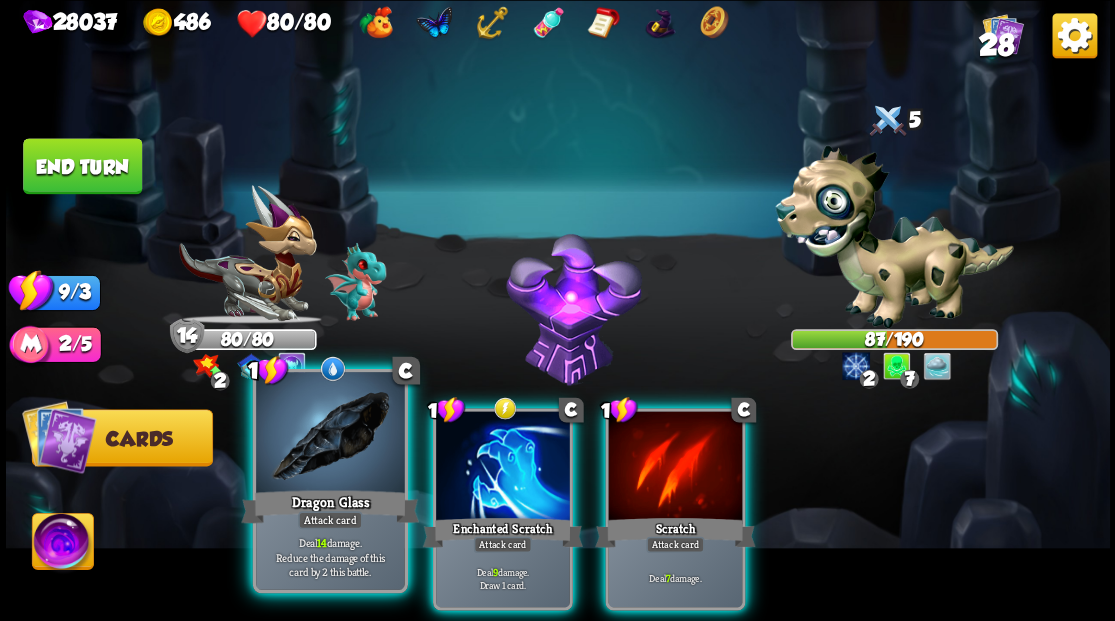 click at bounding box center [330, 434] 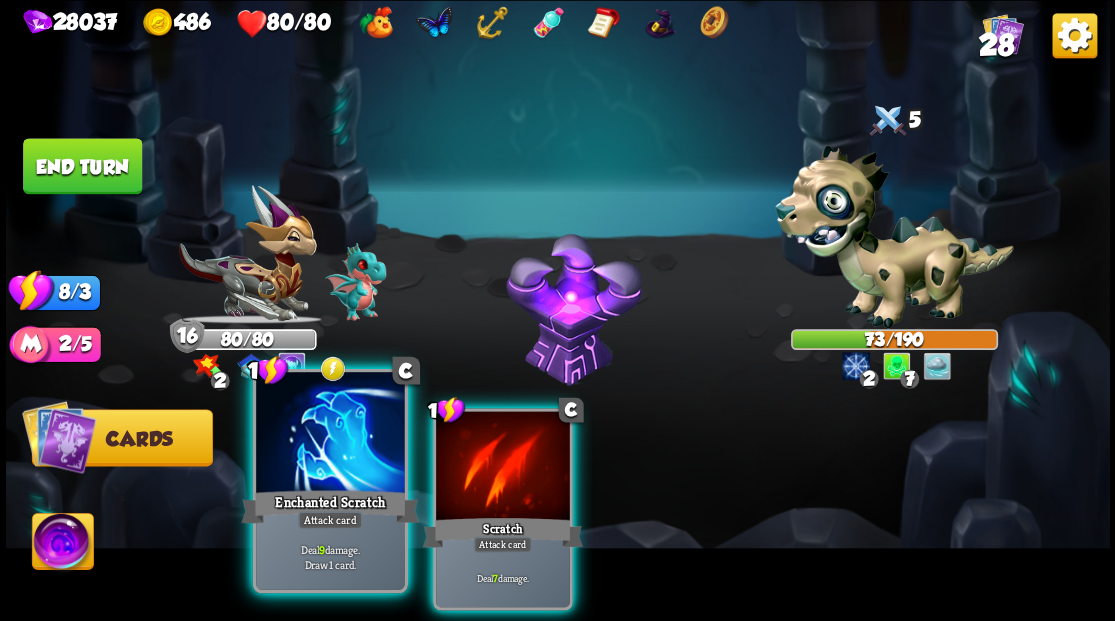 click at bounding box center (330, 434) 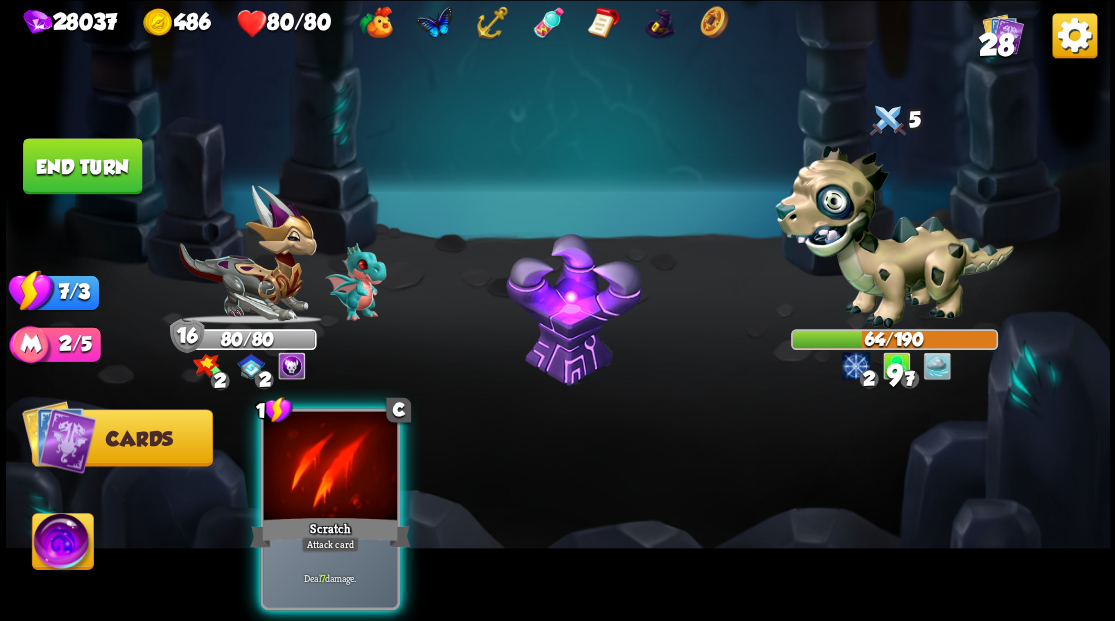 click at bounding box center (330, 467) 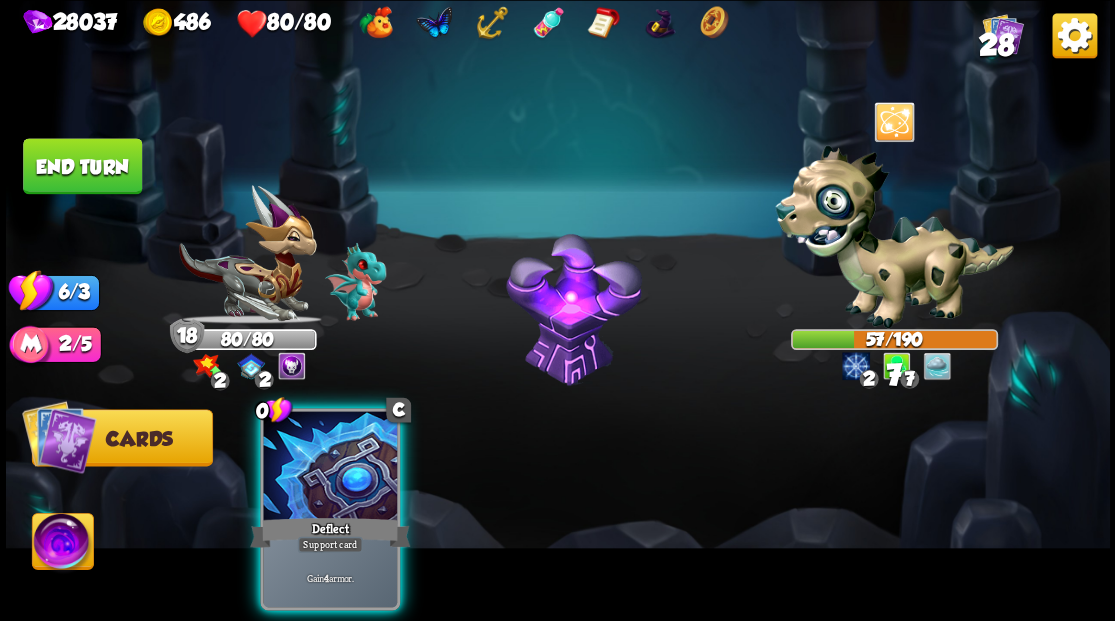 click at bounding box center [330, 467] 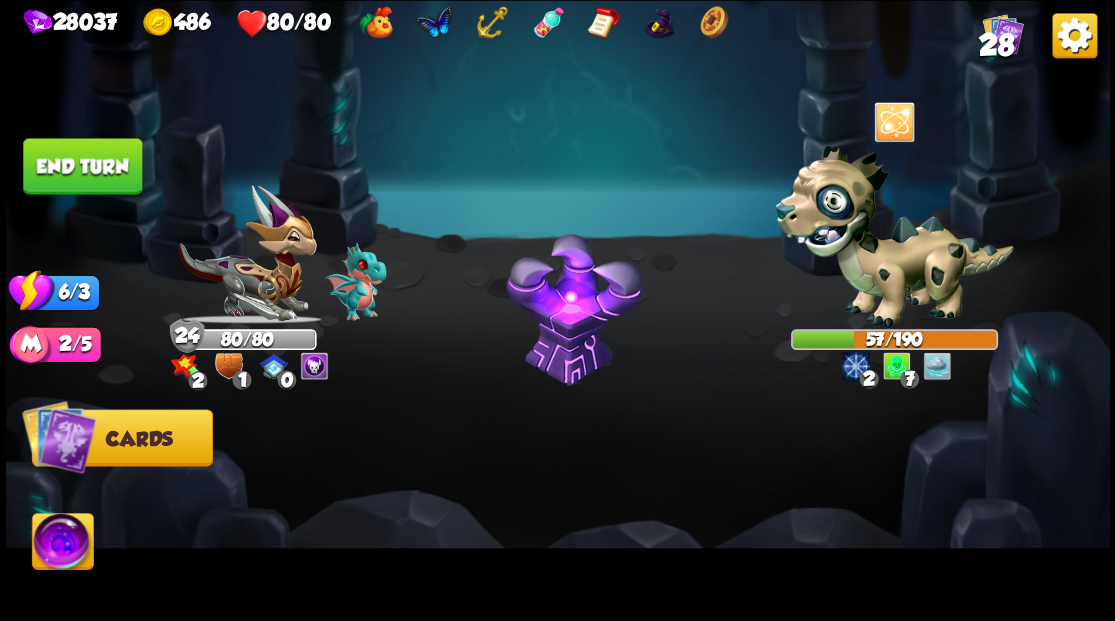 click on "End turn" at bounding box center (82, 166) 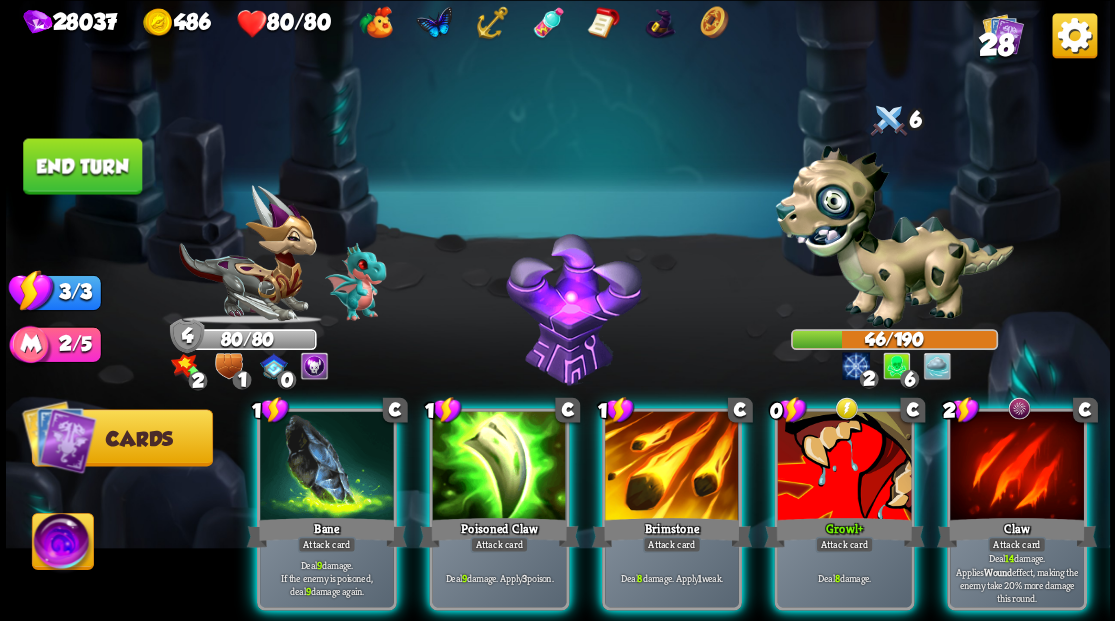 scroll, scrollTop: 0, scrollLeft: 0, axis: both 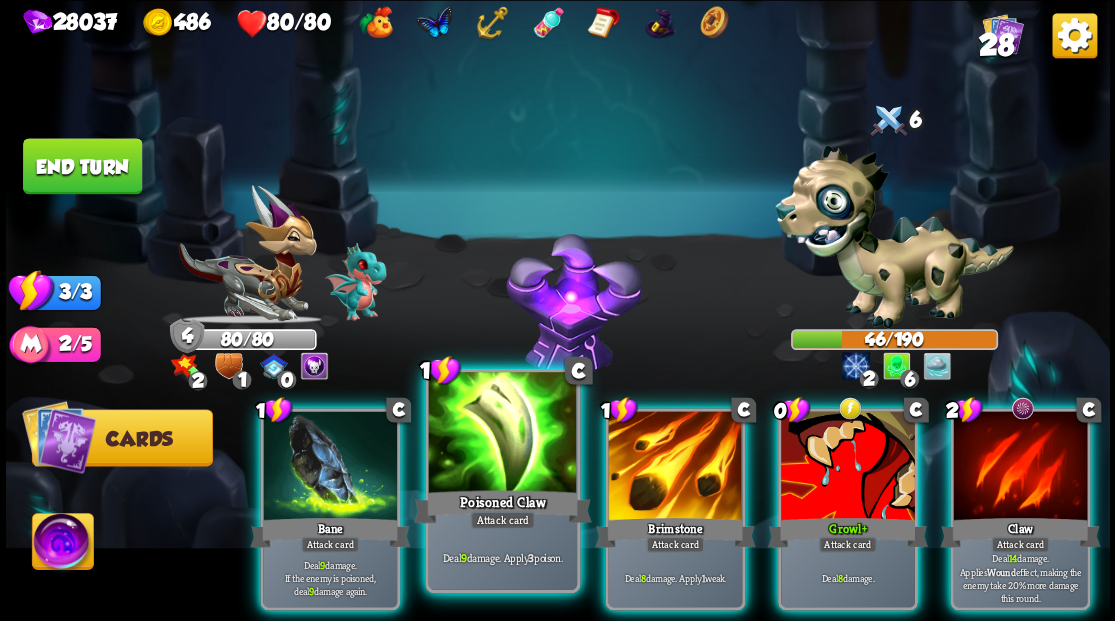 click at bounding box center (502, 434) 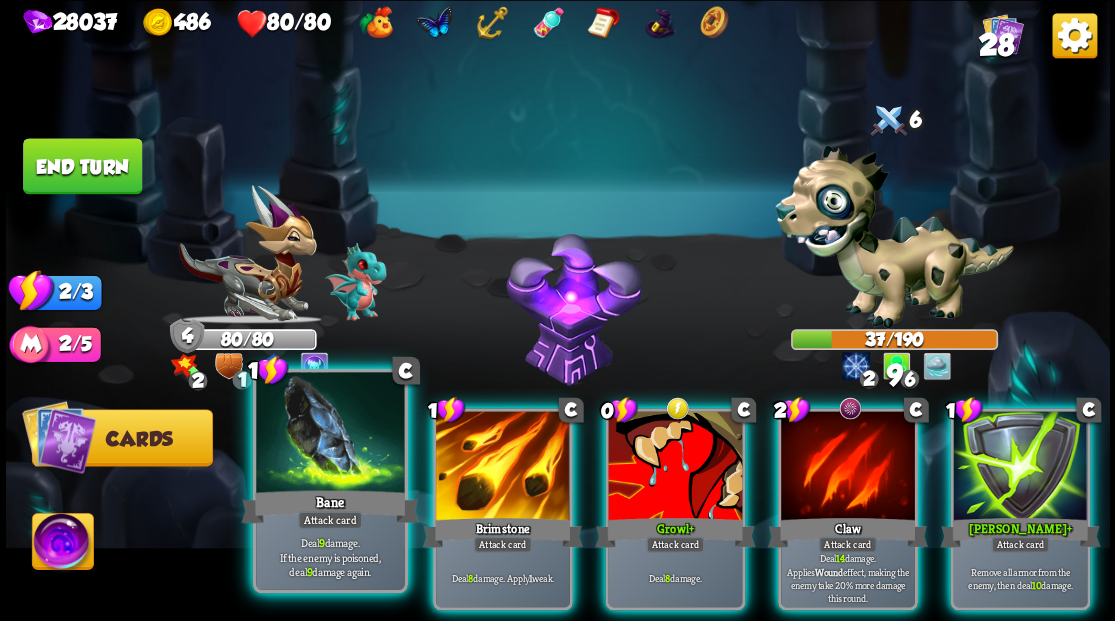 click at bounding box center [330, 434] 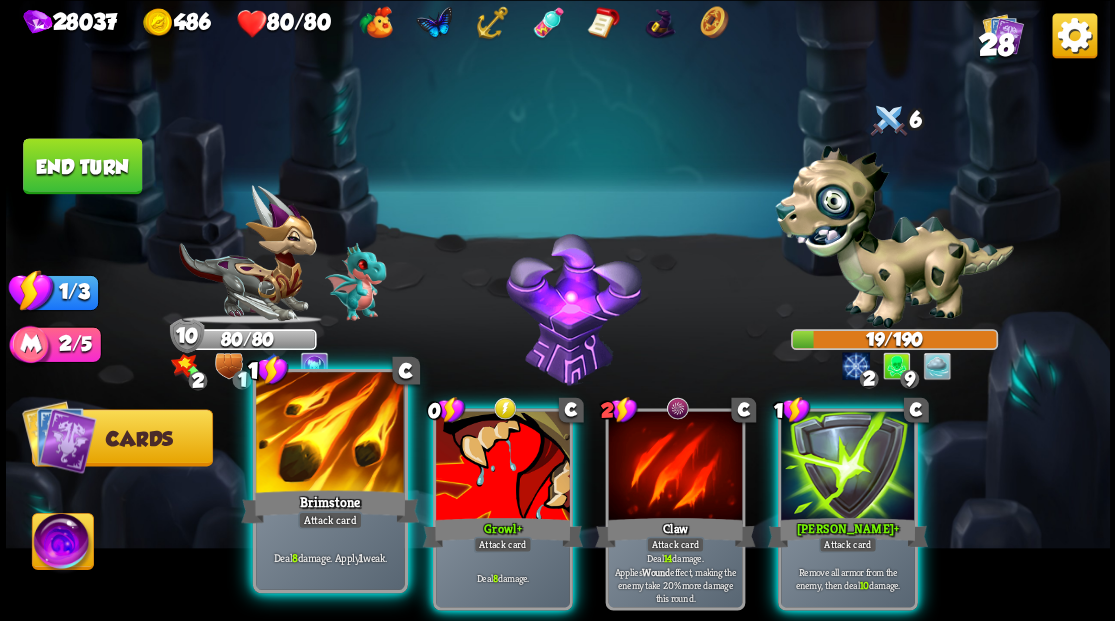 click at bounding box center (330, 434) 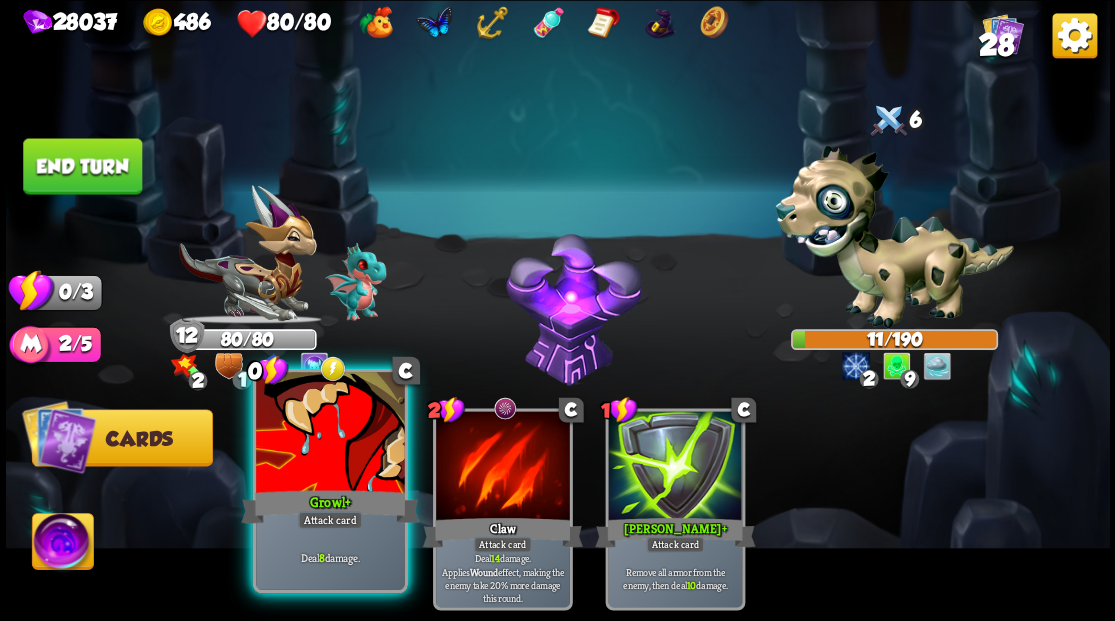 click at bounding box center [330, 434] 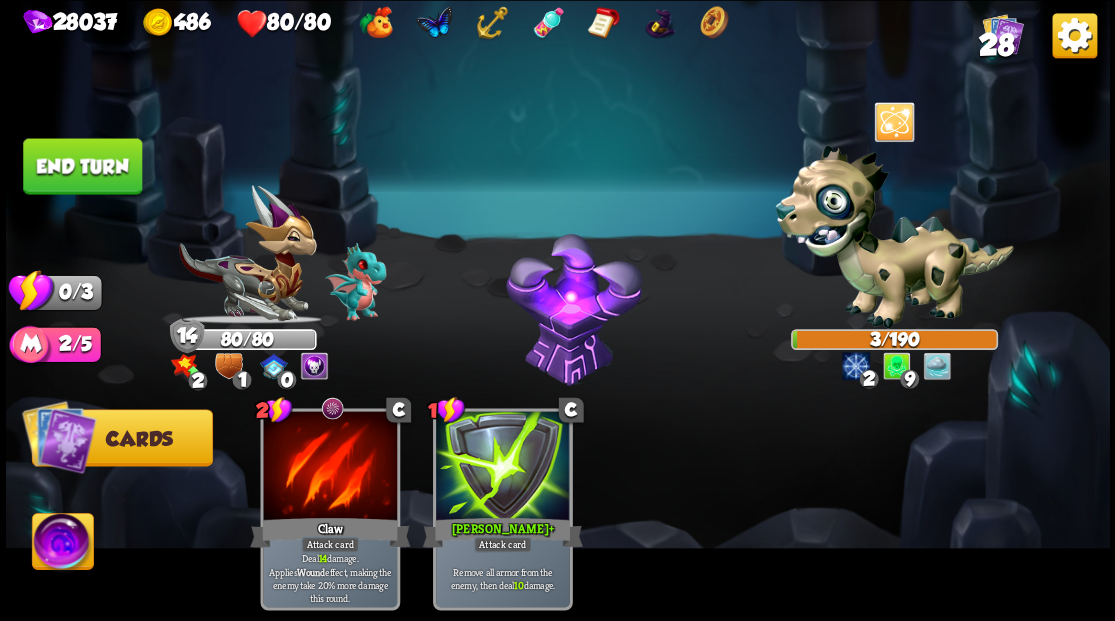 click on "End turn" at bounding box center [82, 166] 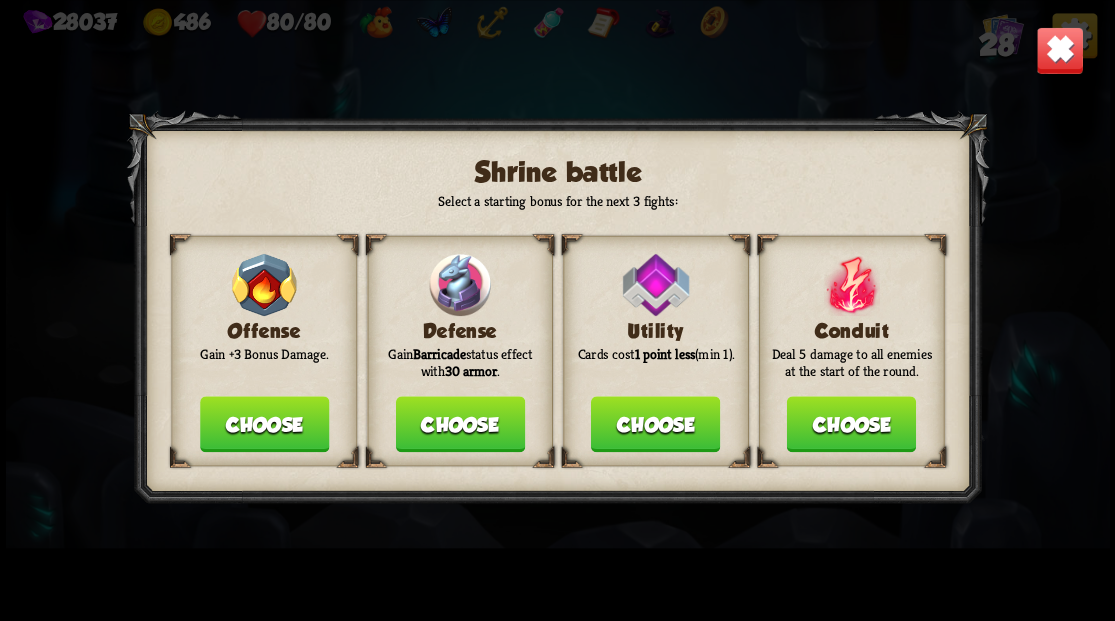 click on "Choose" at bounding box center [459, 424] 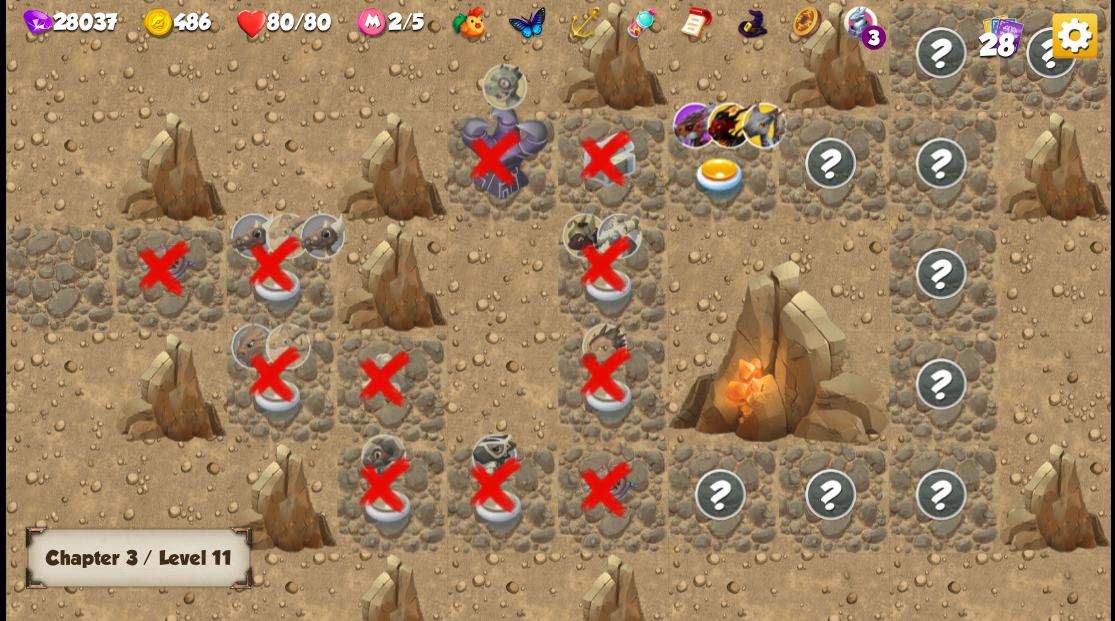 scroll, scrollTop: 0, scrollLeft: 384, axis: horizontal 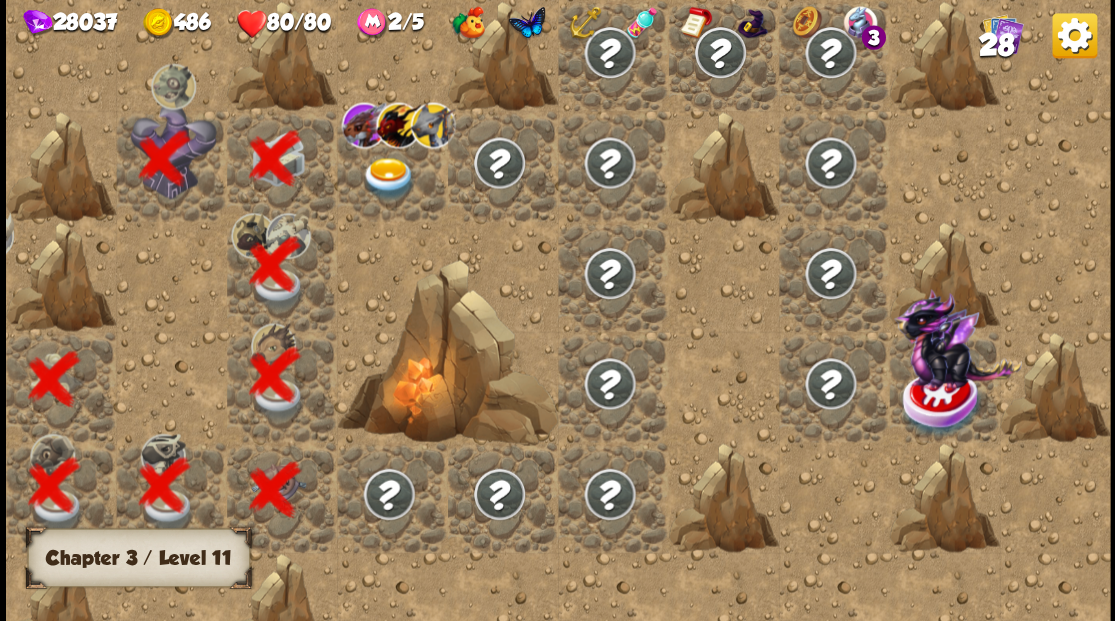 click at bounding box center [388, 178] 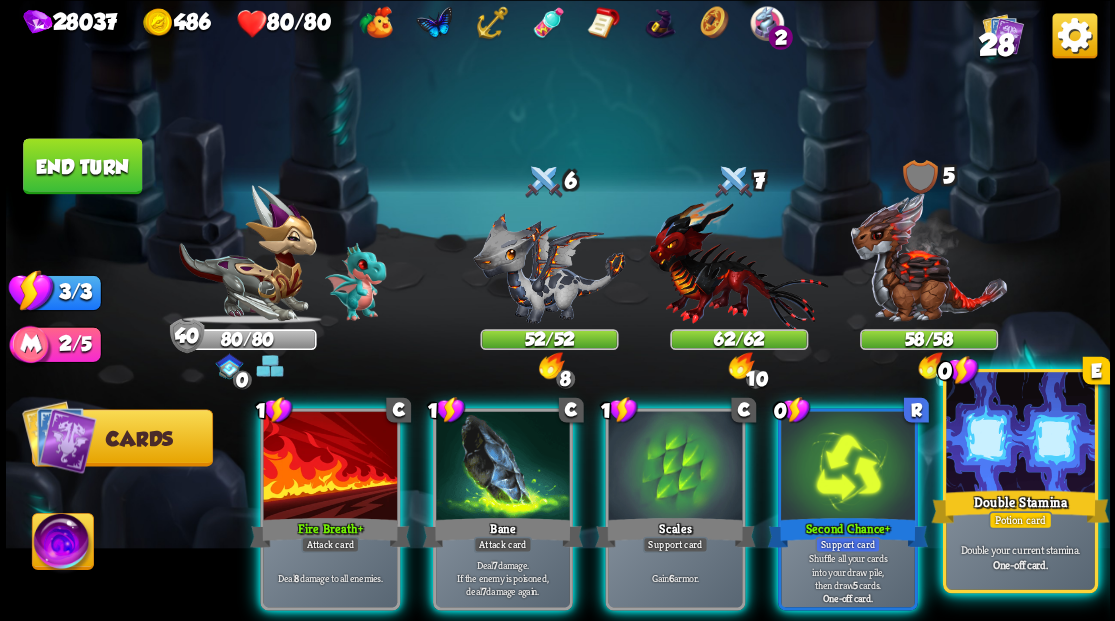 click at bounding box center [1020, 434] 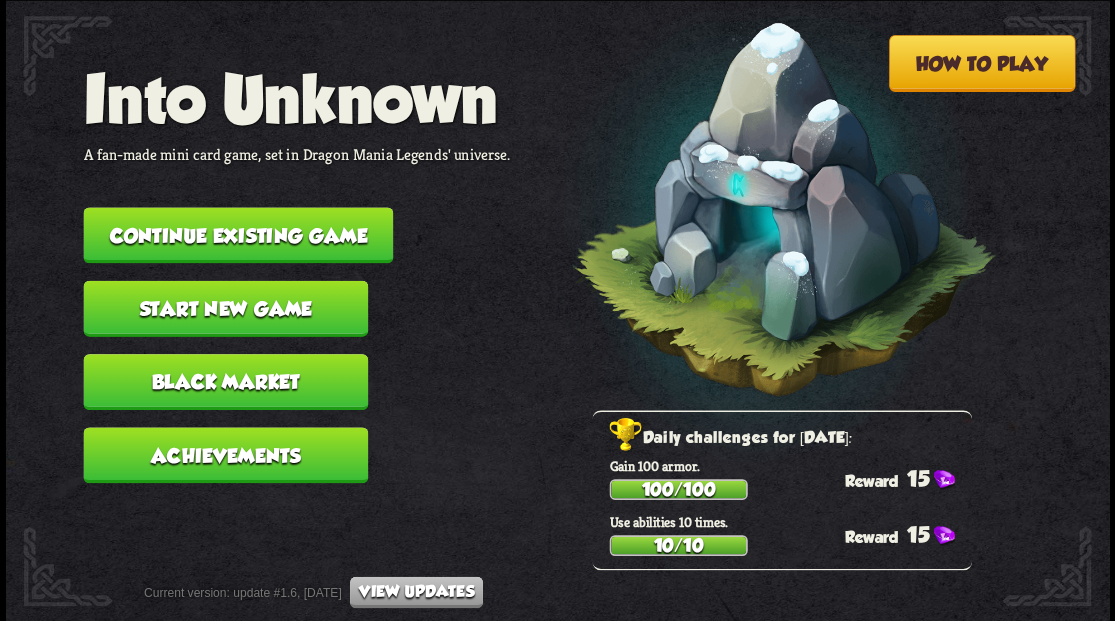 scroll, scrollTop: 0, scrollLeft: 0, axis: both 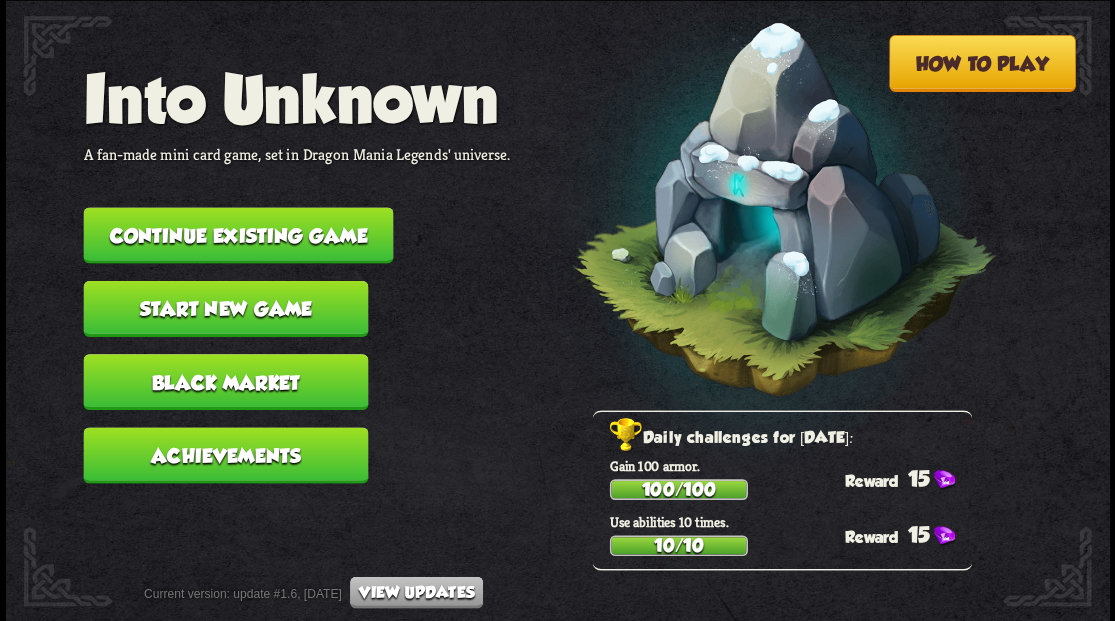 click on "Continue existing game" at bounding box center [238, 235] 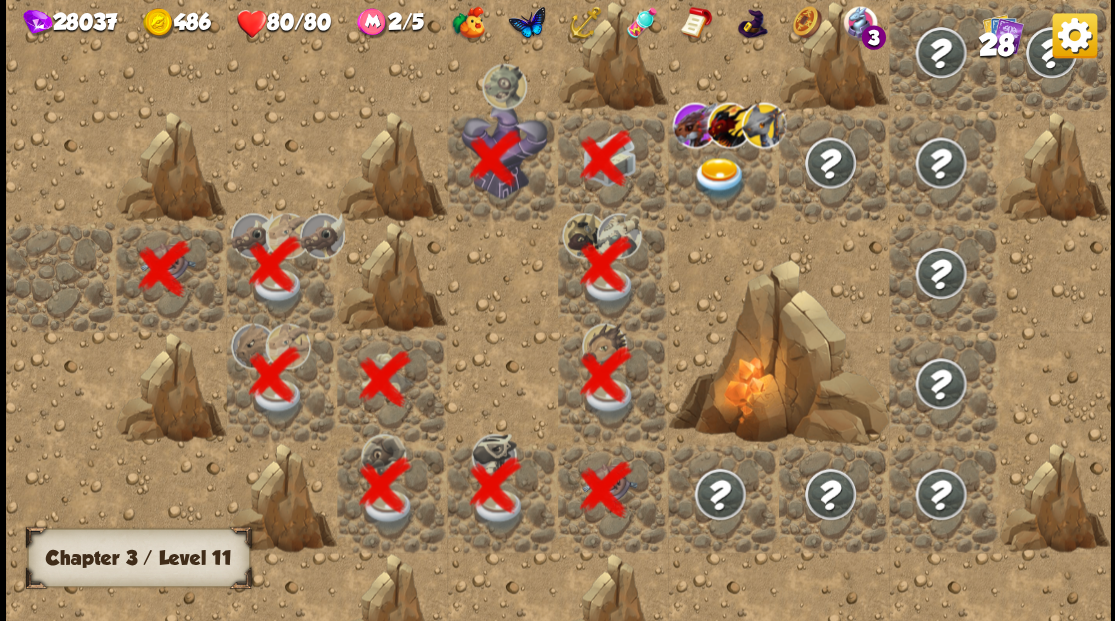 scroll, scrollTop: 0, scrollLeft: 384, axis: horizontal 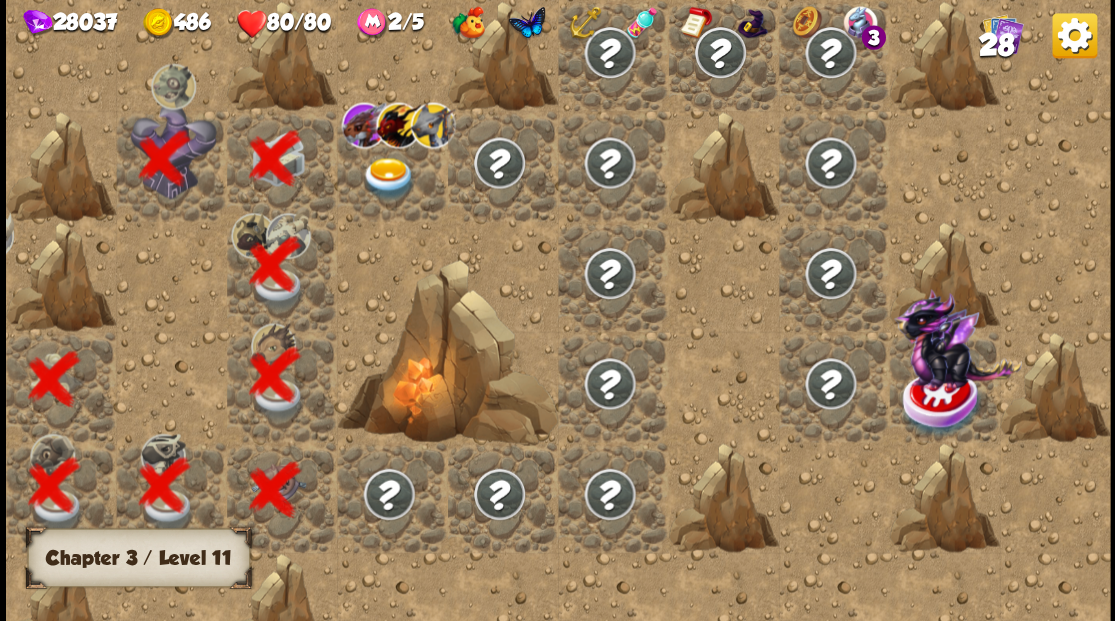 click at bounding box center [388, 178] 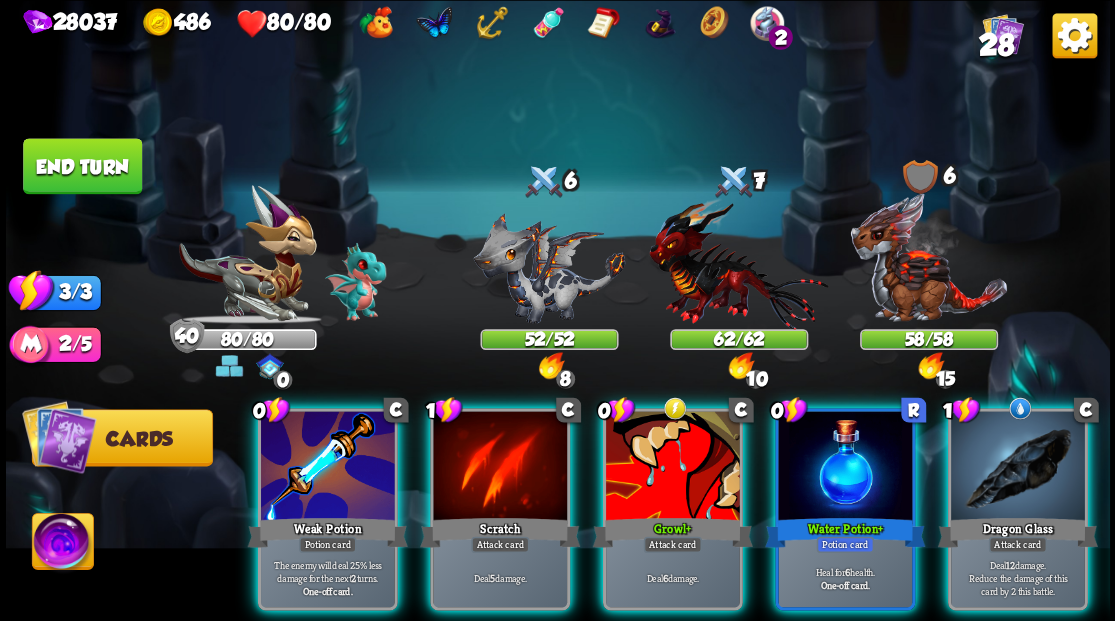 scroll, scrollTop: 0, scrollLeft: 0, axis: both 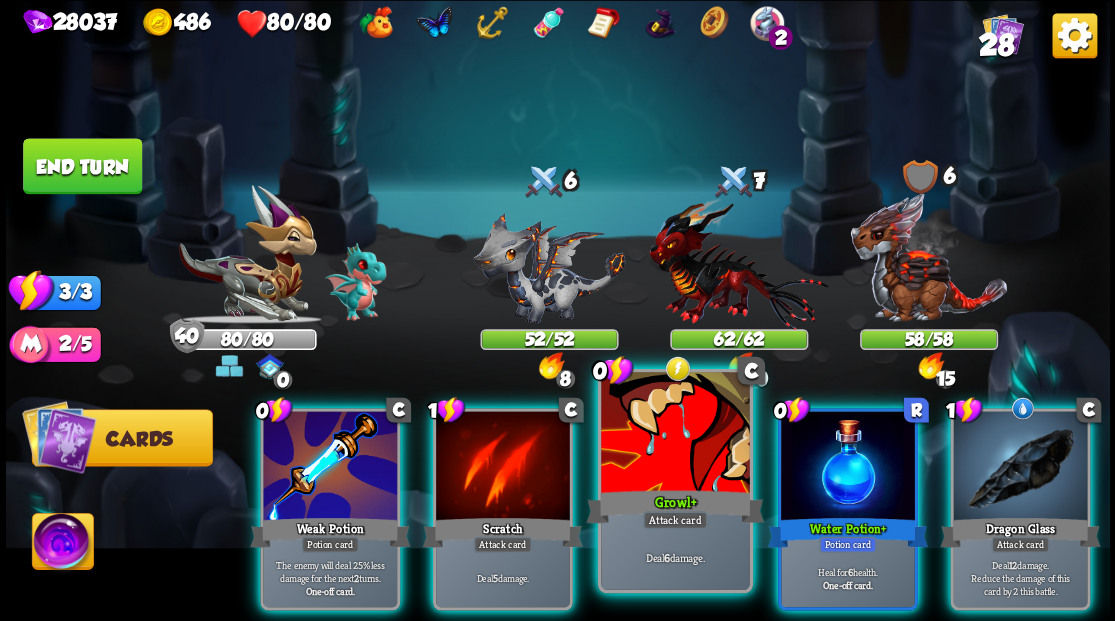 click at bounding box center (675, 434) 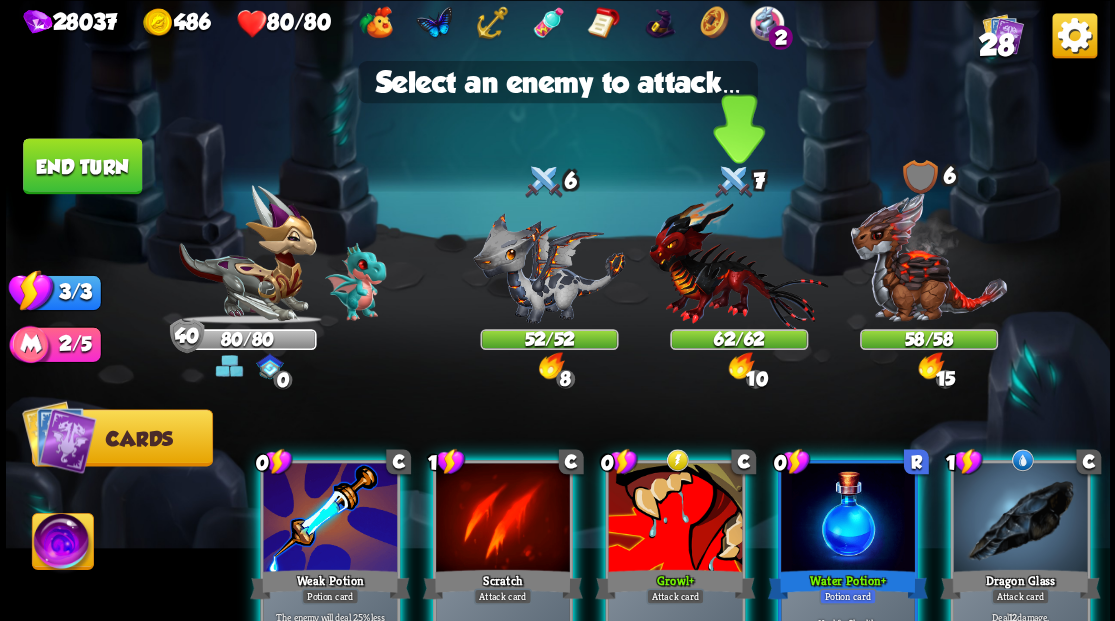 click at bounding box center [738, 263] 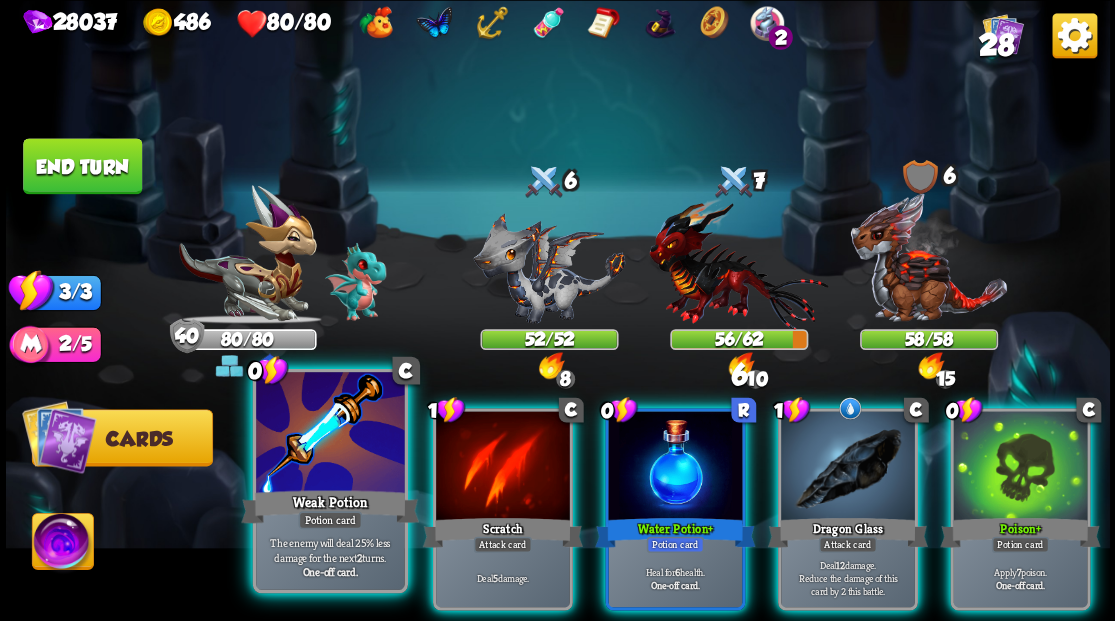click at bounding box center [330, 434] 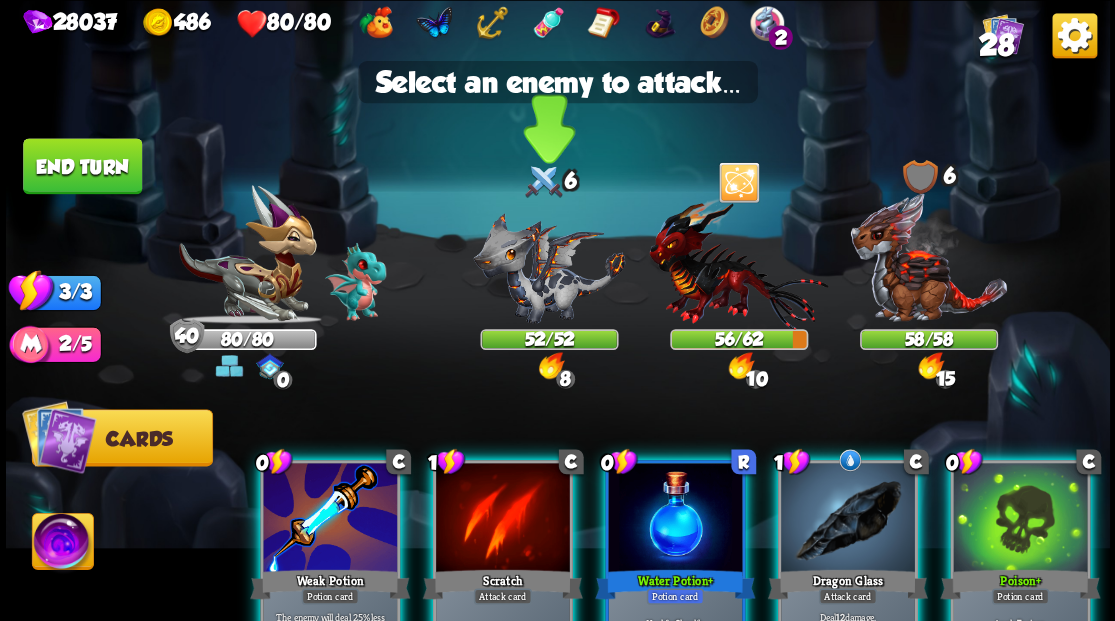 click at bounding box center [549, 267] 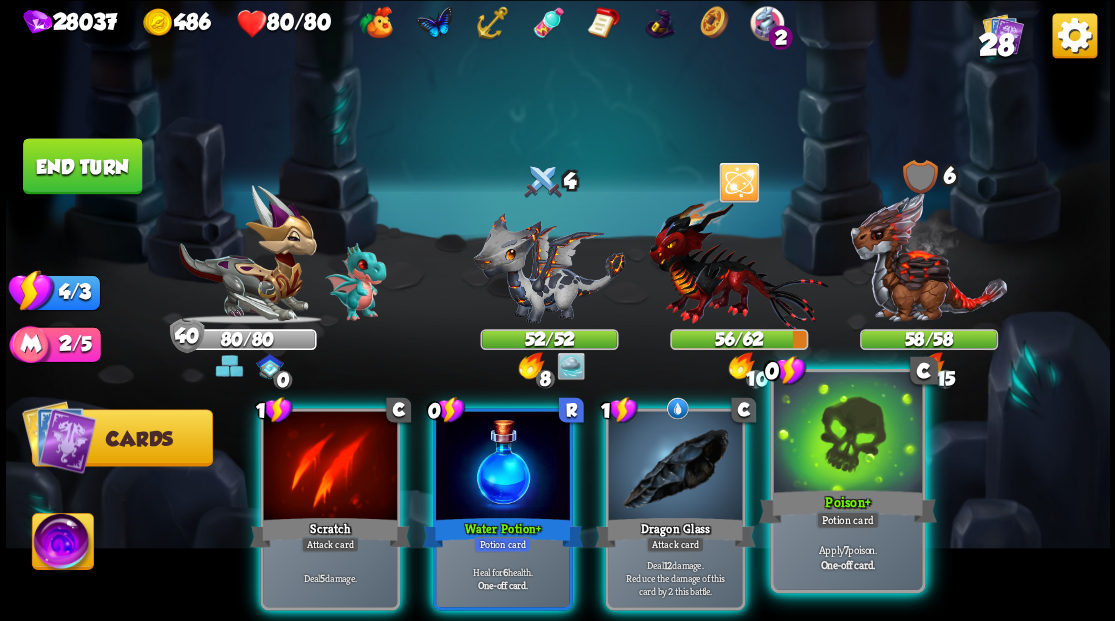 click at bounding box center [847, 434] 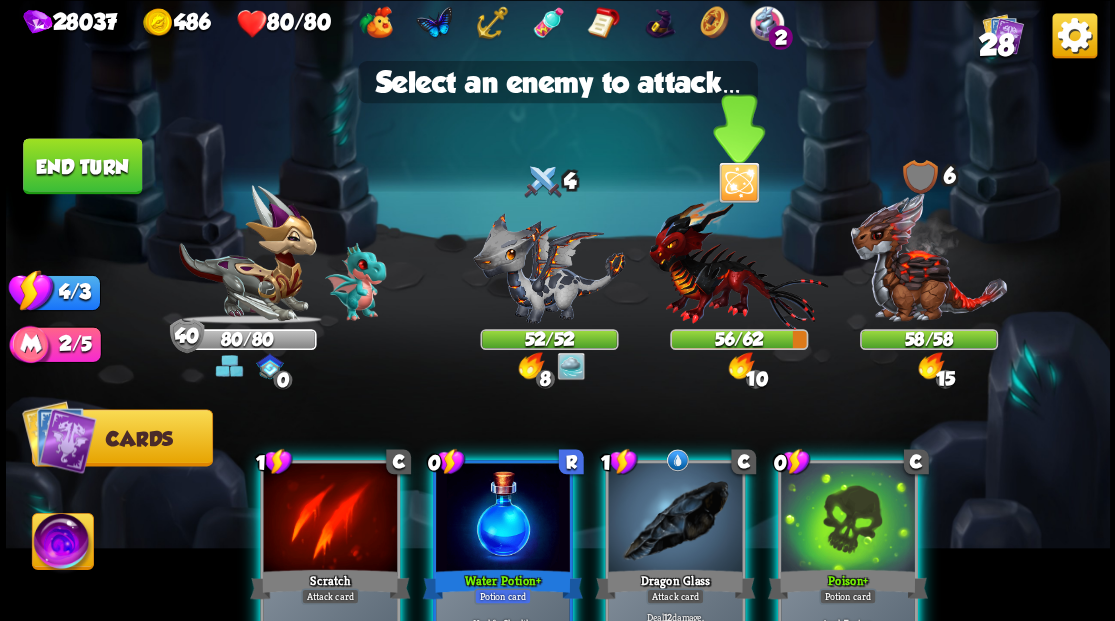 click at bounding box center (738, 263) 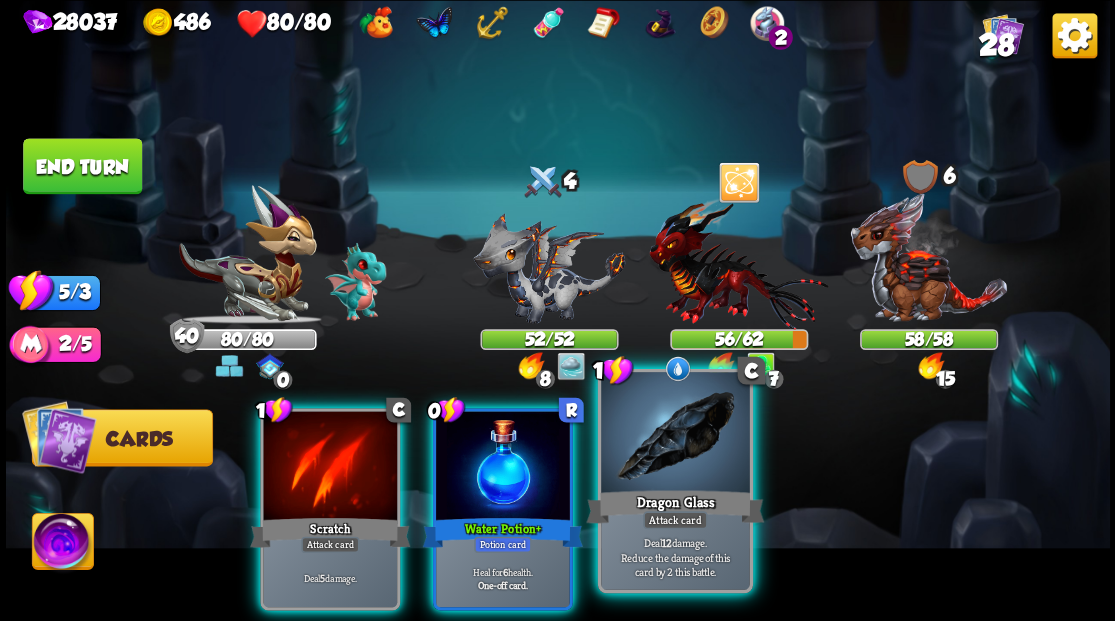 click at bounding box center (675, 434) 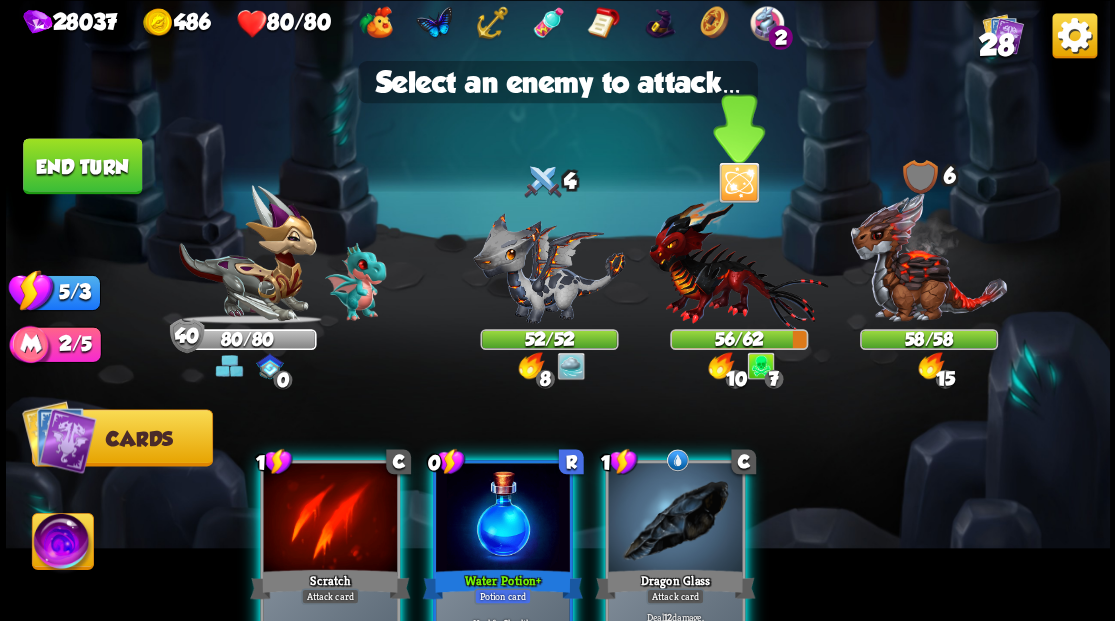 click at bounding box center [738, 263] 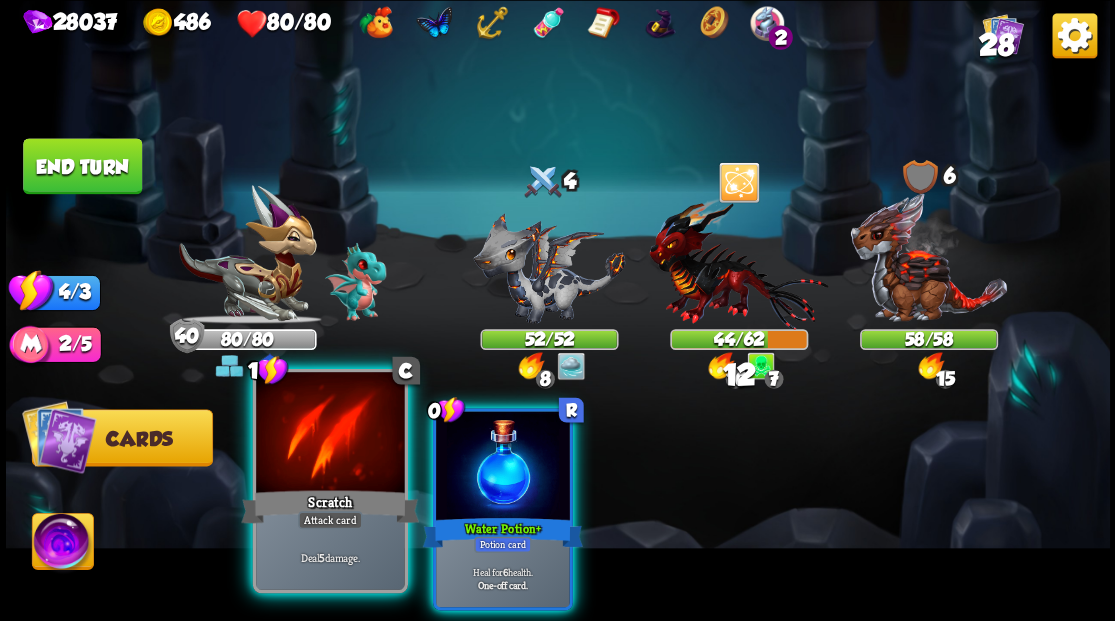 click at bounding box center (330, 434) 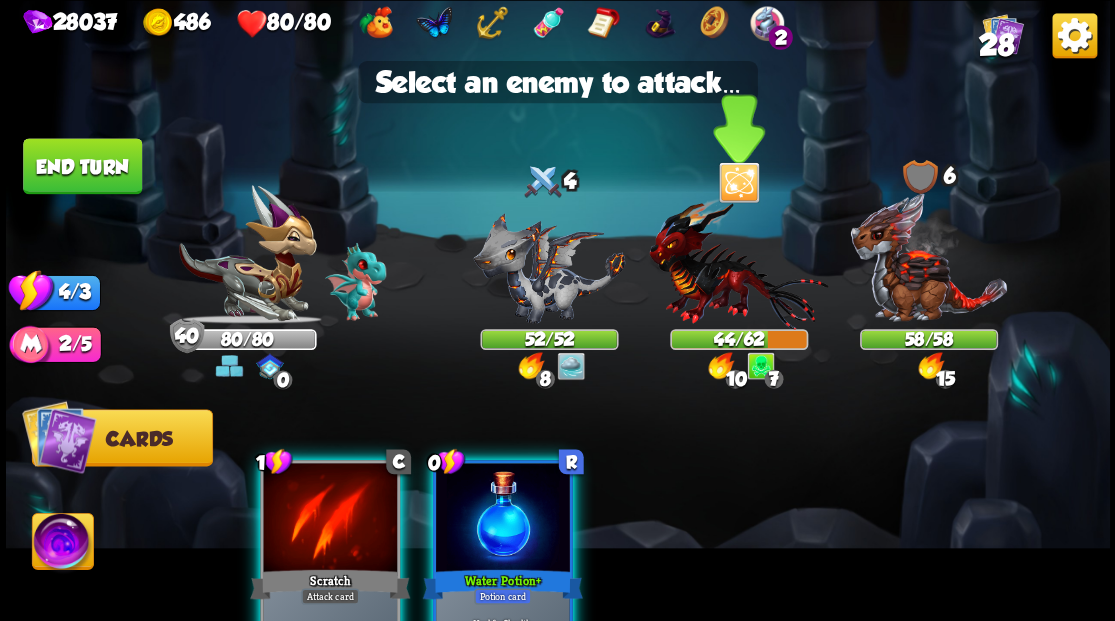 click at bounding box center (738, 263) 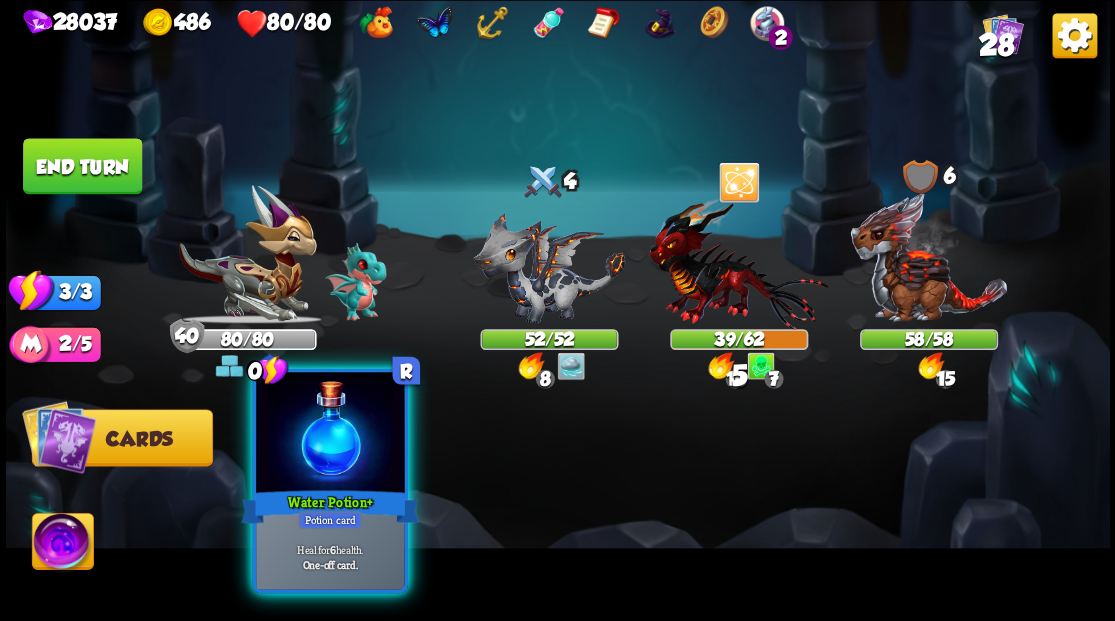 click at bounding box center (330, 434) 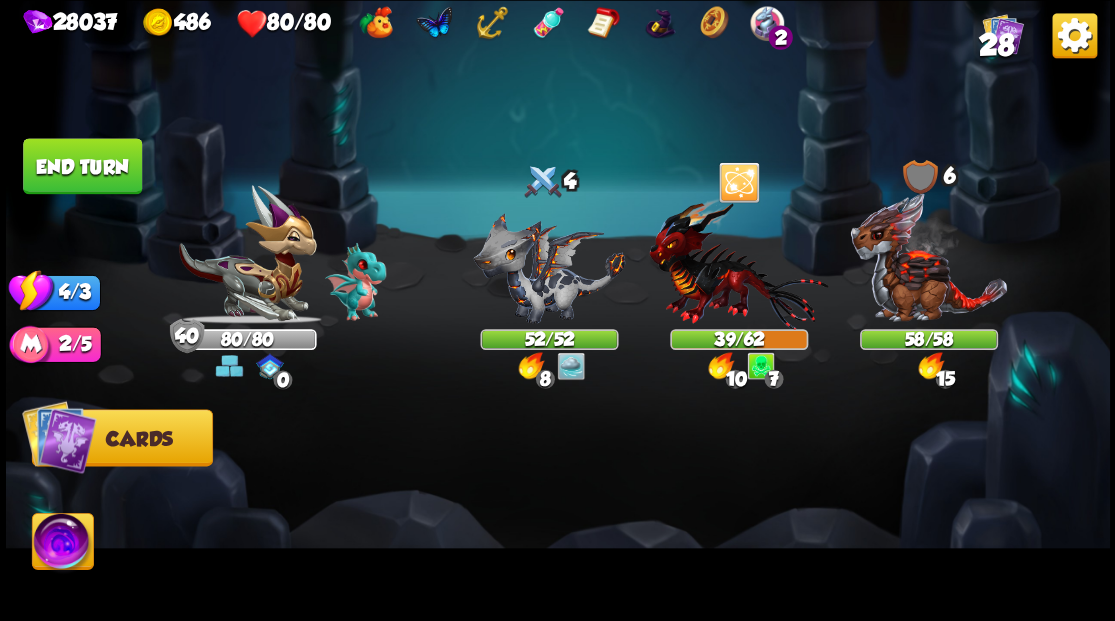 click on "End turn" at bounding box center (82, 166) 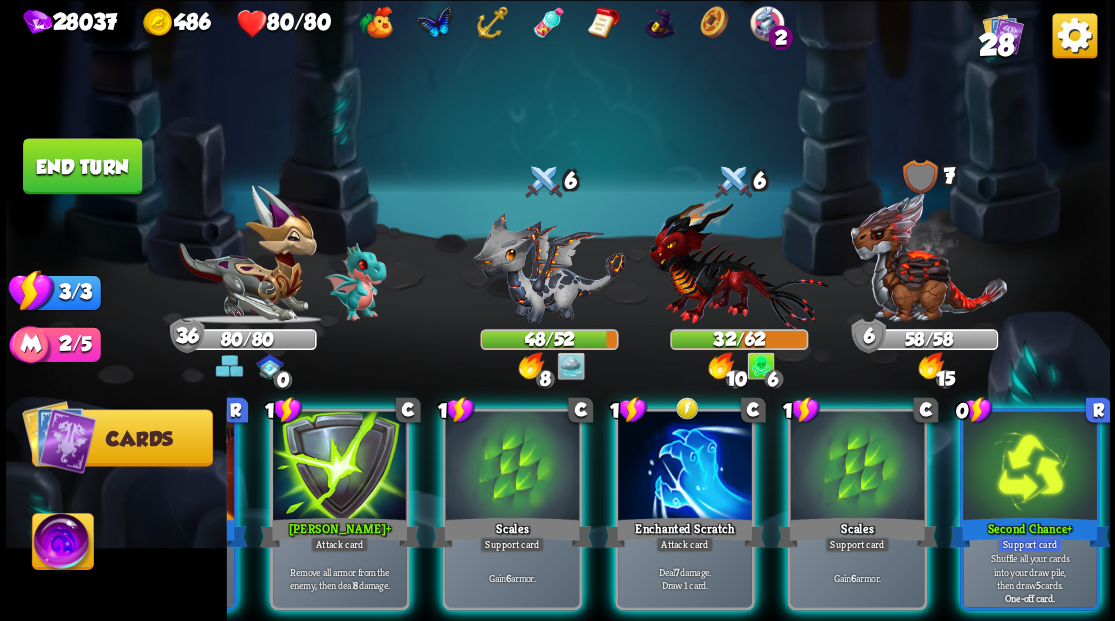 scroll, scrollTop: 0, scrollLeft: 0, axis: both 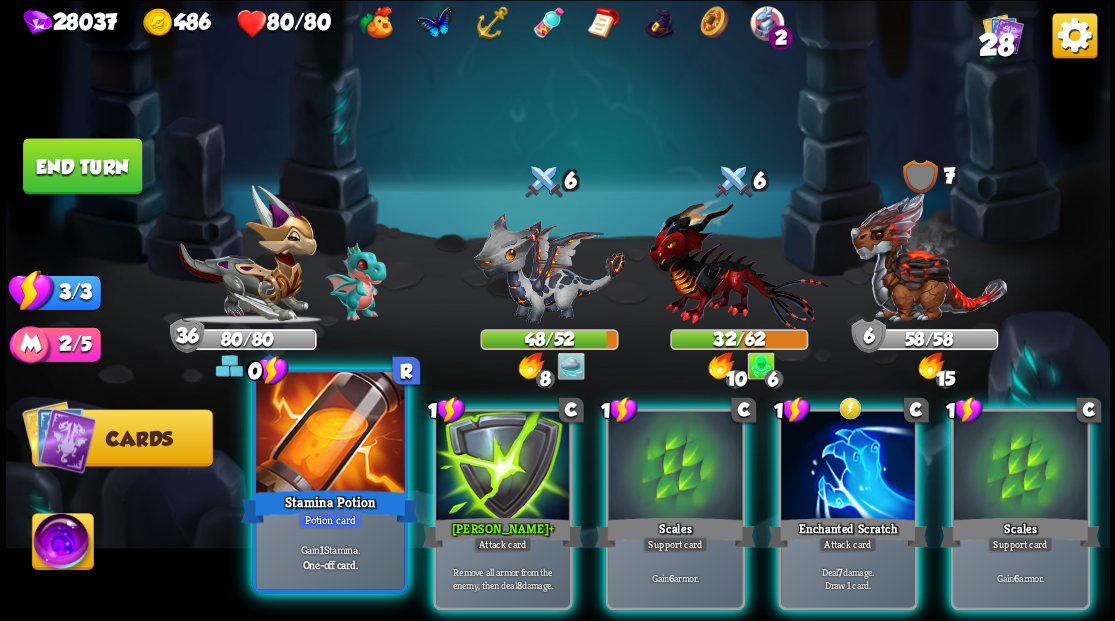 click at bounding box center (330, 434) 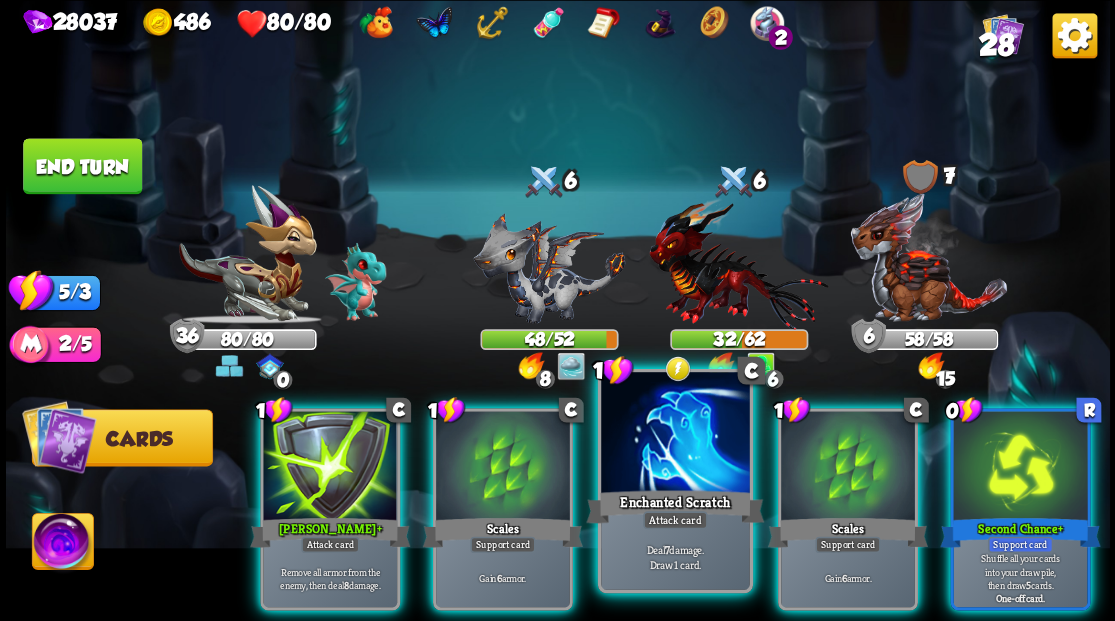 click at bounding box center [675, 434] 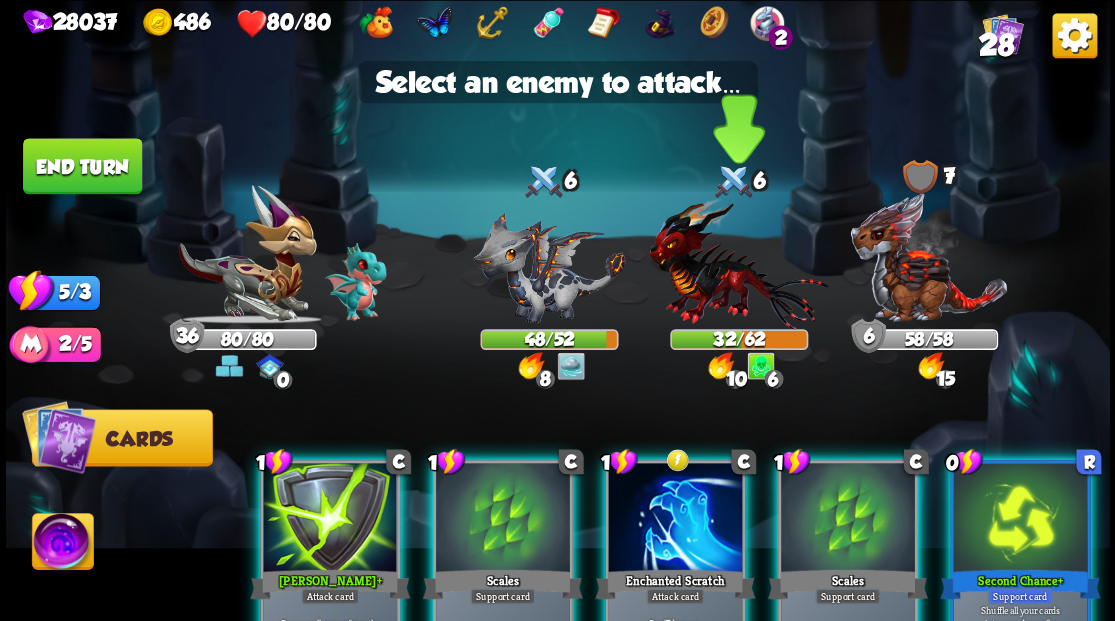 click at bounding box center [738, 263] 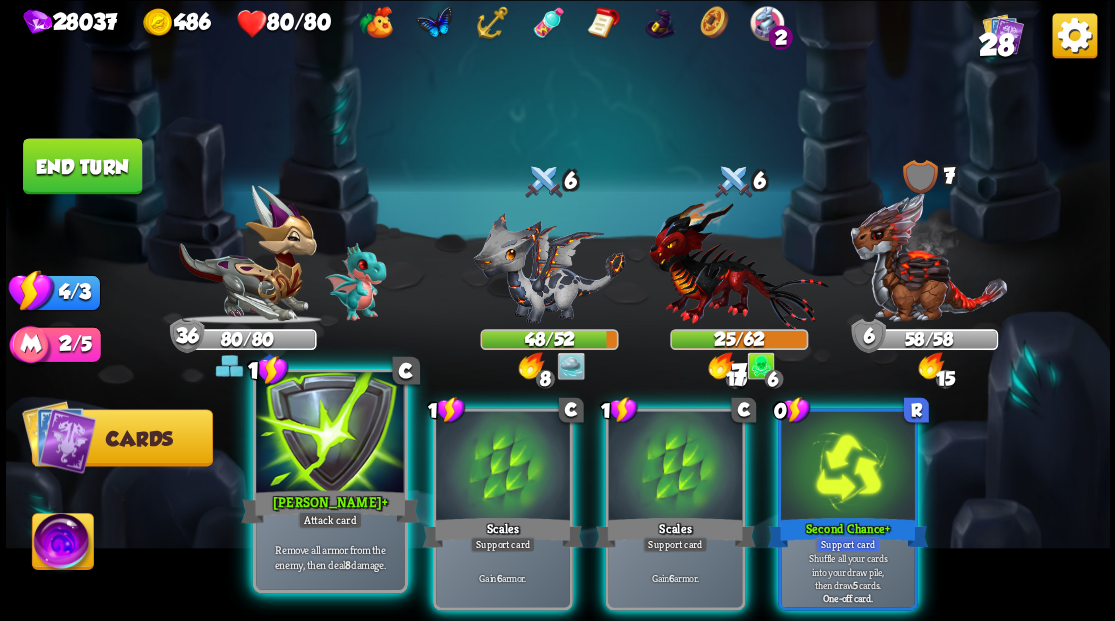 click at bounding box center [330, 434] 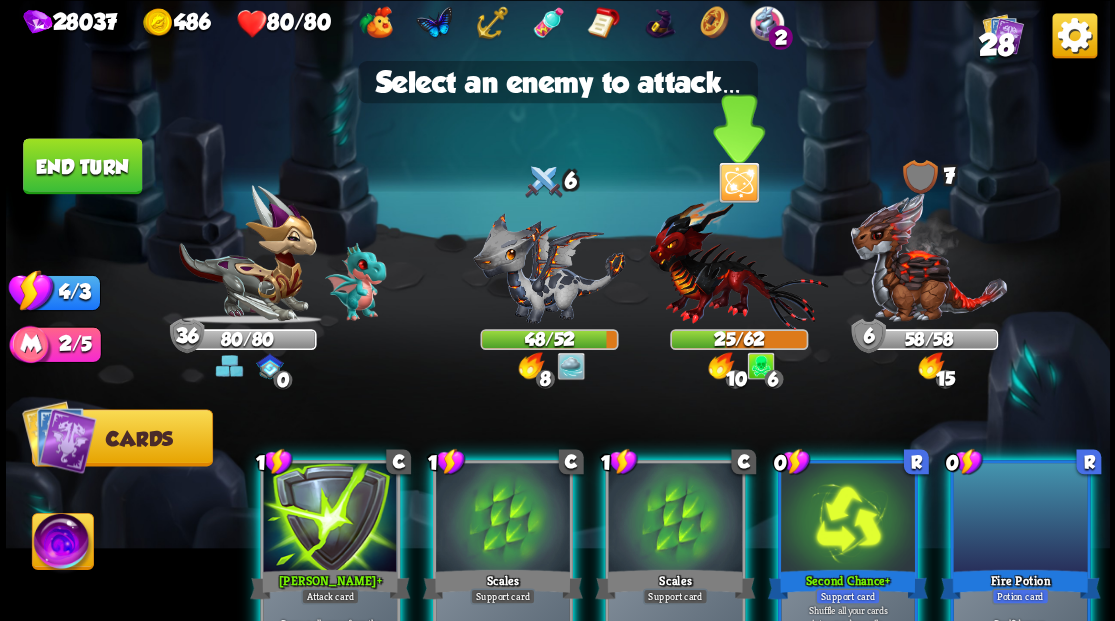 click at bounding box center (738, 263) 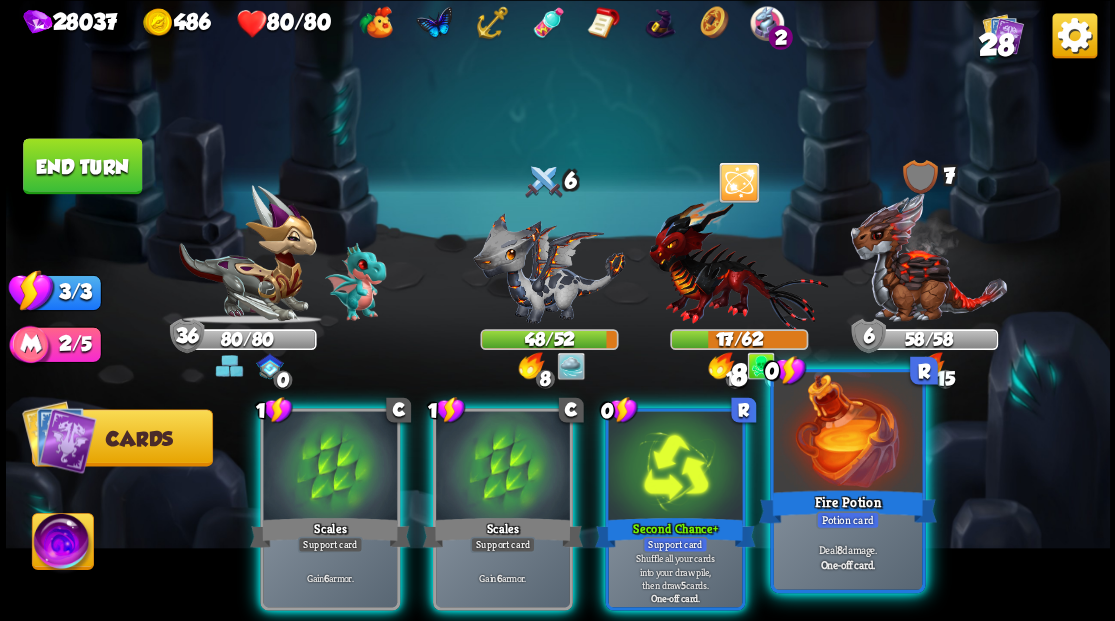 click at bounding box center [847, 434] 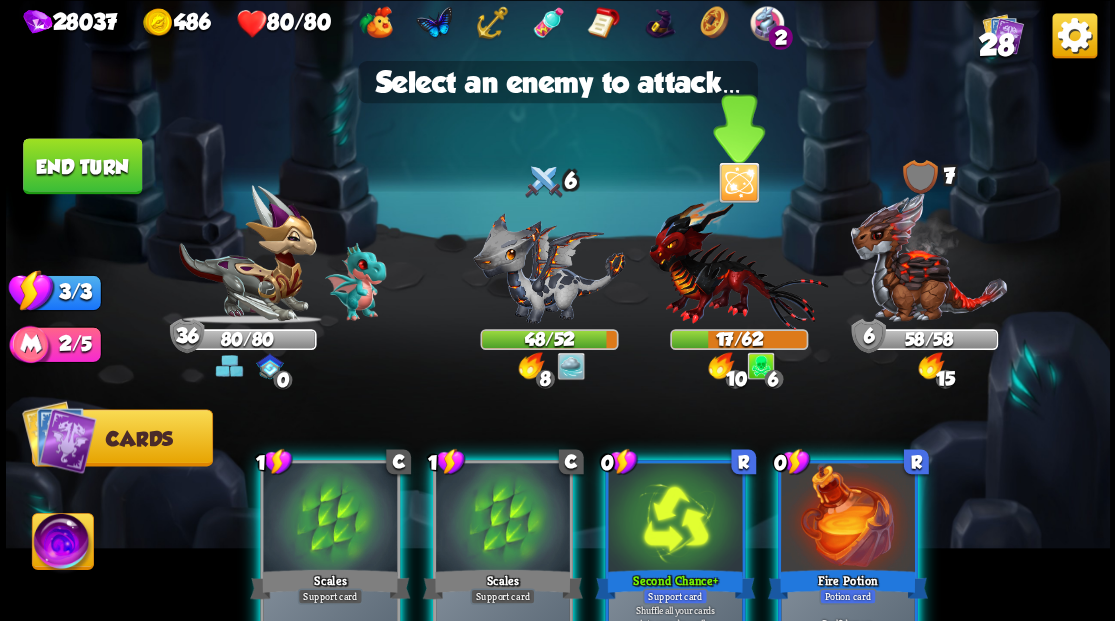 click at bounding box center [738, 263] 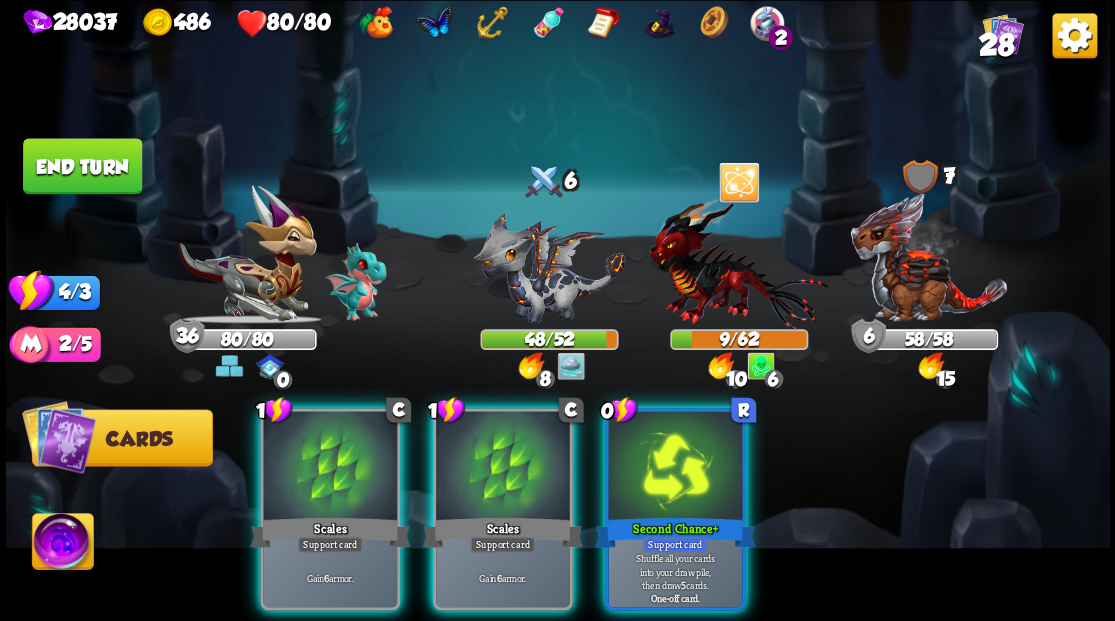 click at bounding box center (675, 467) 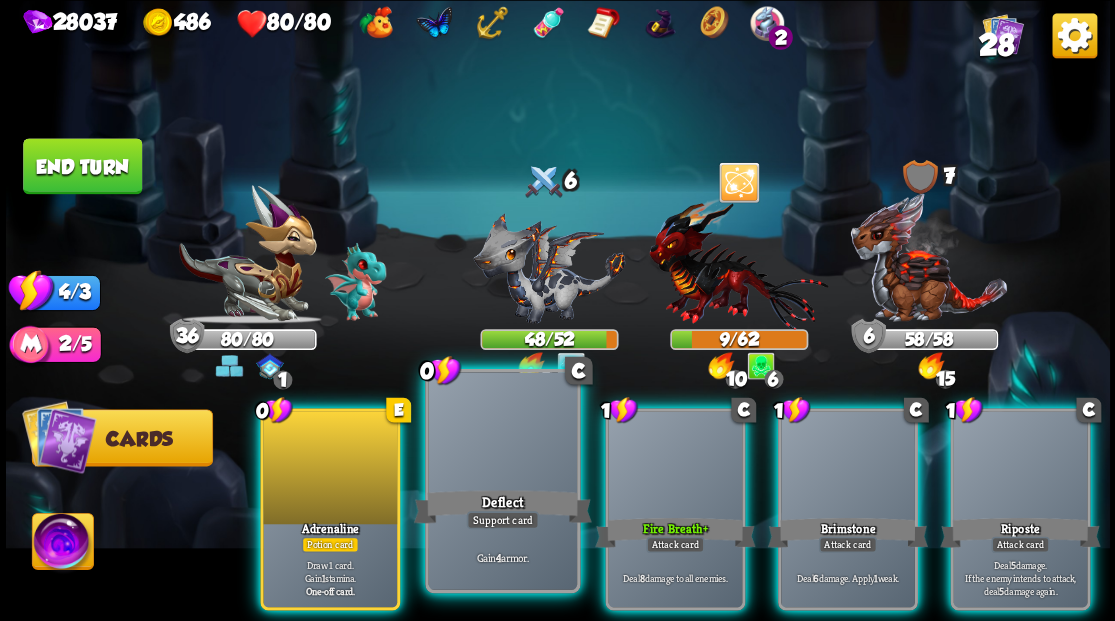 click at bounding box center (502, 434) 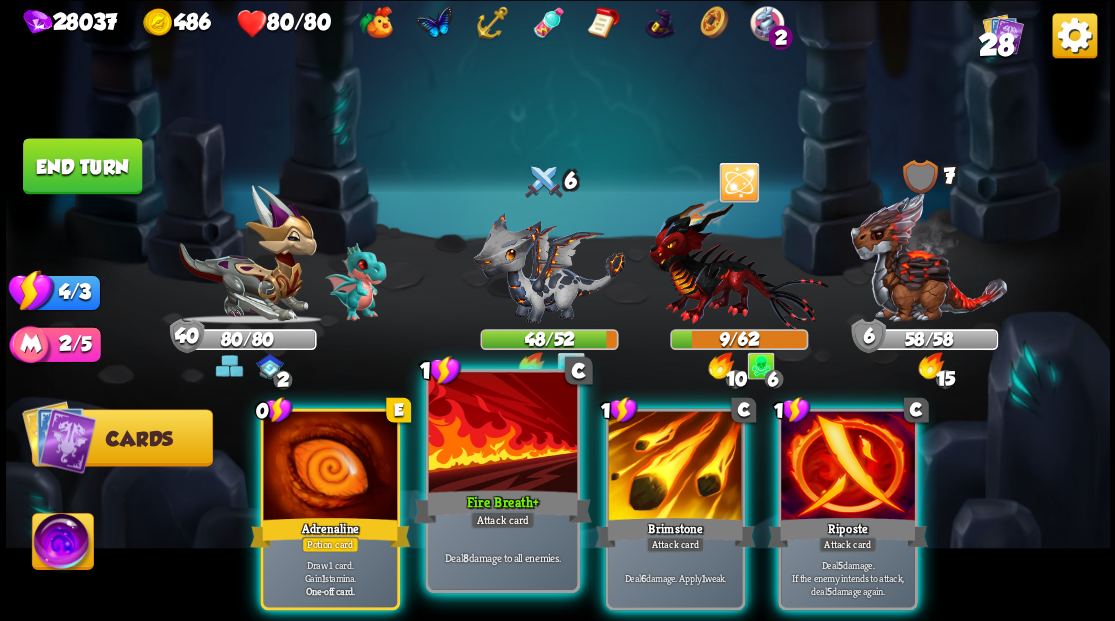 click at bounding box center (502, 434) 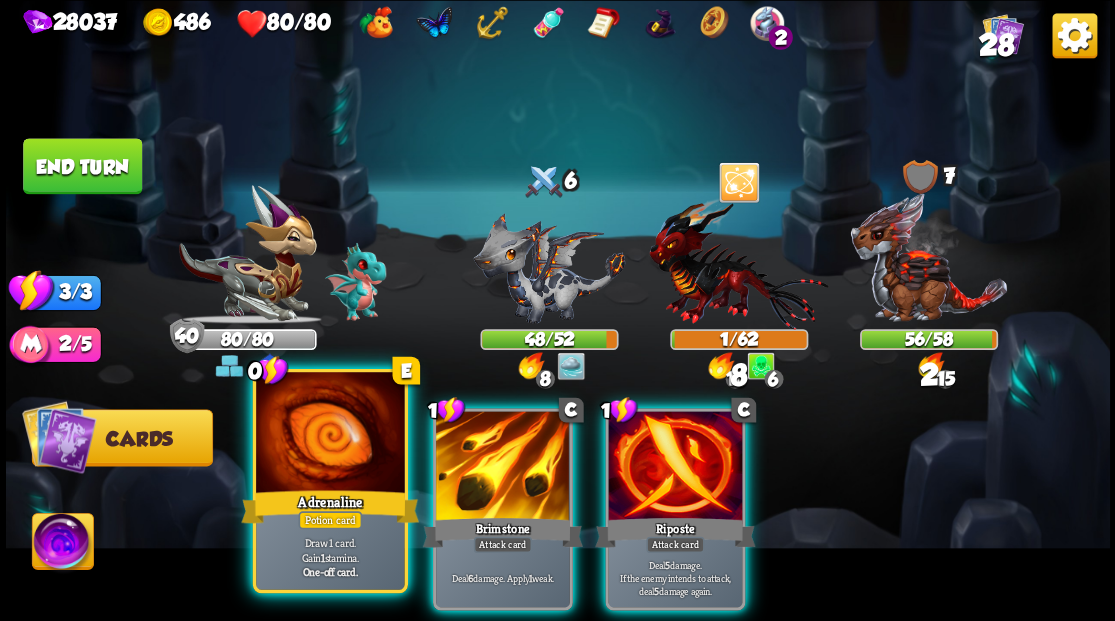 click at bounding box center [330, 434] 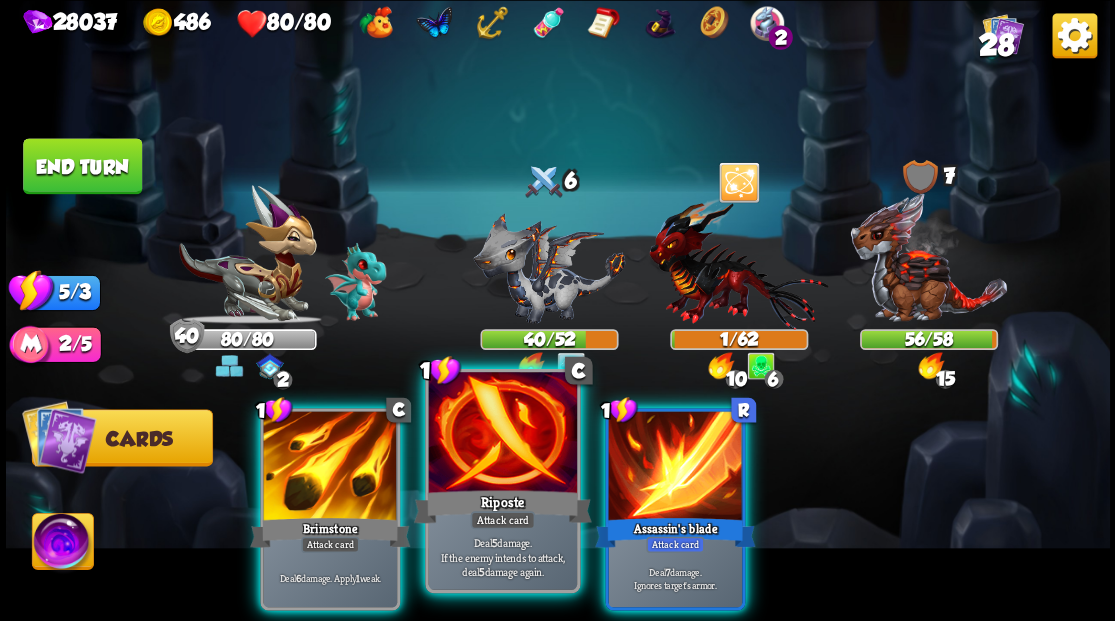 click at bounding box center (502, 434) 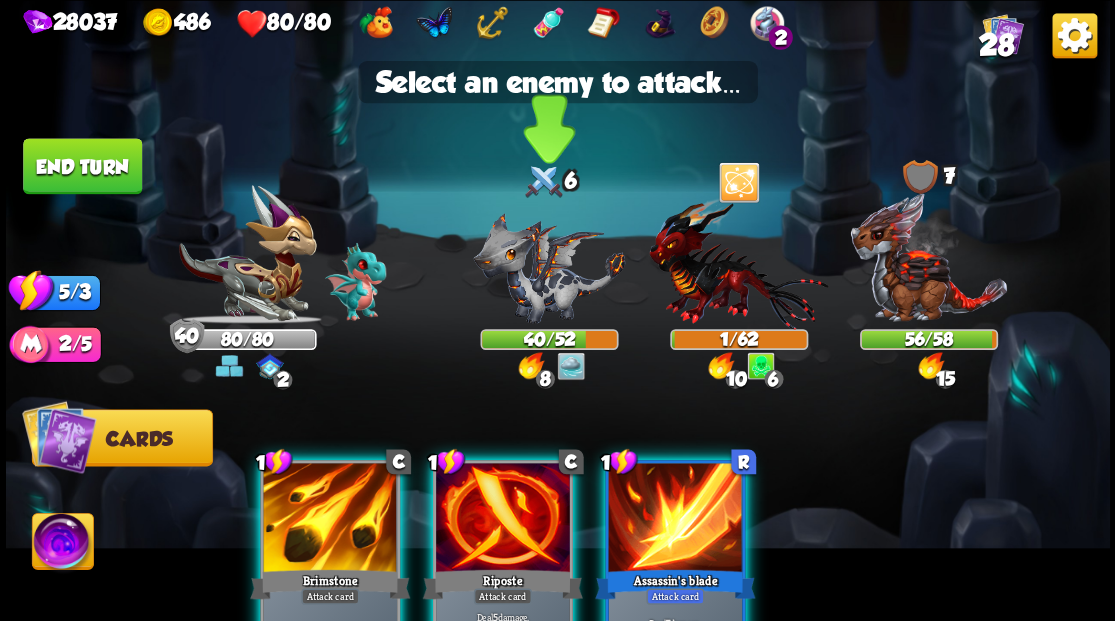 click at bounding box center [549, 267] 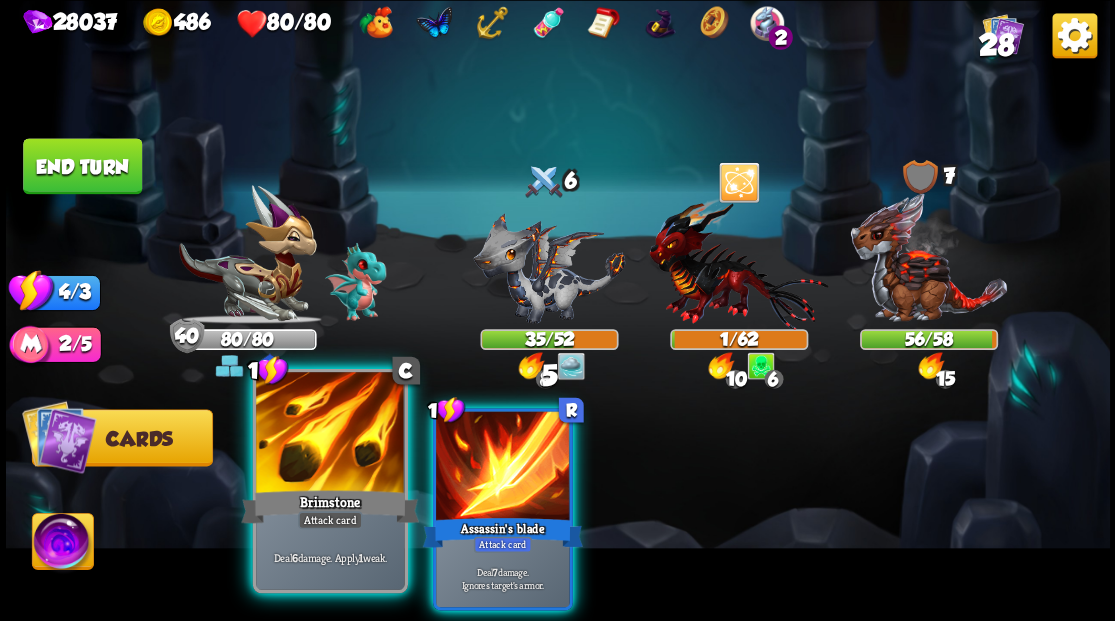 click at bounding box center [330, 434] 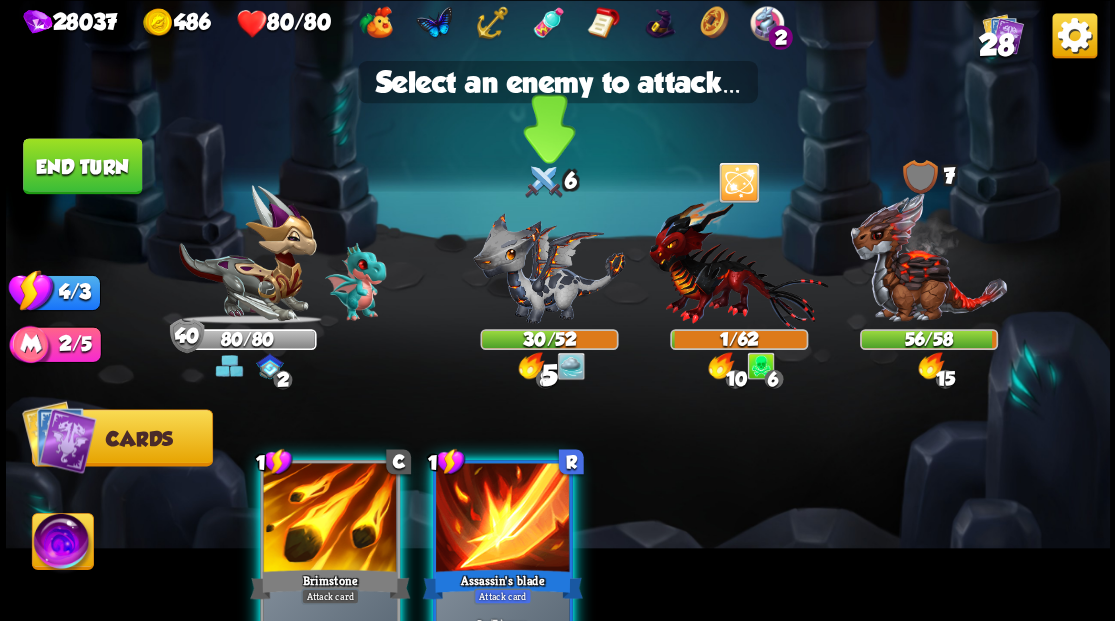 click at bounding box center [549, 267] 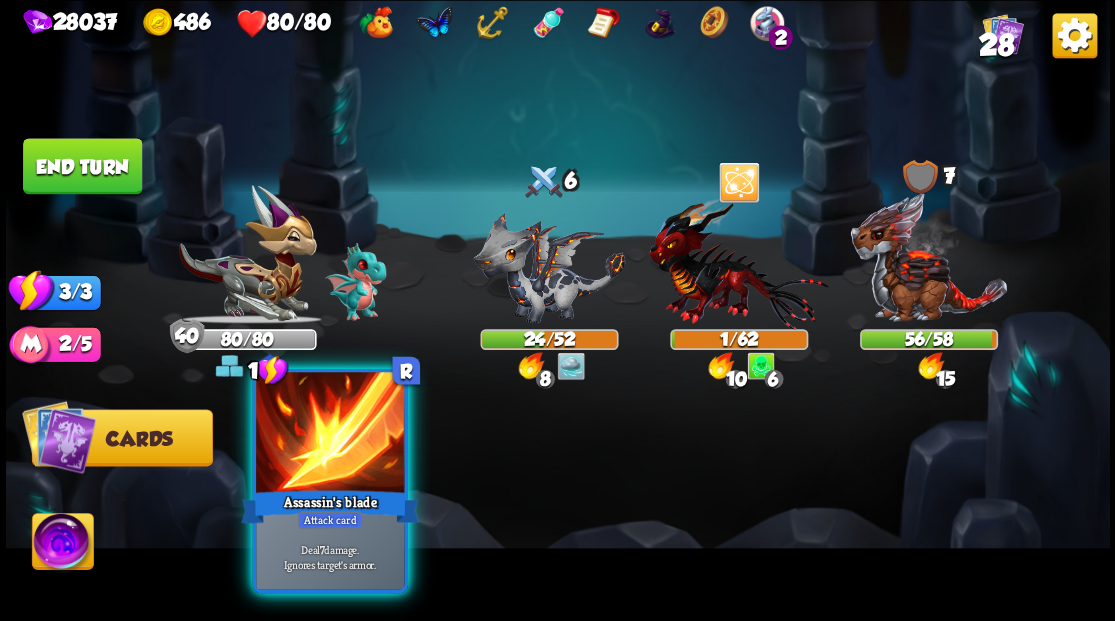 click at bounding box center (330, 434) 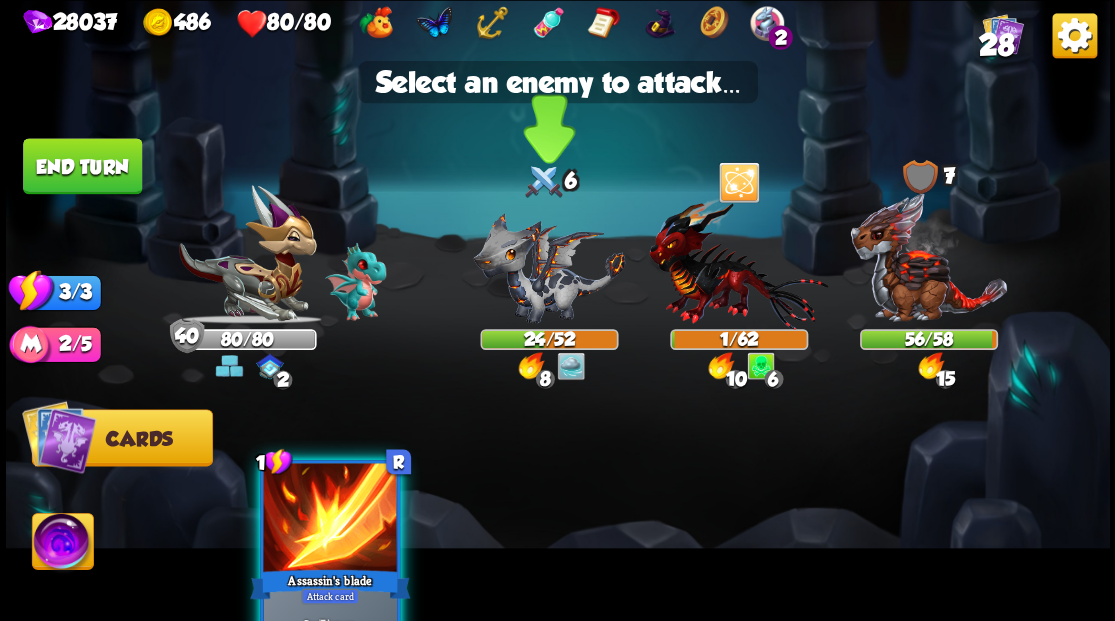 click at bounding box center (549, 267) 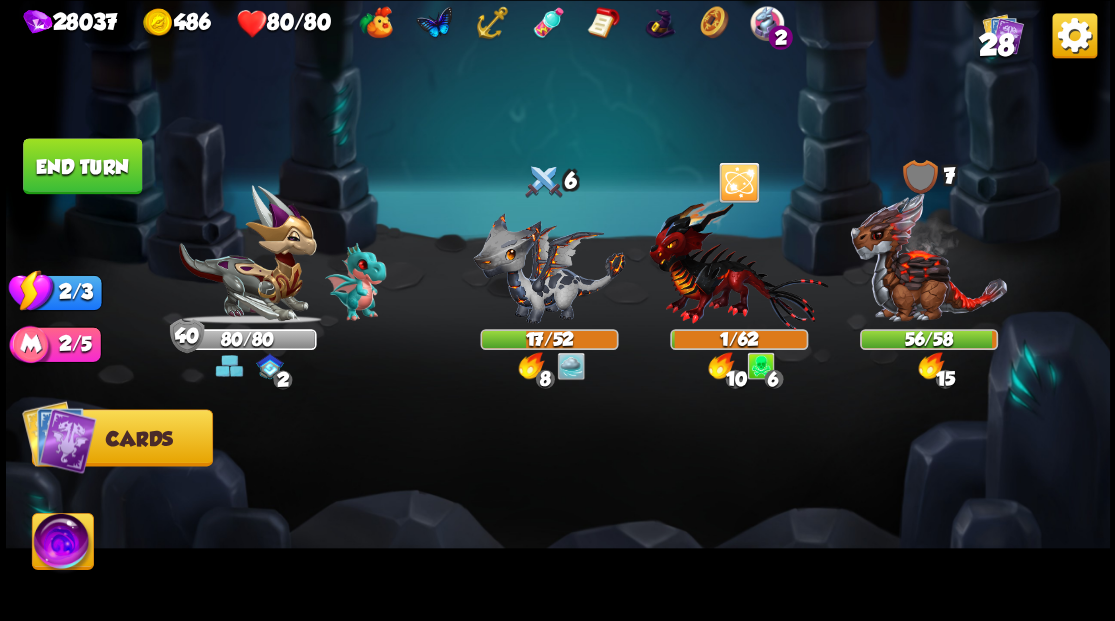 click on "End turn" at bounding box center [82, 166] 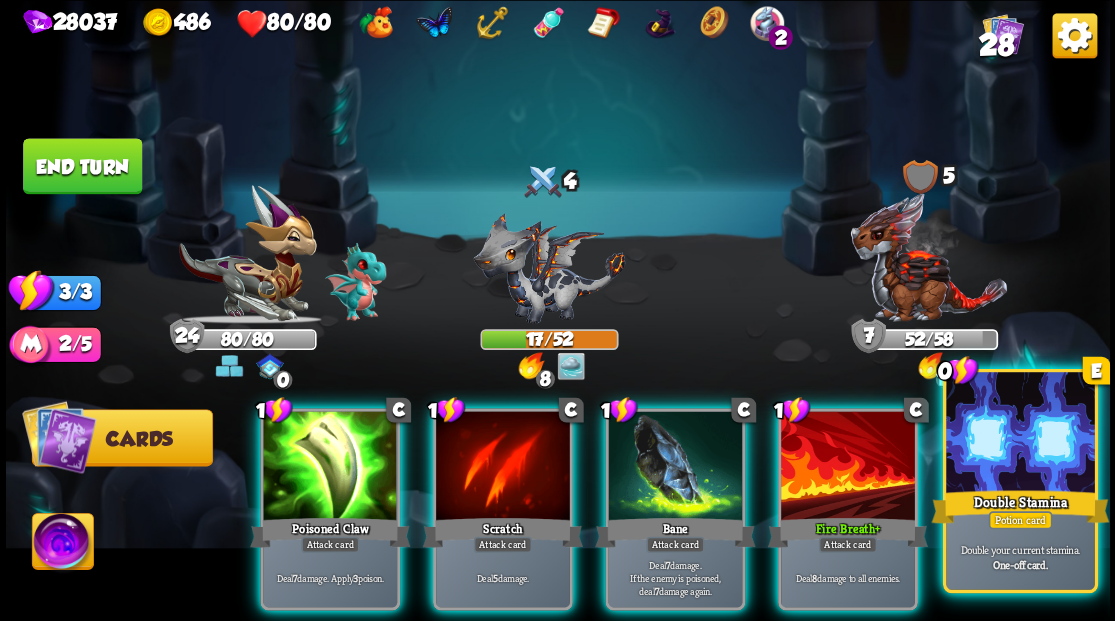 click at bounding box center [1020, 434] 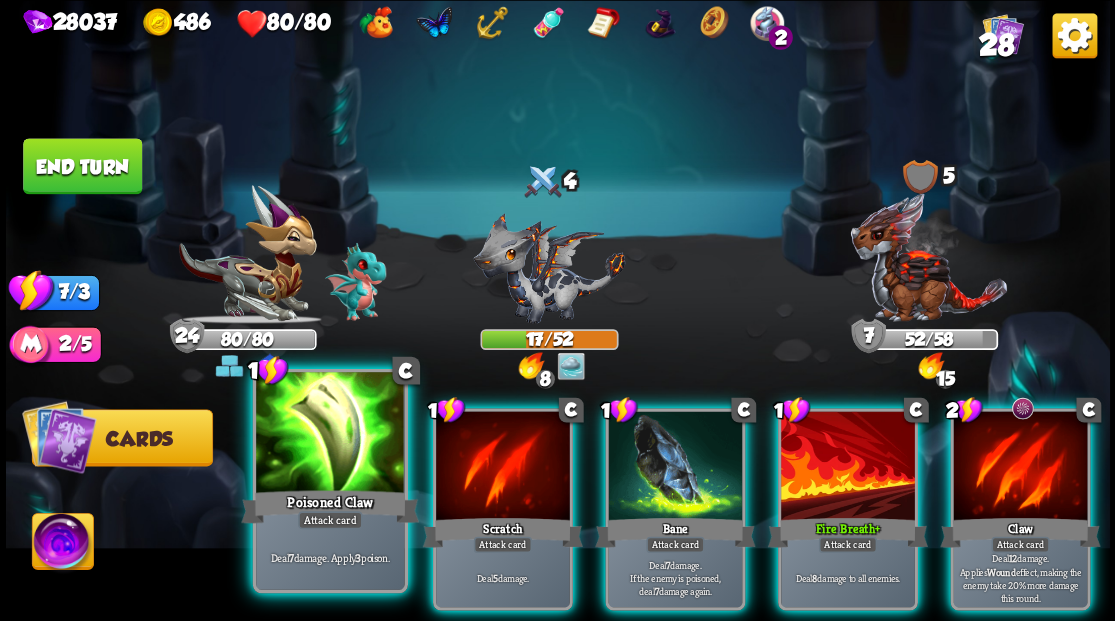 click at bounding box center (330, 434) 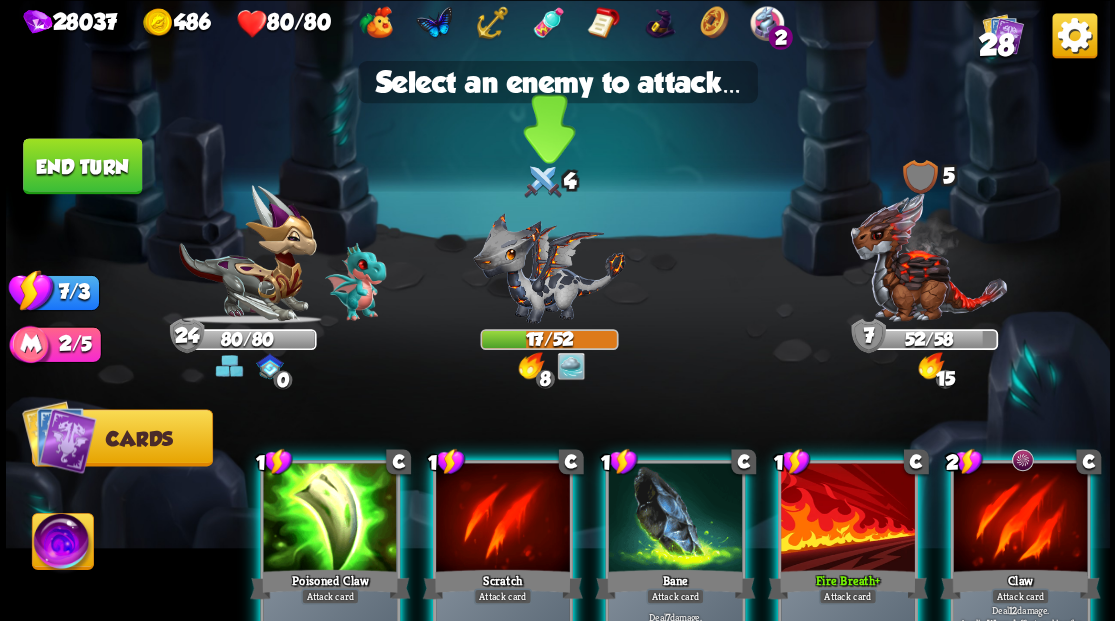click at bounding box center (549, 267) 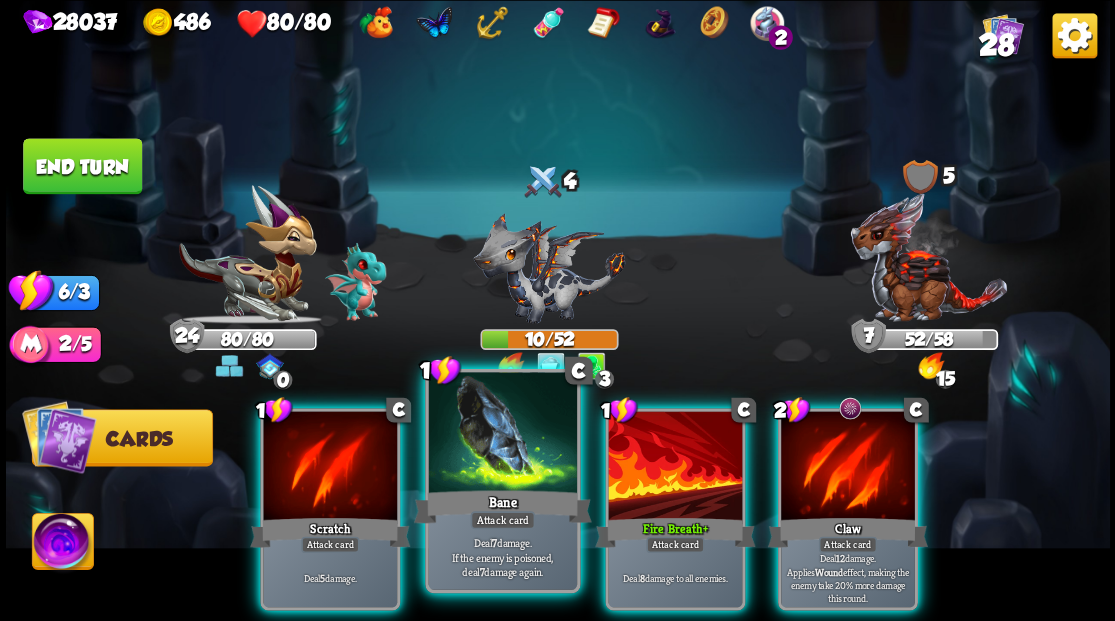 click at bounding box center (502, 434) 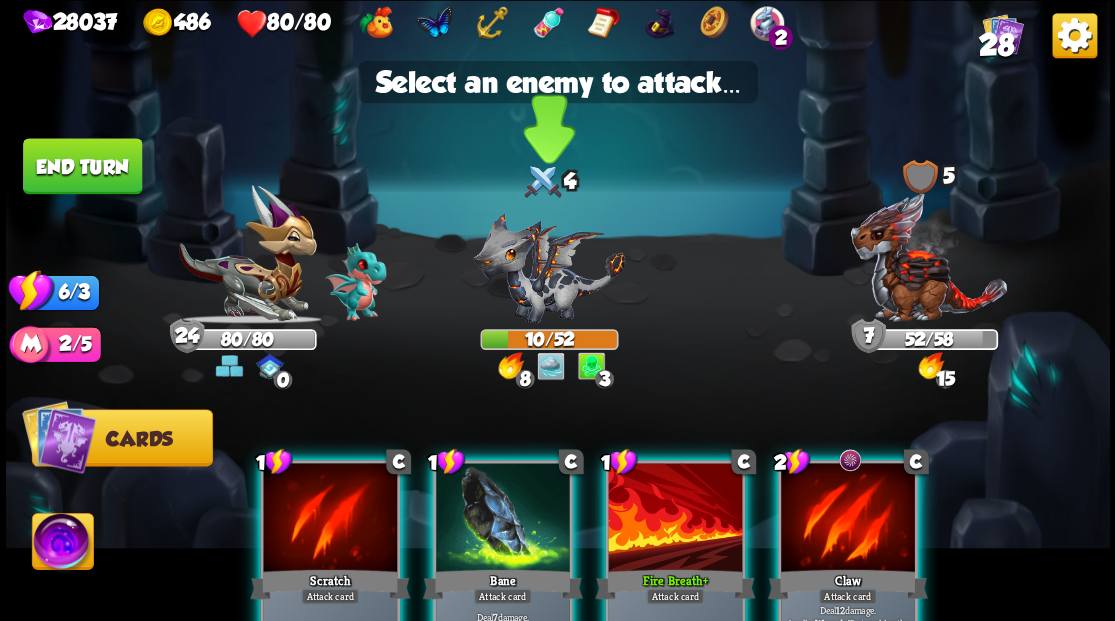 click at bounding box center (549, 267) 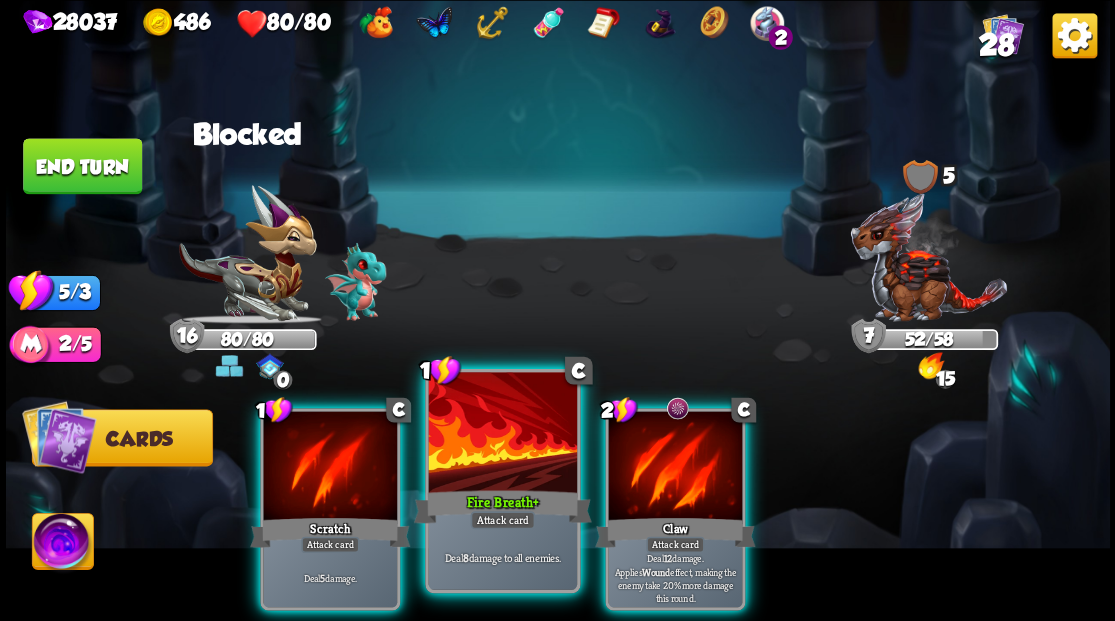 click on "Fire Breath +" at bounding box center (502, 506) 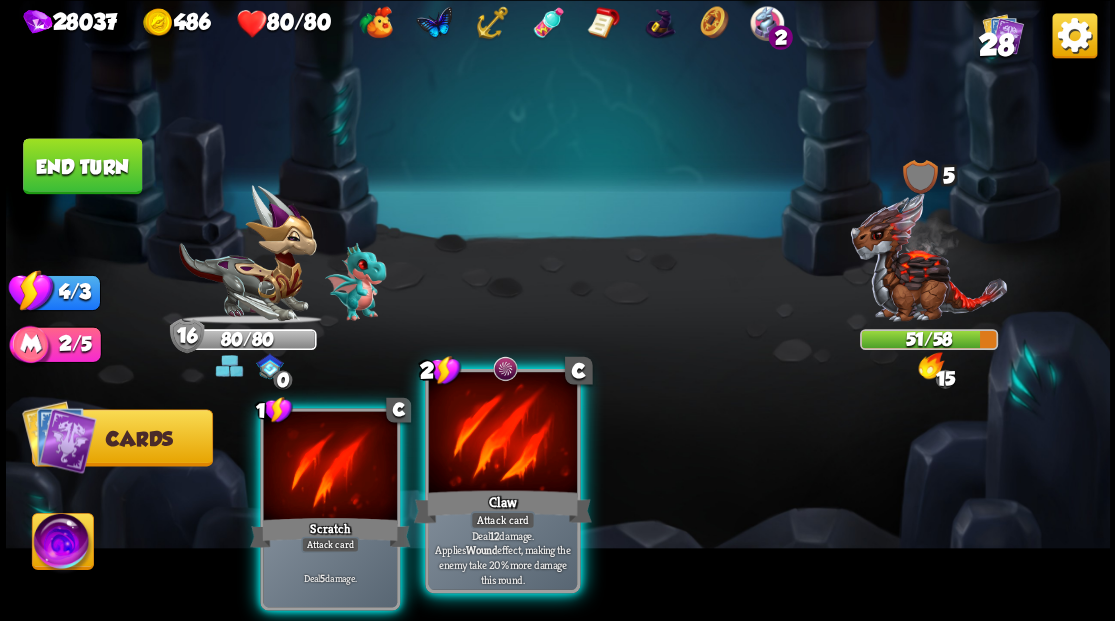 click at bounding box center (502, 434) 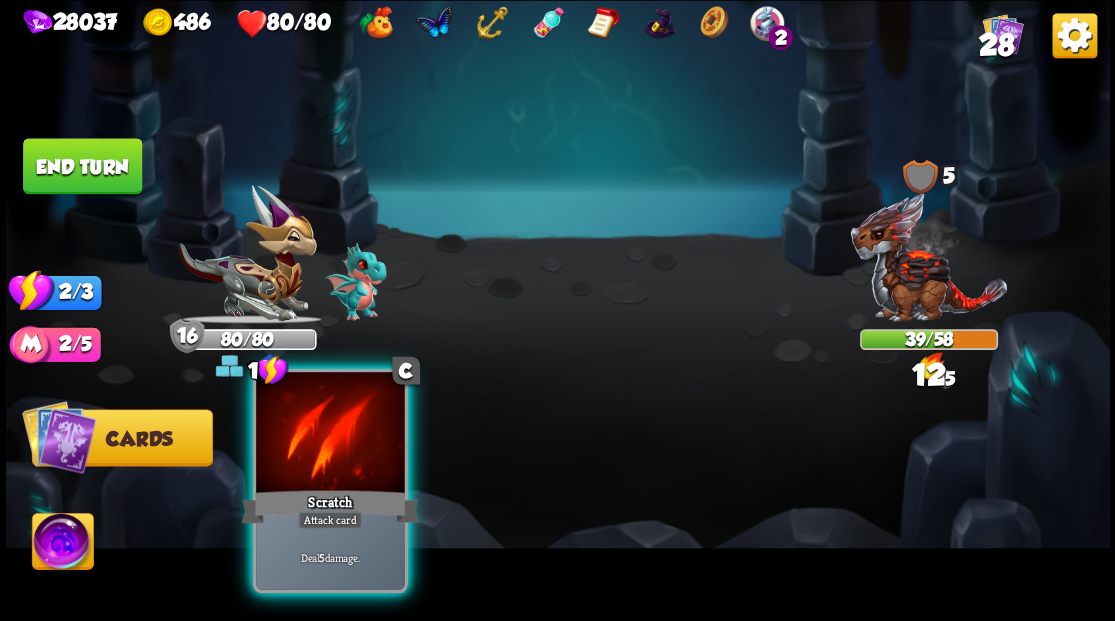 click at bounding box center (330, 434) 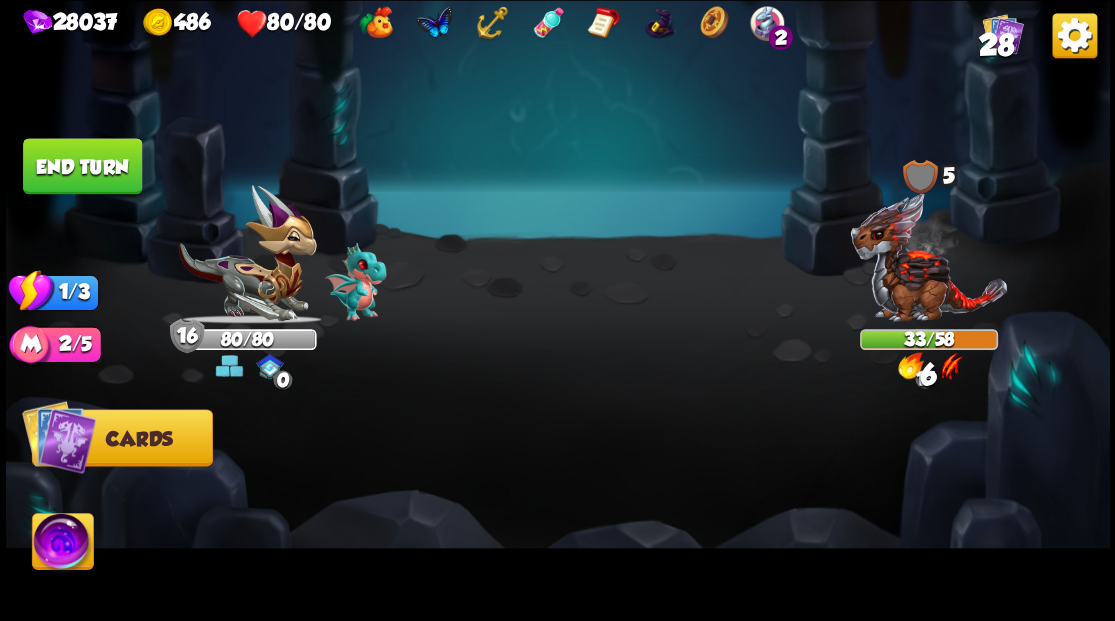 click on "End turn" at bounding box center (82, 166) 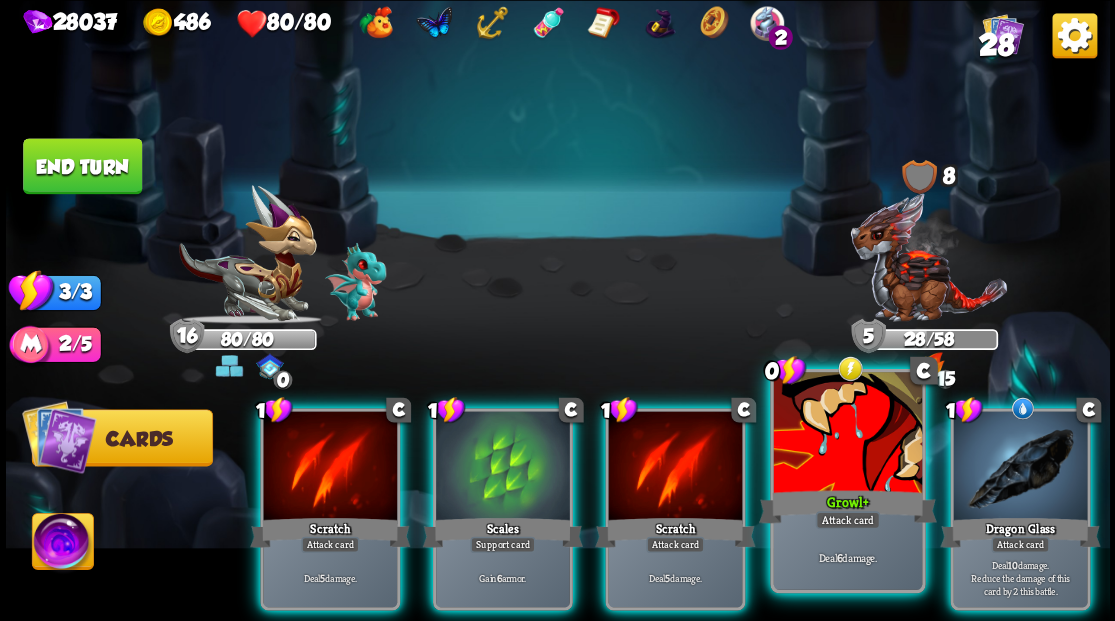 click at bounding box center [847, 434] 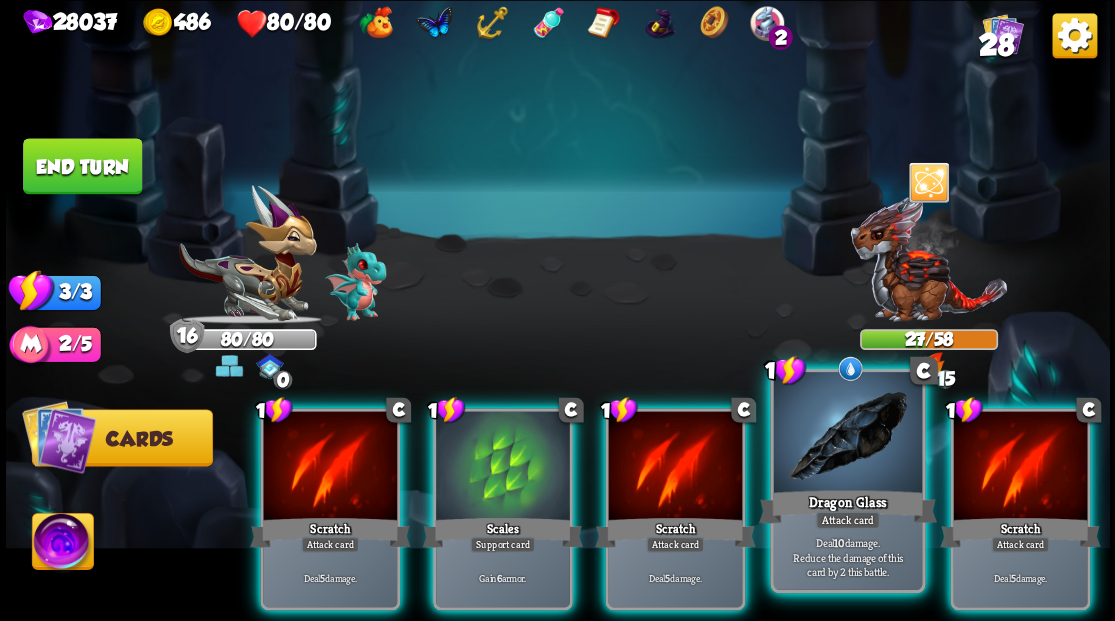 click at bounding box center [847, 434] 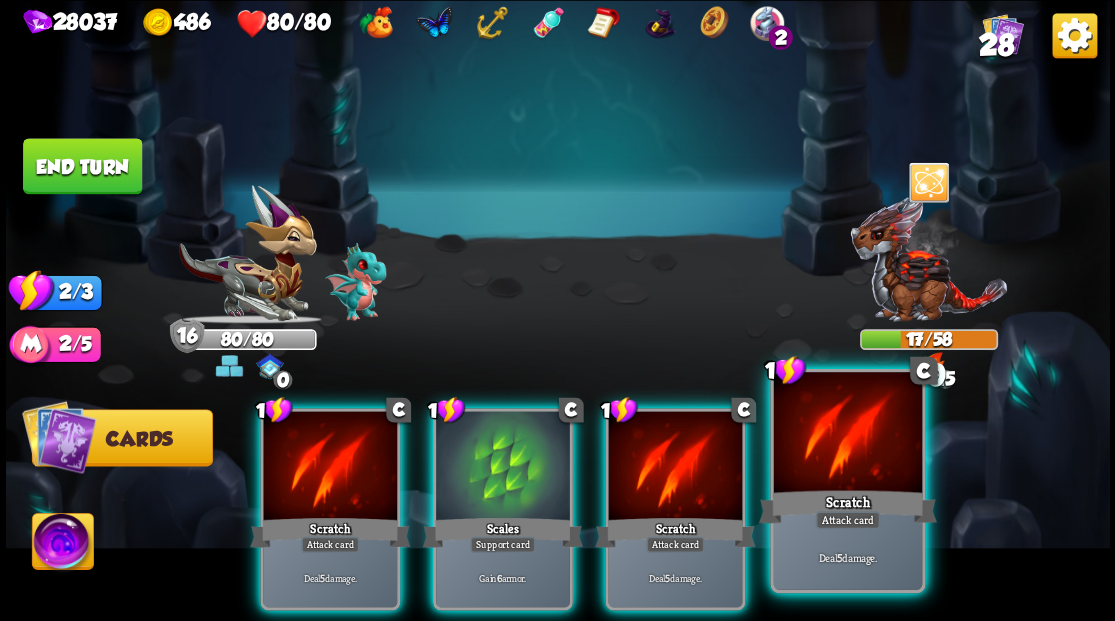 click at bounding box center (847, 434) 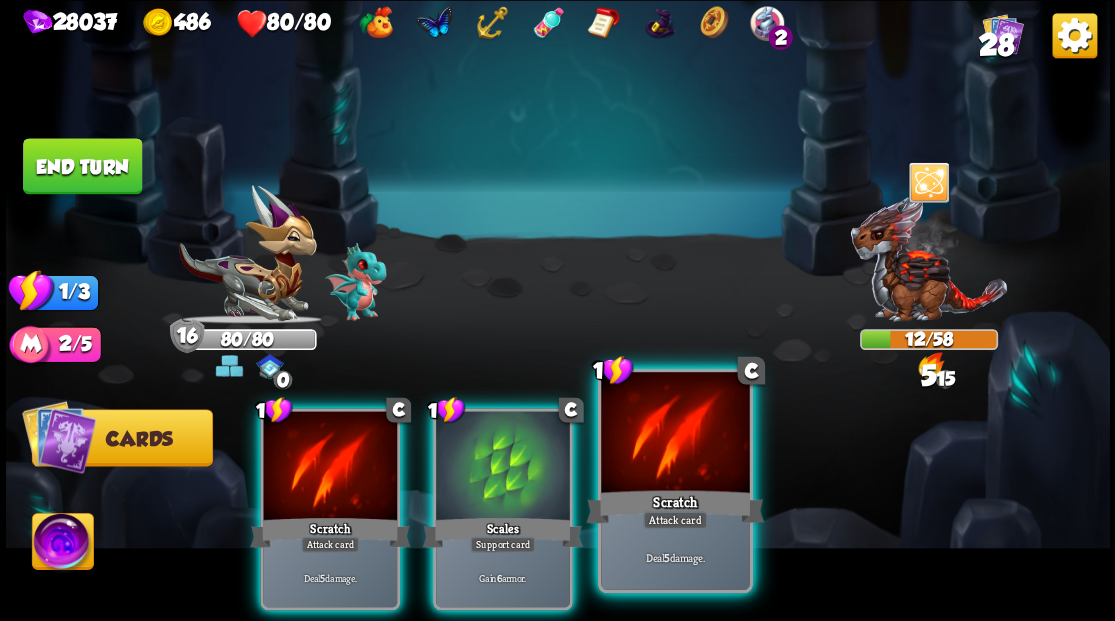 click at bounding box center (675, 434) 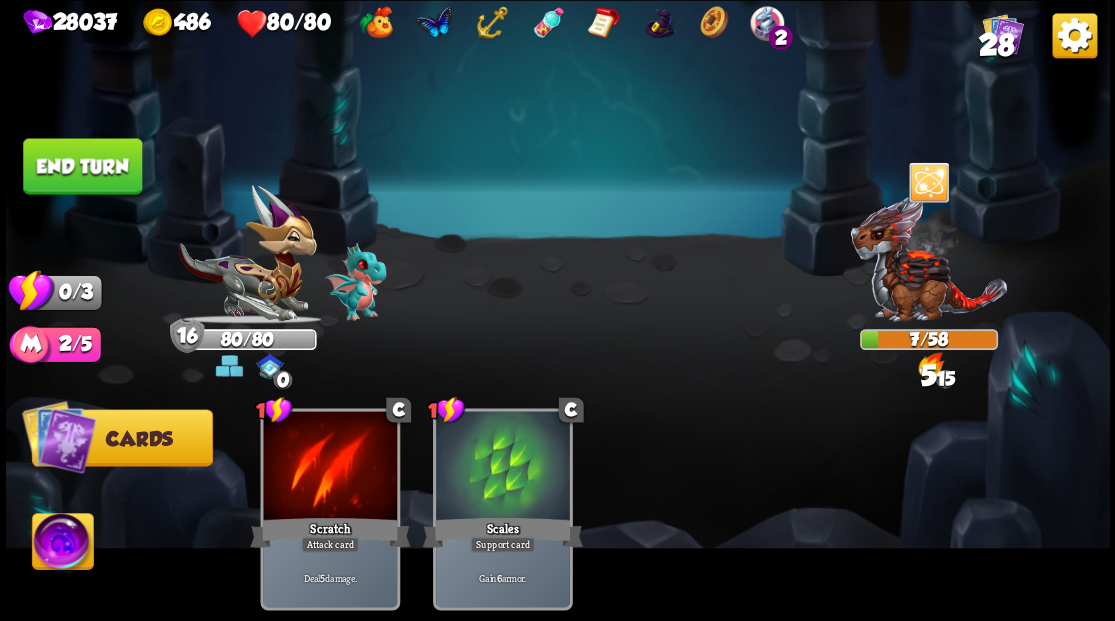 click on "End turn" at bounding box center (82, 166) 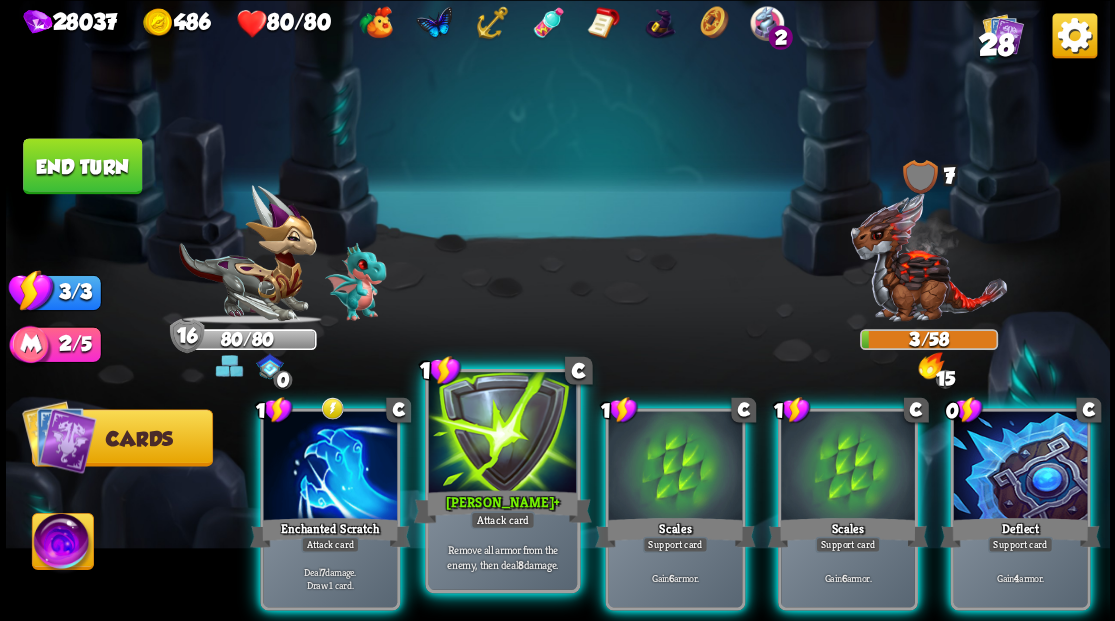 click at bounding box center (502, 434) 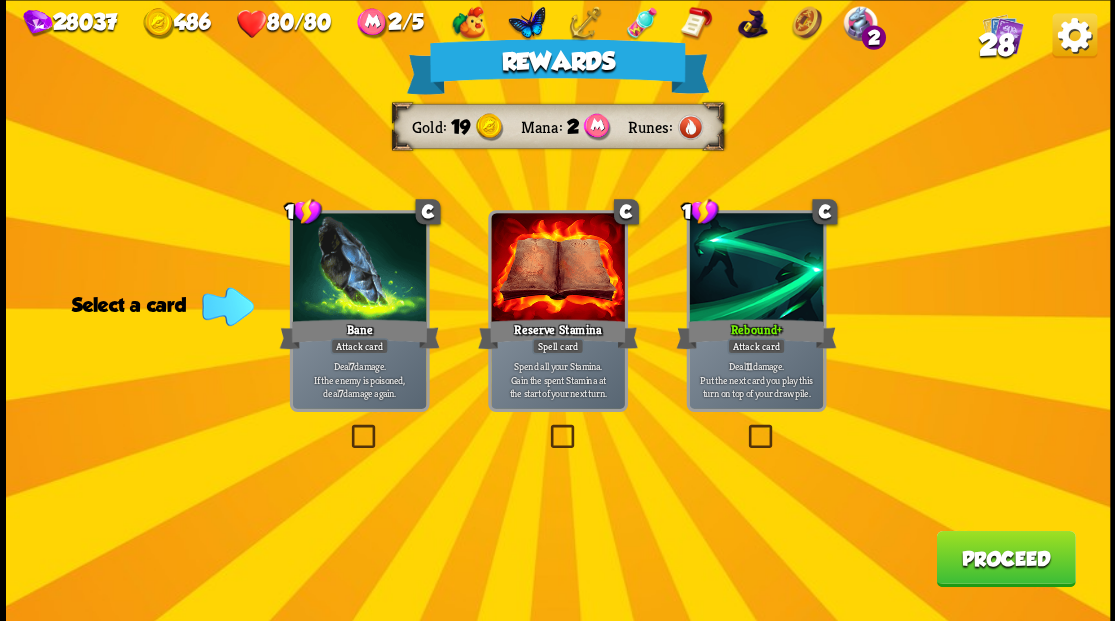 click on "Proceed" at bounding box center [1005, 558] 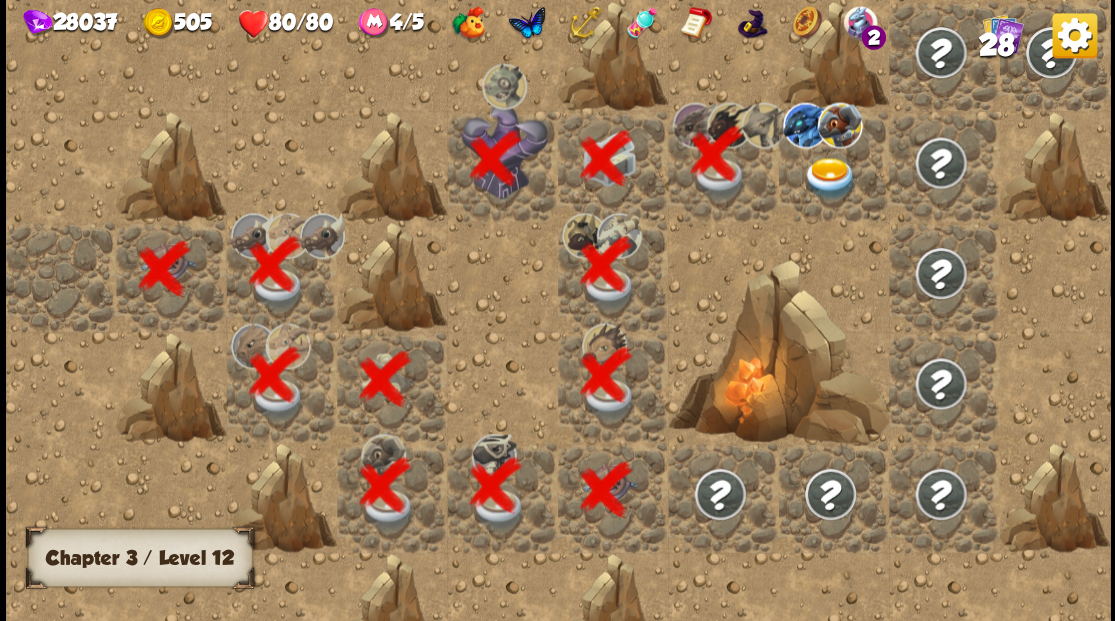 scroll, scrollTop: 0, scrollLeft: 384, axis: horizontal 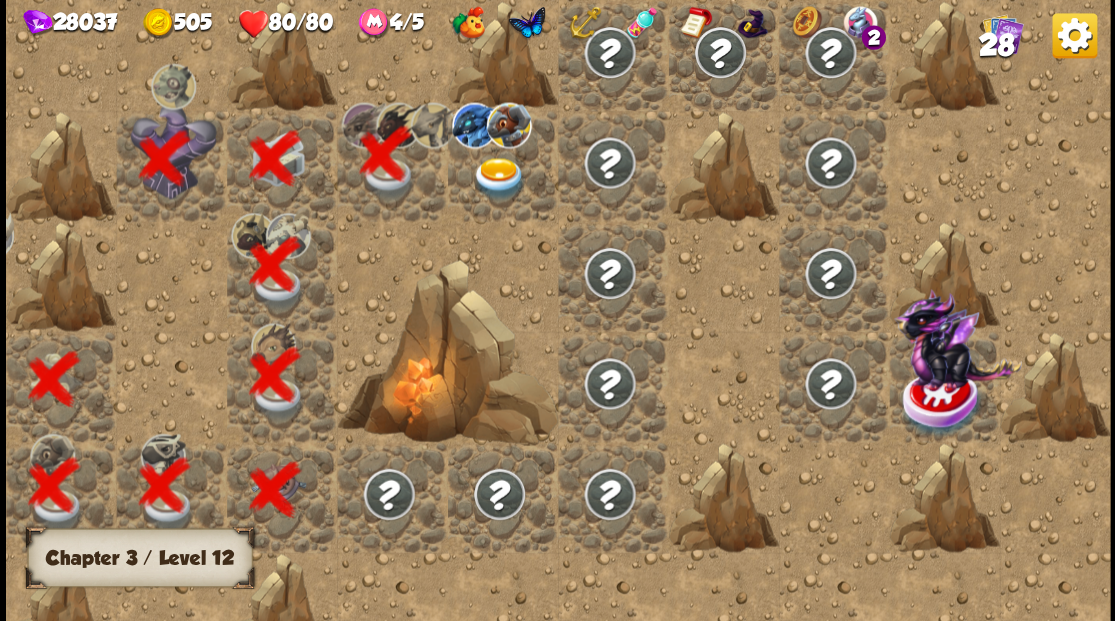 click at bounding box center (498, 178) 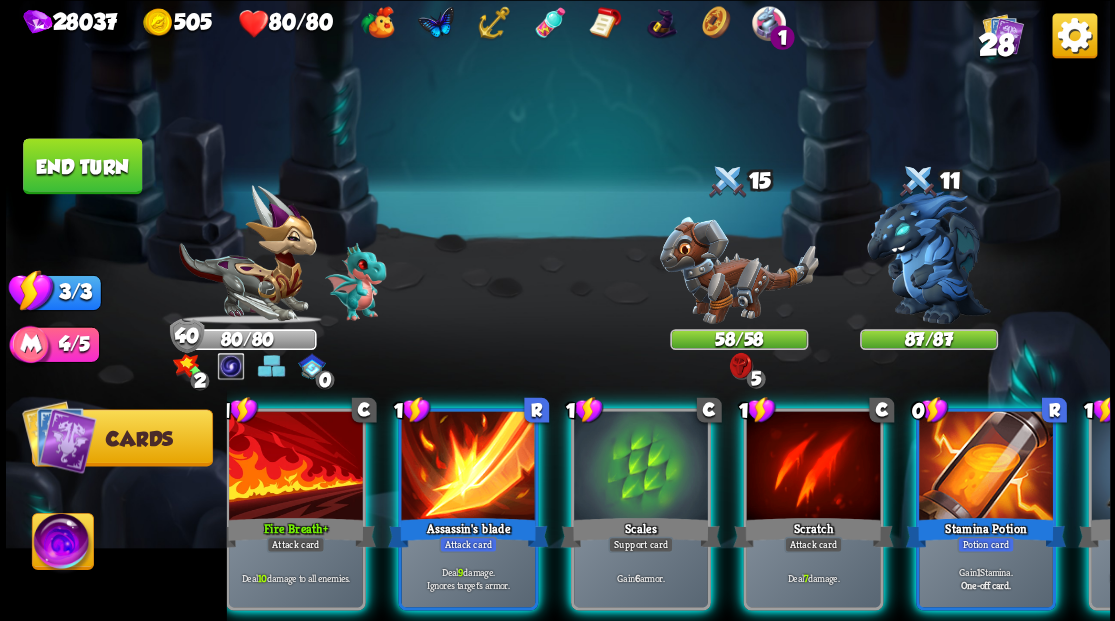 scroll, scrollTop: 0, scrollLeft: 0, axis: both 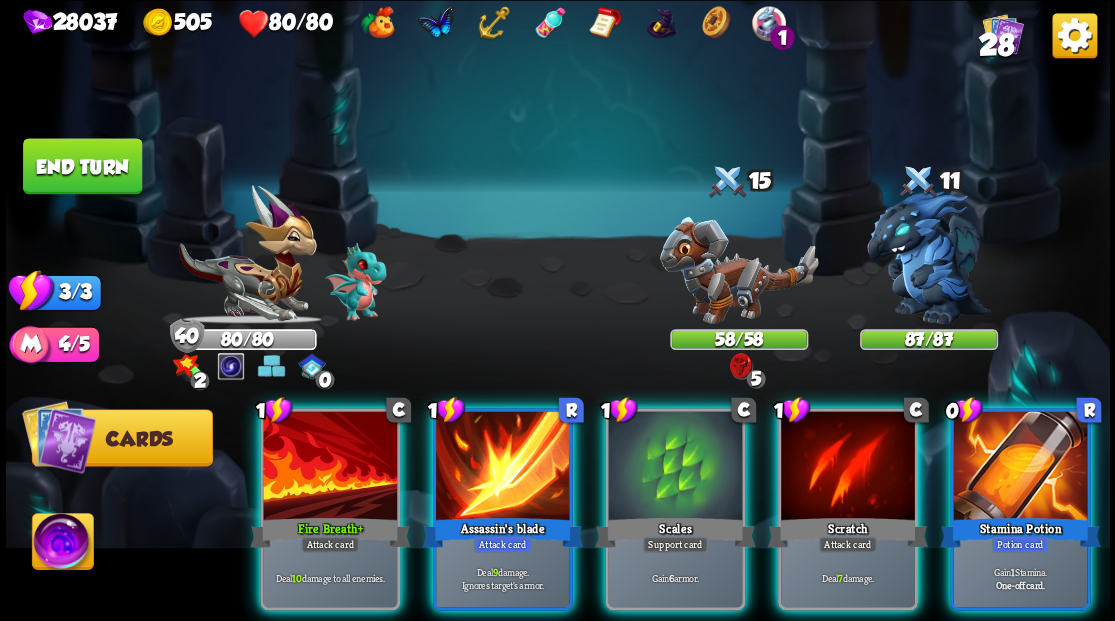 click at bounding box center (62, 544) 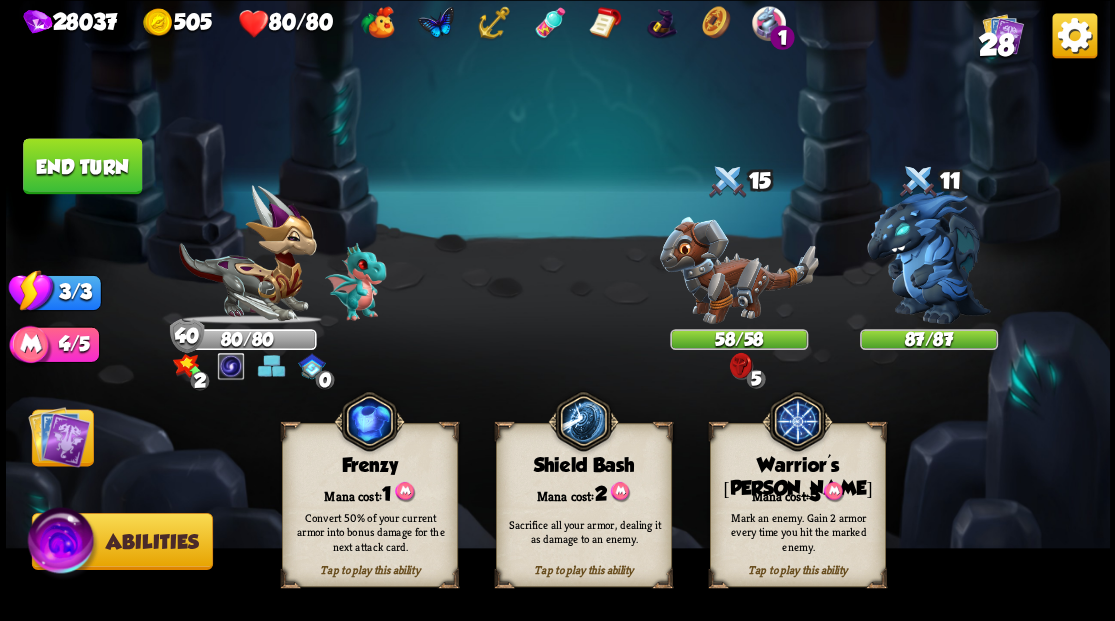 click on "Mark an enemy. Gain 2 armor every time you hit the marked enemy." at bounding box center (798, 531) 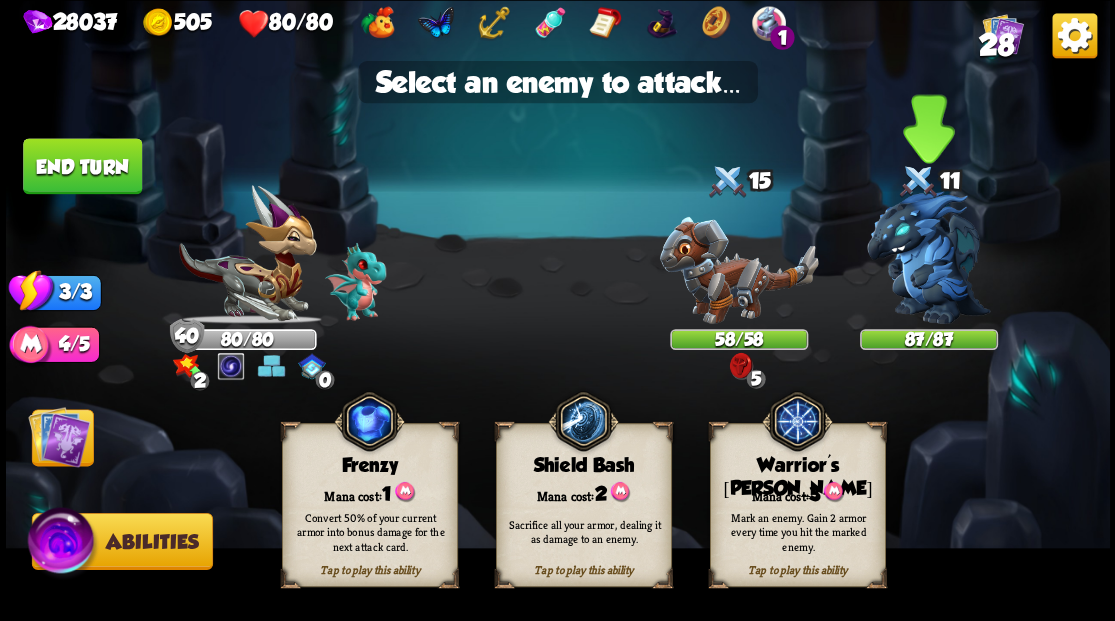 click at bounding box center [929, 257] 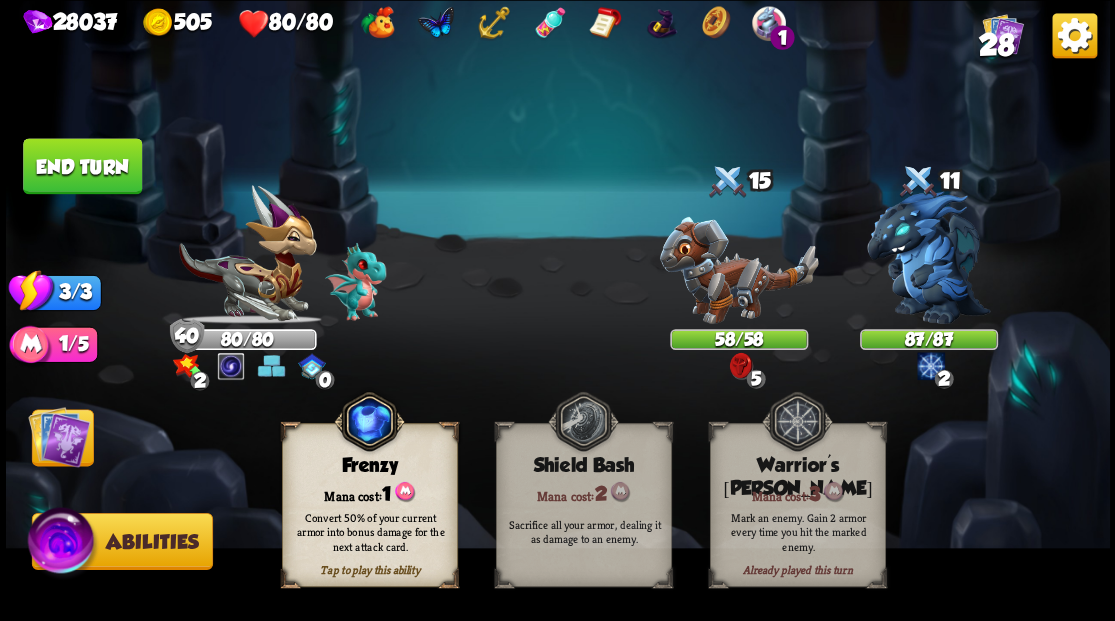 click at bounding box center [59, 436] 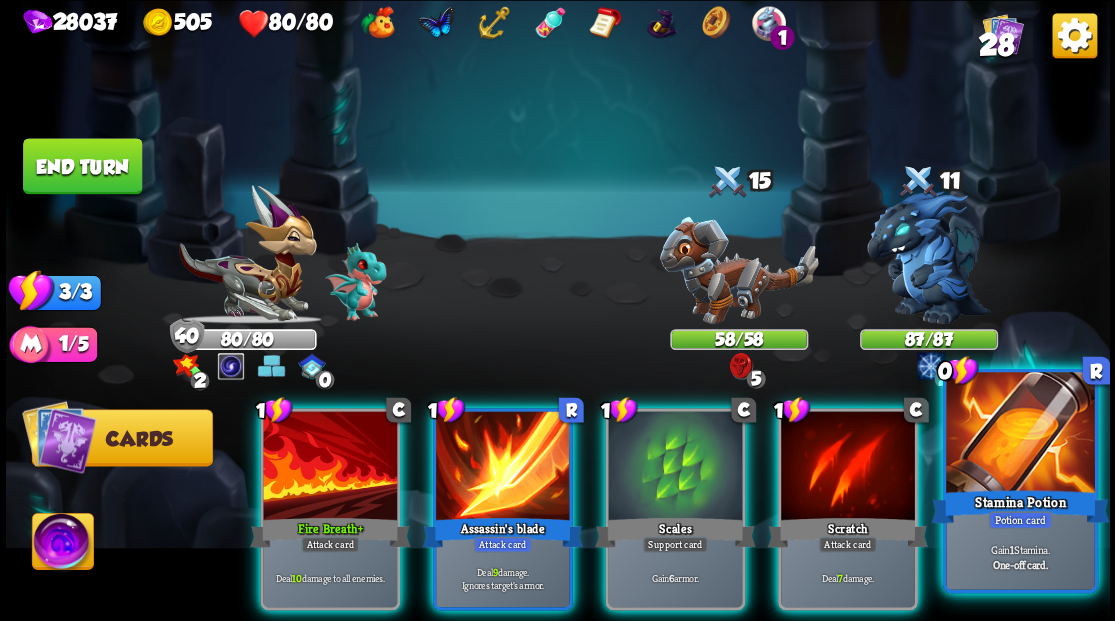 click at bounding box center (1020, 434) 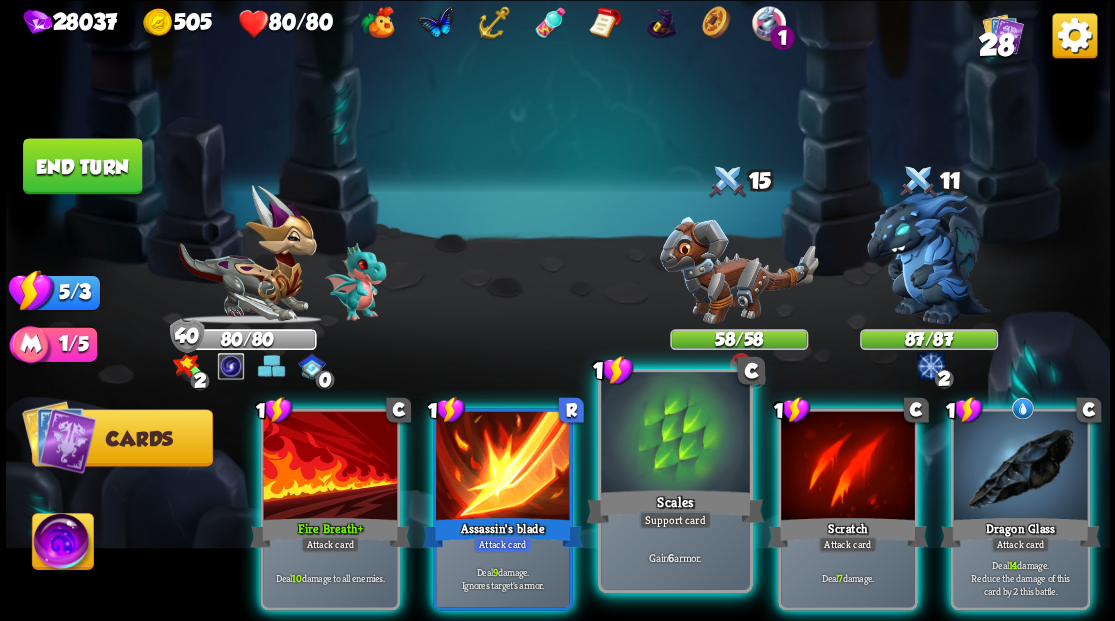 click at bounding box center (675, 434) 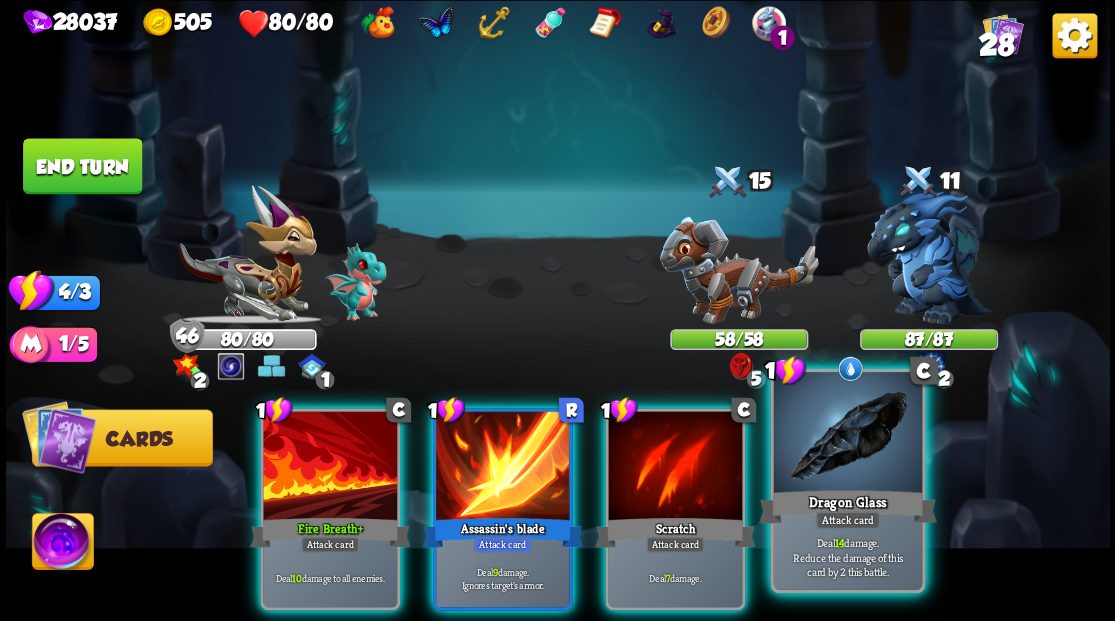 click at bounding box center (847, 434) 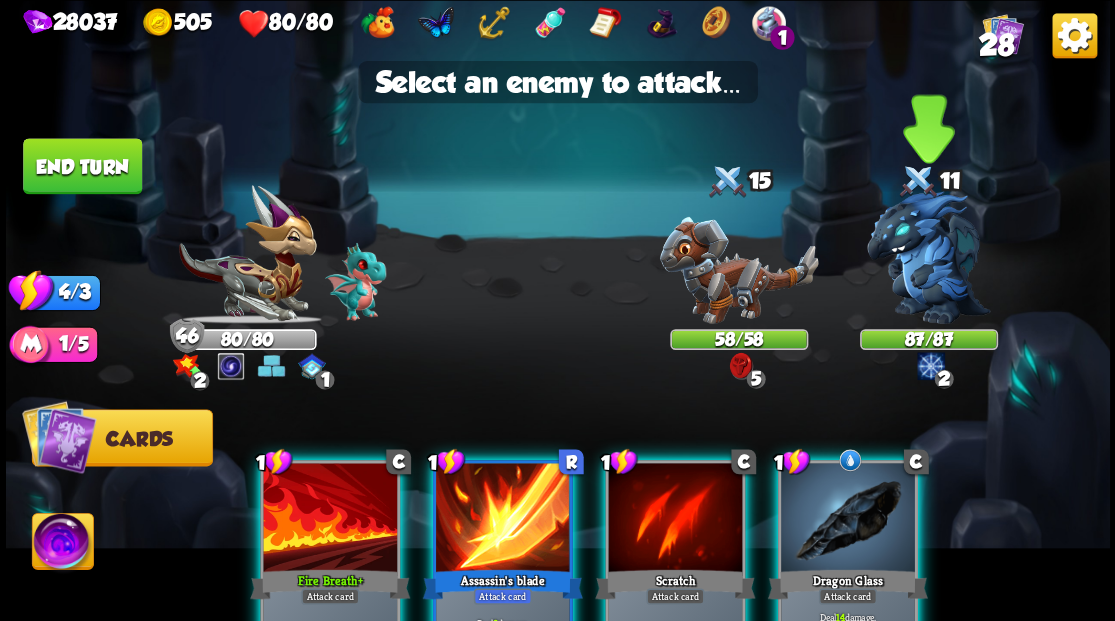 click at bounding box center [929, 257] 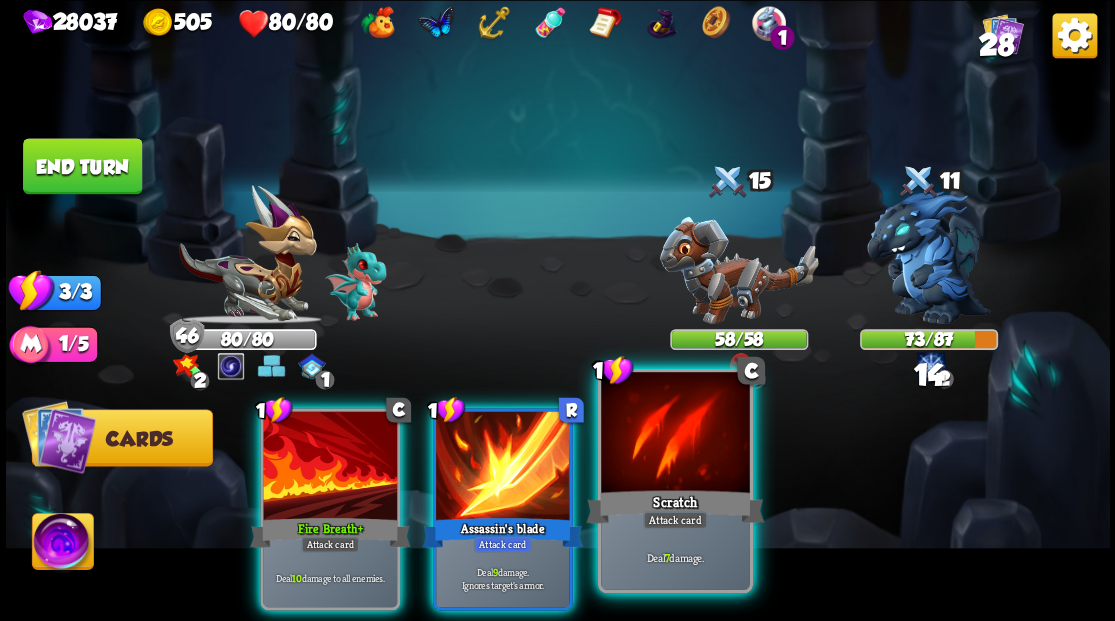 click at bounding box center [675, 434] 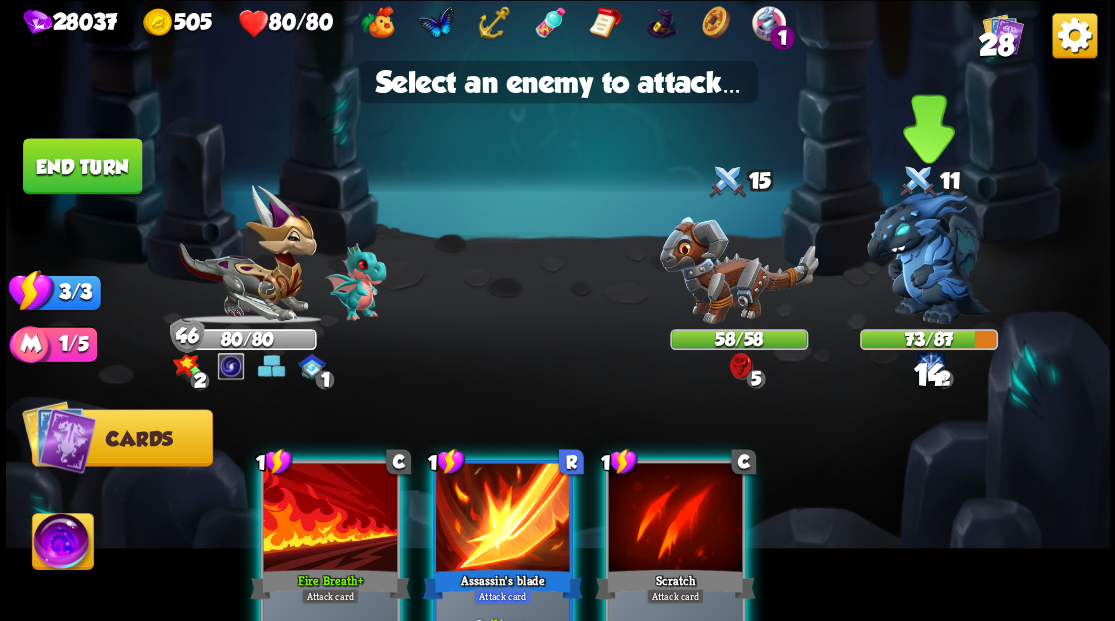 click at bounding box center (929, 257) 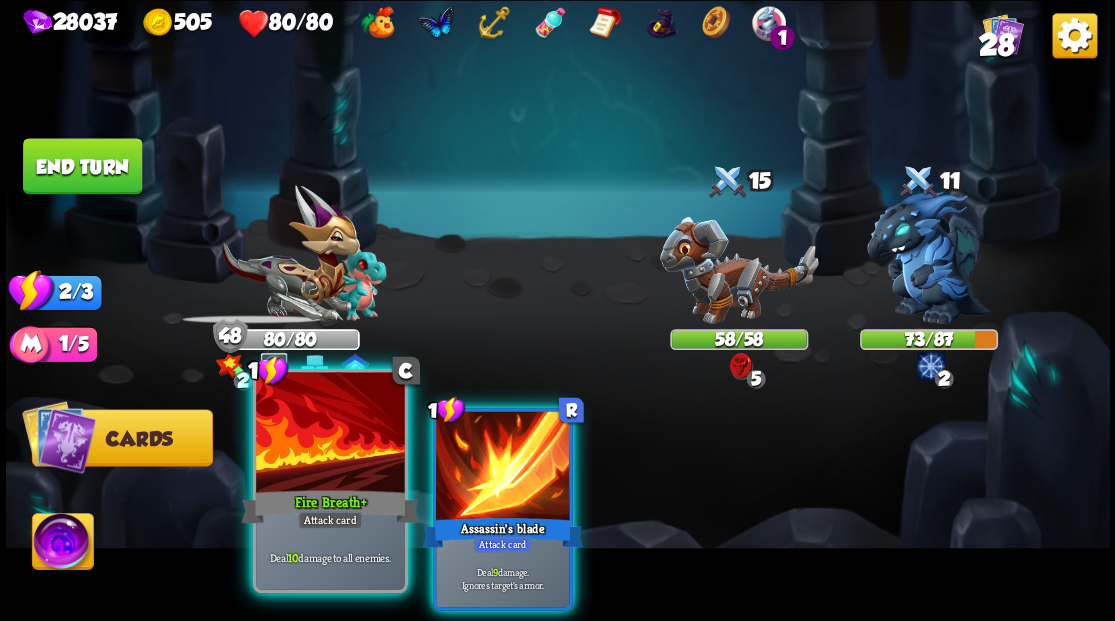 click at bounding box center [330, 434] 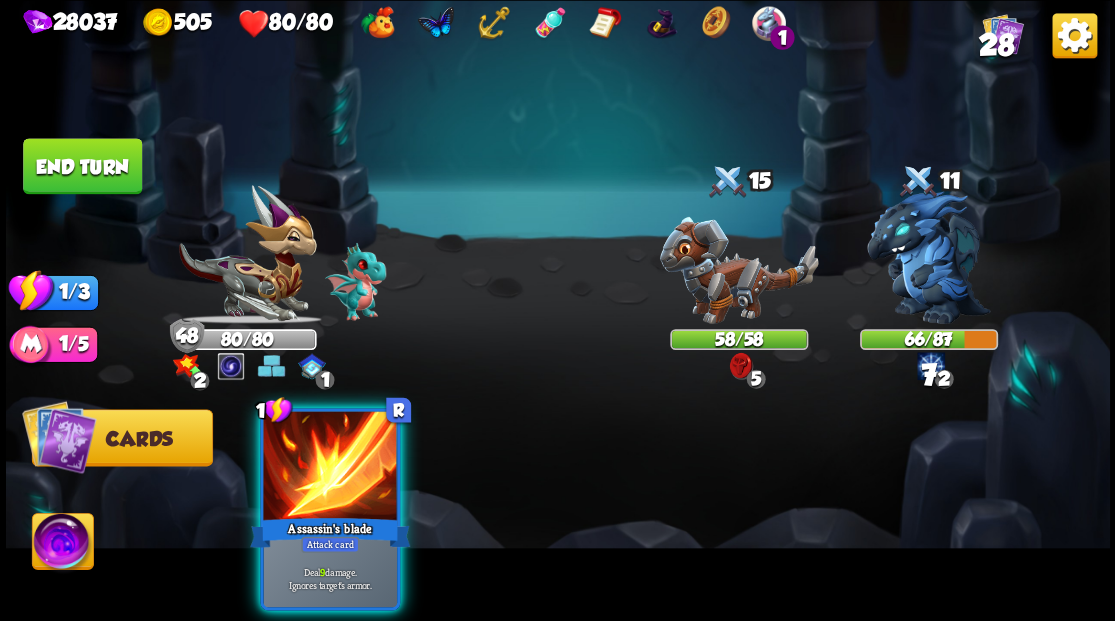 click at bounding box center [929, 257] 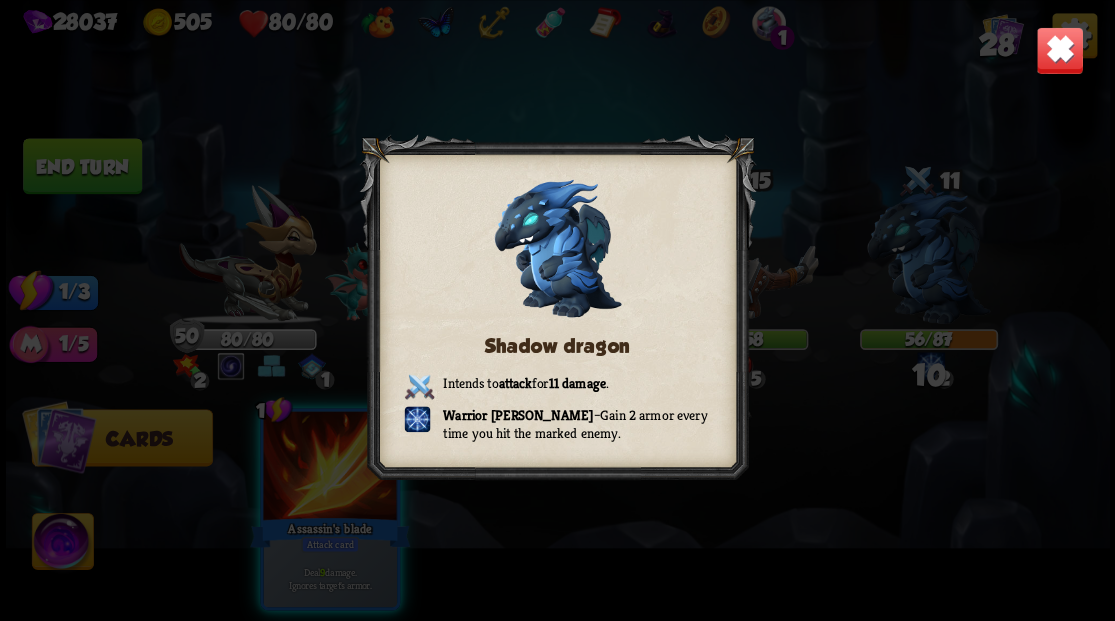click at bounding box center (1059, 50) 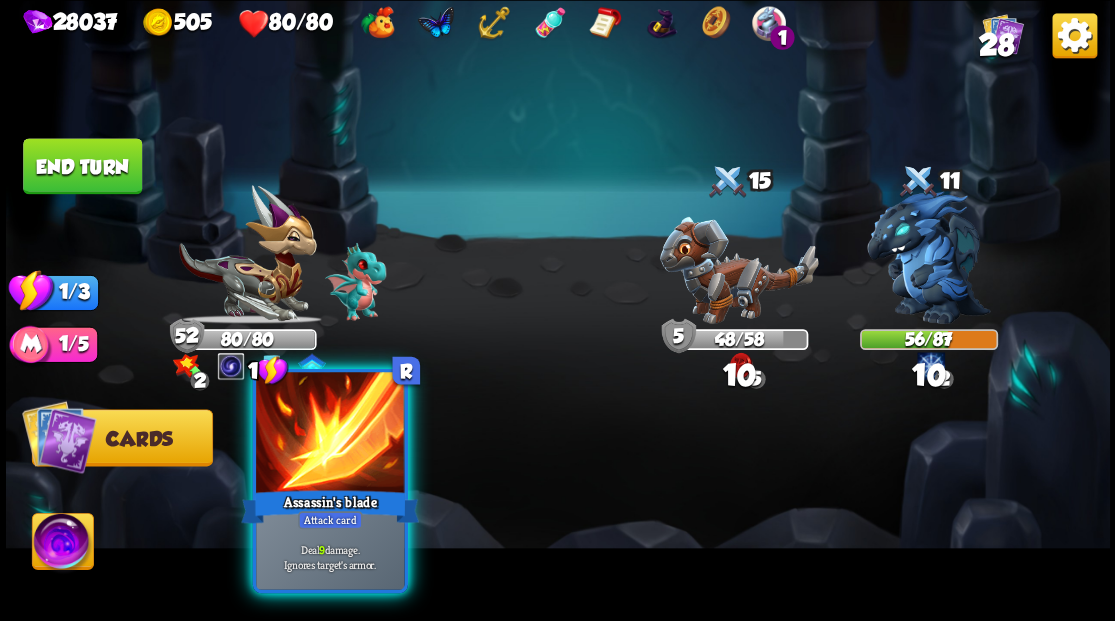 click at bounding box center (330, 434) 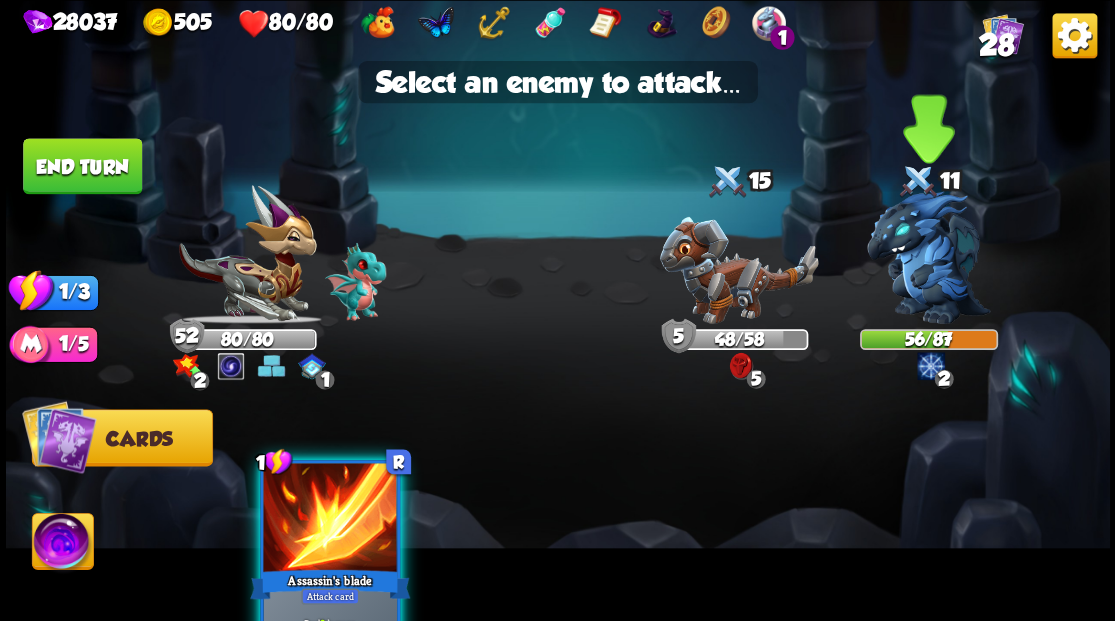 click at bounding box center (929, 257) 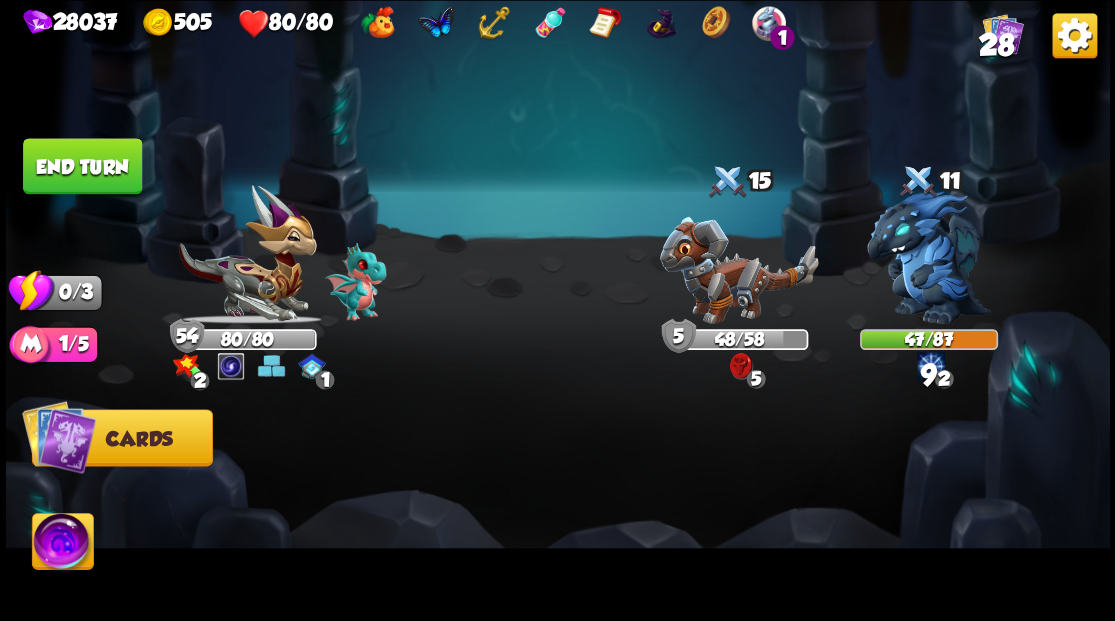 click on "End turn" at bounding box center [82, 166] 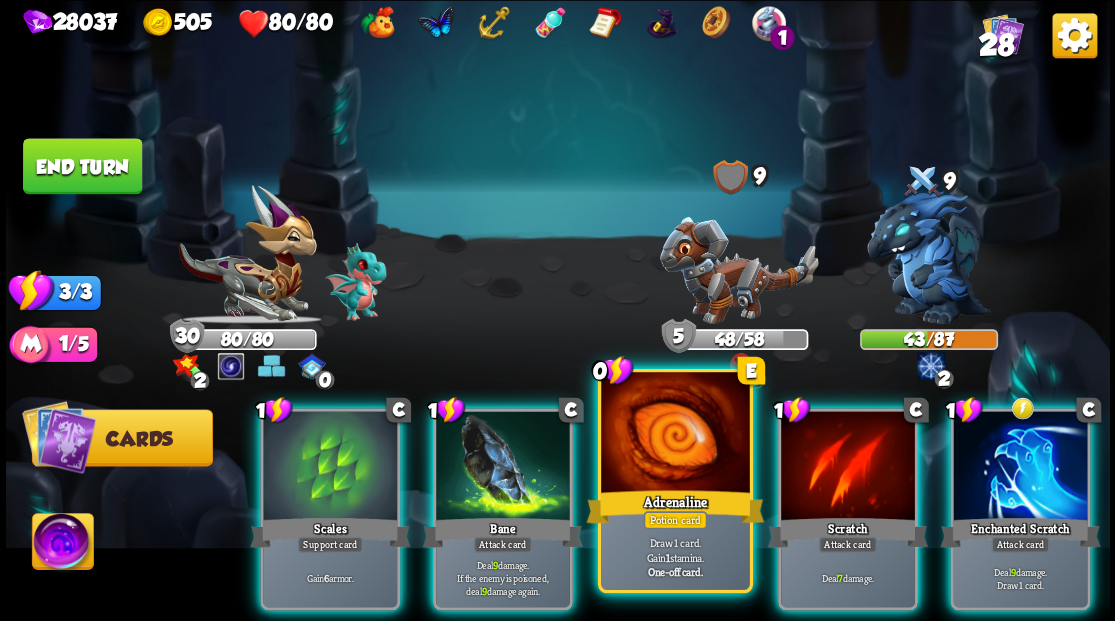 click at bounding box center [675, 434] 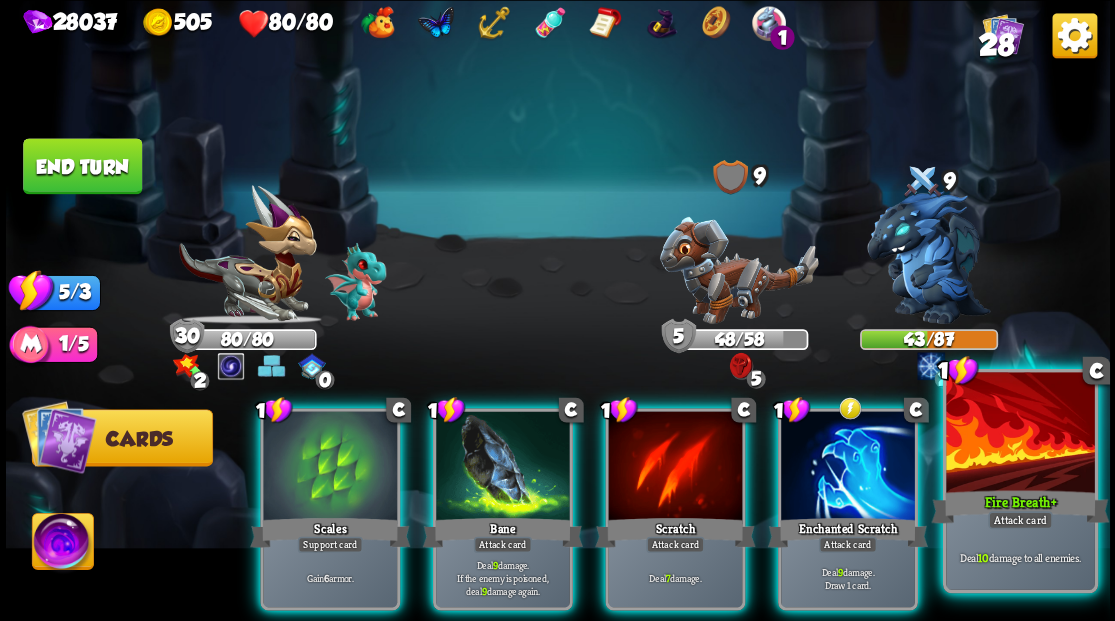 click at bounding box center [1020, 434] 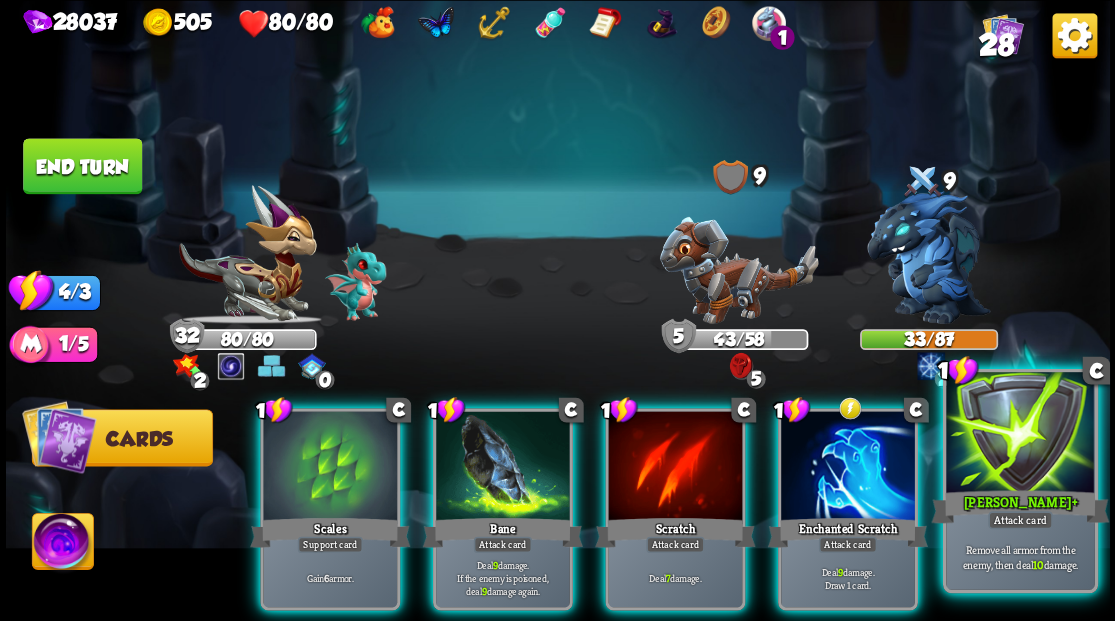 click at bounding box center (1020, 434) 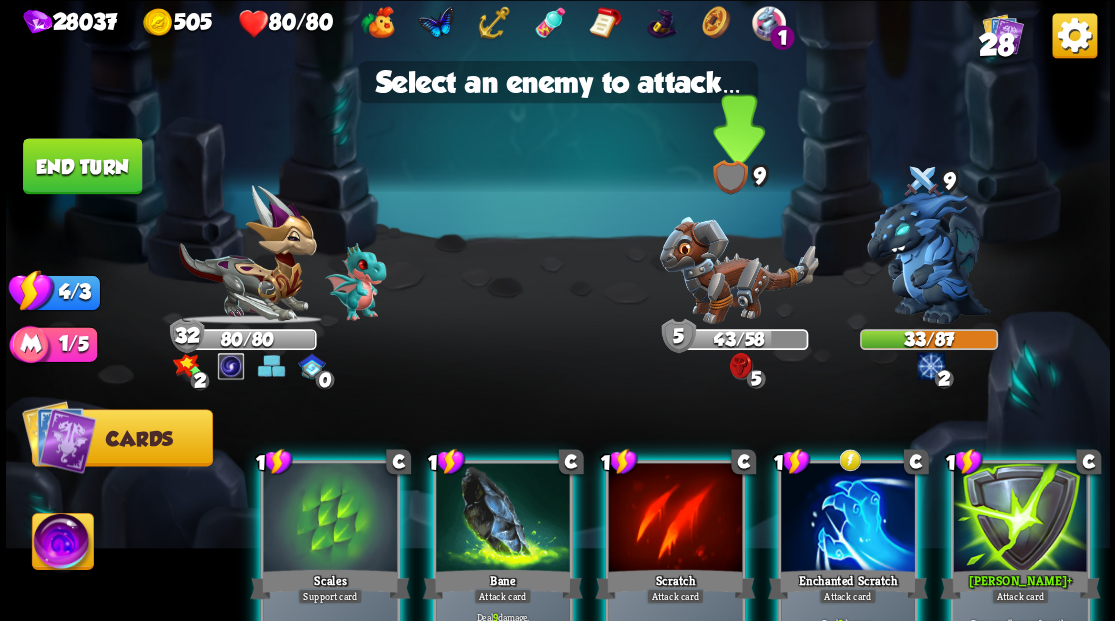 click at bounding box center (738, 269) 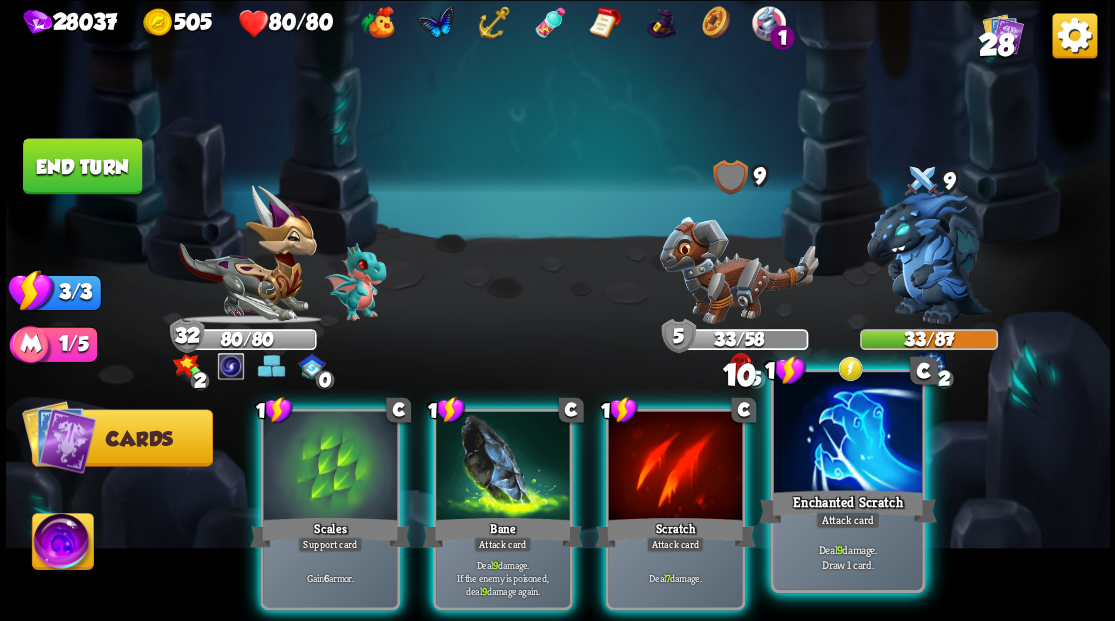 click at bounding box center [847, 434] 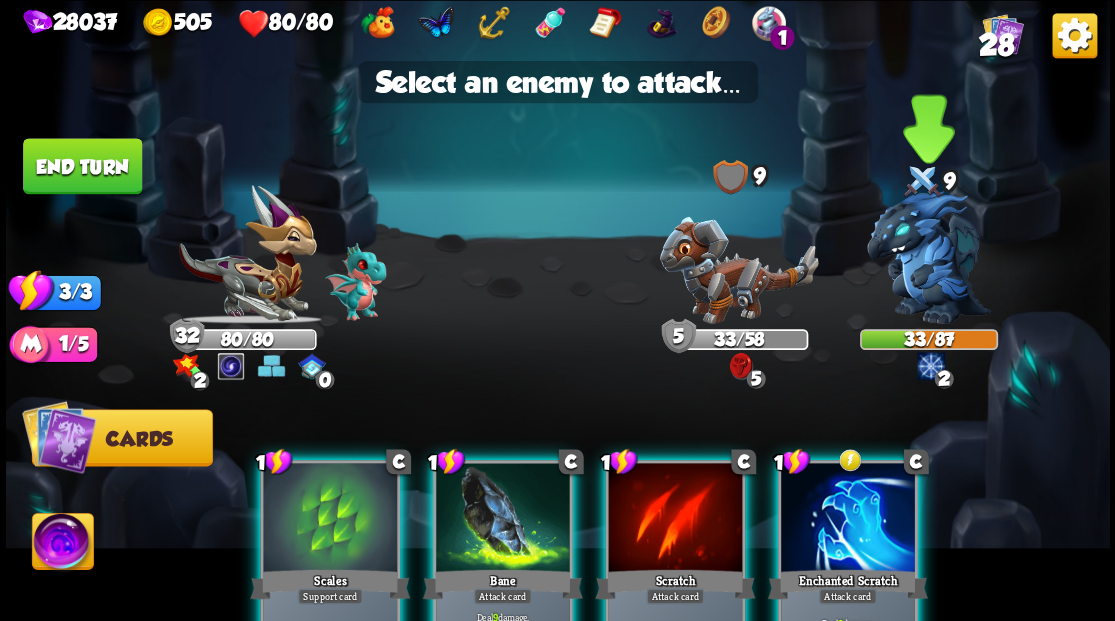 click at bounding box center (929, 257) 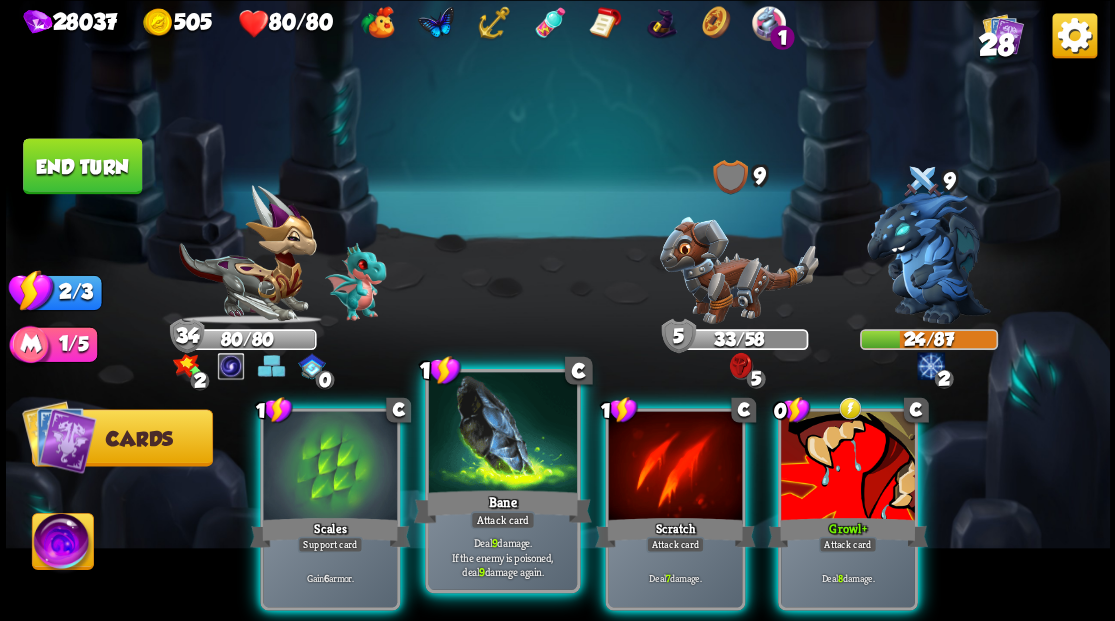 click at bounding box center [502, 434] 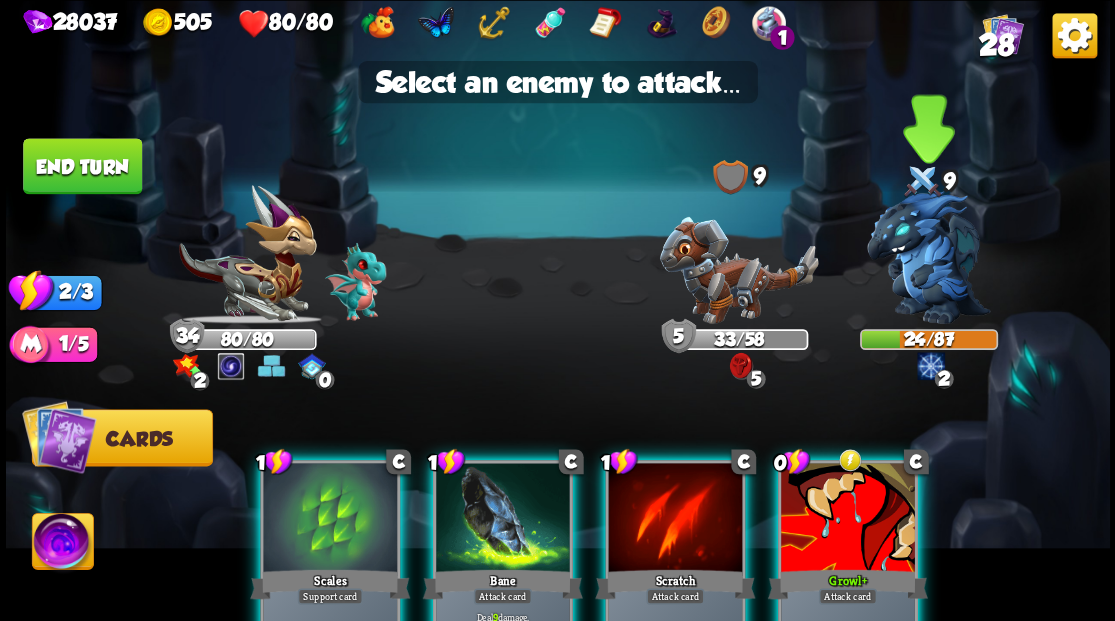 click at bounding box center [929, 257] 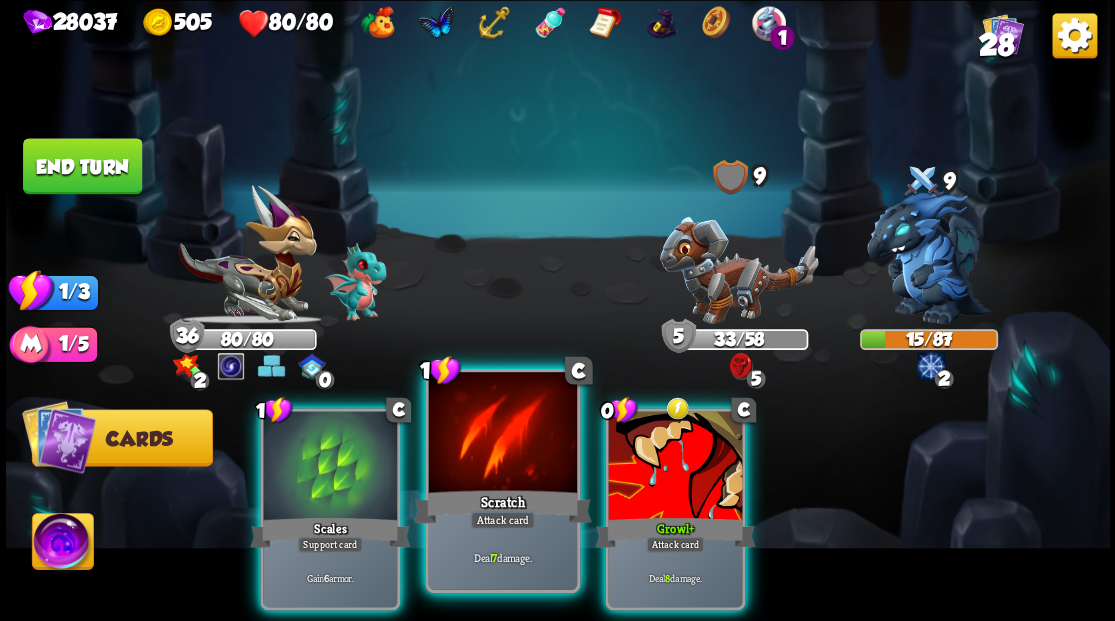 click at bounding box center [502, 434] 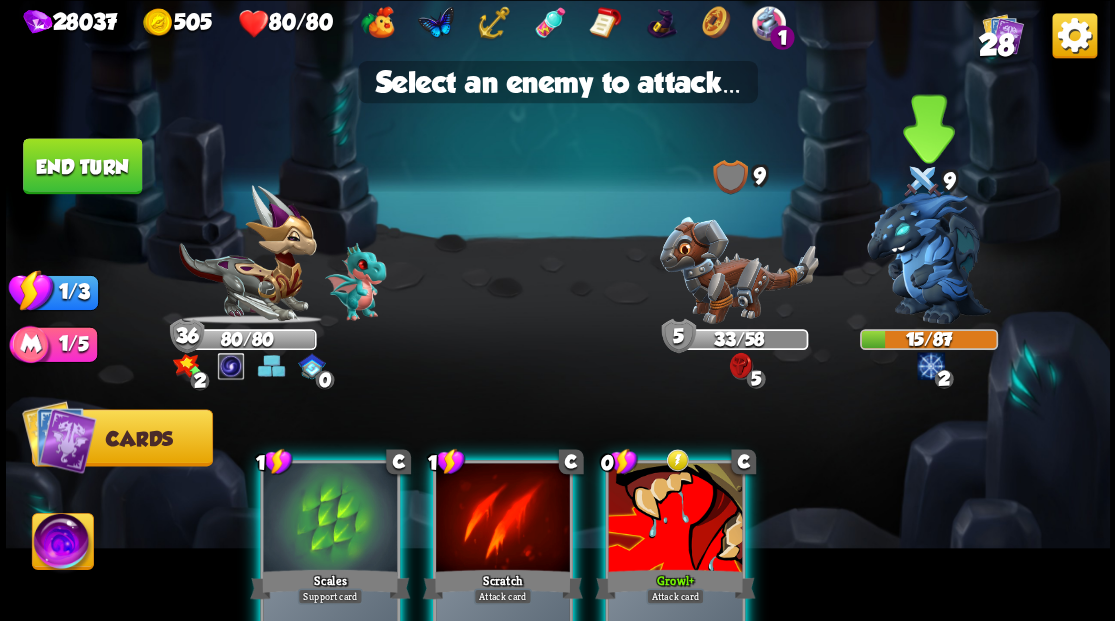 click at bounding box center (929, 257) 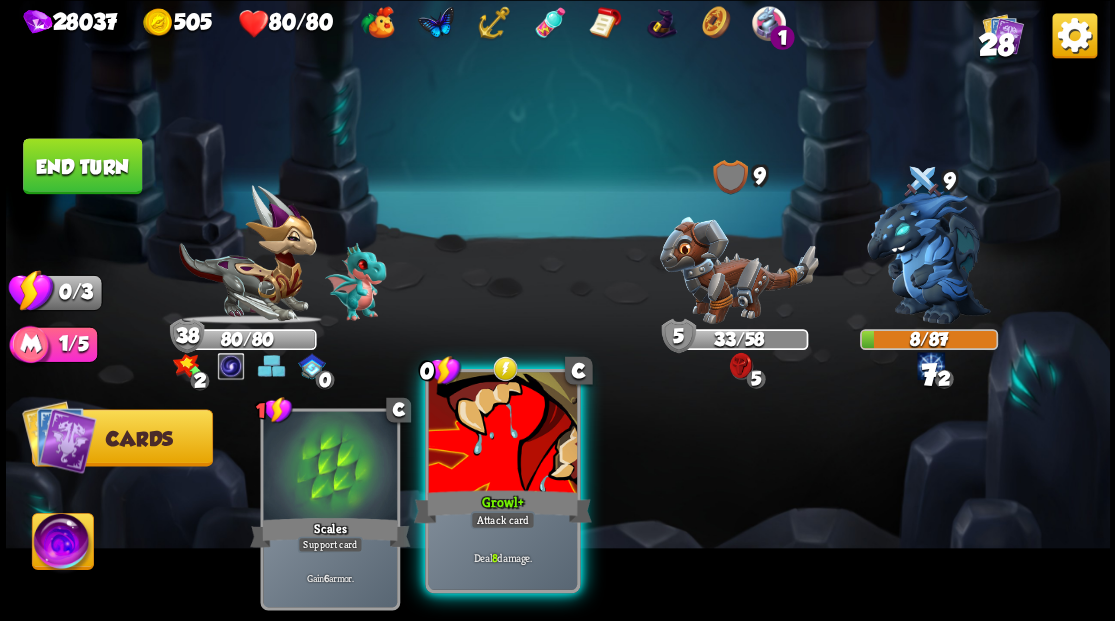 click at bounding box center [502, 434] 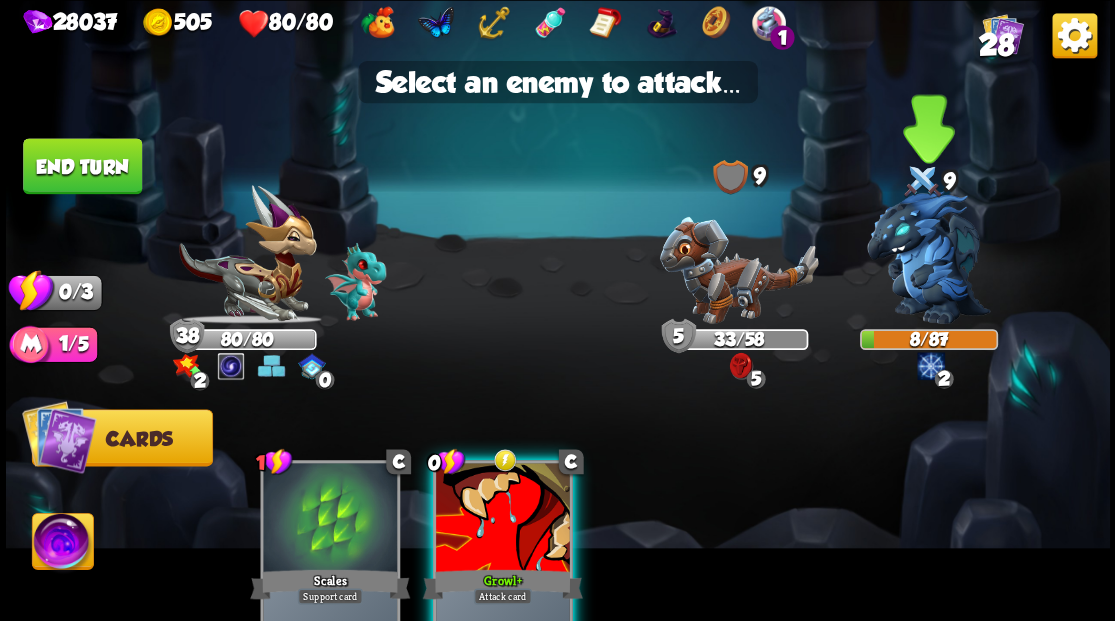 click at bounding box center [929, 257] 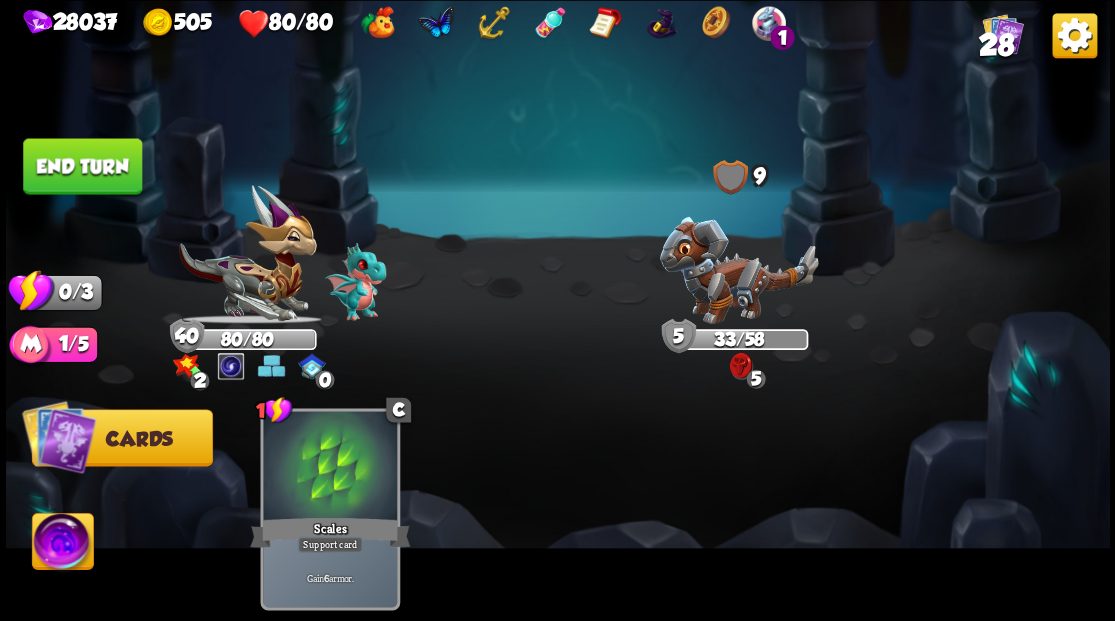 drag, startPoint x: 110, startPoint y: 175, endPoint x: 592, endPoint y: 348, distance: 512.10645 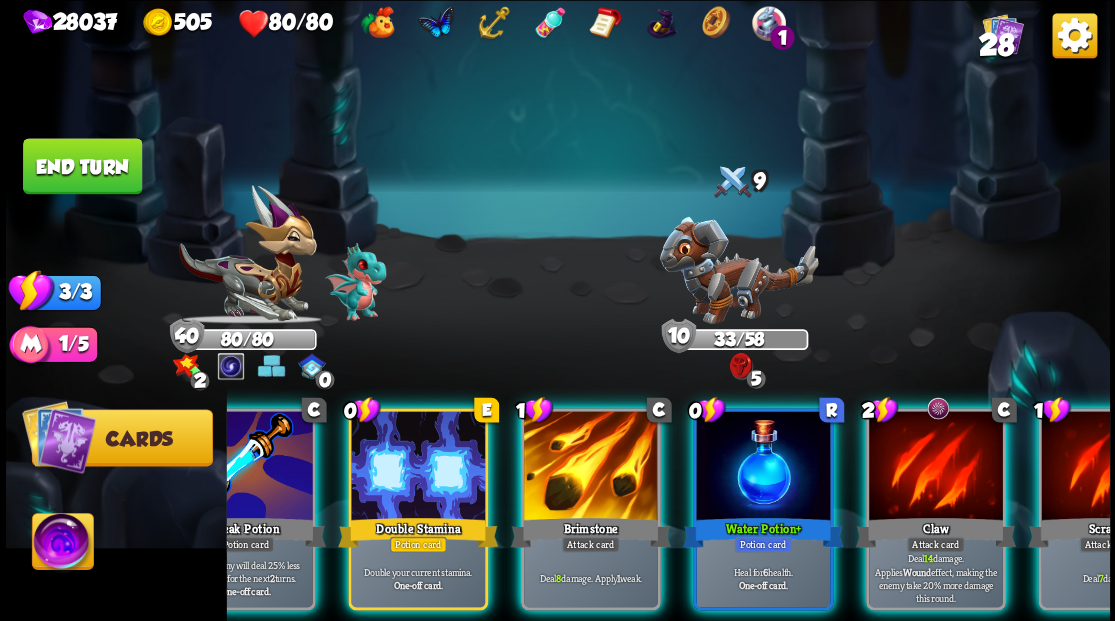 scroll, scrollTop: 0, scrollLeft: 0, axis: both 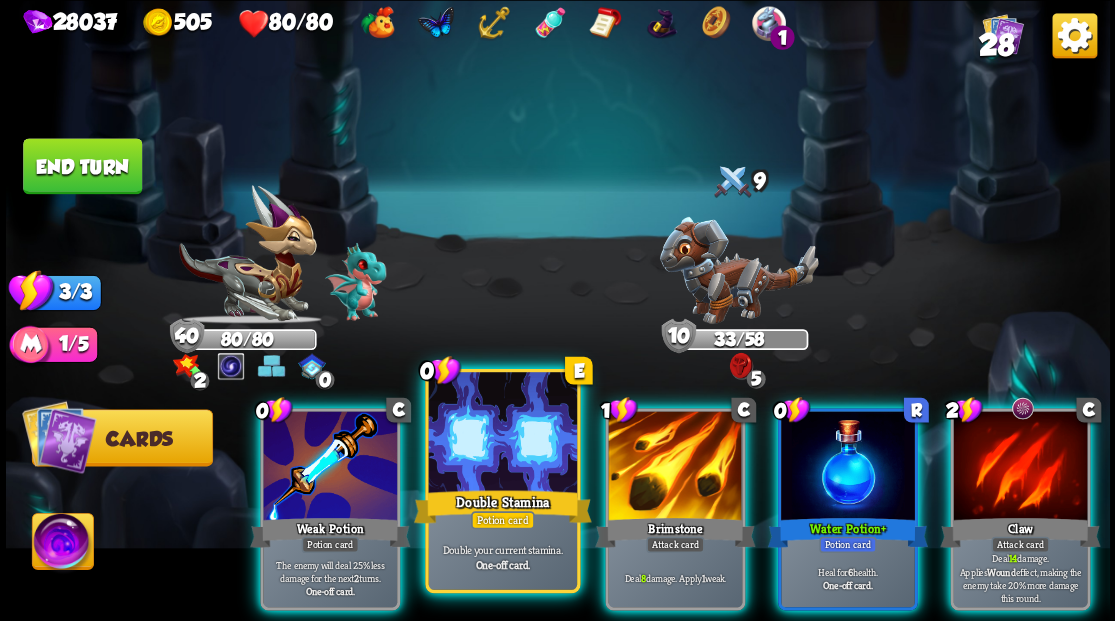 click at bounding box center (502, 434) 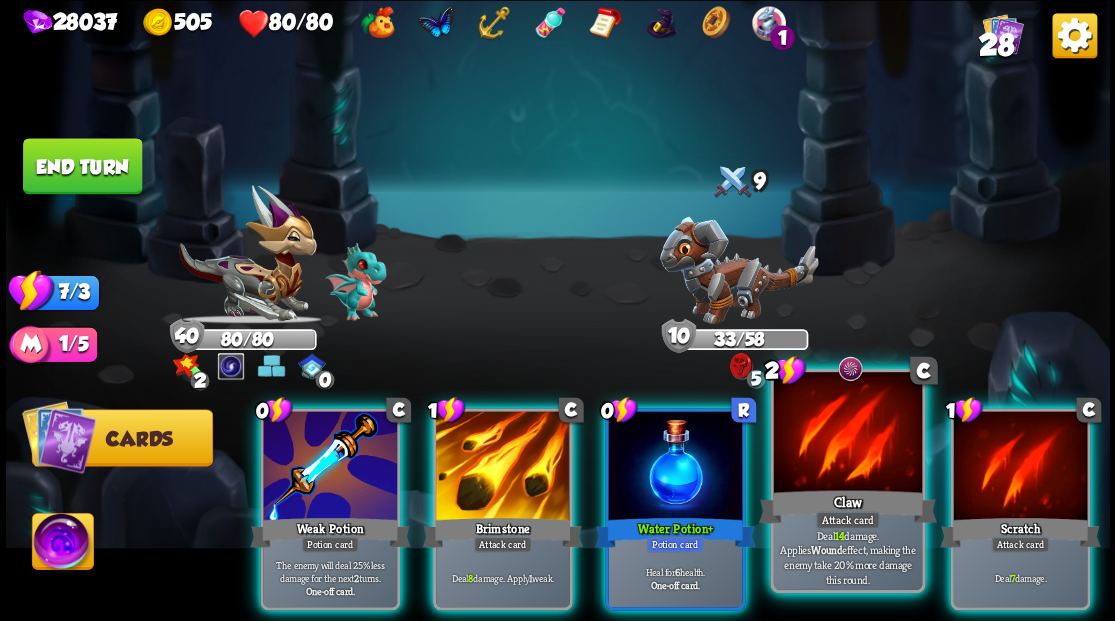 click at bounding box center [847, 434] 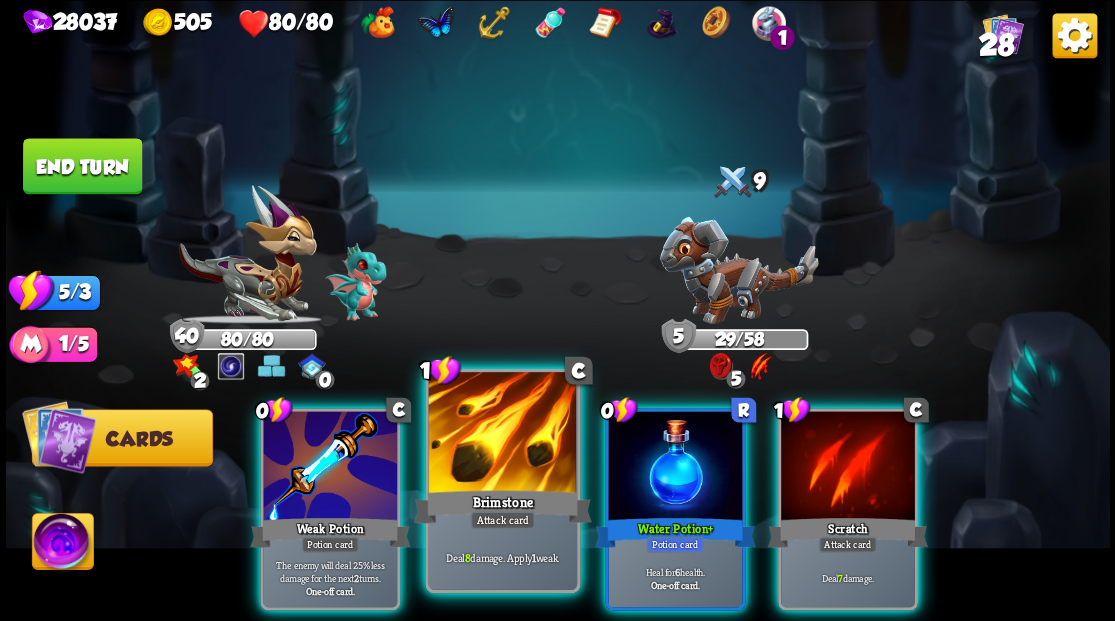 click at bounding box center (502, 434) 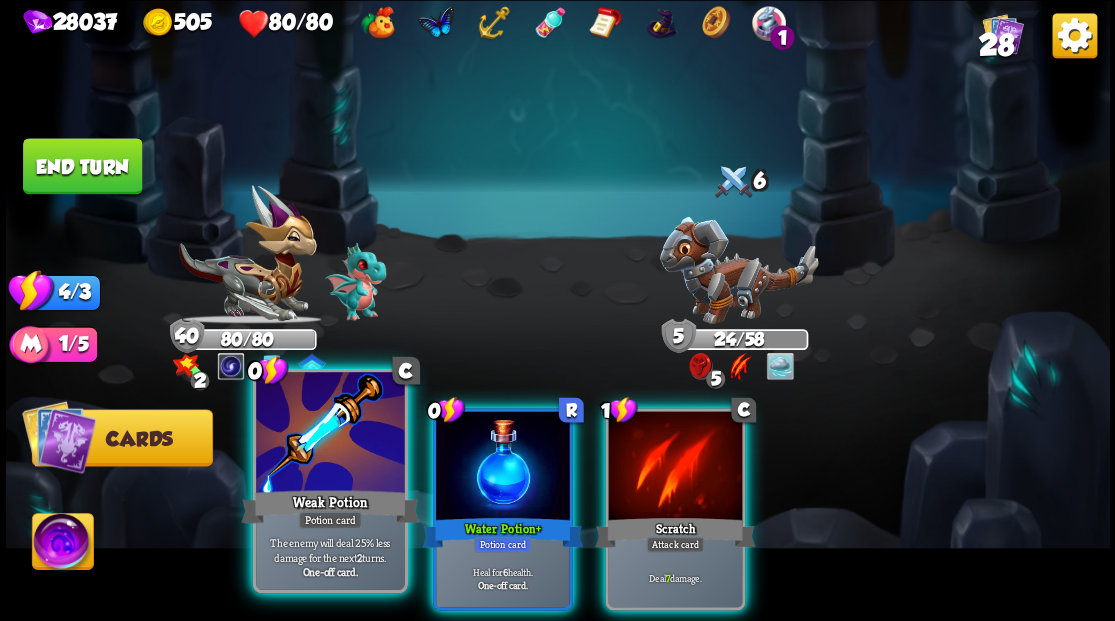 click at bounding box center (330, 434) 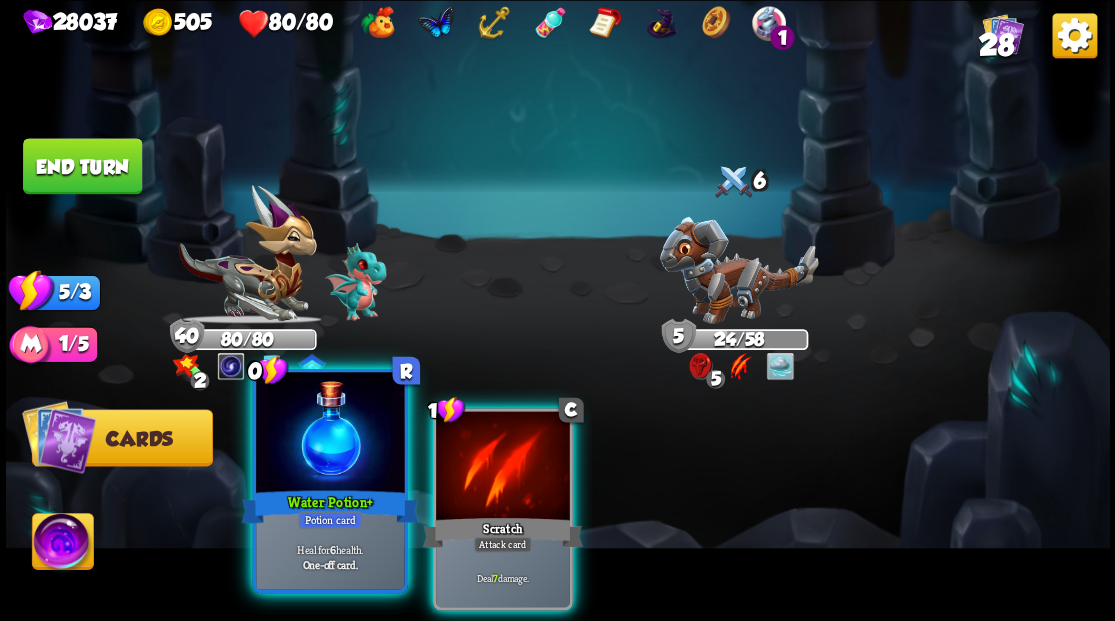 click at bounding box center (330, 434) 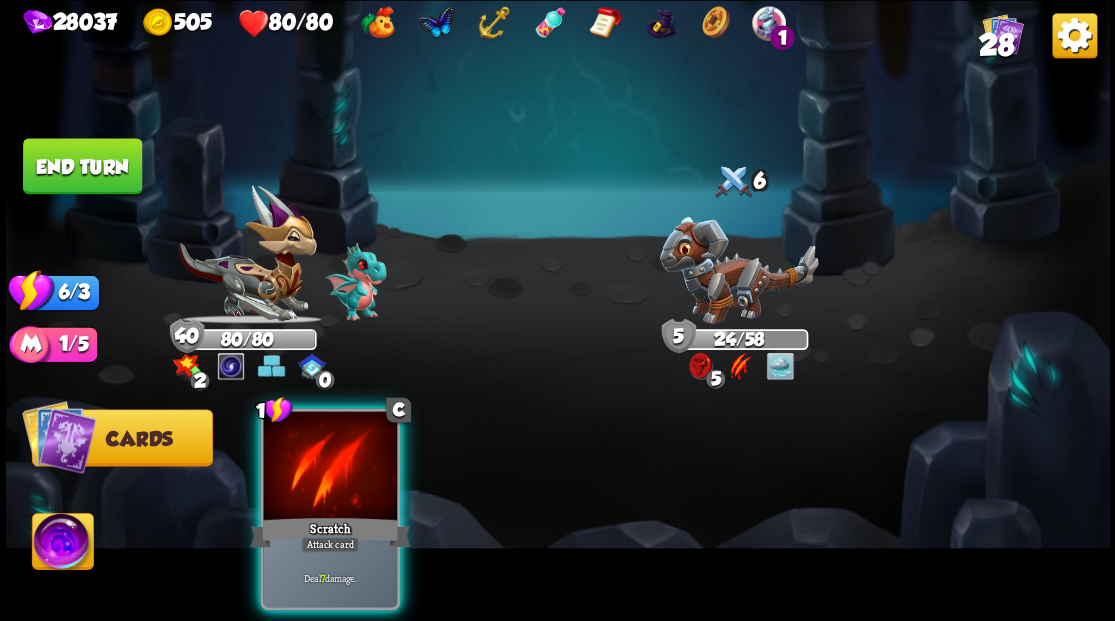 click at bounding box center [330, 467] 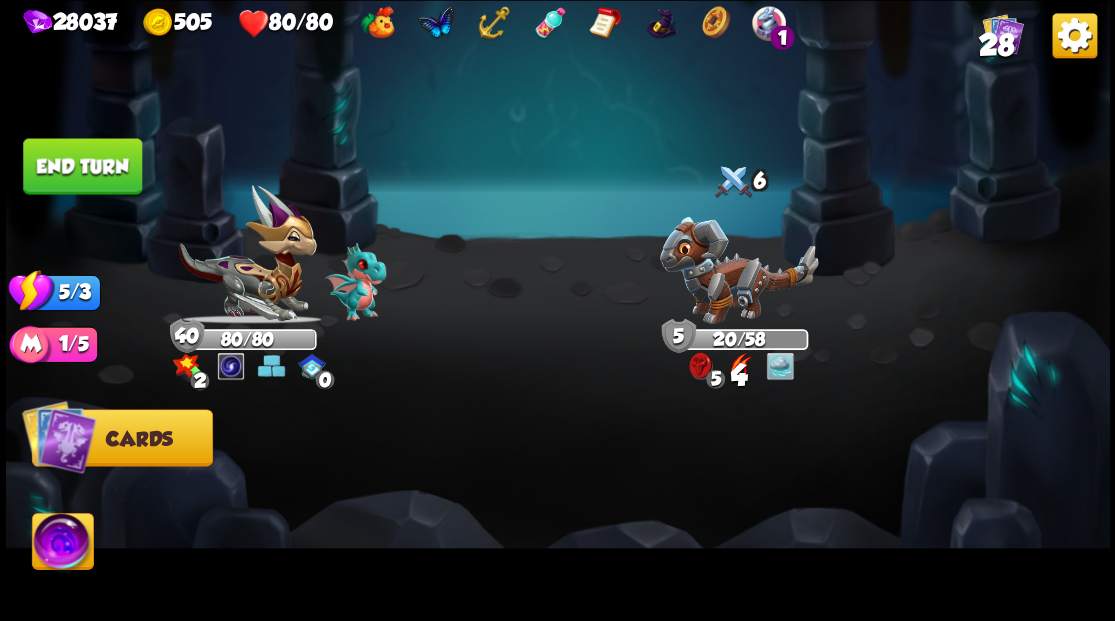 click on "End turn" at bounding box center [82, 166] 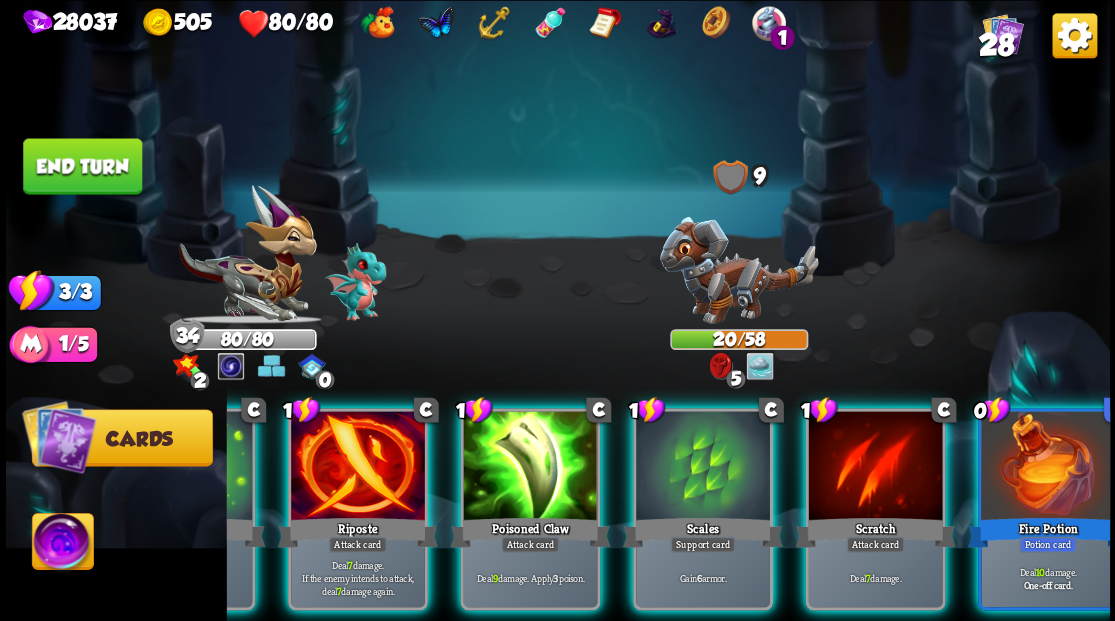 scroll, scrollTop: 0, scrollLeft: 189, axis: horizontal 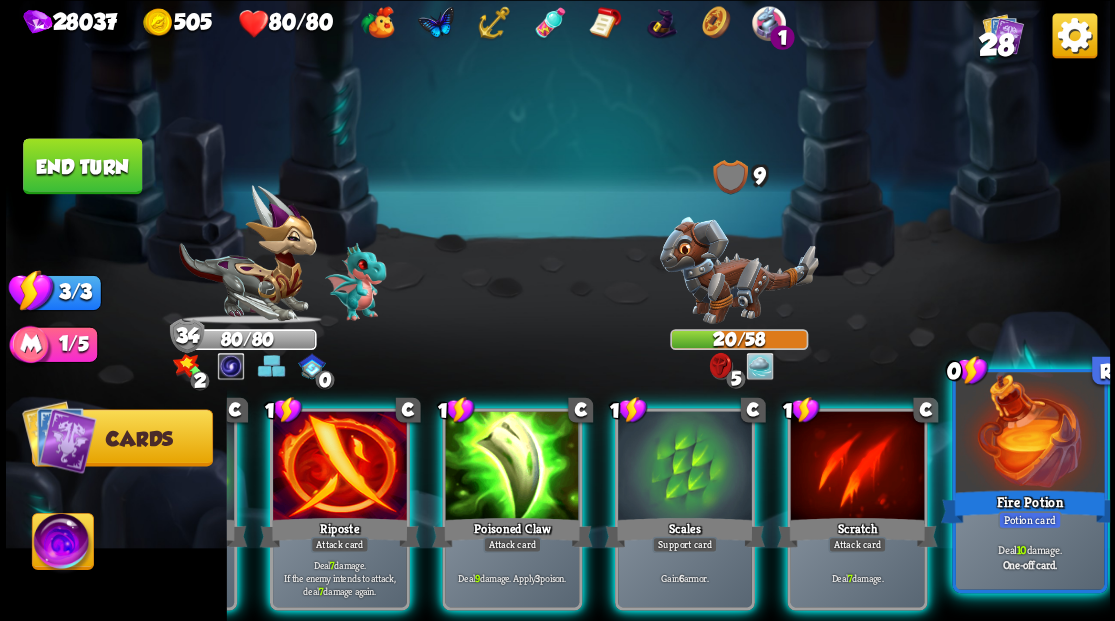 click on "Fire Potion" at bounding box center (1029, 506) 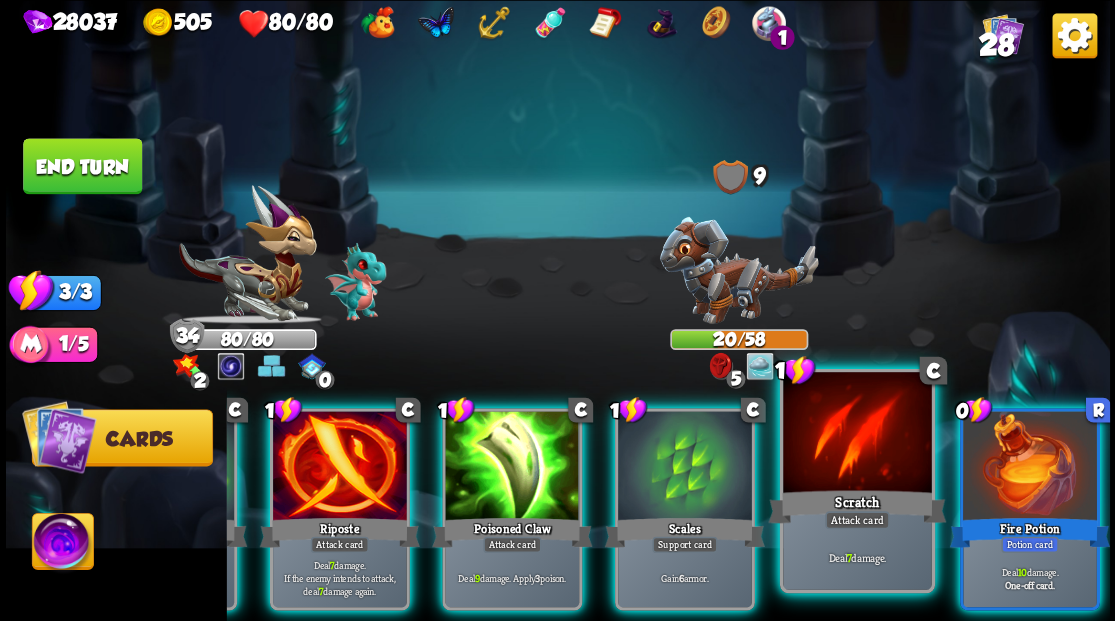scroll, scrollTop: 0, scrollLeft: 0, axis: both 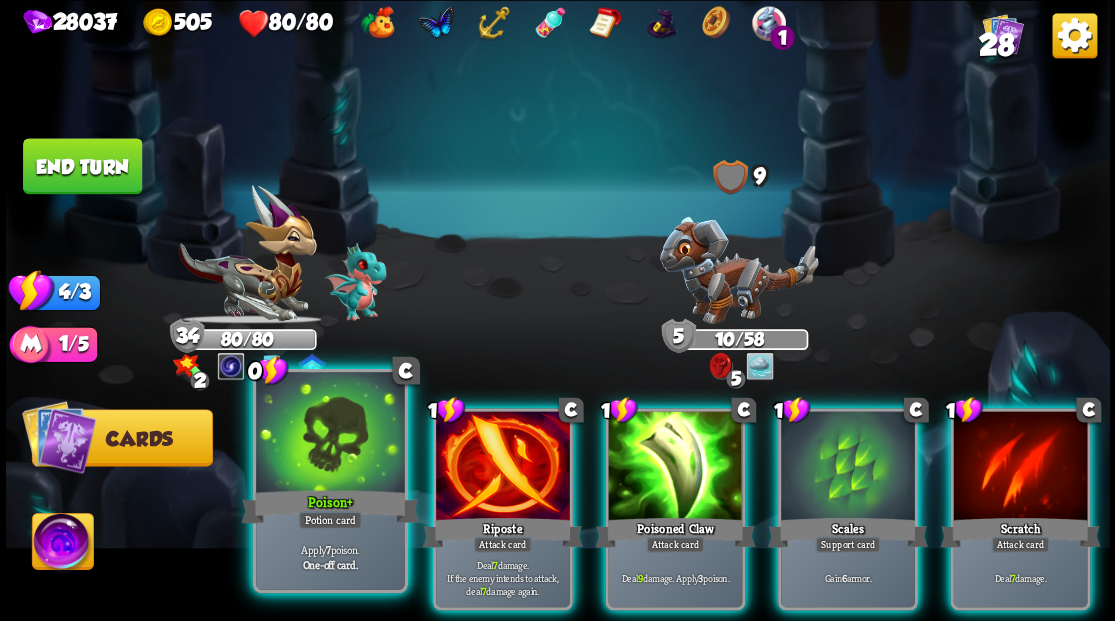 click at bounding box center (330, 434) 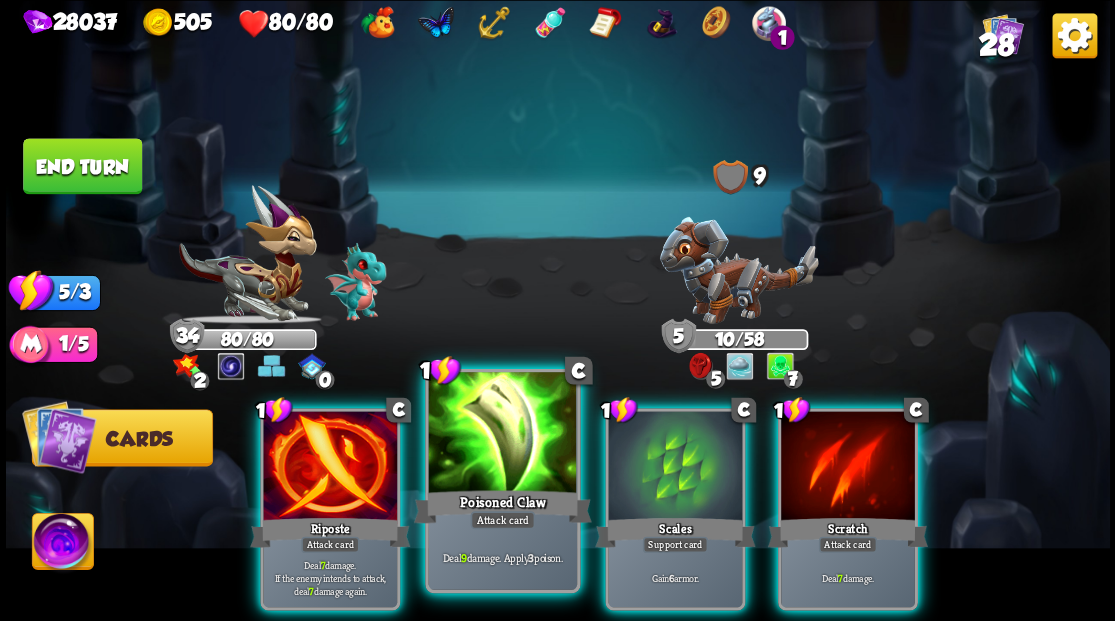 click at bounding box center [502, 434] 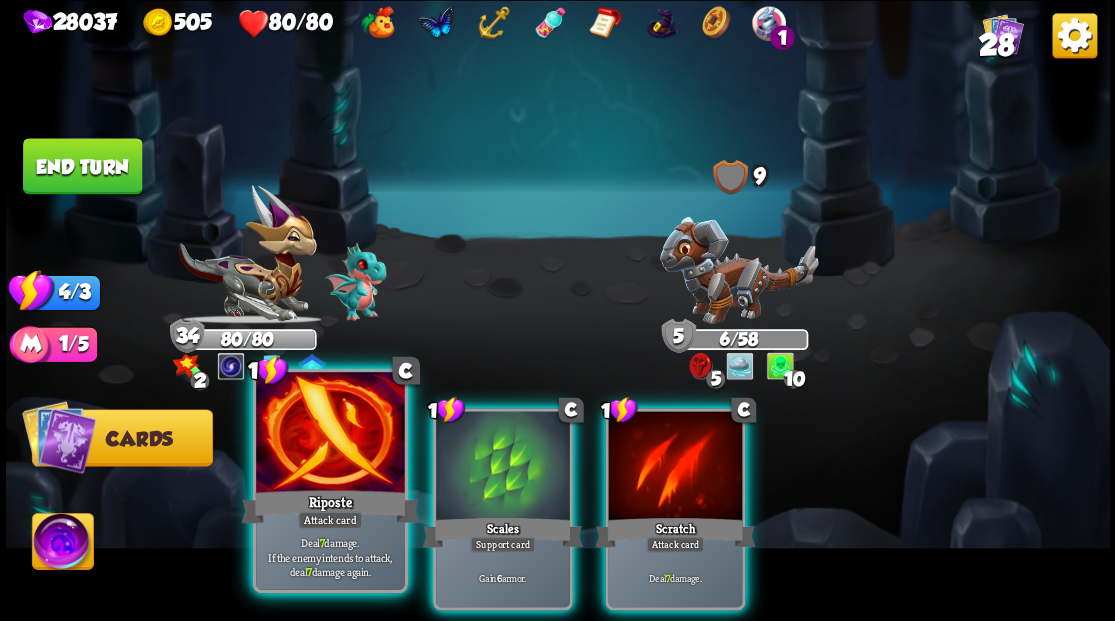 click at bounding box center (330, 434) 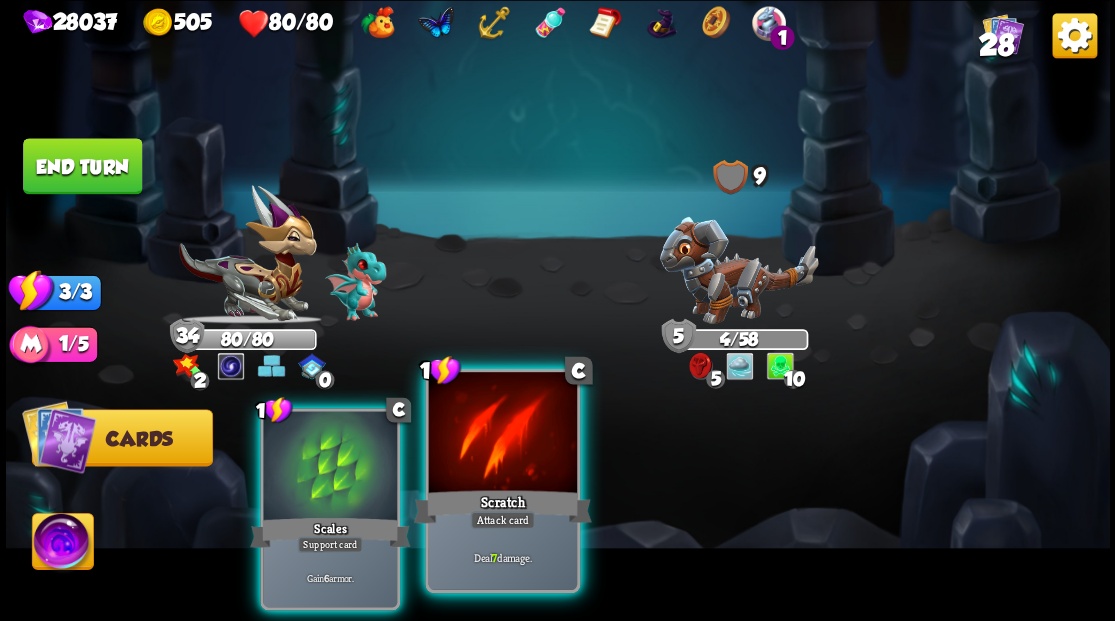 click at bounding box center [502, 434] 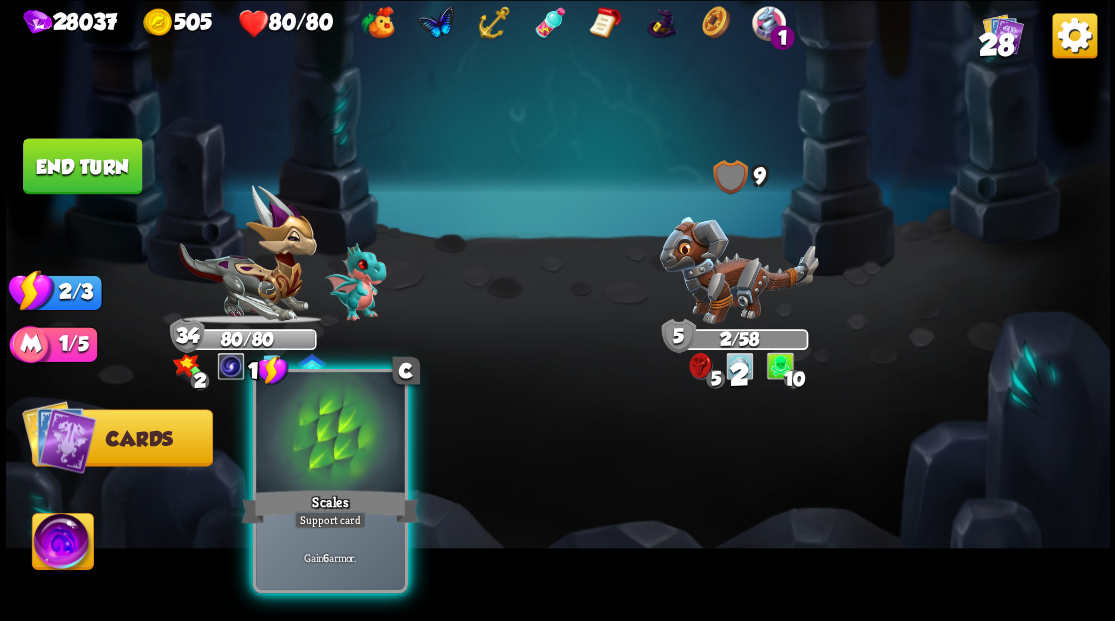 click at bounding box center [330, 434] 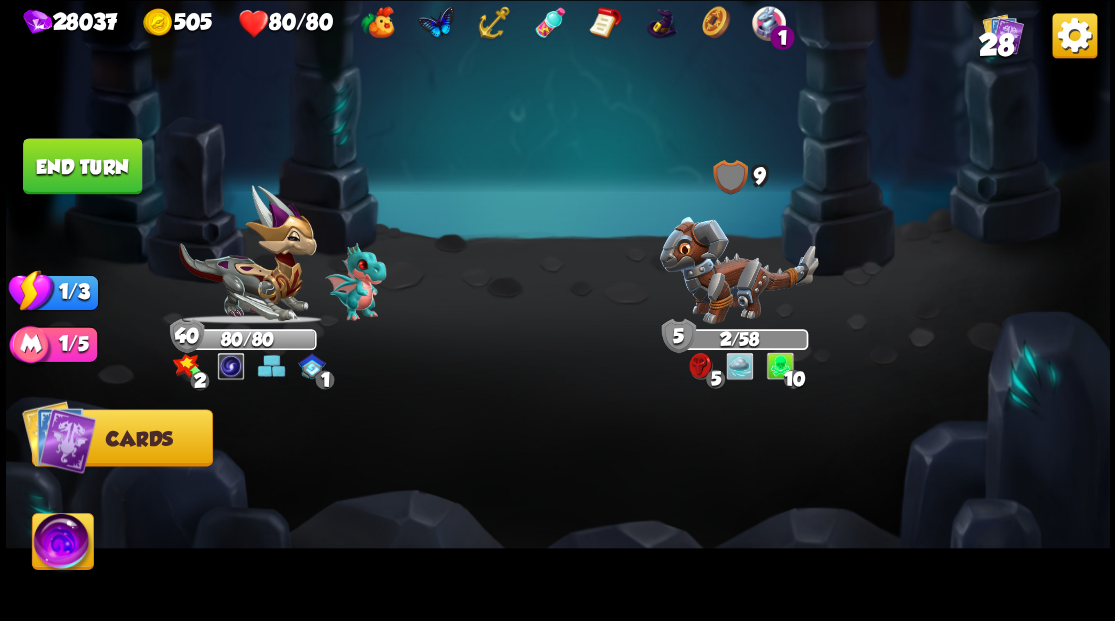 click on "End turn" at bounding box center (82, 166) 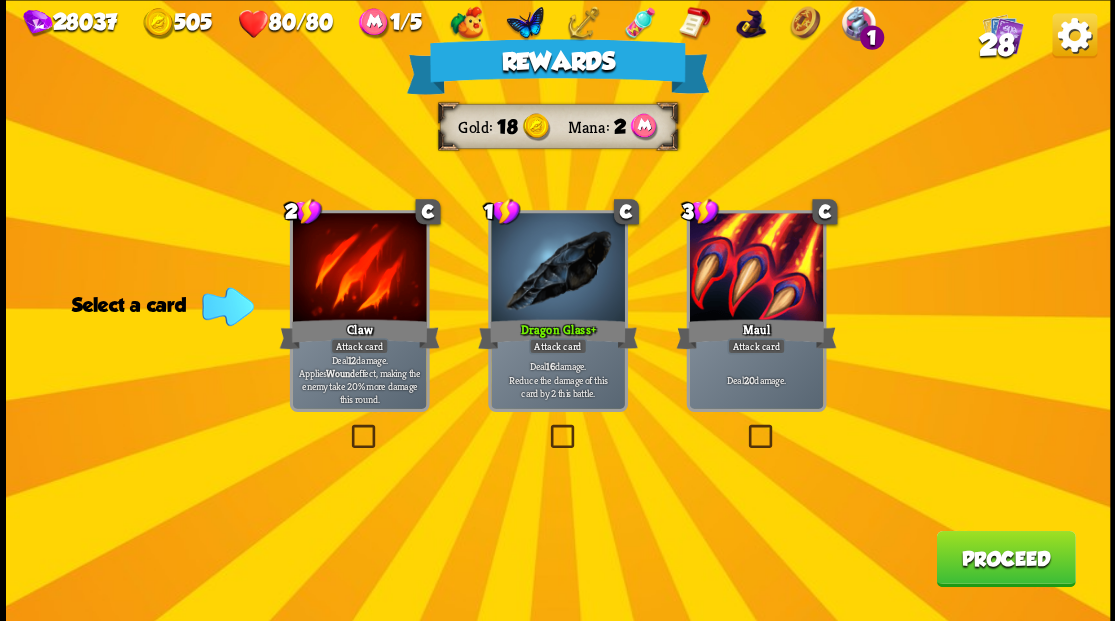 click on "Proceed" at bounding box center (1005, 558) 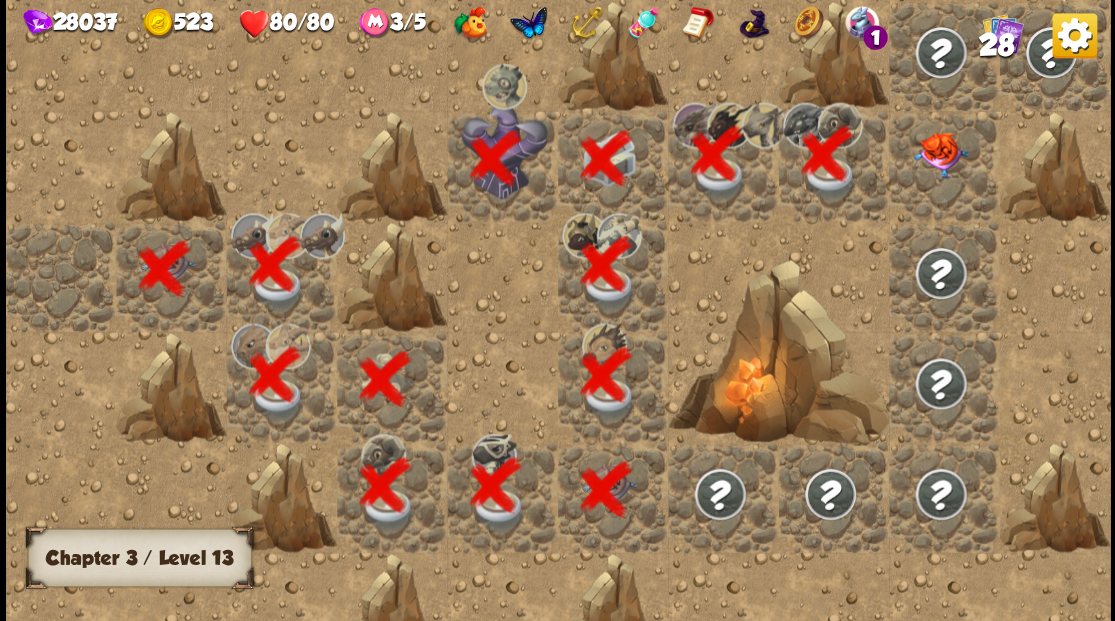 scroll, scrollTop: 0, scrollLeft: 384, axis: horizontal 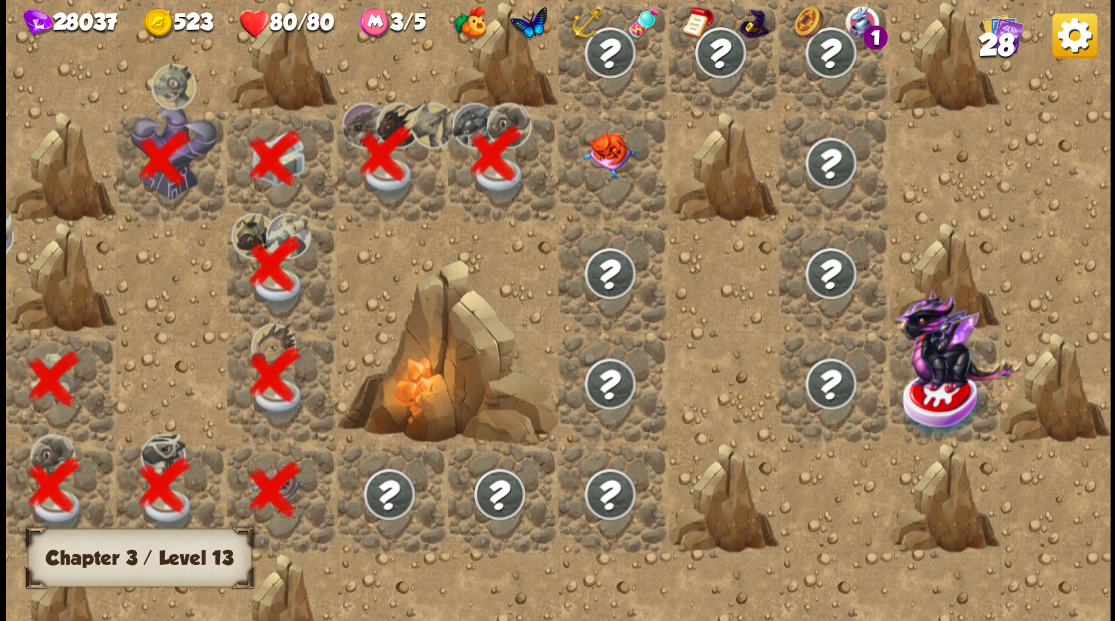 click at bounding box center [613, 165] 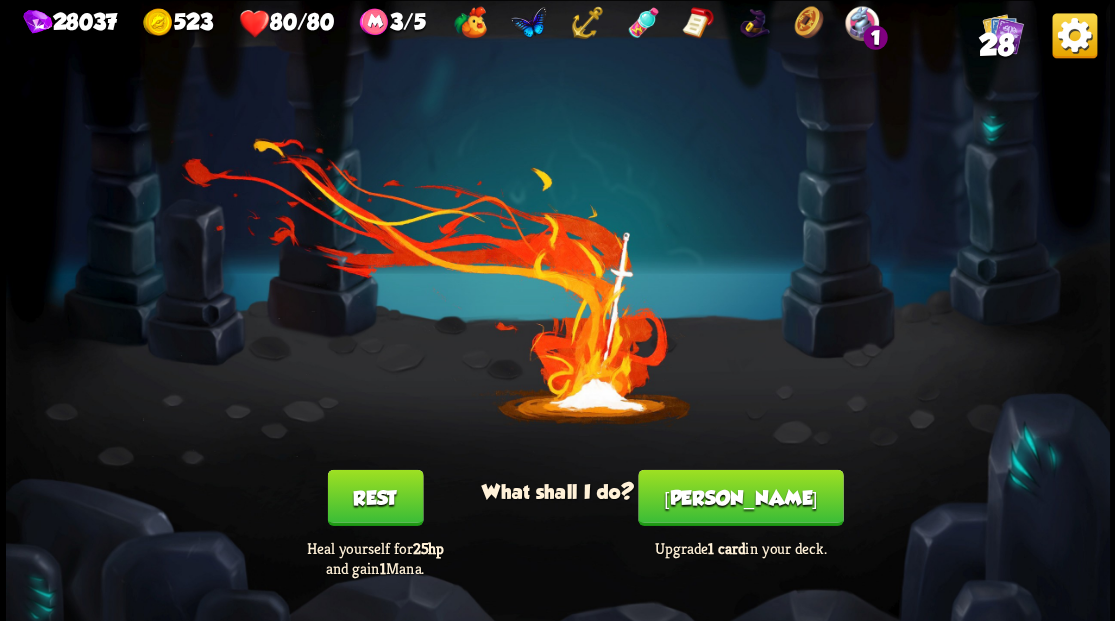 click on "[PERSON_NAME]" at bounding box center (740, 497) 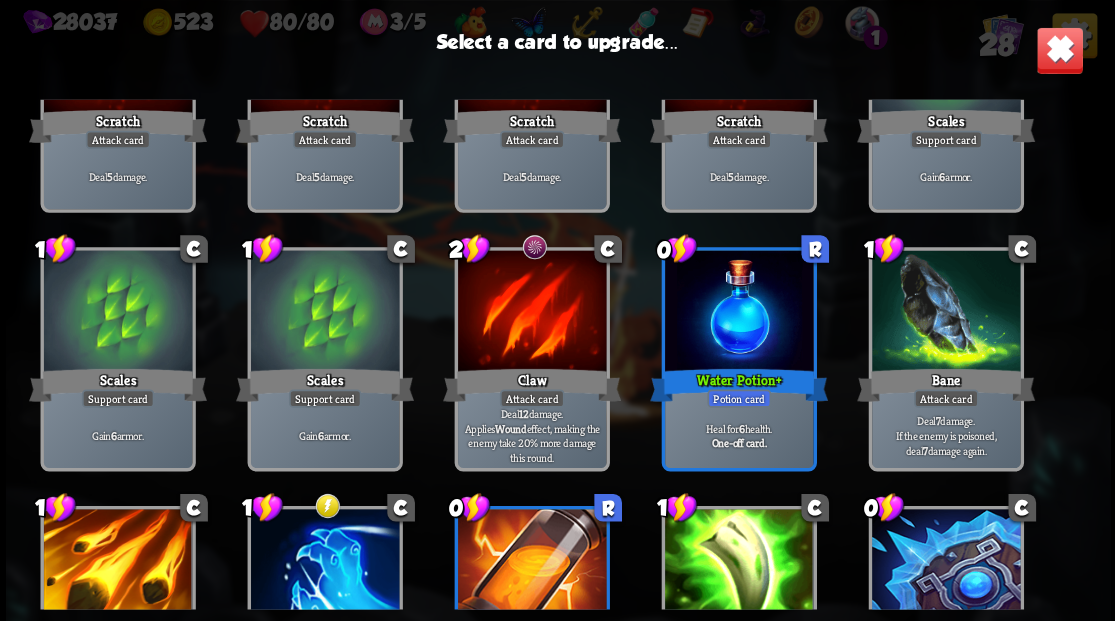 scroll, scrollTop: 200, scrollLeft: 0, axis: vertical 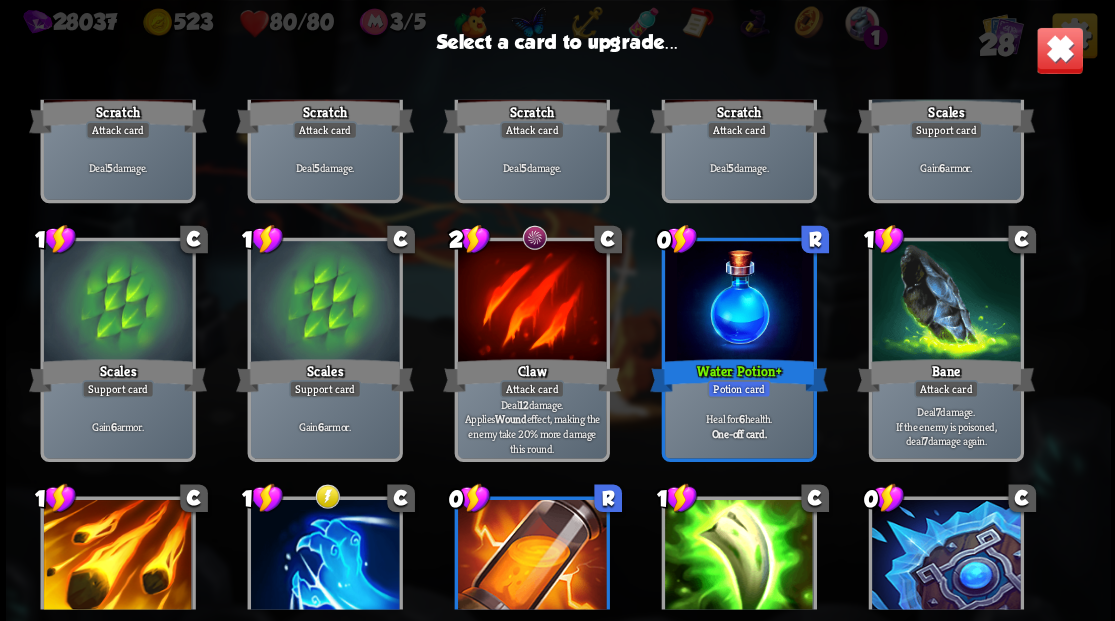 click at bounding box center (531, 303) 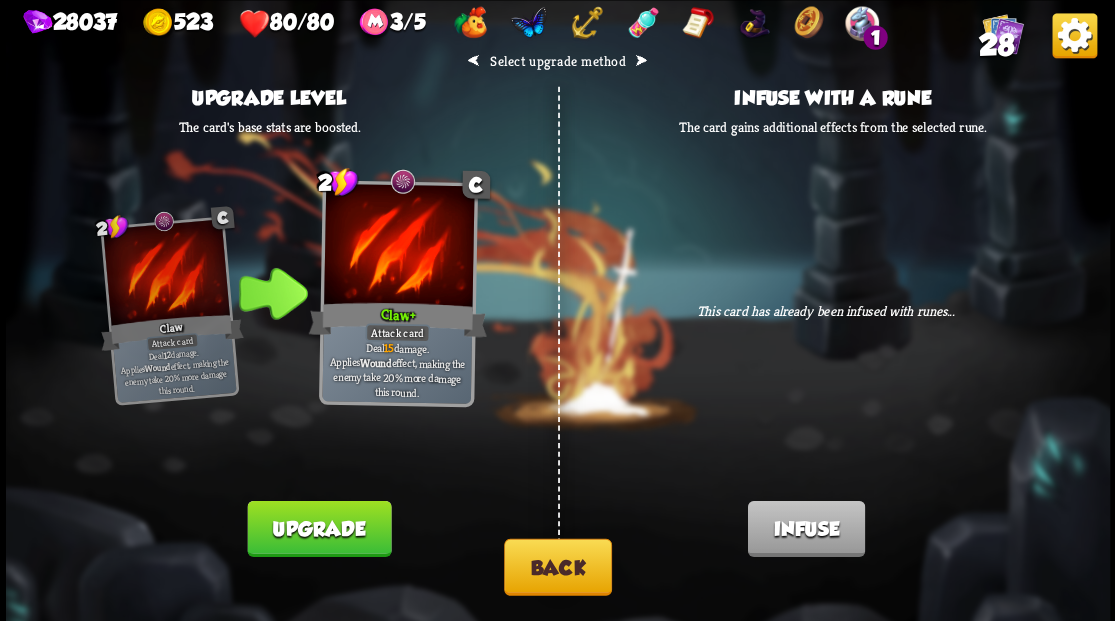 click on "Back" at bounding box center (558, 566) 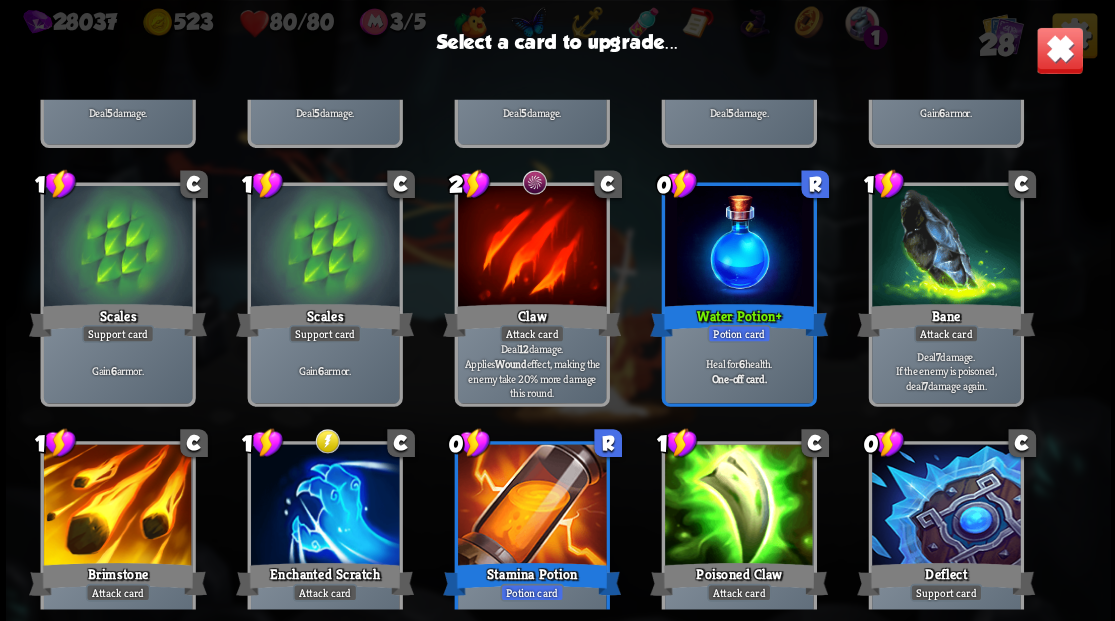 scroll, scrollTop: 333, scrollLeft: 0, axis: vertical 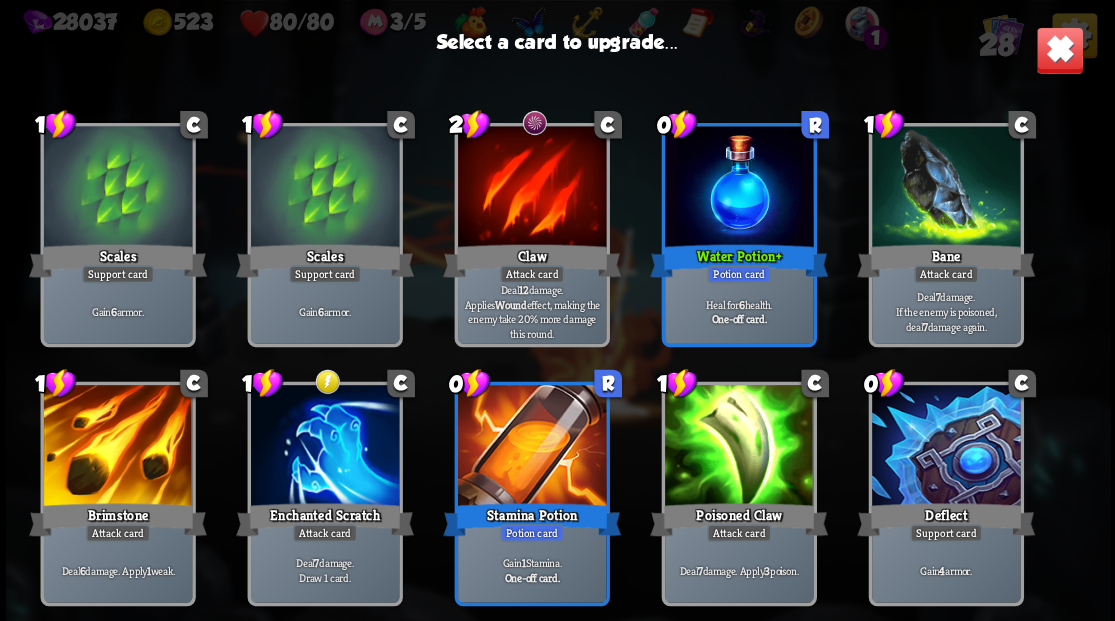 click at bounding box center (117, 447) 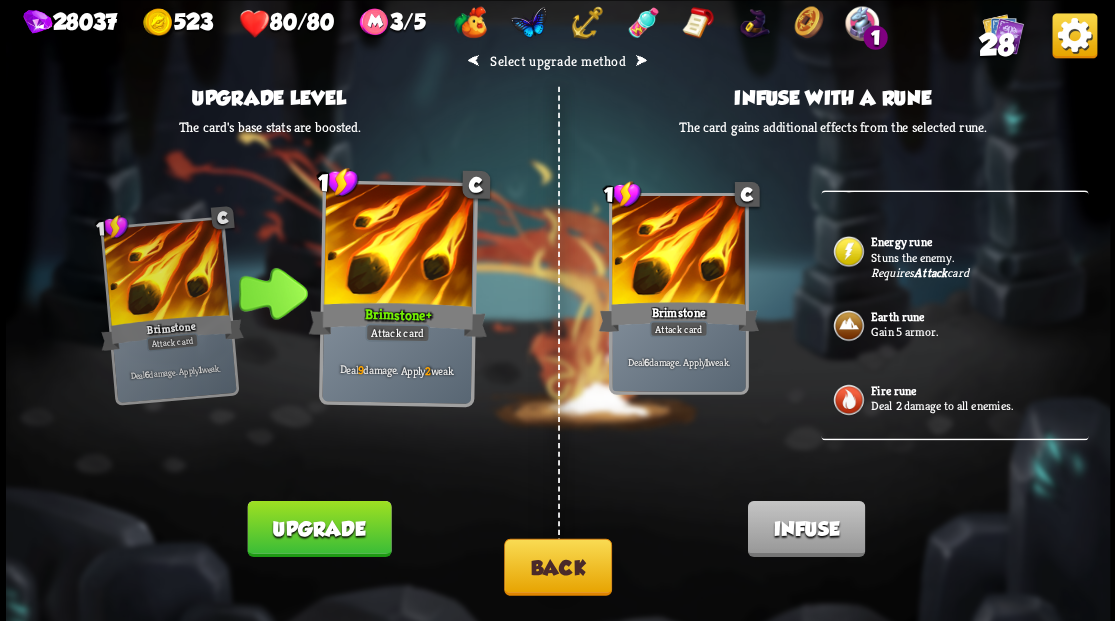 scroll, scrollTop: 799, scrollLeft: 0, axis: vertical 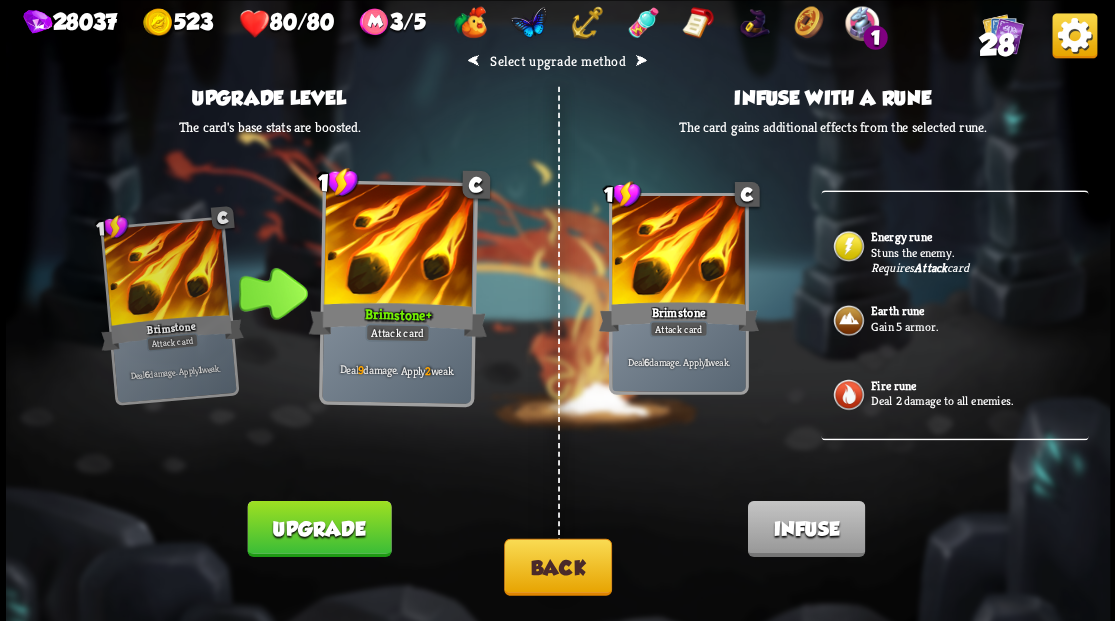 click on "Stuns the enemy." at bounding box center (977, 252) 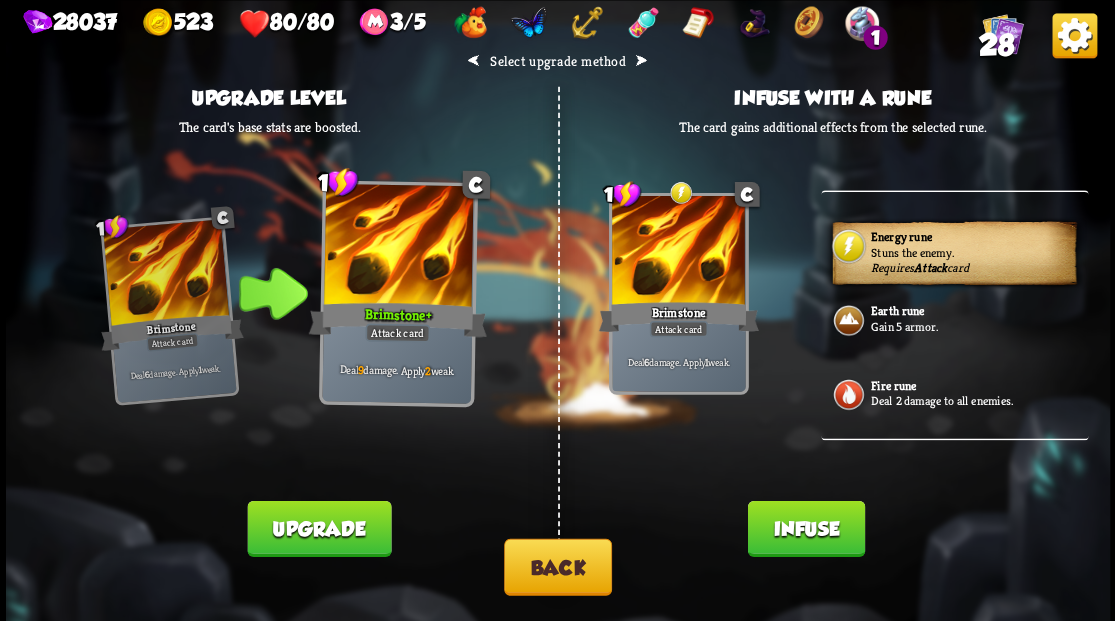 click on "Infuse" at bounding box center [805, 528] 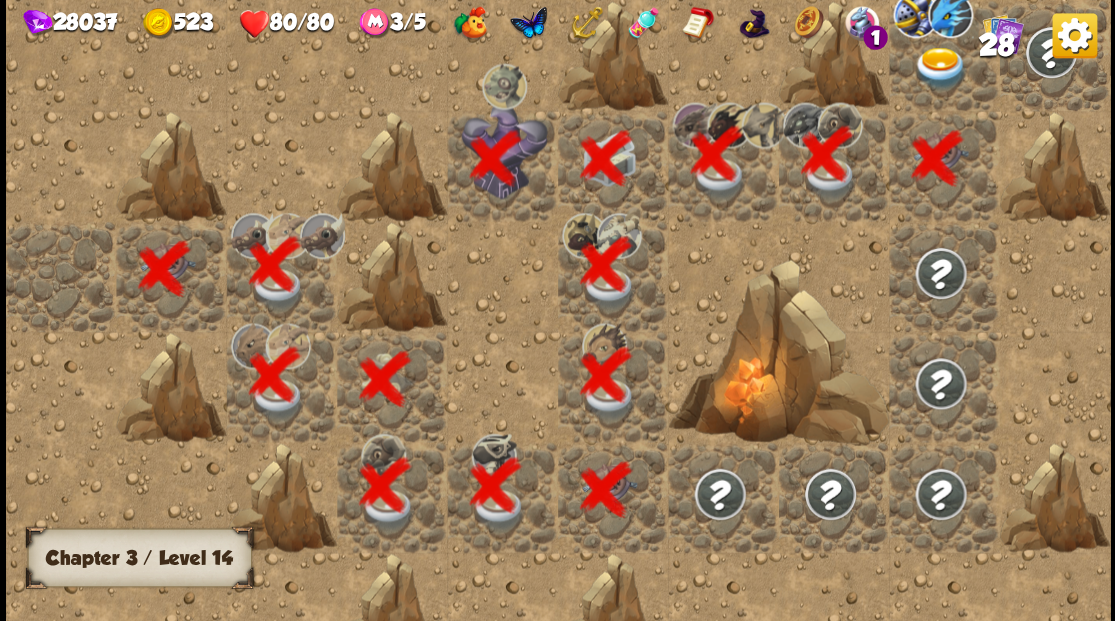 scroll, scrollTop: 0, scrollLeft: 384, axis: horizontal 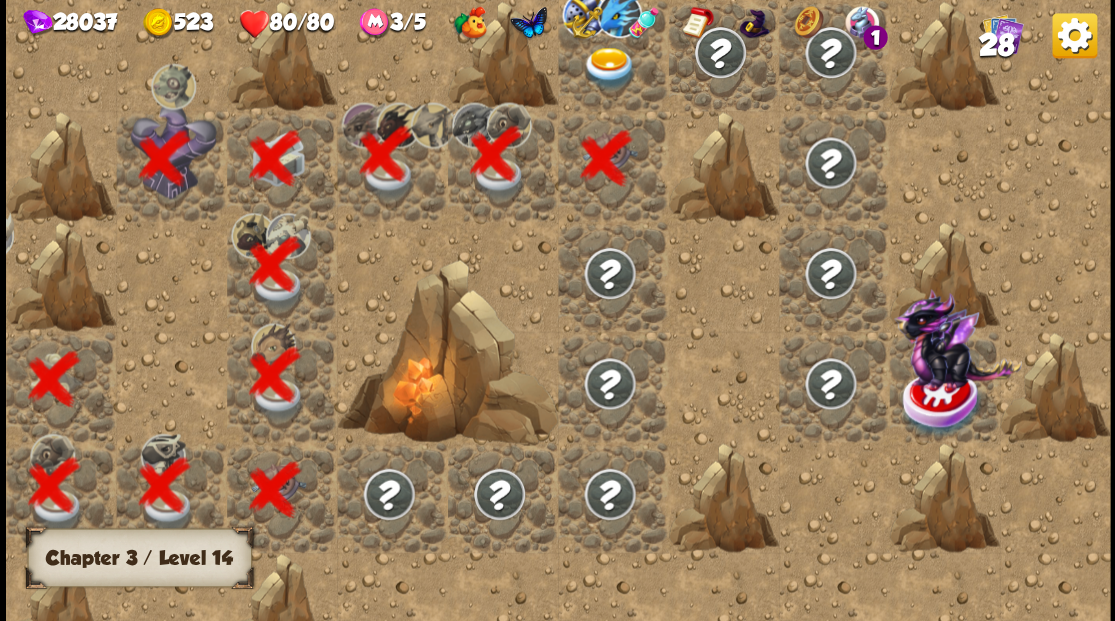 click at bounding box center [609, 68] 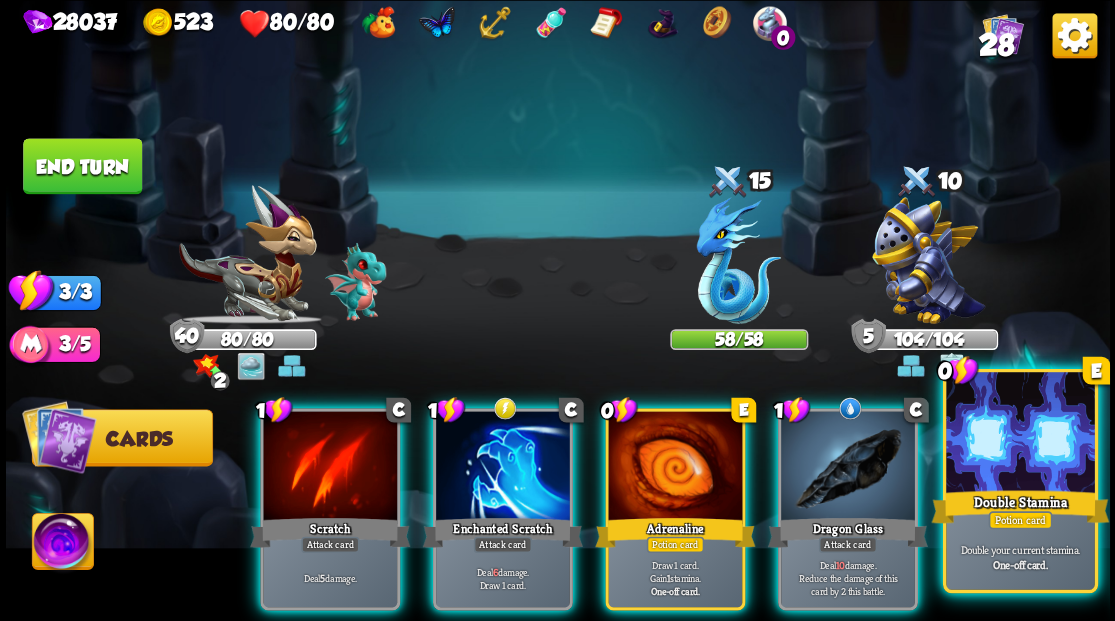 click at bounding box center [1020, 434] 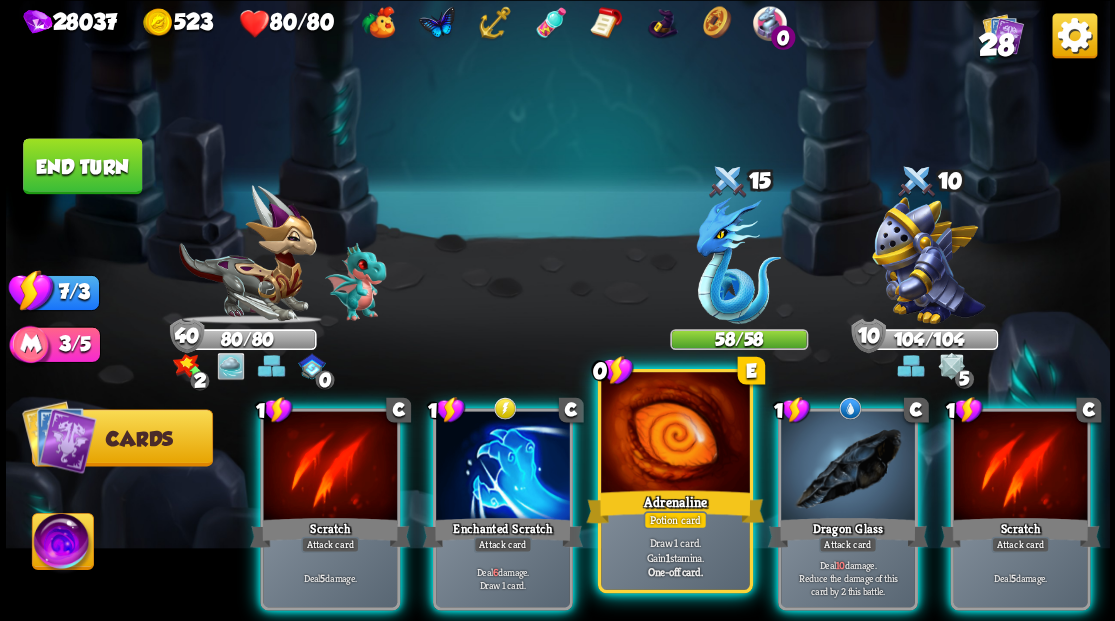 click on "Adrenaline" at bounding box center (675, 506) 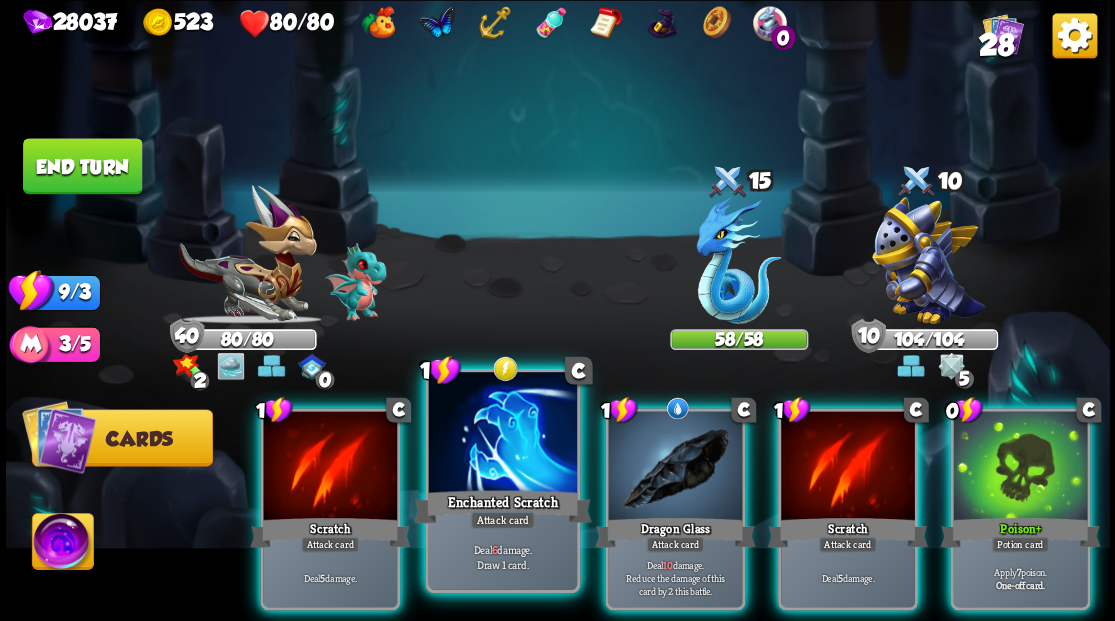 click at bounding box center [502, 434] 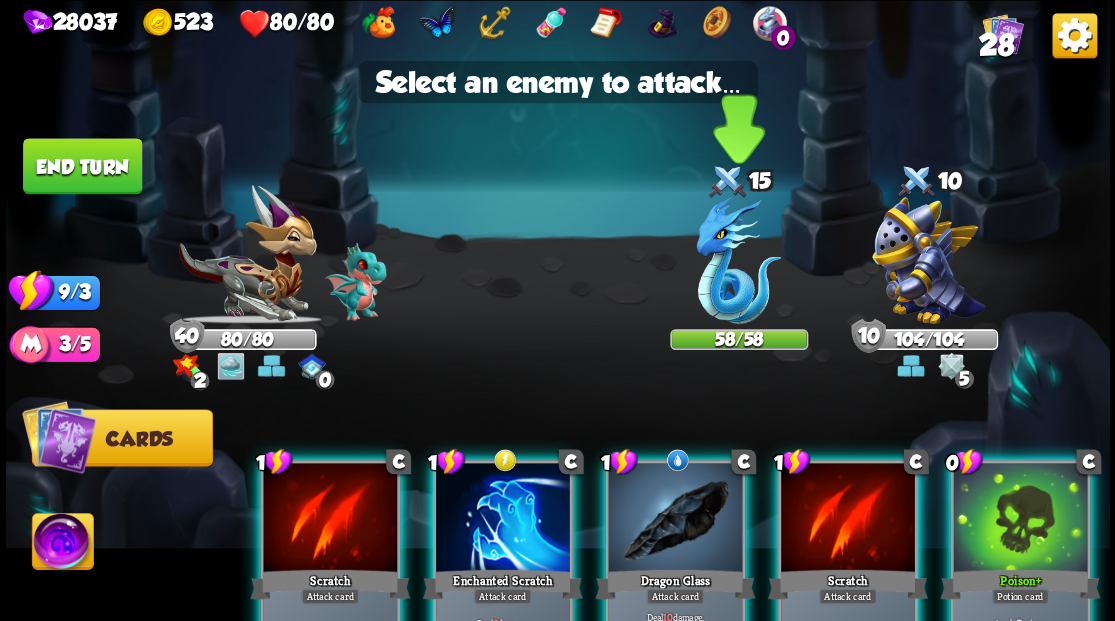 click at bounding box center (738, 260) 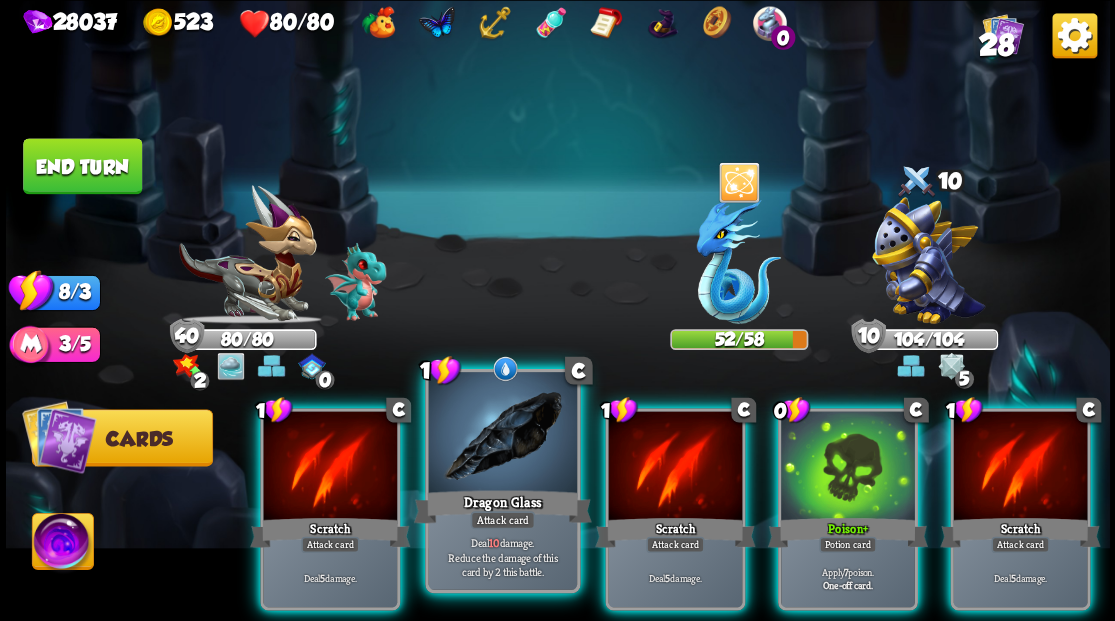 click at bounding box center [502, 434] 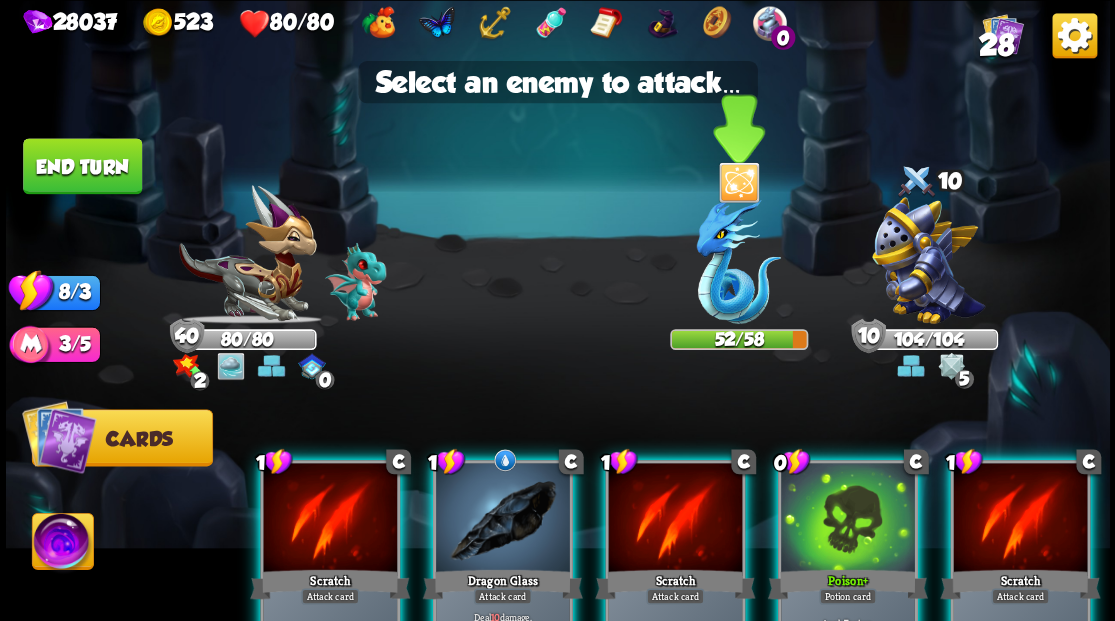 click at bounding box center (738, 260) 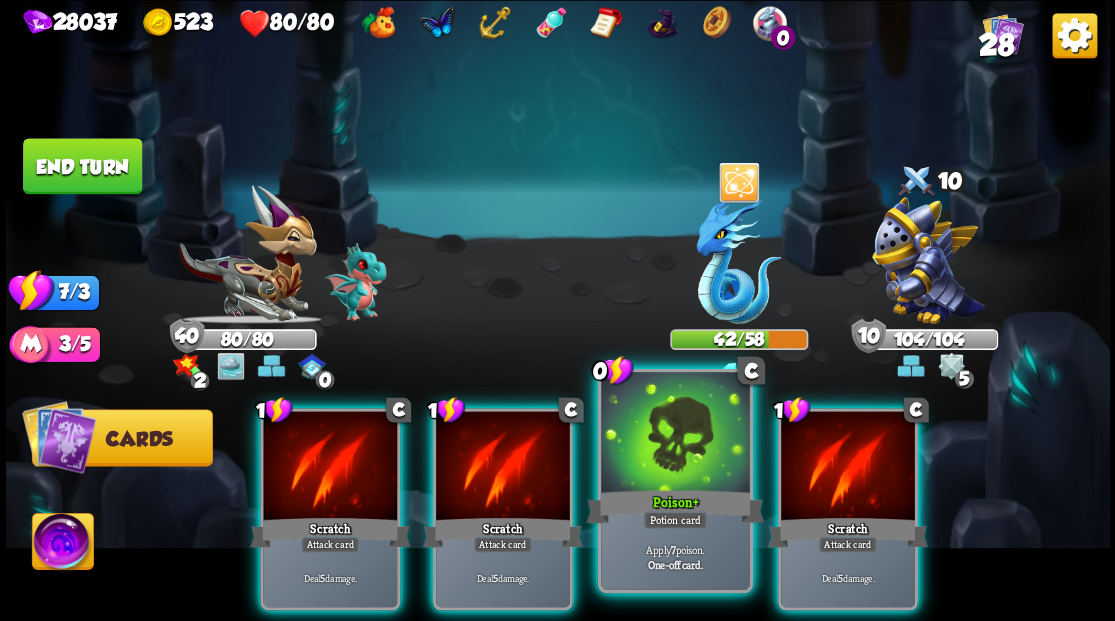 click at bounding box center (675, 434) 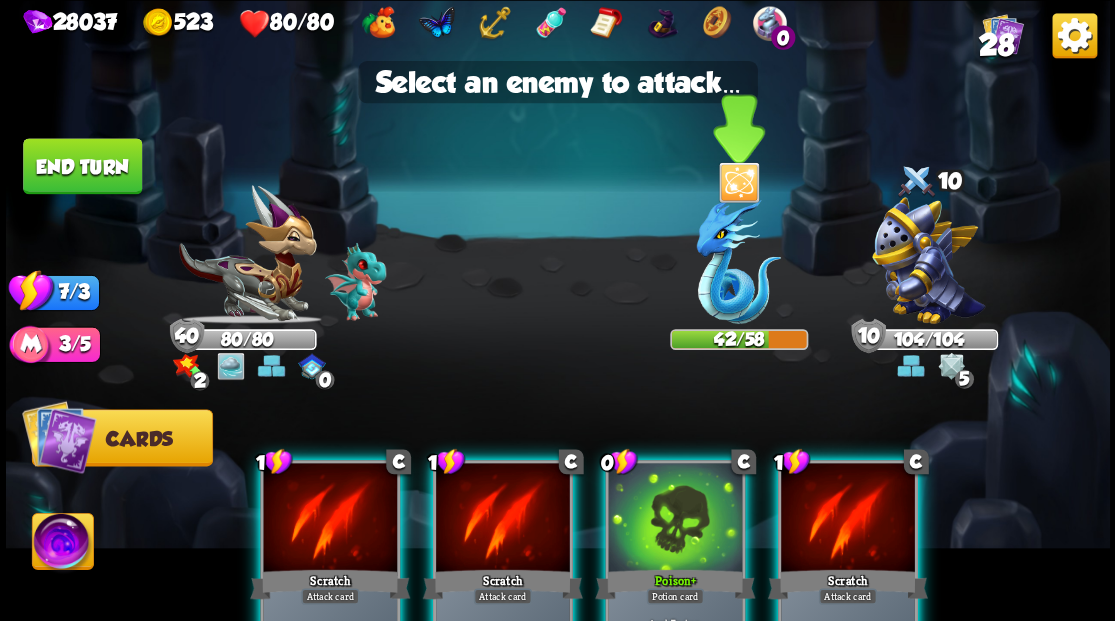 click at bounding box center [738, 260] 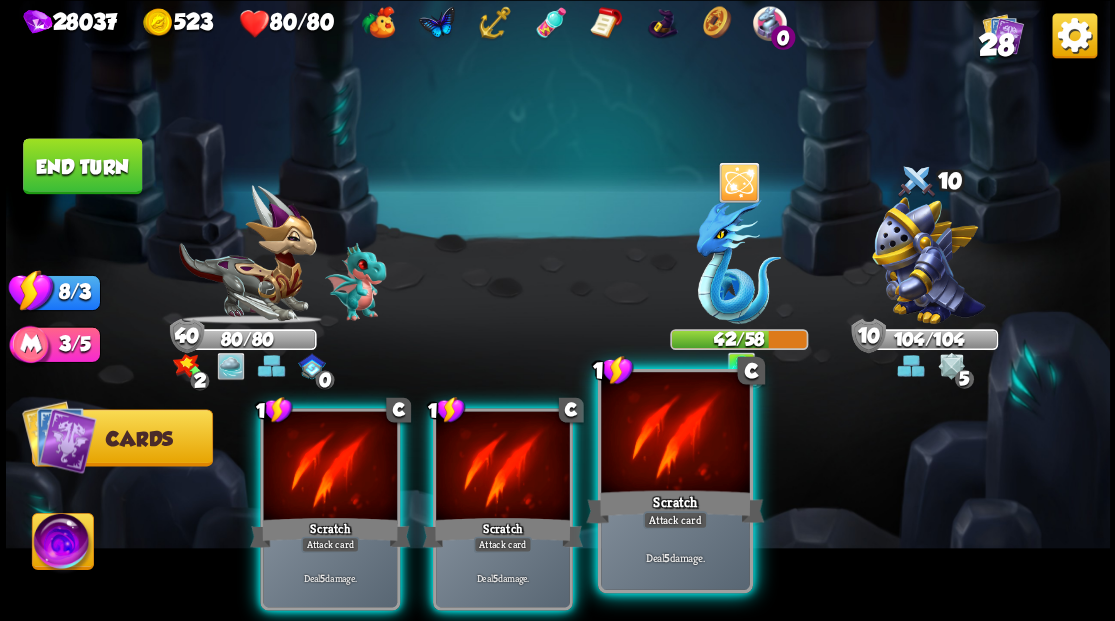 click at bounding box center [675, 434] 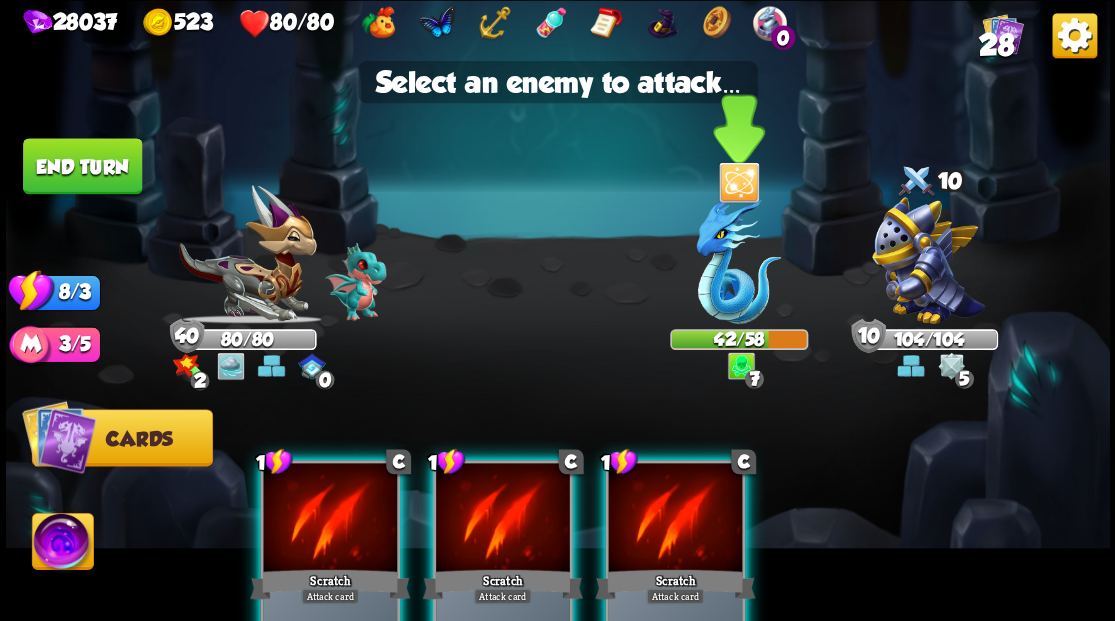 click at bounding box center [738, 260] 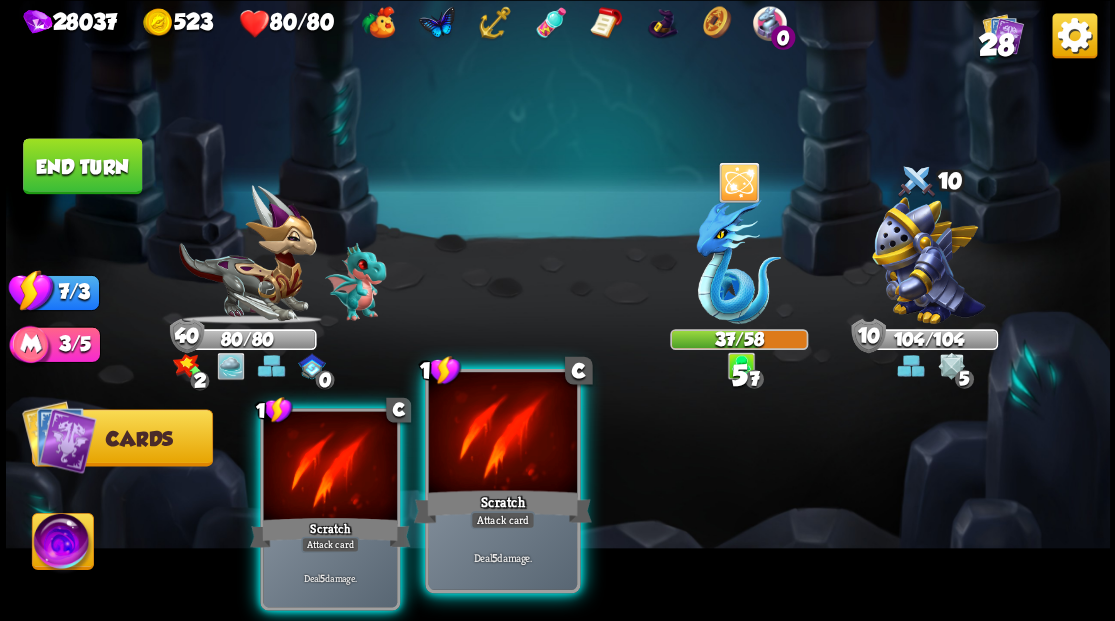 click at bounding box center [502, 434] 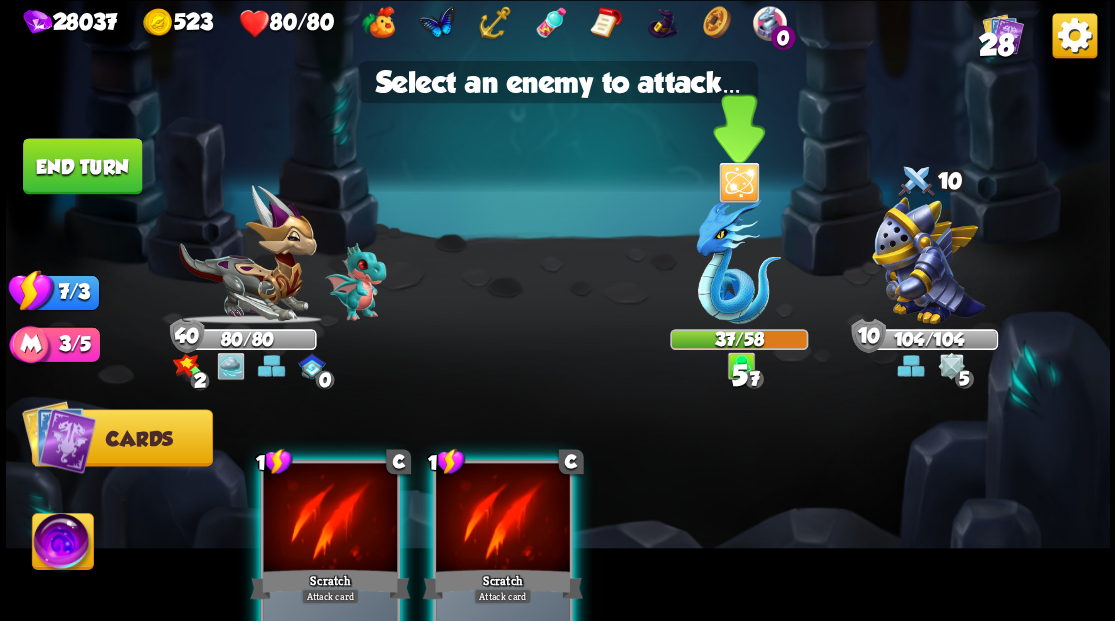 click at bounding box center [738, 260] 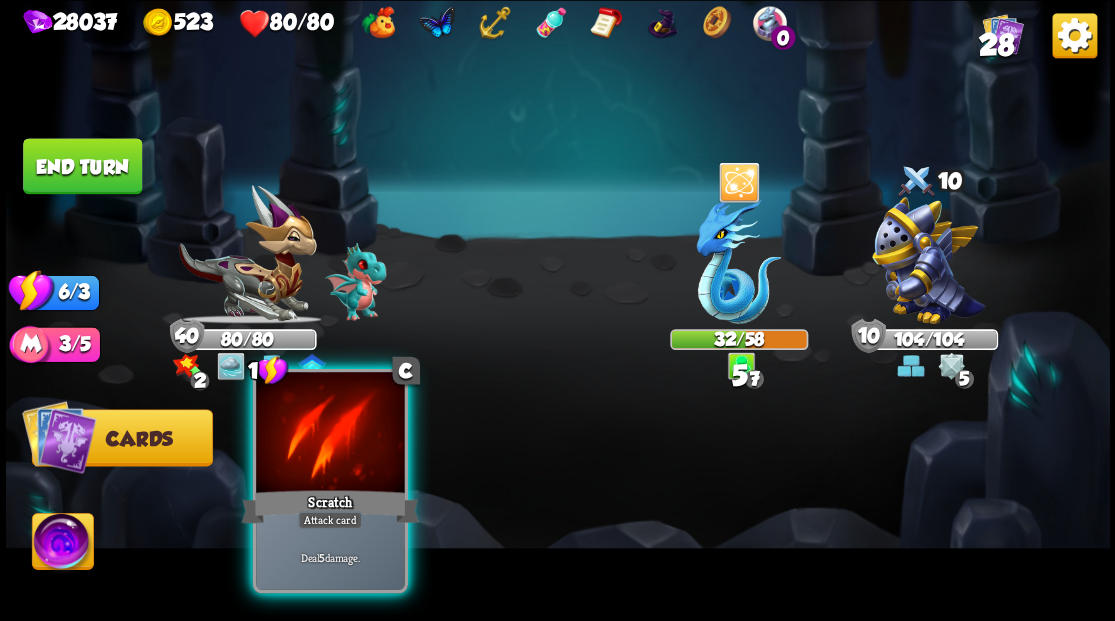 click at bounding box center (330, 434) 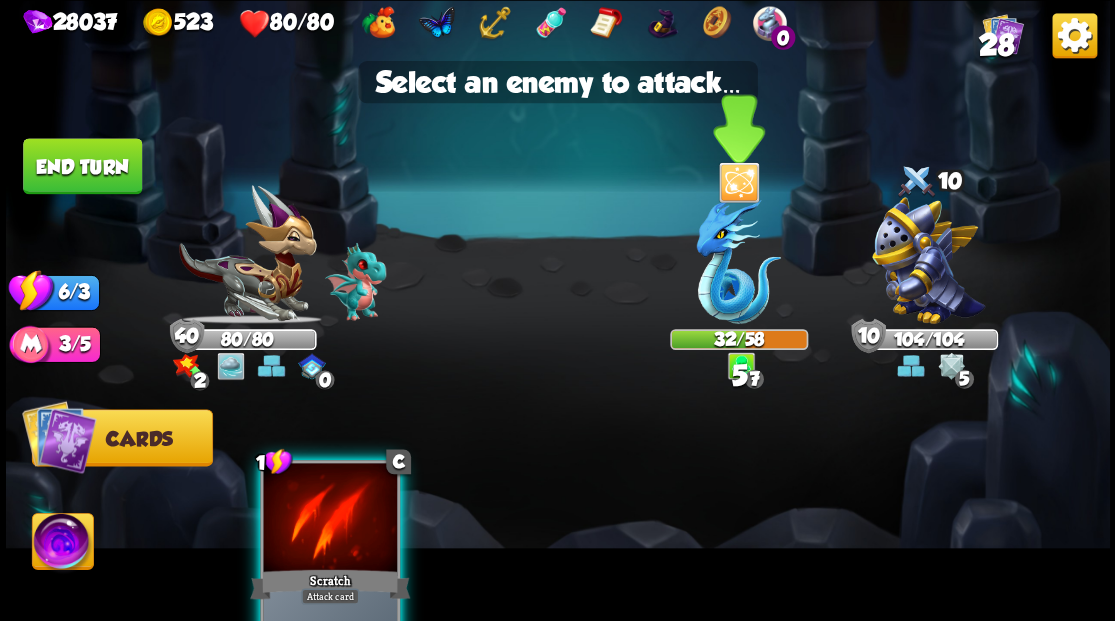click at bounding box center [738, 260] 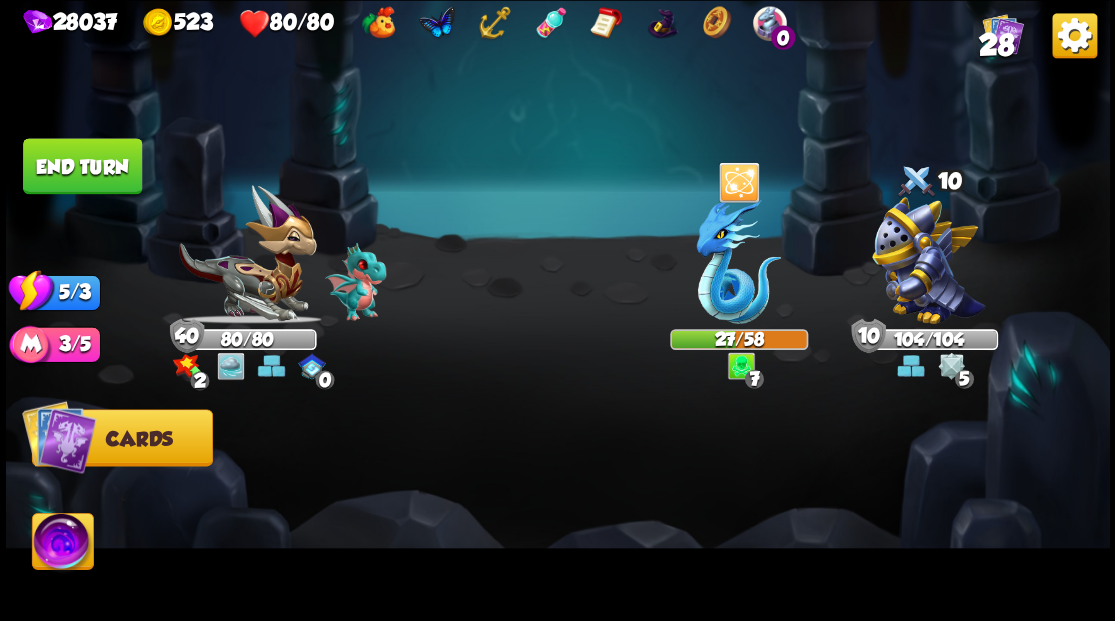 click on "End turn" at bounding box center [82, 166] 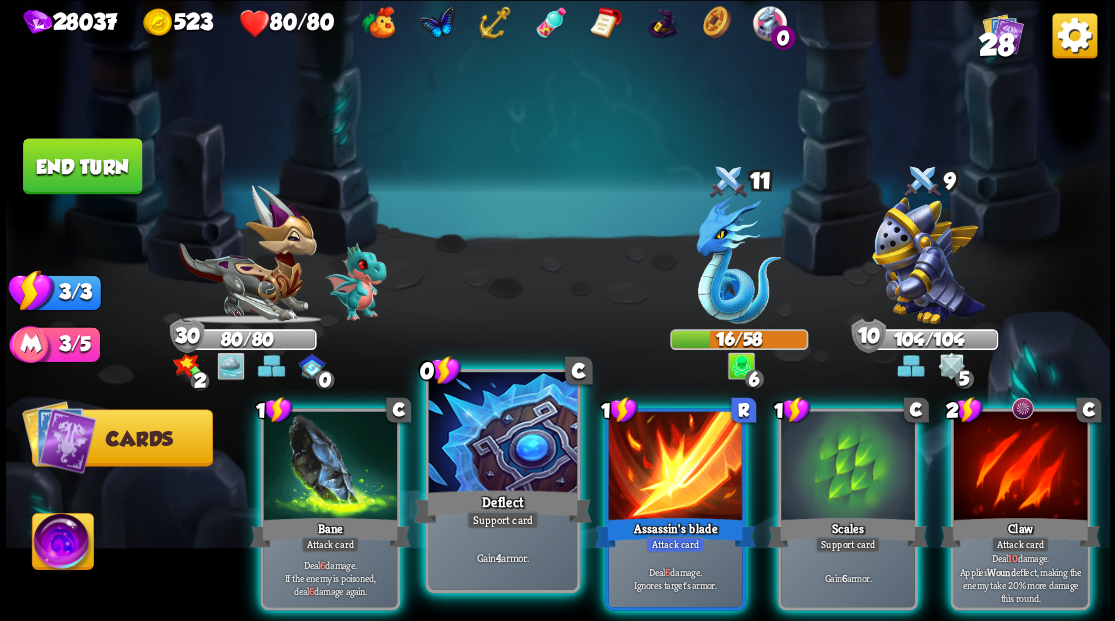 click at bounding box center (502, 434) 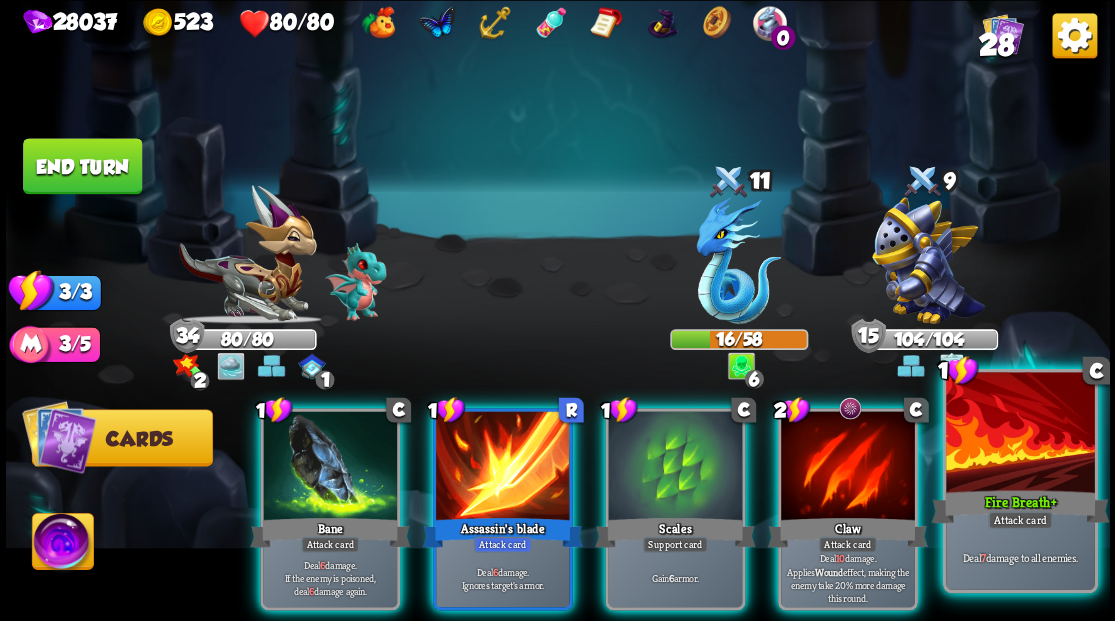 click at bounding box center (1020, 434) 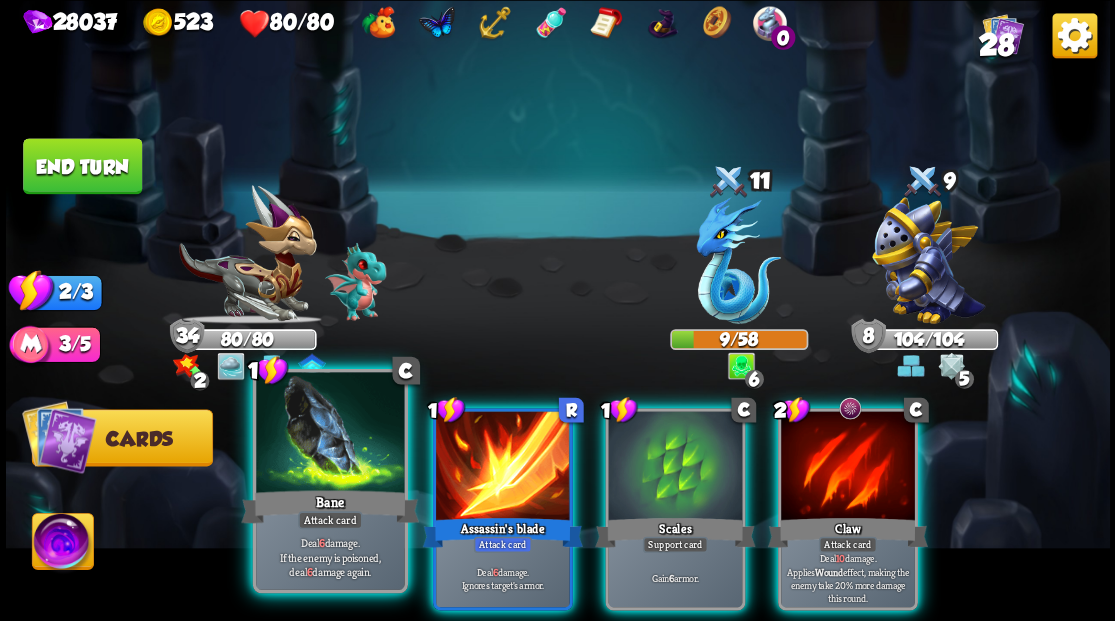 click at bounding box center (330, 434) 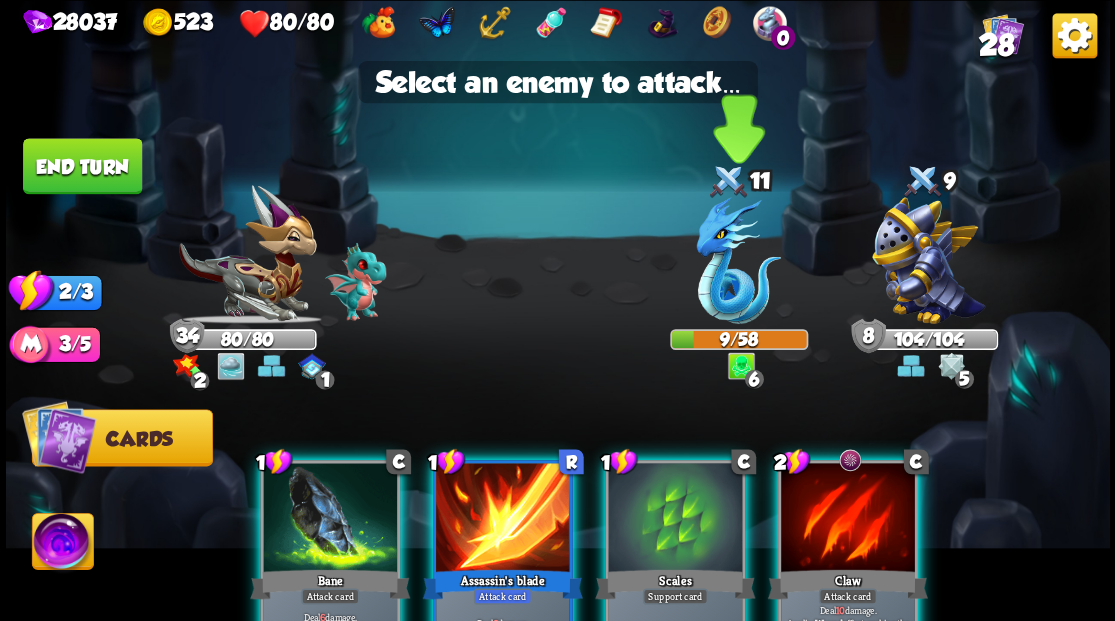 click at bounding box center [738, 260] 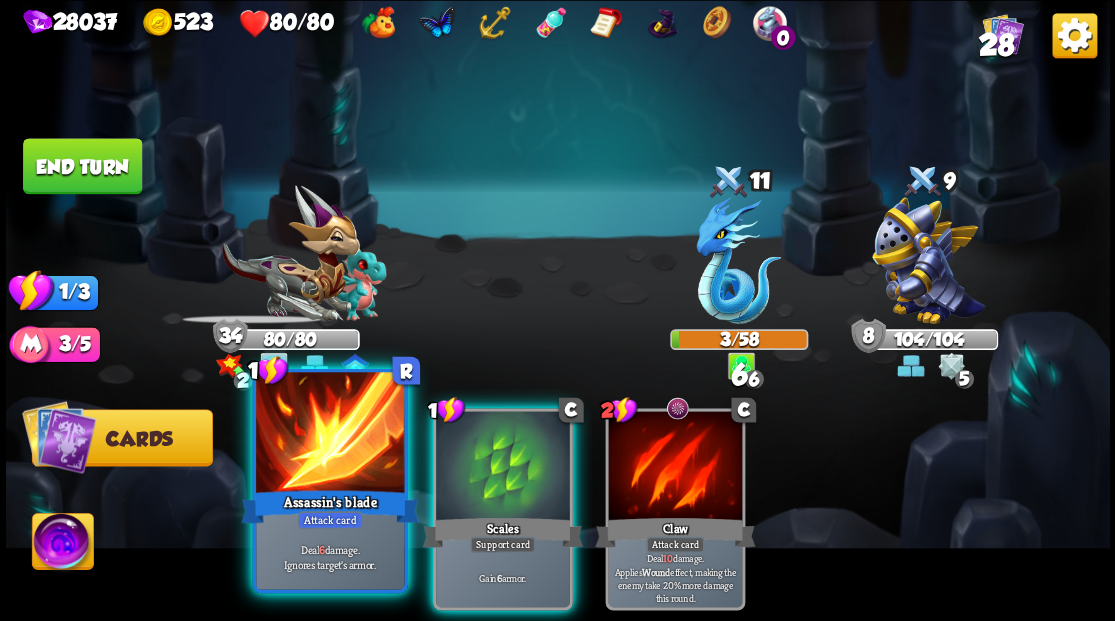 click at bounding box center (330, 434) 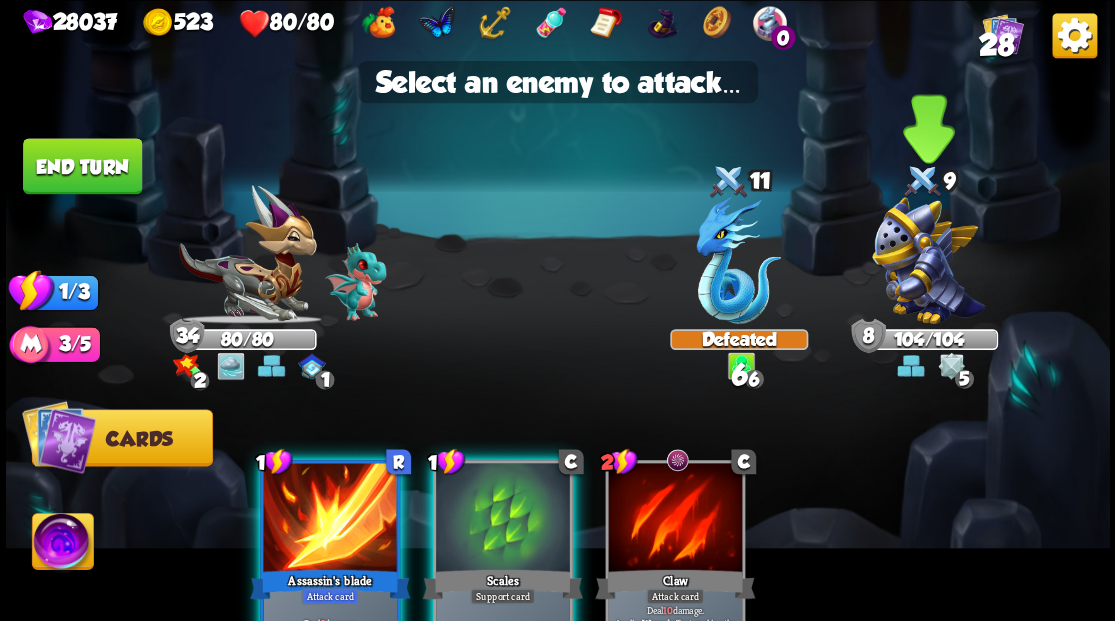 click at bounding box center (928, 260) 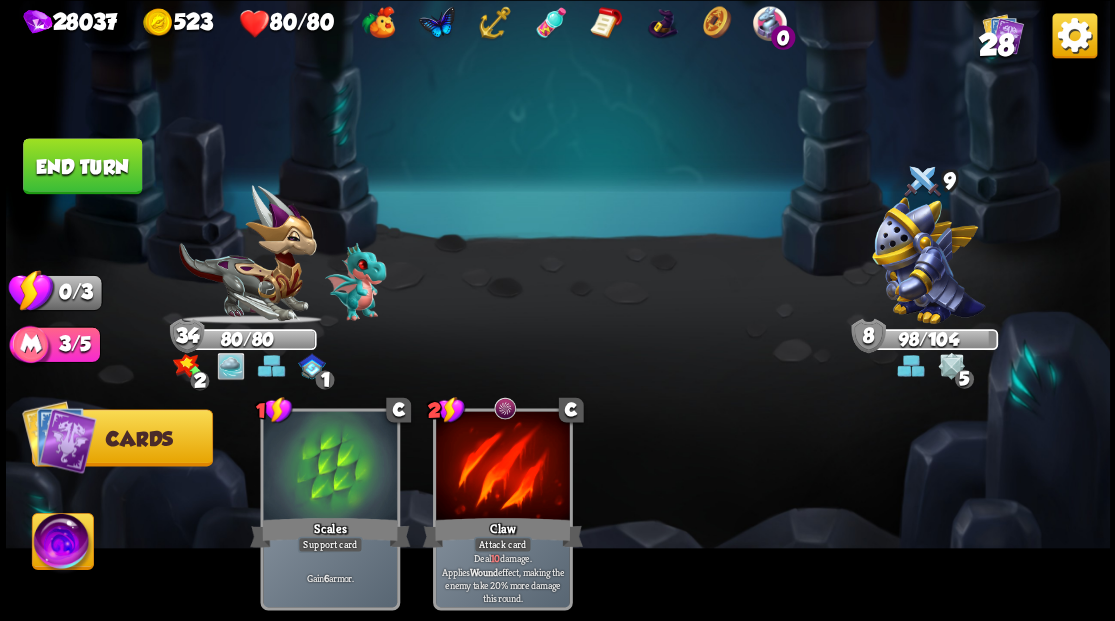 click on "End turn" at bounding box center (82, 166) 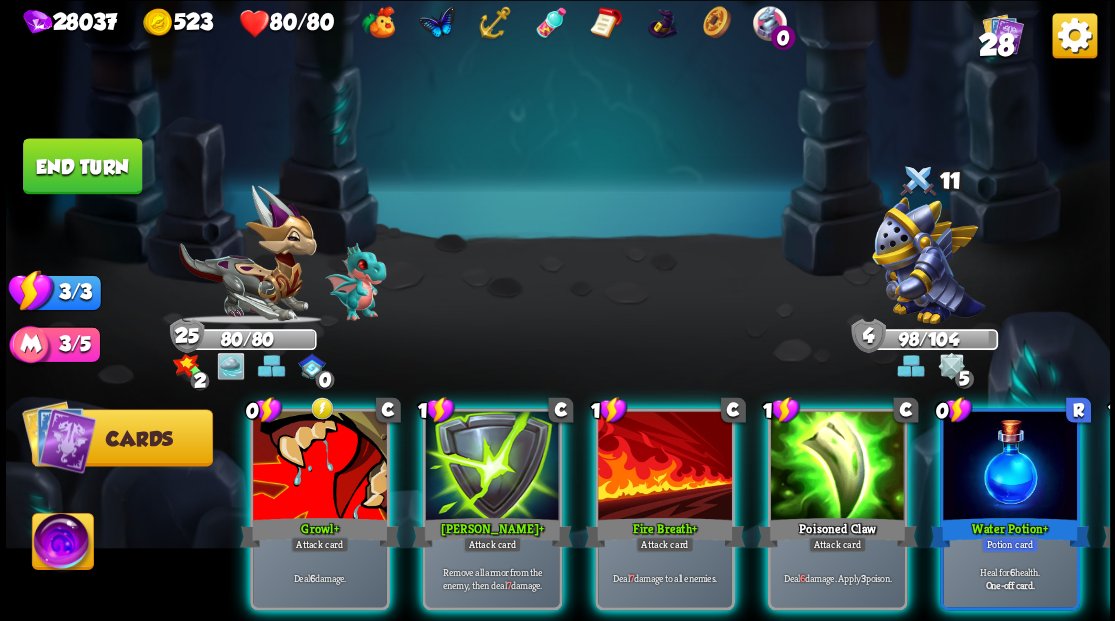 scroll, scrollTop: 0, scrollLeft: 0, axis: both 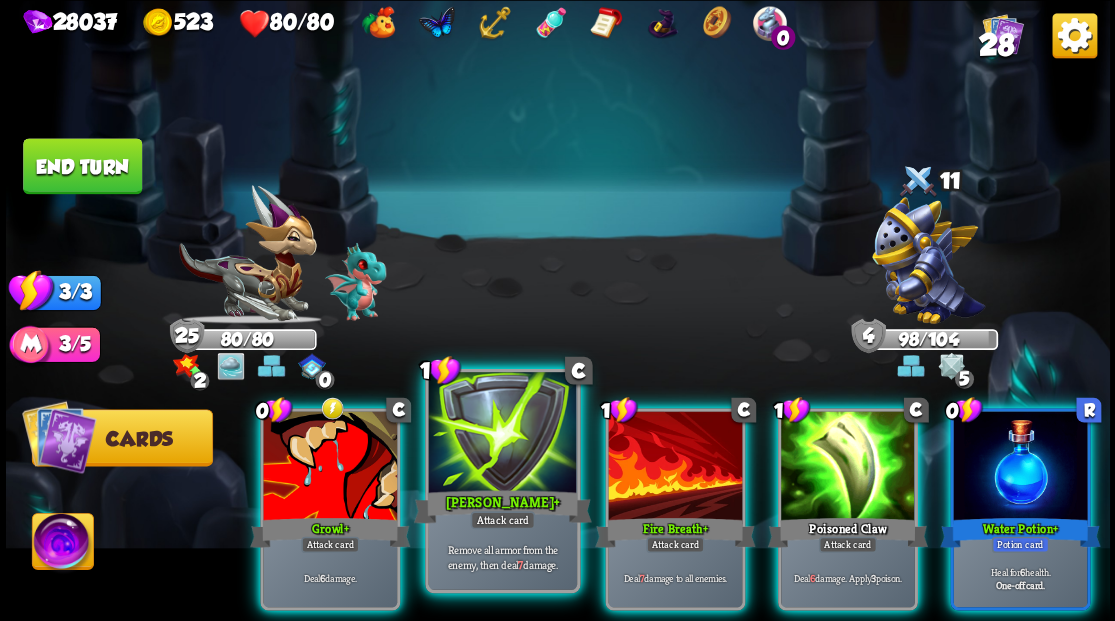 click at bounding box center [502, 434] 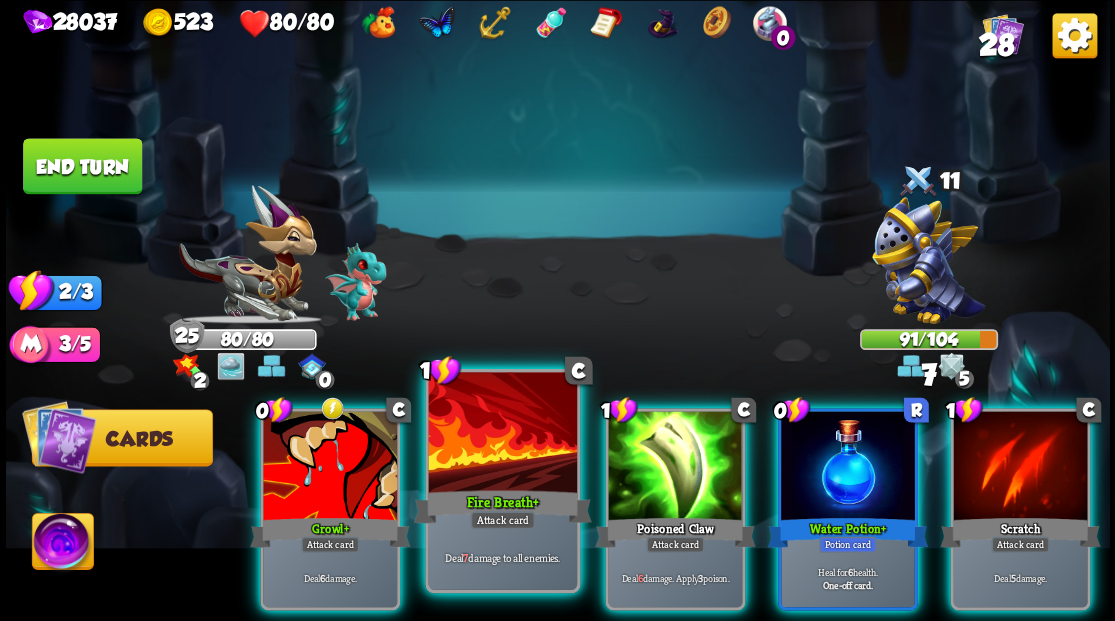click at bounding box center [502, 434] 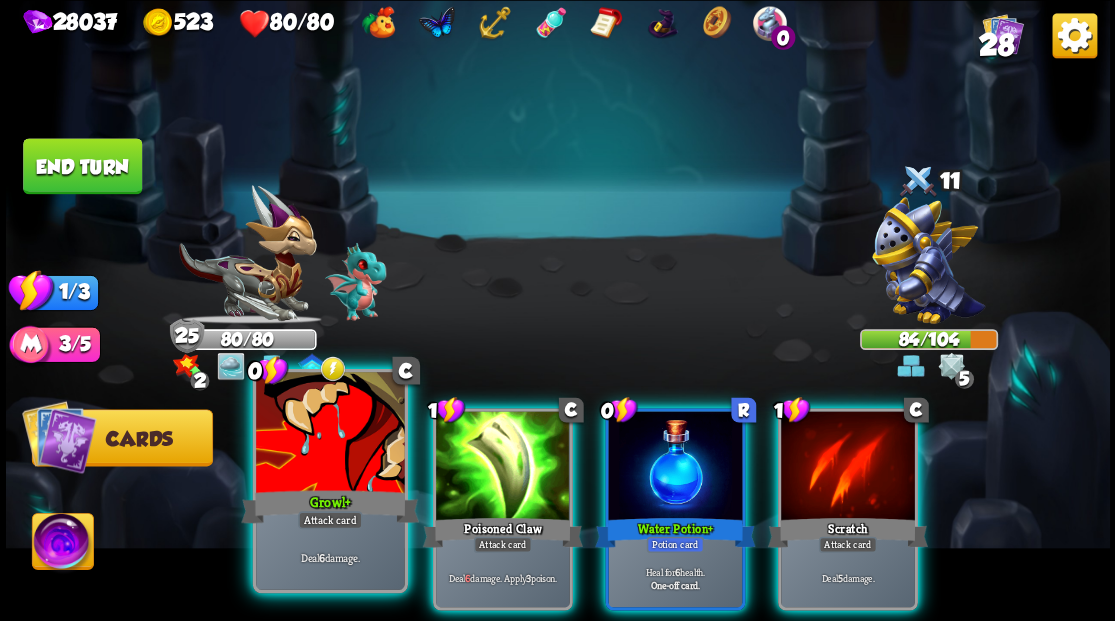 click at bounding box center (330, 434) 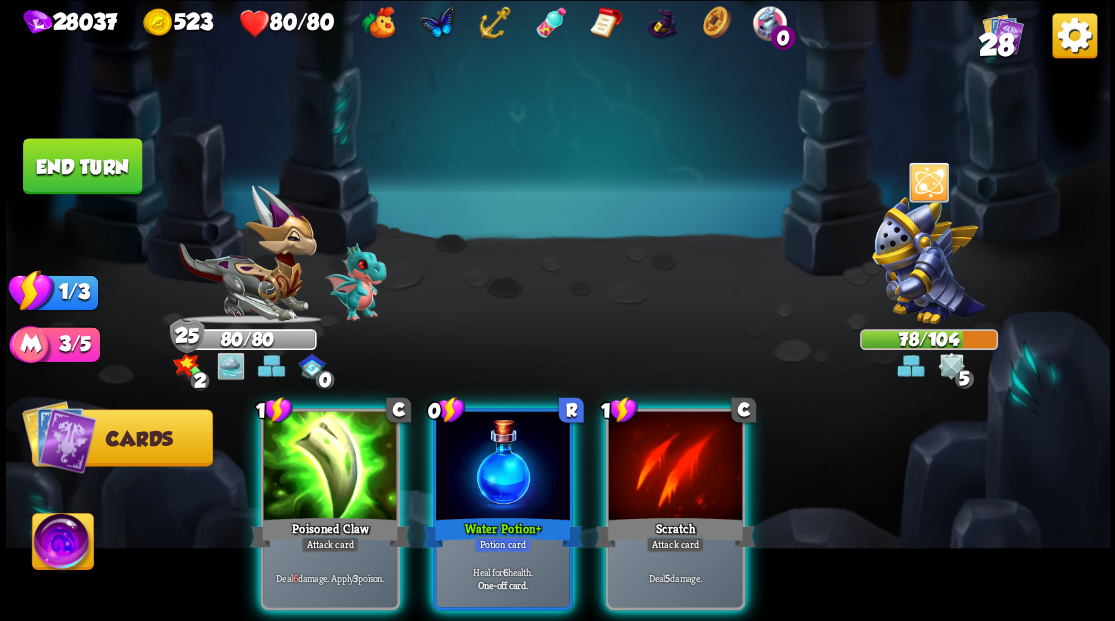 click at bounding box center (330, 467) 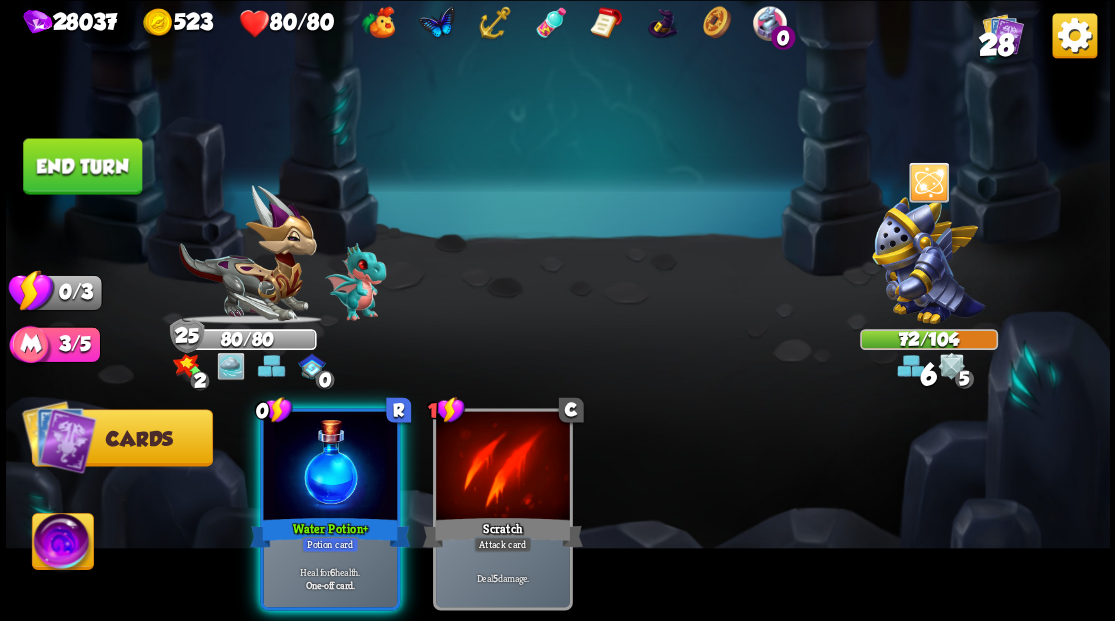 click at bounding box center (330, 467) 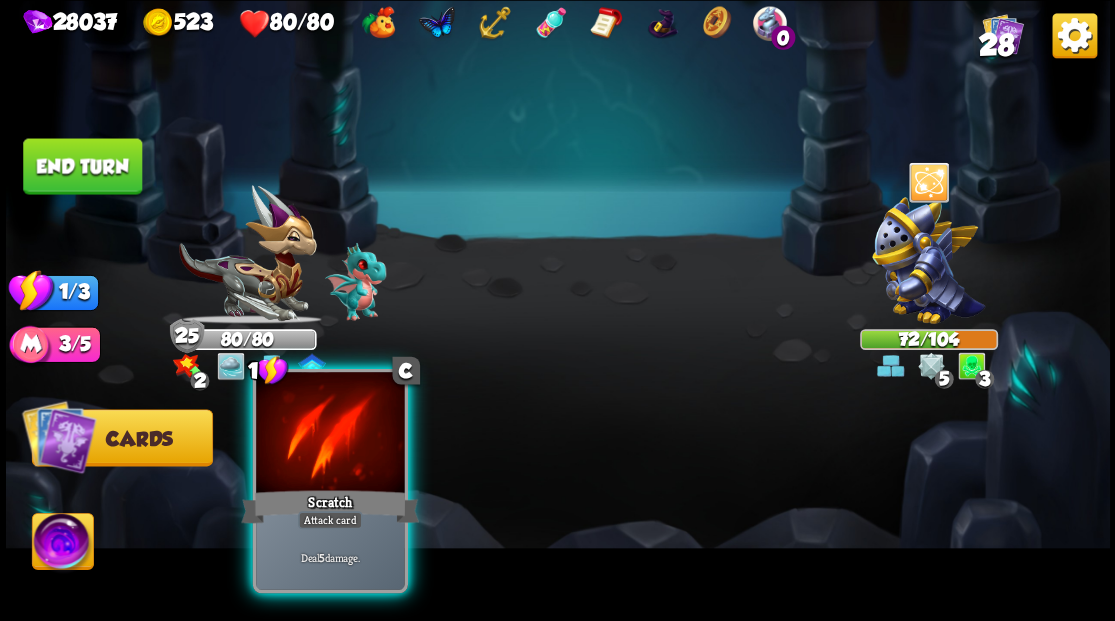 click at bounding box center [330, 434] 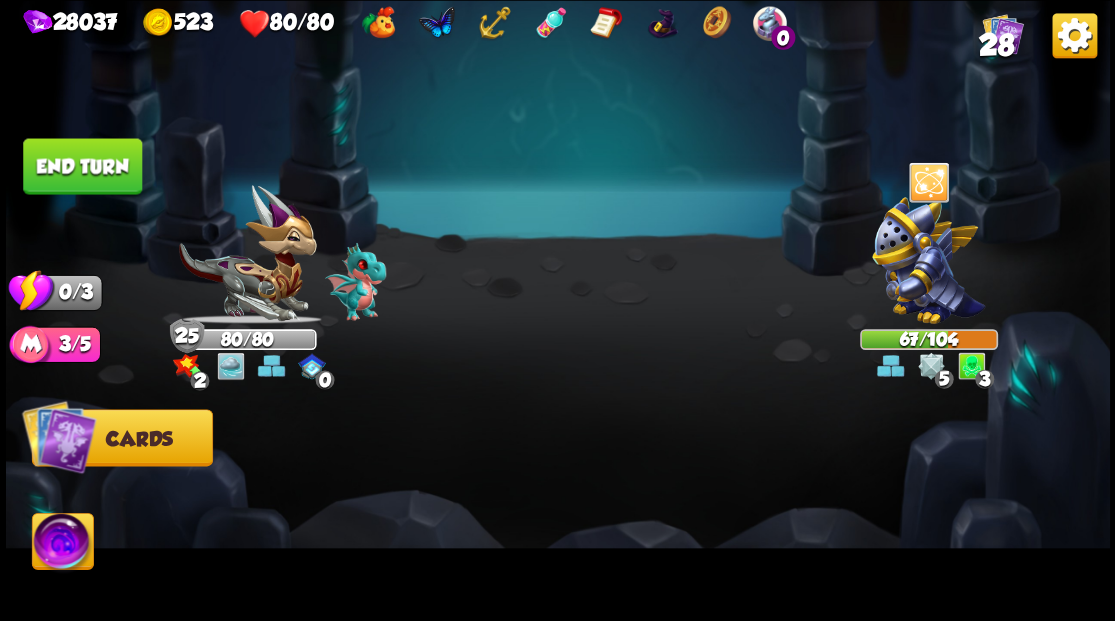 click on "End turn" at bounding box center (82, 166) 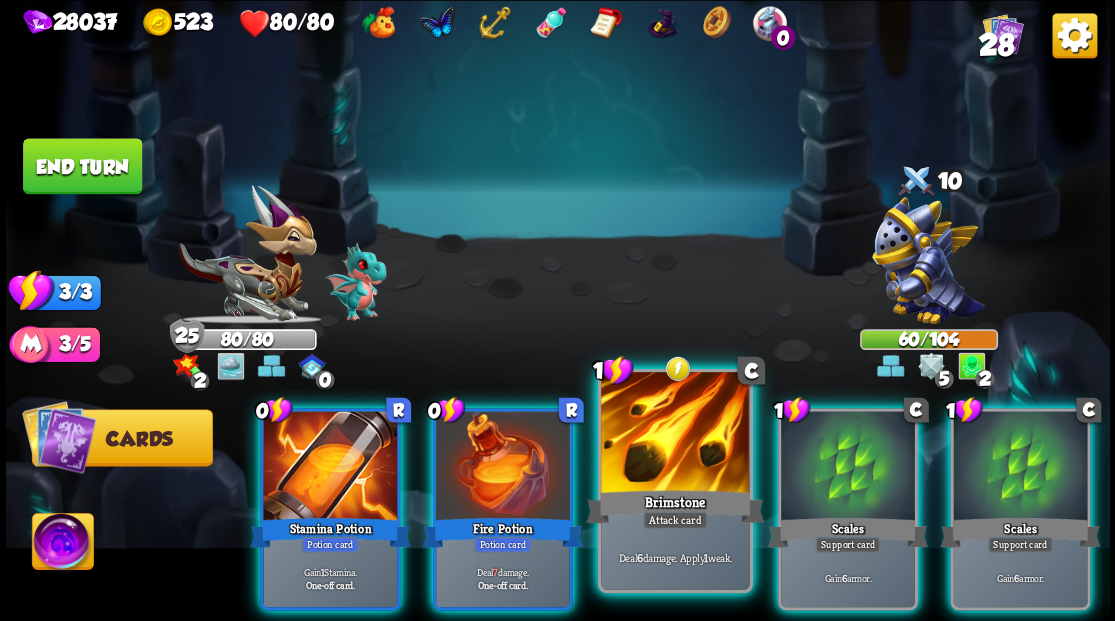 click at bounding box center [675, 434] 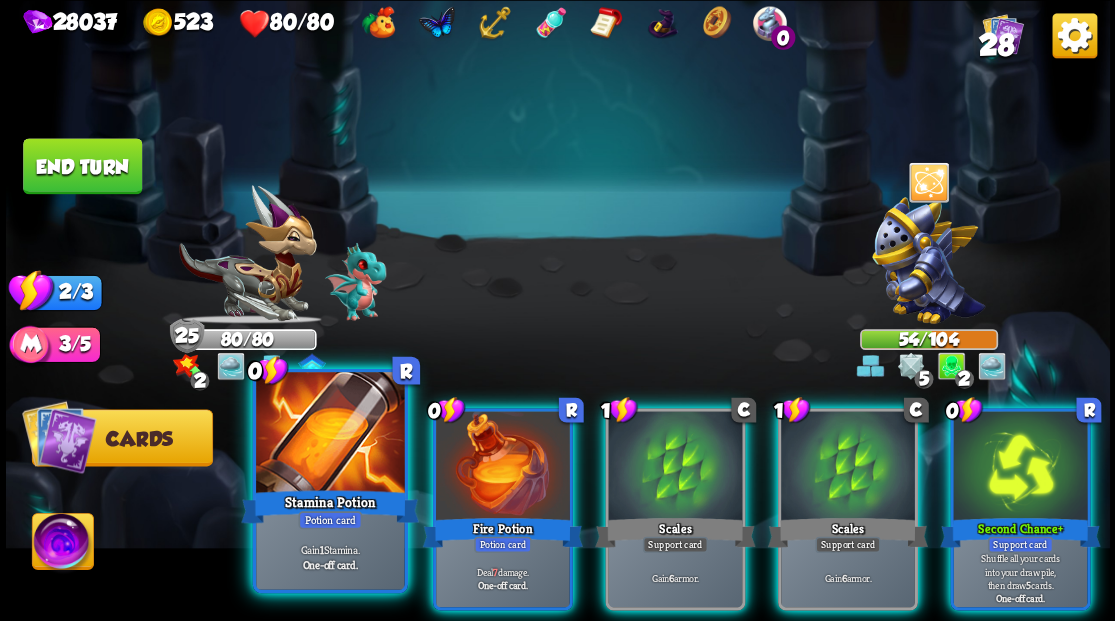 click at bounding box center (330, 434) 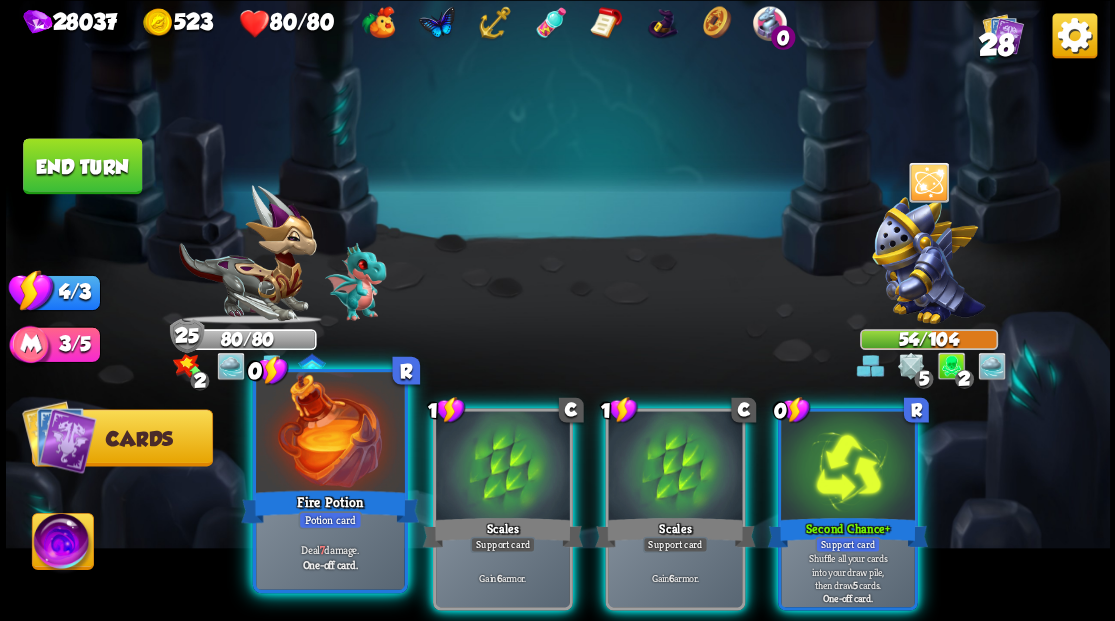 click at bounding box center (330, 434) 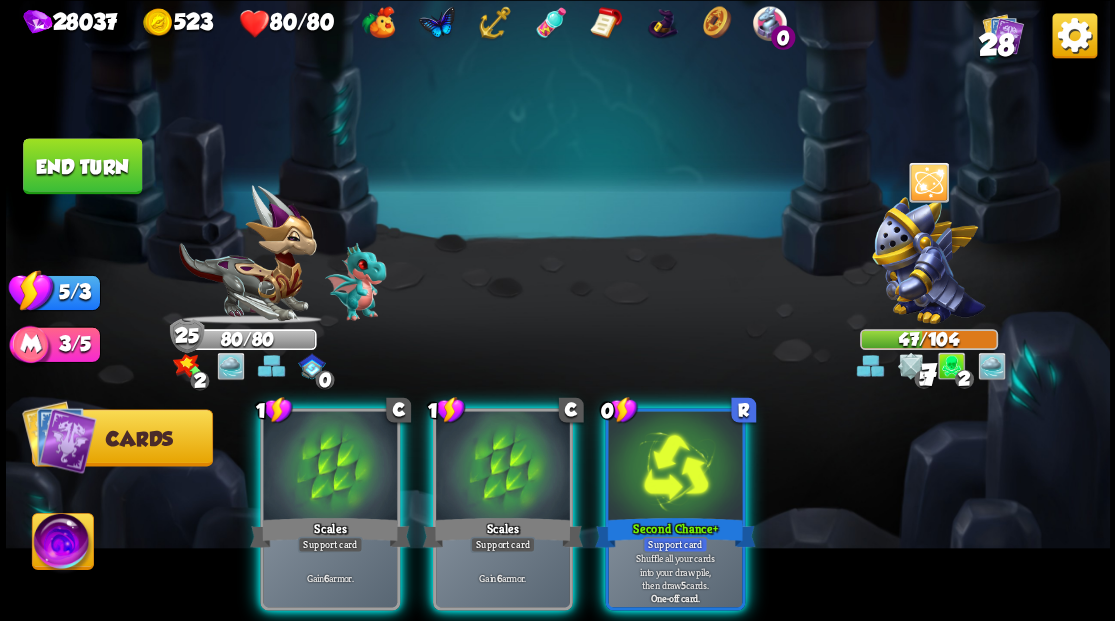 click at bounding box center [675, 467] 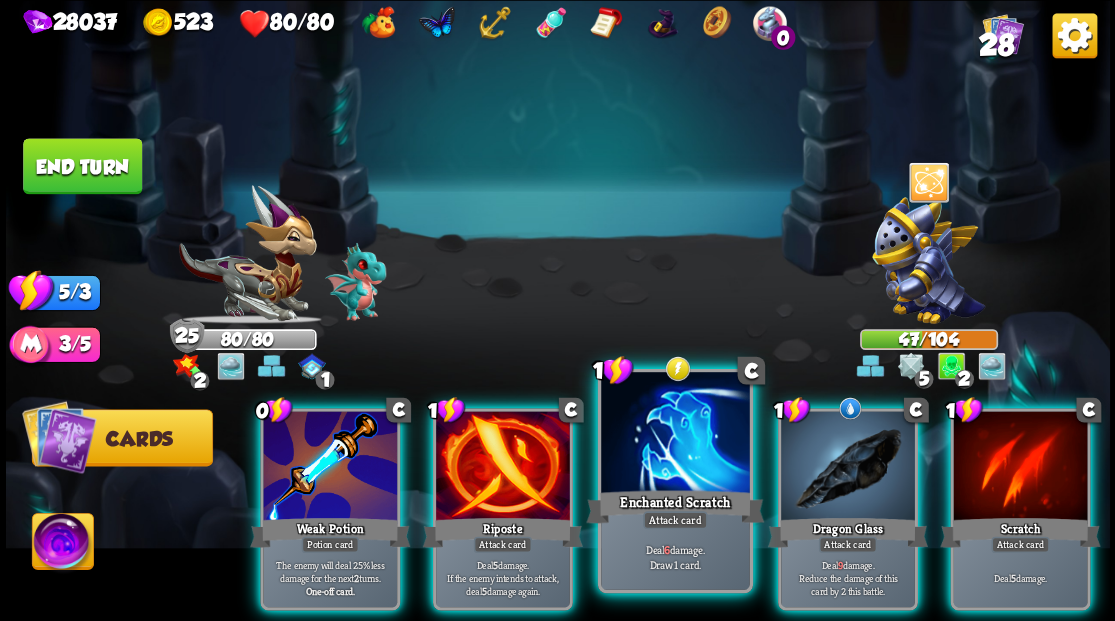 click at bounding box center (675, 434) 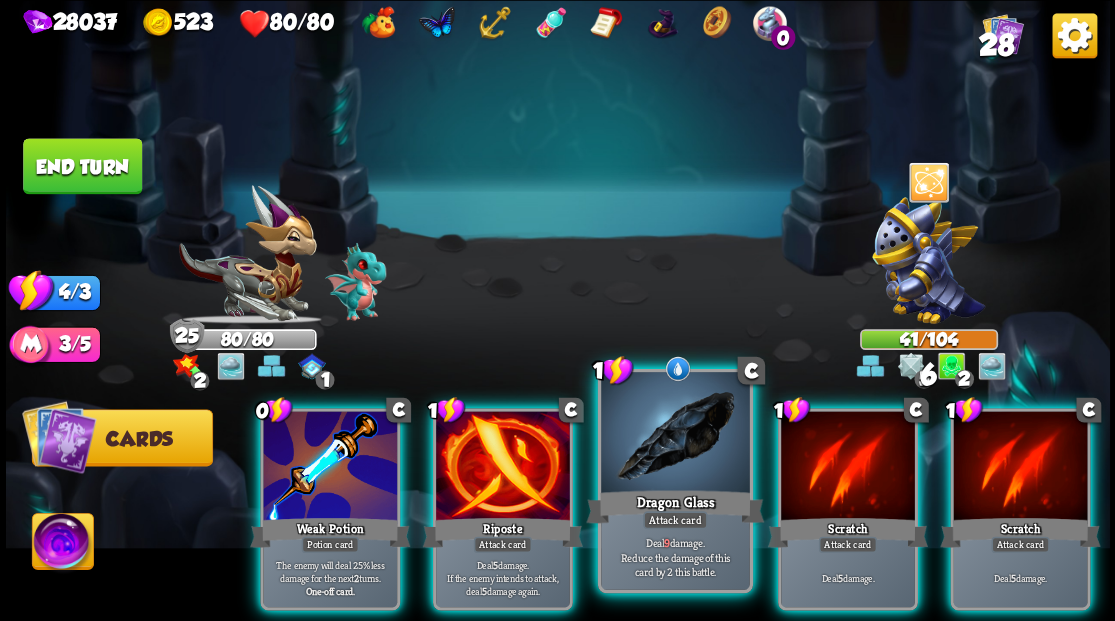 click at bounding box center [675, 434] 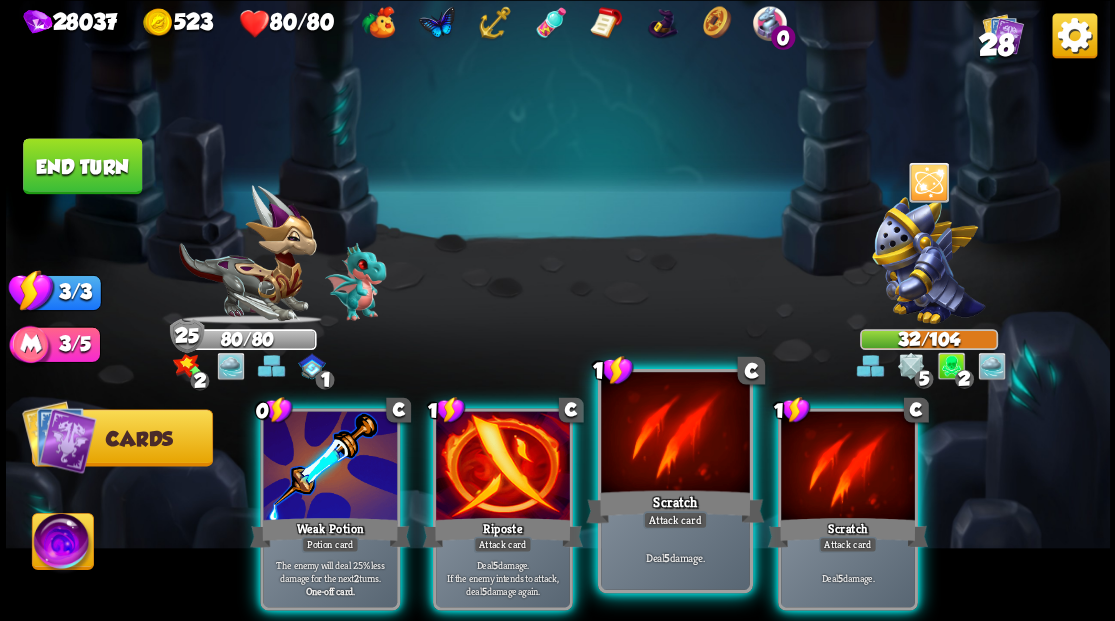 click at bounding box center (675, 434) 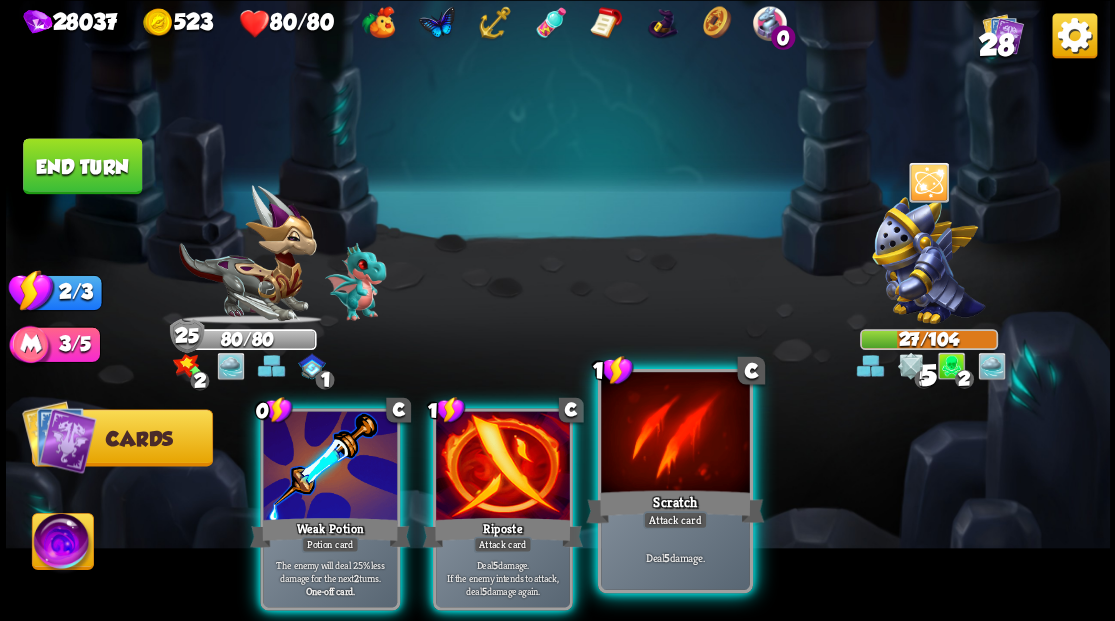 click at bounding box center [675, 434] 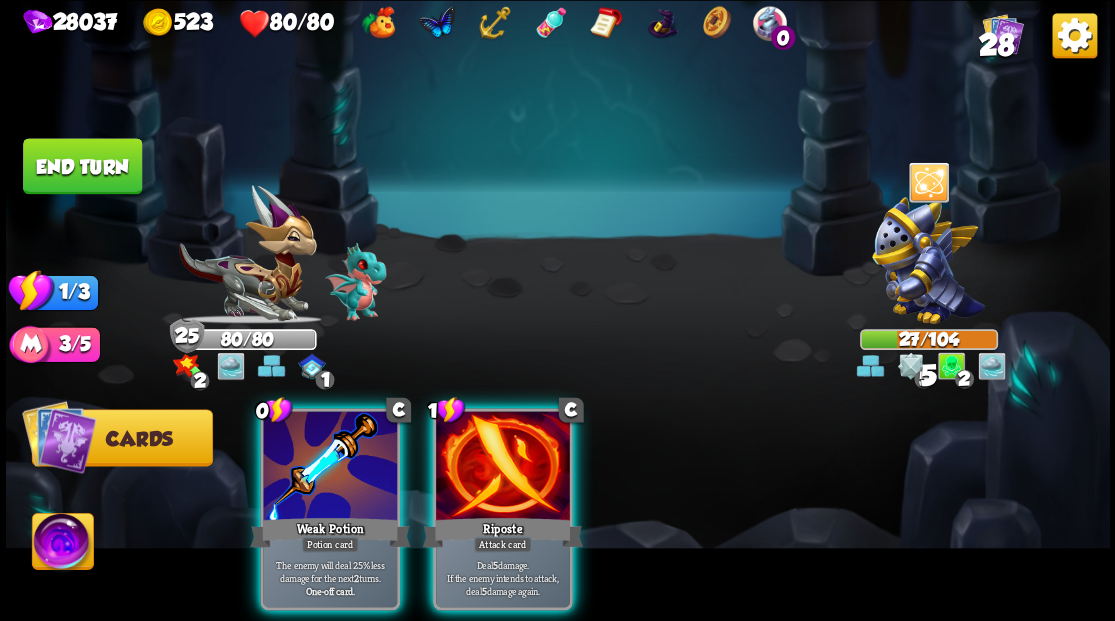drag, startPoint x: 429, startPoint y: 470, endPoint x: 451, endPoint y: 472, distance: 22.090721 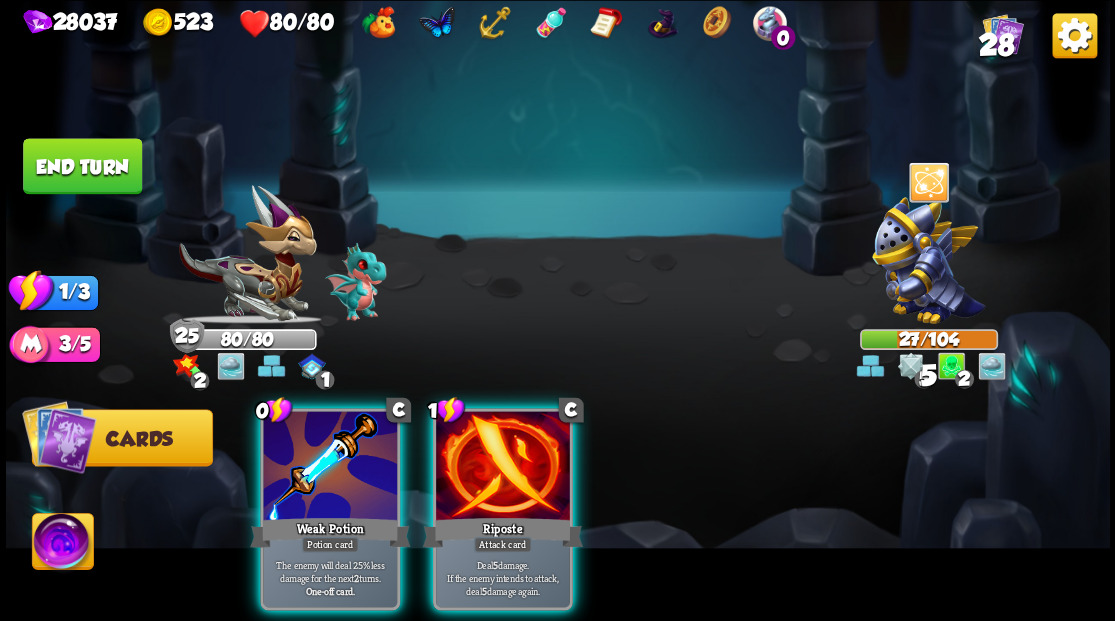 click at bounding box center [503, 467] 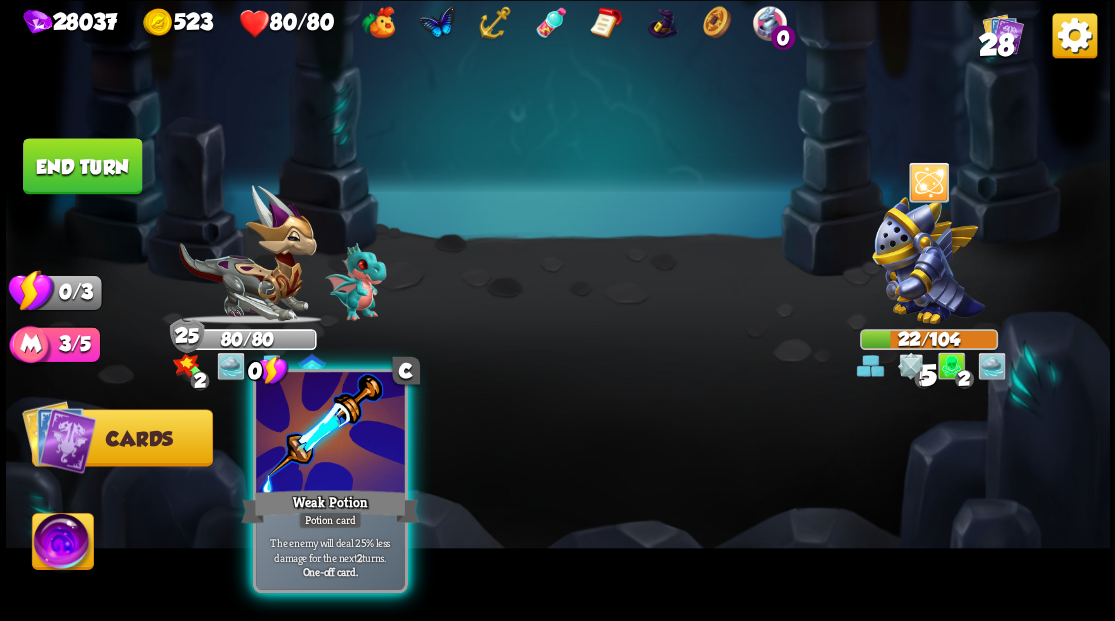 click at bounding box center [330, 434] 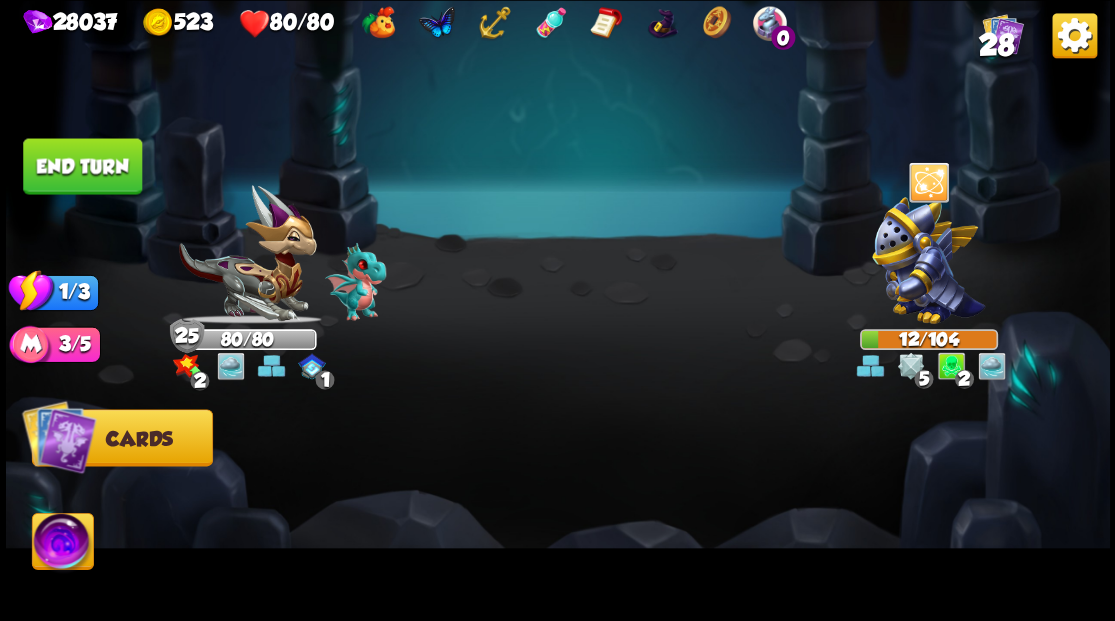 click on "End turn" at bounding box center [82, 166] 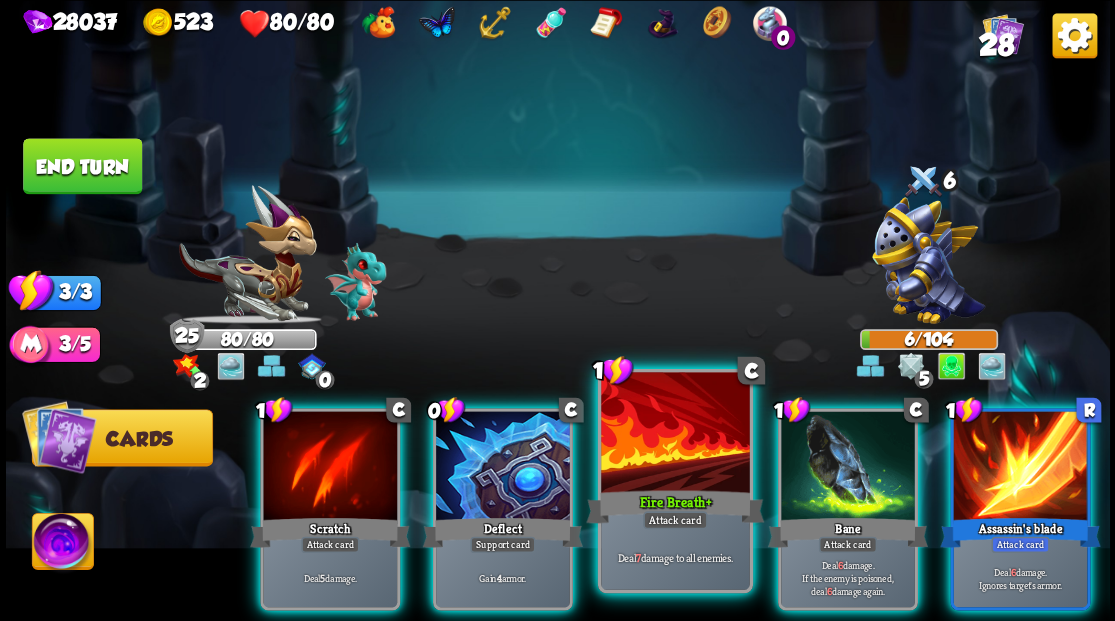 click at bounding box center [675, 434] 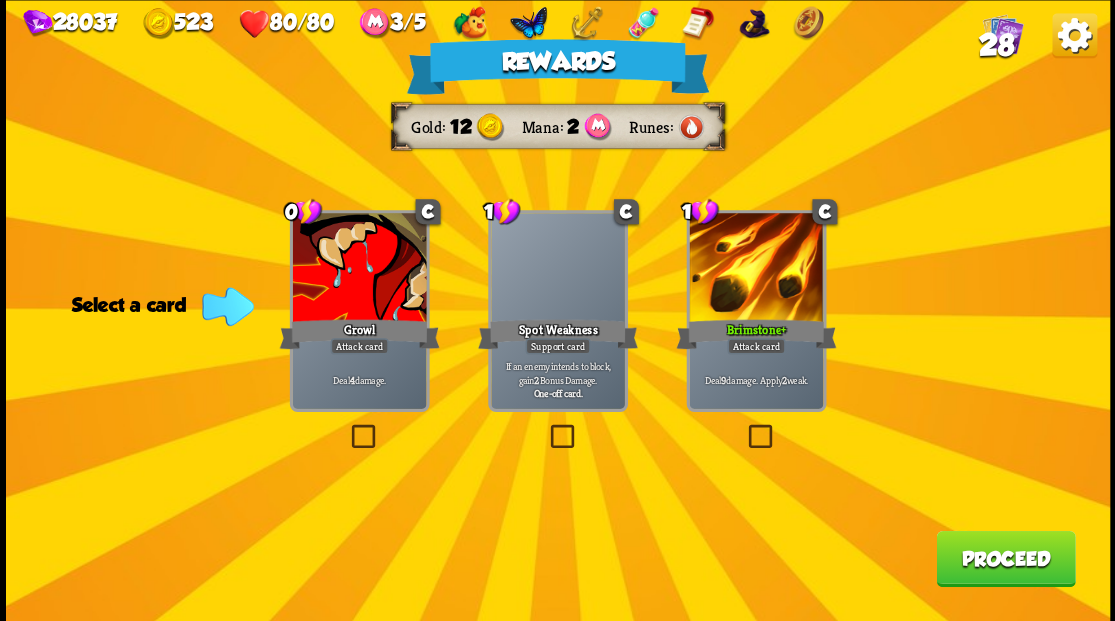 click at bounding box center (1002, 33) 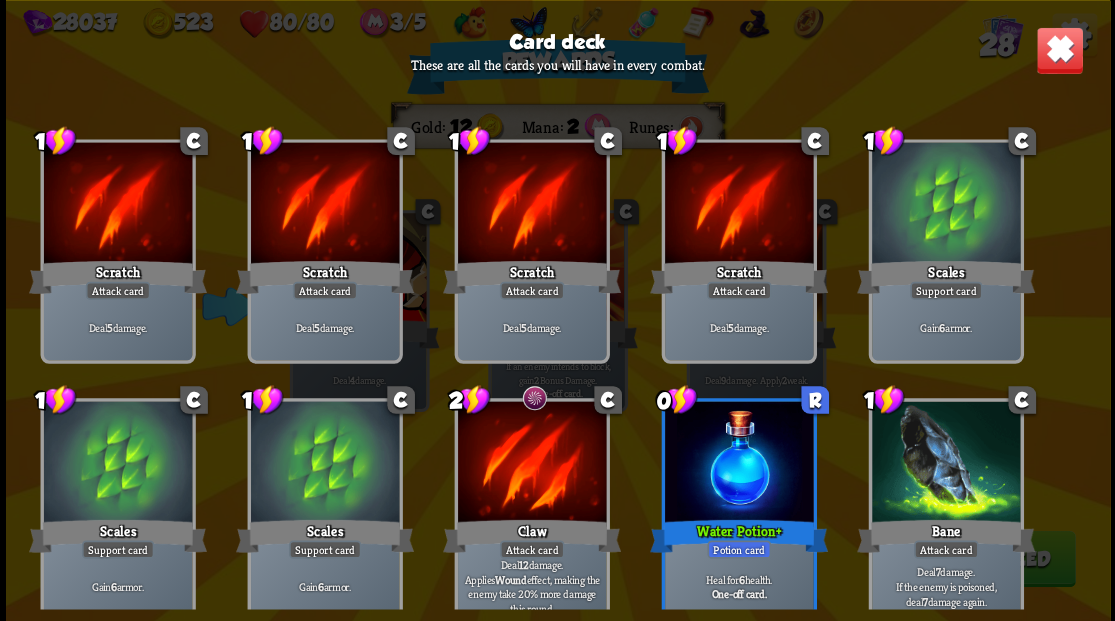 scroll, scrollTop: 0, scrollLeft: 0, axis: both 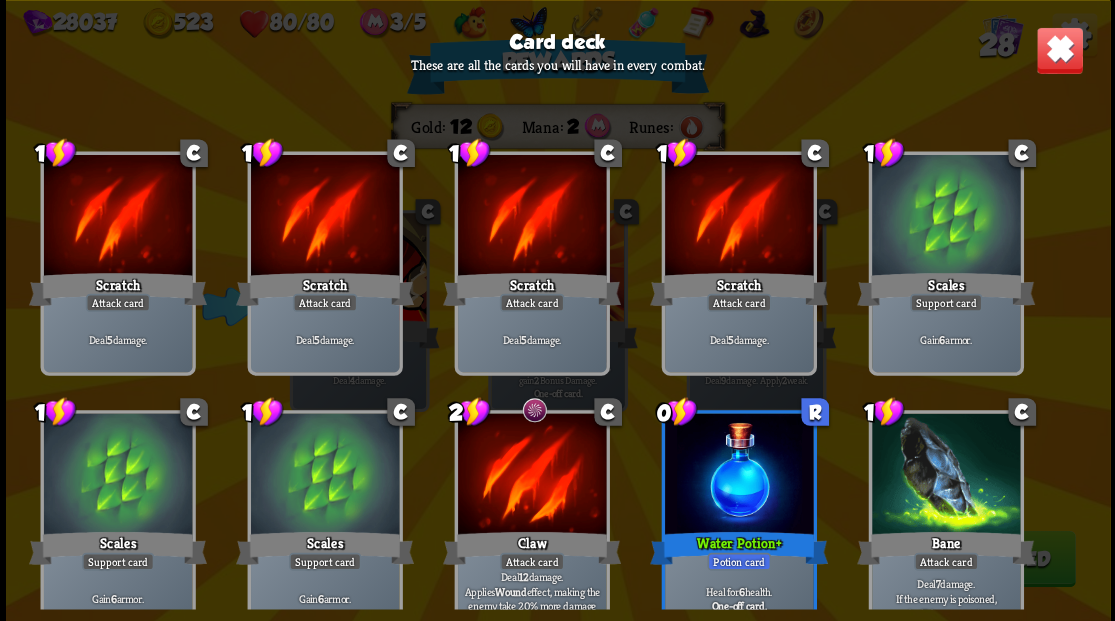 click at bounding box center (1059, 50) 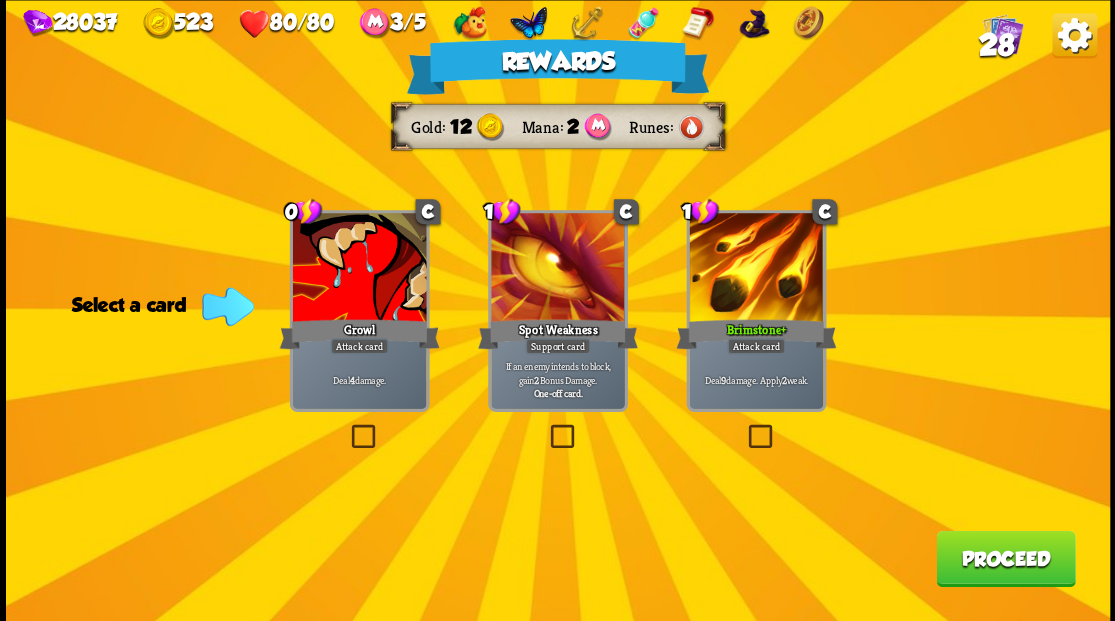 click at bounding box center (347, 427) 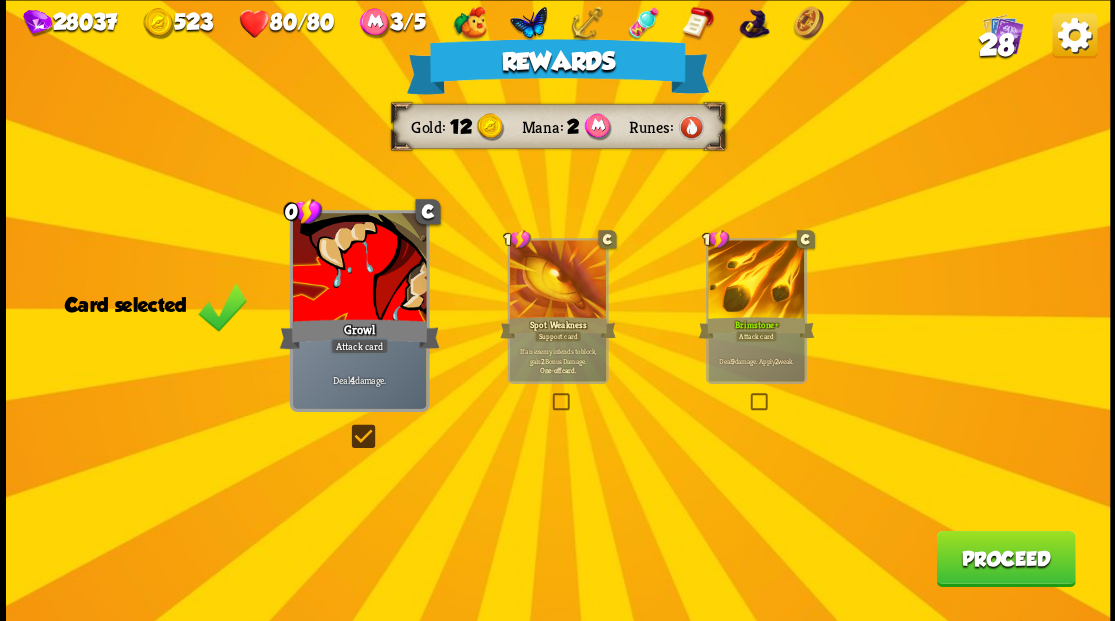 click on "Proceed" at bounding box center (1005, 558) 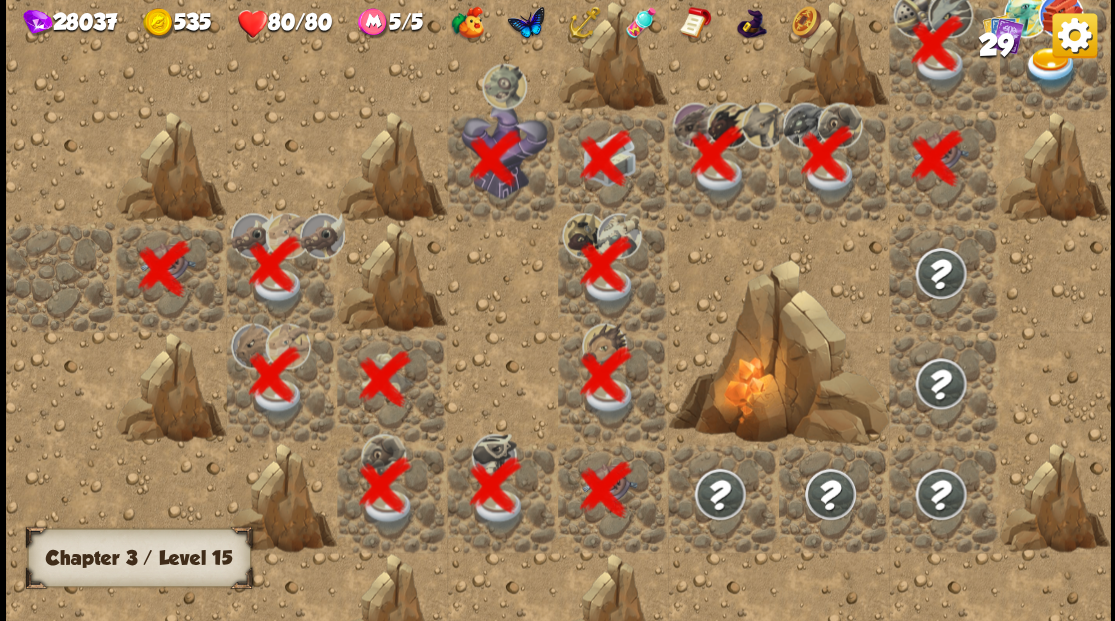 scroll, scrollTop: 0, scrollLeft: 384, axis: horizontal 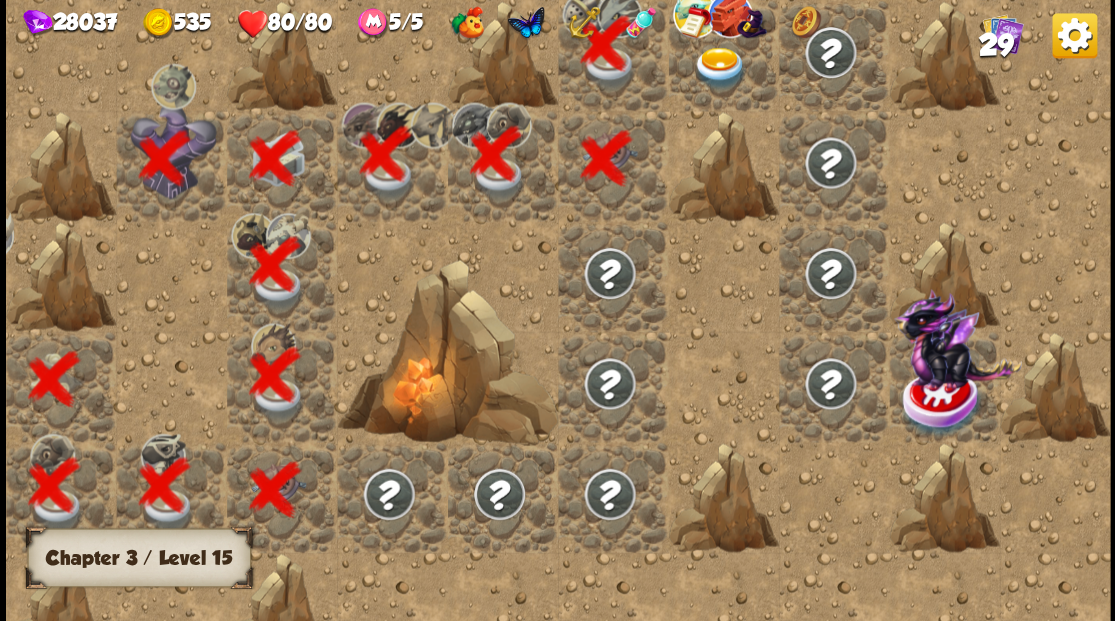 click at bounding box center [719, 68] 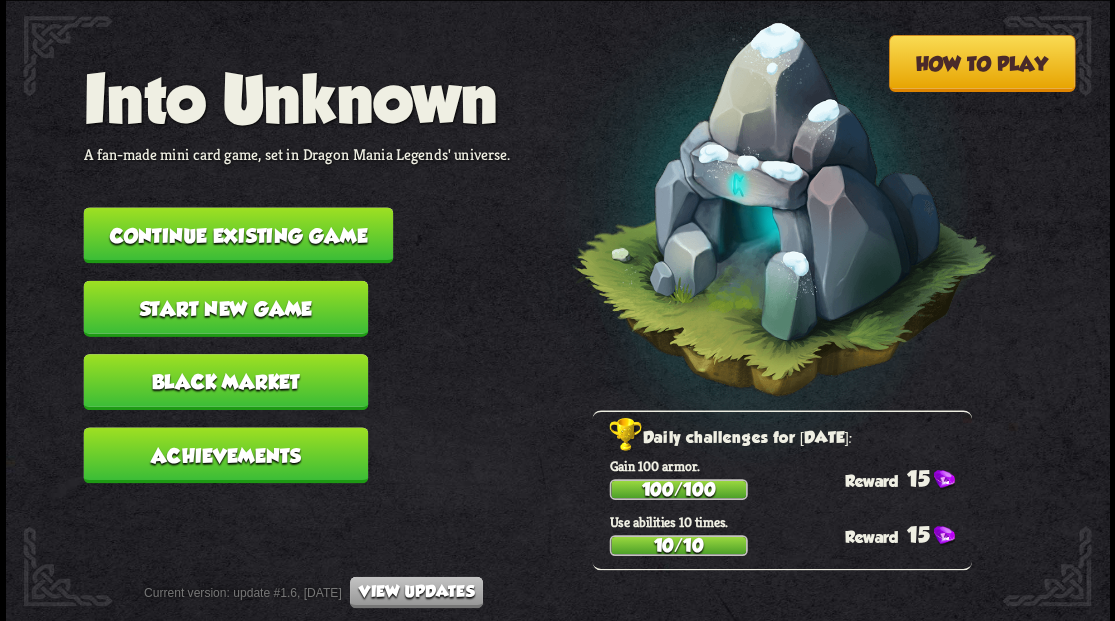 scroll, scrollTop: 0, scrollLeft: 0, axis: both 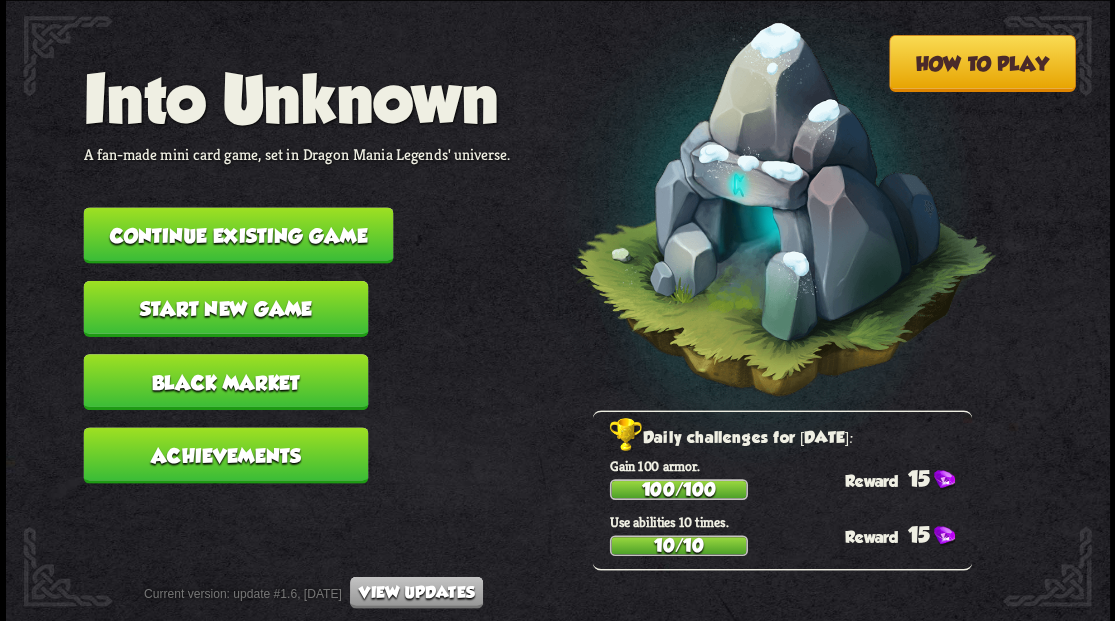 click on "Continue existing game" at bounding box center [238, 235] 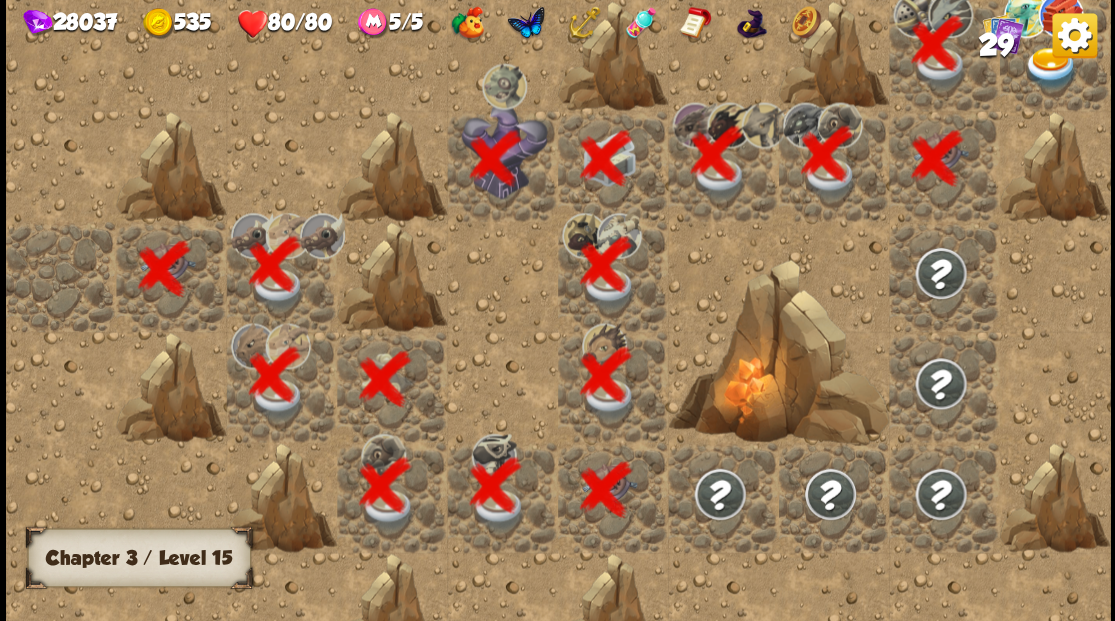 scroll, scrollTop: 0, scrollLeft: 384, axis: horizontal 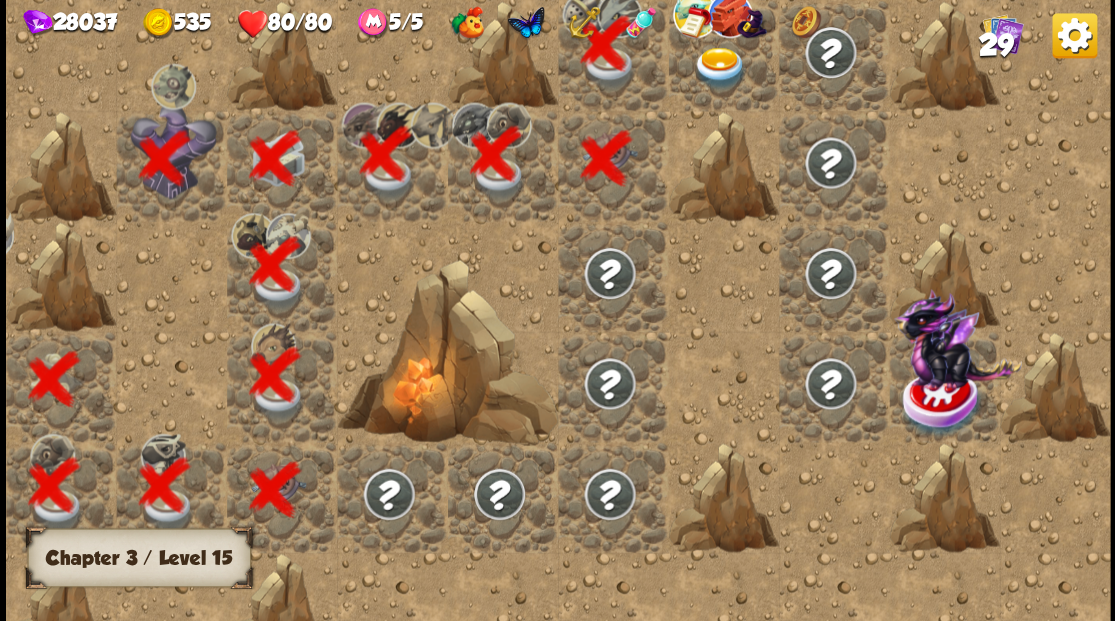 click at bounding box center [719, 68] 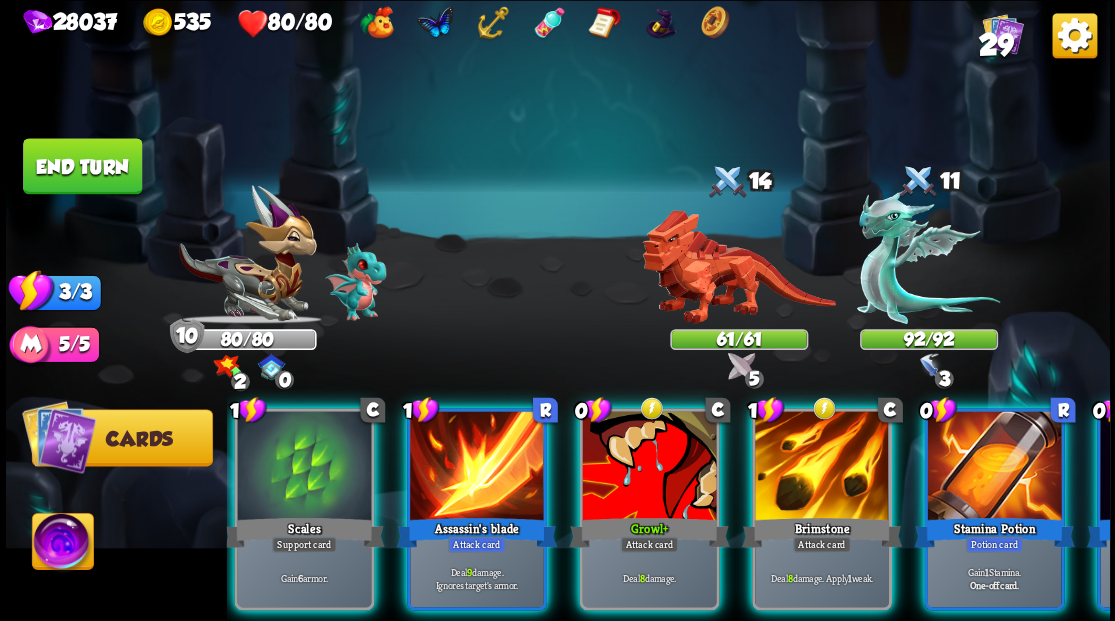 scroll, scrollTop: 0, scrollLeft: 0, axis: both 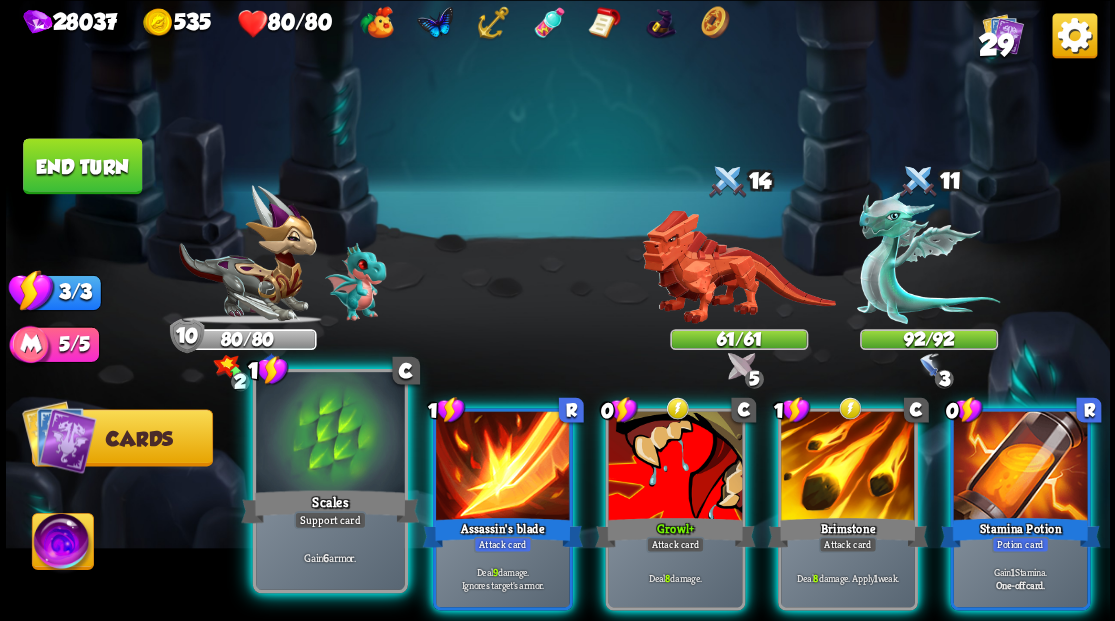 click at bounding box center (330, 434) 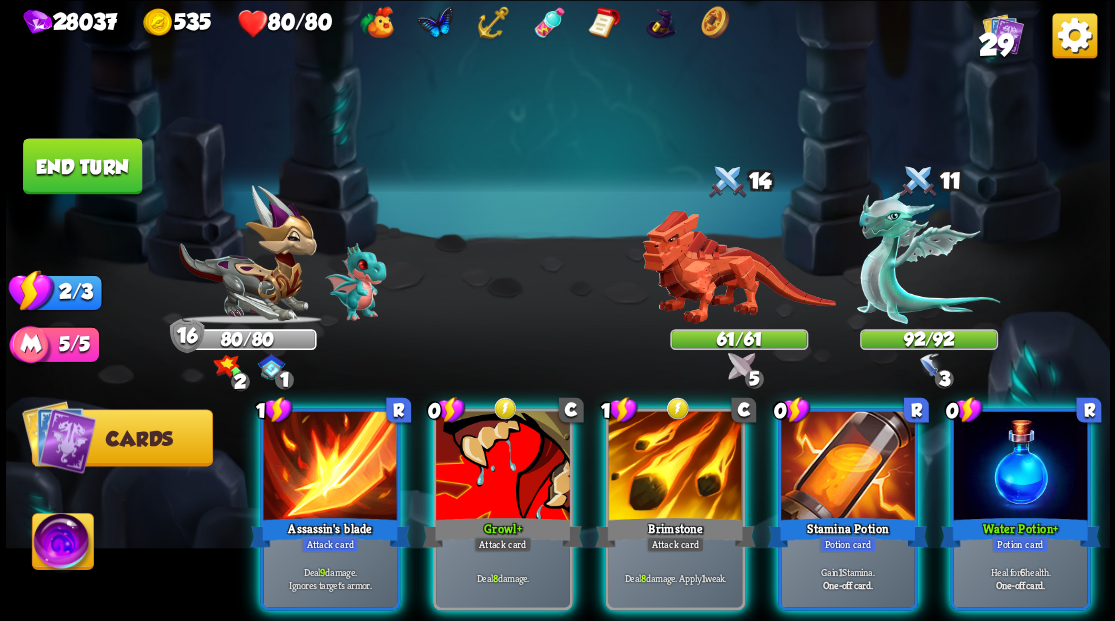 click at bounding box center [62, 544] 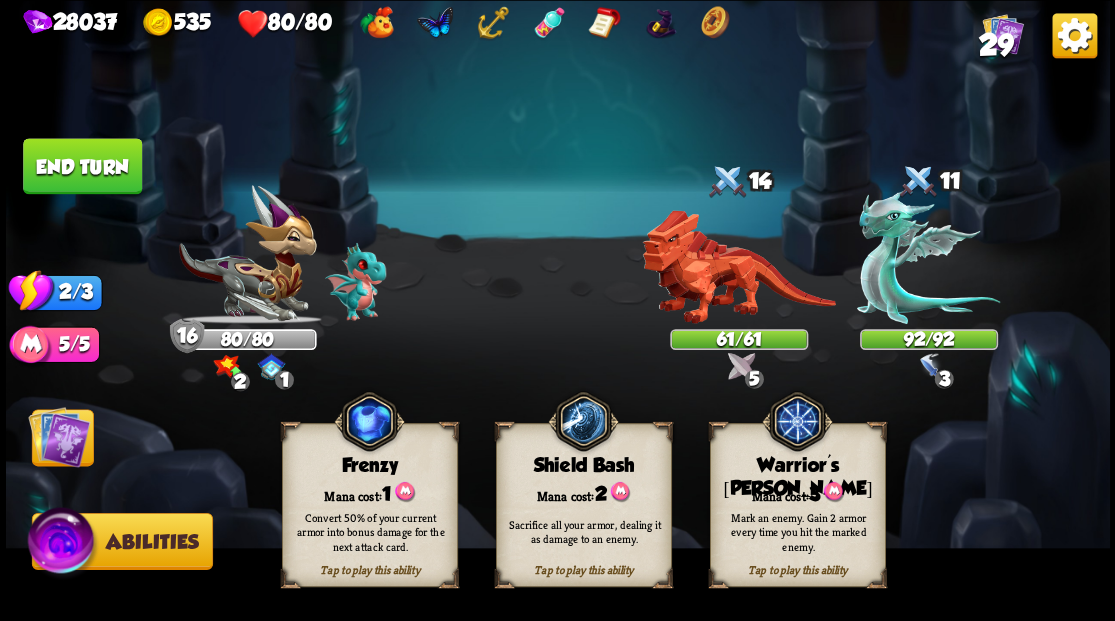 click on "Mark an enemy. Gain 2 armor every time you hit the marked enemy." at bounding box center (798, 531) 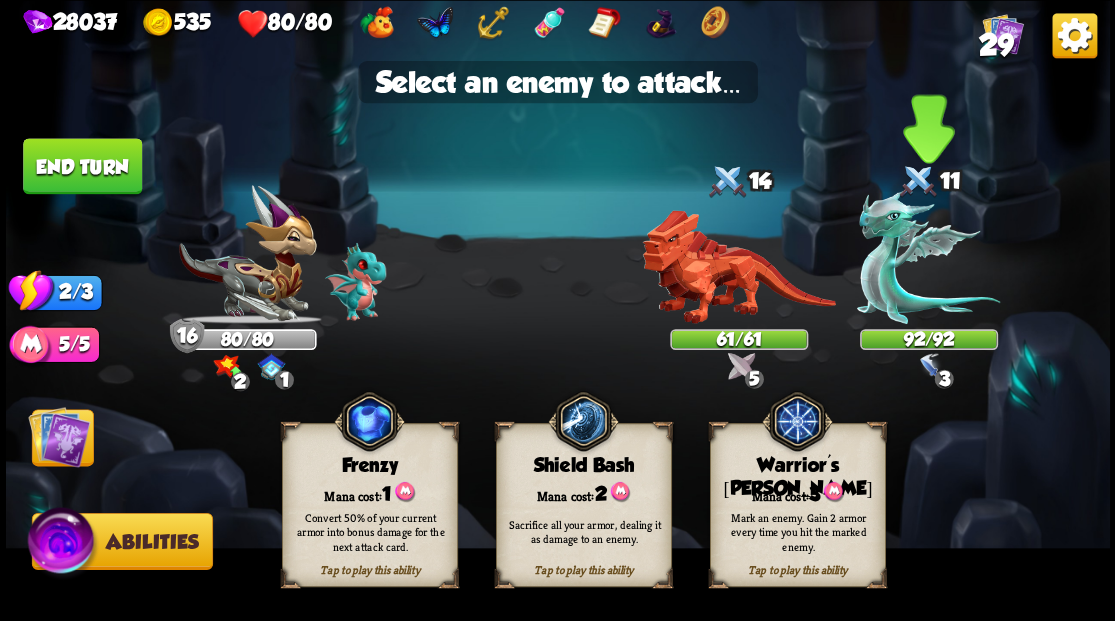 click at bounding box center (928, 257) 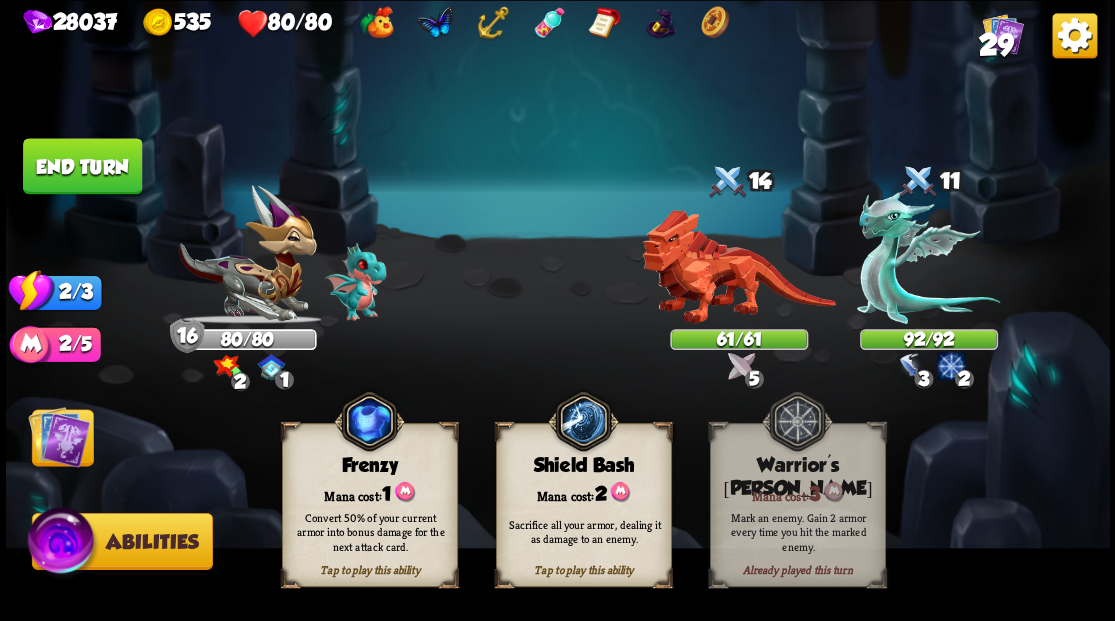 click at bounding box center (59, 436) 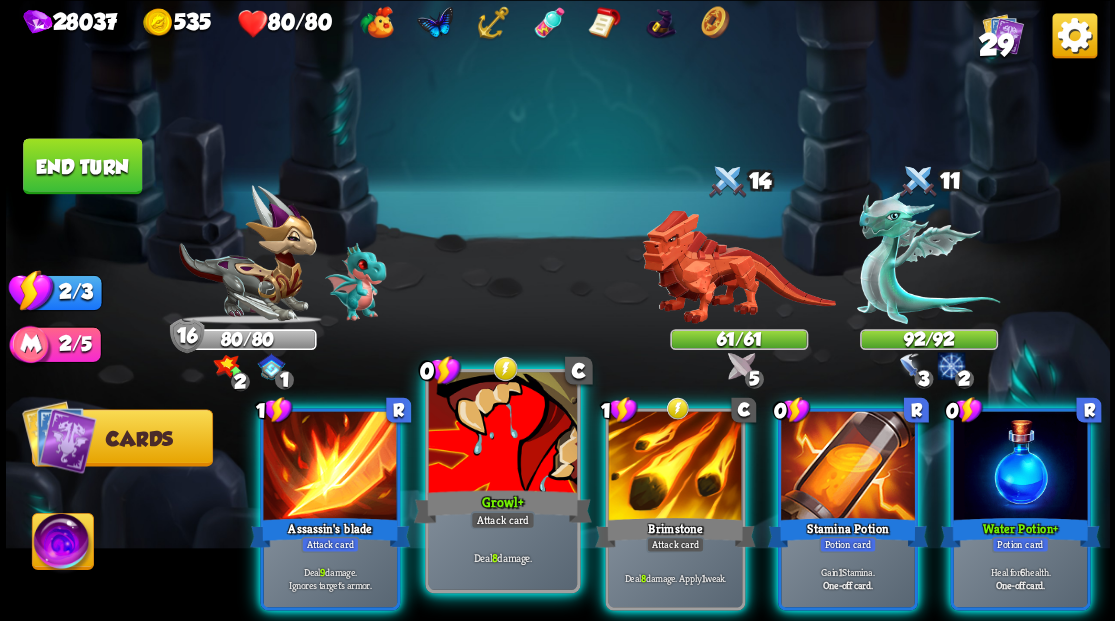 click at bounding box center [502, 434] 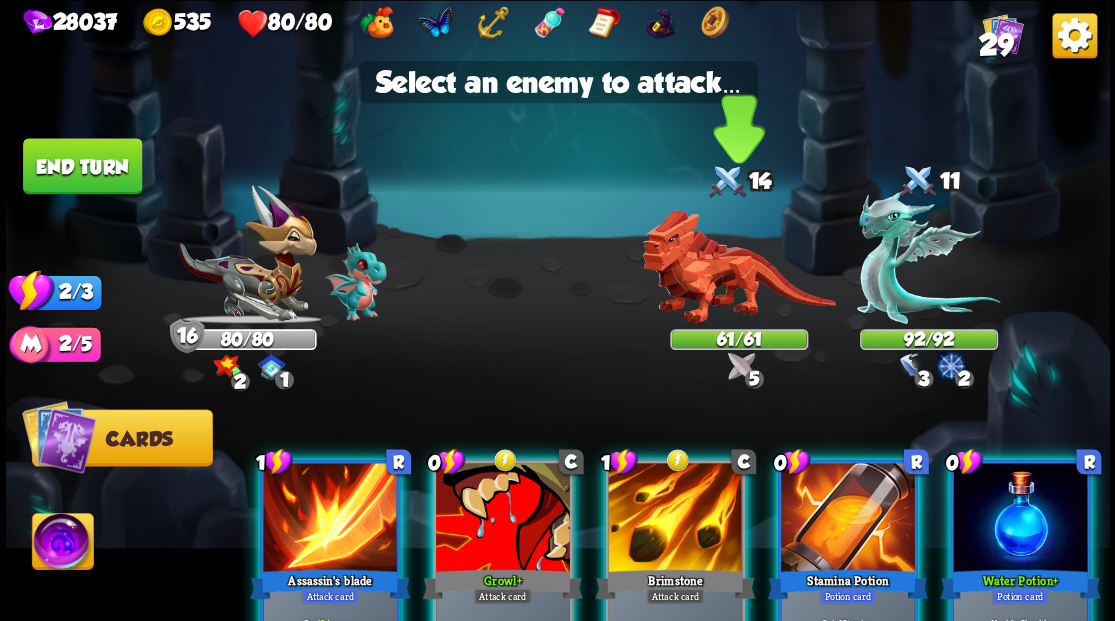 click at bounding box center (738, 267) 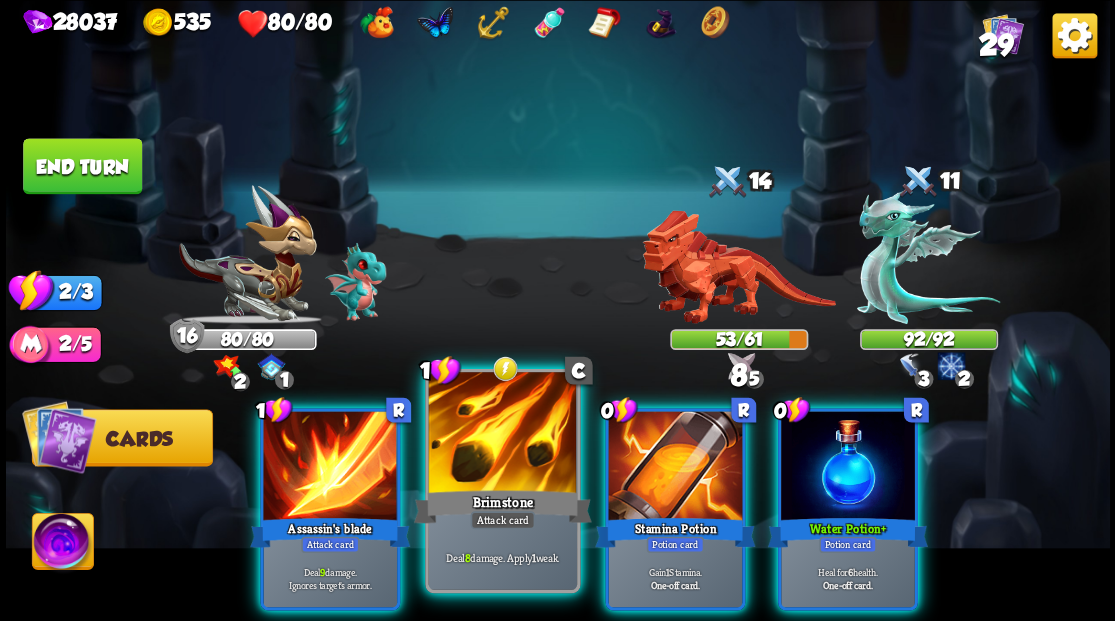 click at bounding box center (502, 434) 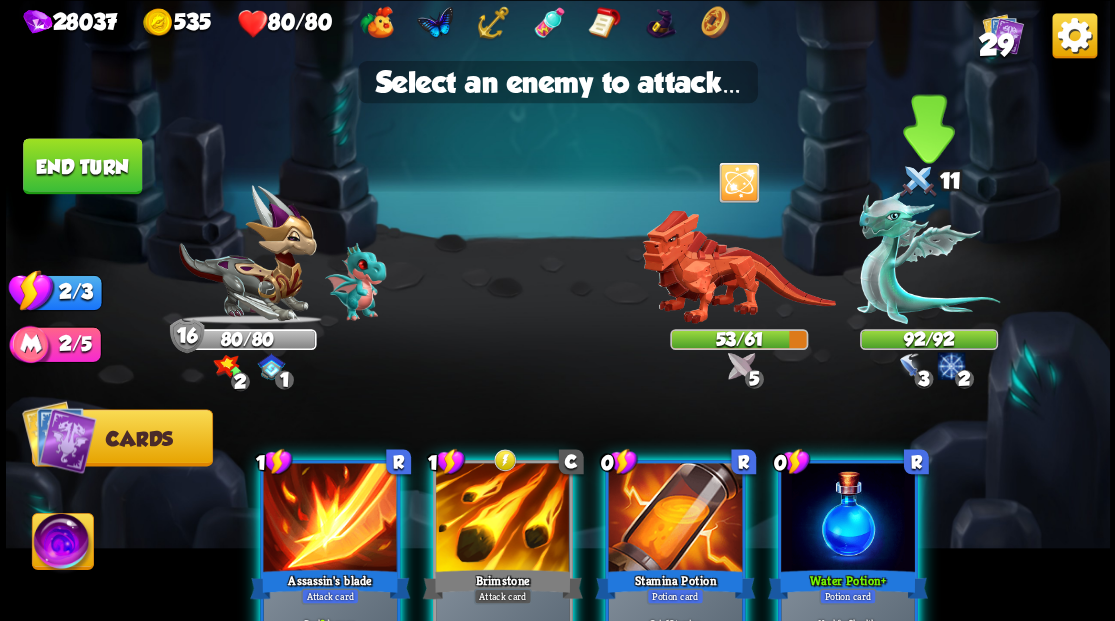 click at bounding box center (928, 257) 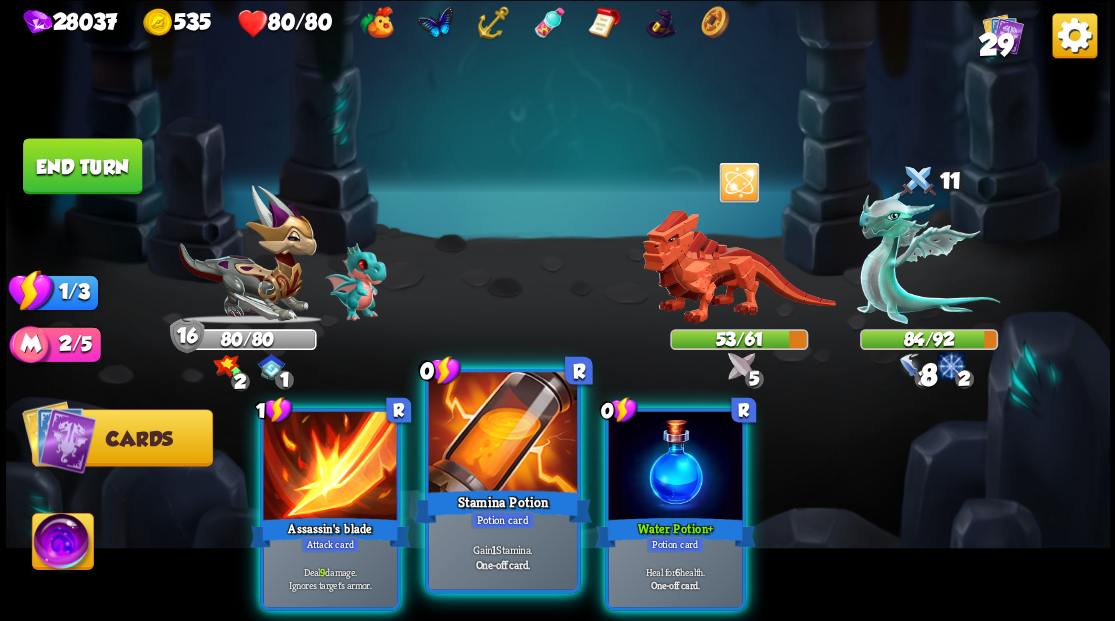 click at bounding box center [502, 434] 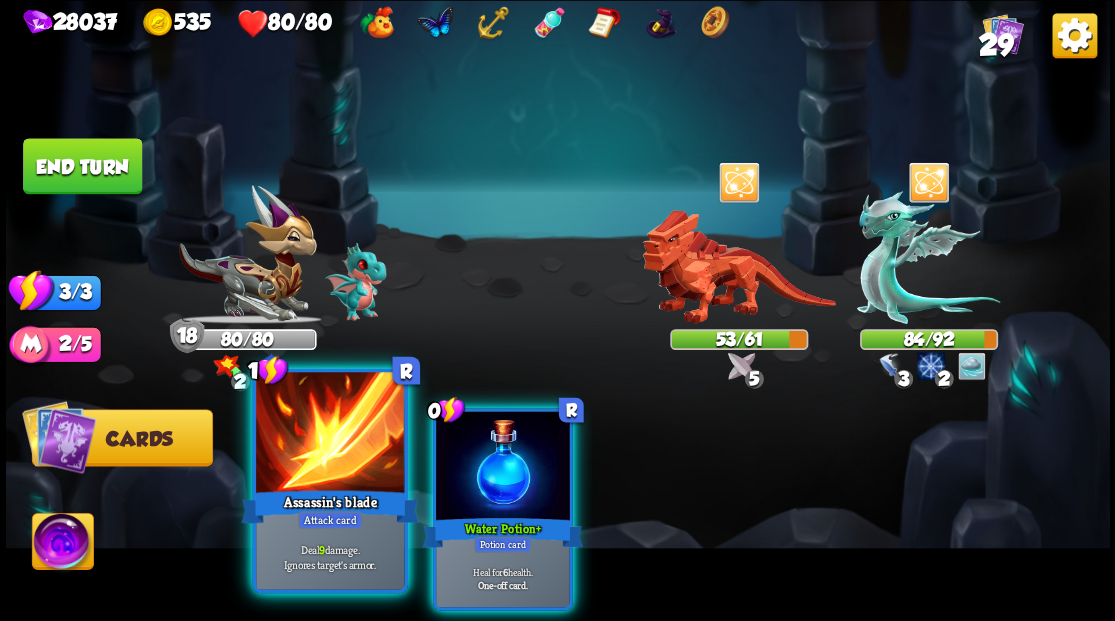 click on "Assassin's blade" at bounding box center (330, 506) 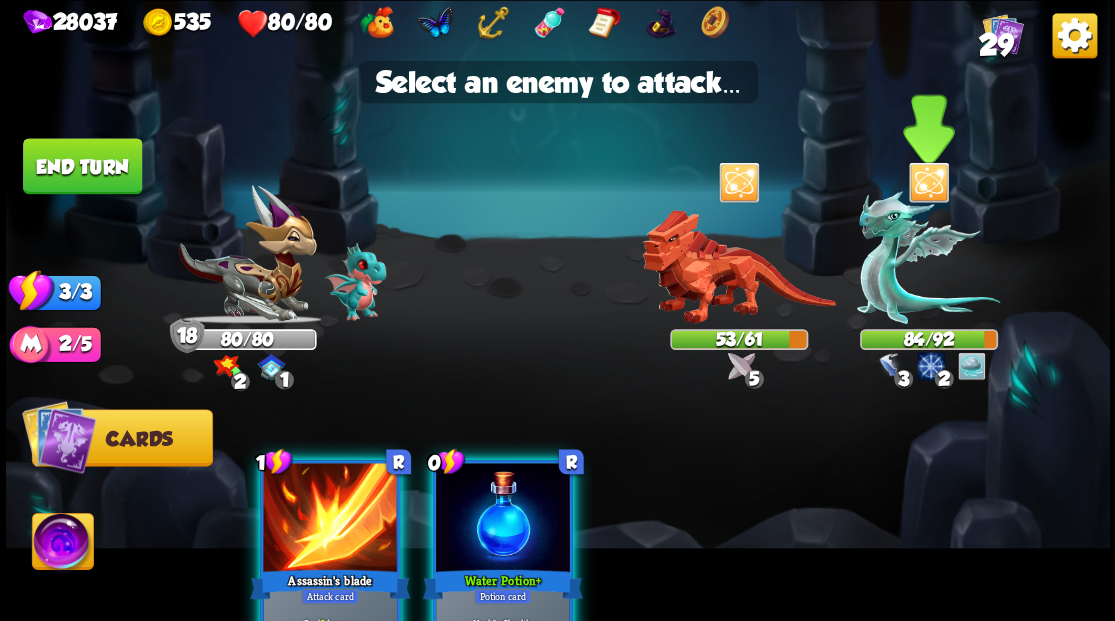 click at bounding box center [928, 257] 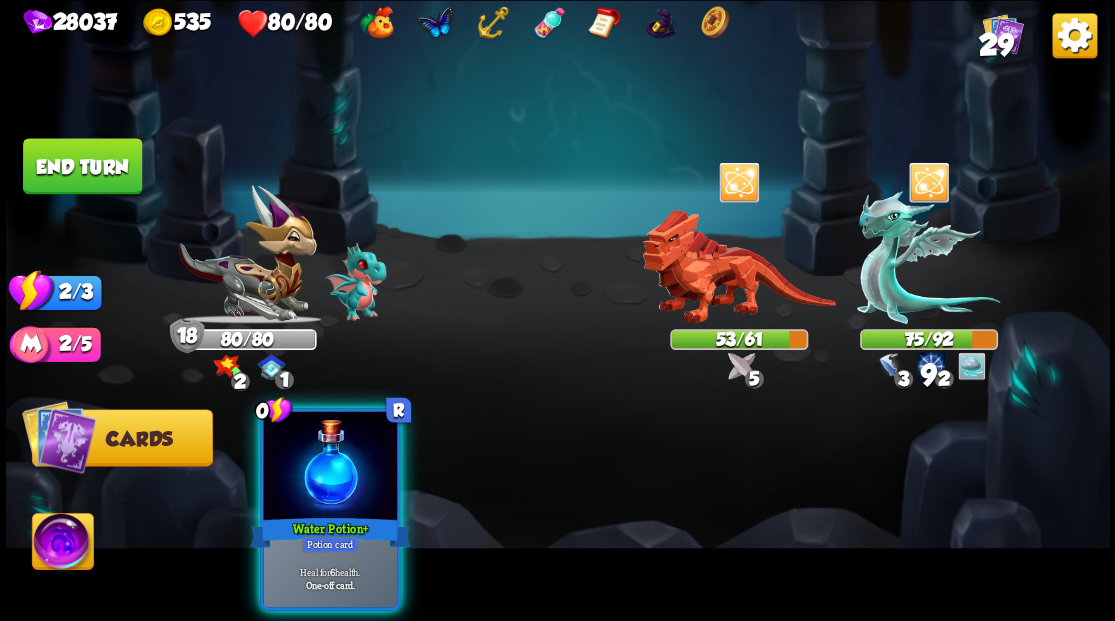 click at bounding box center [330, 467] 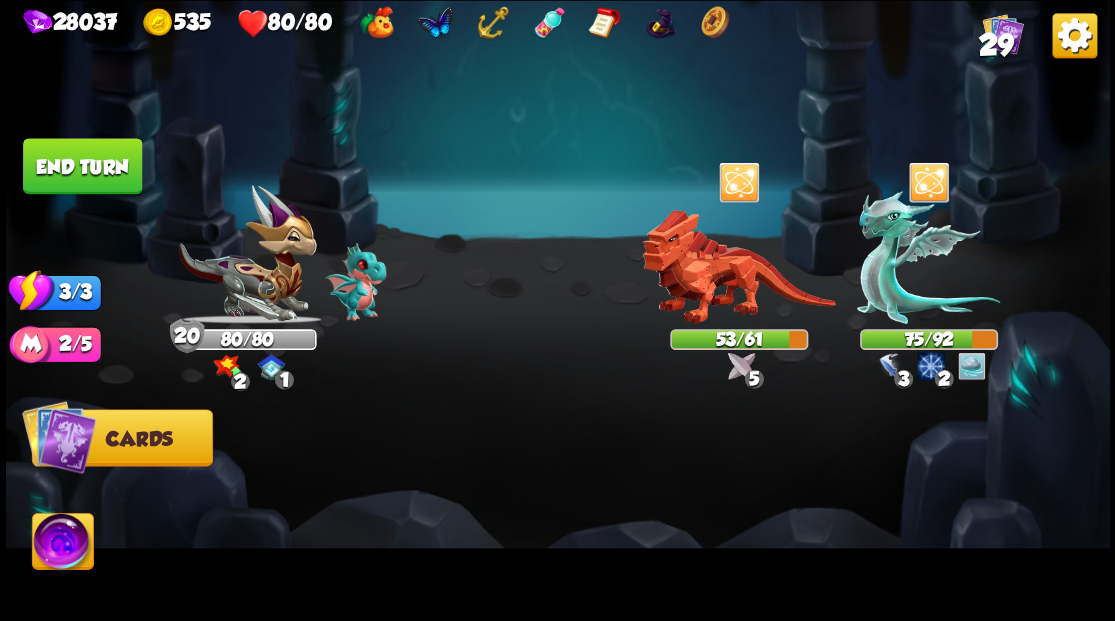 click on "End turn" at bounding box center (82, 166) 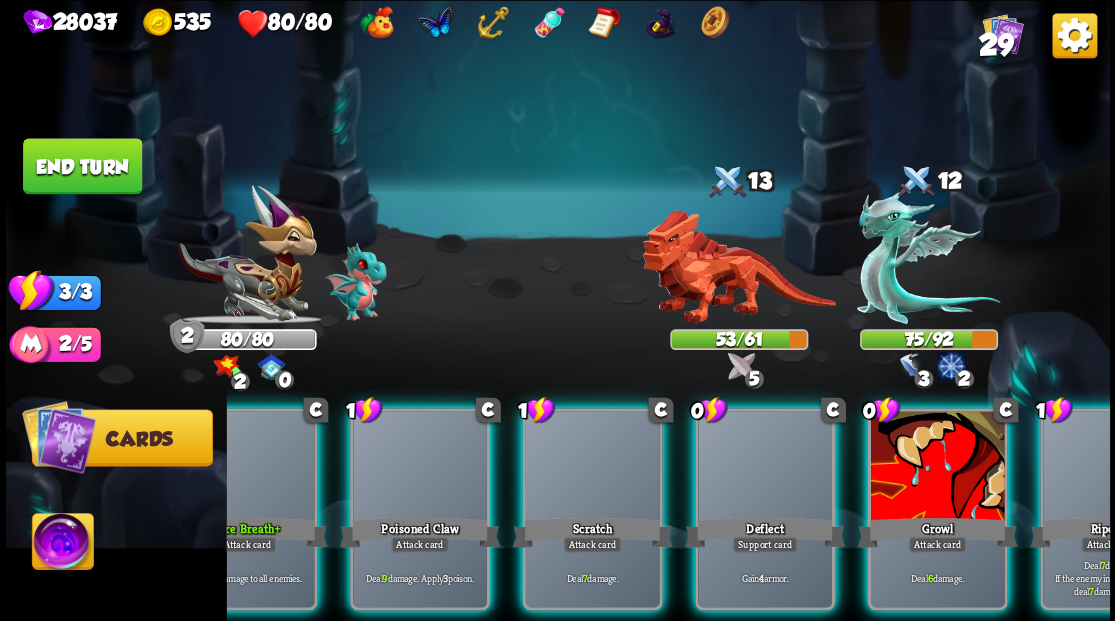scroll, scrollTop: 0, scrollLeft: 189, axis: horizontal 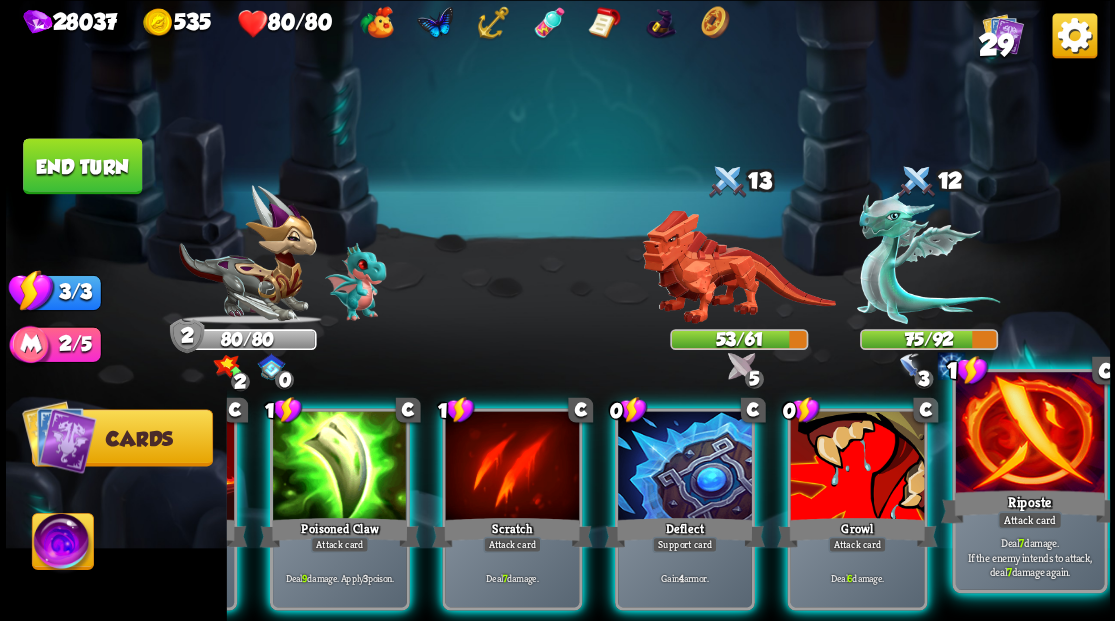 click at bounding box center (1029, 434) 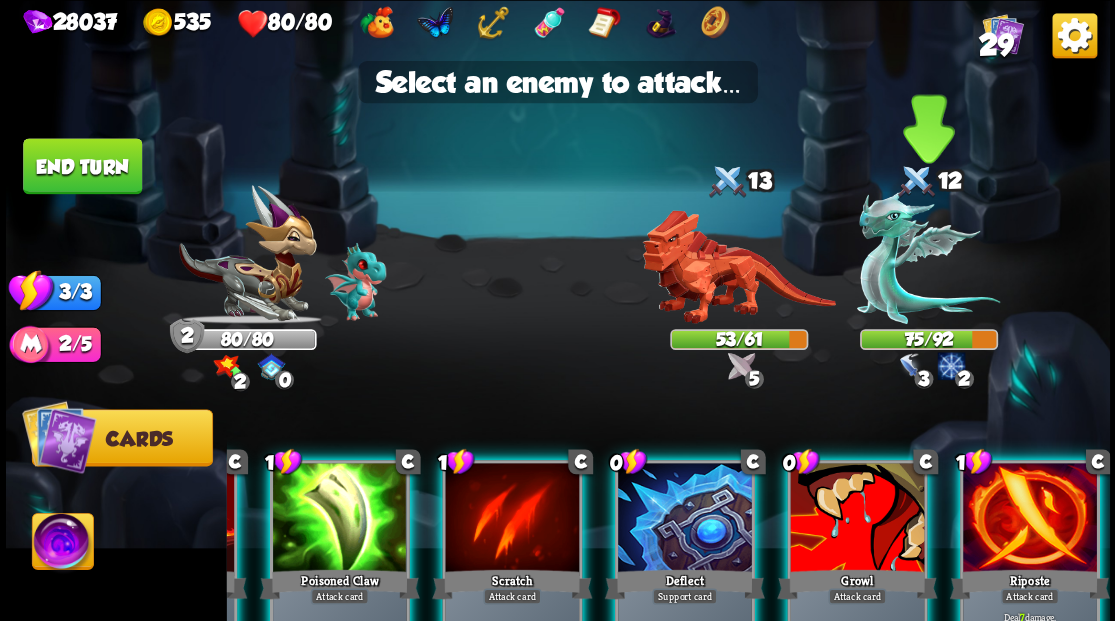 click at bounding box center [928, 257] 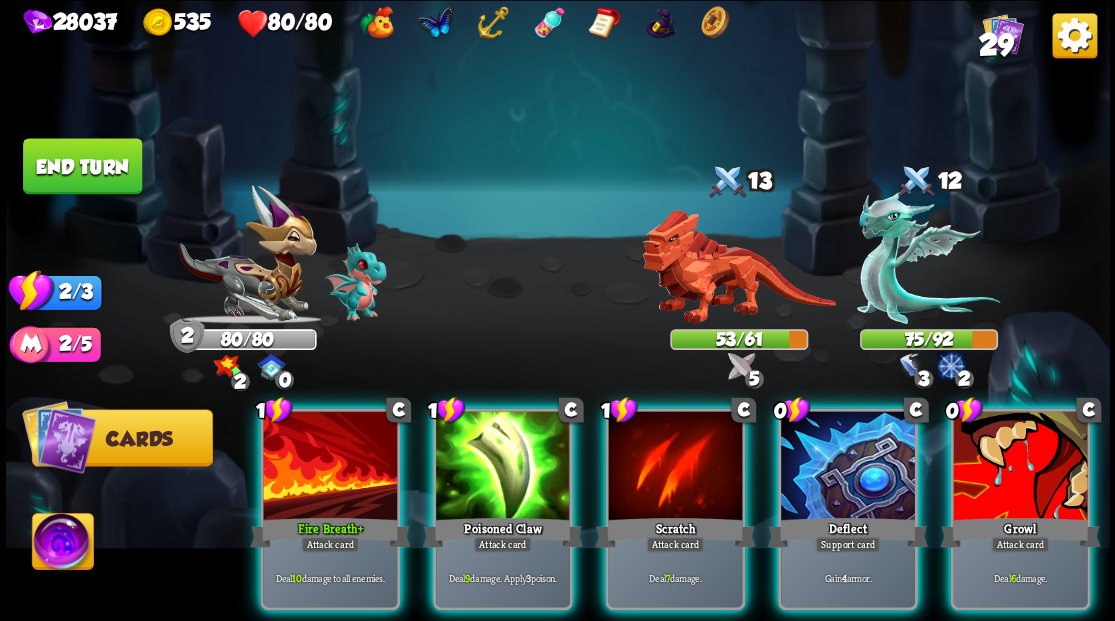 scroll, scrollTop: 0, scrollLeft: 0, axis: both 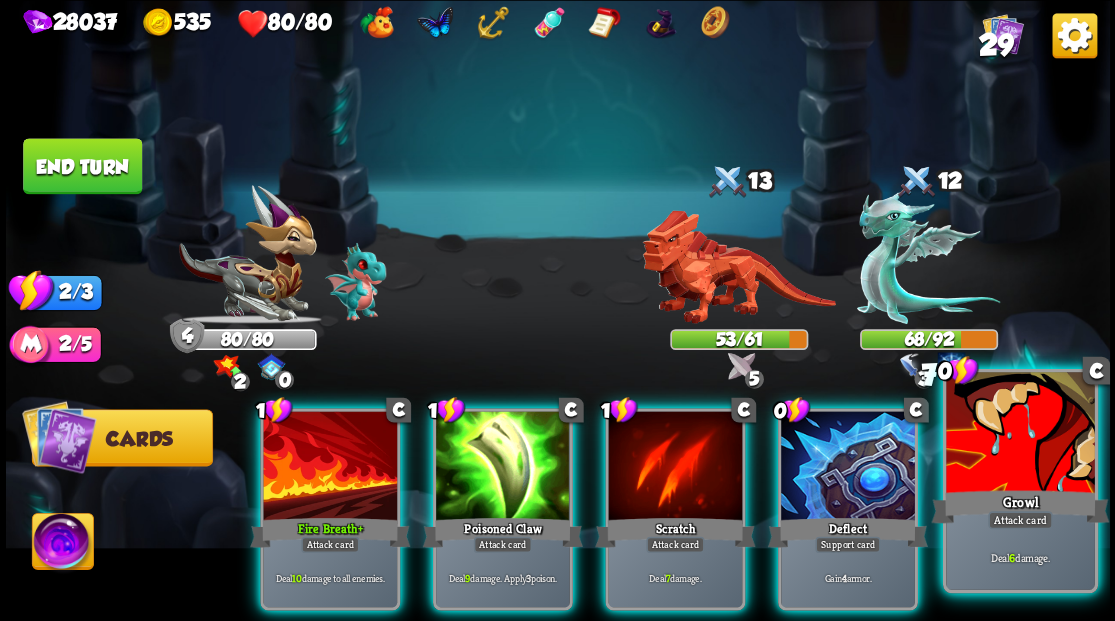click at bounding box center (1020, 434) 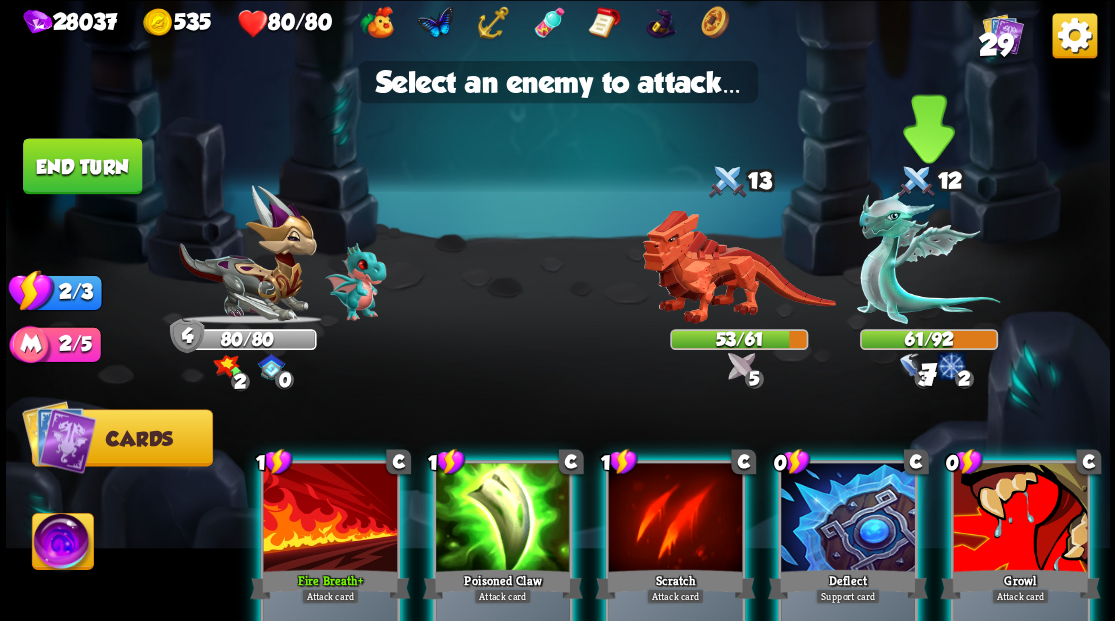 click at bounding box center (928, 257) 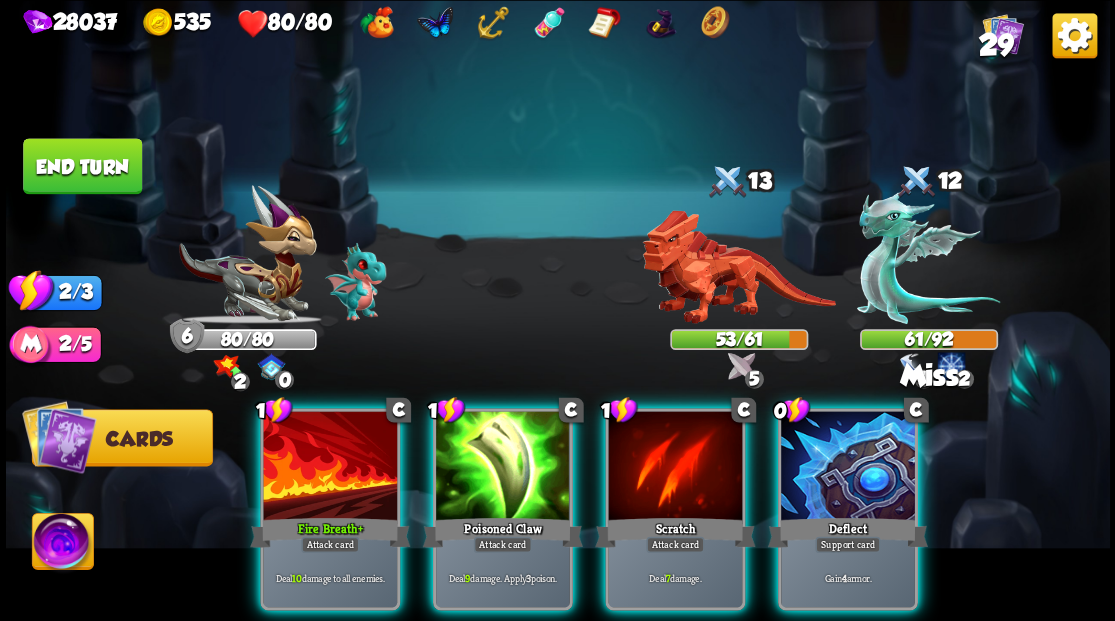 drag, startPoint x: 860, startPoint y: 483, endPoint x: 891, endPoint y: 476, distance: 31.780497 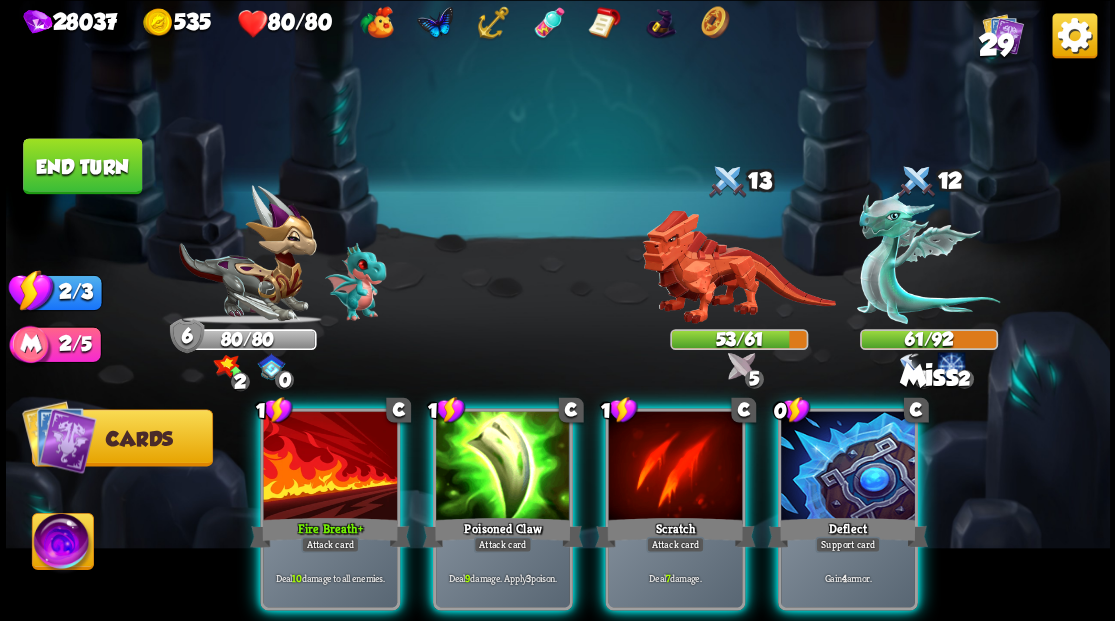 click at bounding box center (848, 467) 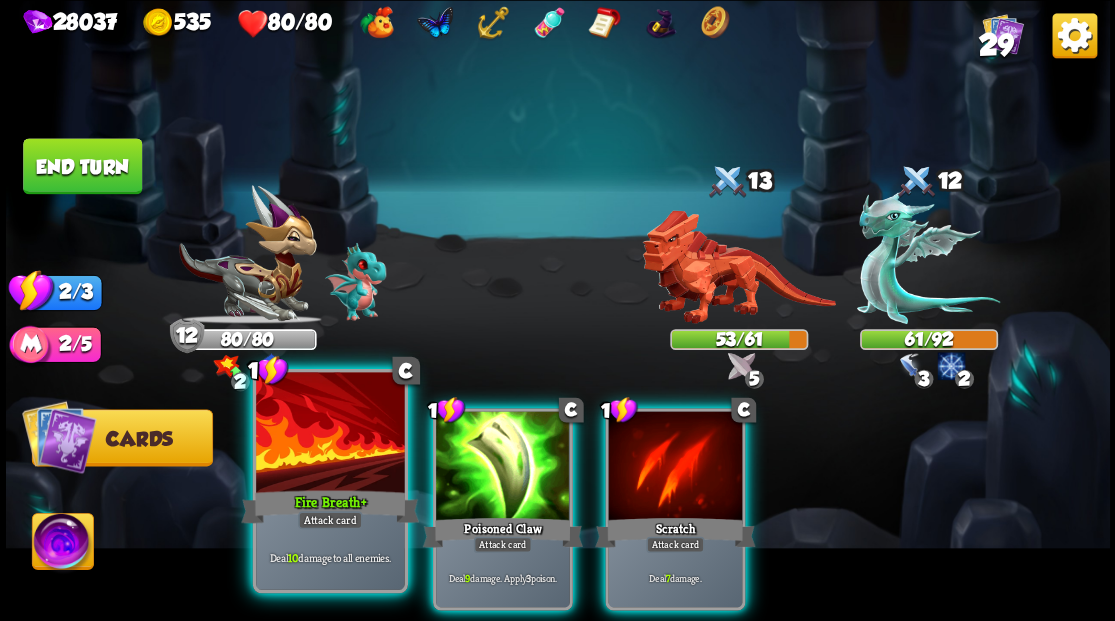 click at bounding box center [330, 434] 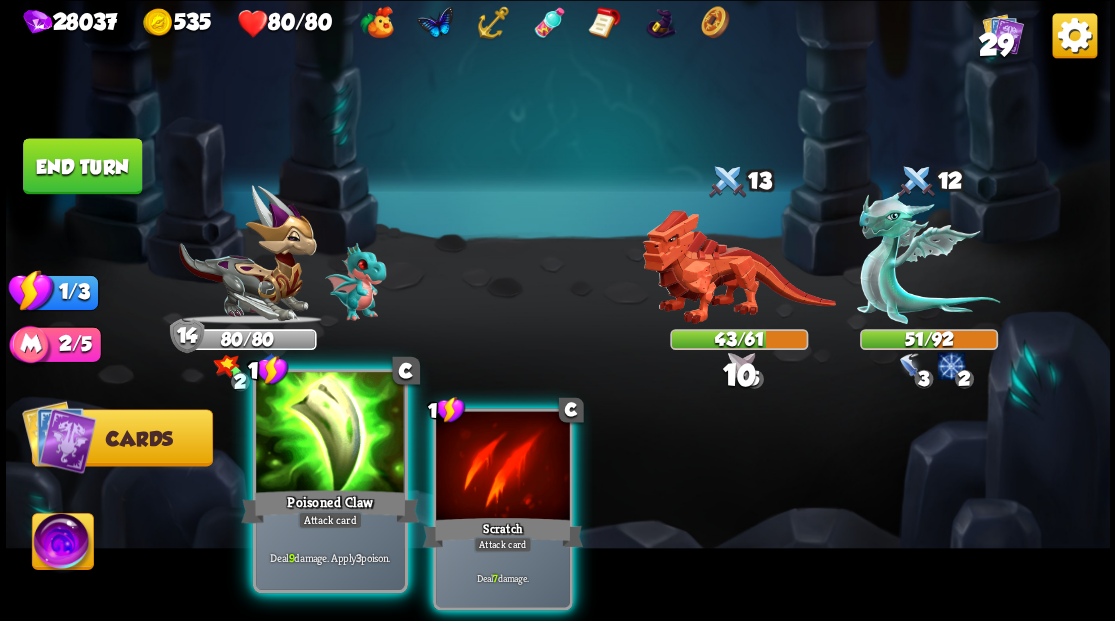 click at bounding box center (330, 434) 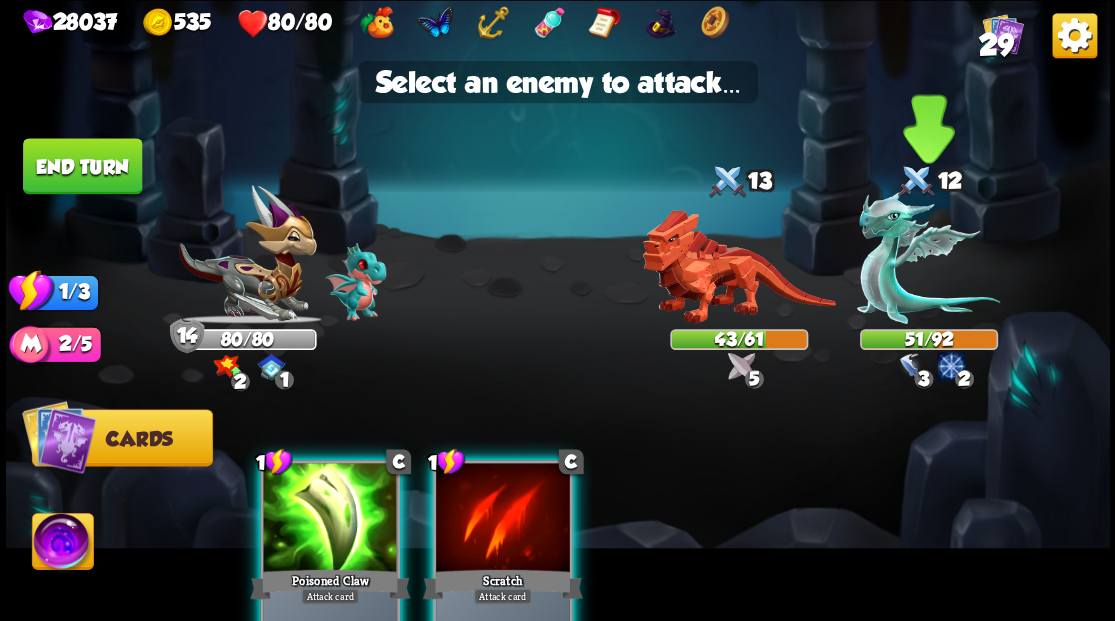 click at bounding box center (928, 257) 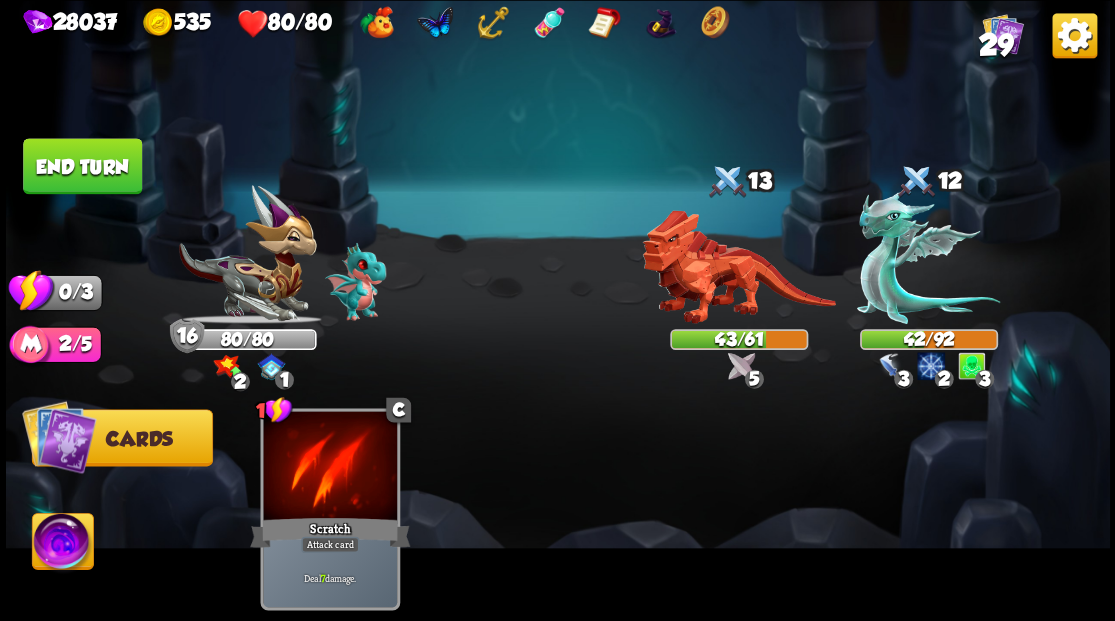 click on "End turn" at bounding box center [82, 166] 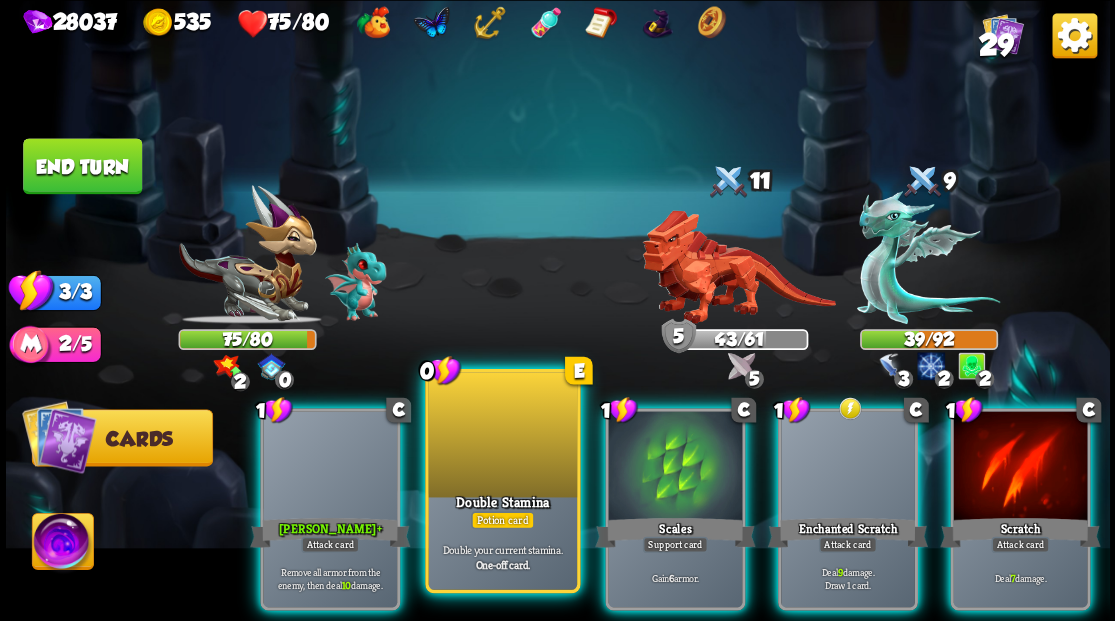 click at bounding box center [502, 434] 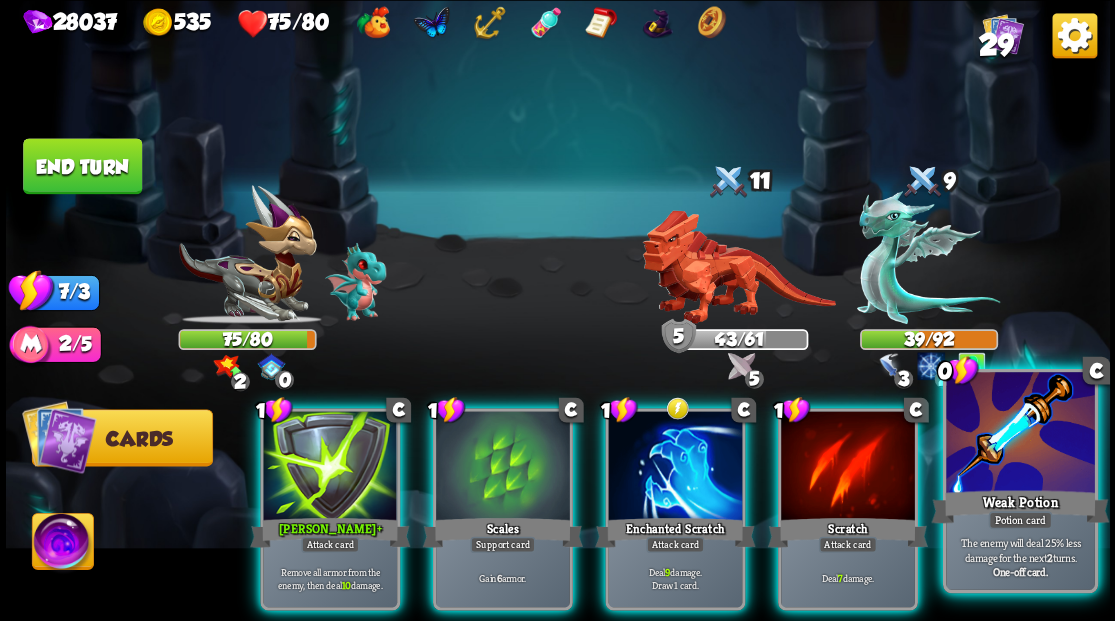 click at bounding box center [1020, 434] 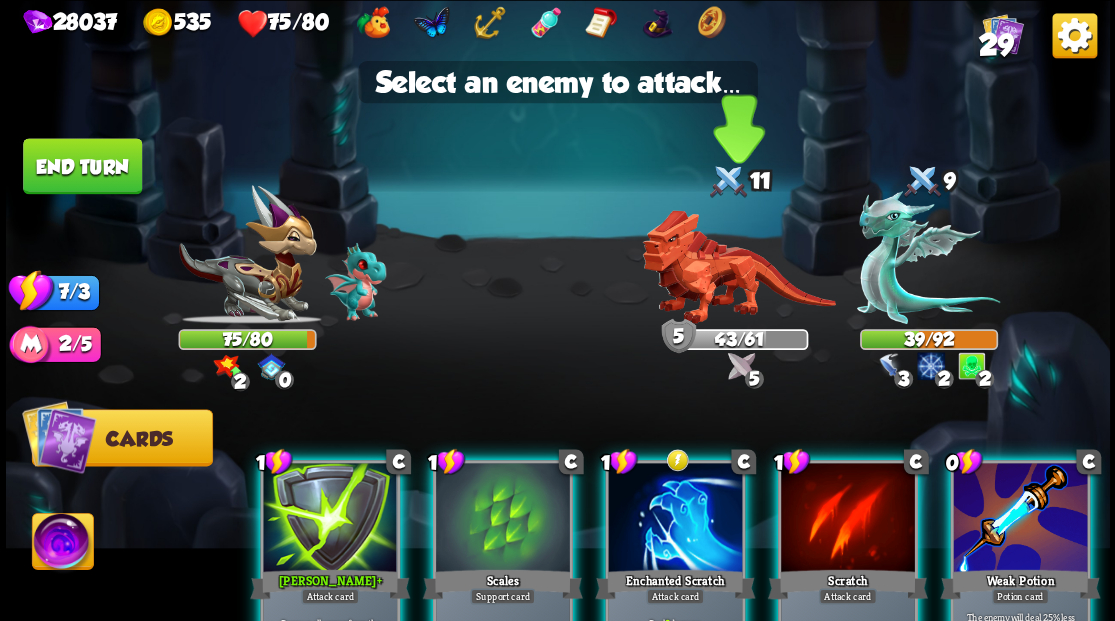 click at bounding box center (738, 267) 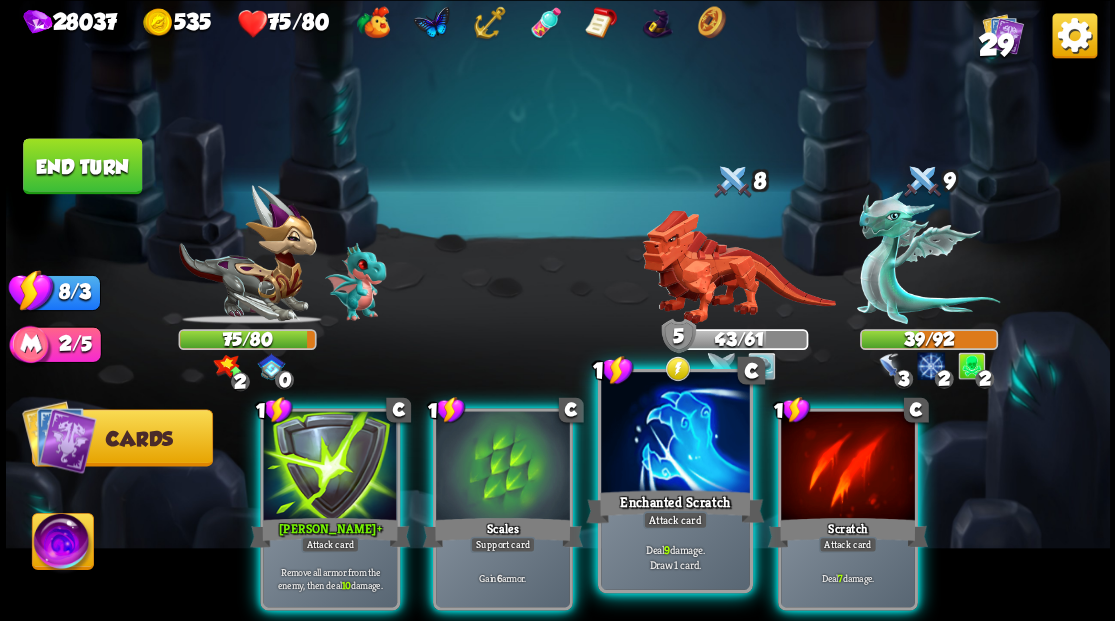 click at bounding box center [675, 434] 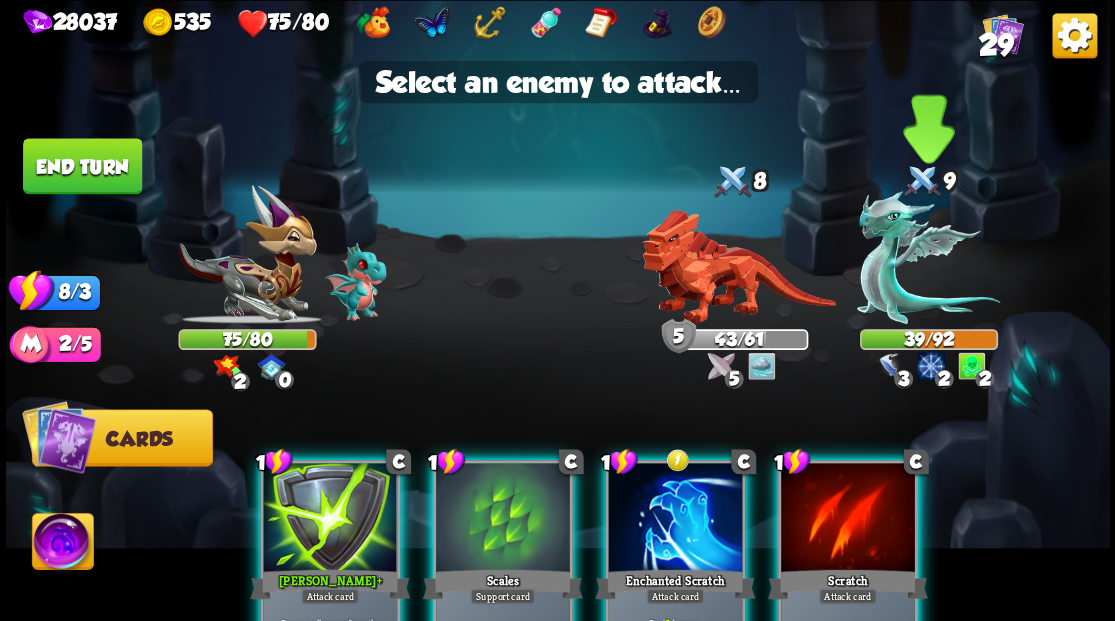 click at bounding box center (928, 257) 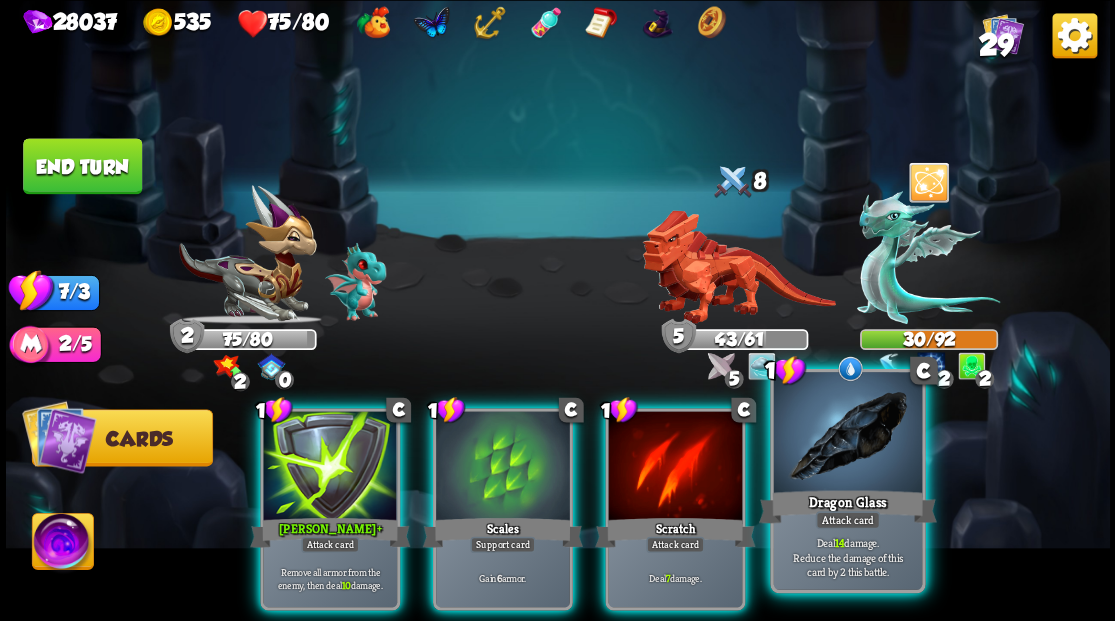 click at bounding box center [847, 434] 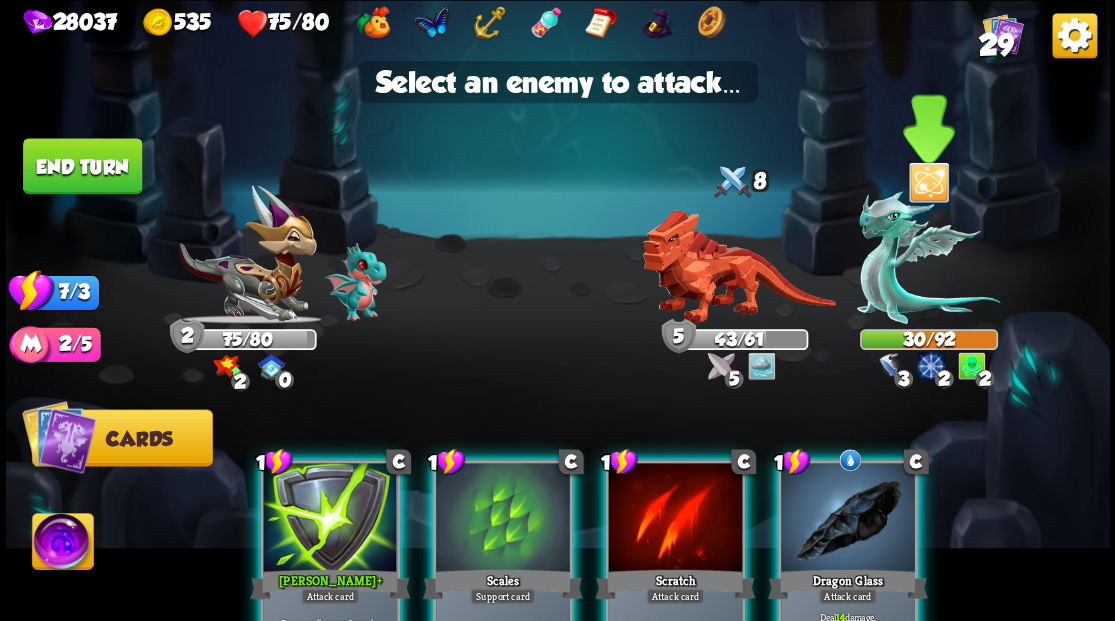 click at bounding box center [928, 257] 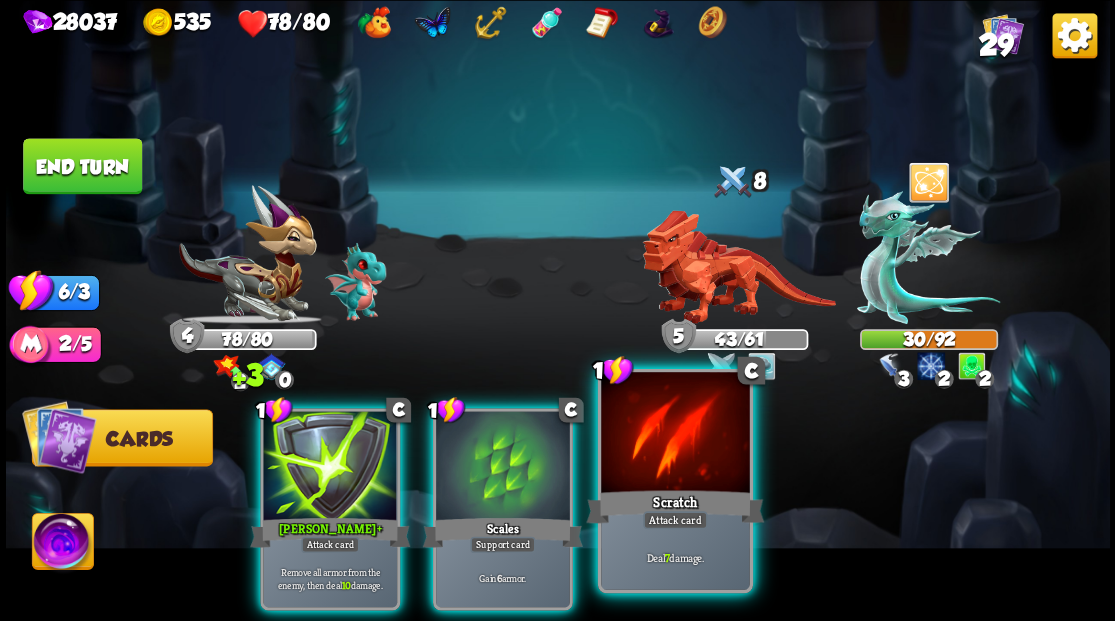 click at bounding box center (675, 434) 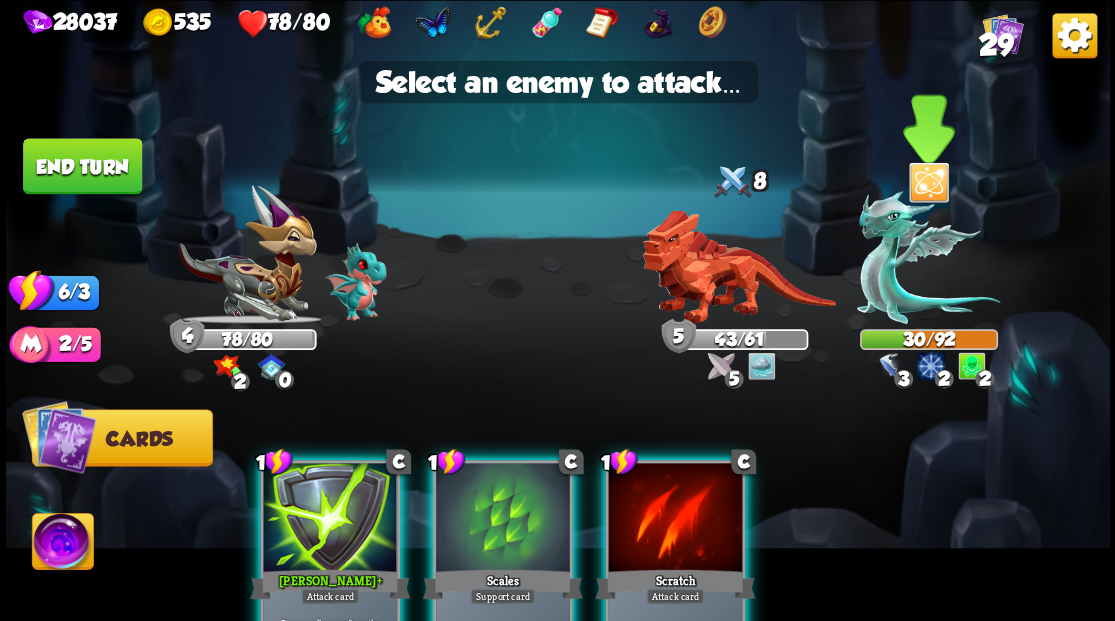 click at bounding box center (928, 257) 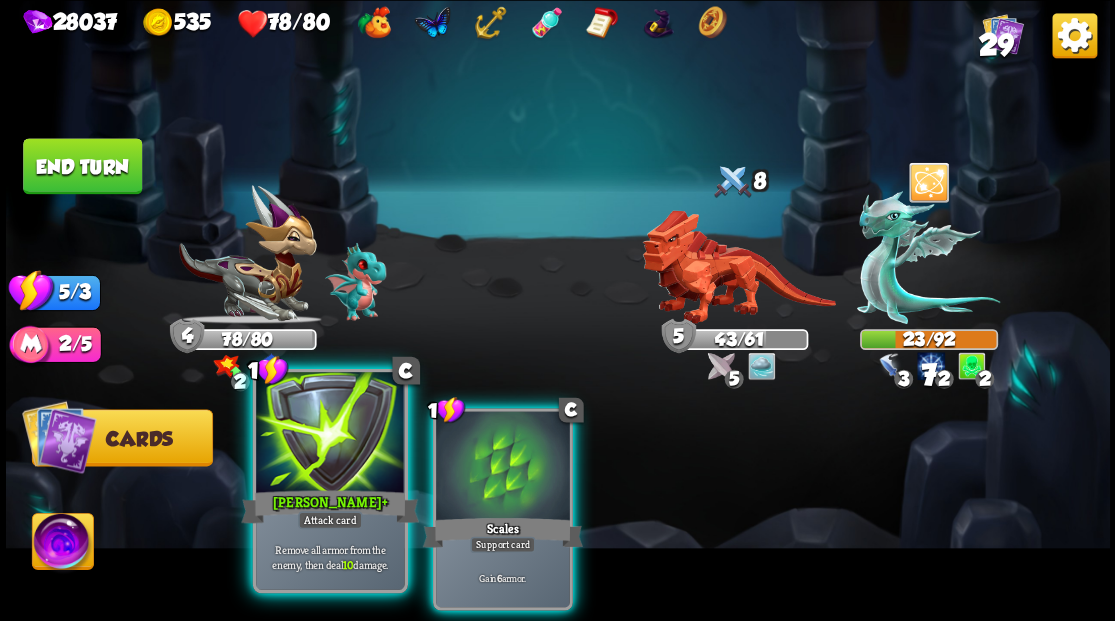click at bounding box center [330, 434] 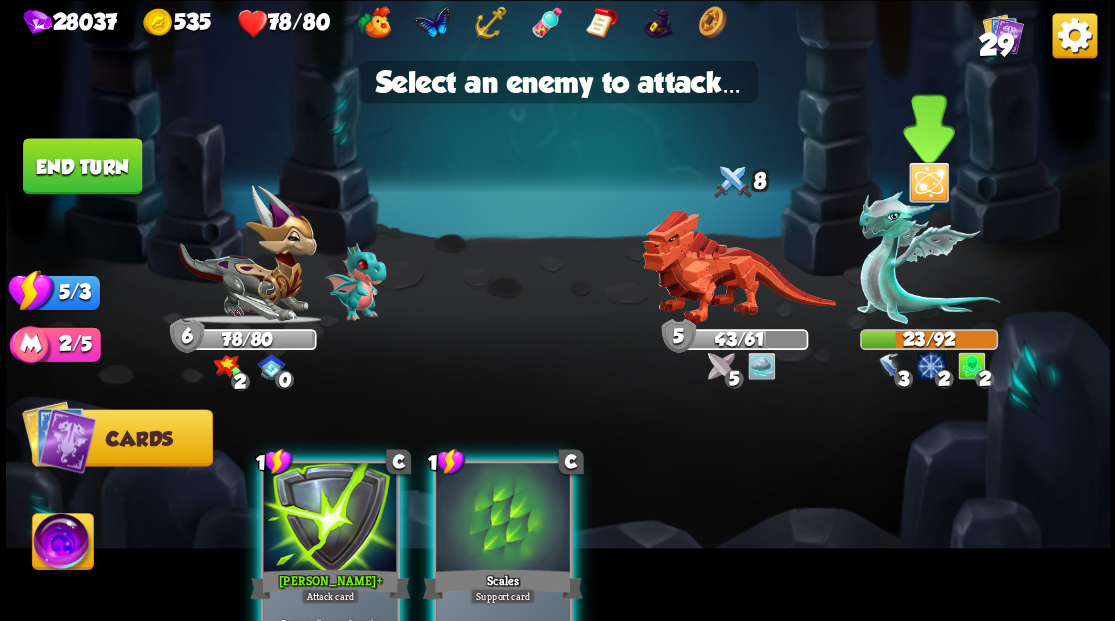 click at bounding box center (928, 257) 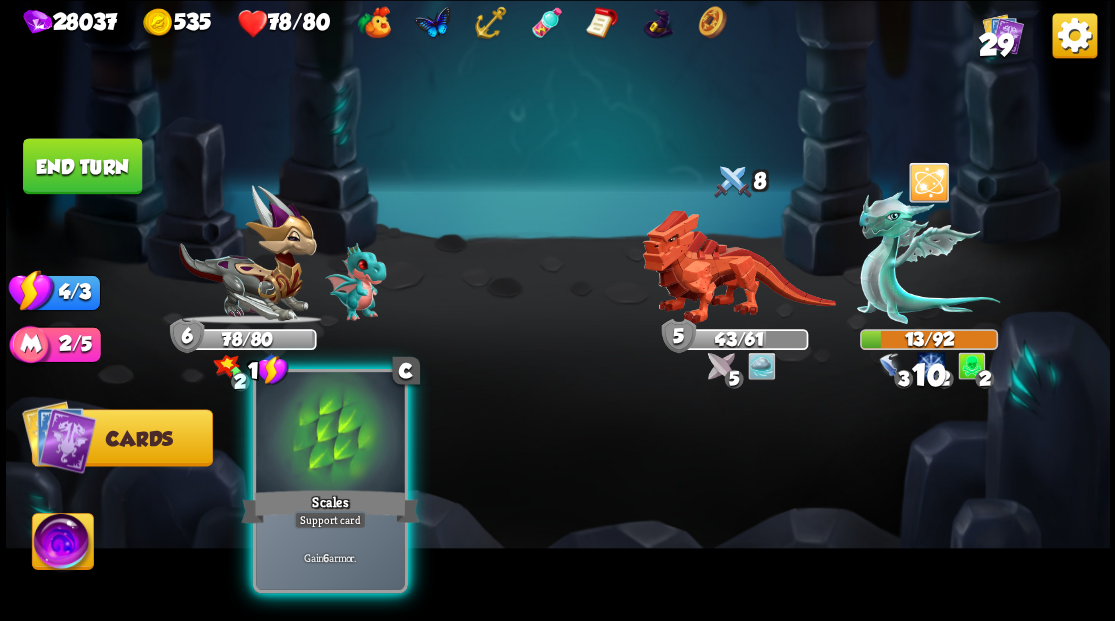 click at bounding box center [330, 434] 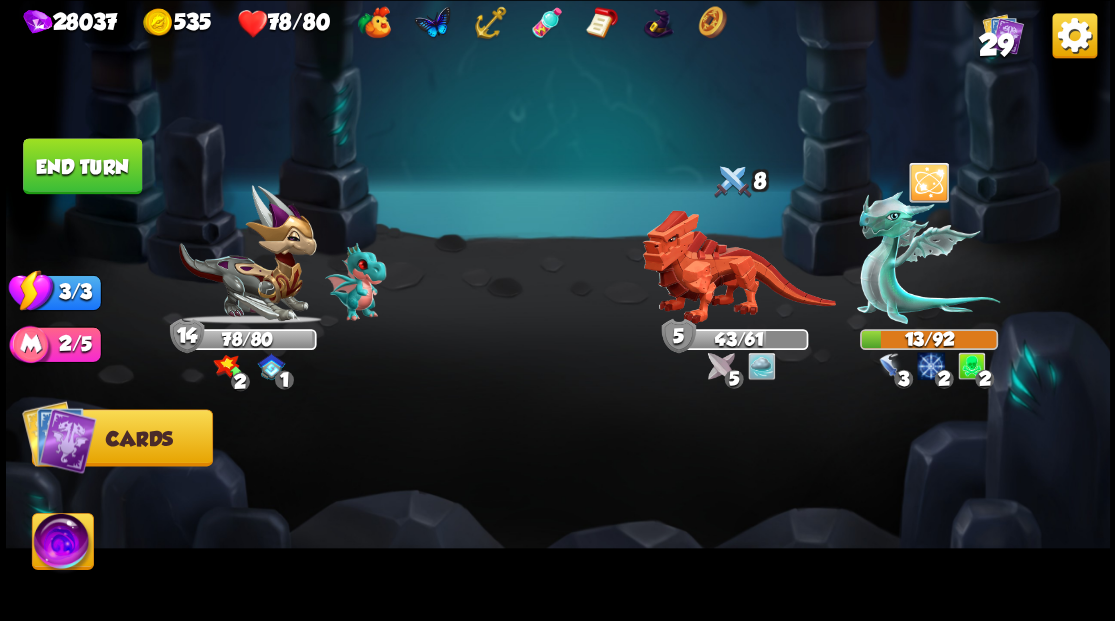 click at bounding box center [558, 310] 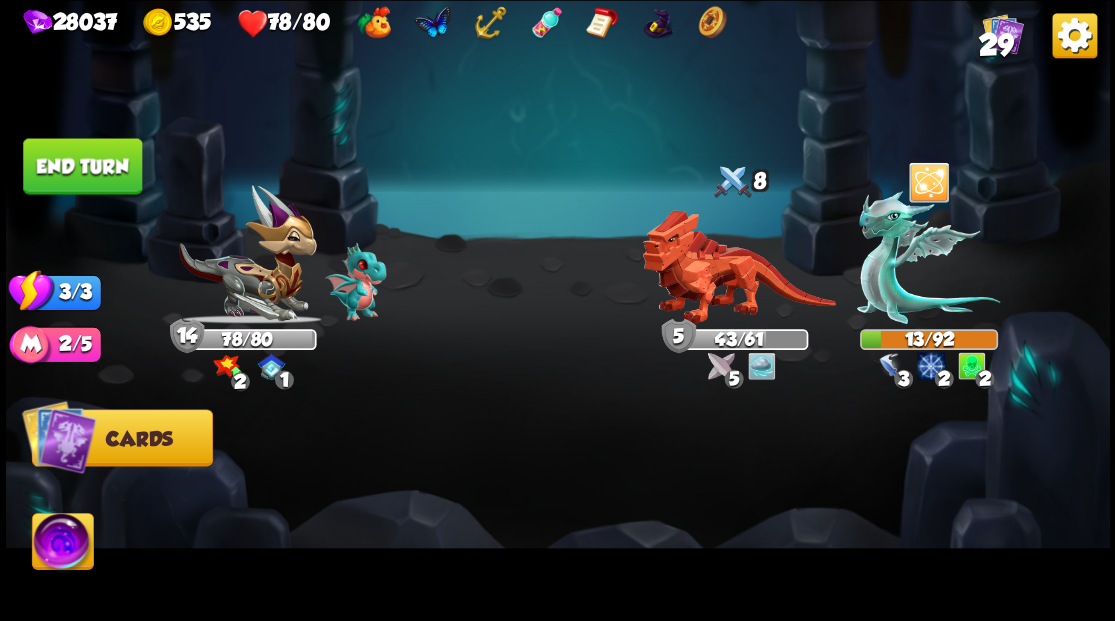 click on "End turn" at bounding box center (82, 166) 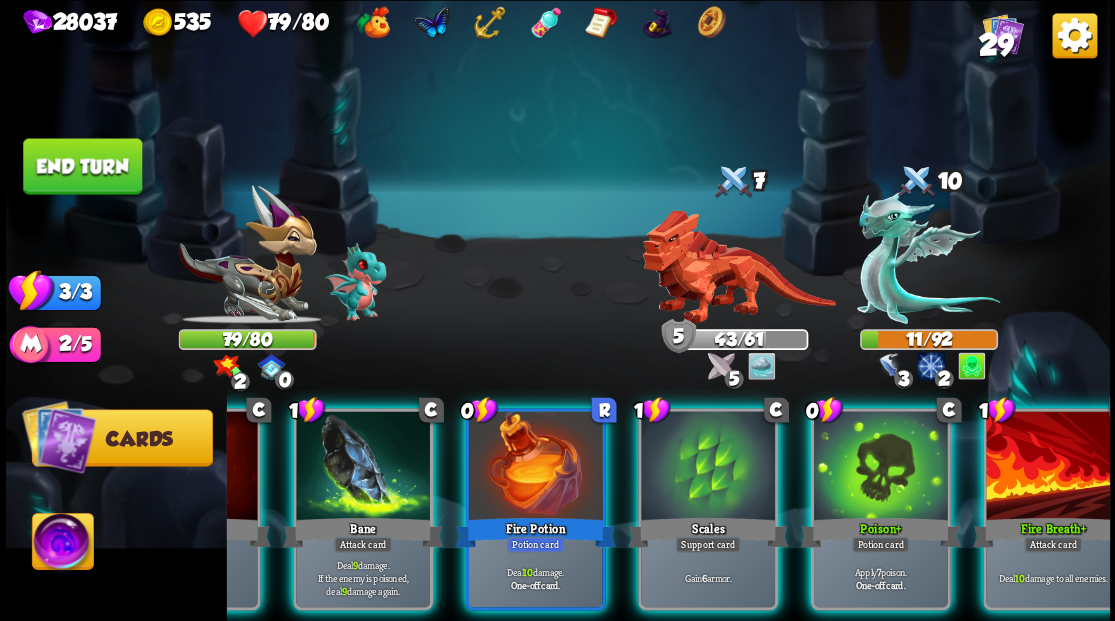 scroll, scrollTop: 0, scrollLeft: 189, axis: horizontal 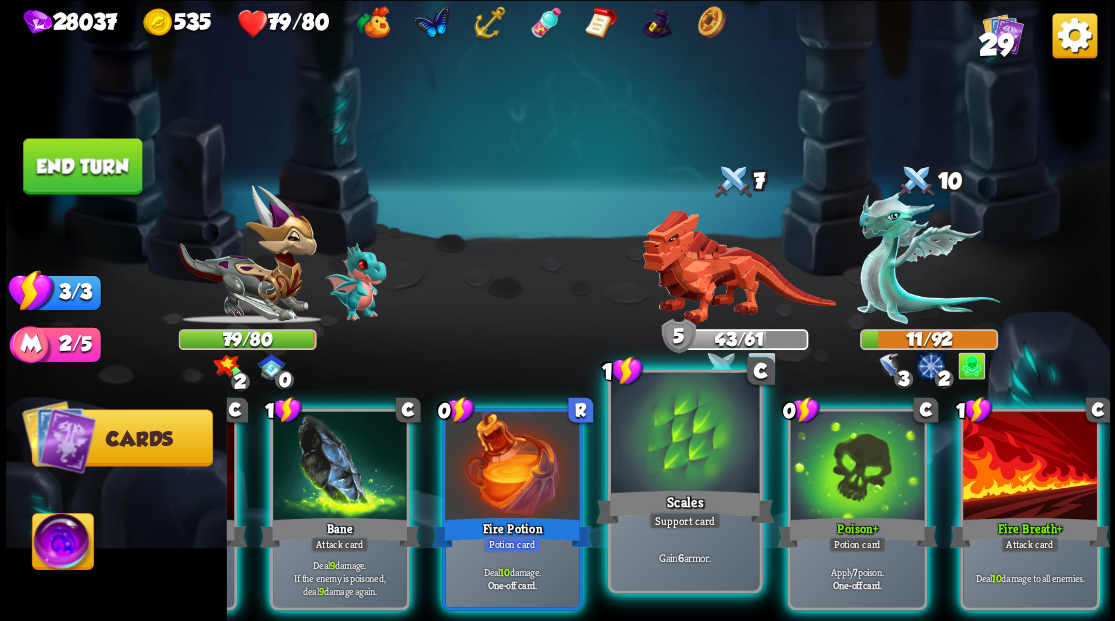 click at bounding box center [684, 434] 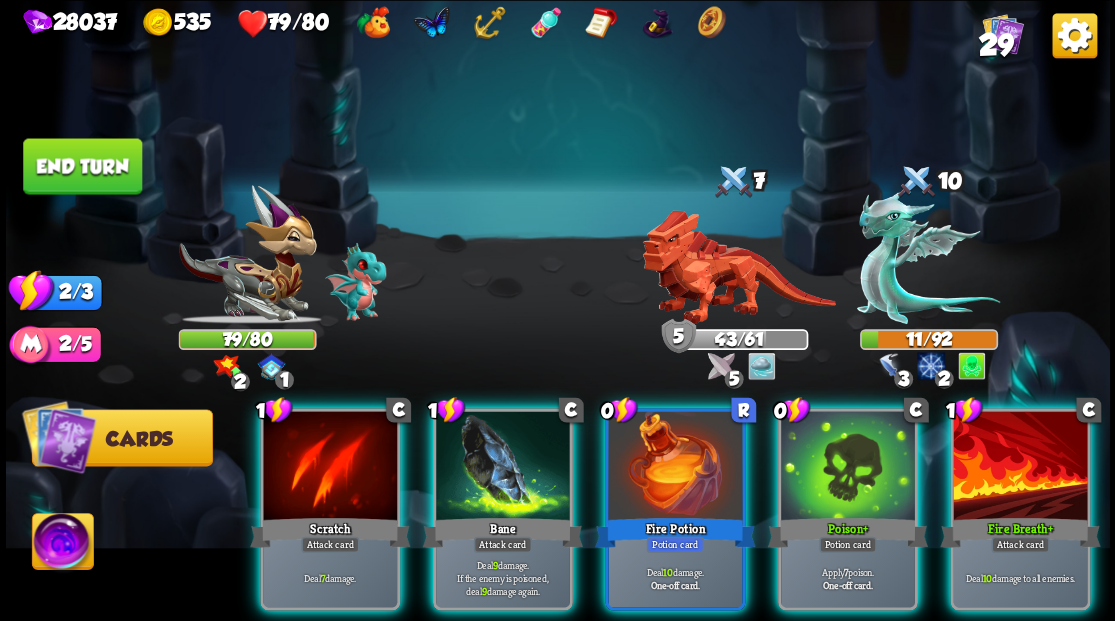 scroll, scrollTop: 0, scrollLeft: 0, axis: both 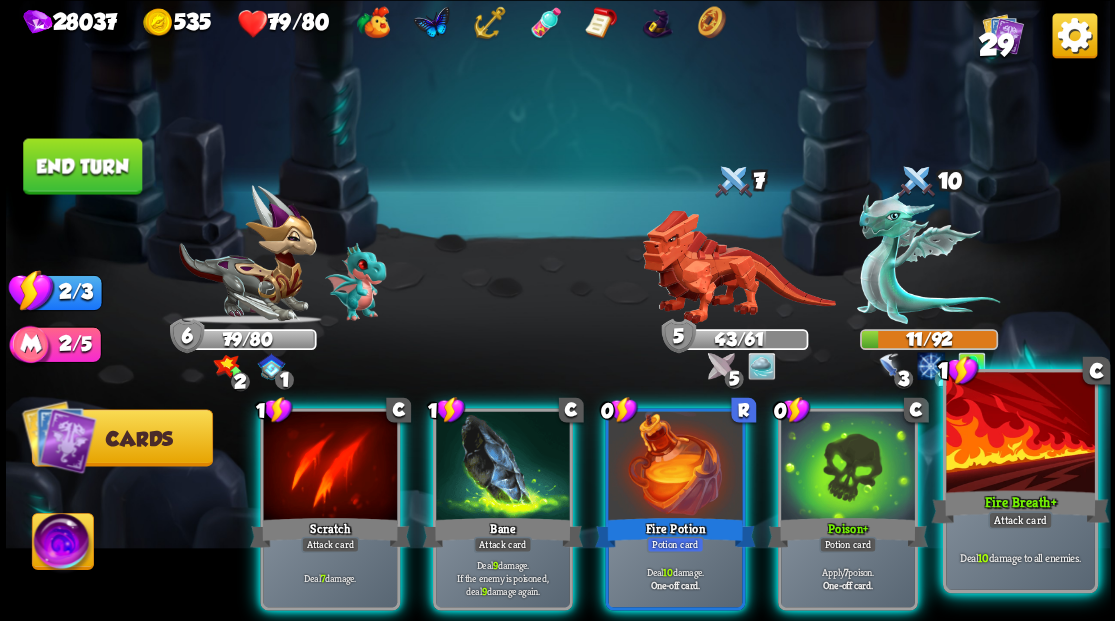 click at bounding box center [1020, 434] 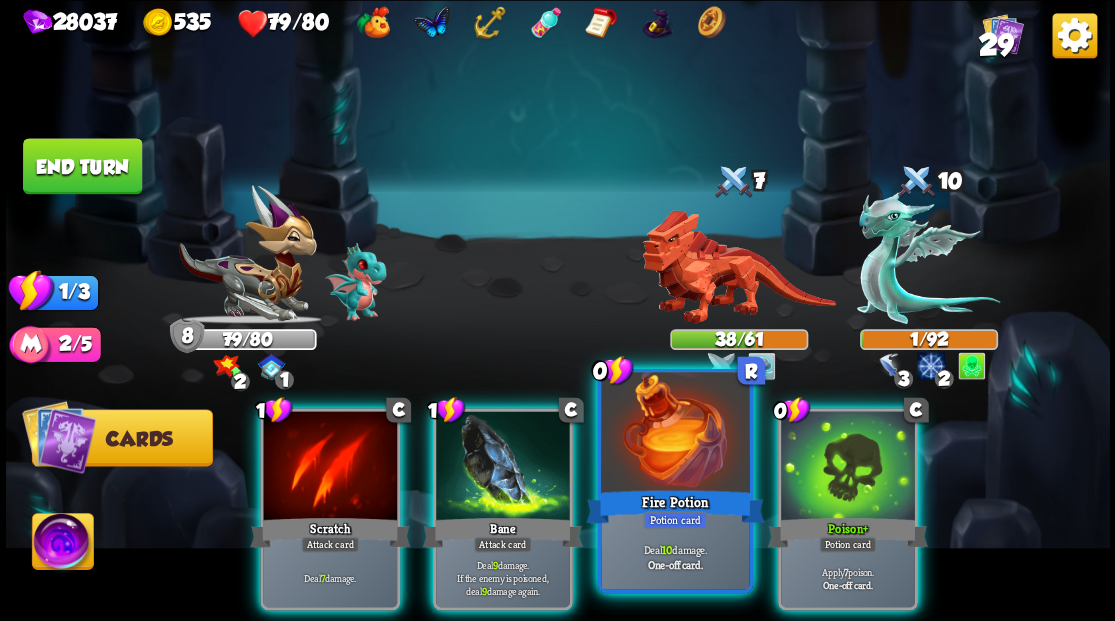 click at bounding box center (675, 434) 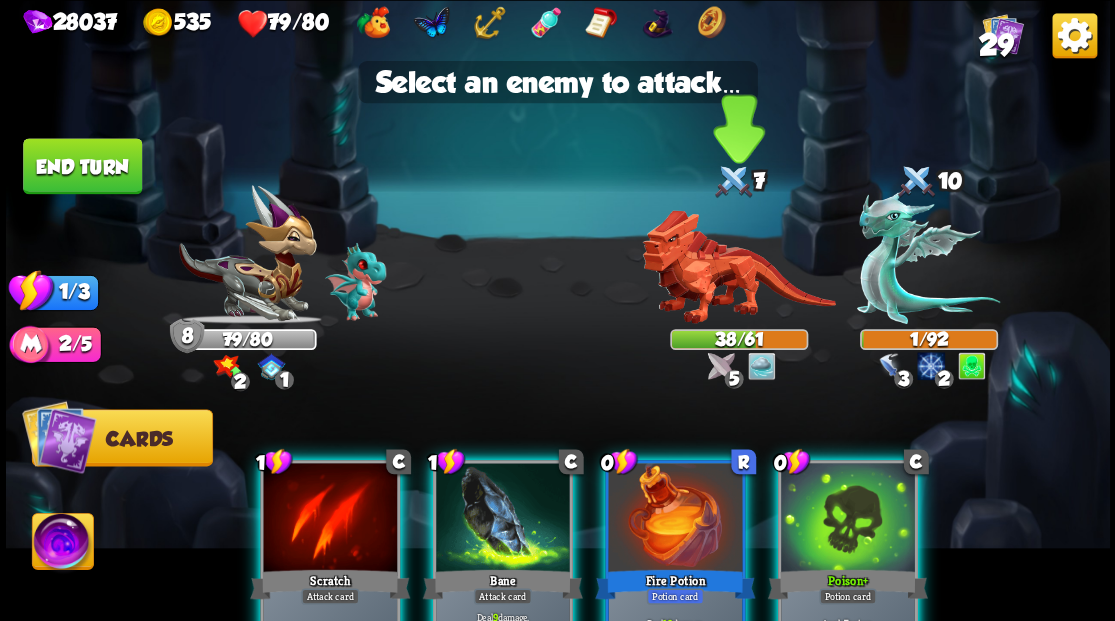 click at bounding box center (738, 267) 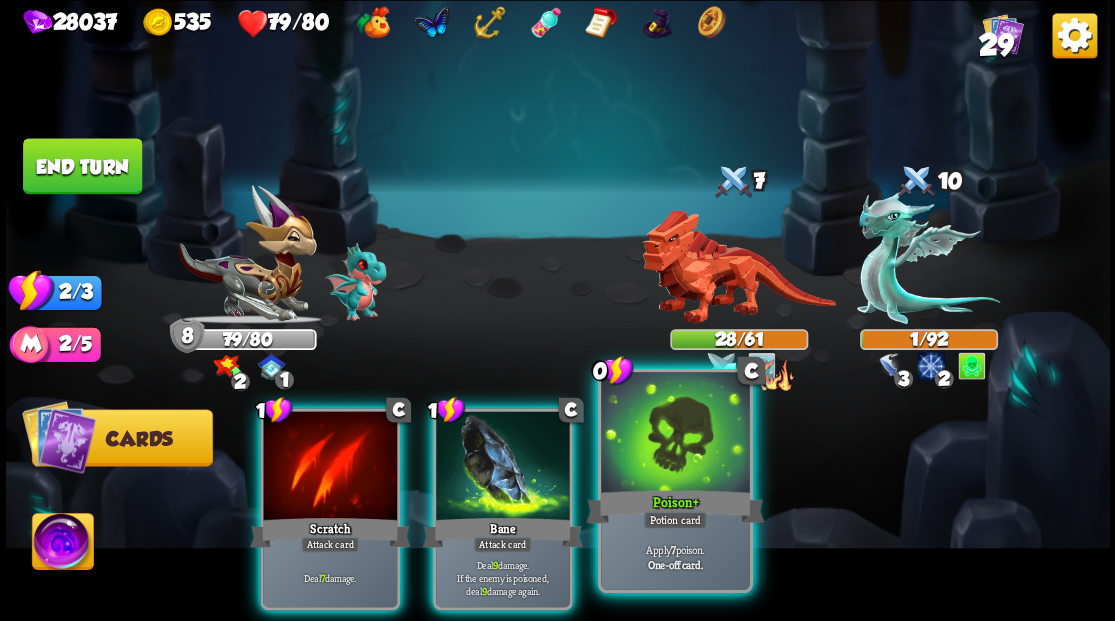 click at bounding box center [675, 434] 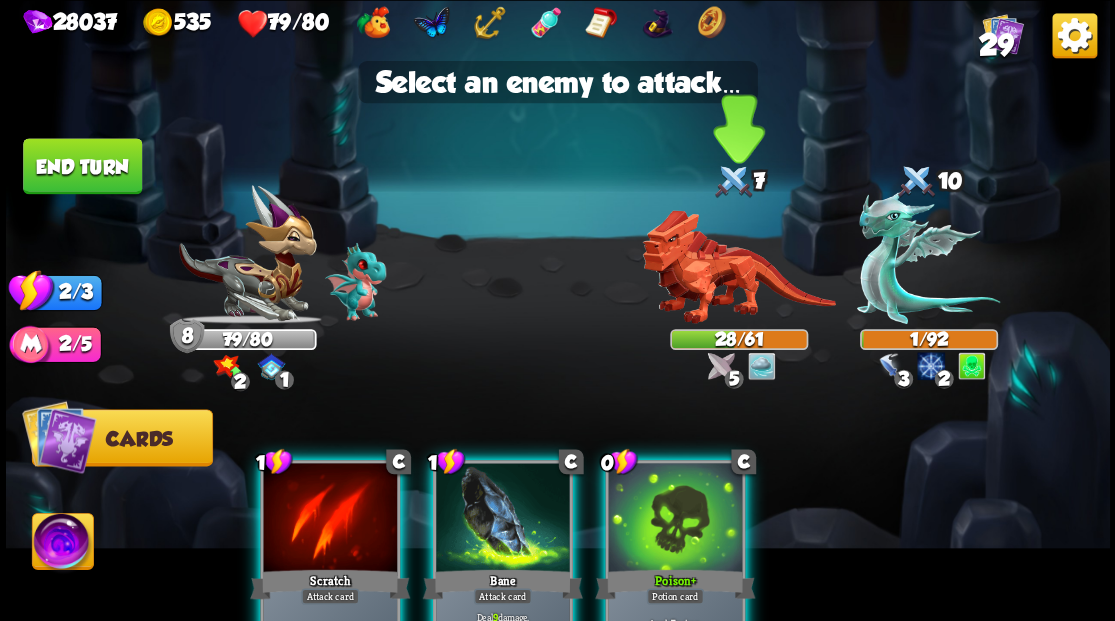 click at bounding box center (738, 267) 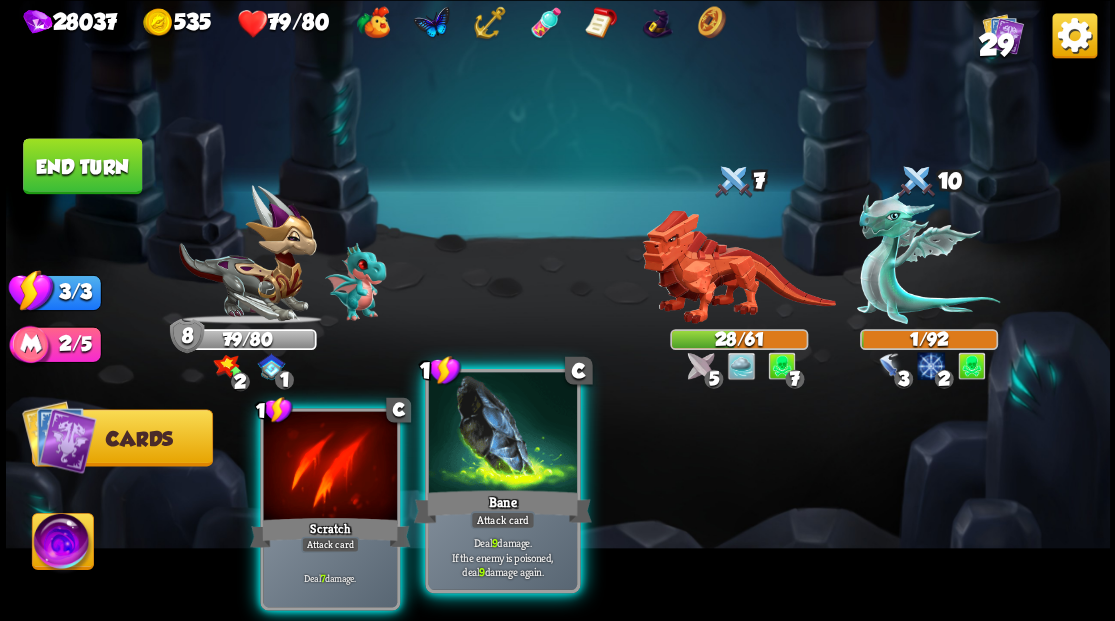 click at bounding box center [502, 434] 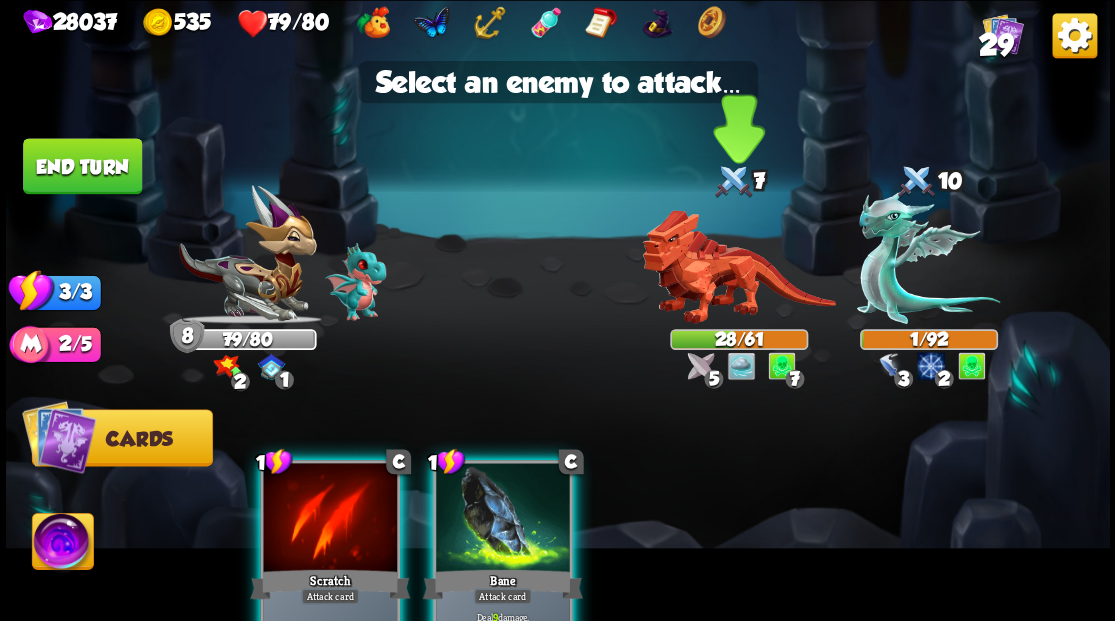 click at bounding box center (738, 267) 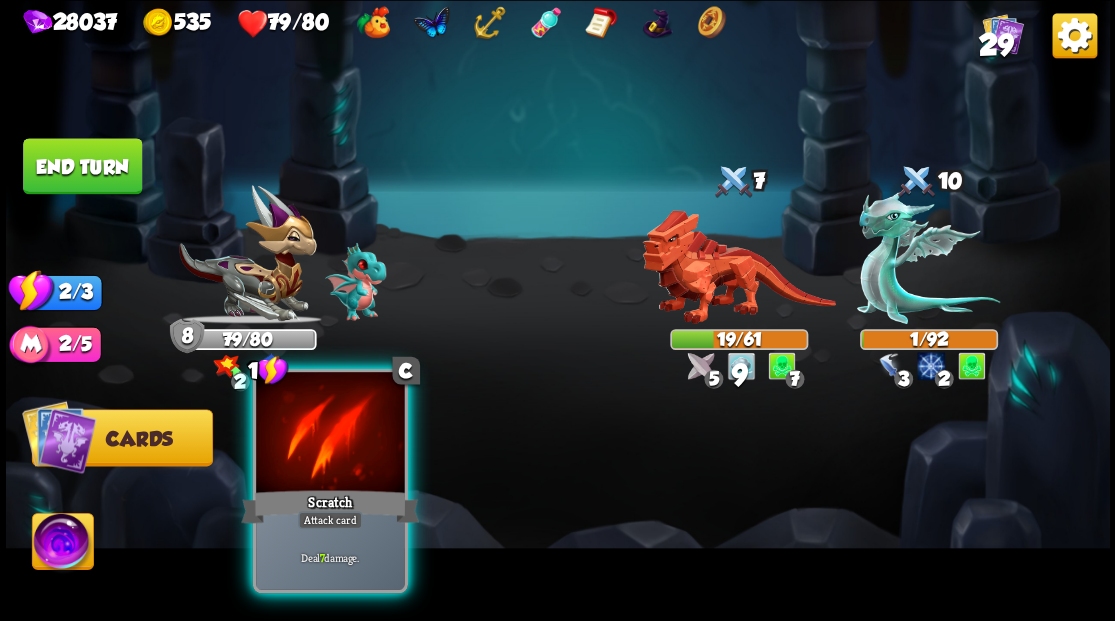 click at bounding box center (330, 434) 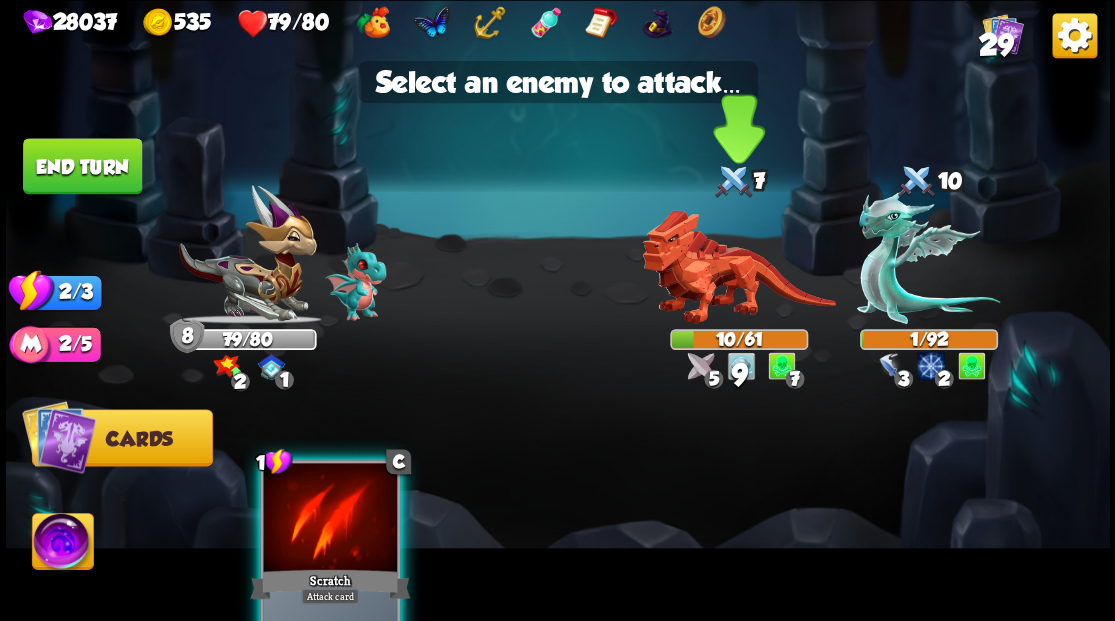 click at bounding box center (738, 267) 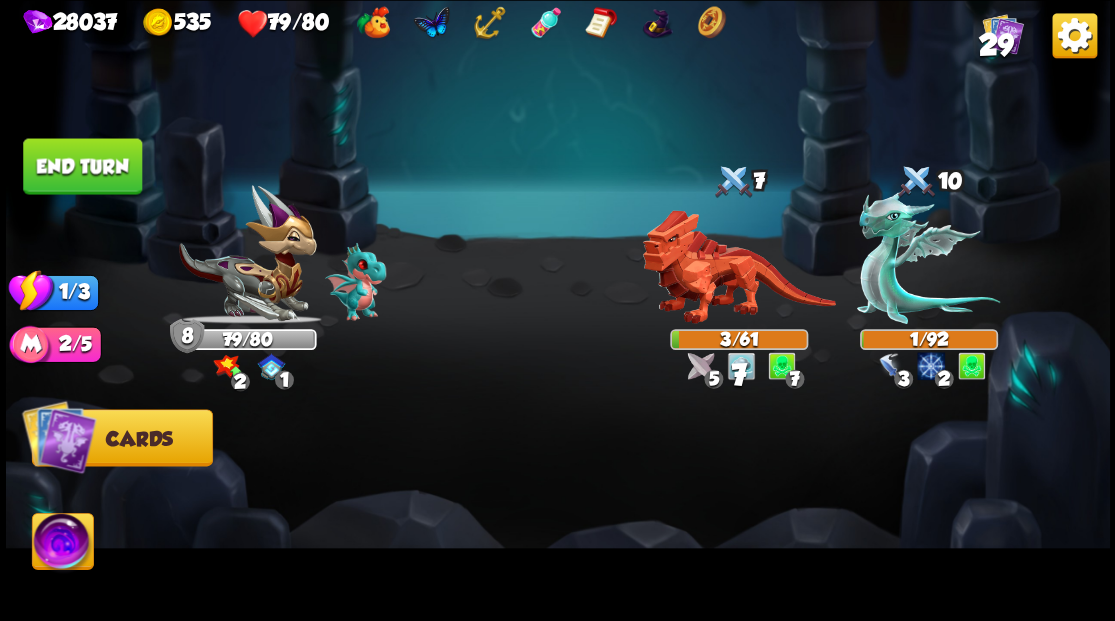 click on "End turn" at bounding box center (82, 166) 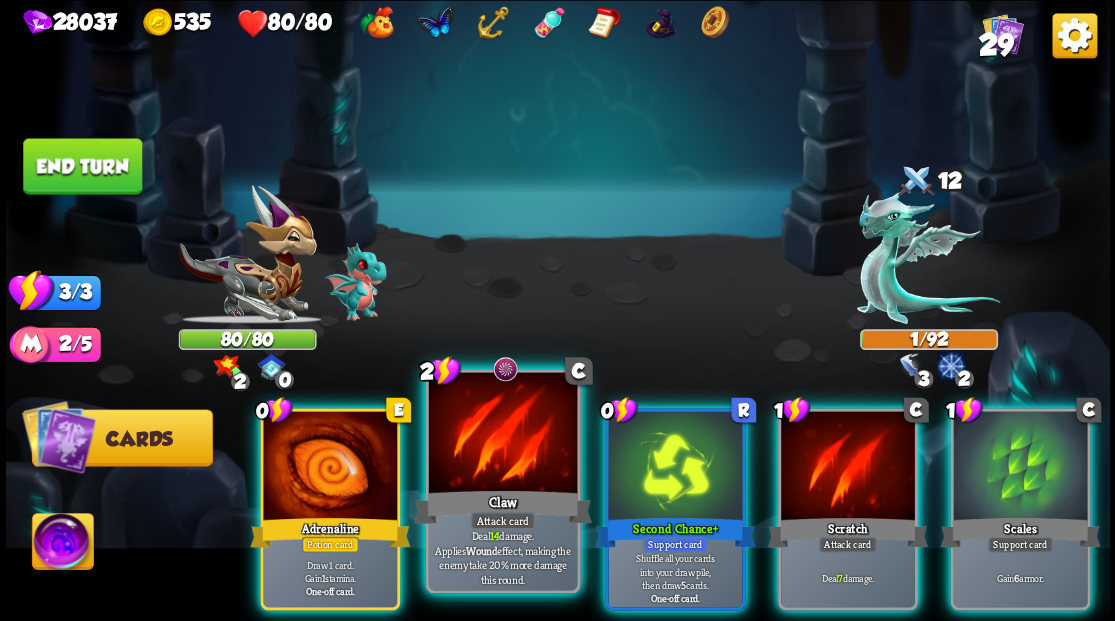 click at bounding box center [502, 434] 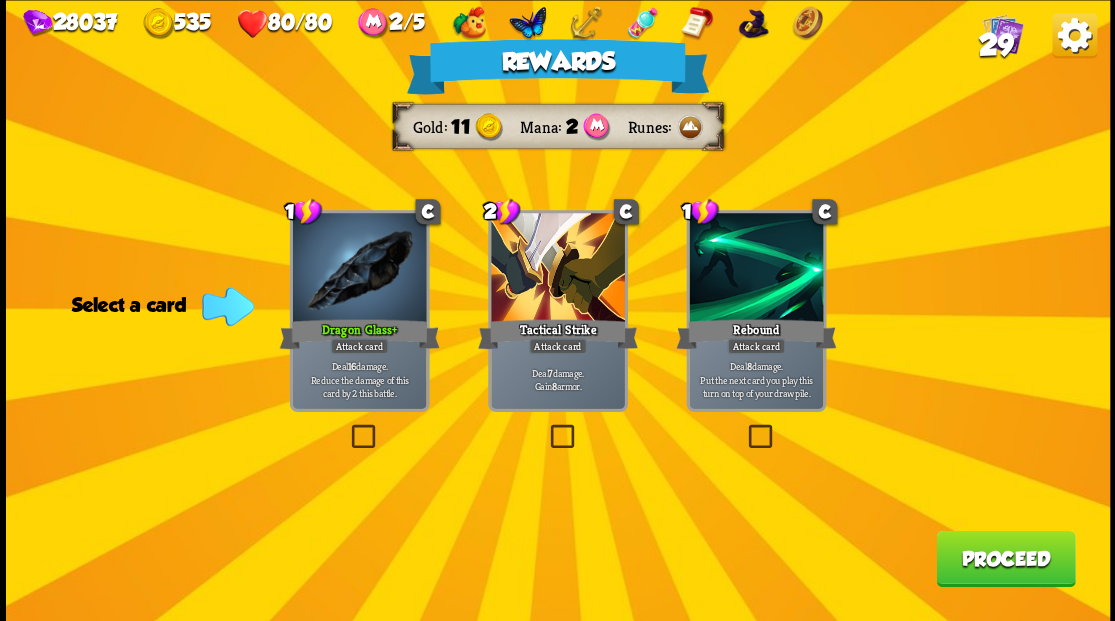 click on "Proceed" at bounding box center [1005, 558] 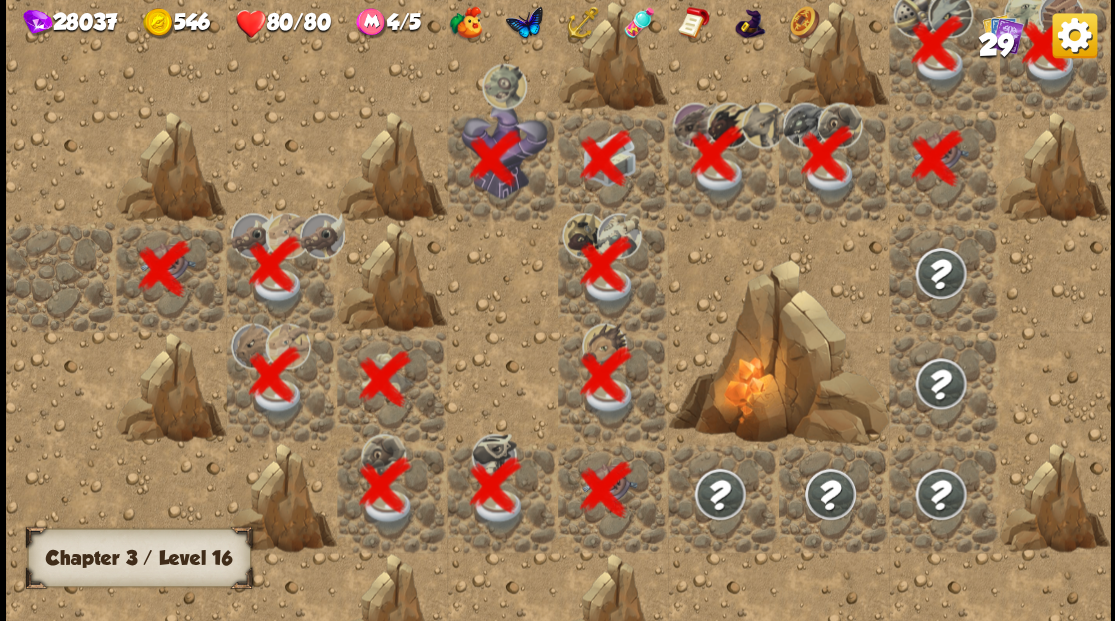 scroll, scrollTop: 0, scrollLeft: 384, axis: horizontal 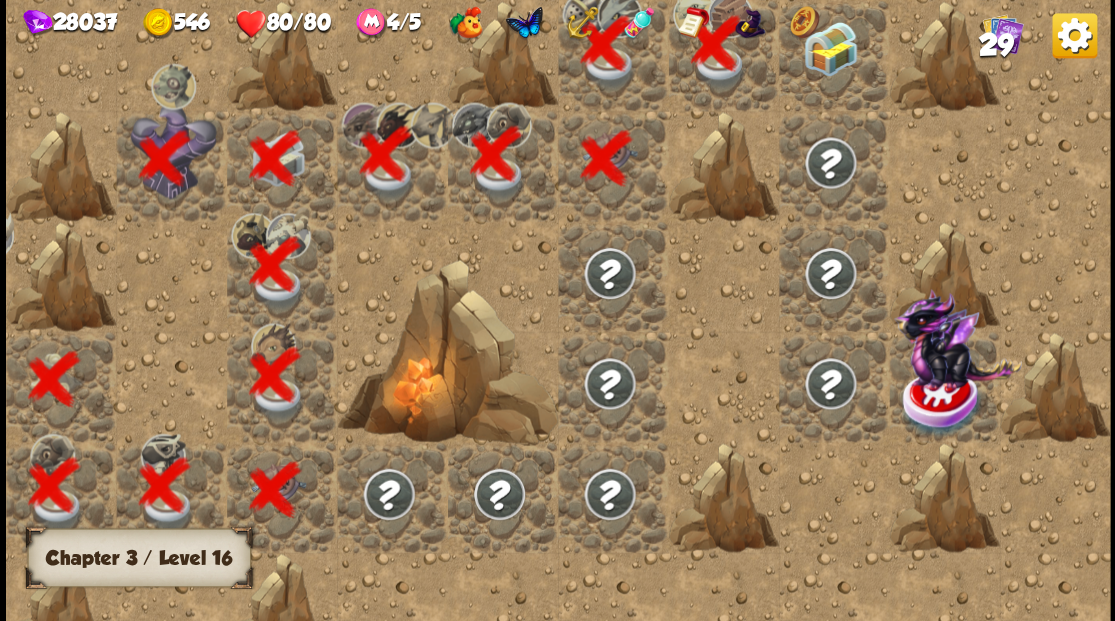 click at bounding box center [833, 55] 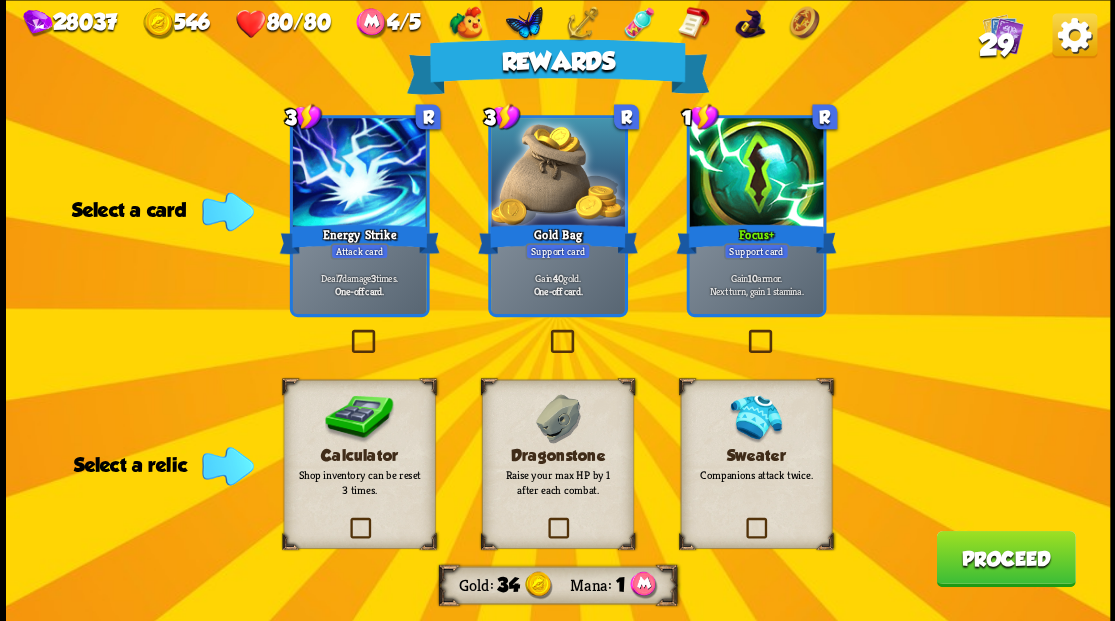 click at bounding box center [346, 520] 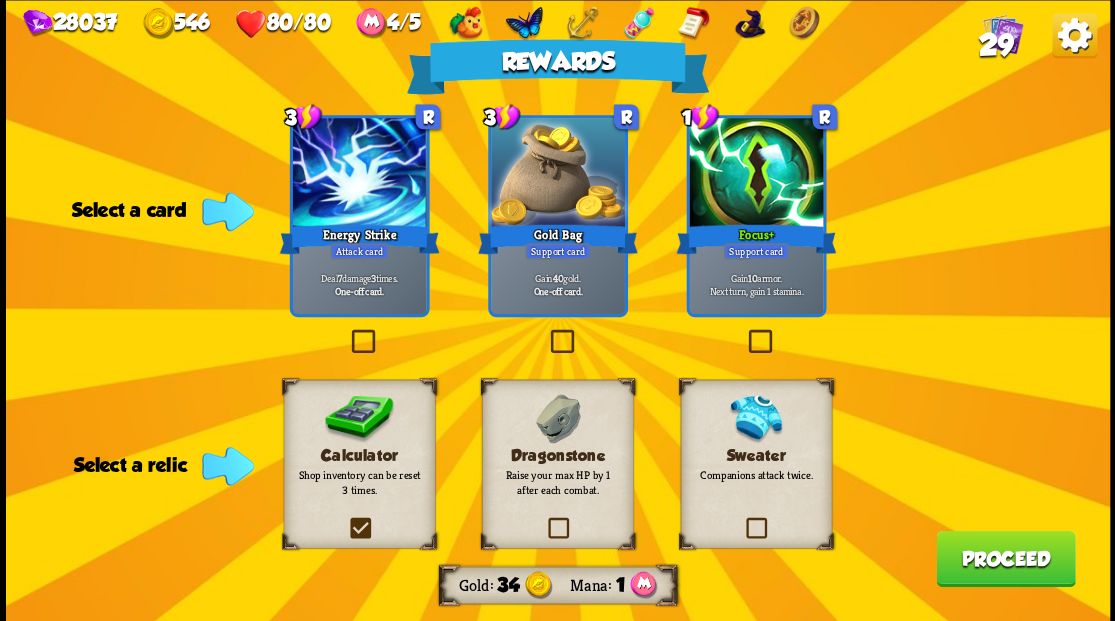 click at bounding box center (0, 0) 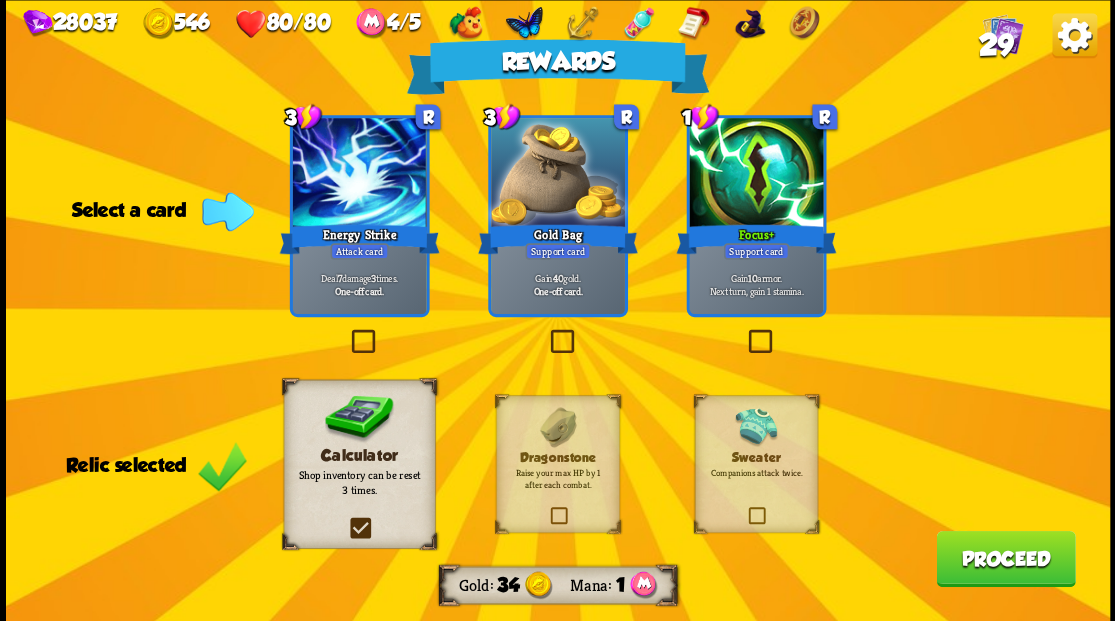 click on "Proceed" at bounding box center (1005, 558) 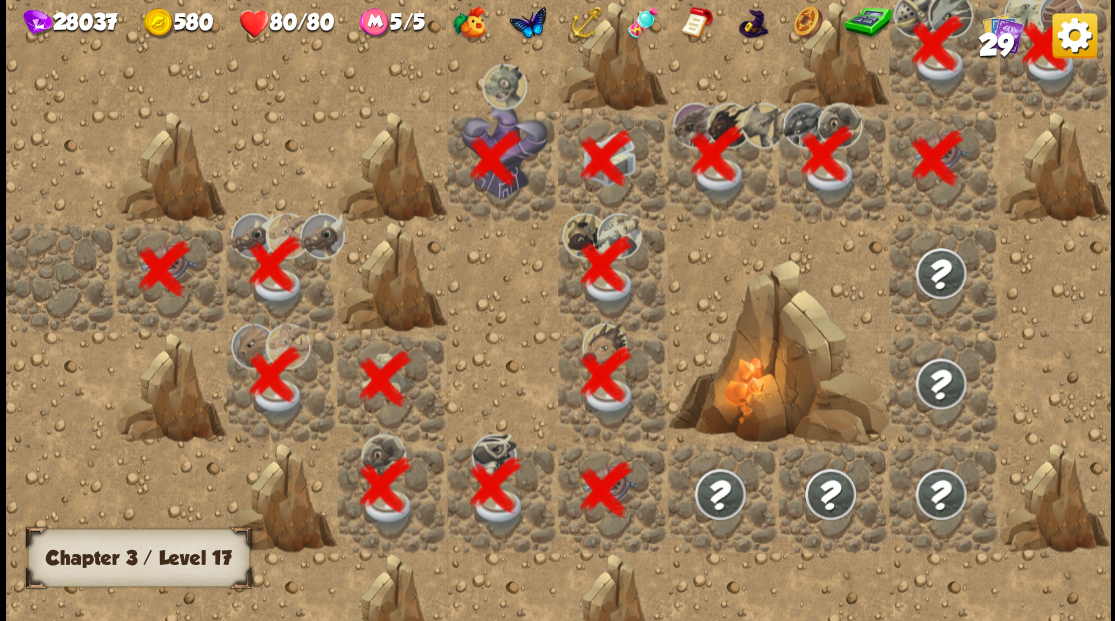scroll, scrollTop: 0, scrollLeft: 384, axis: horizontal 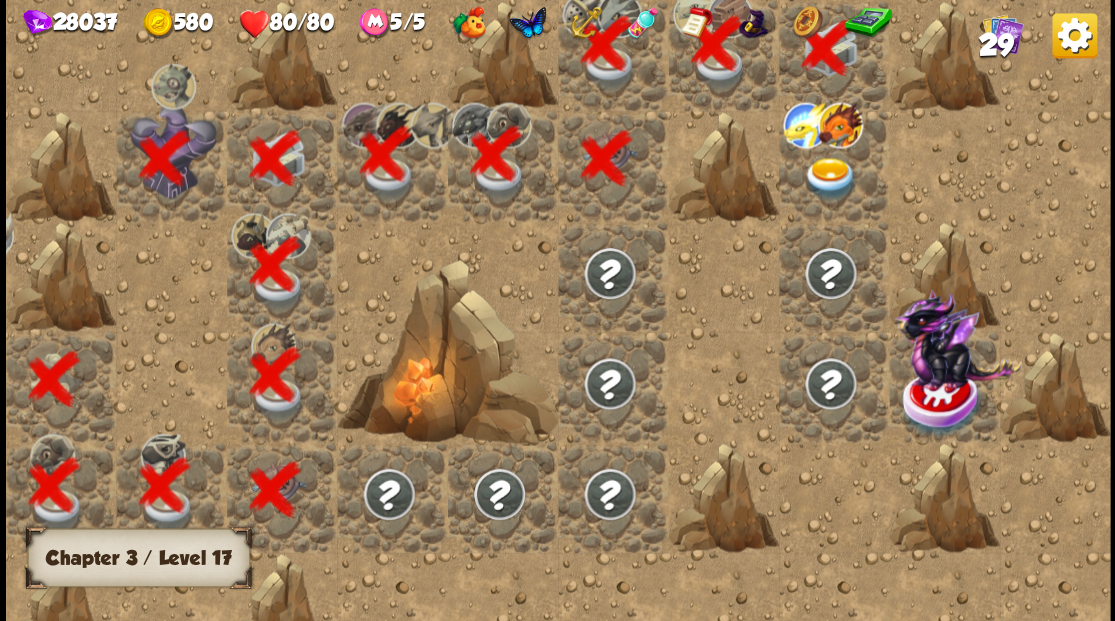 click at bounding box center [829, 178] 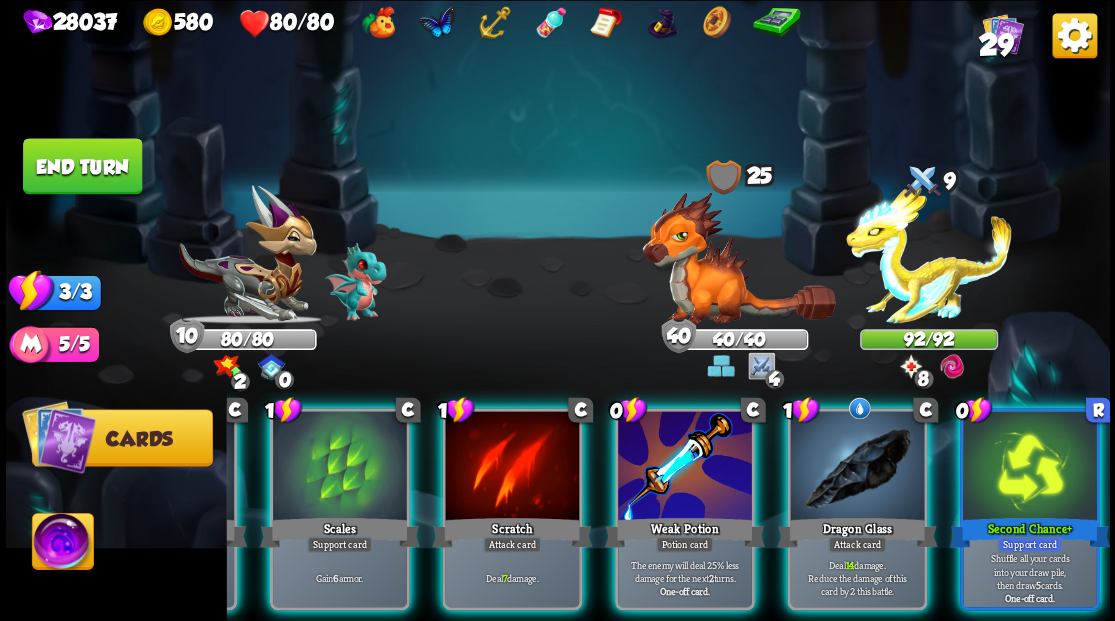 scroll, scrollTop: 0, scrollLeft: 0, axis: both 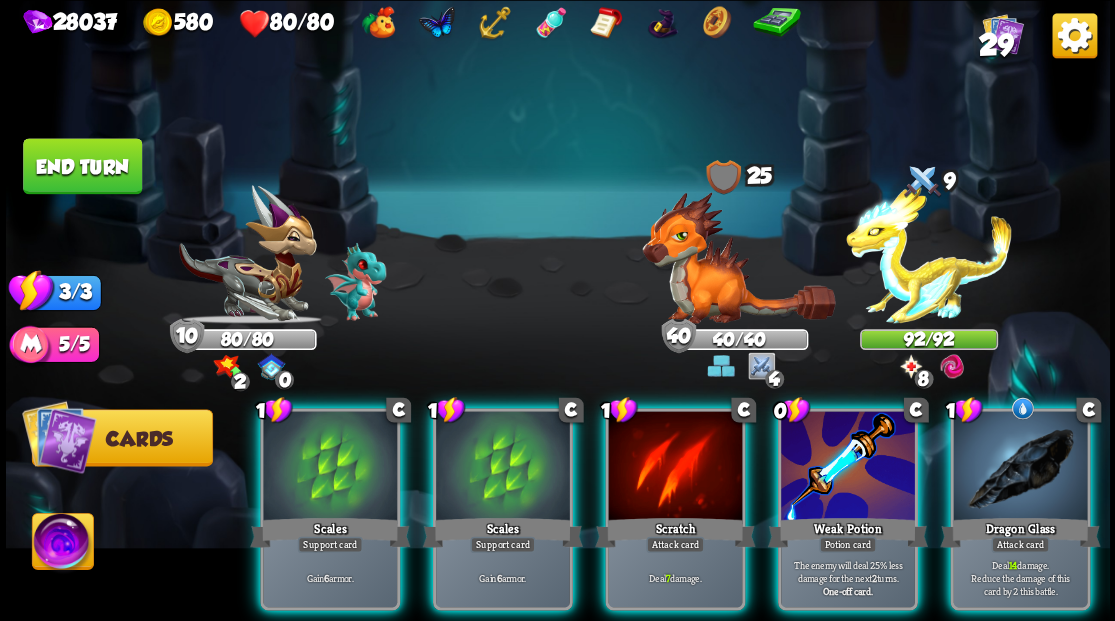 click at bounding box center (738, 257) 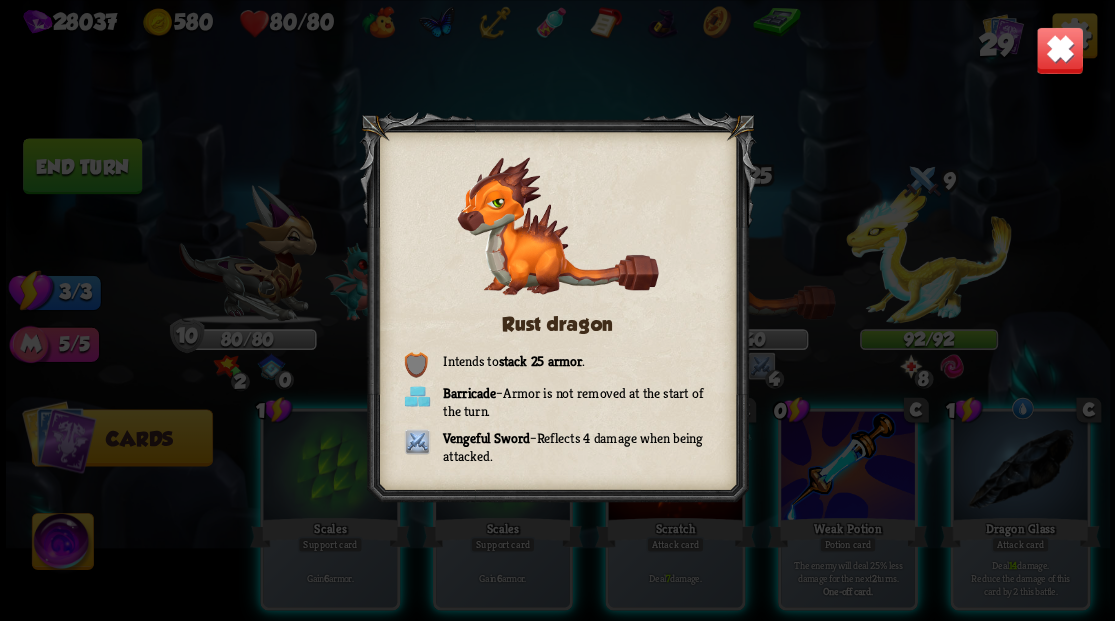 click at bounding box center [1059, 50] 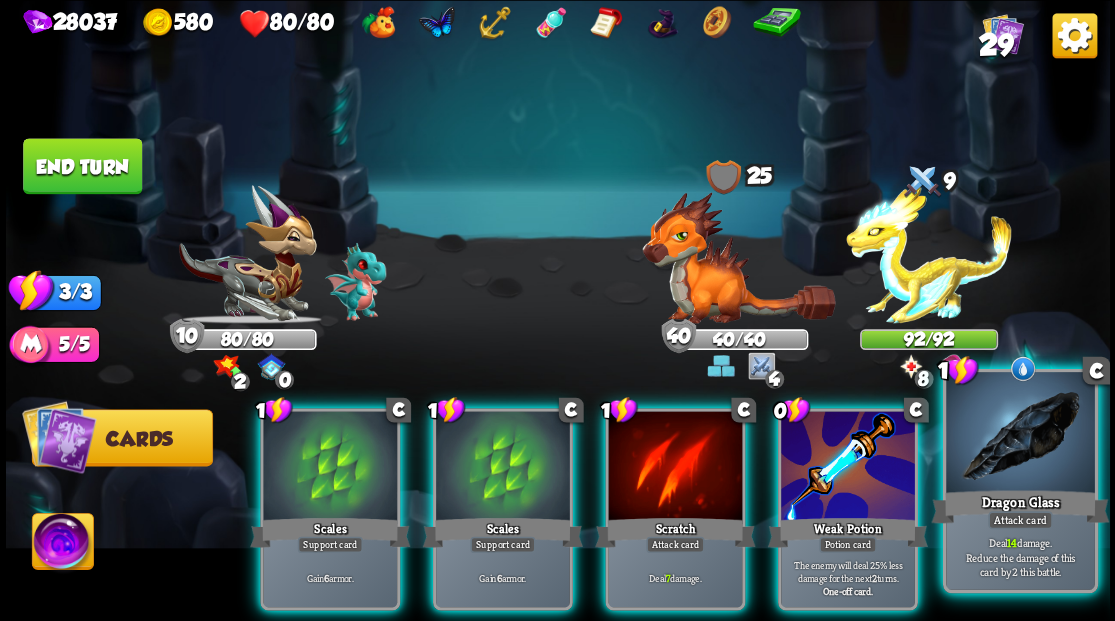click at bounding box center [1020, 434] 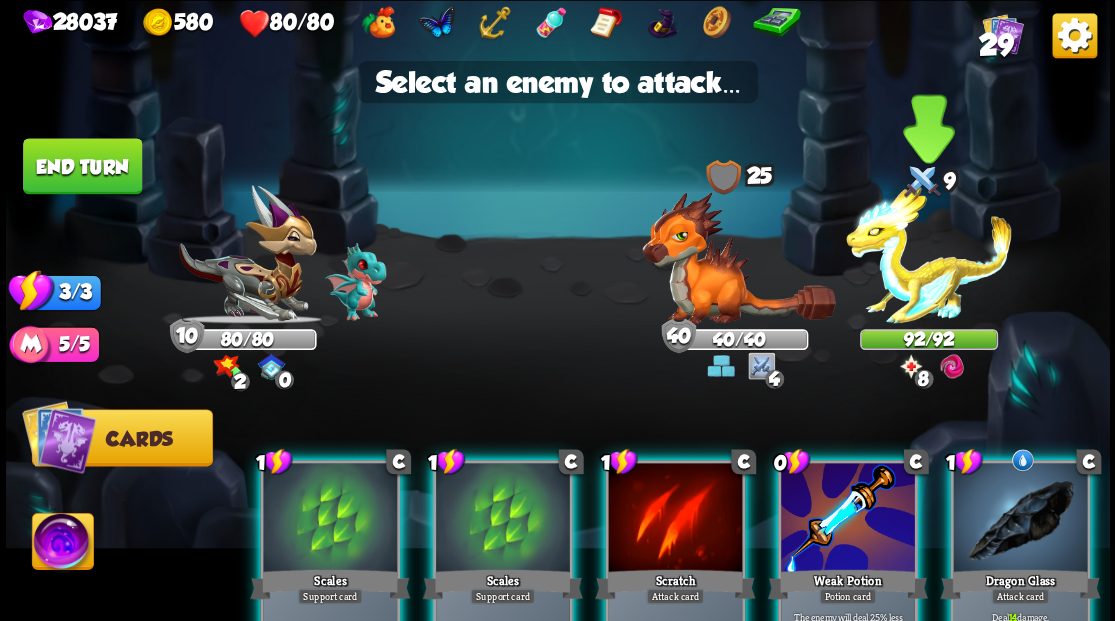 click at bounding box center (929, 254) 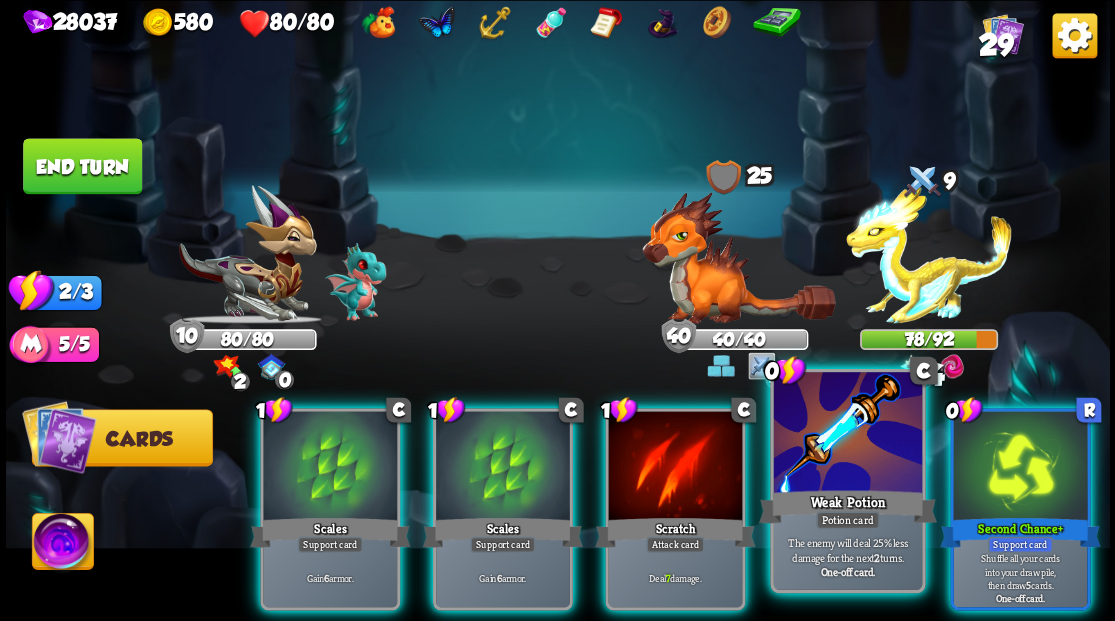 click at bounding box center (847, 434) 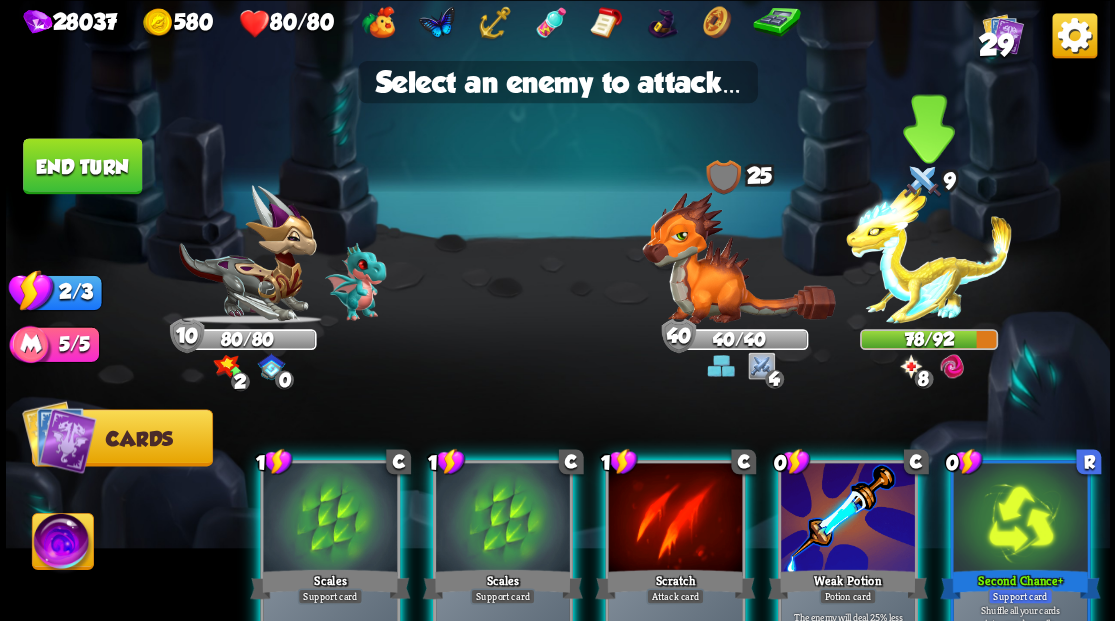 click at bounding box center (929, 254) 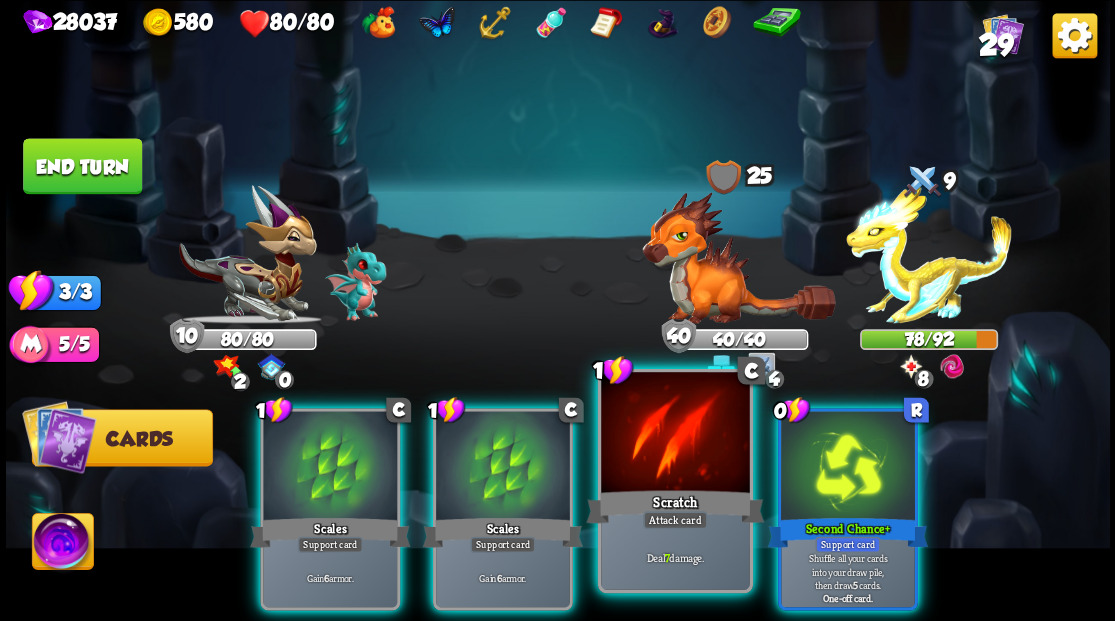 click at bounding box center (675, 434) 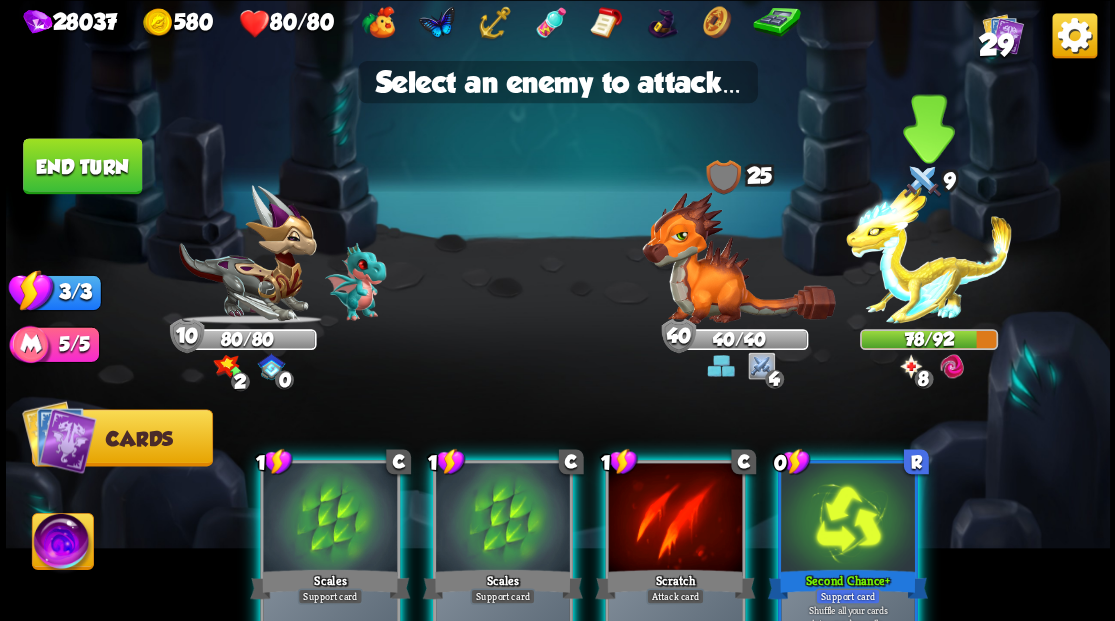 click at bounding box center [929, 254] 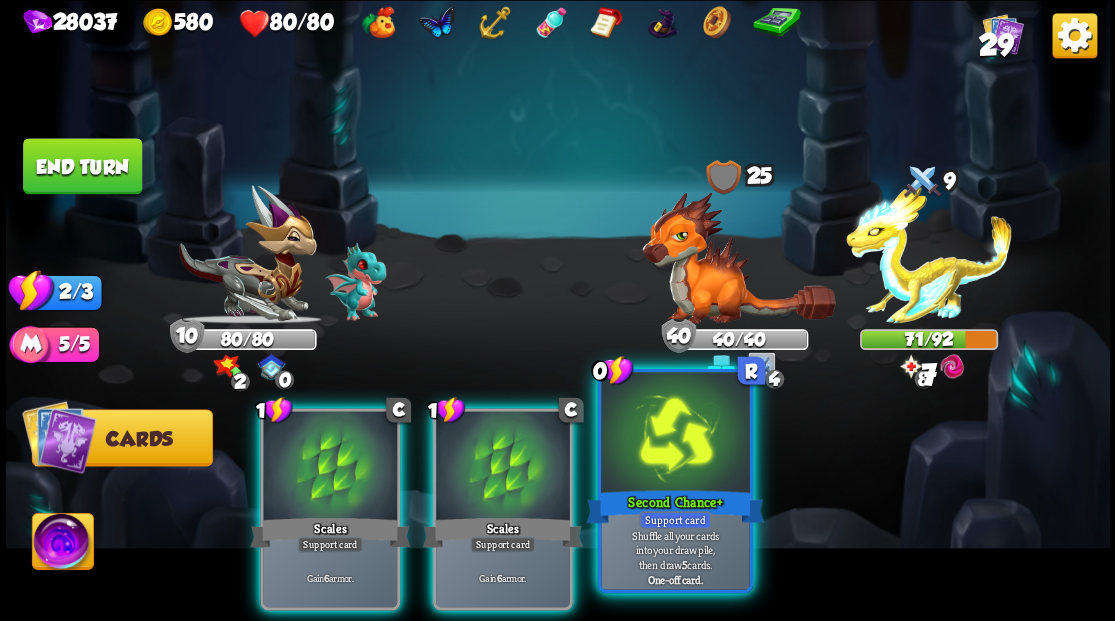 click at bounding box center (675, 434) 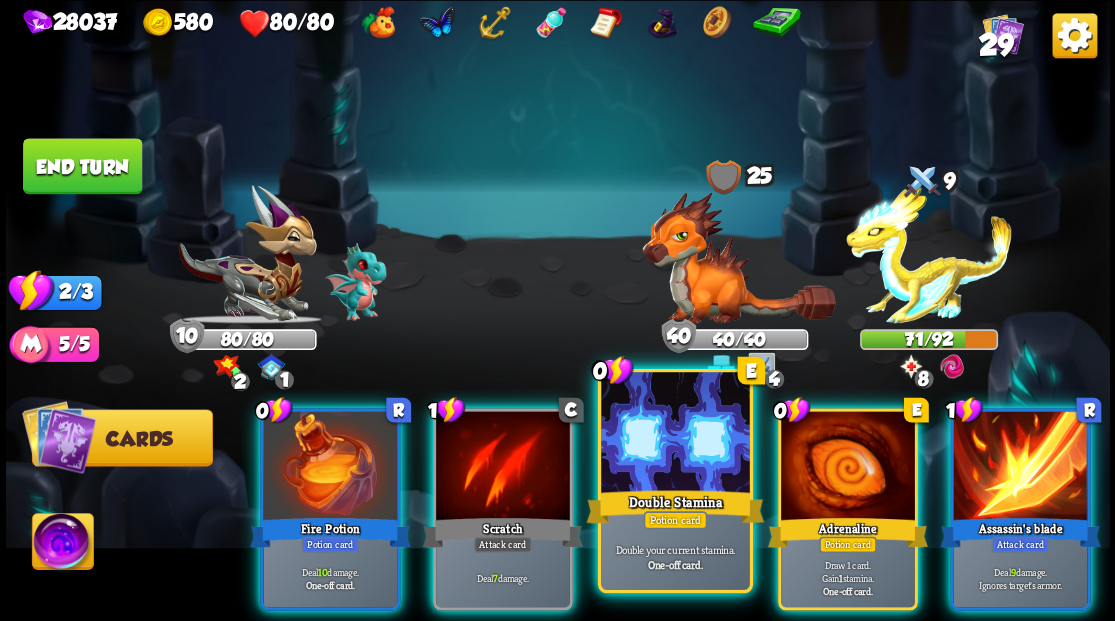 click at bounding box center (675, 434) 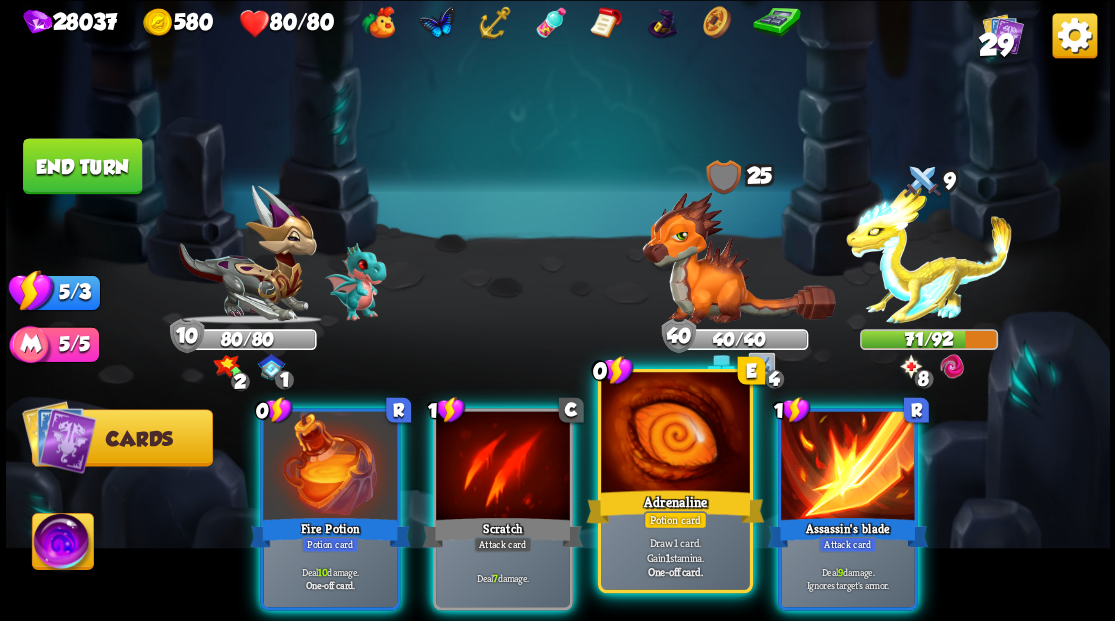 click at bounding box center [675, 434] 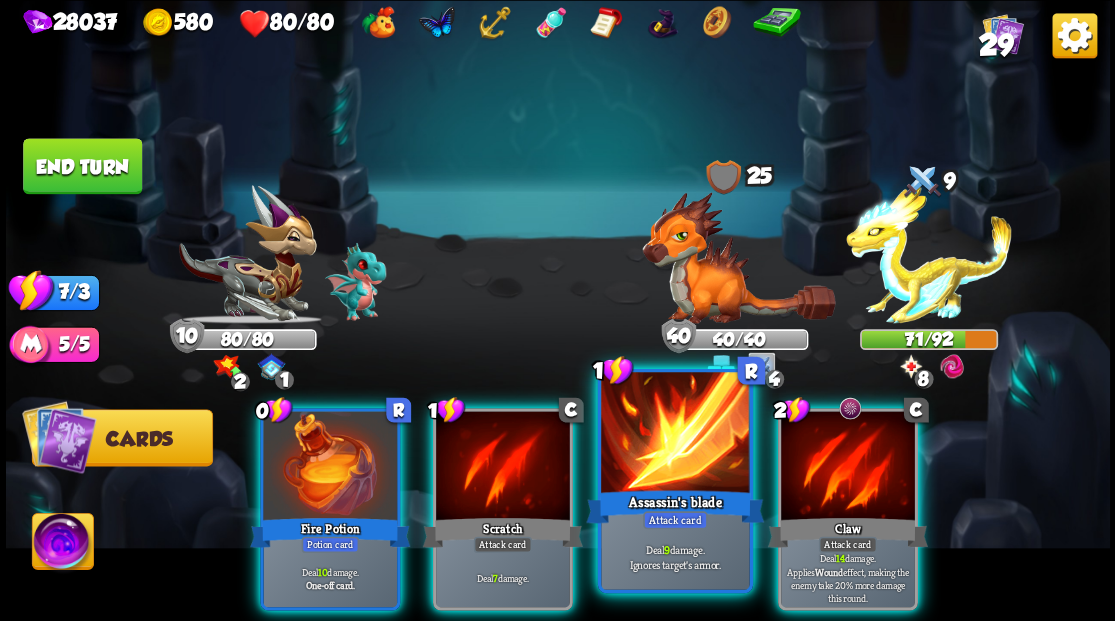 click at bounding box center [675, 434] 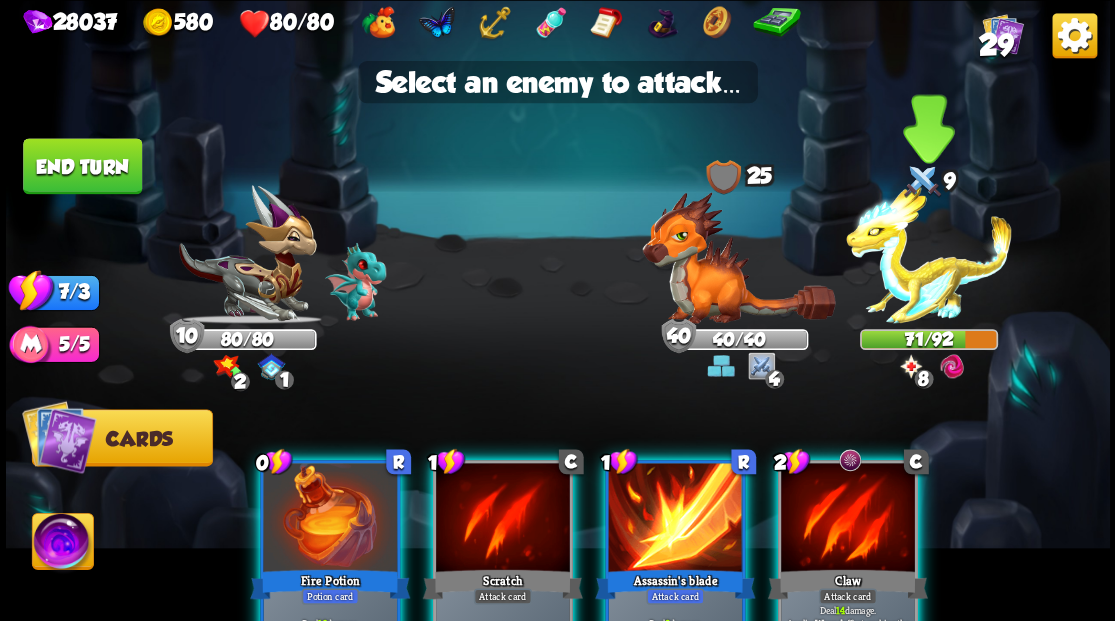 click at bounding box center (929, 254) 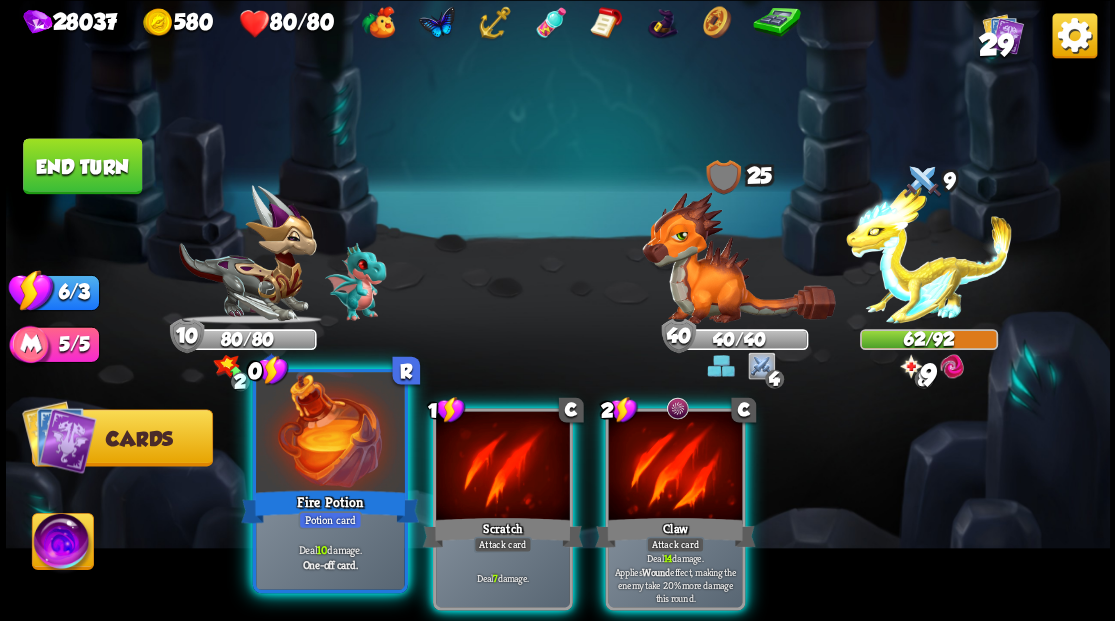 click at bounding box center [330, 434] 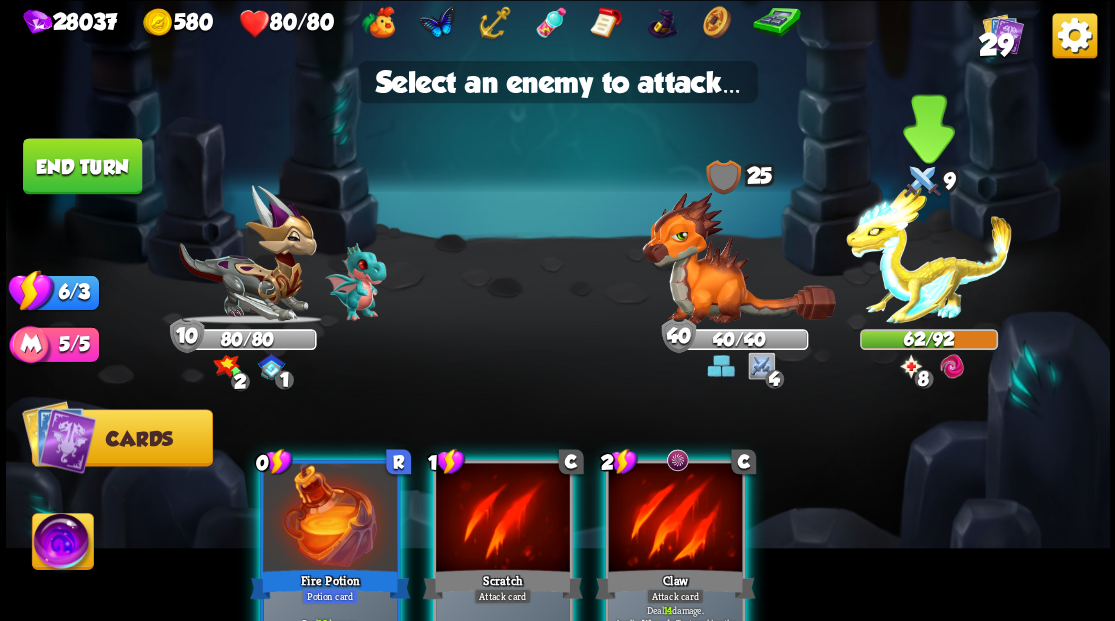 click at bounding box center [929, 254] 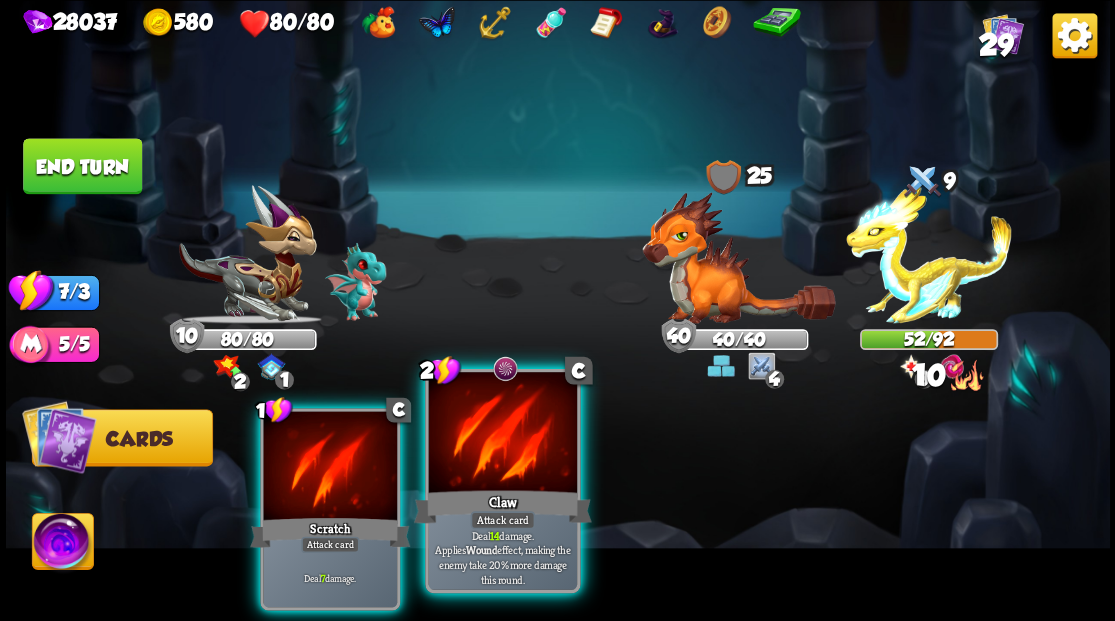 click at bounding box center [502, 434] 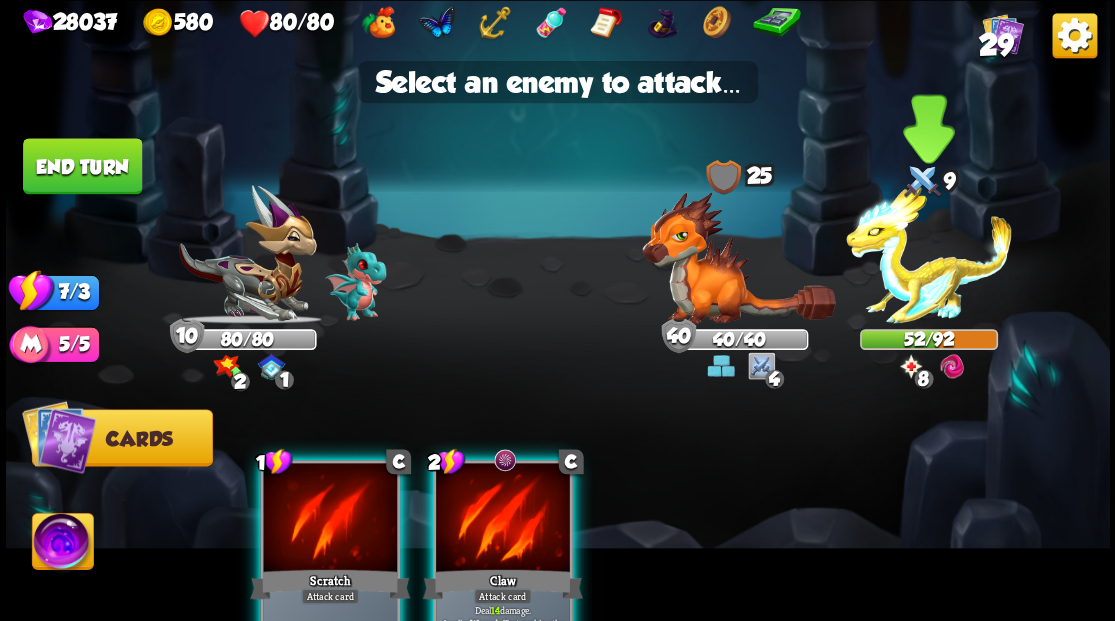 click at bounding box center (929, 254) 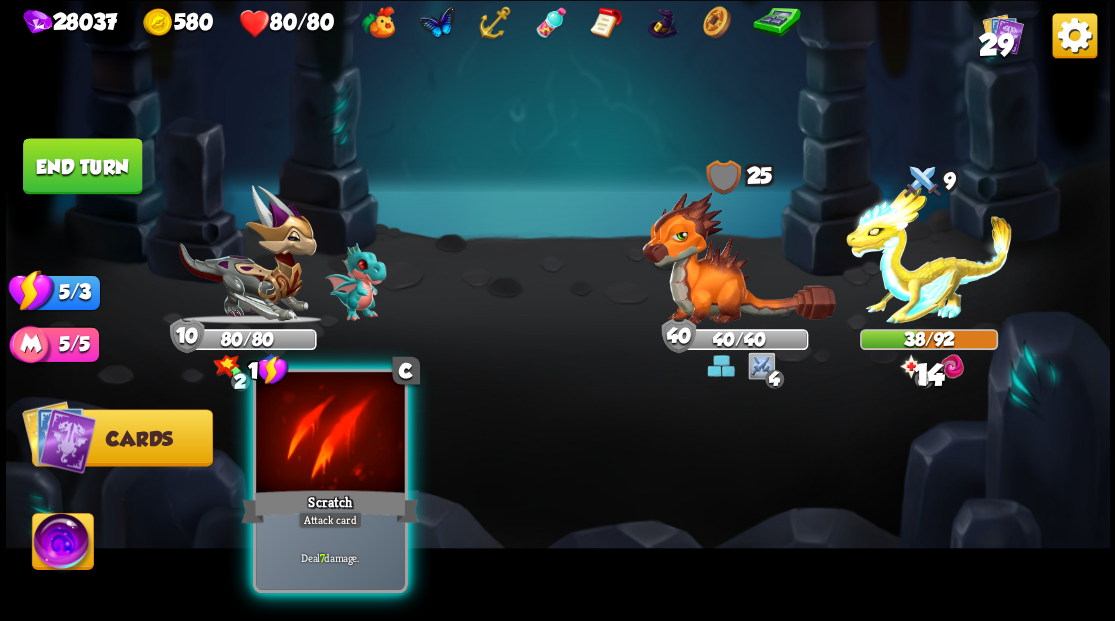 click at bounding box center [330, 434] 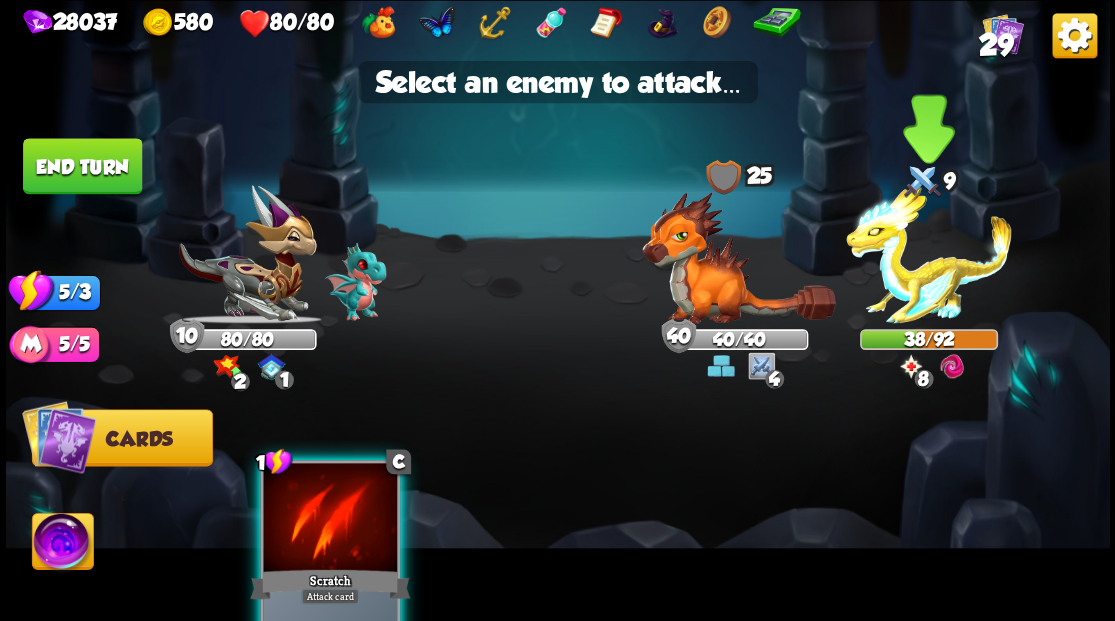 click at bounding box center (929, 254) 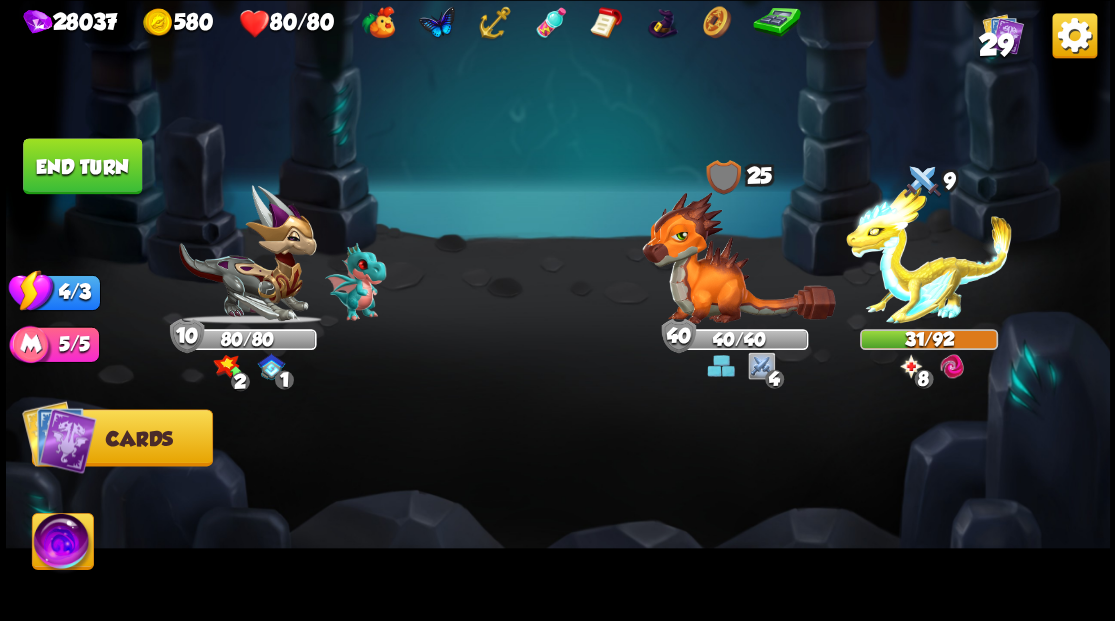 click on "End turn" at bounding box center (82, 166) 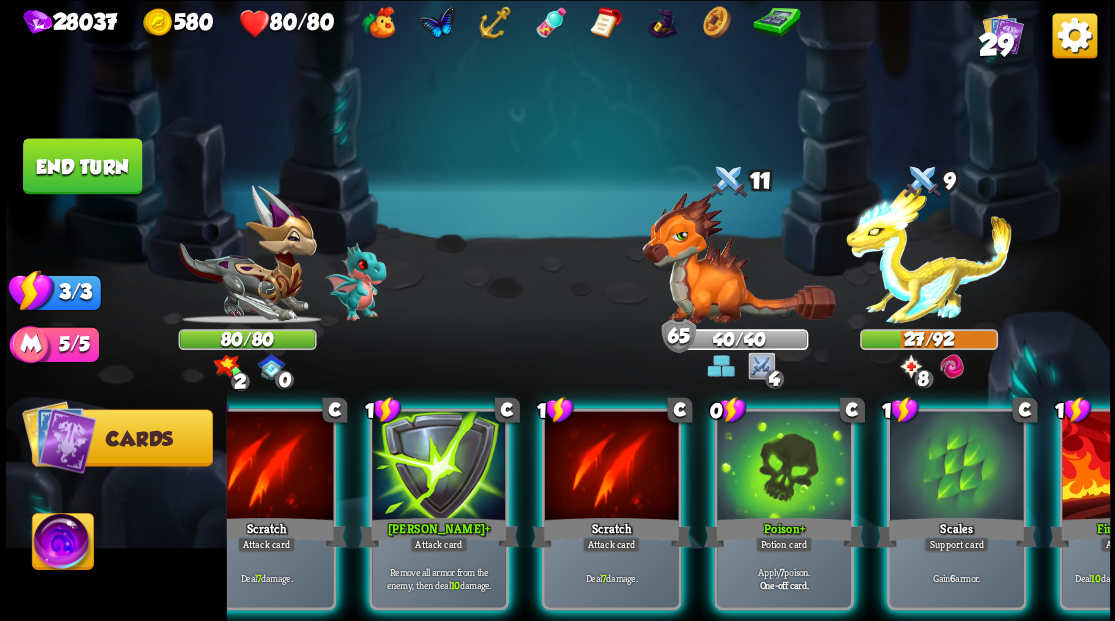 scroll, scrollTop: 0, scrollLeft: 189, axis: horizontal 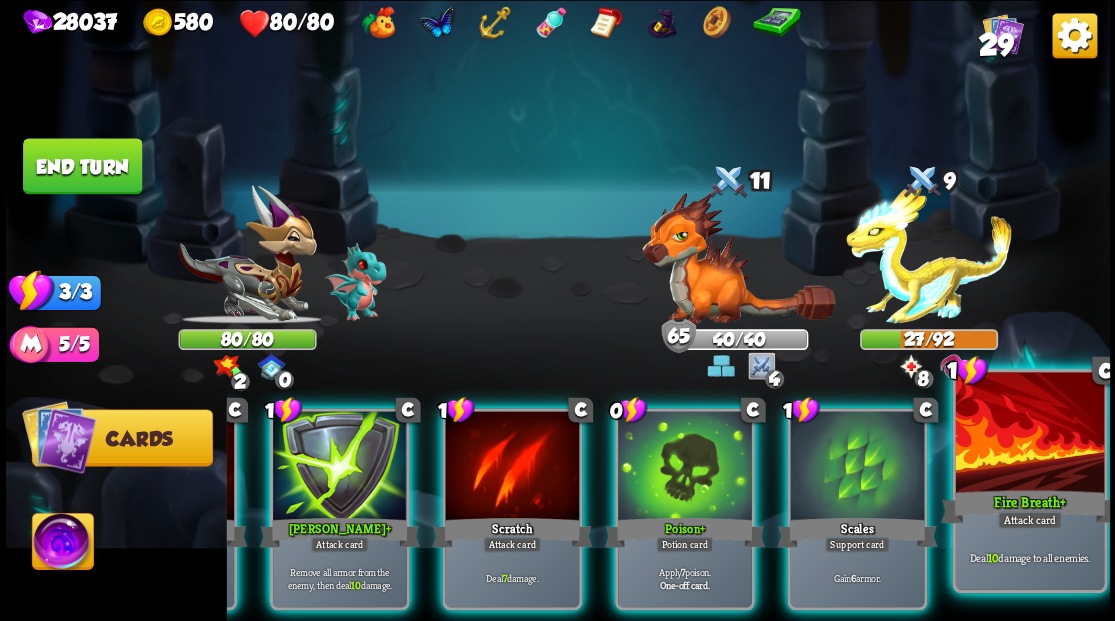 click at bounding box center (1029, 434) 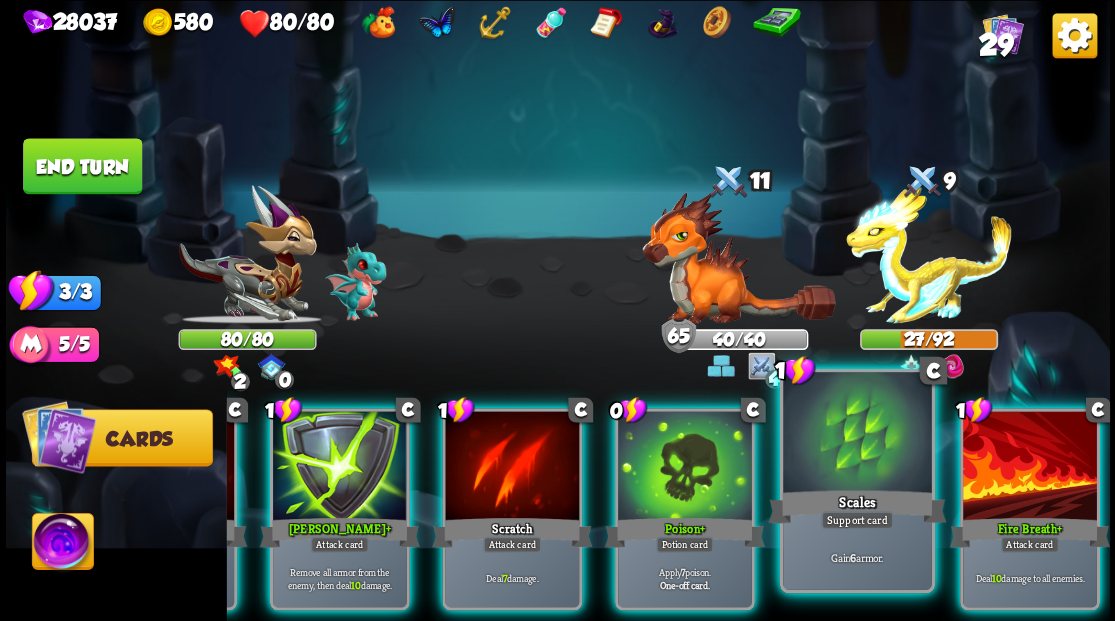 scroll, scrollTop: 0, scrollLeft: 0, axis: both 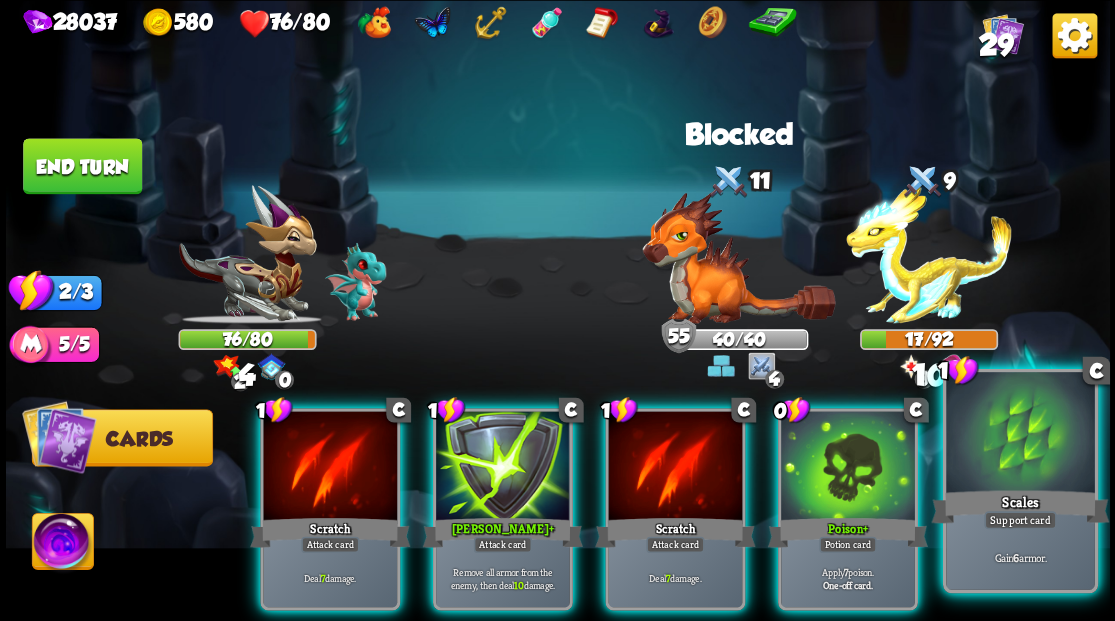 click at bounding box center (1020, 434) 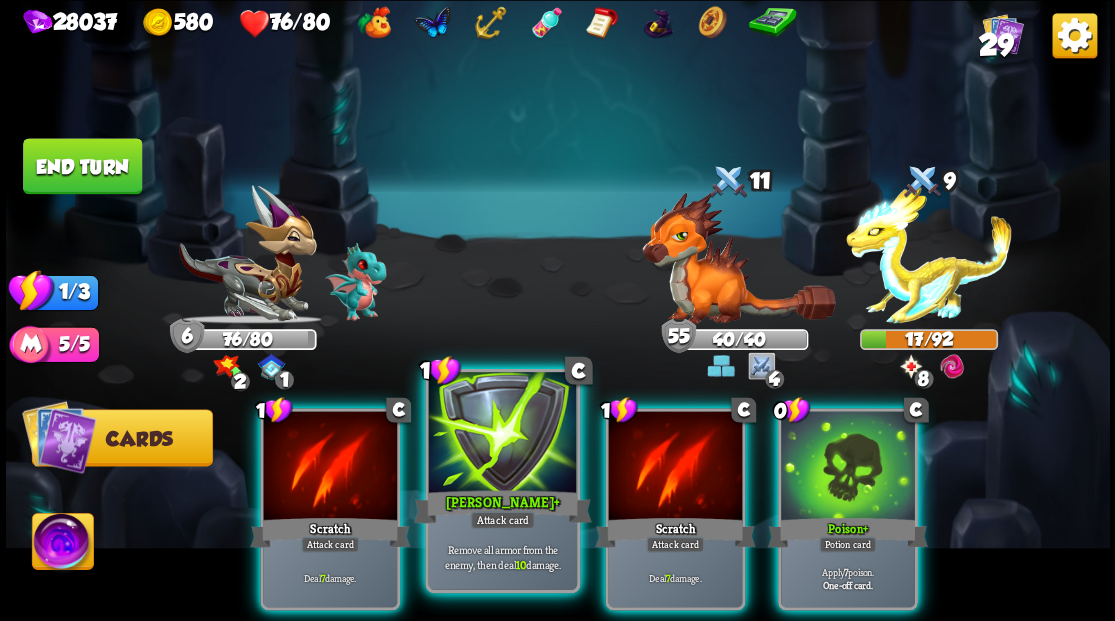 click at bounding box center (502, 434) 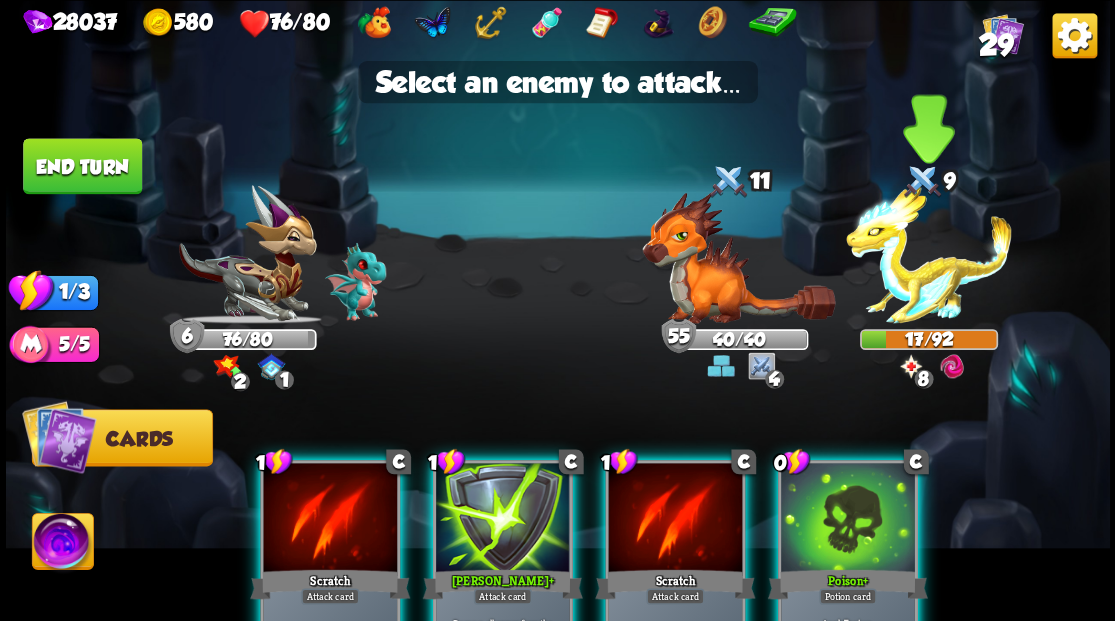 click at bounding box center [929, 254] 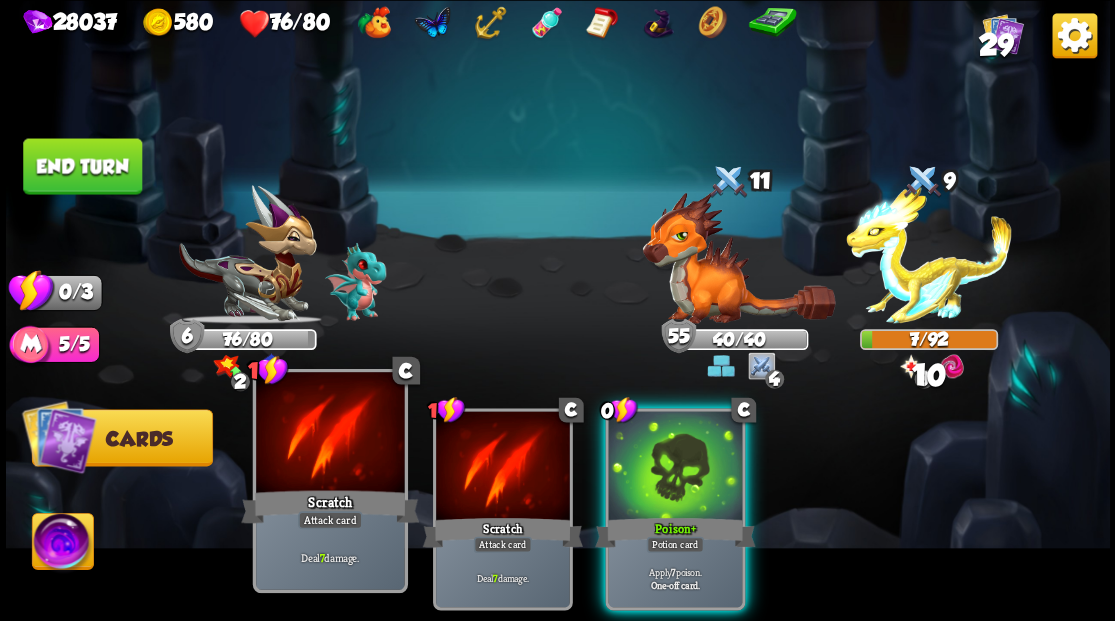 click at bounding box center [330, 434] 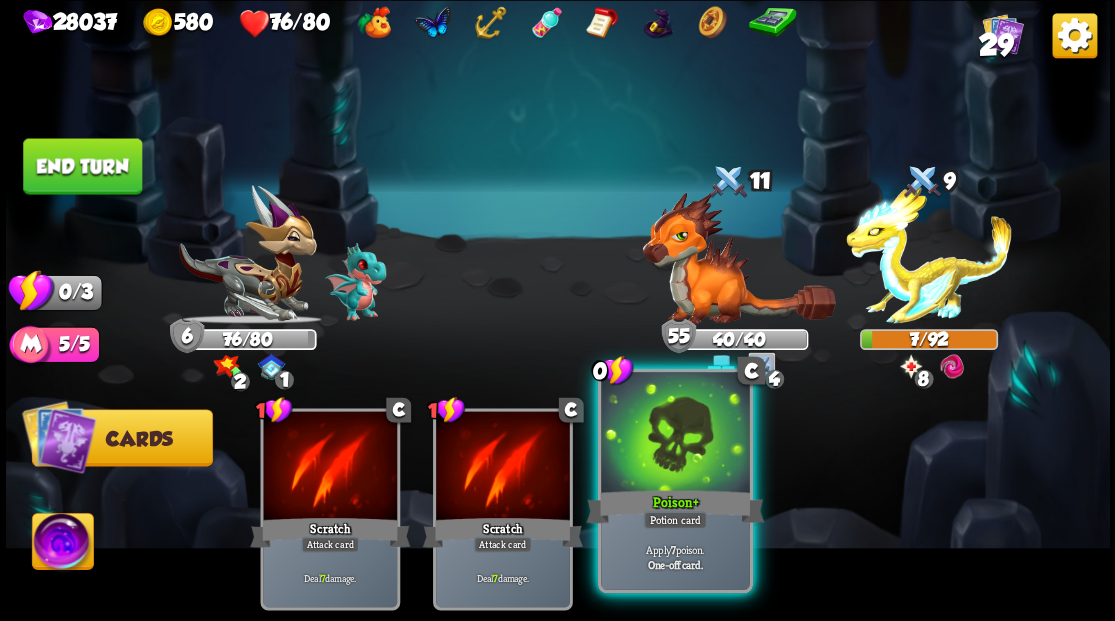 click at bounding box center (675, 434) 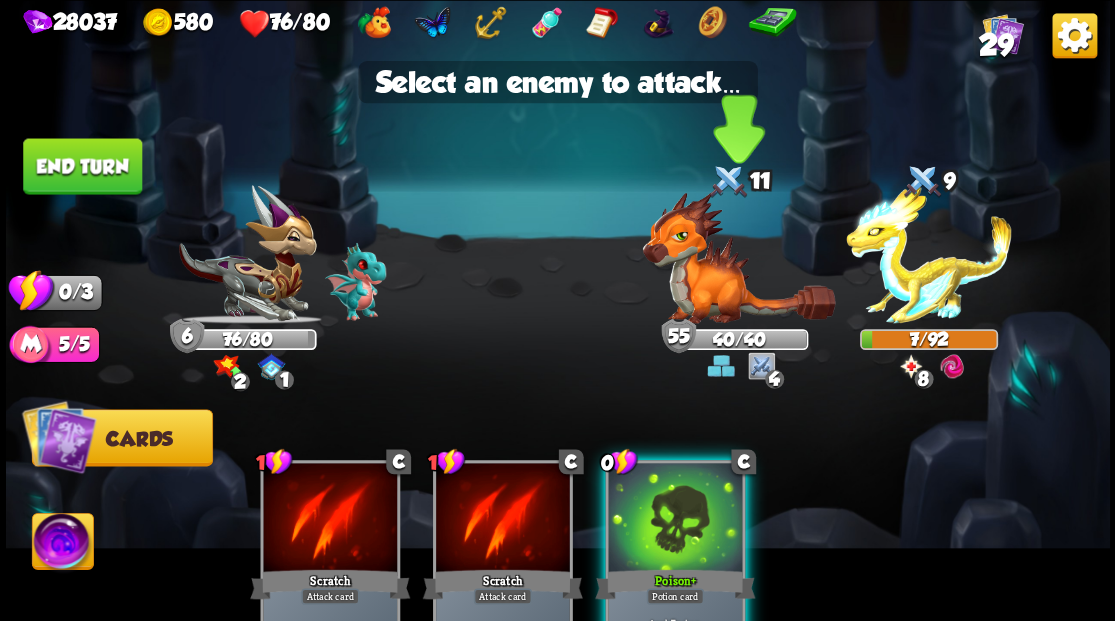 click at bounding box center [738, 257] 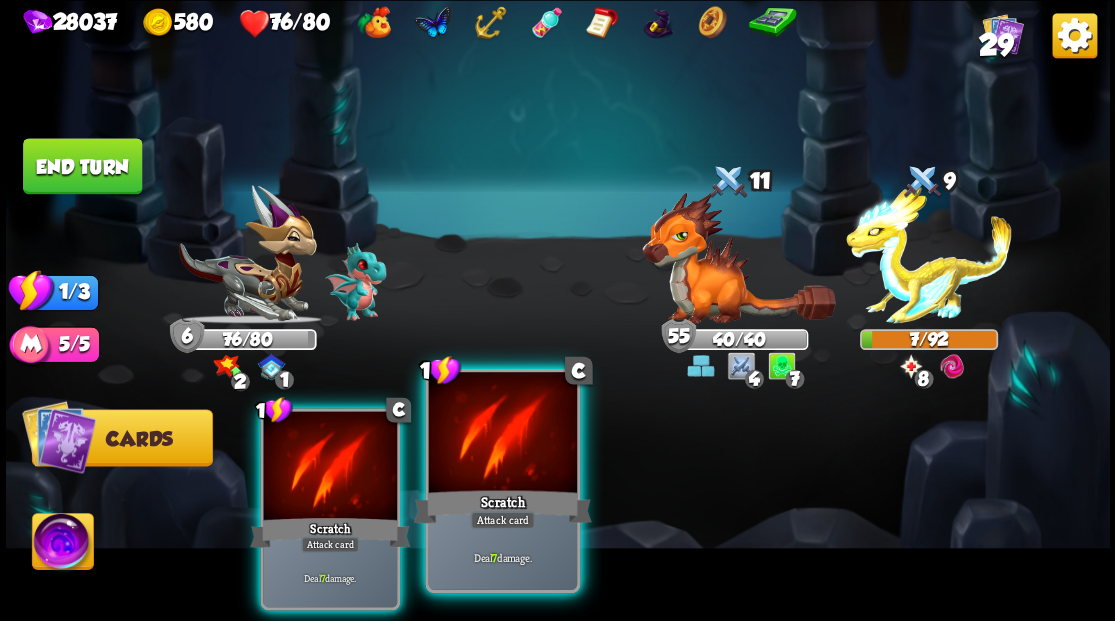 click at bounding box center [502, 434] 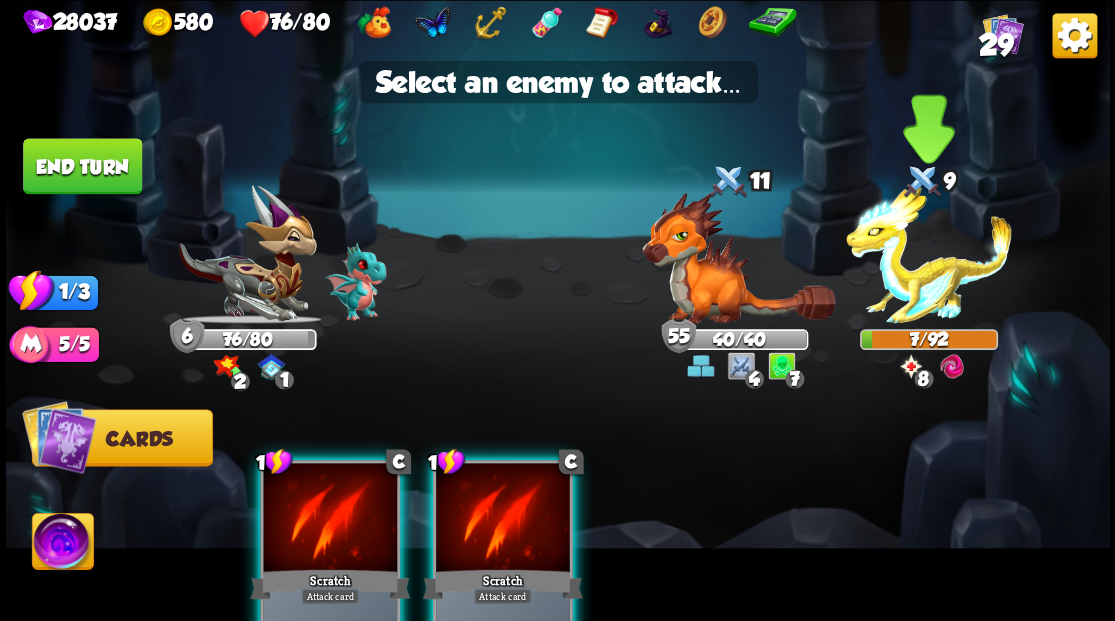 click at bounding box center (929, 254) 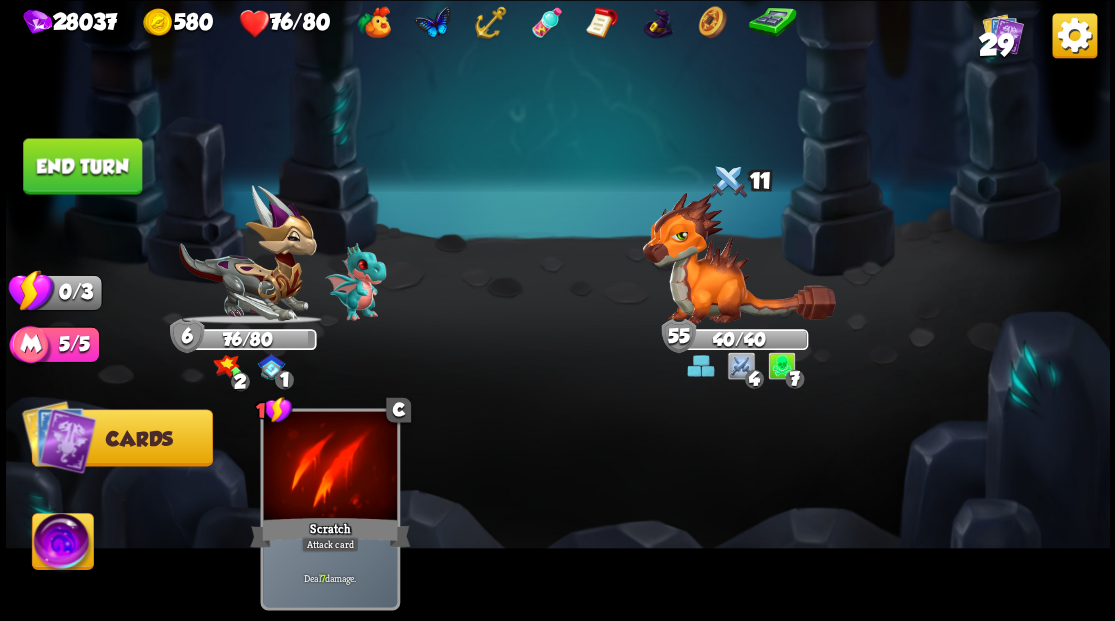 click on "End turn" at bounding box center (82, 166) 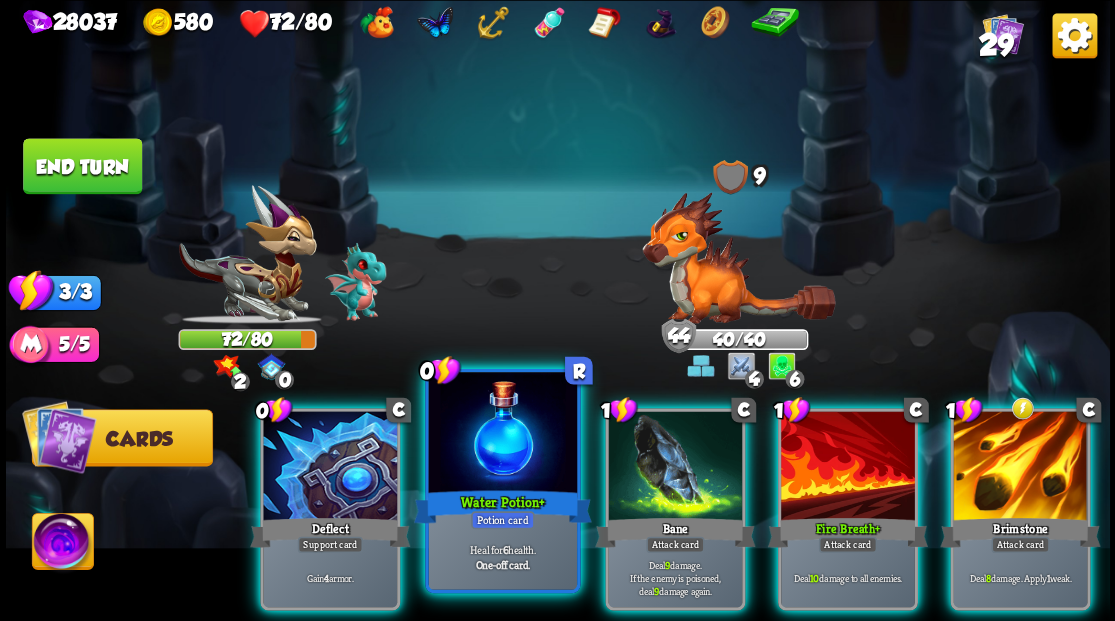 click at bounding box center (502, 434) 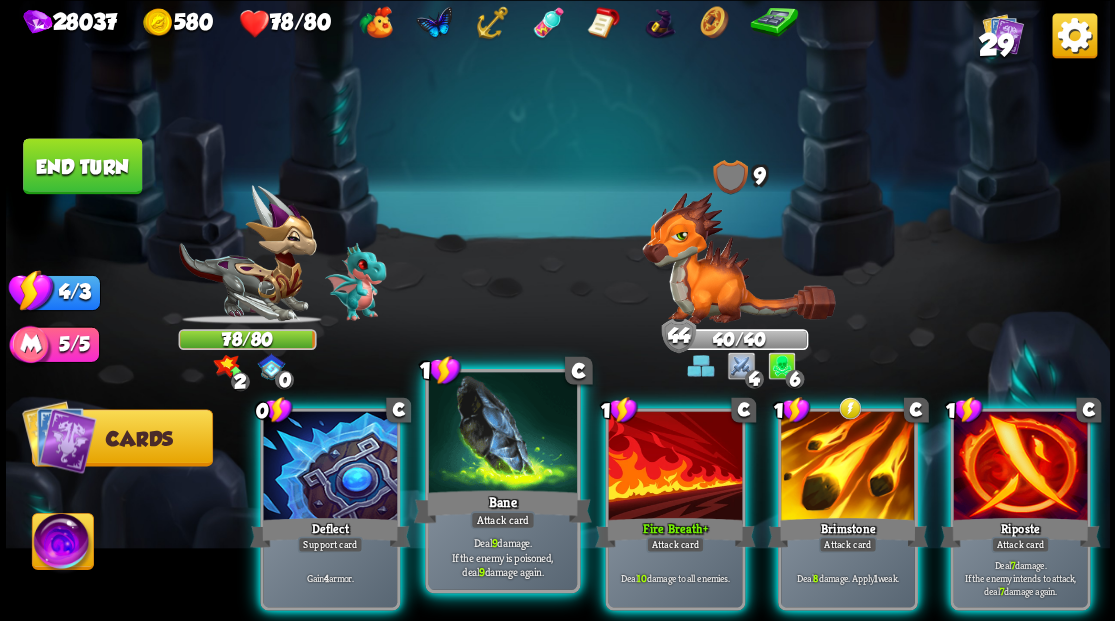 click at bounding box center [502, 434] 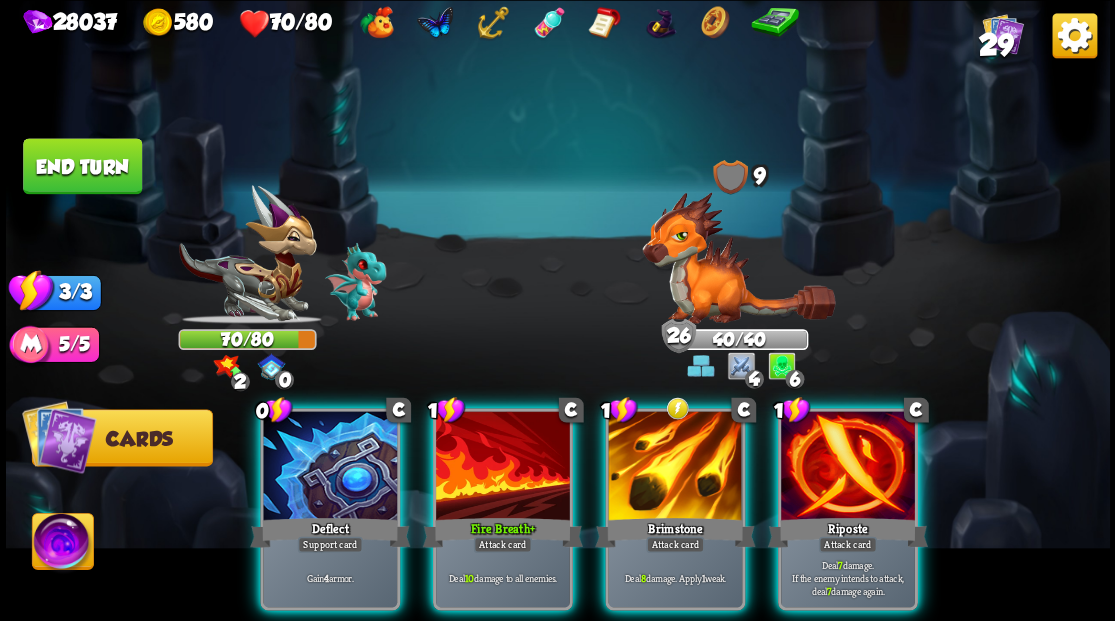 click at bounding box center (738, 257) 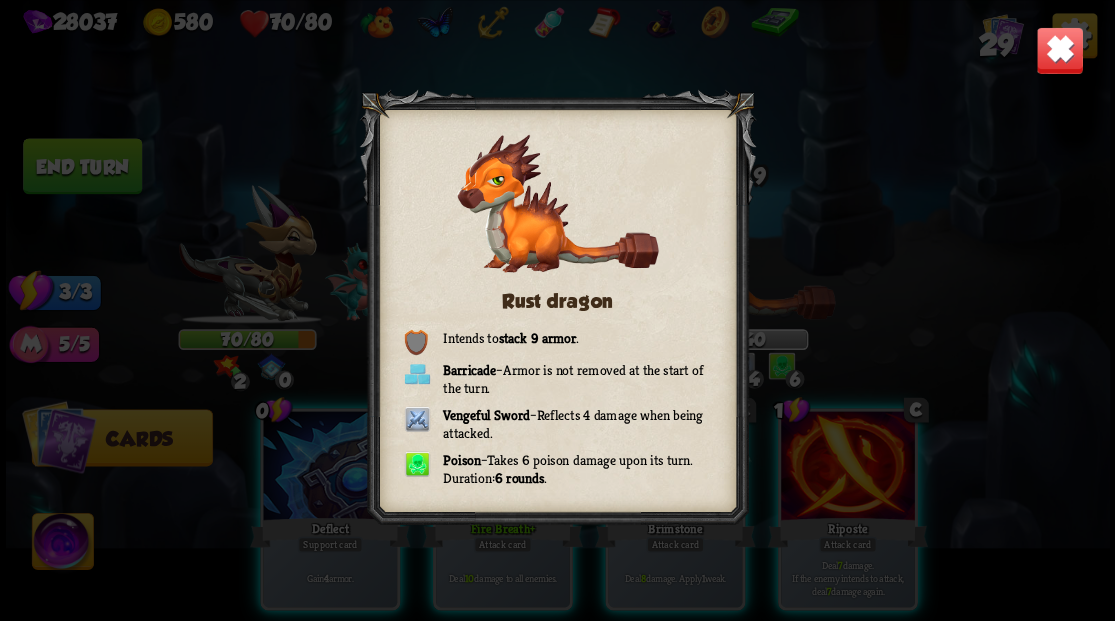 click at bounding box center [1059, 50] 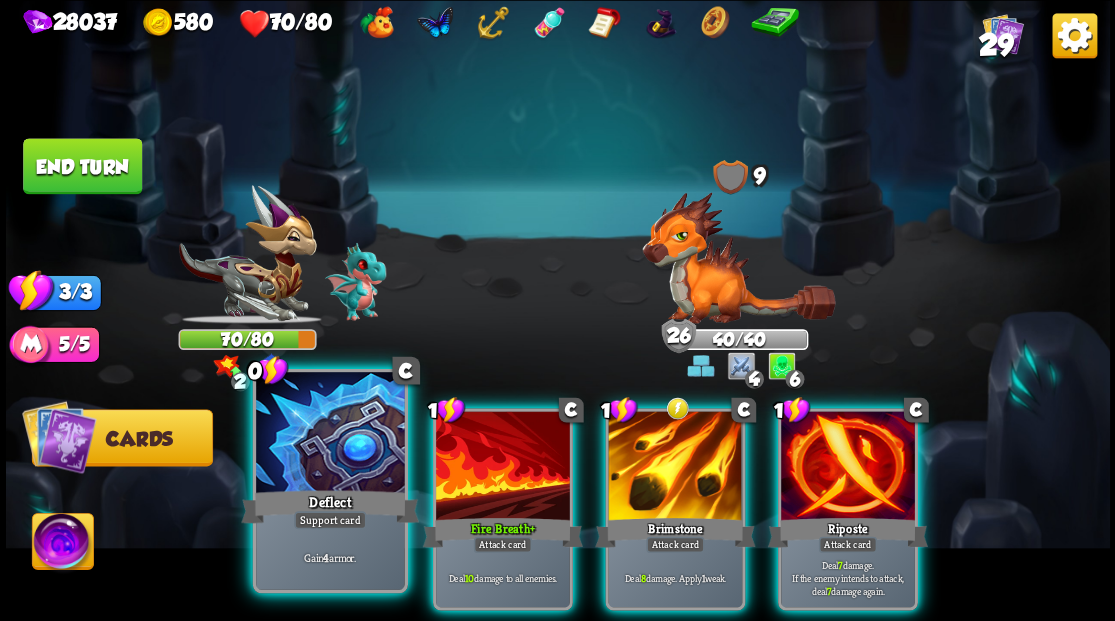 click at bounding box center (330, 434) 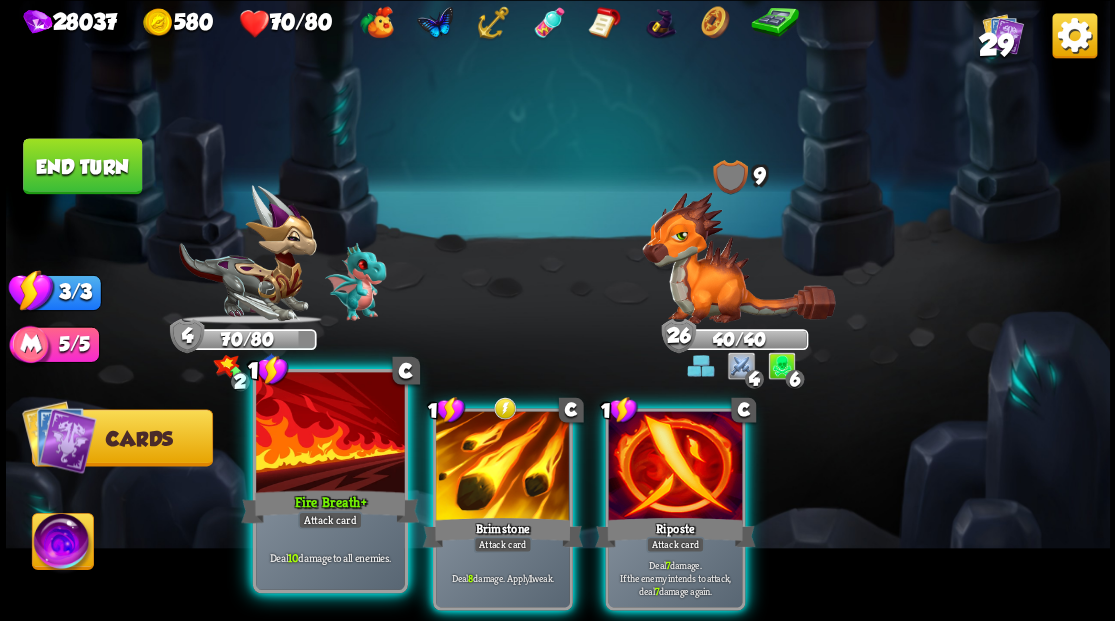 click at bounding box center [330, 434] 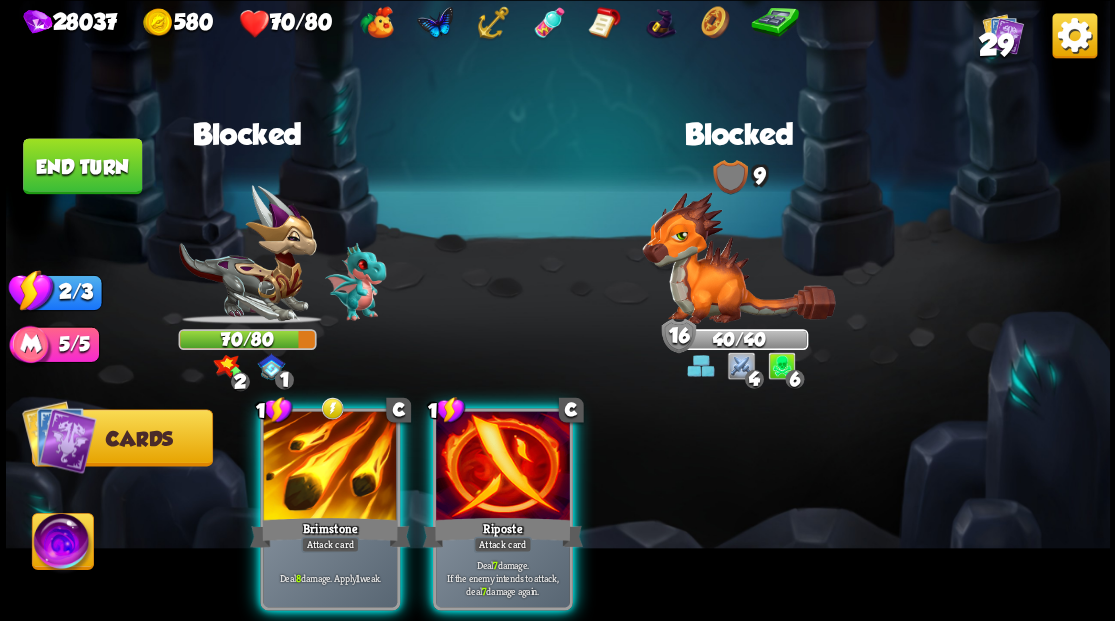 click at bounding box center (330, 467) 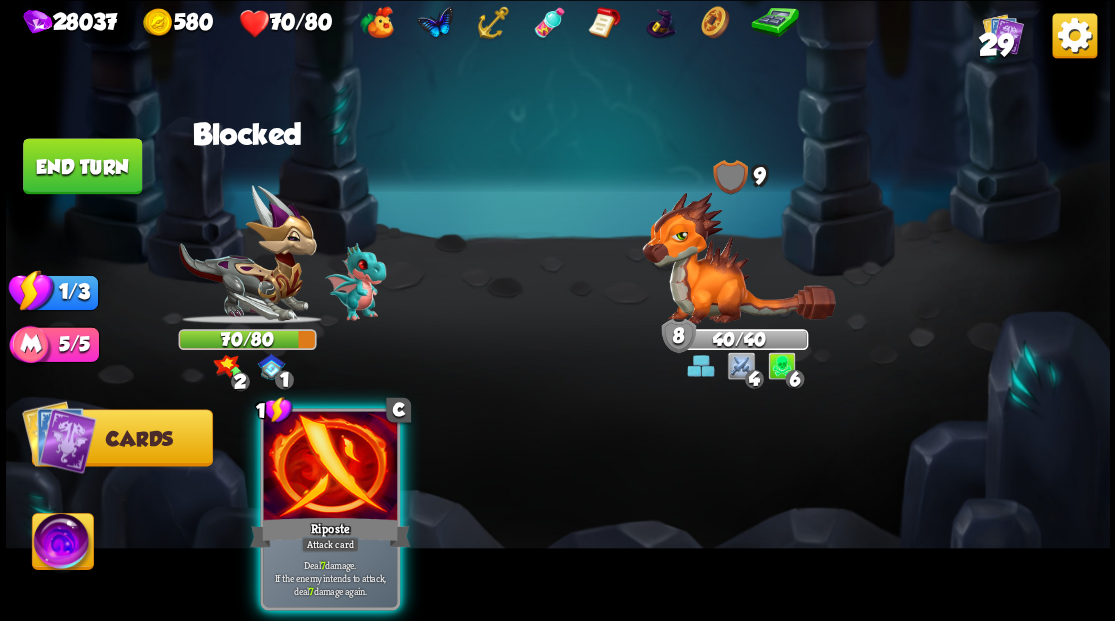 click at bounding box center [330, 467] 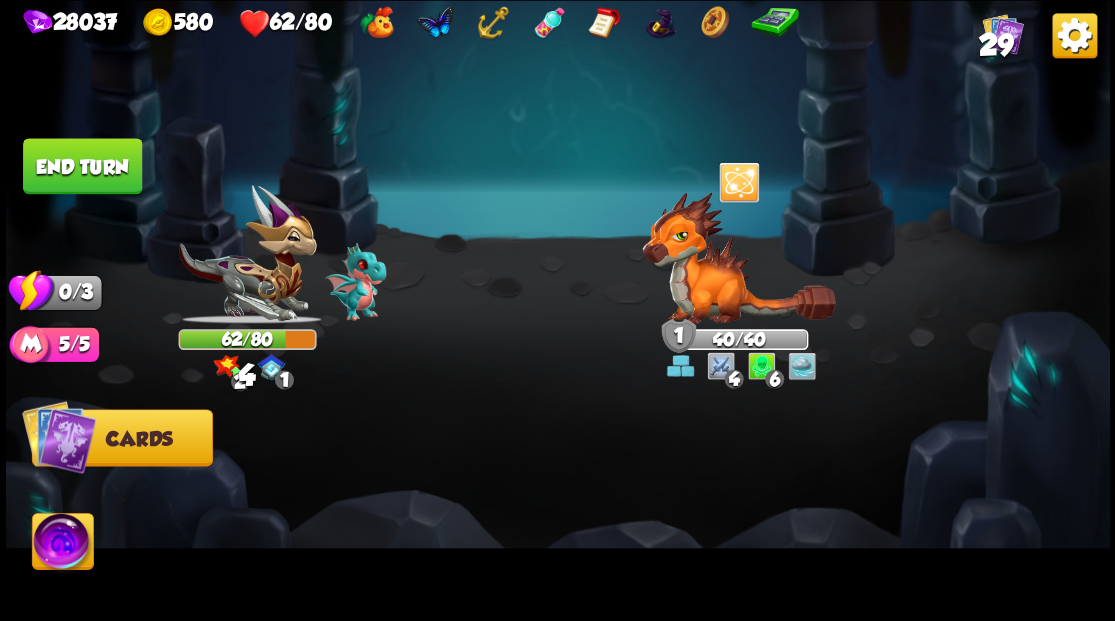 click on "End turn" at bounding box center (82, 166) 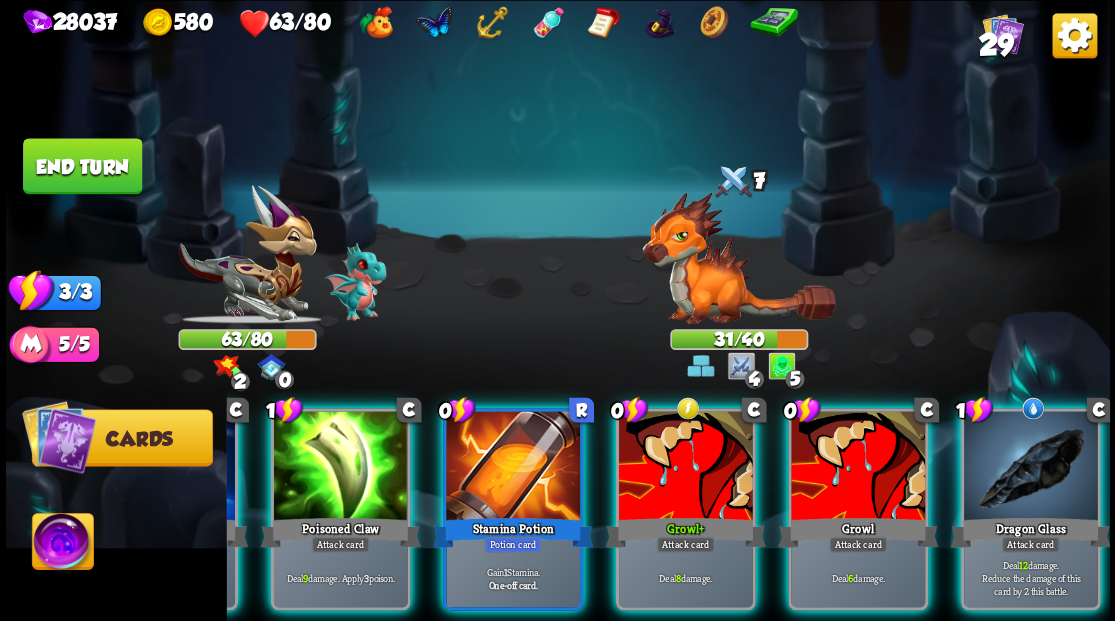 scroll, scrollTop: 0, scrollLeft: 189, axis: horizontal 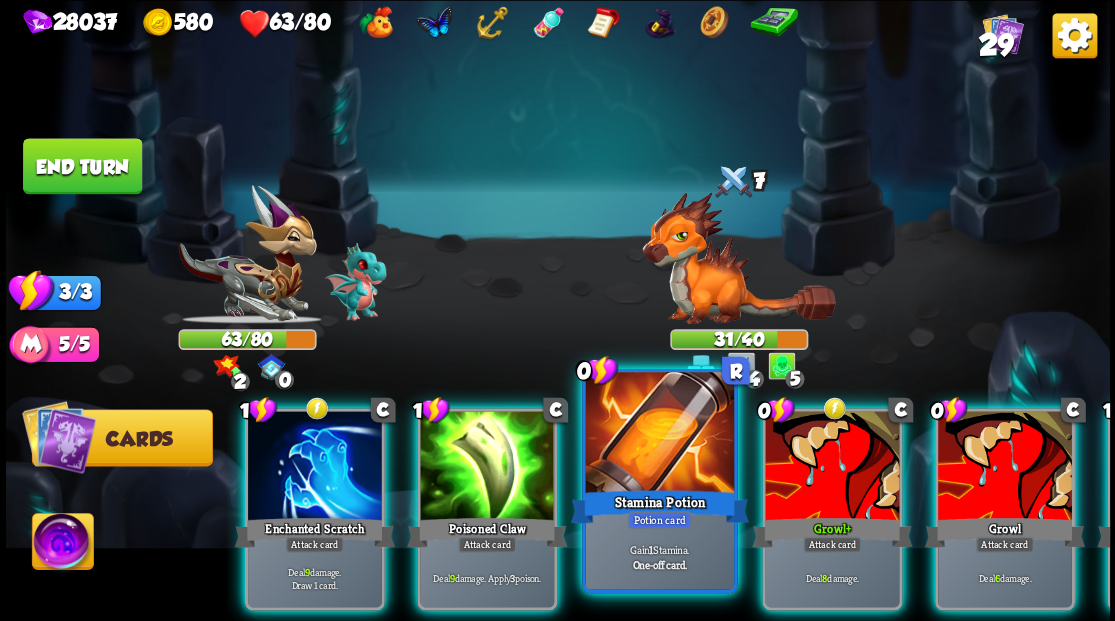 click at bounding box center [659, 434] 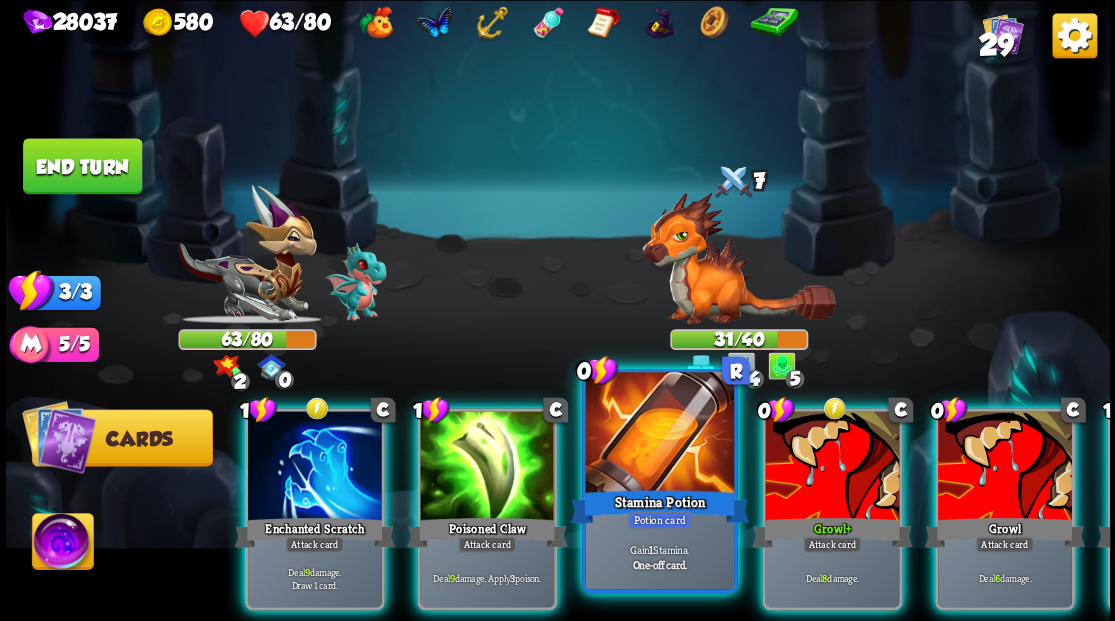 scroll, scrollTop: 0, scrollLeft: 0, axis: both 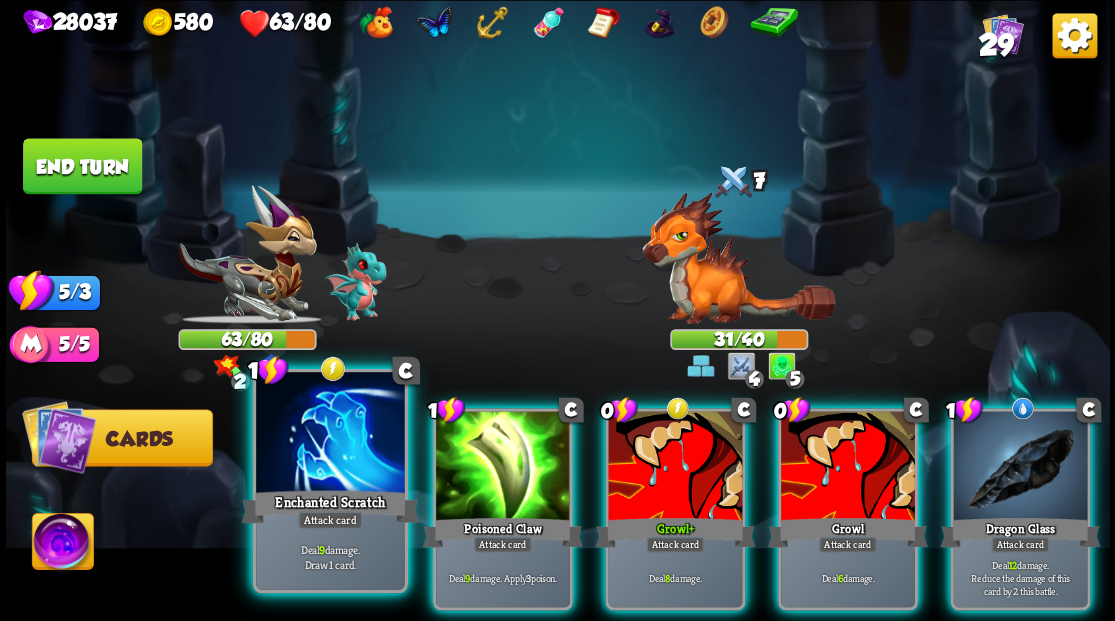 click on "Enchanted Scratch" at bounding box center (330, 506) 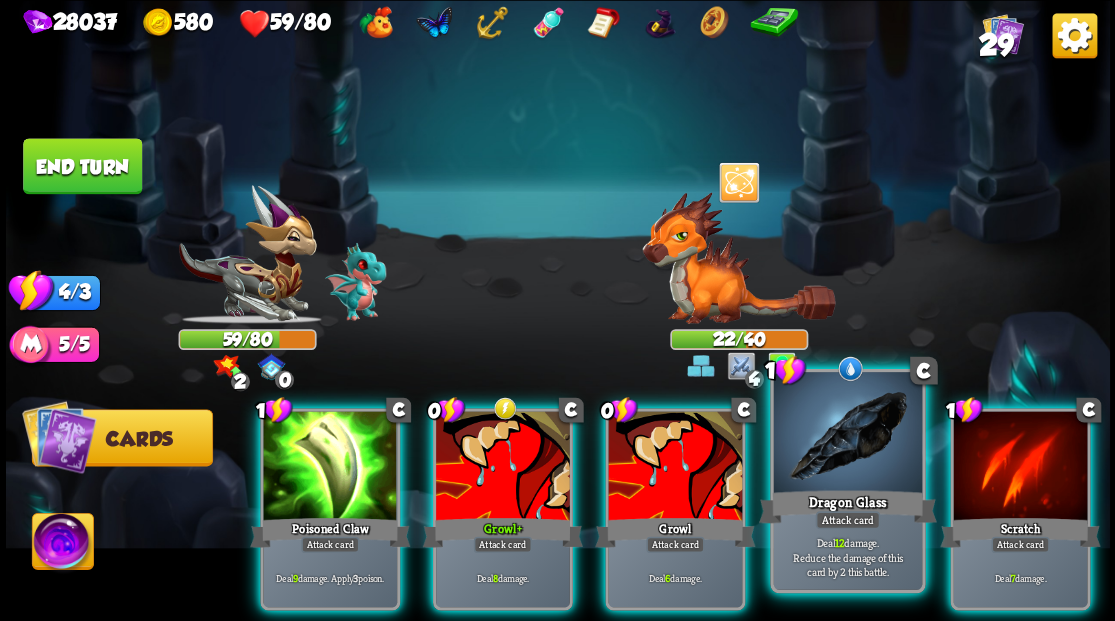 click at bounding box center (847, 434) 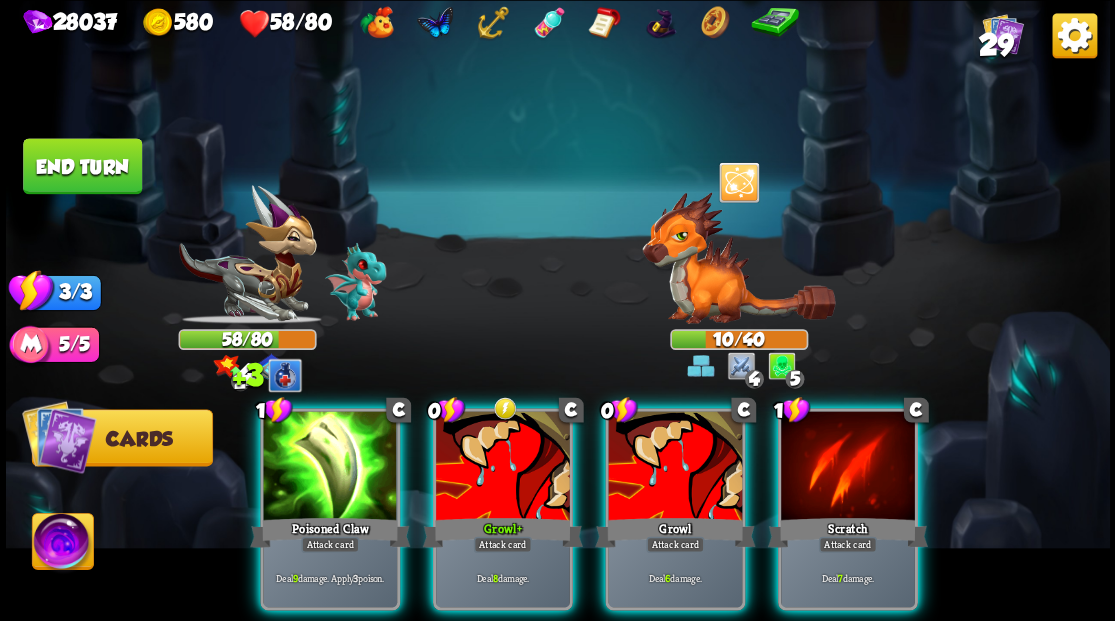 click on "End turn" at bounding box center (82, 166) 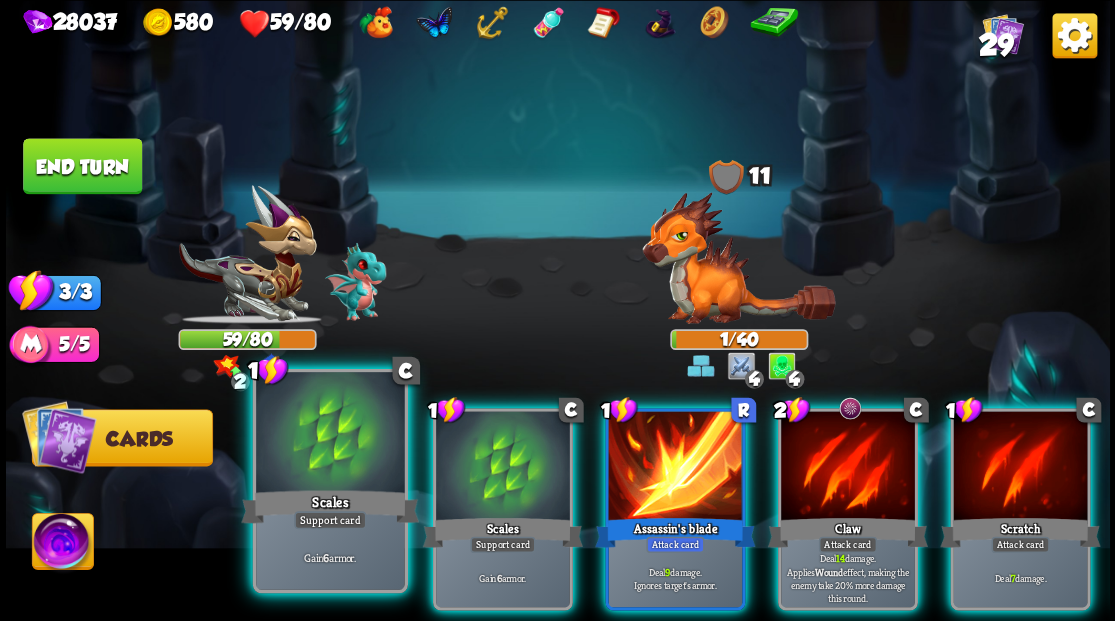 click at bounding box center (330, 434) 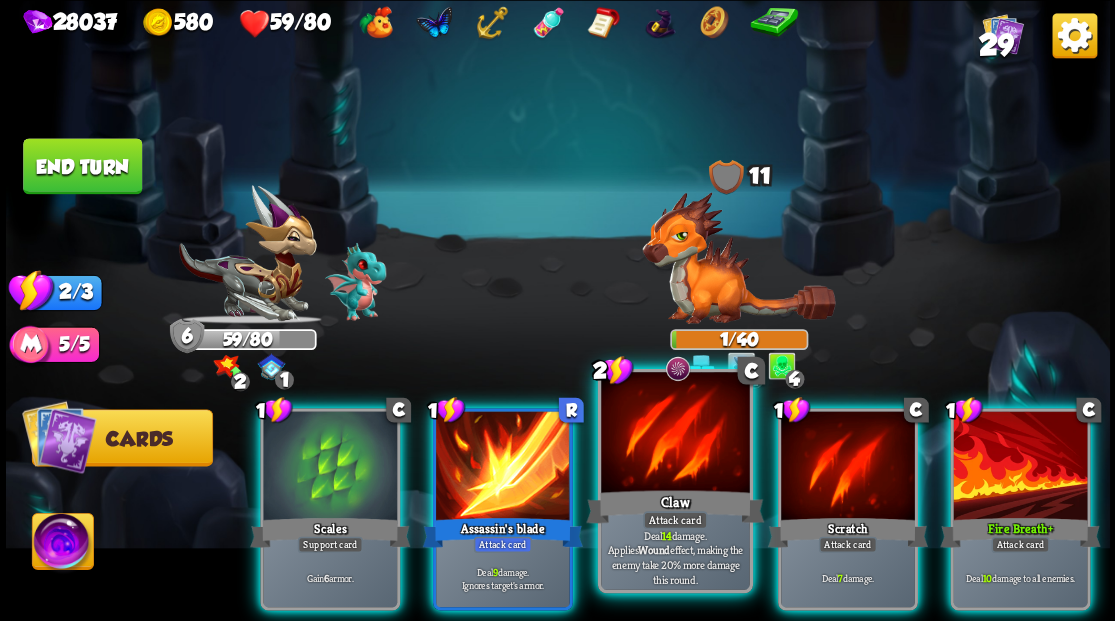 click at bounding box center [675, 434] 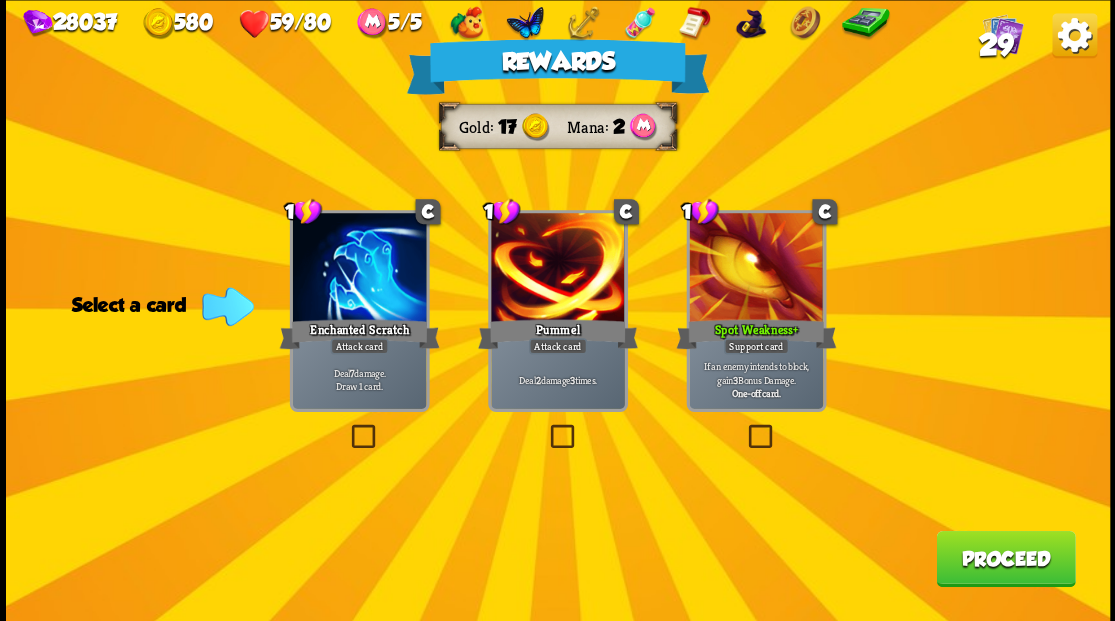 click on "Proceed" at bounding box center [1005, 558] 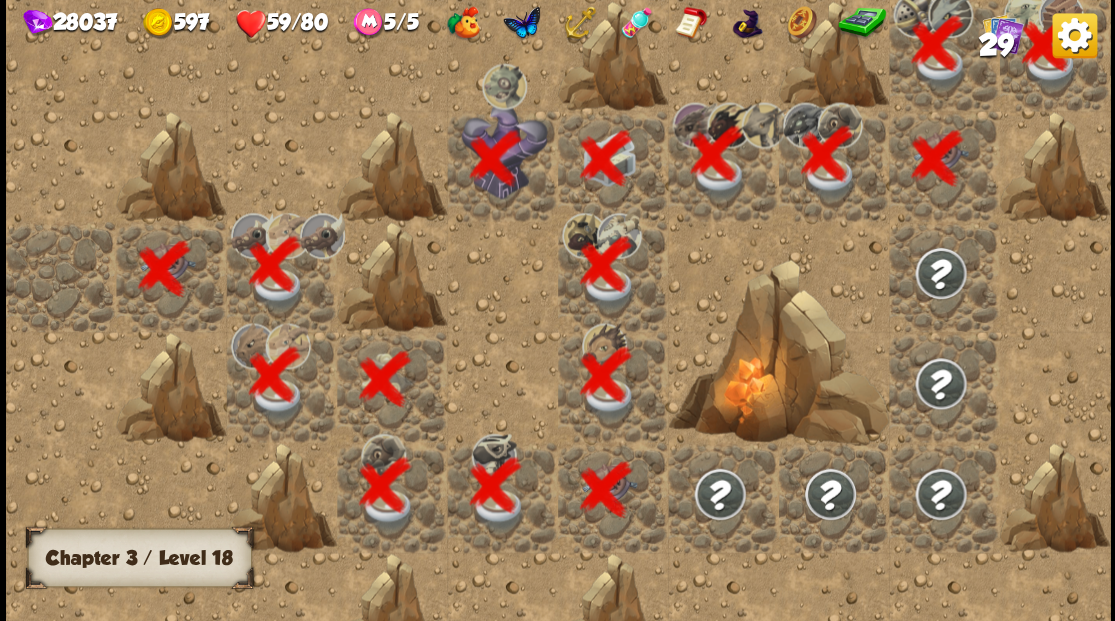 scroll, scrollTop: 0, scrollLeft: 384, axis: horizontal 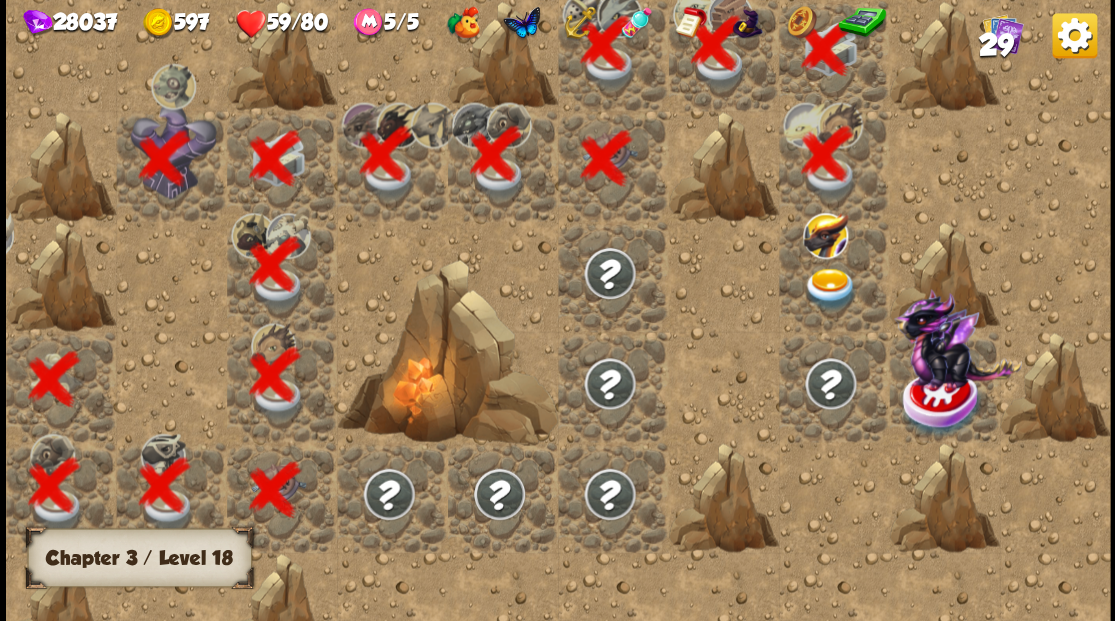 click at bounding box center [829, 288] 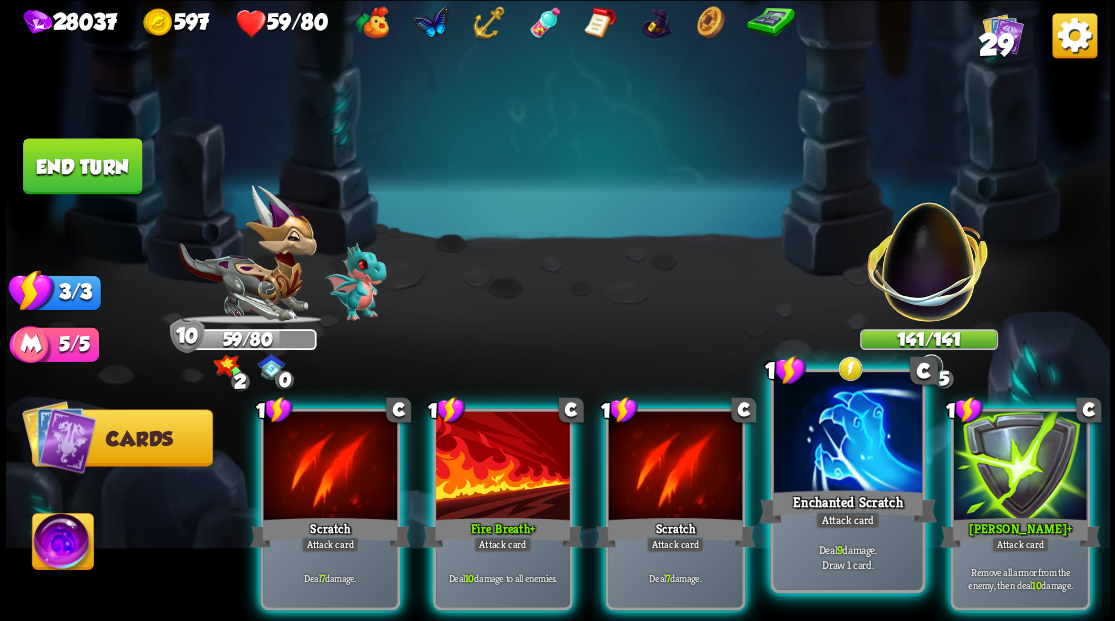 click at bounding box center [847, 434] 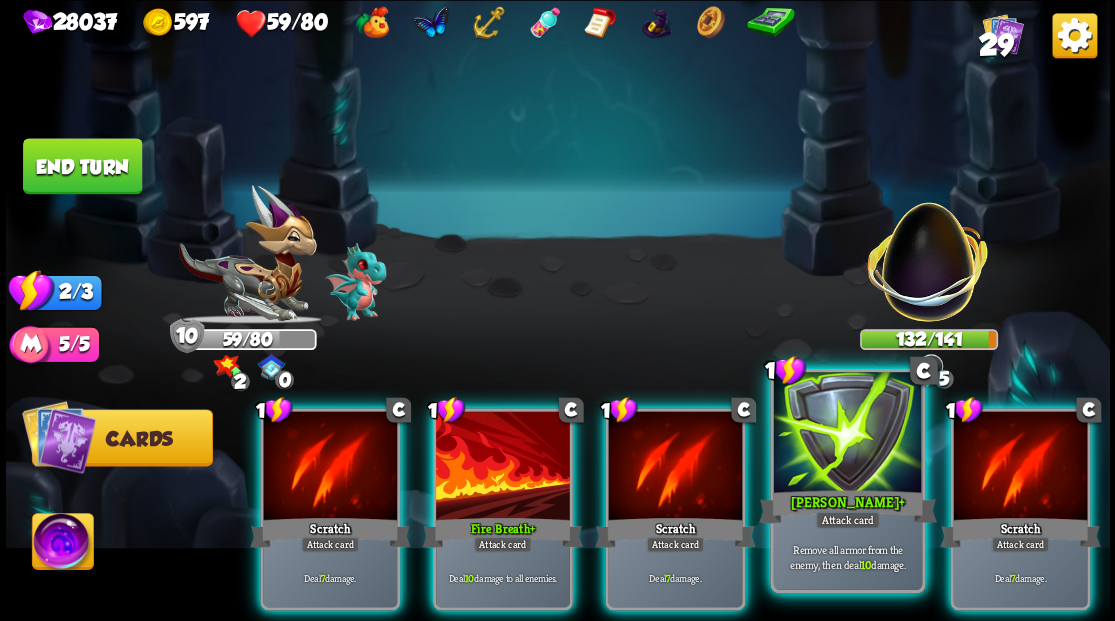 click at bounding box center (847, 434) 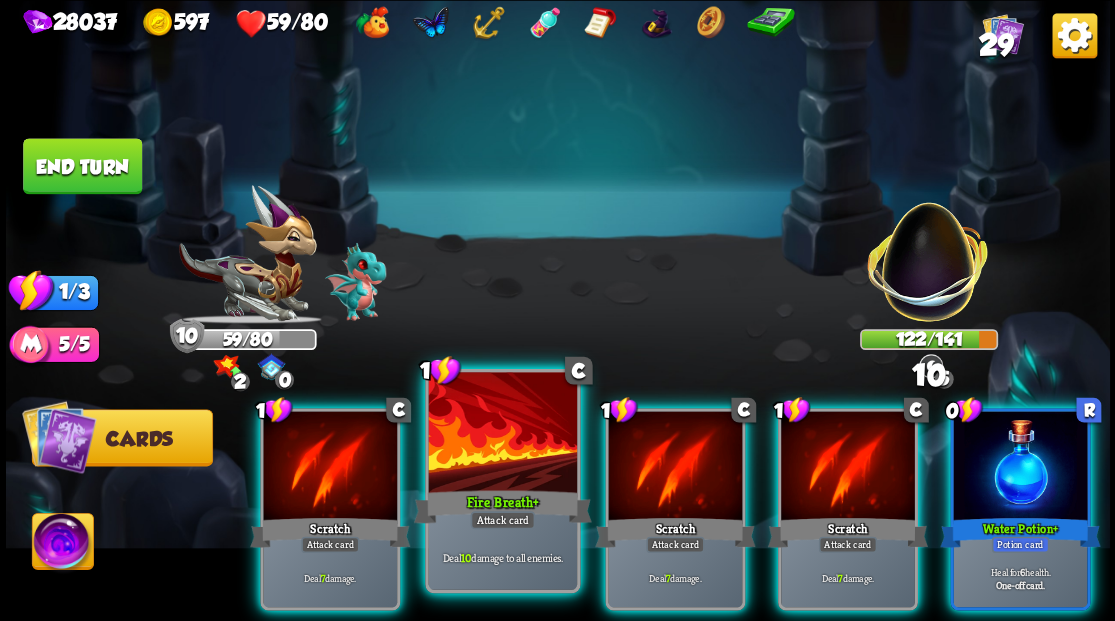 click at bounding box center (502, 434) 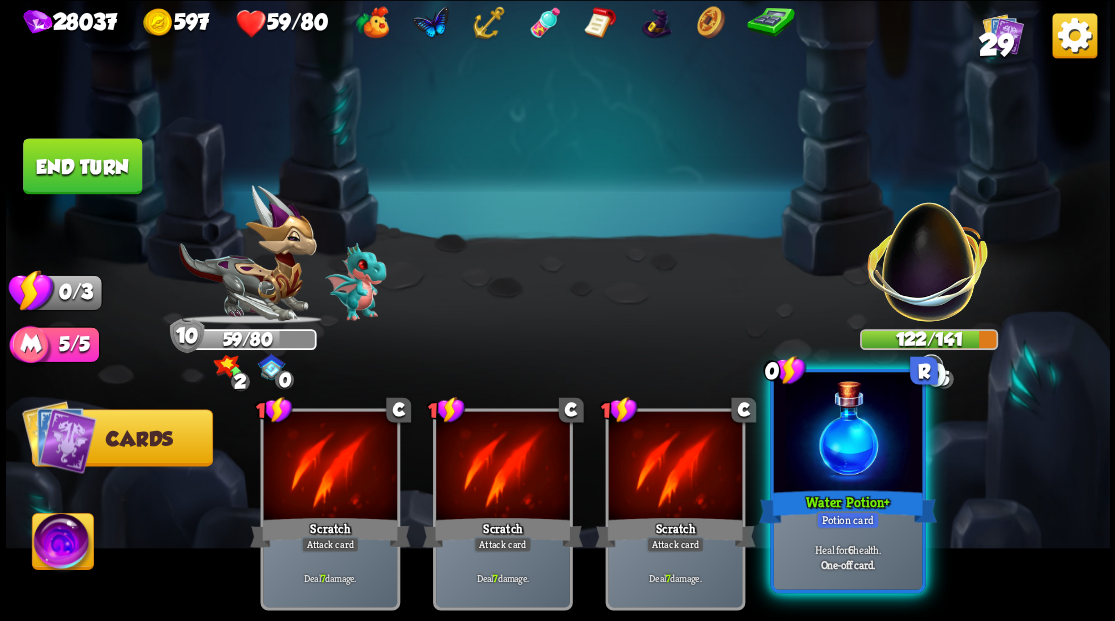 click at bounding box center [847, 434] 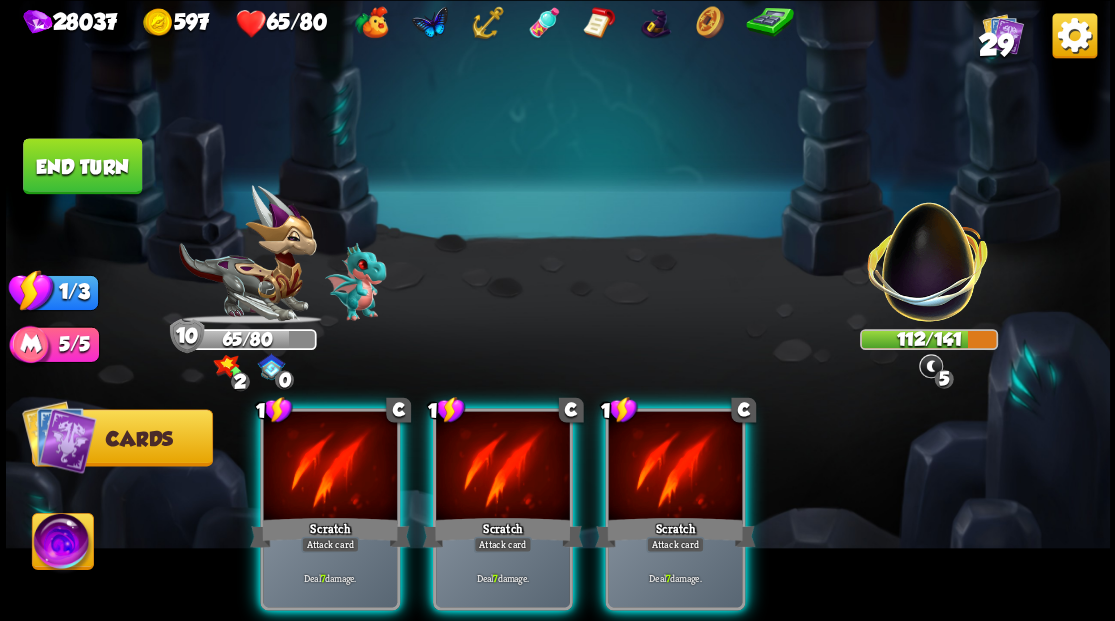 drag, startPoint x: 676, startPoint y: 459, endPoint x: 559, endPoint y: 294, distance: 202.2721 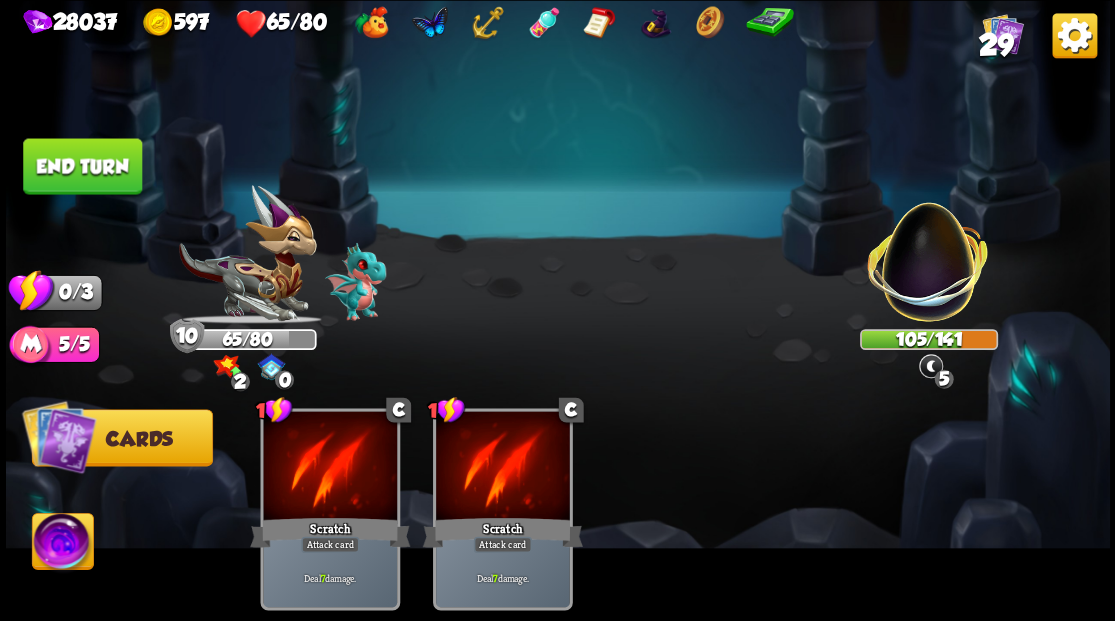 click on "End turn" at bounding box center [82, 166] 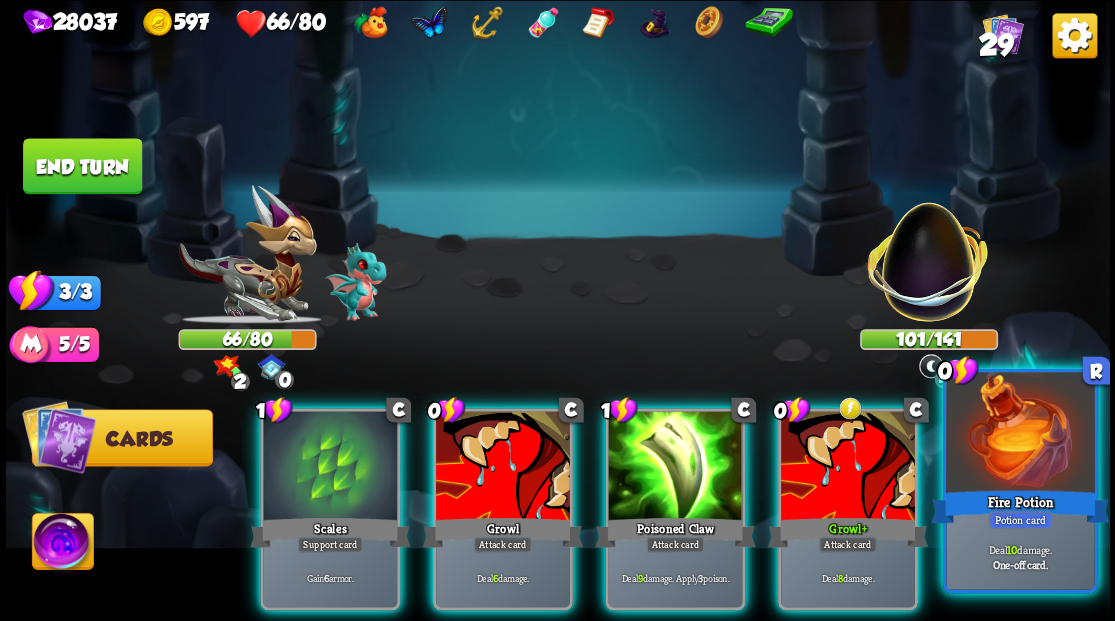 click at bounding box center [1020, 434] 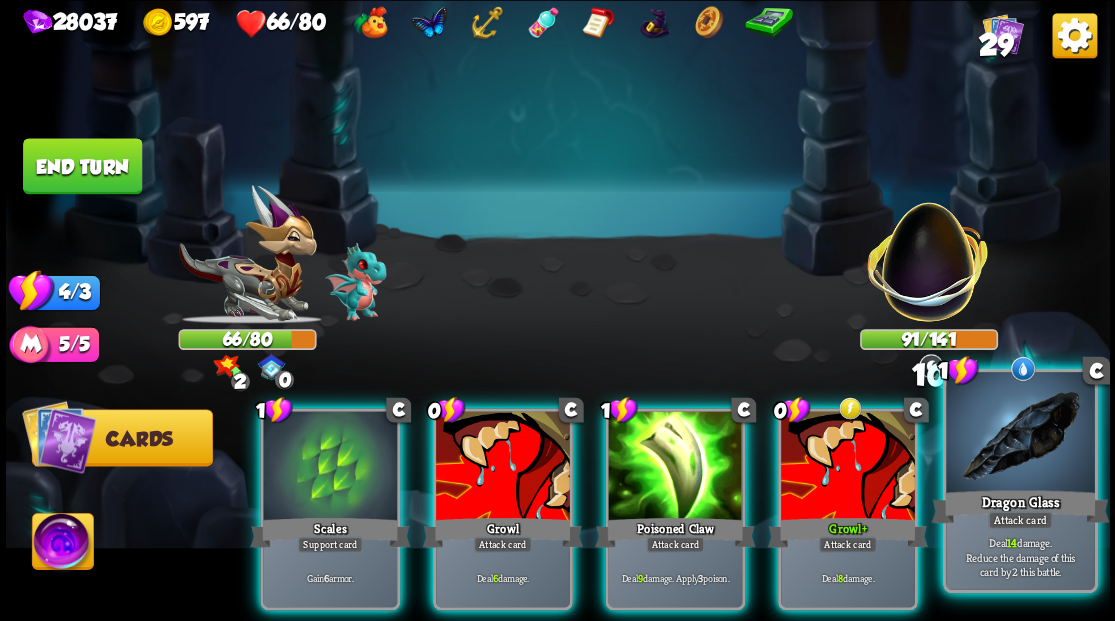 click at bounding box center (1020, 434) 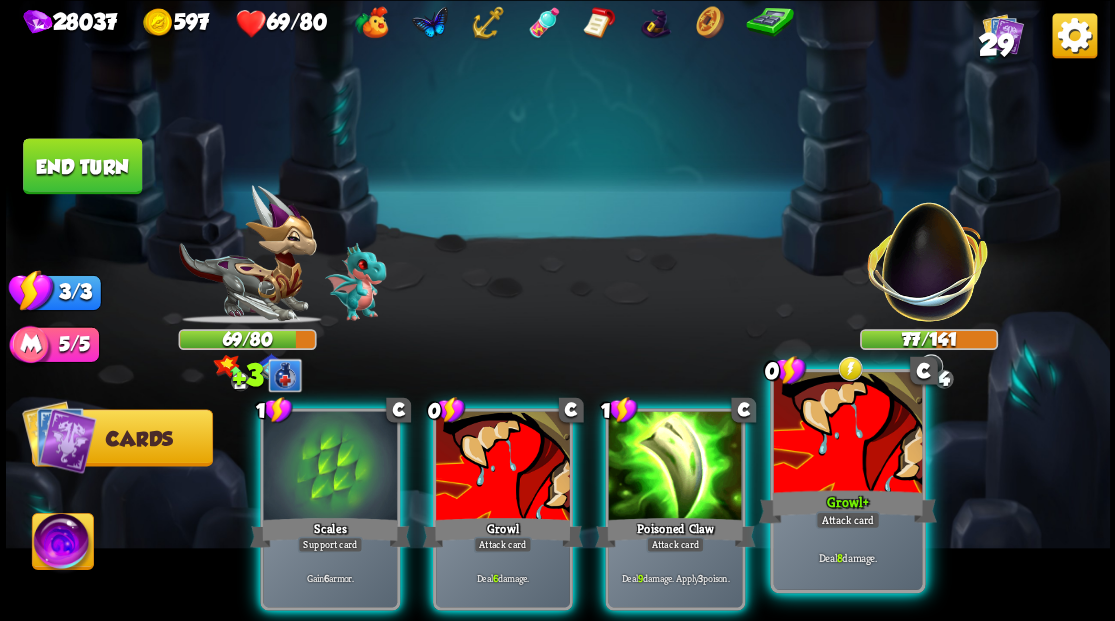 click at bounding box center (847, 434) 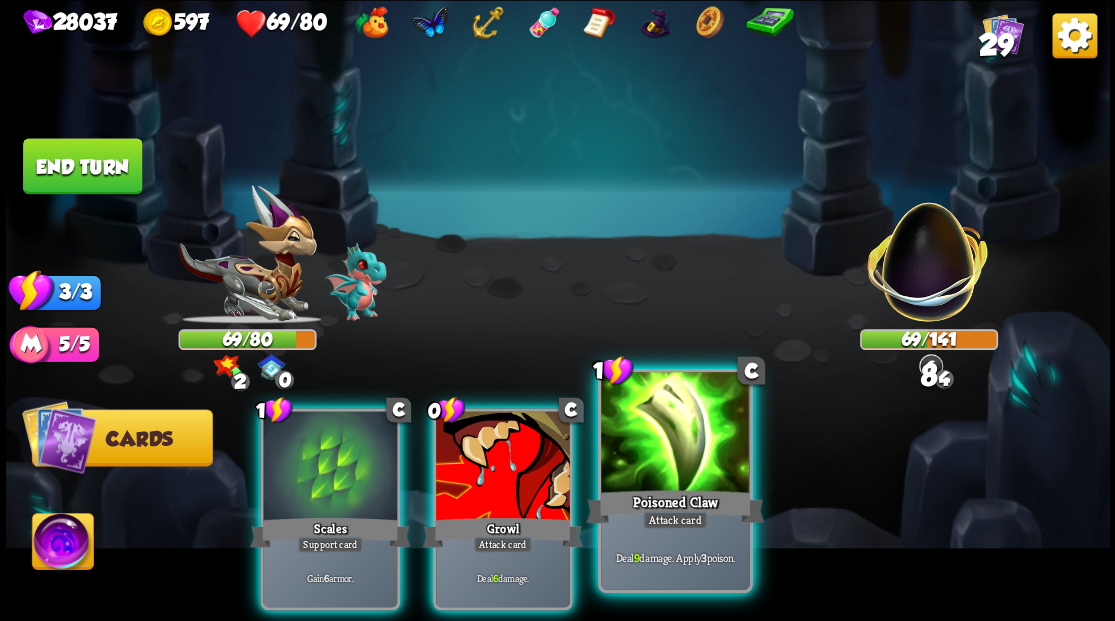 click on "Poisoned Claw" at bounding box center [675, 506] 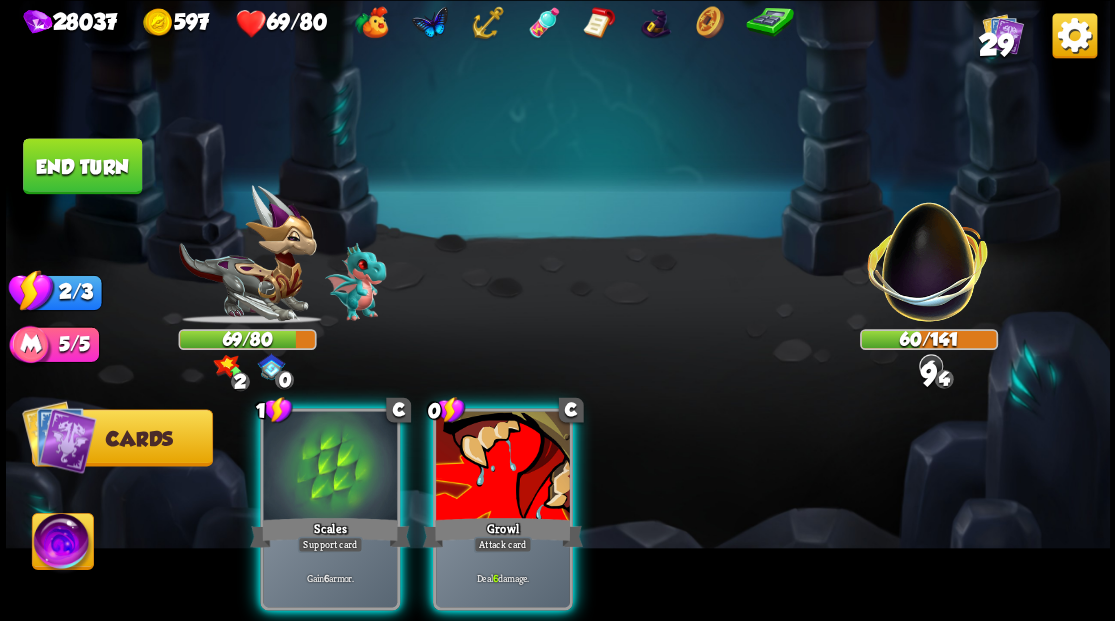 drag, startPoint x: 523, startPoint y: 450, endPoint x: 487, endPoint y: 428, distance: 42.190044 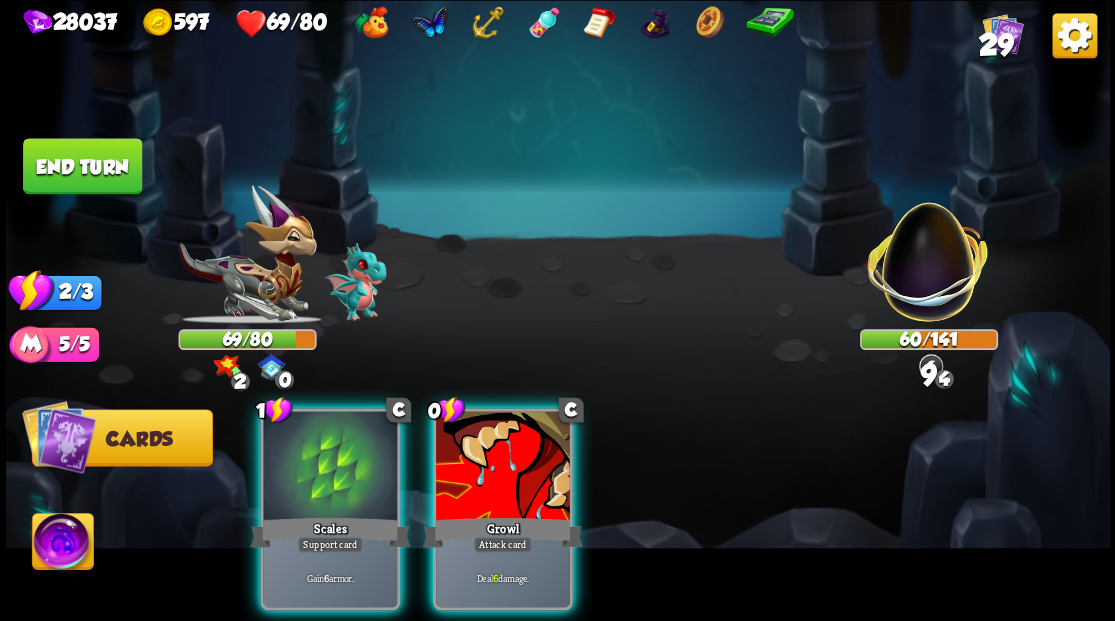 click at bounding box center (503, 467) 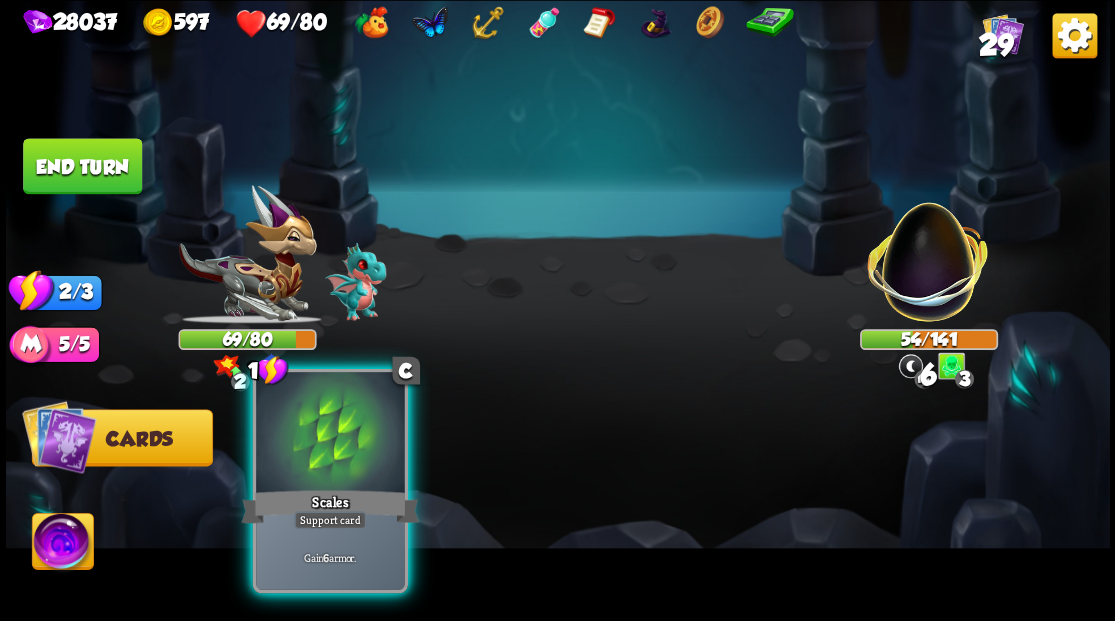 click at bounding box center [330, 434] 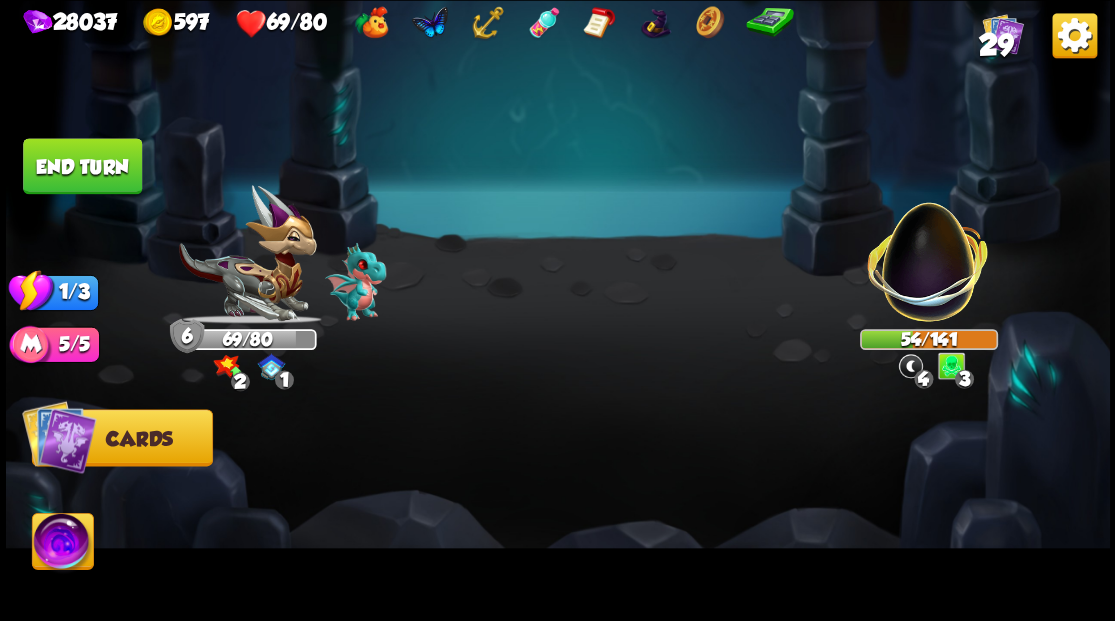 click on "End turn" at bounding box center (82, 166) 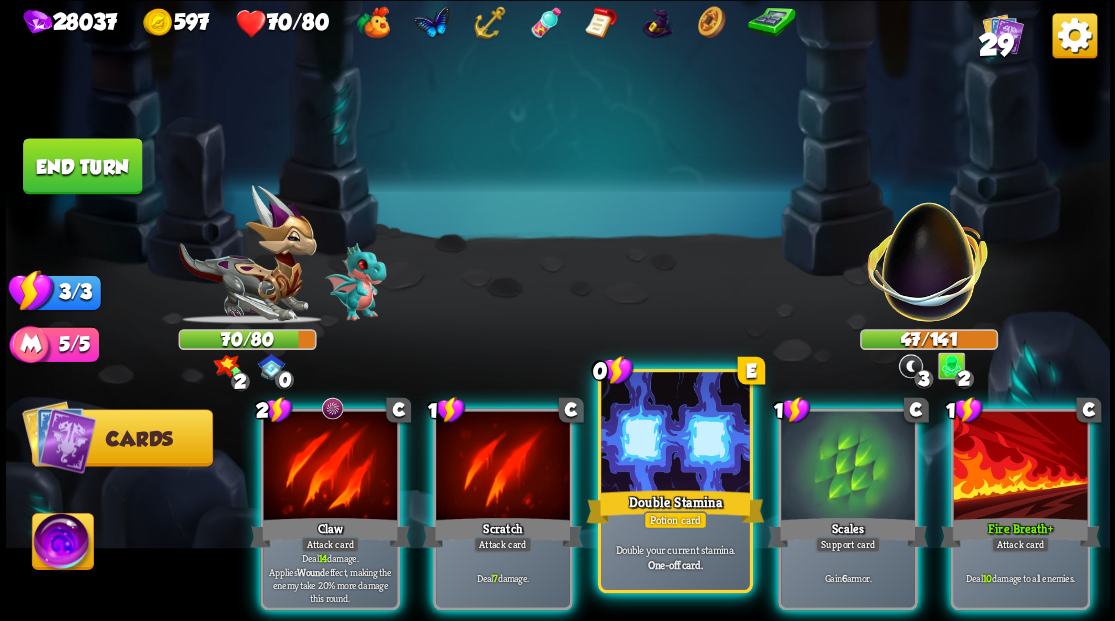 click at bounding box center (675, 434) 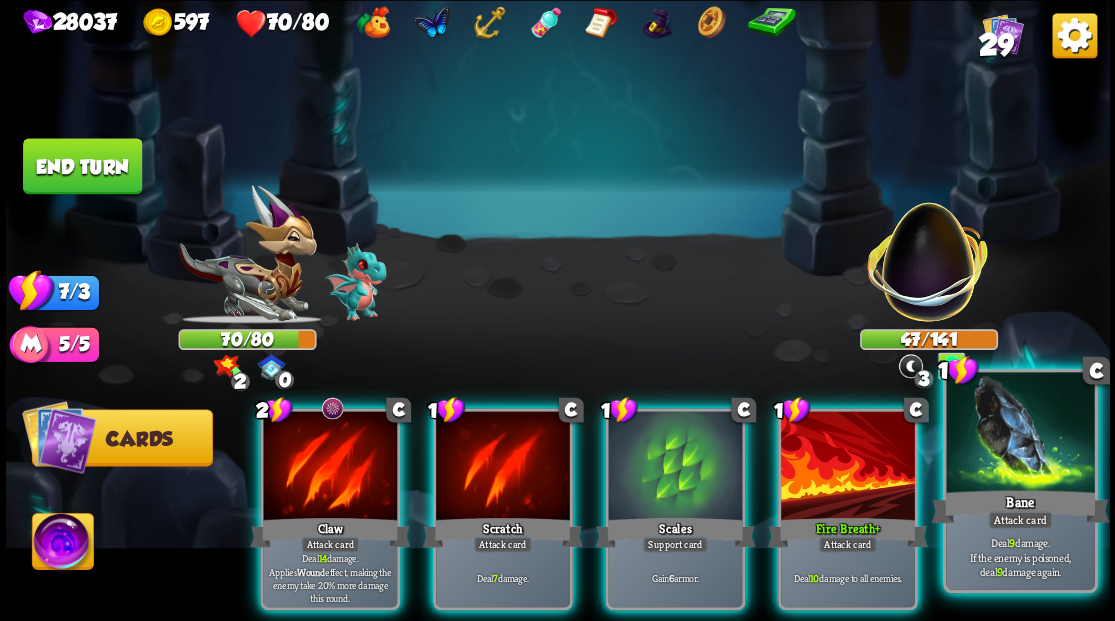 click at bounding box center (1020, 434) 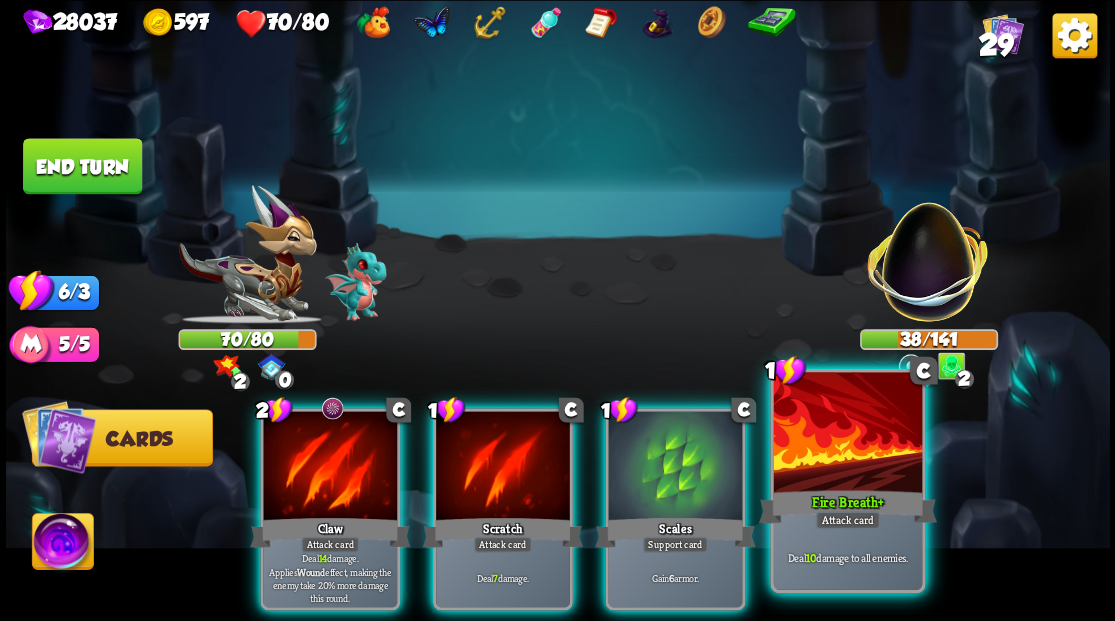 click at bounding box center (847, 434) 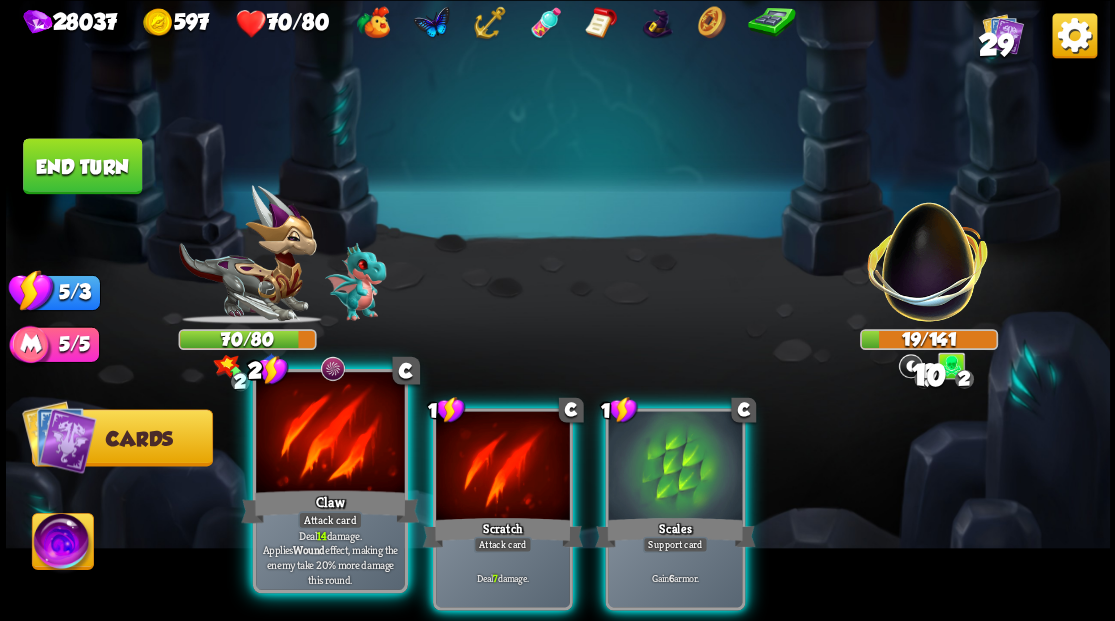 click at bounding box center [330, 434] 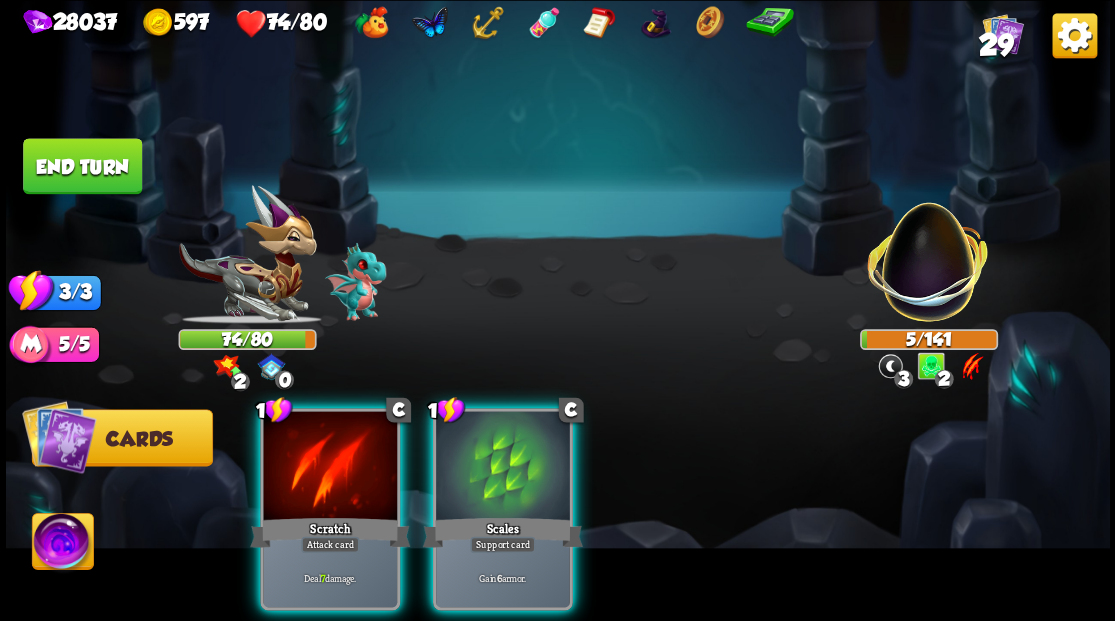 click at bounding box center [330, 467] 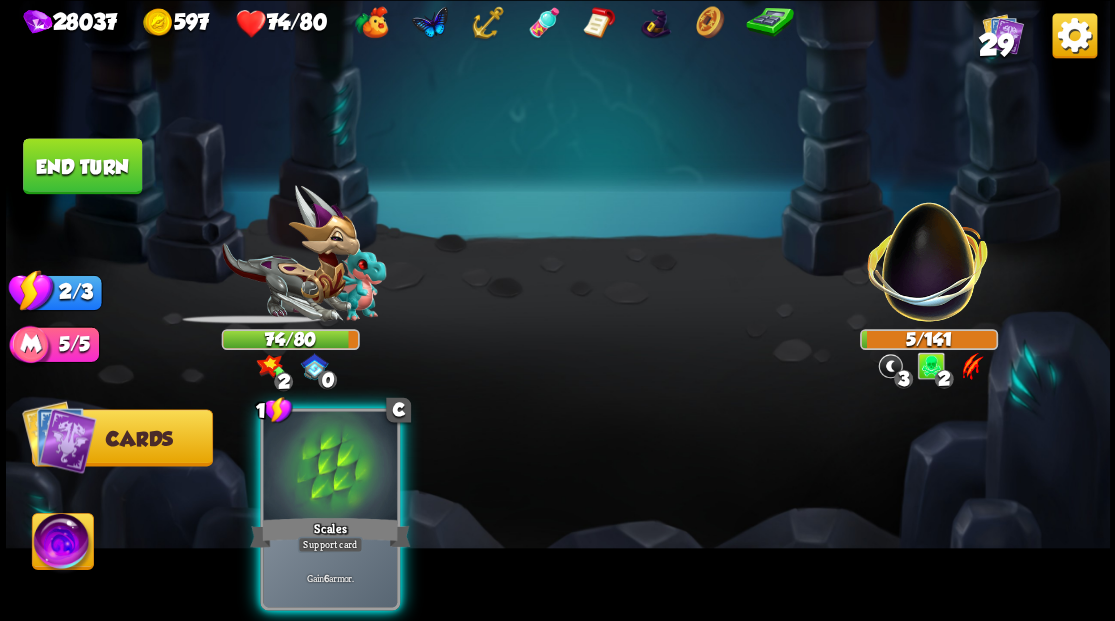 click at bounding box center (330, 467) 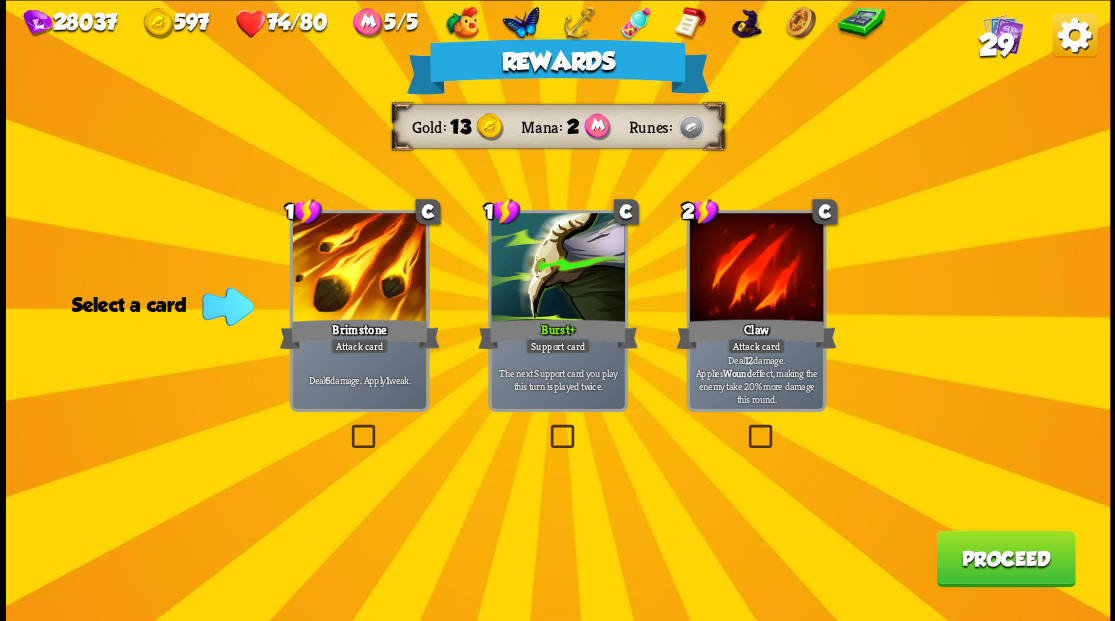 click on "Proceed" at bounding box center [1005, 558] 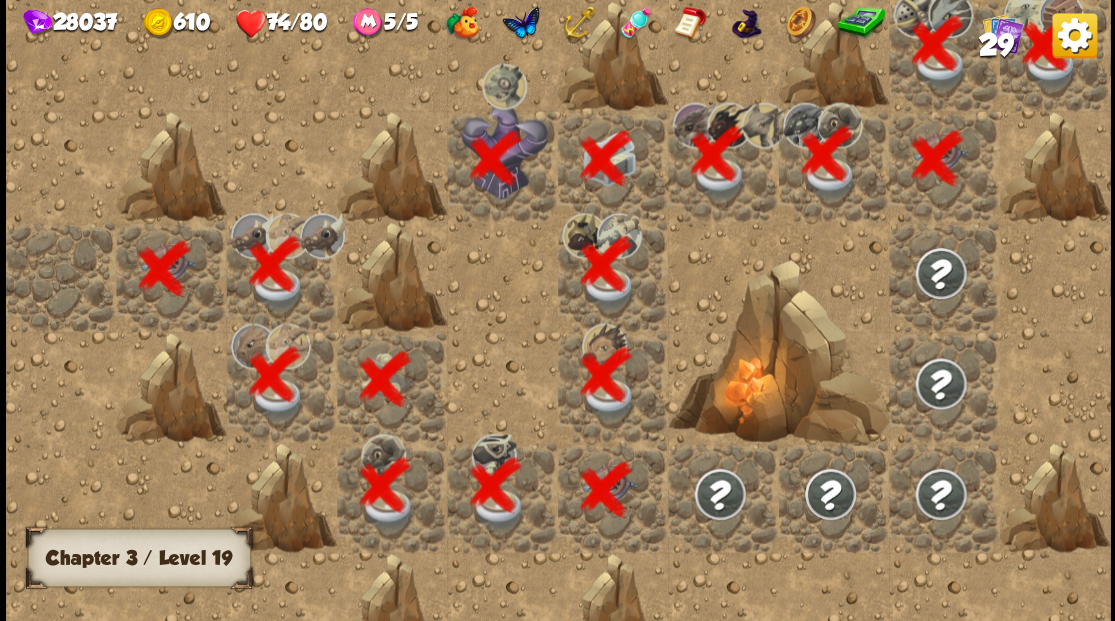 scroll, scrollTop: 0, scrollLeft: 384, axis: horizontal 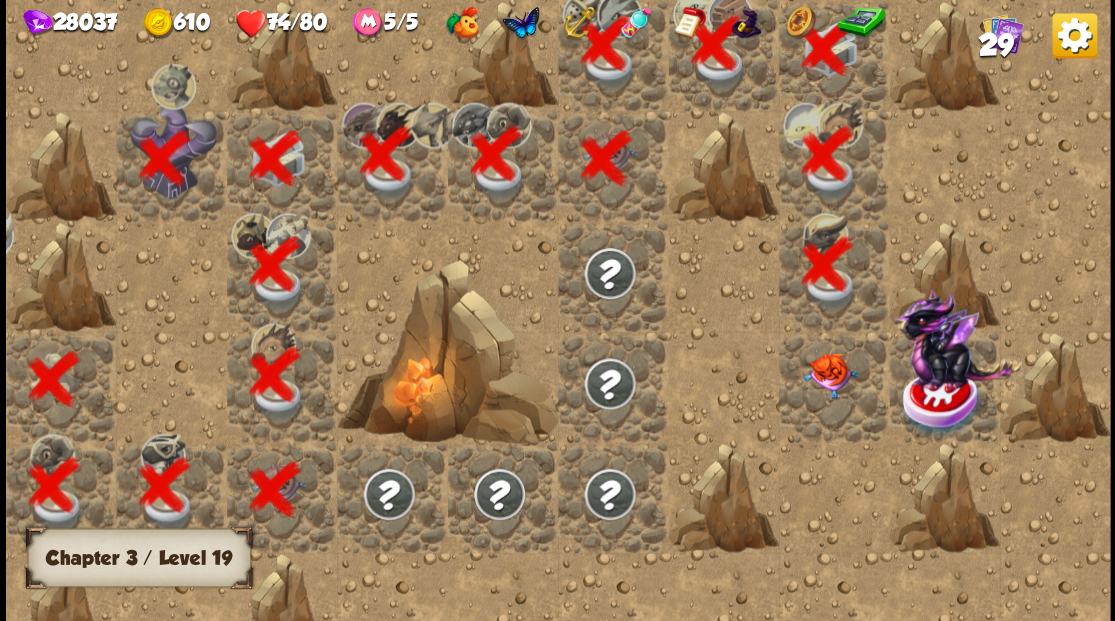 click at bounding box center [829, 375] 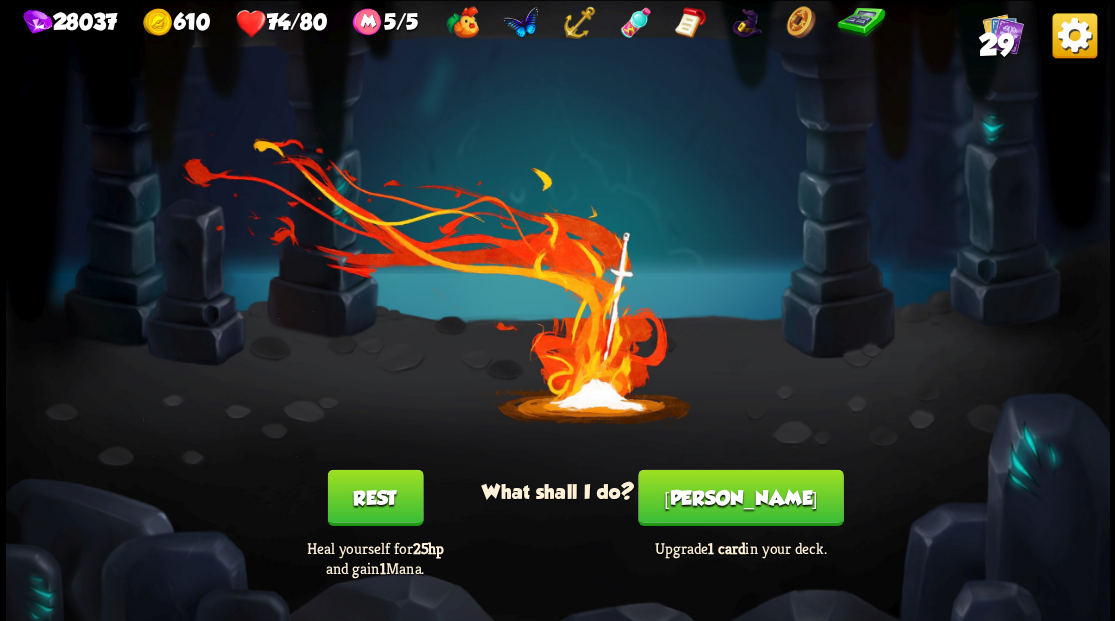 click on "[PERSON_NAME]" at bounding box center (740, 497) 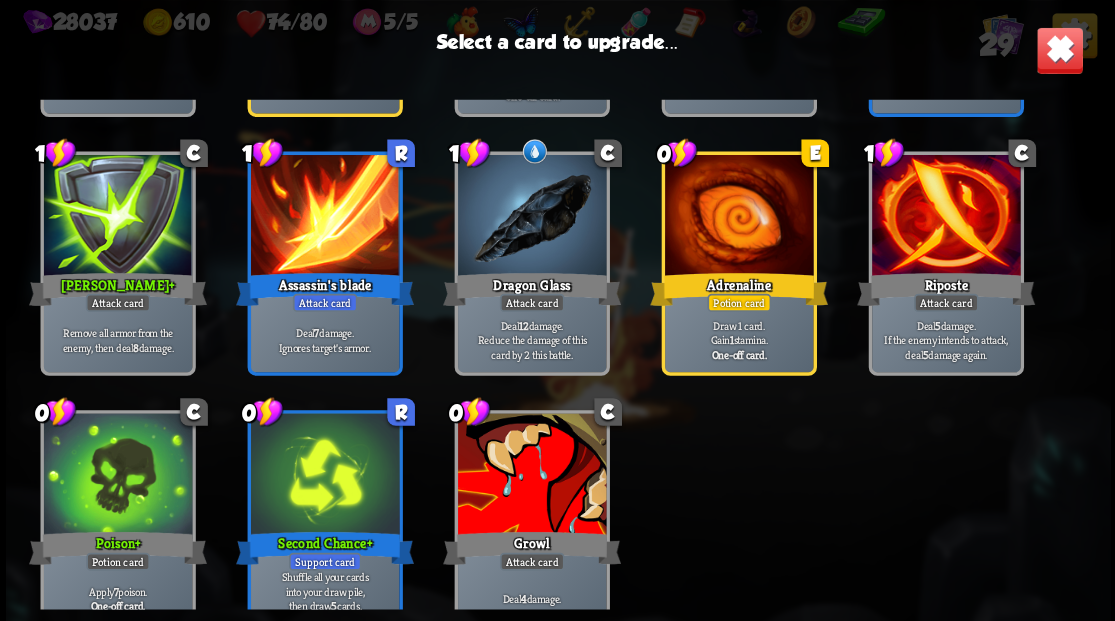 scroll, scrollTop: 1229, scrollLeft: 0, axis: vertical 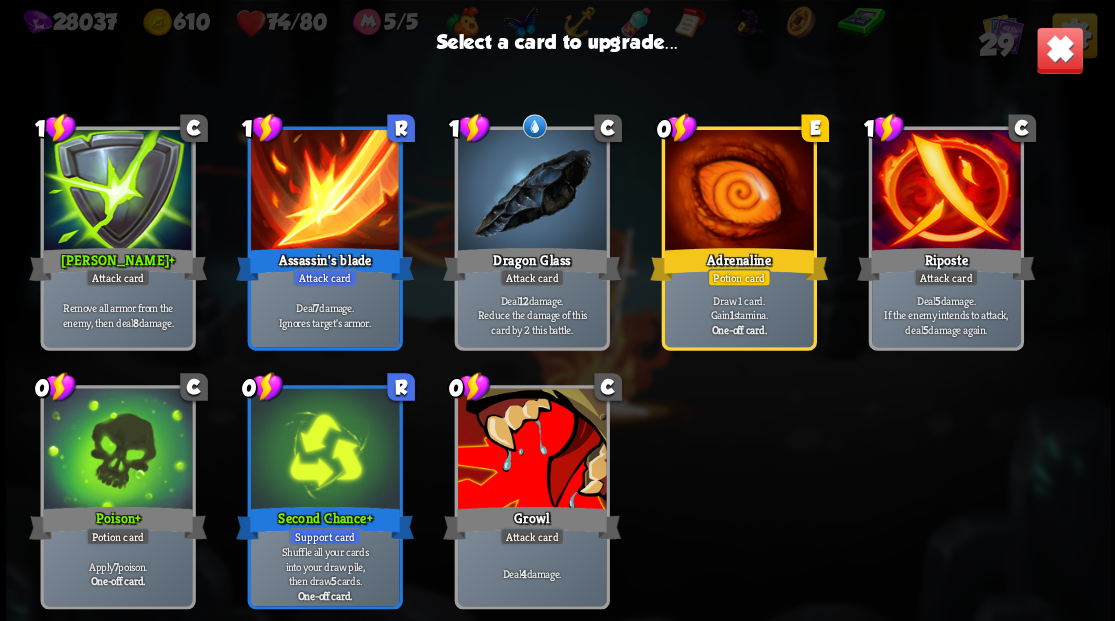 click at bounding box center (531, 450) 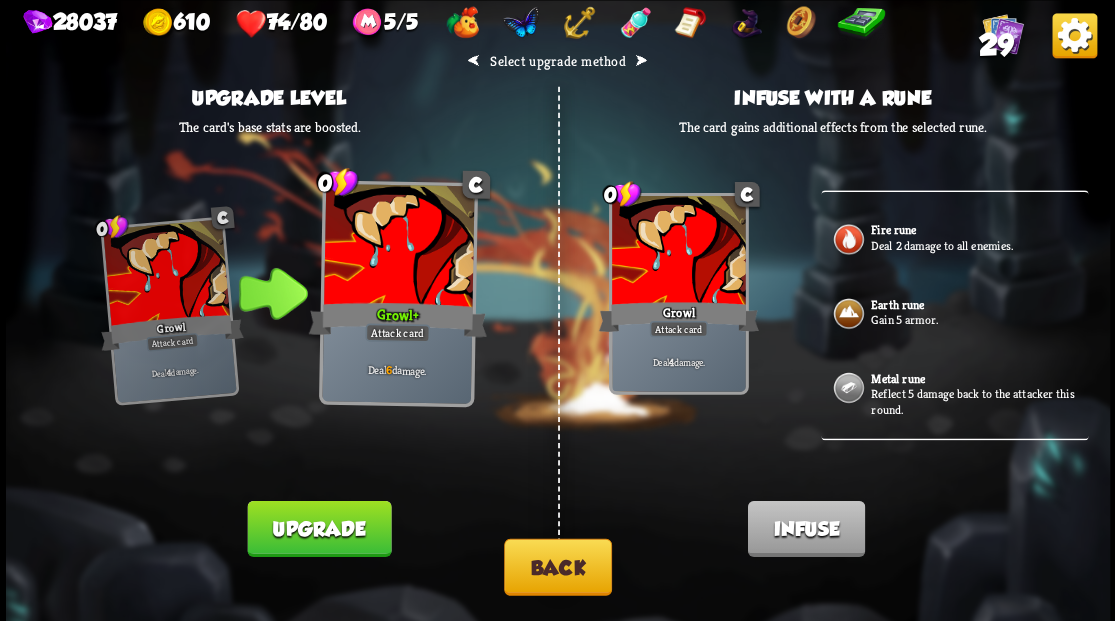 scroll, scrollTop: 986, scrollLeft: 0, axis: vertical 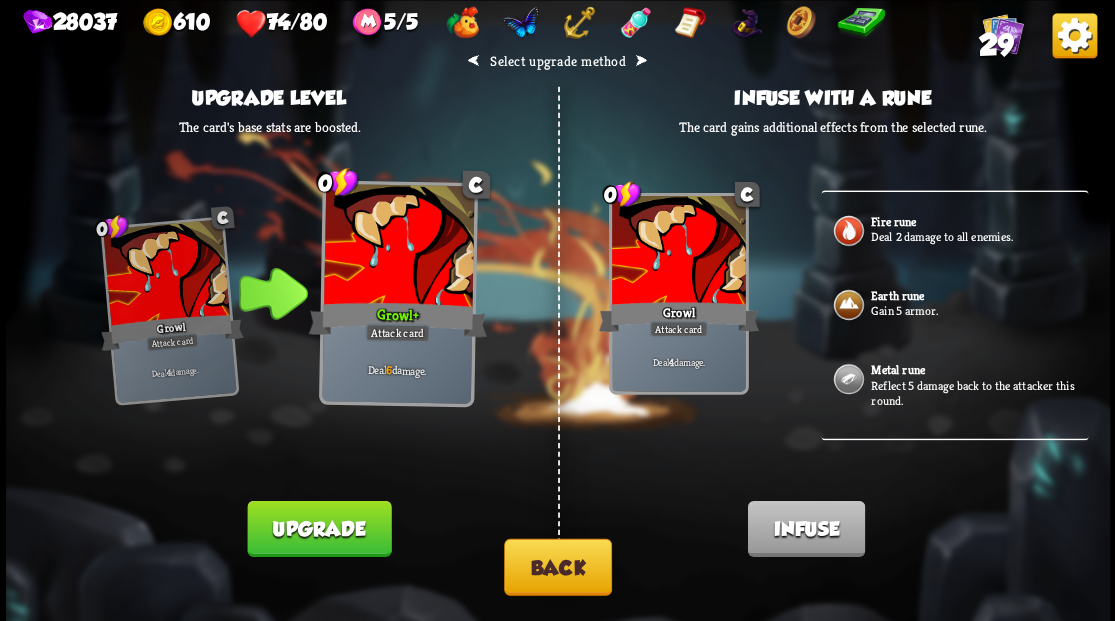click on "Reflect 5 damage back to the attacker this round." at bounding box center (977, 392) 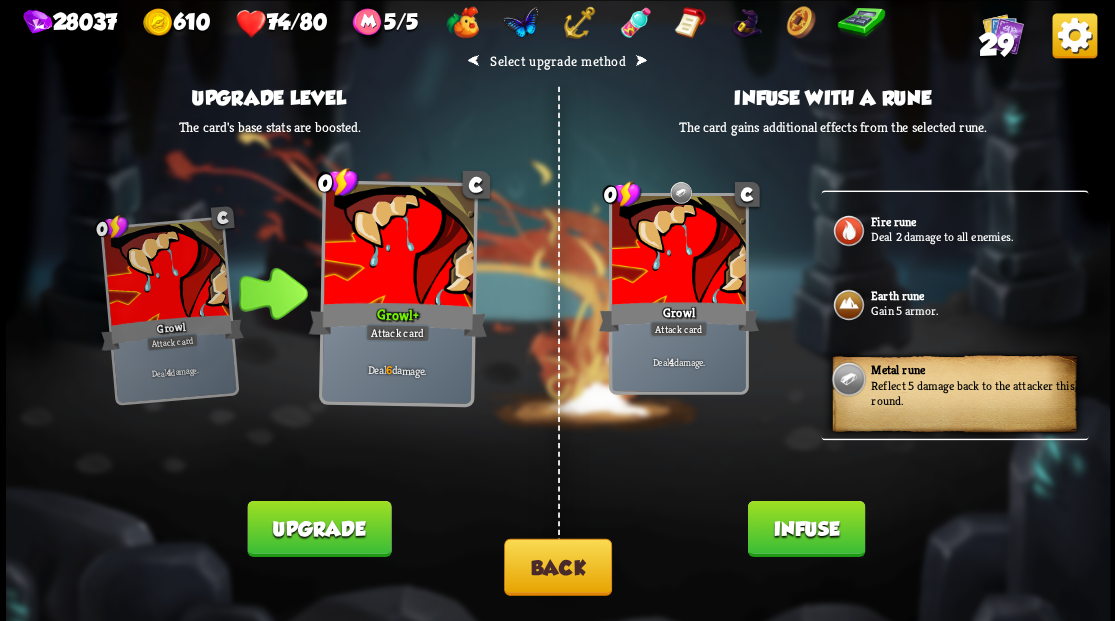 click on "Infuse" at bounding box center [805, 528] 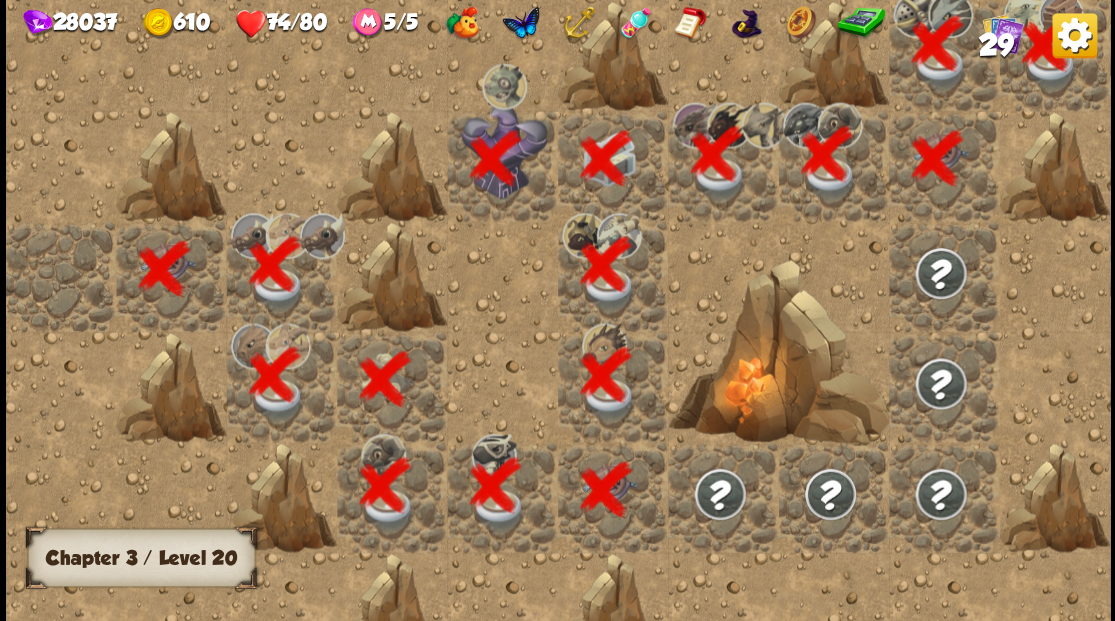 scroll, scrollTop: 0, scrollLeft: 384, axis: horizontal 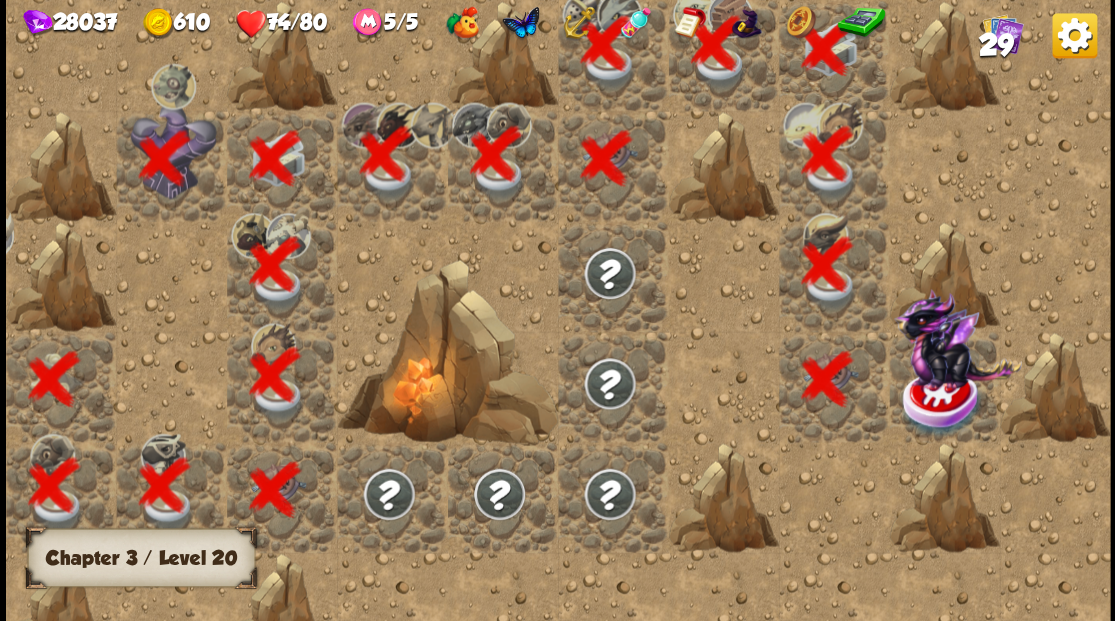 click at bounding box center [944, 386] 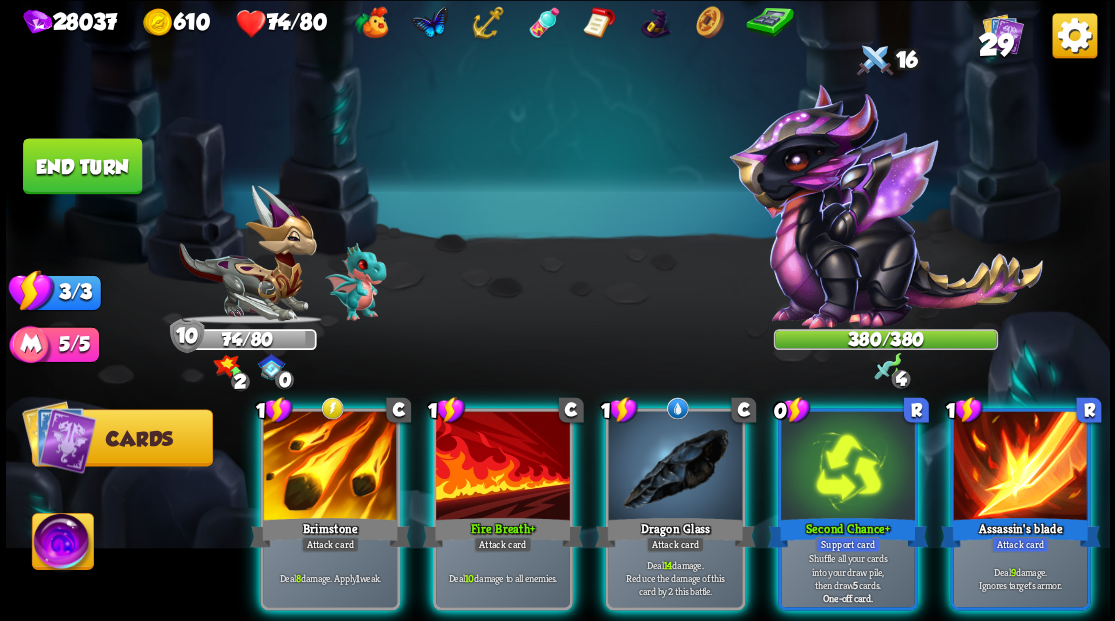 click at bounding box center [62, 544] 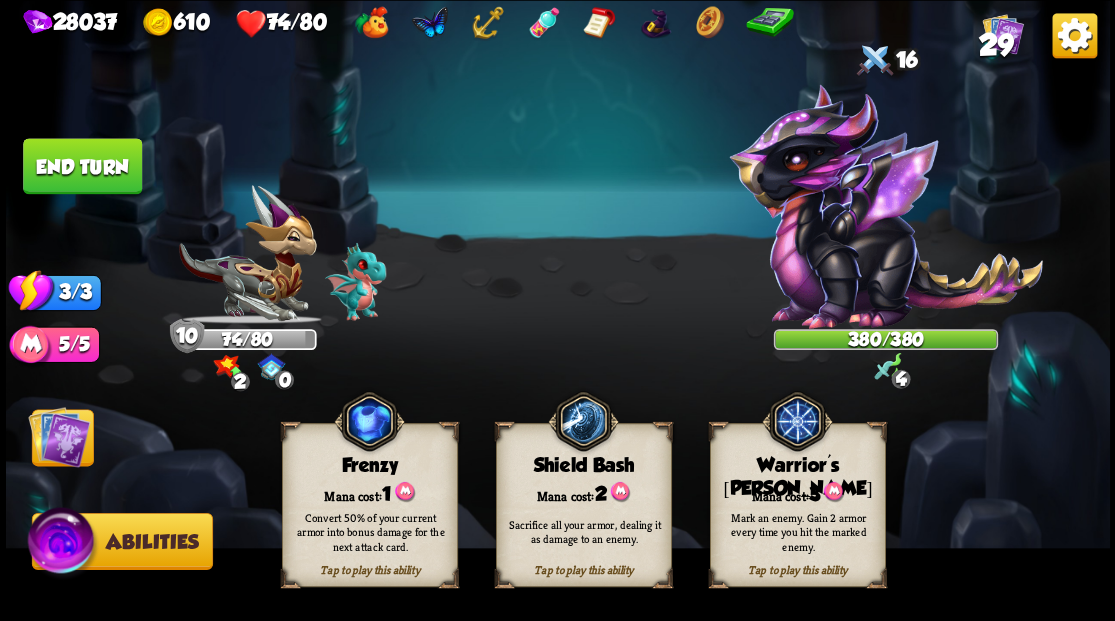 click on "Mark an enemy. Gain 2 armor every time you hit the marked enemy." at bounding box center (798, 531) 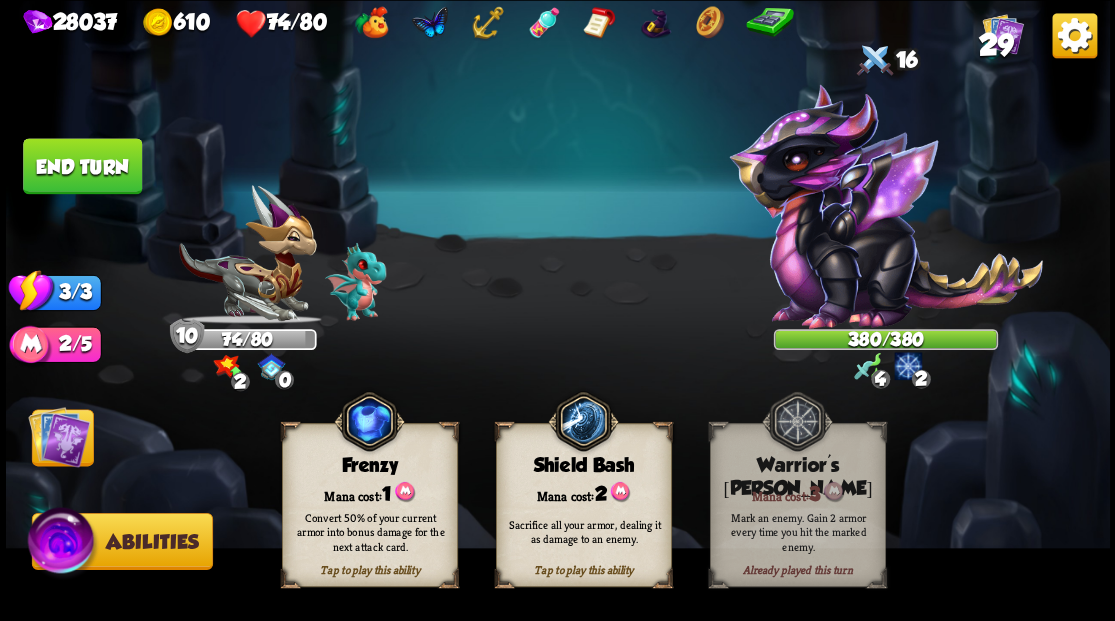click at bounding box center (59, 436) 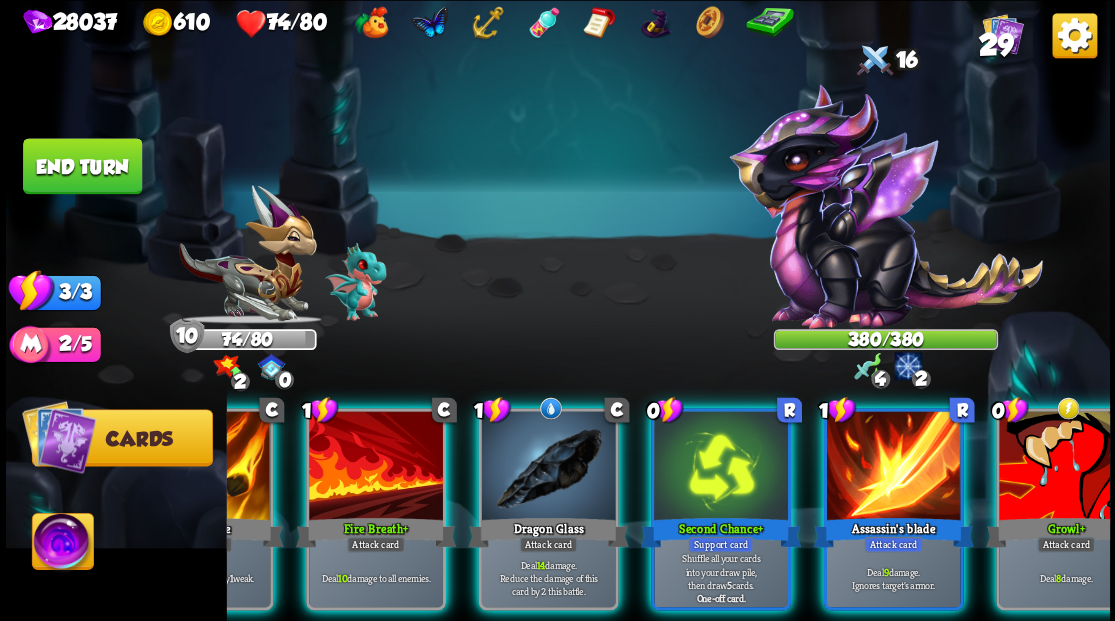 scroll, scrollTop: 0, scrollLeft: 189, axis: horizontal 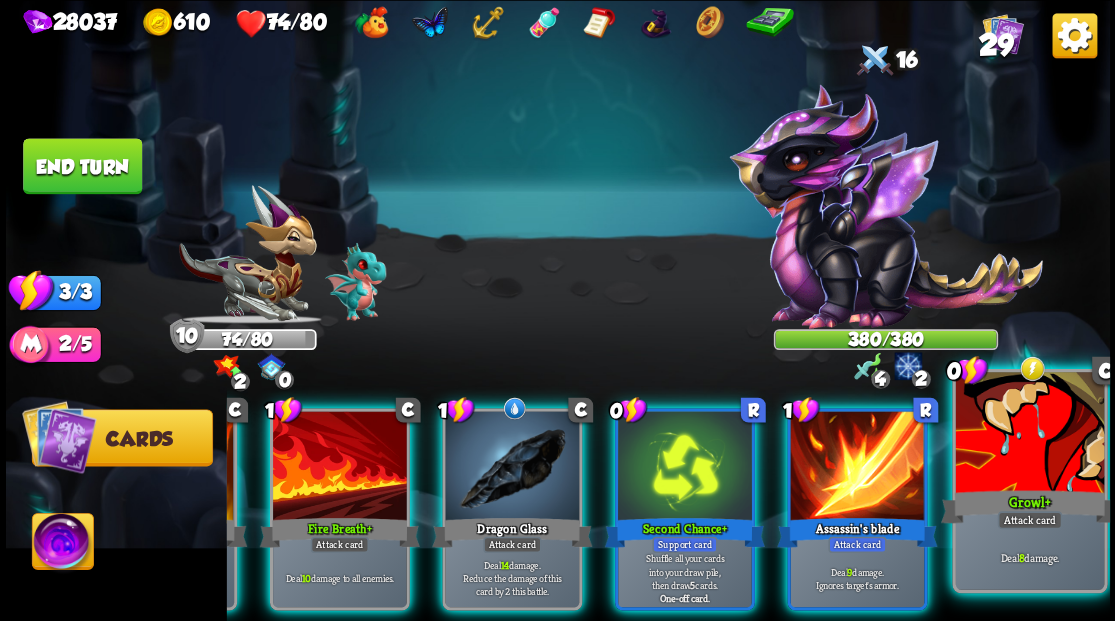 click at bounding box center (1029, 434) 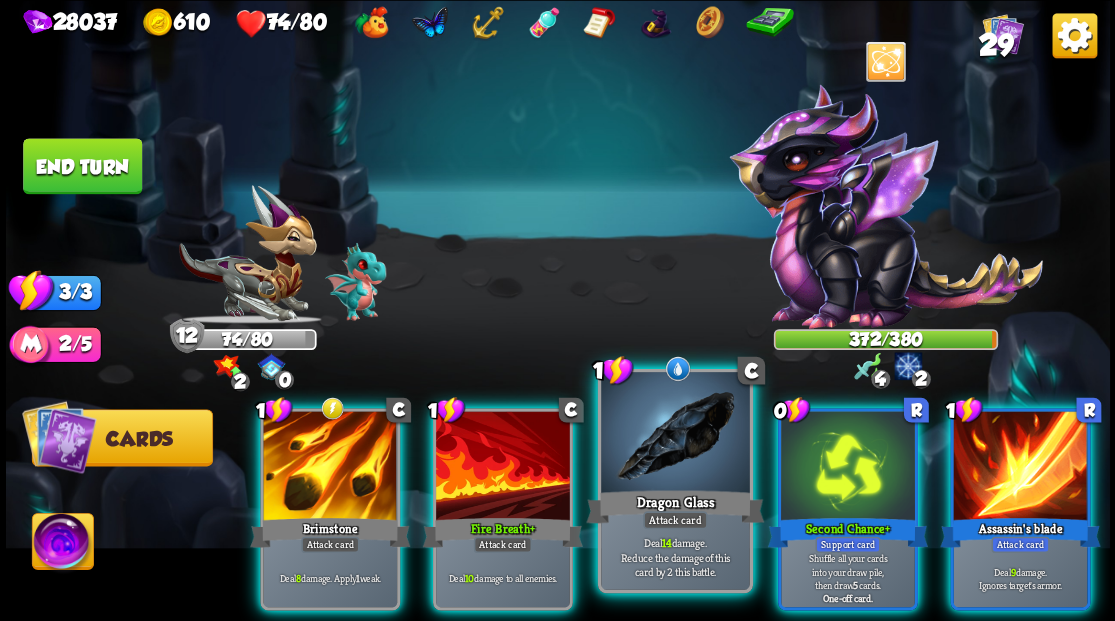 click at bounding box center (675, 434) 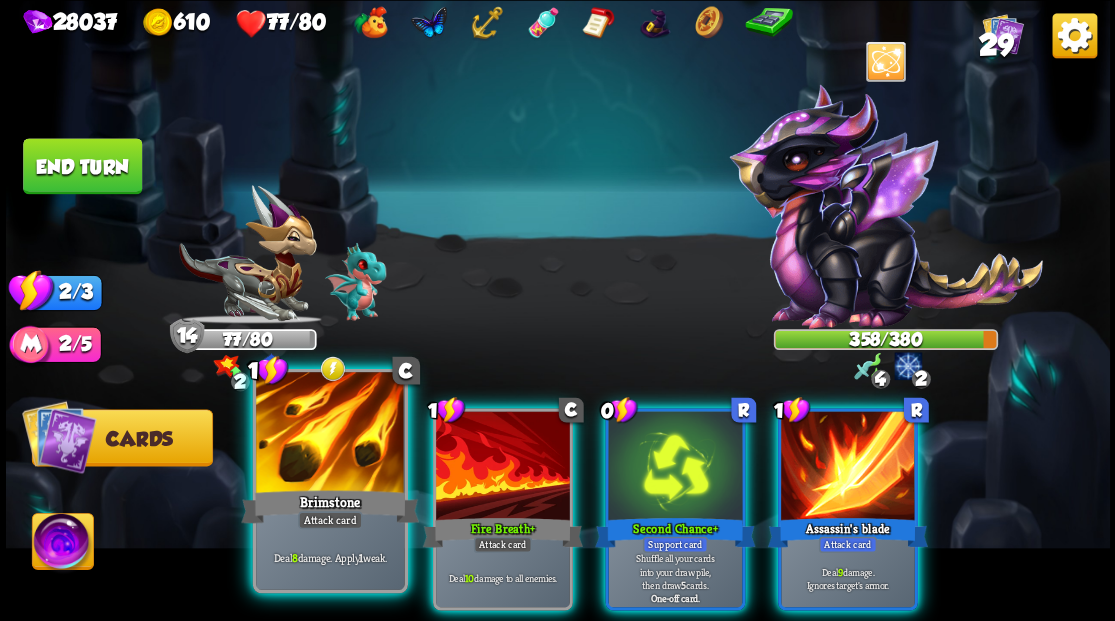 click at bounding box center [330, 434] 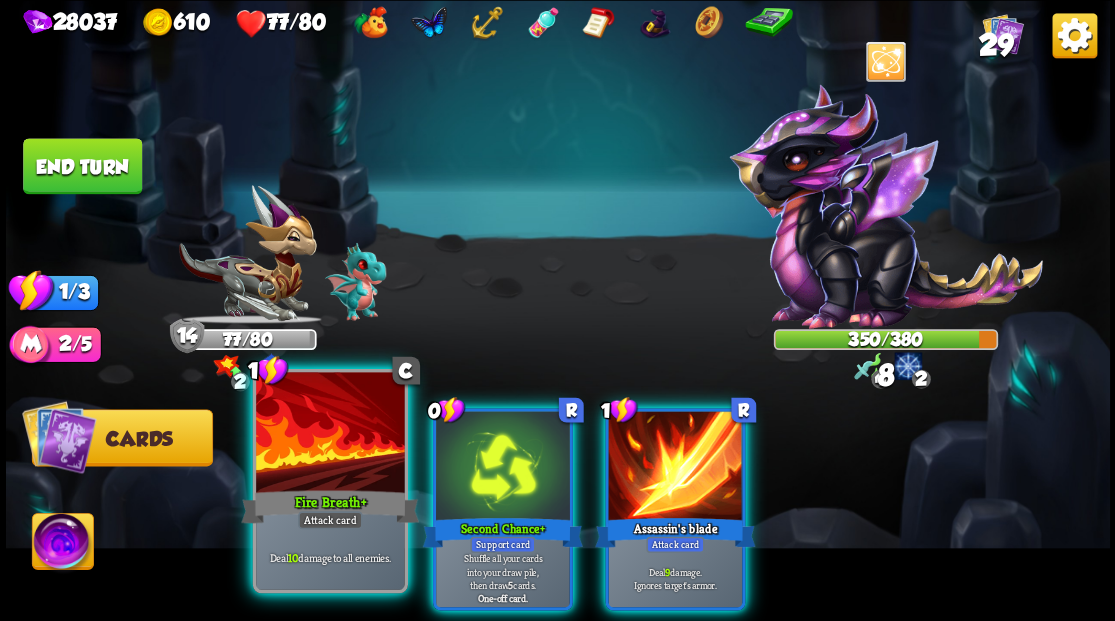 click at bounding box center [330, 434] 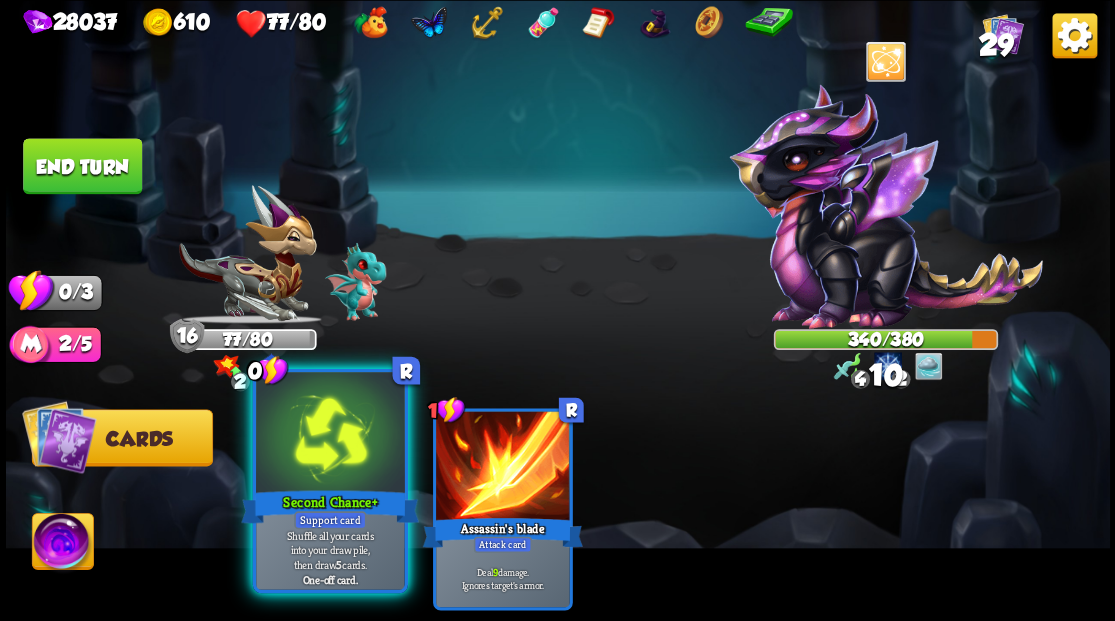 click at bounding box center (330, 434) 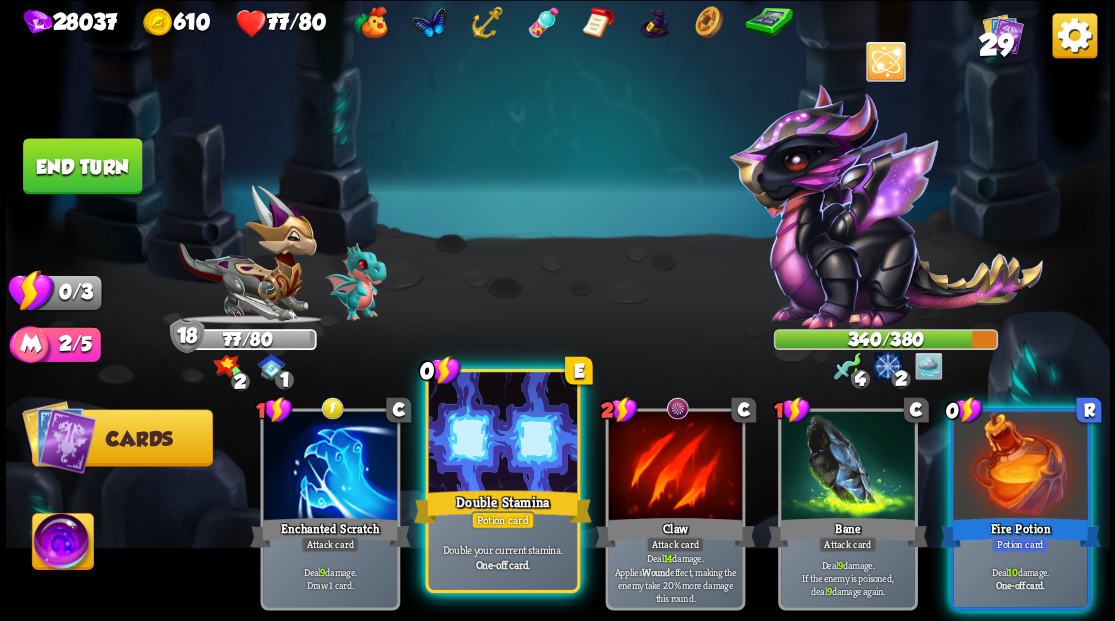 click at bounding box center (502, 434) 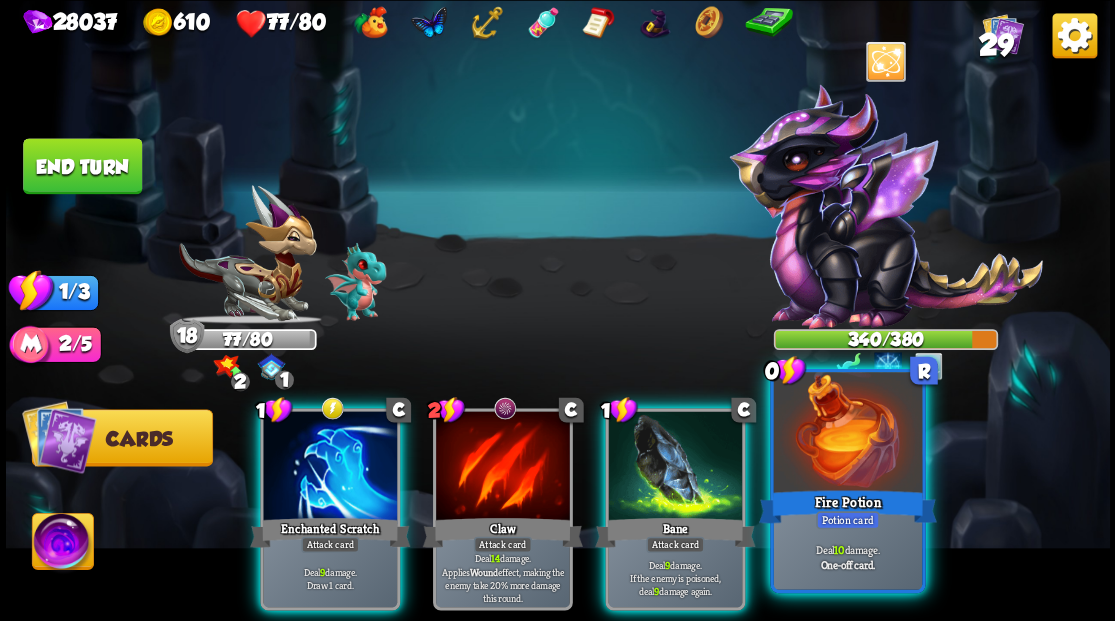 click at bounding box center (847, 434) 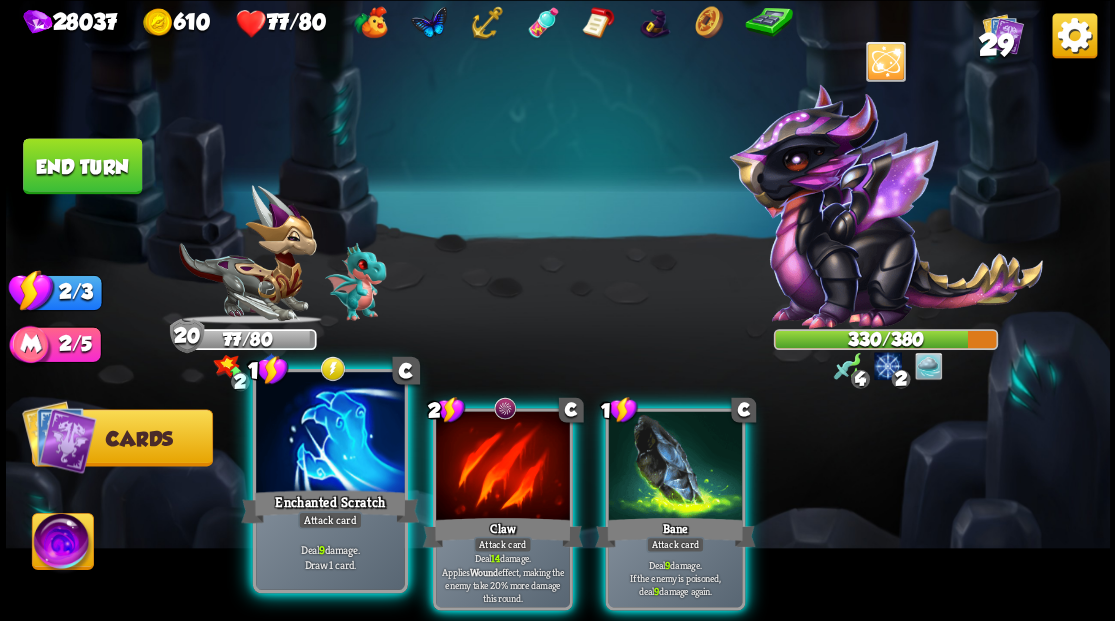 click at bounding box center (330, 434) 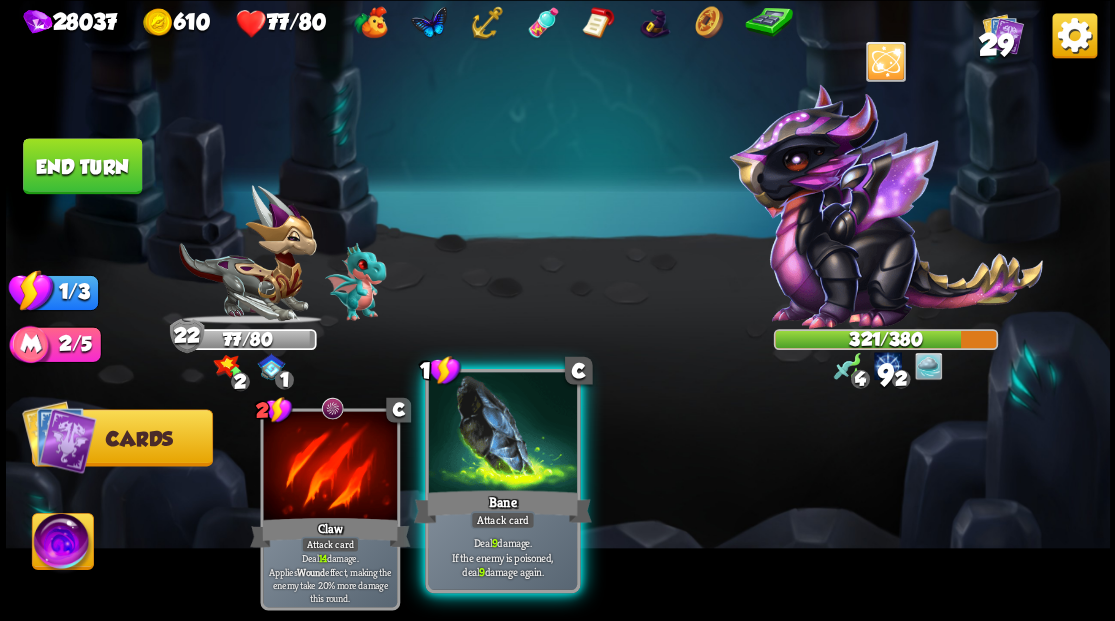 click at bounding box center (502, 434) 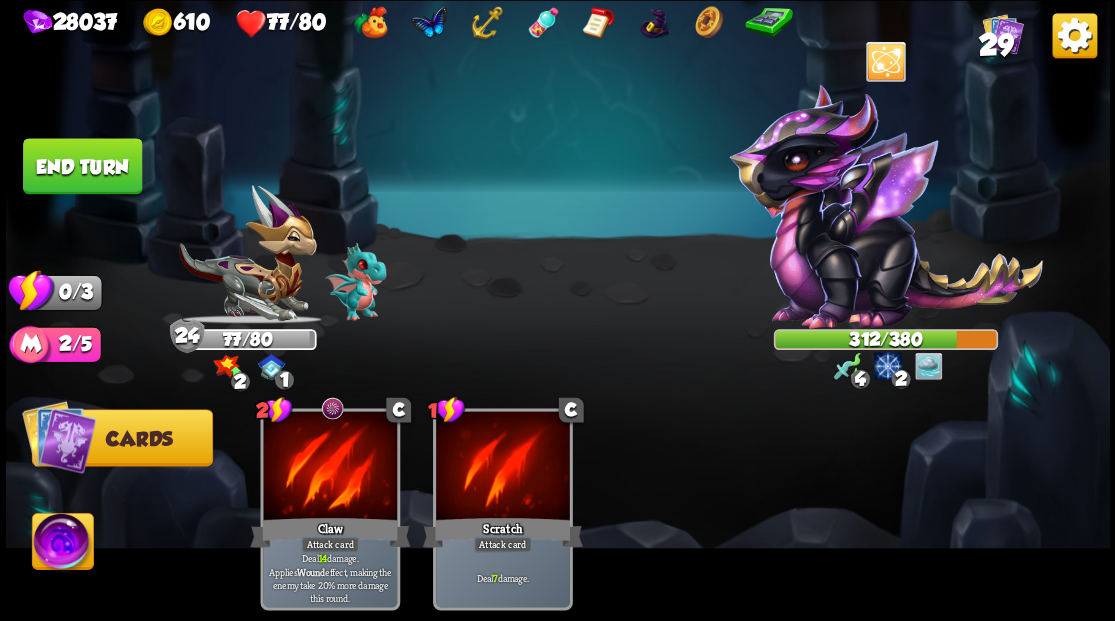 click on "End turn" at bounding box center [82, 166] 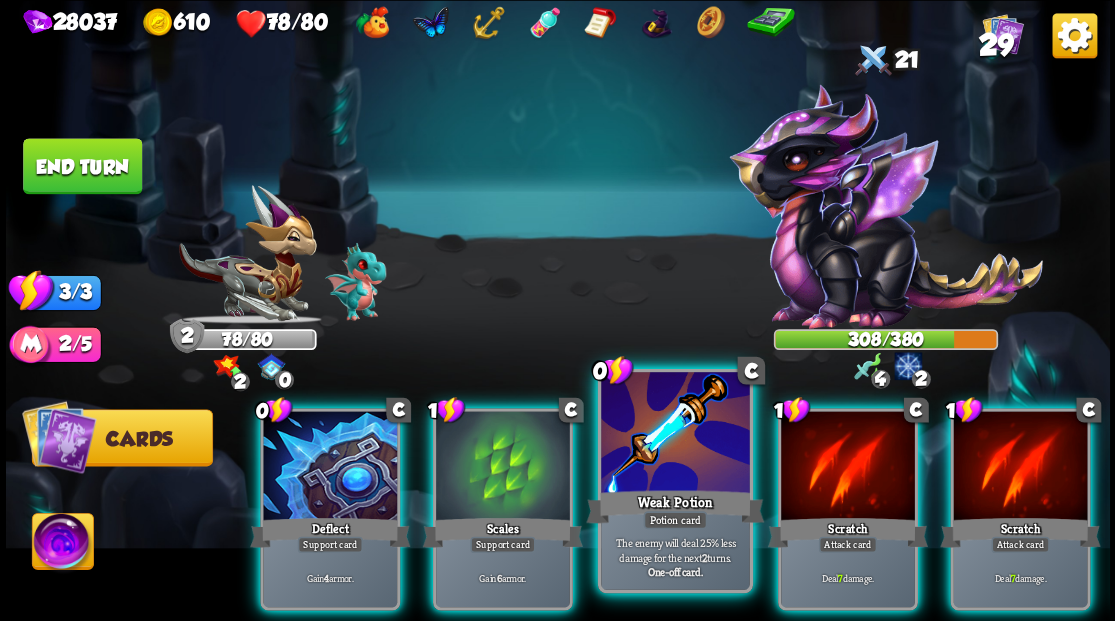 click at bounding box center (675, 434) 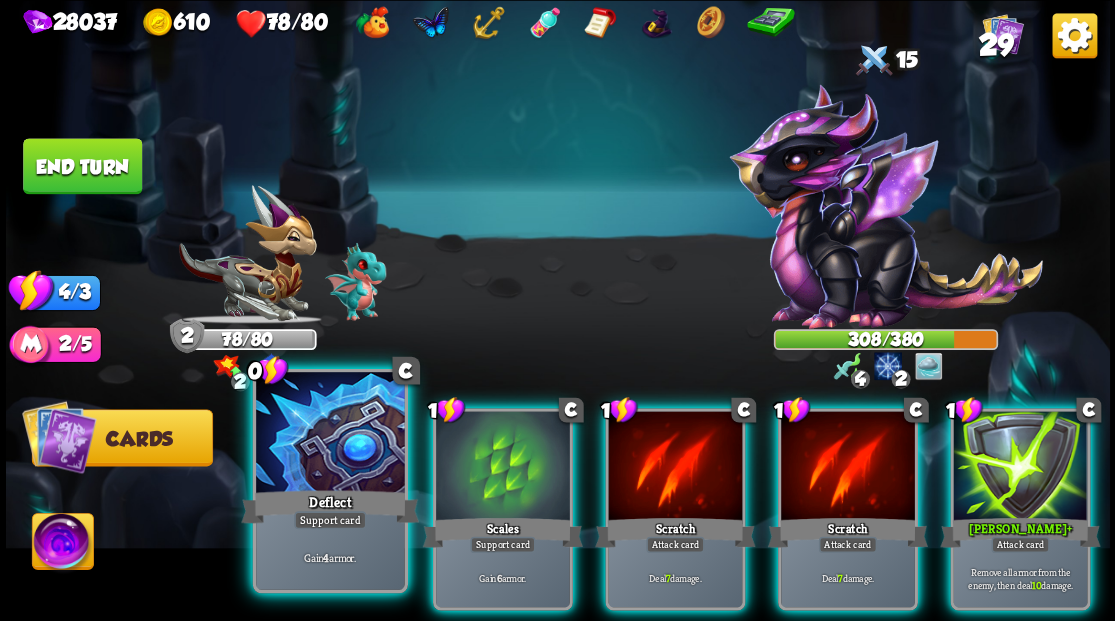 click at bounding box center (330, 434) 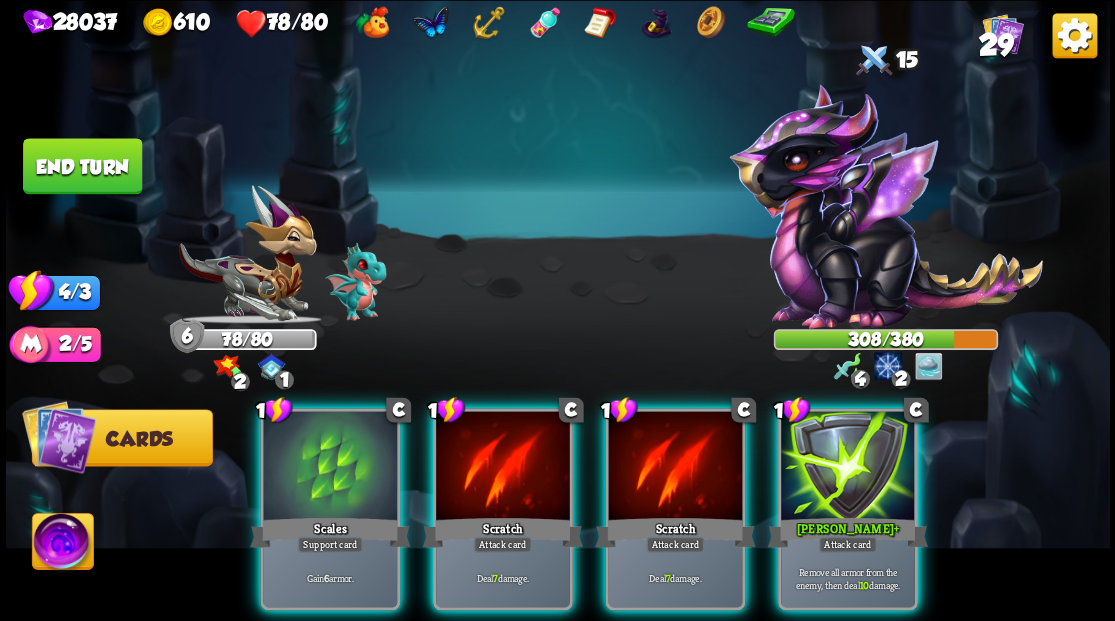 click at bounding box center [330, 467] 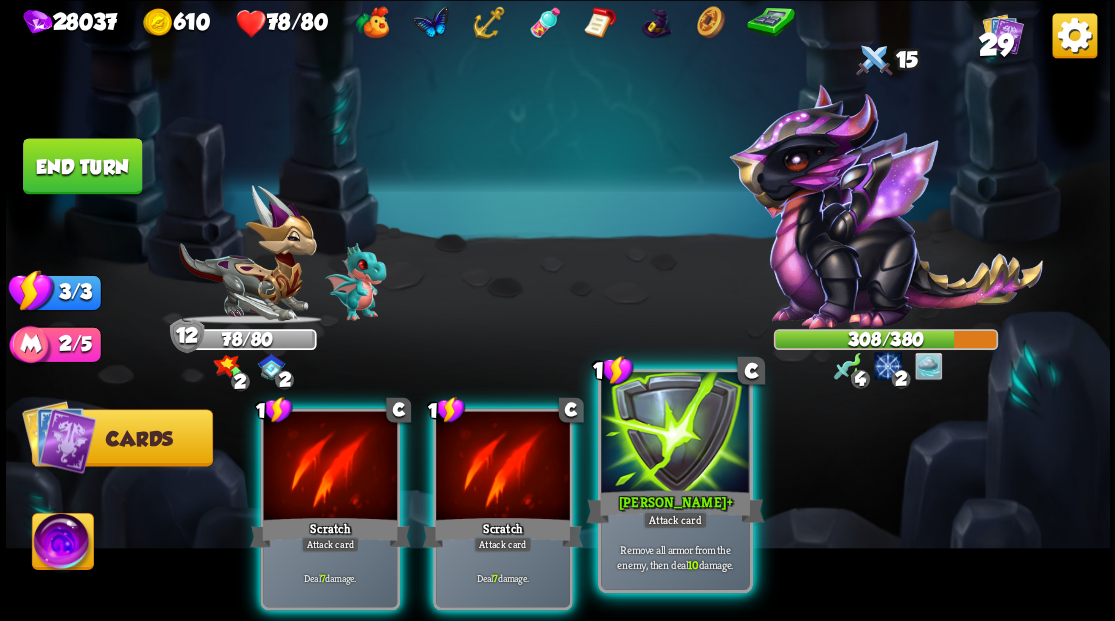 click on "[PERSON_NAME] +" at bounding box center [675, 506] 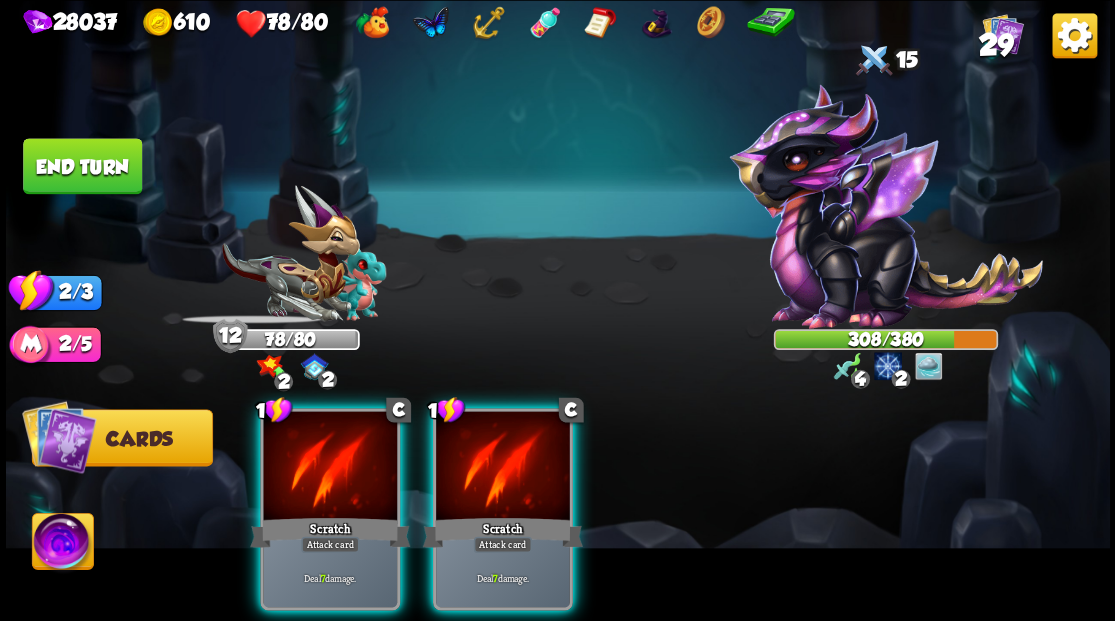 drag, startPoint x: 504, startPoint y: 469, endPoint x: 456, endPoint y: 453, distance: 50.596443 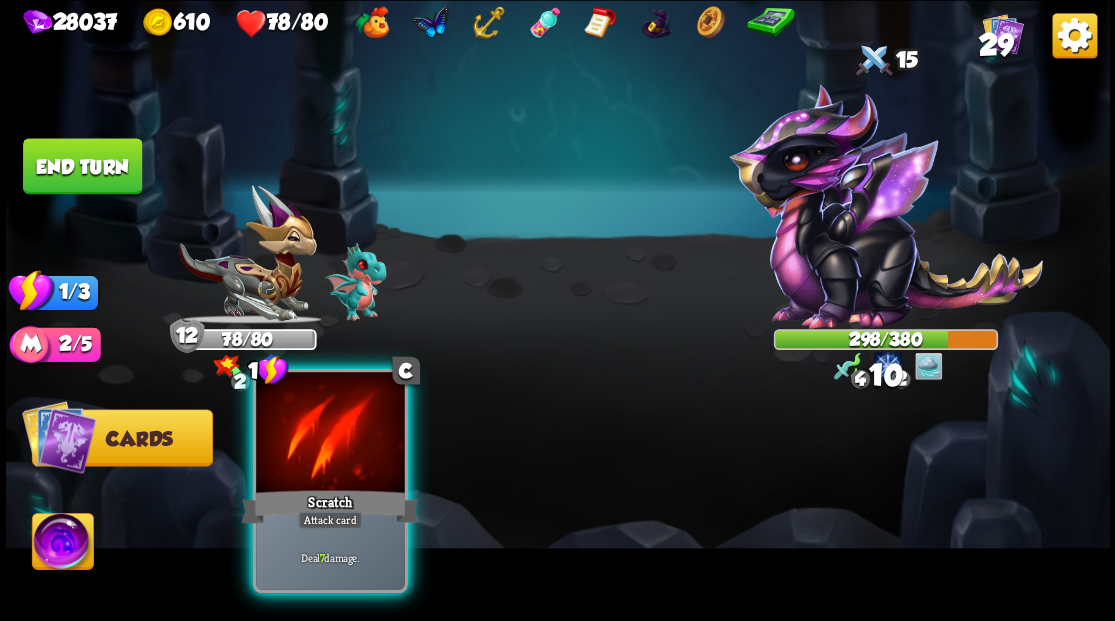 click at bounding box center (330, 434) 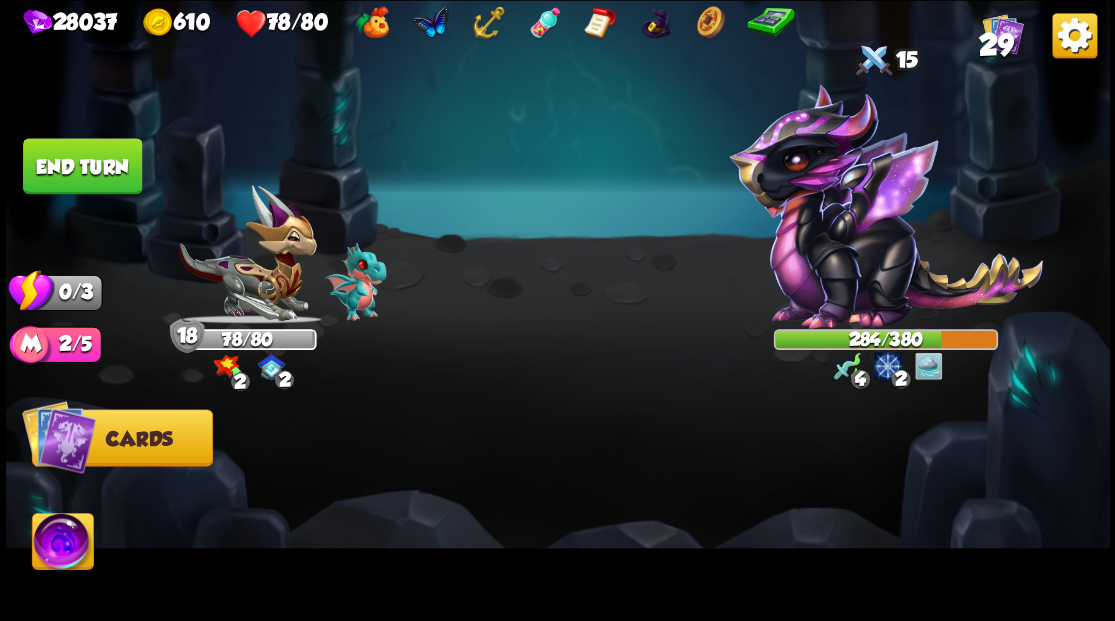 click on "End turn" at bounding box center [82, 166] 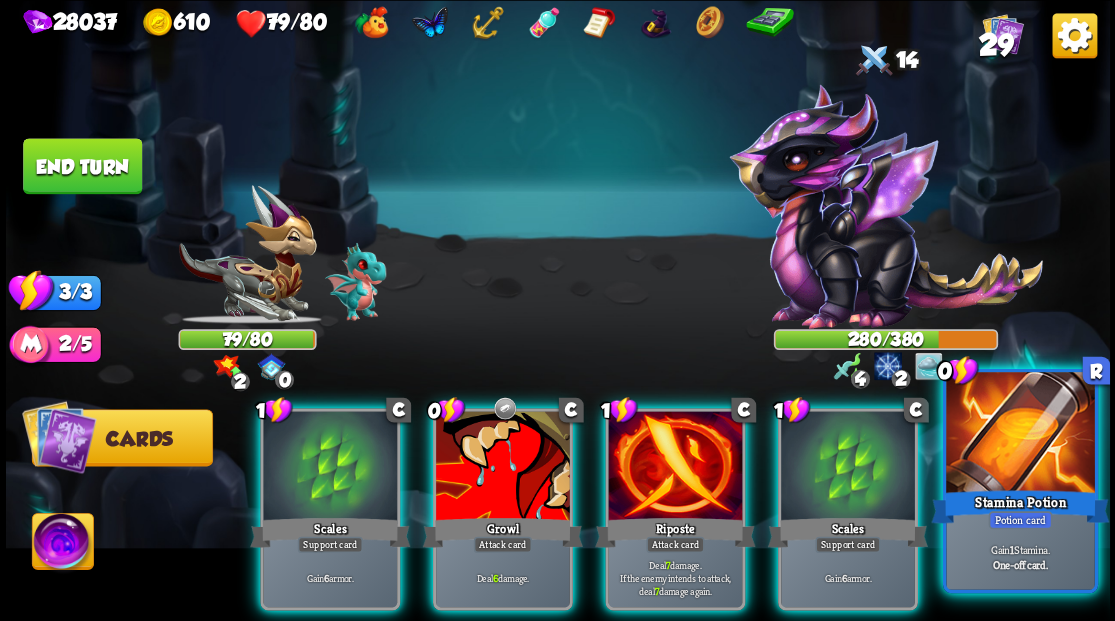click at bounding box center (1020, 434) 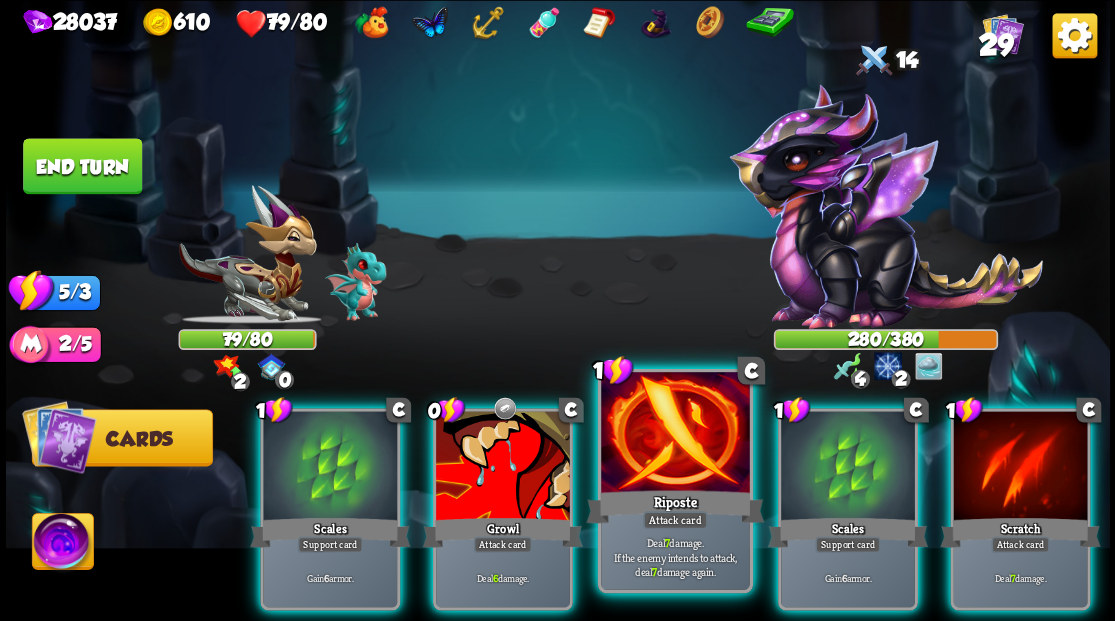 click at bounding box center (675, 434) 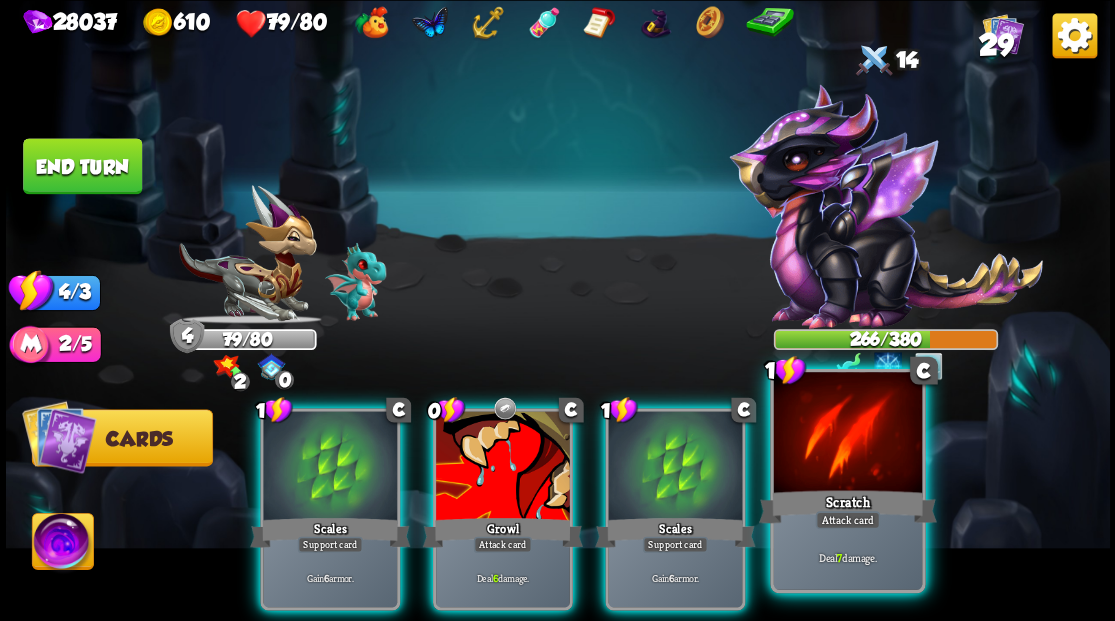 click at bounding box center [847, 434] 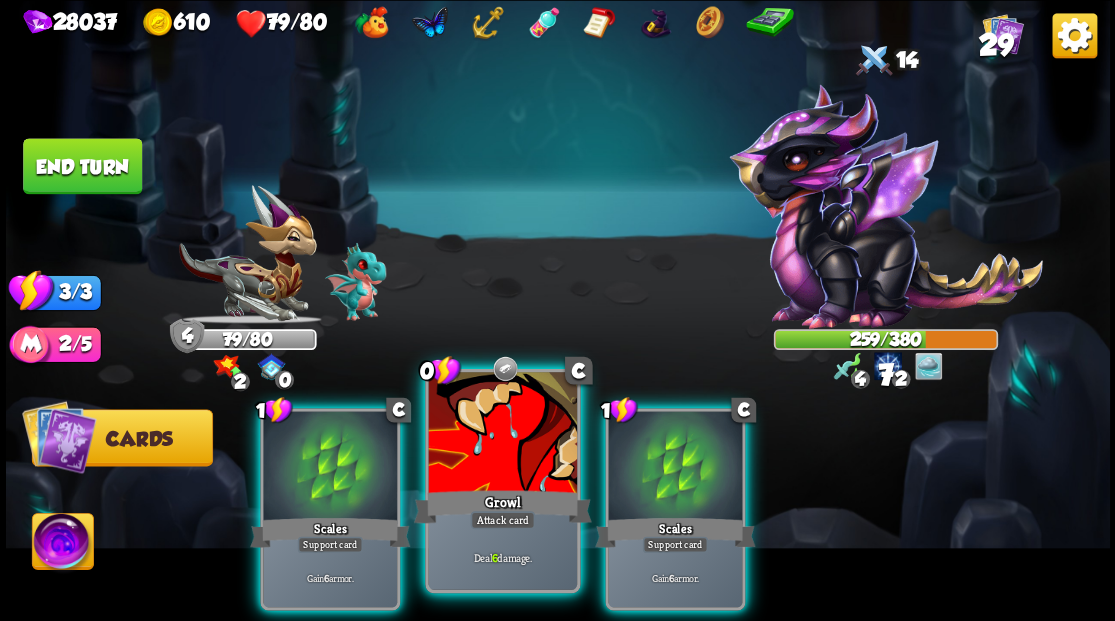 click at bounding box center [502, 434] 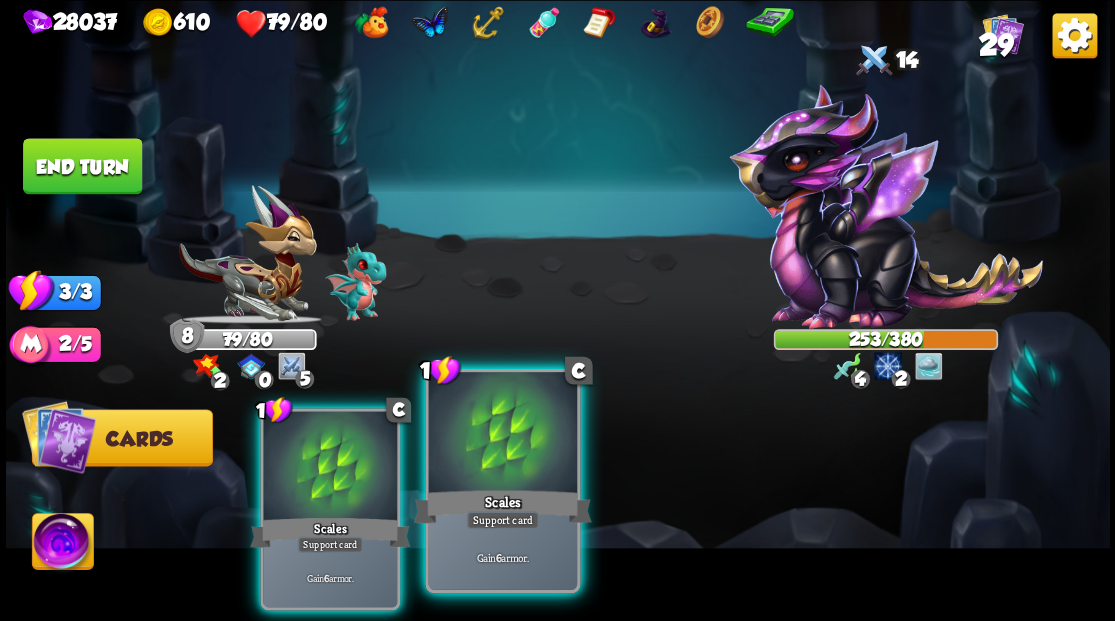click at bounding box center (502, 434) 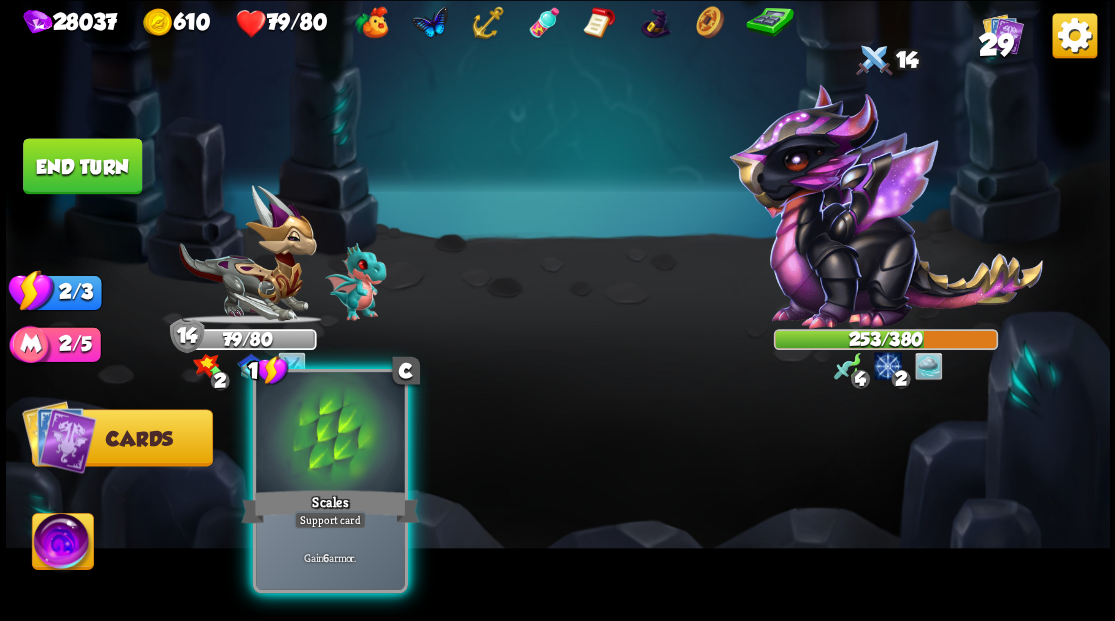 click at bounding box center [330, 434] 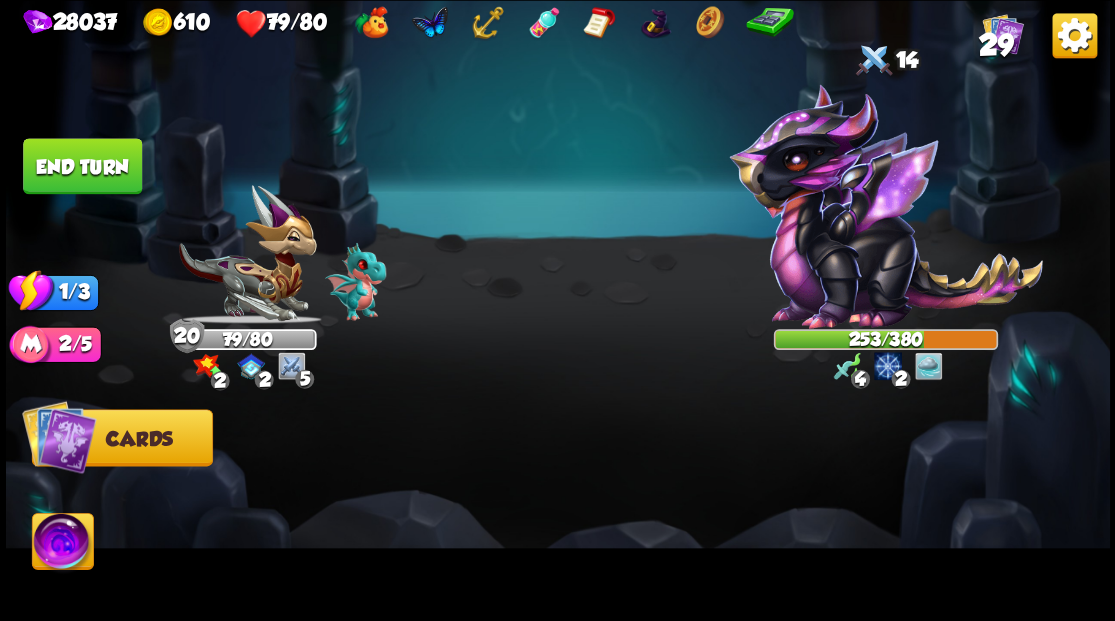 click at bounding box center [885, 205] 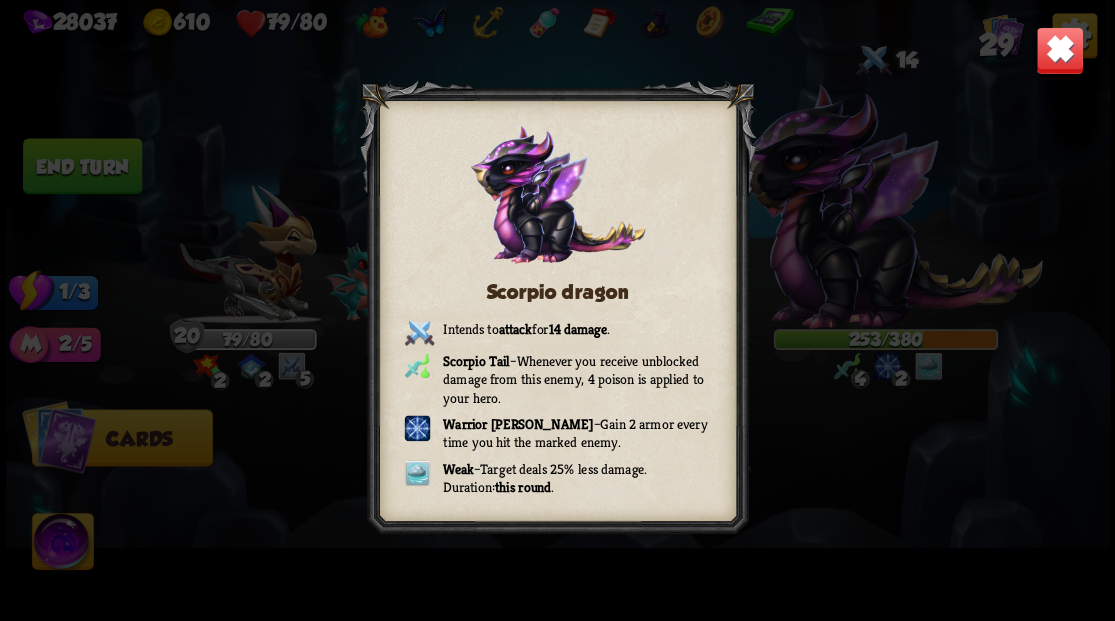 click at bounding box center [1059, 50] 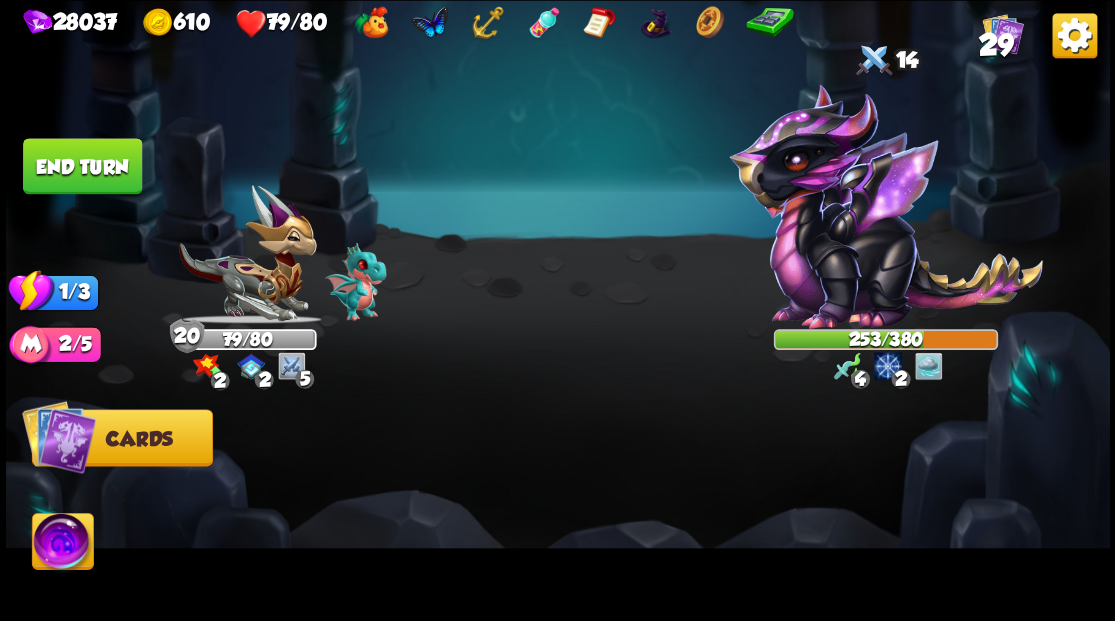 click on "End turn" at bounding box center [82, 166] 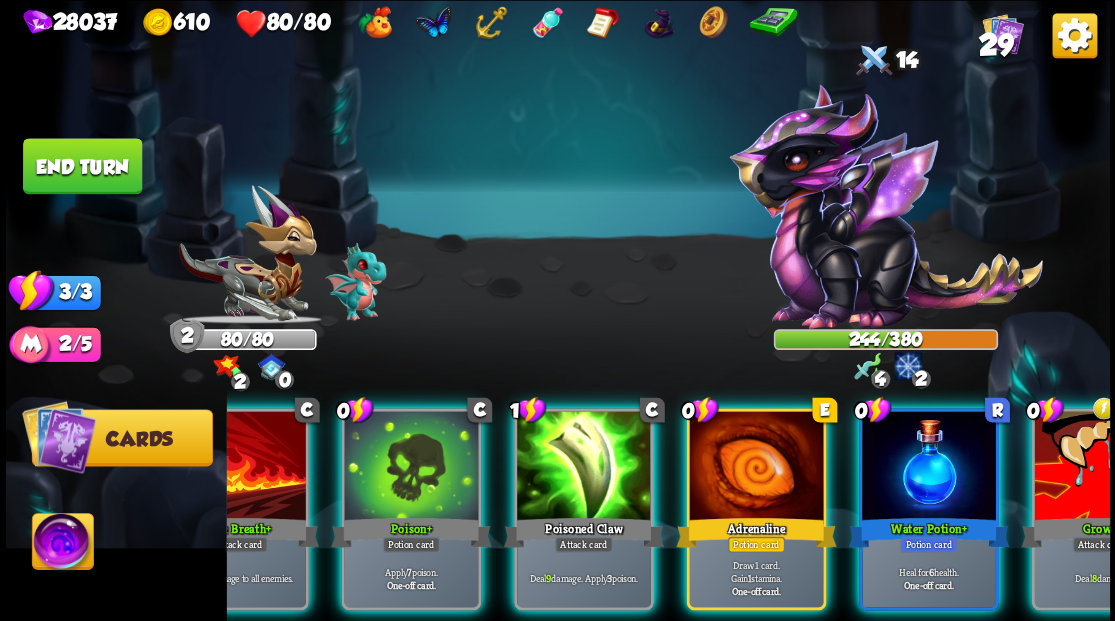 scroll, scrollTop: 0, scrollLeft: 189, axis: horizontal 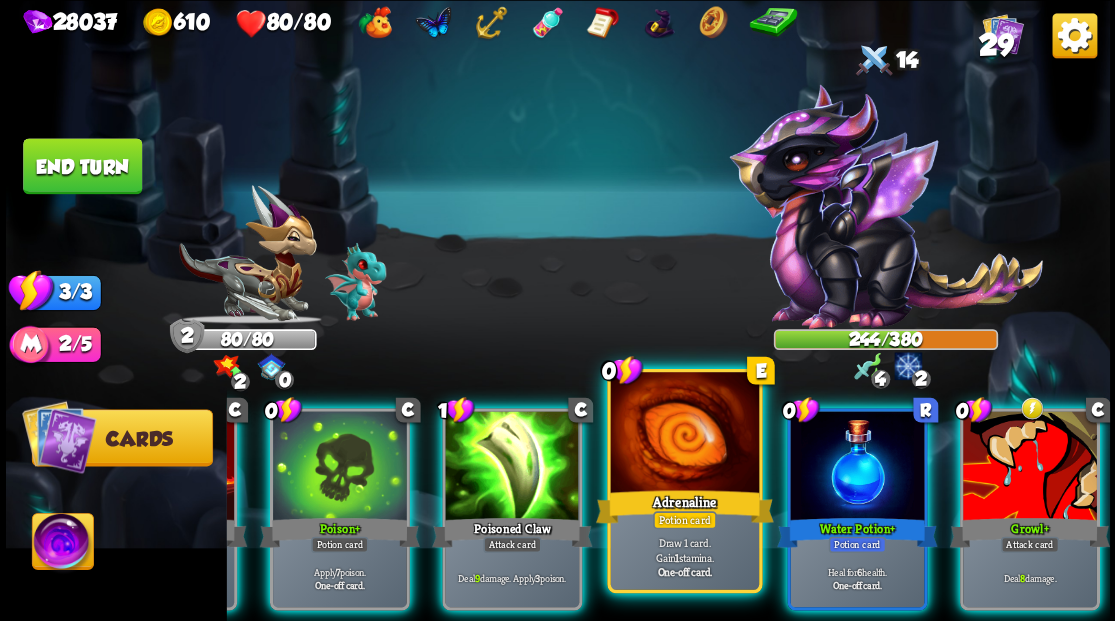 click on "Adrenaline" at bounding box center [684, 506] 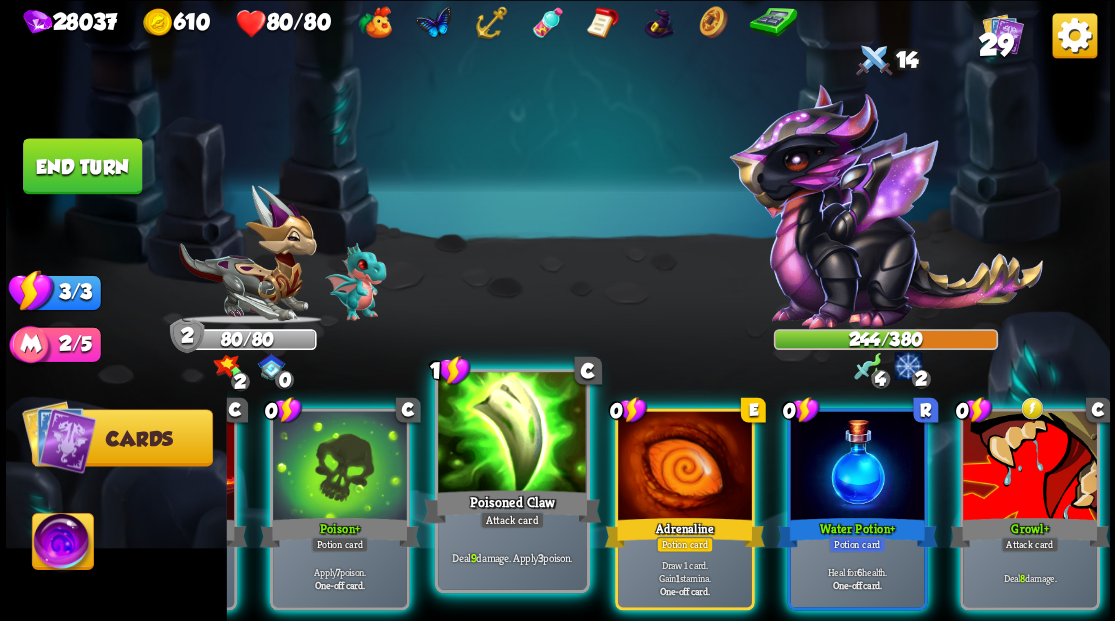 scroll, scrollTop: 0, scrollLeft: 0, axis: both 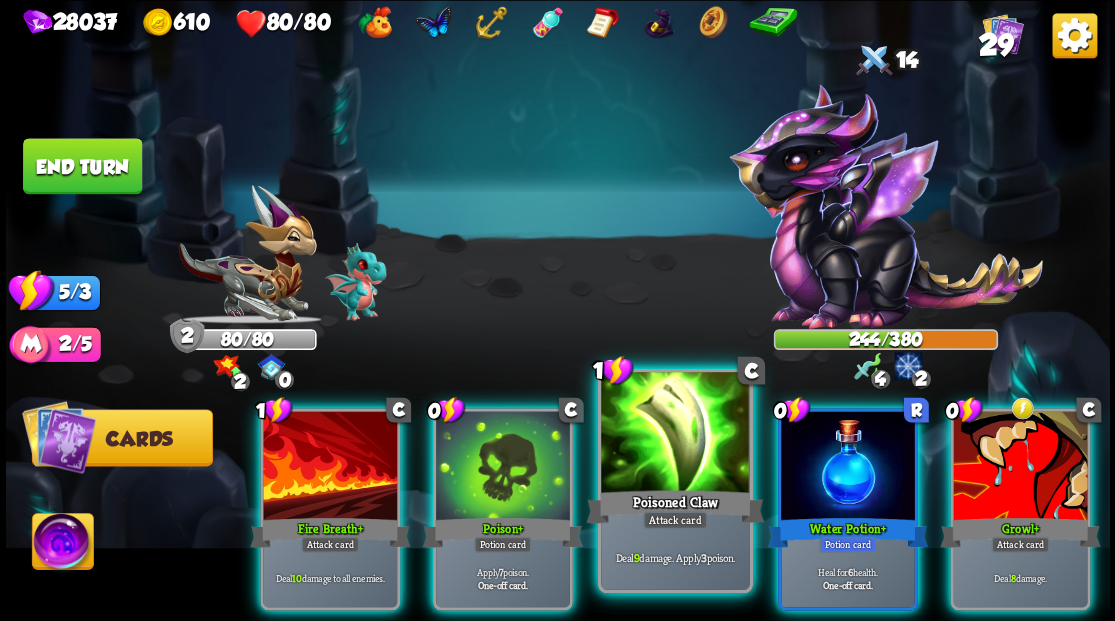 click at bounding box center [675, 434] 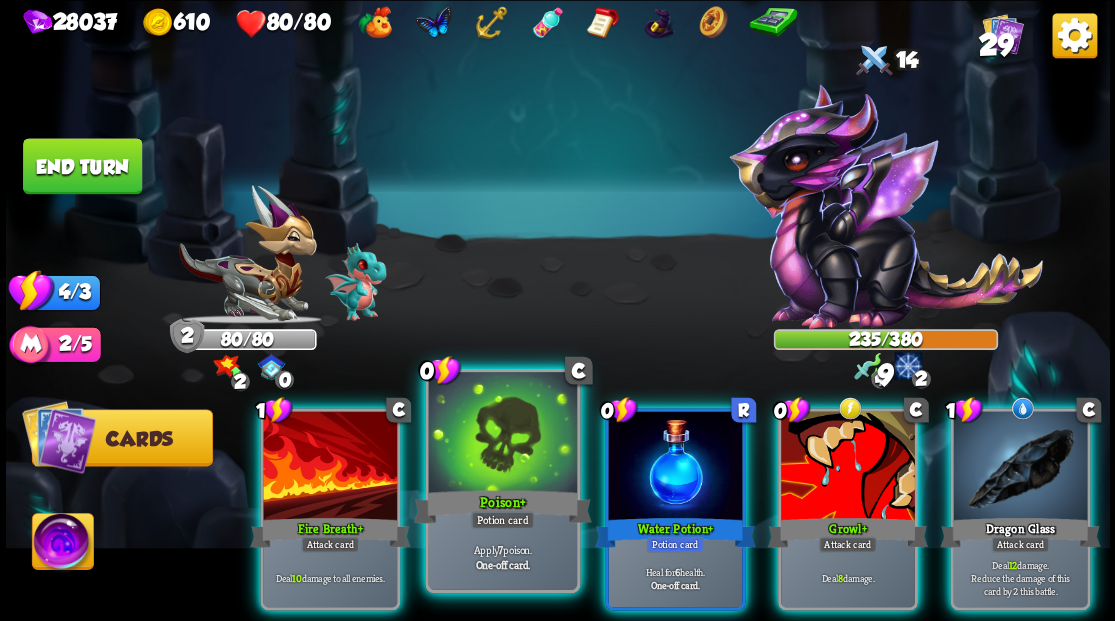 click at bounding box center [502, 434] 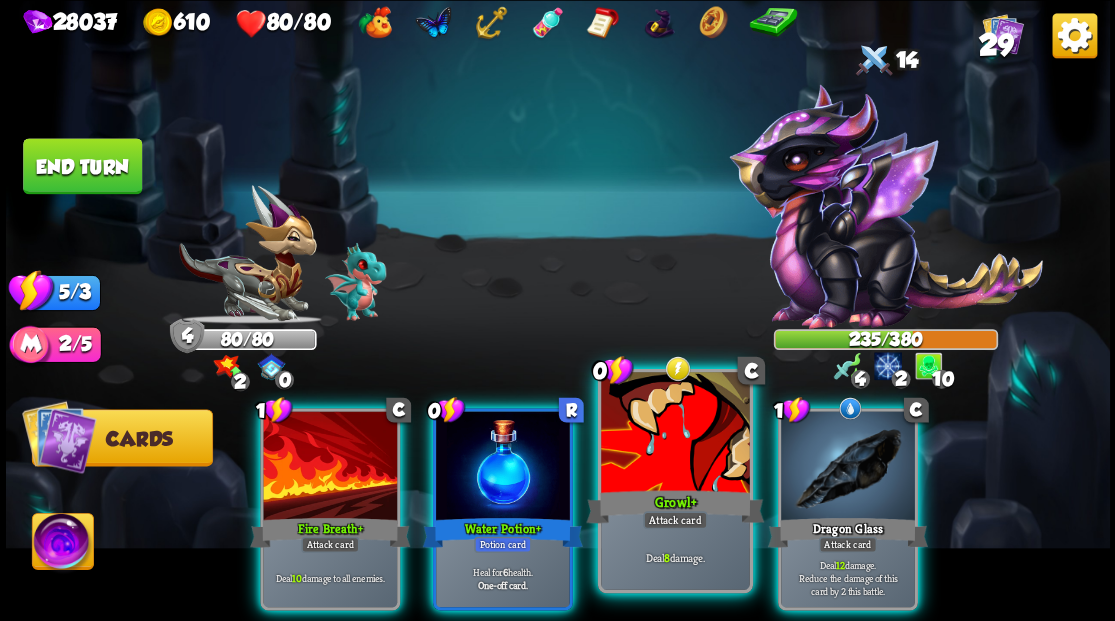 click at bounding box center [675, 434] 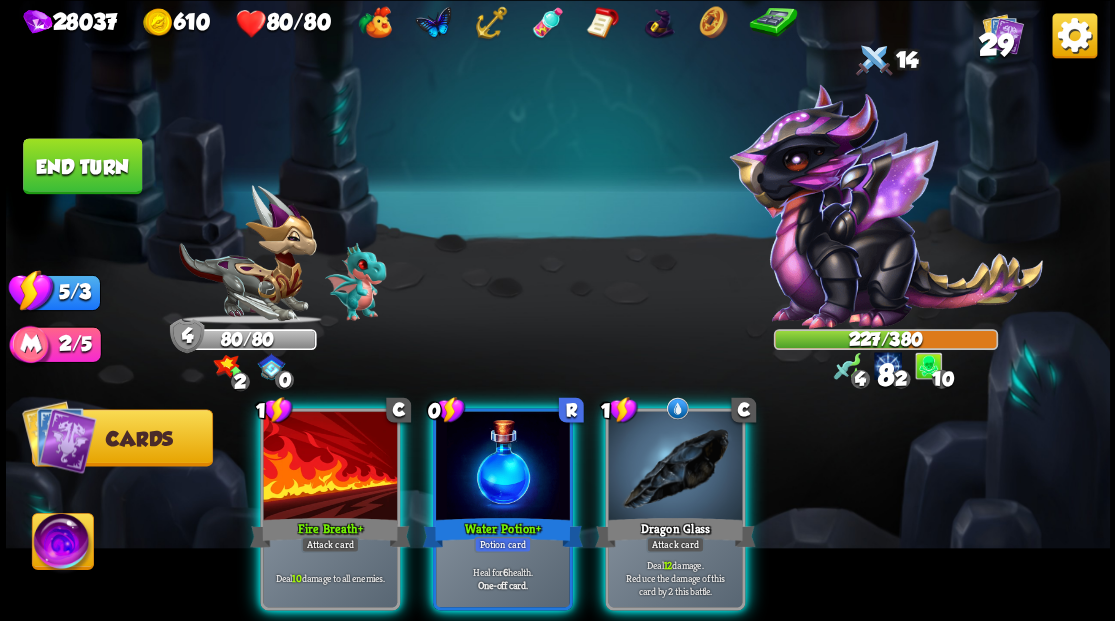 click at bounding box center [675, 467] 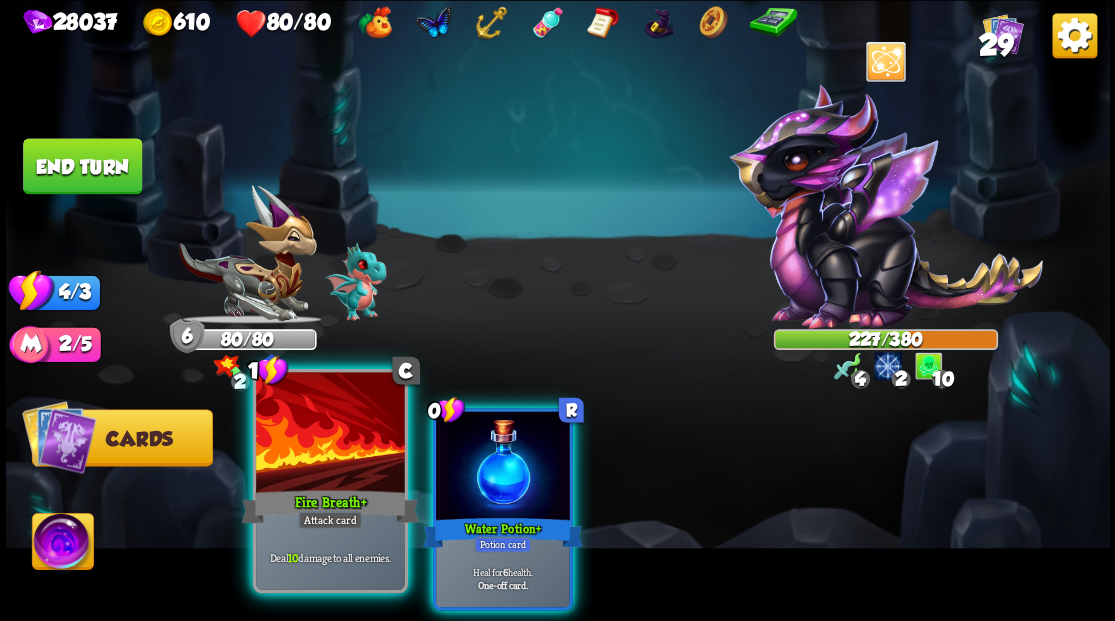 click at bounding box center (330, 434) 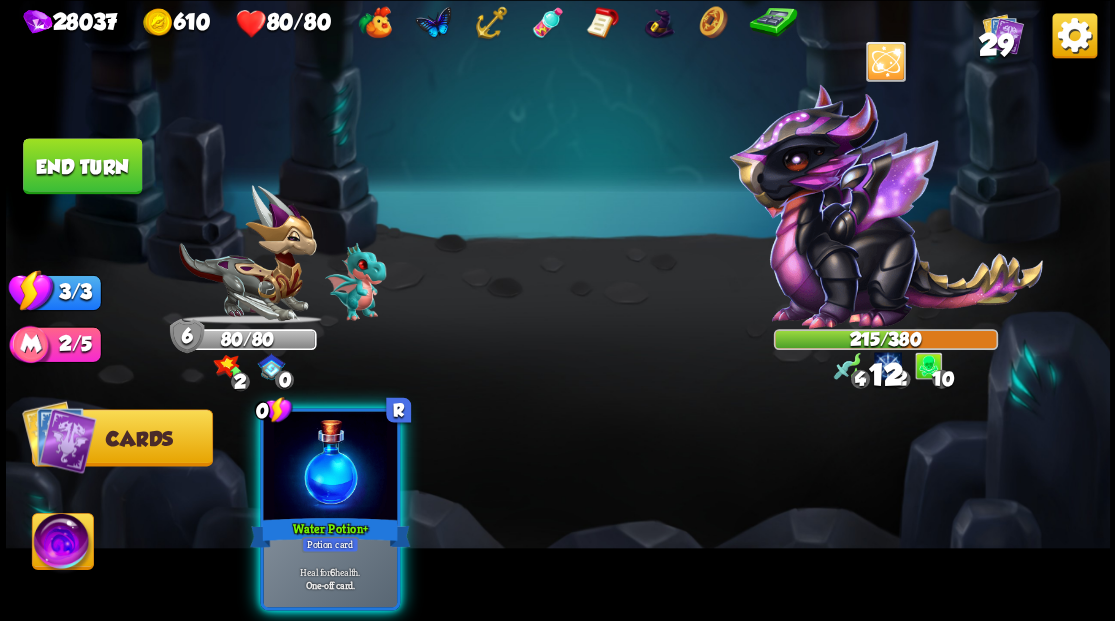 click at bounding box center [330, 467] 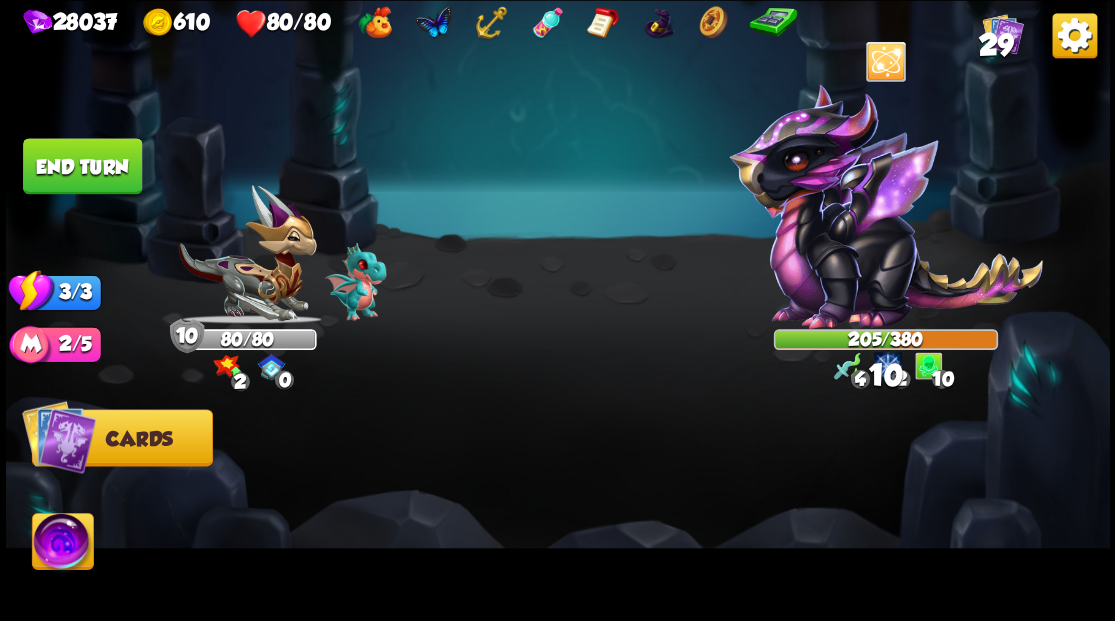 click on "End turn" at bounding box center (82, 166) 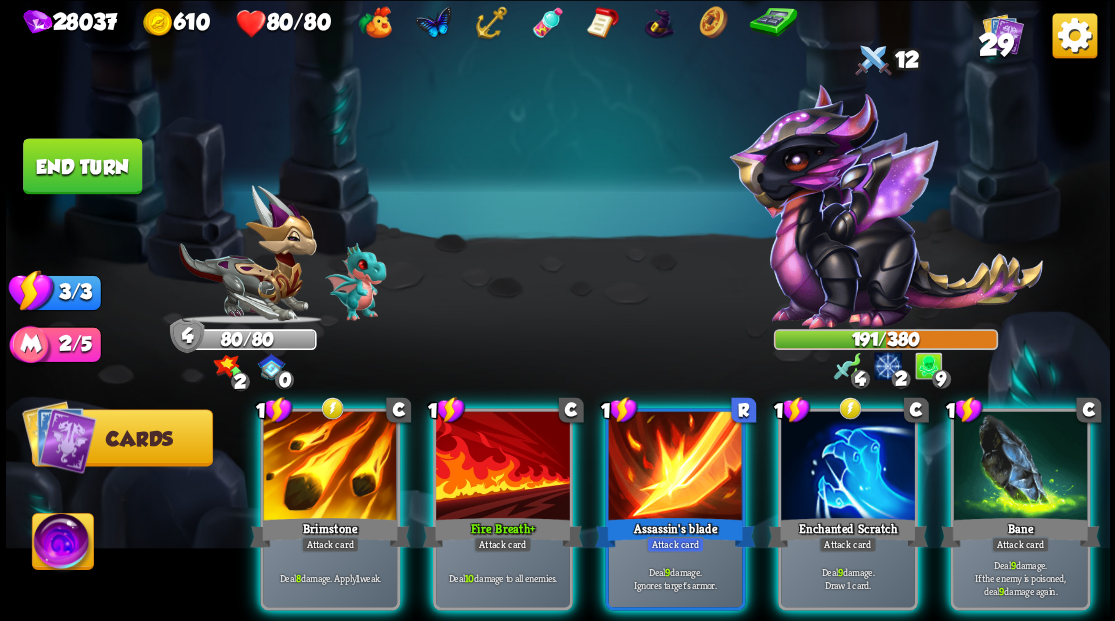 scroll, scrollTop: 0, scrollLeft: 189, axis: horizontal 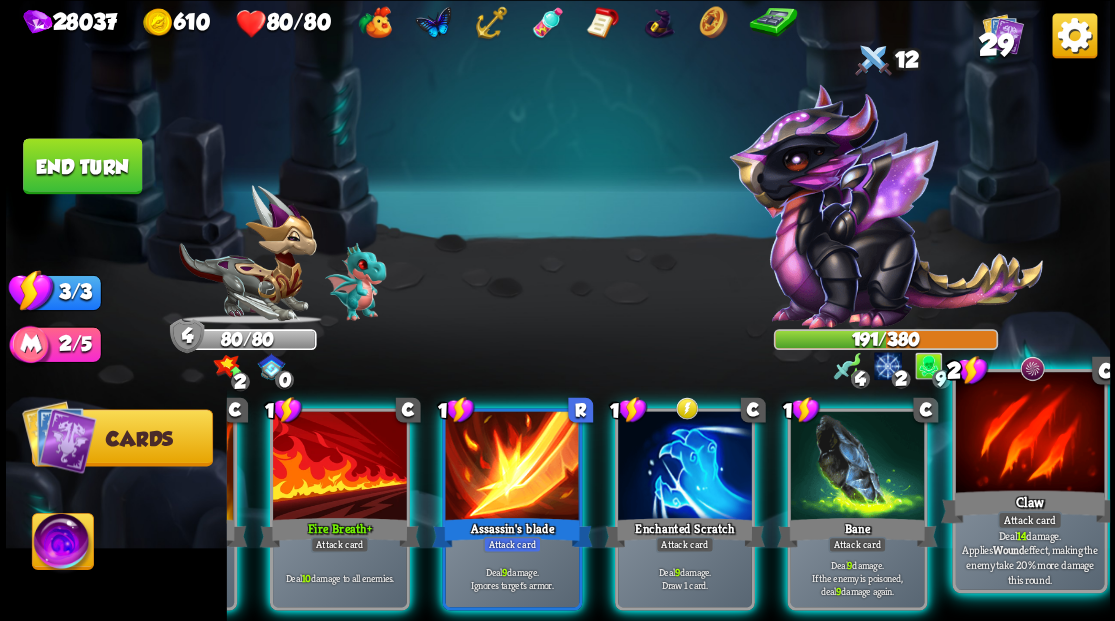 click at bounding box center (1029, 434) 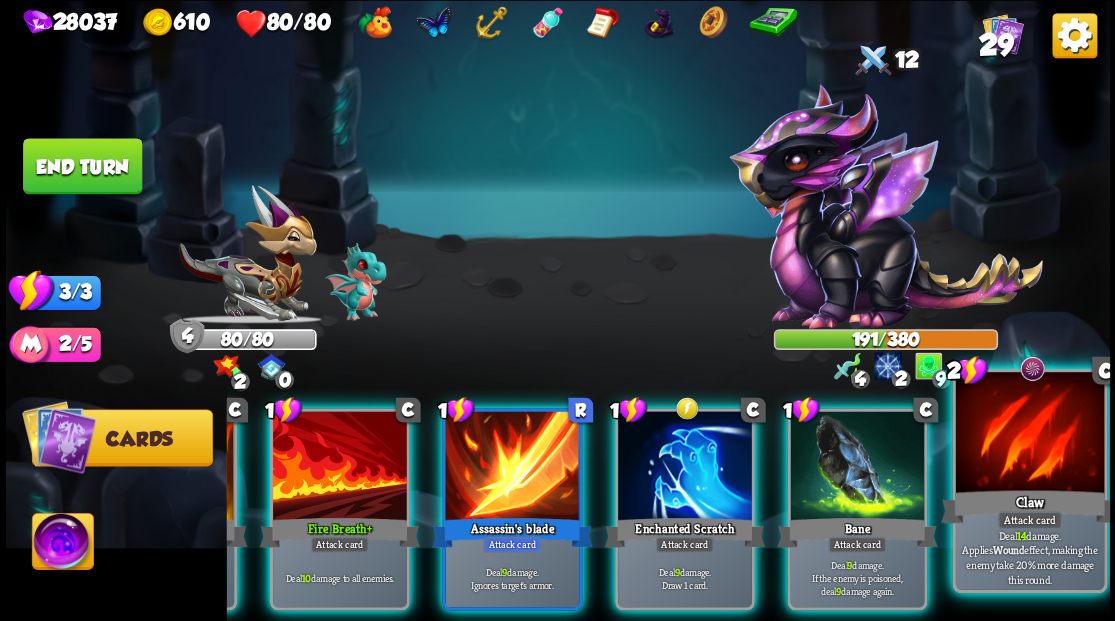 scroll, scrollTop: 0, scrollLeft: 0, axis: both 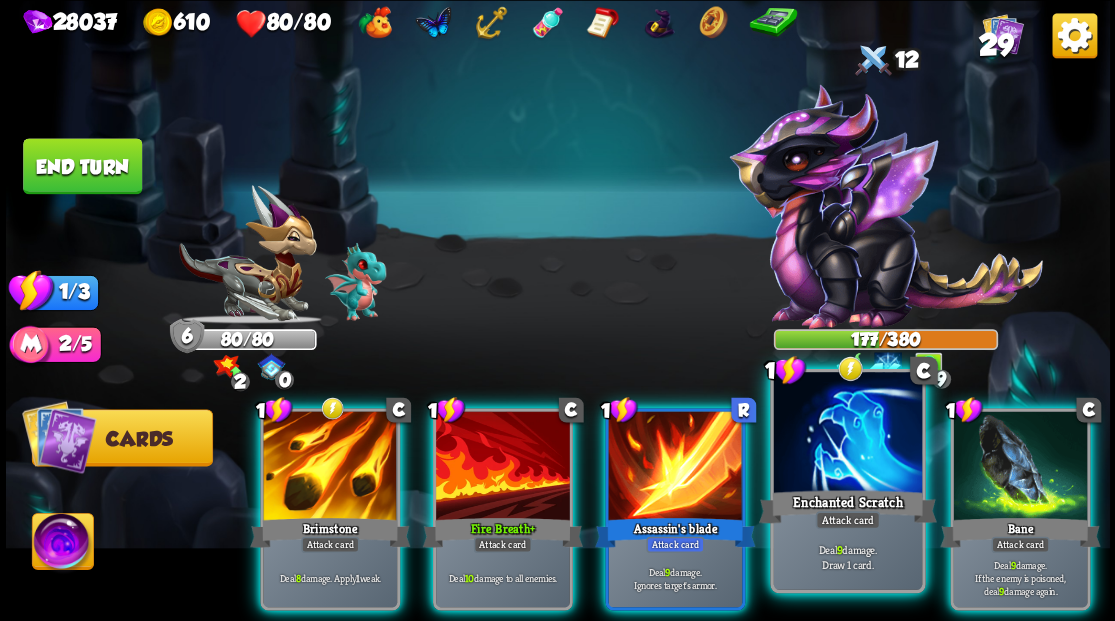 click at bounding box center (847, 434) 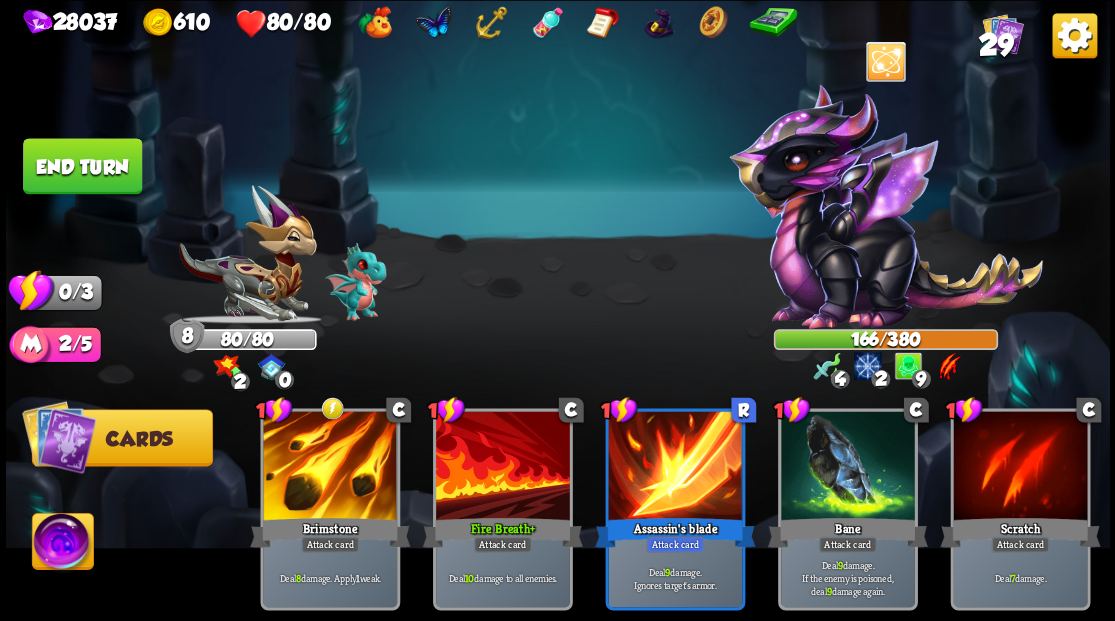 click on "End turn" at bounding box center [82, 166] 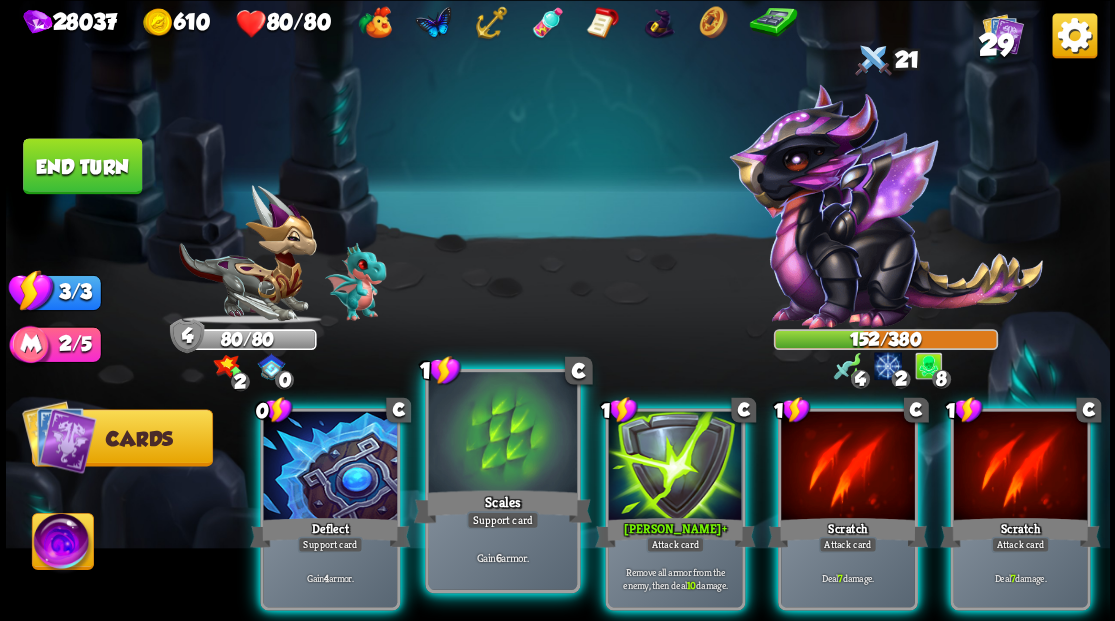 click at bounding box center [502, 434] 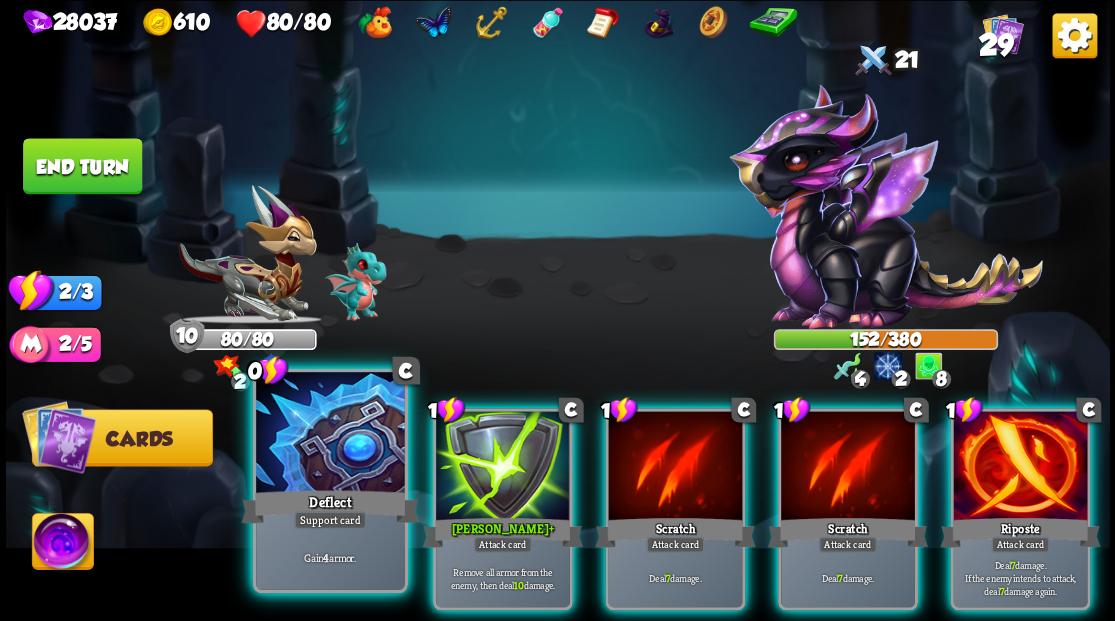 click at bounding box center (330, 434) 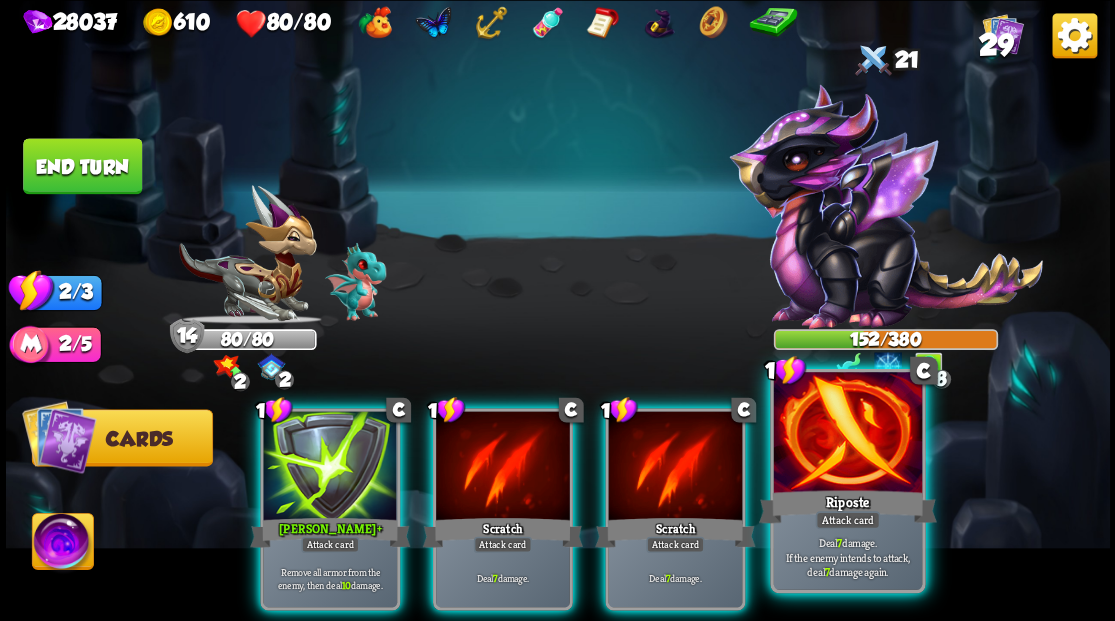 click at bounding box center [847, 434] 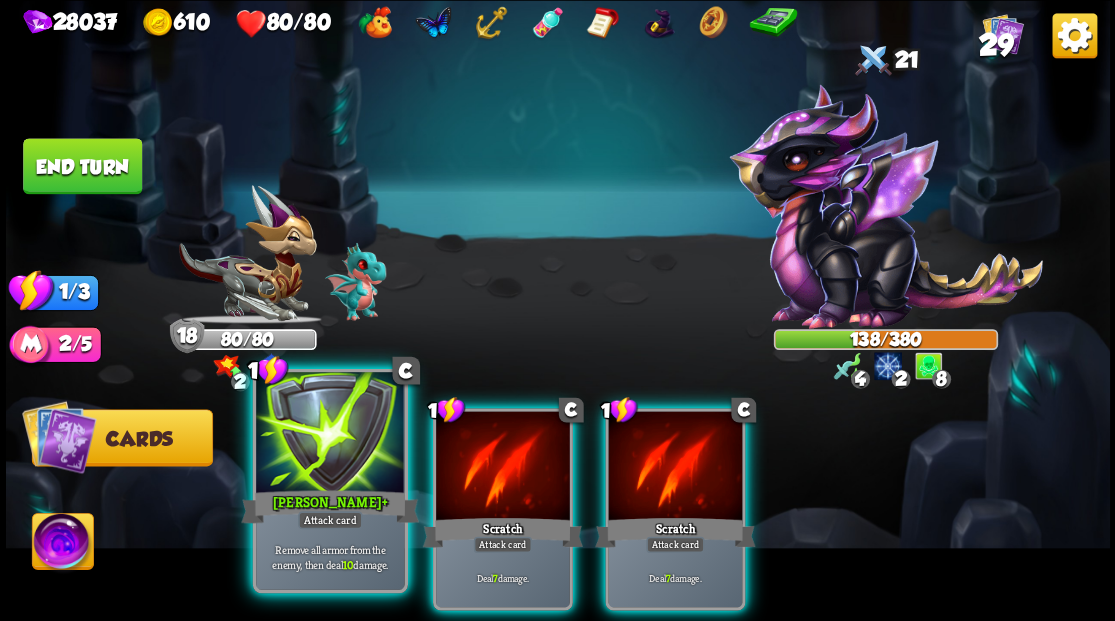 click at bounding box center [330, 434] 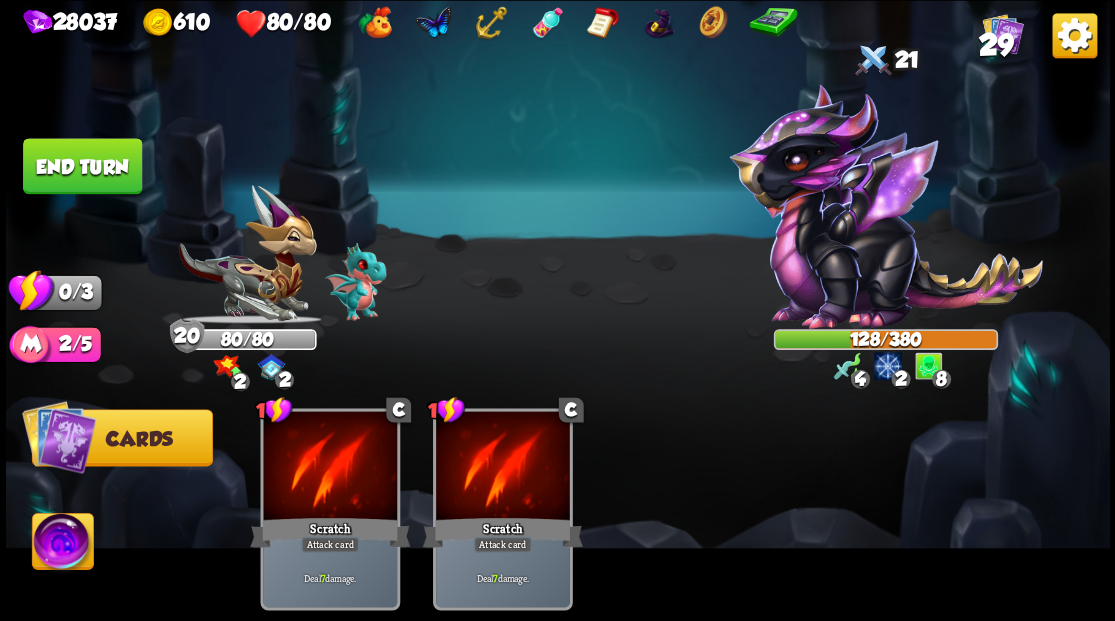 click on "End turn" at bounding box center (82, 166) 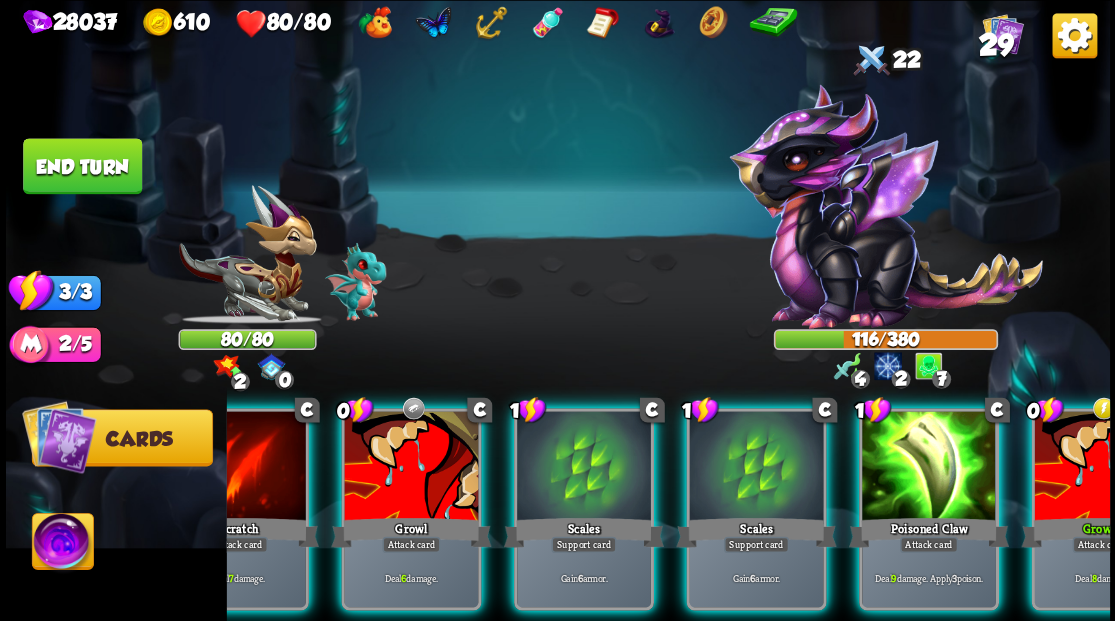 scroll, scrollTop: 0, scrollLeft: 189, axis: horizontal 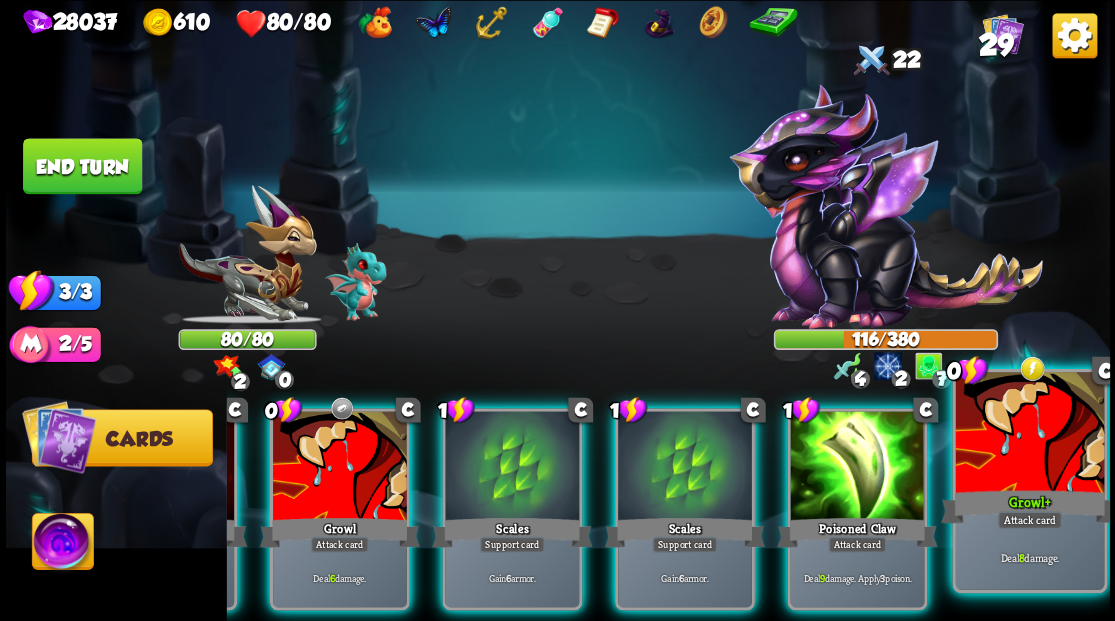 click on "Growl +" at bounding box center (1029, 506) 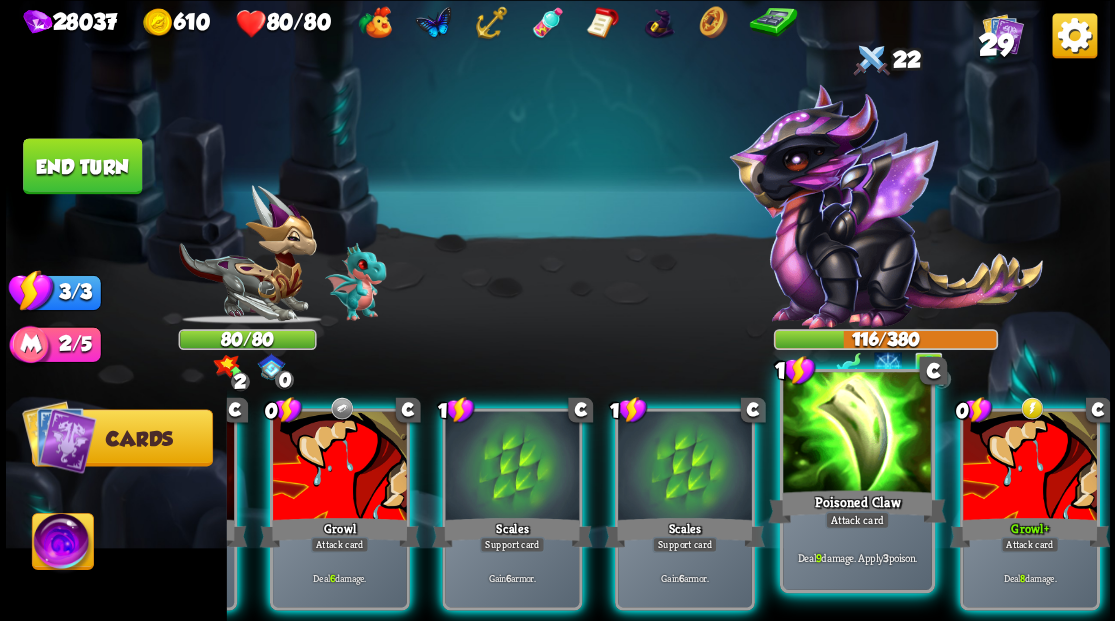 scroll, scrollTop: 0, scrollLeft: 0, axis: both 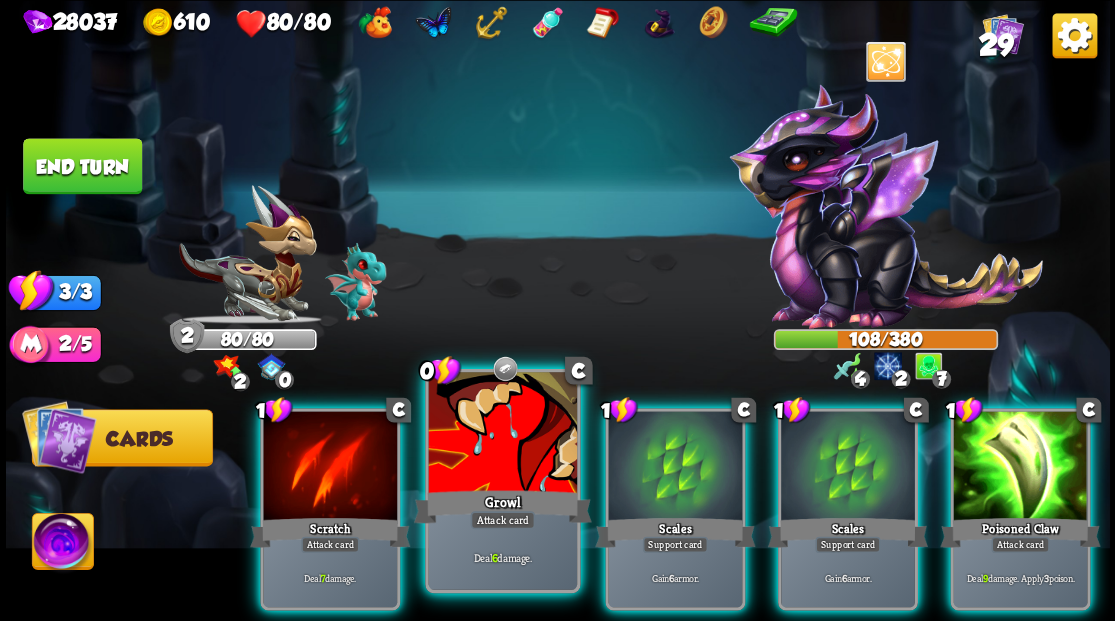 click at bounding box center (502, 434) 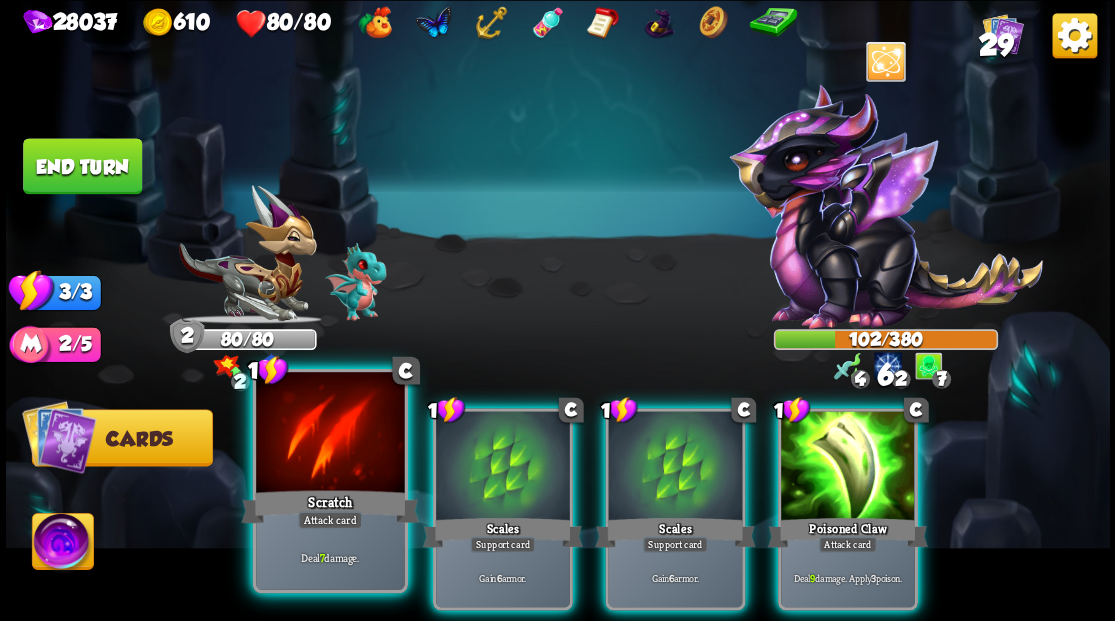 click at bounding box center (330, 434) 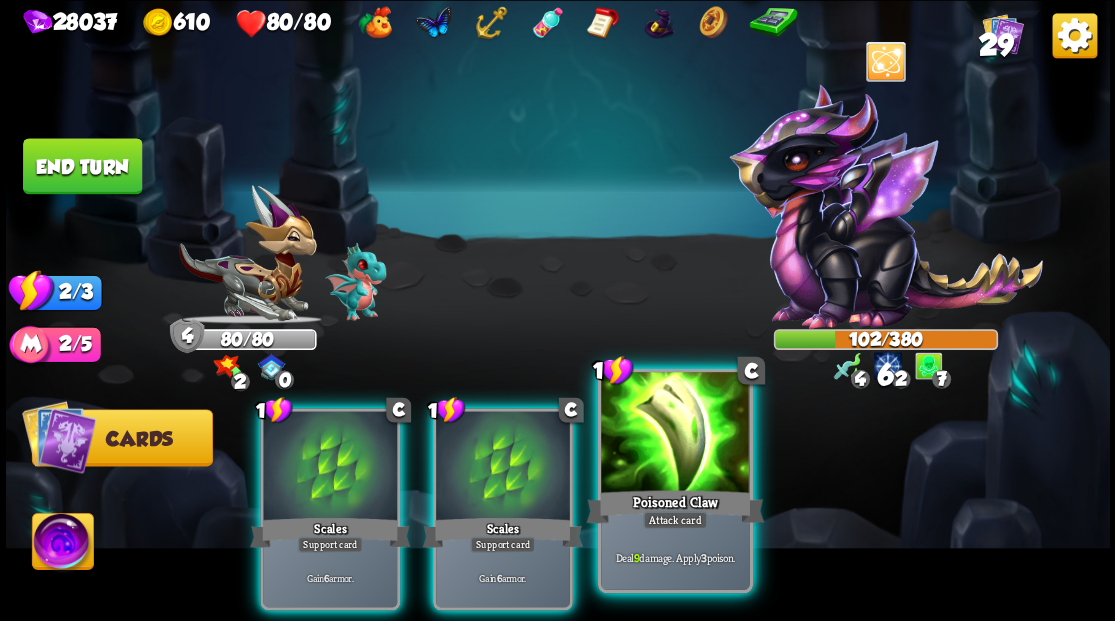 click on "Poisoned Claw" at bounding box center [675, 506] 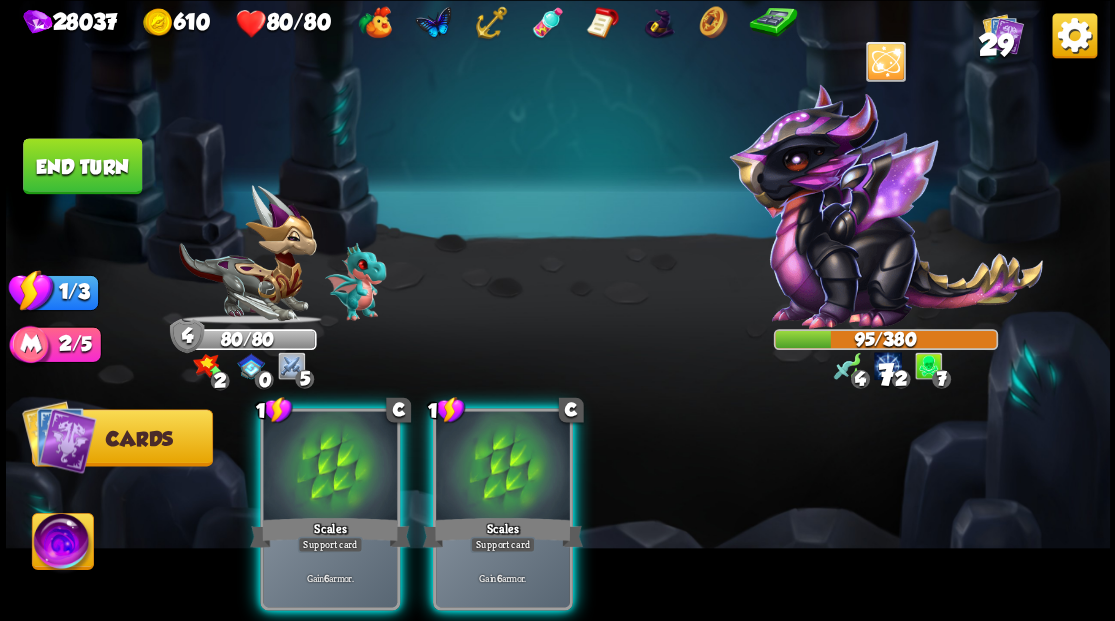 drag, startPoint x: 524, startPoint y: 466, endPoint x: 536, endPoint y: 419, distance: 48.507732 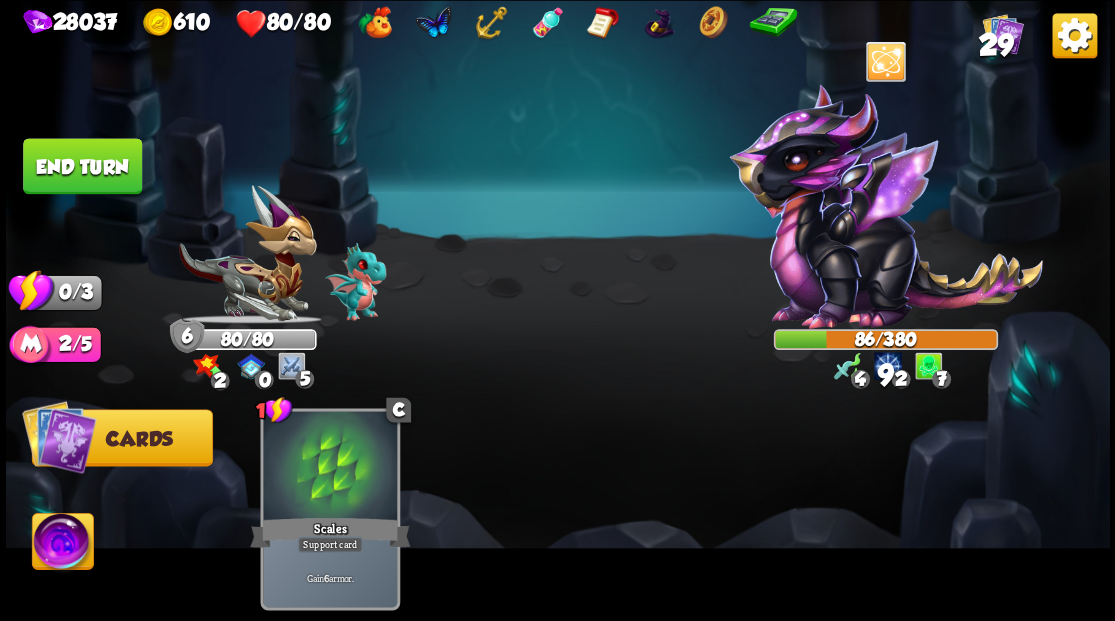 click on "End turn" at bounding box center (82, 166) 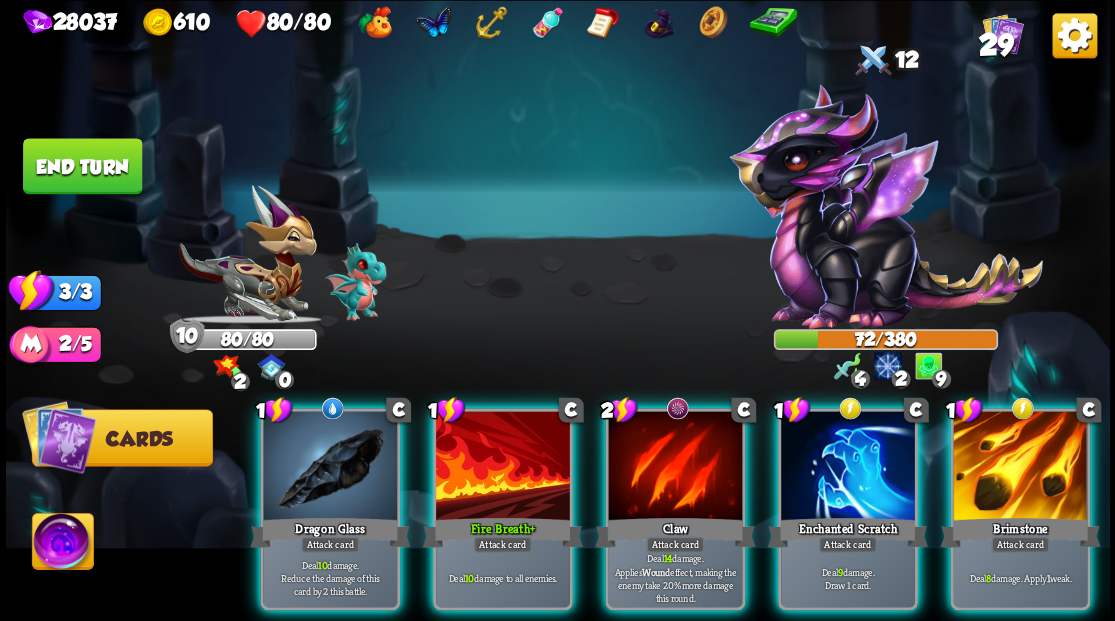 scroll, scrollTop: 0, scrollLeft: 189, axis: horizontal 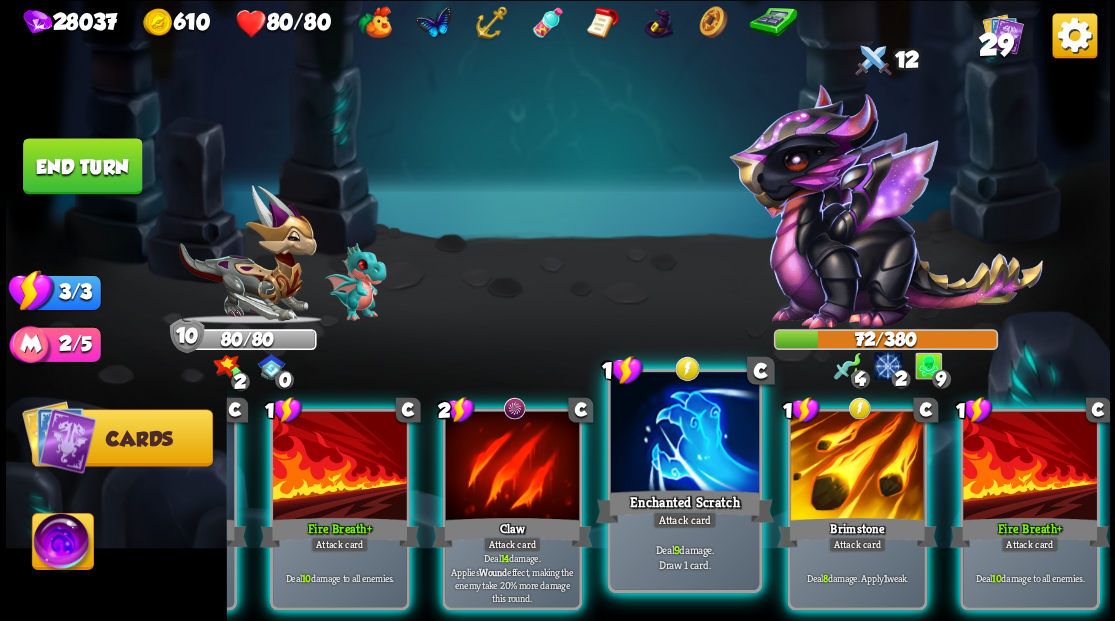 click at bounding box center [684, 434] 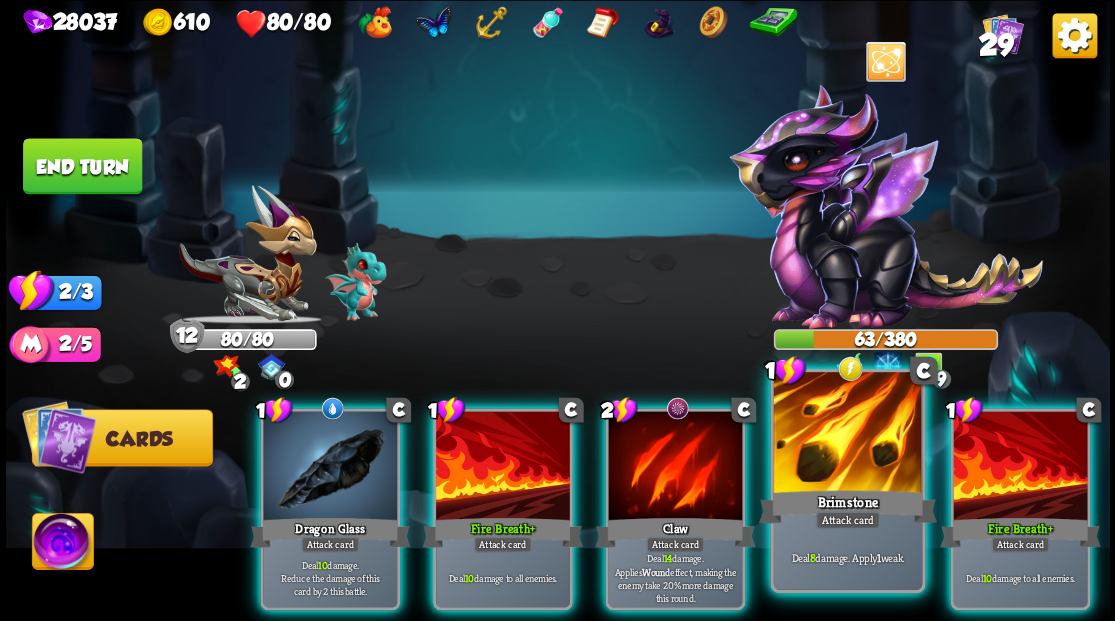 click at bounding box center (847, 434) 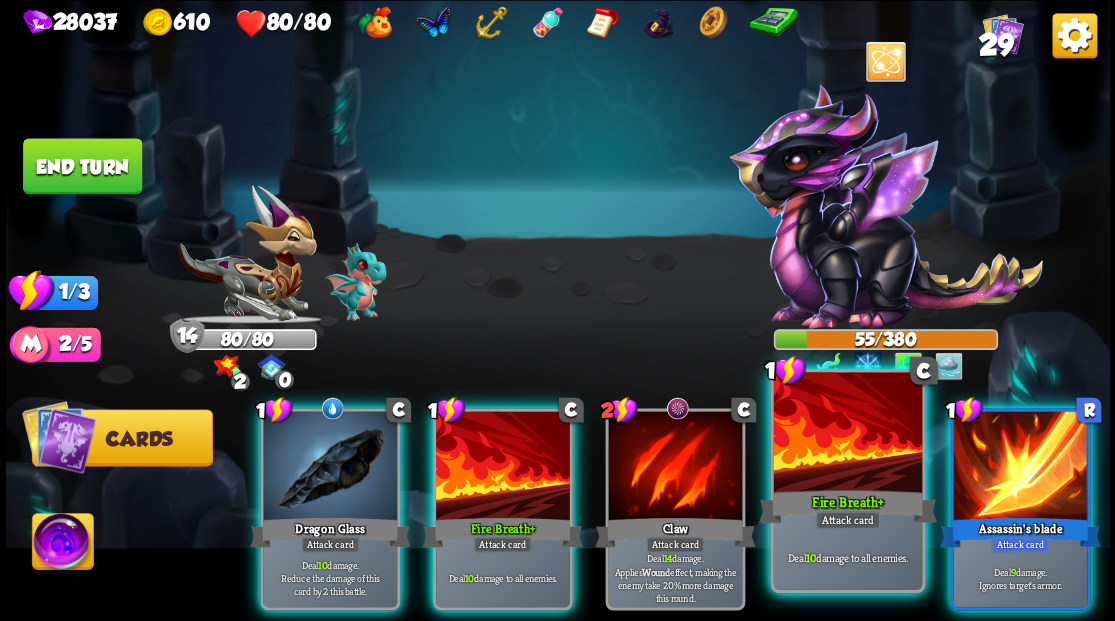 click at bounding box center (847, 434) 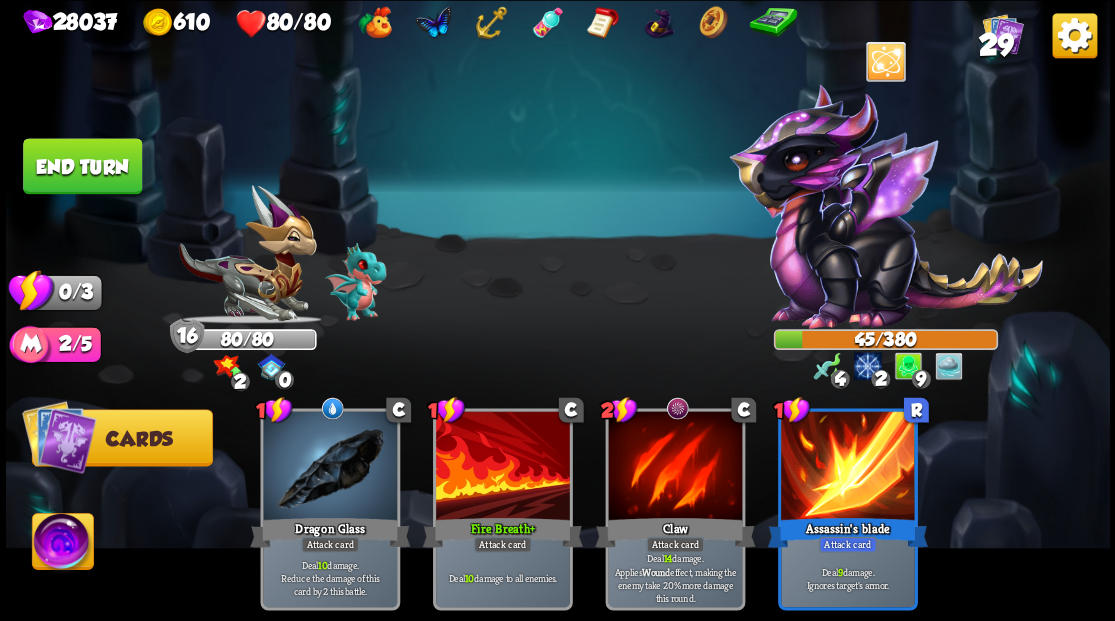 click on "End turn" at bounding box center (82, 166) 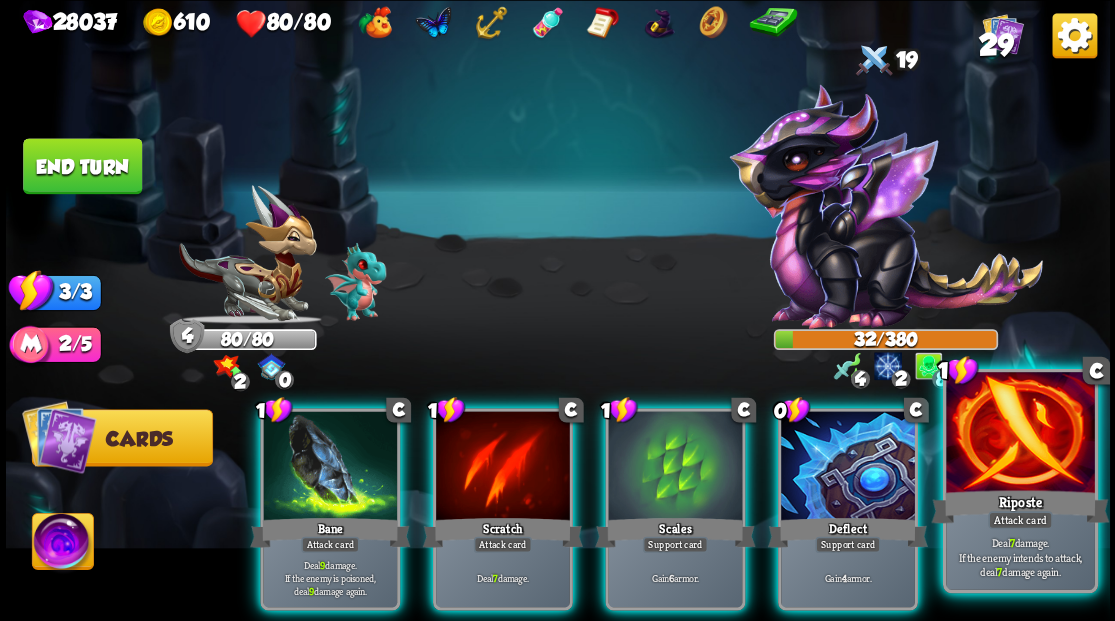 click at bounding box center (1020, 434) 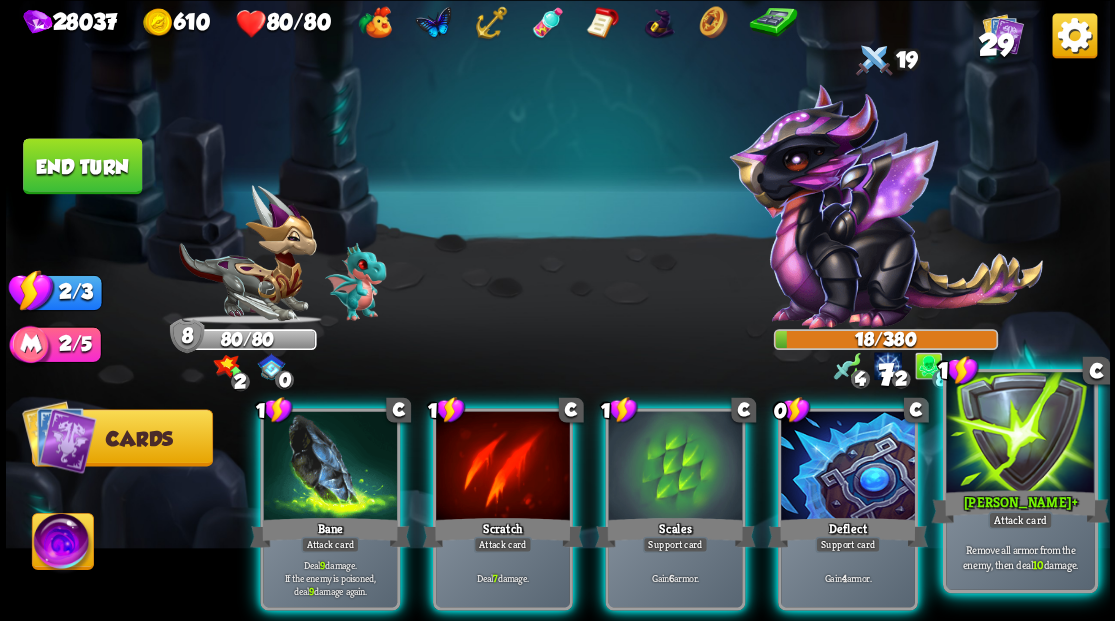 click at bounding box center (1020, 434) 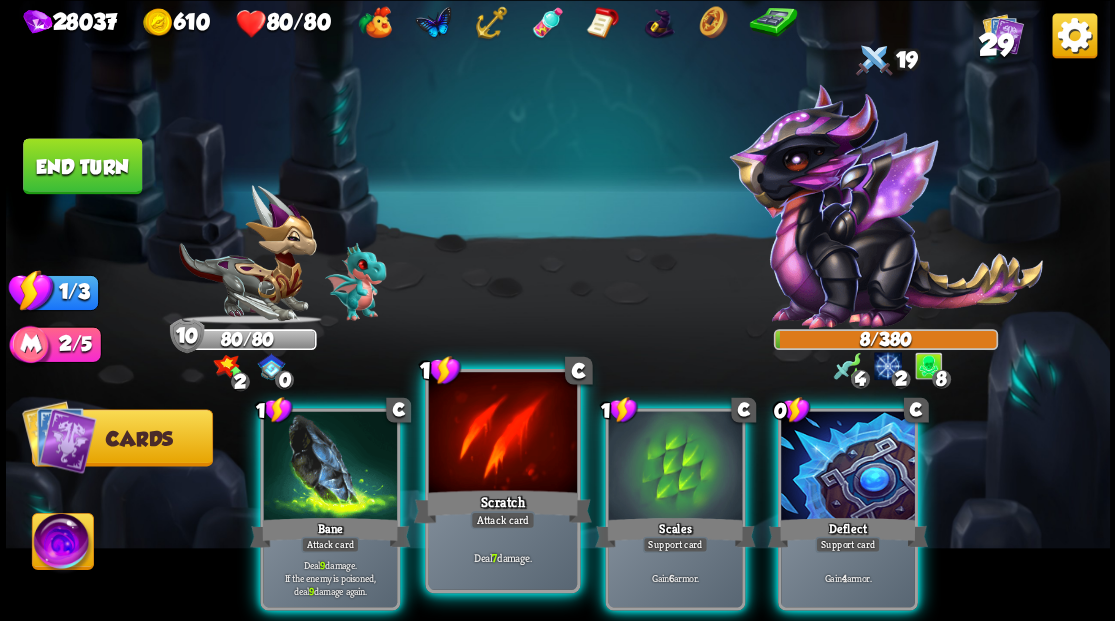 click on "Scratch" at bounding box center [502, 506] 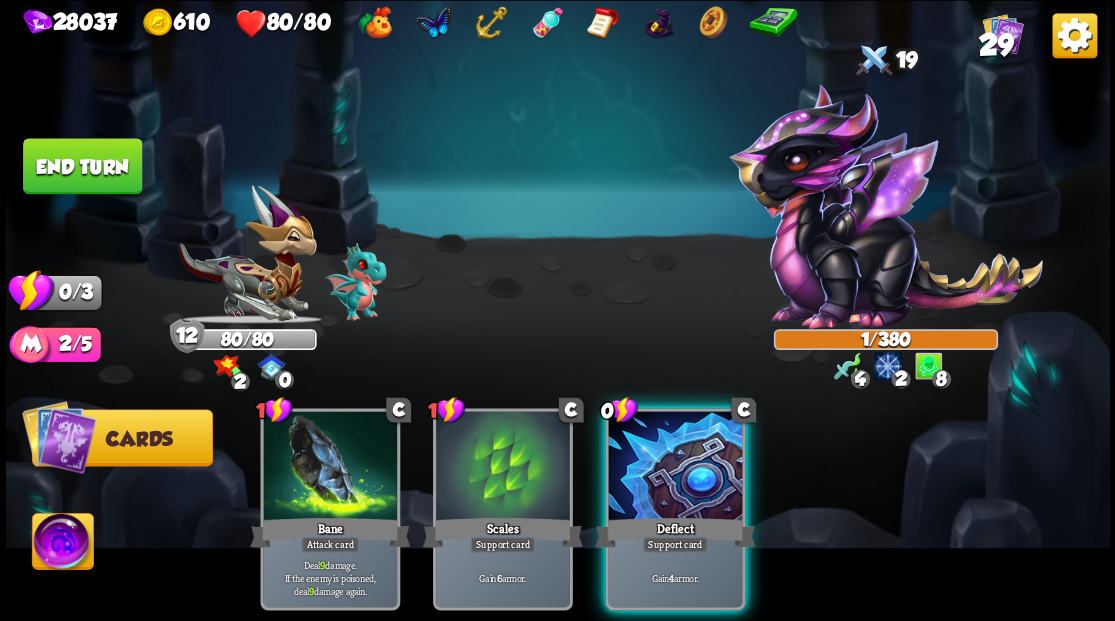 click at bounding box center [675, 467] 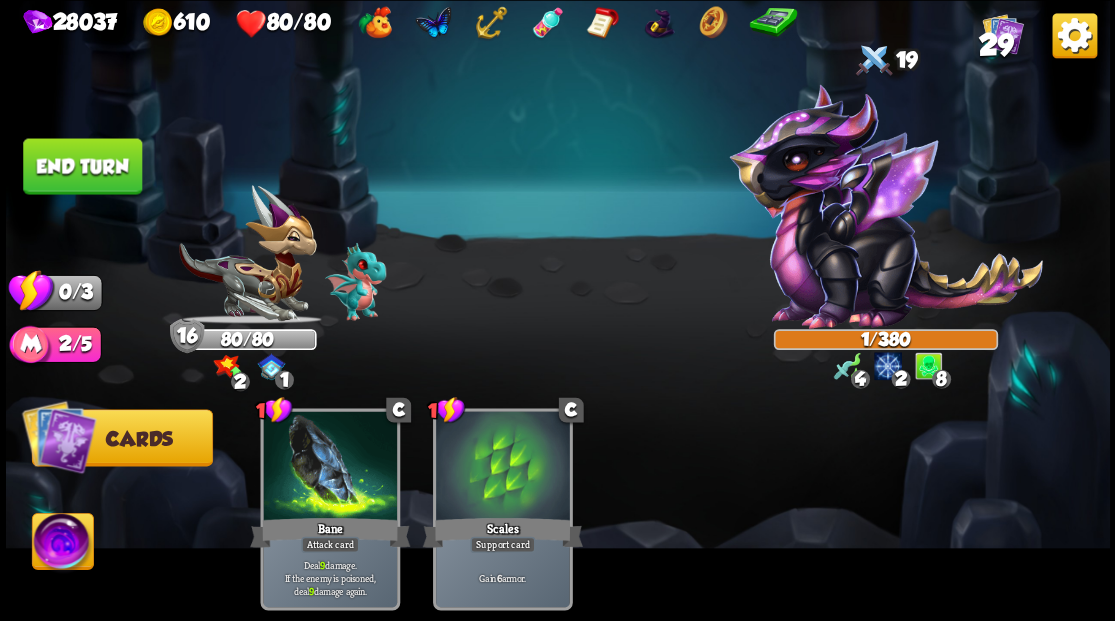 click on "End turn" at bounding box center [82, 166] 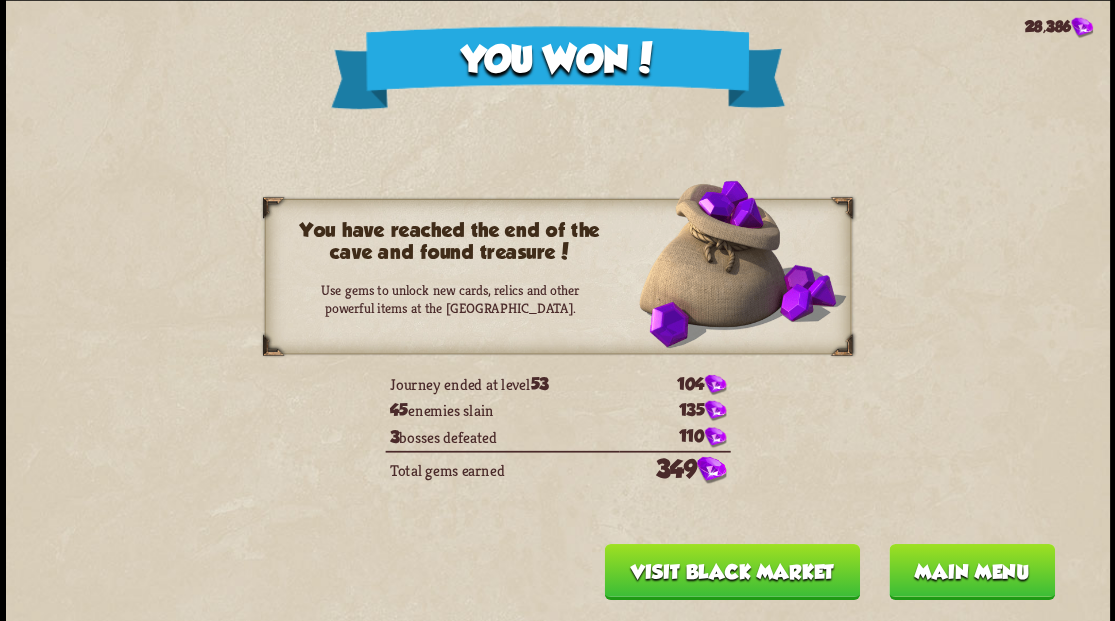 click on "Main menu" at bounding box center (971, 571) 